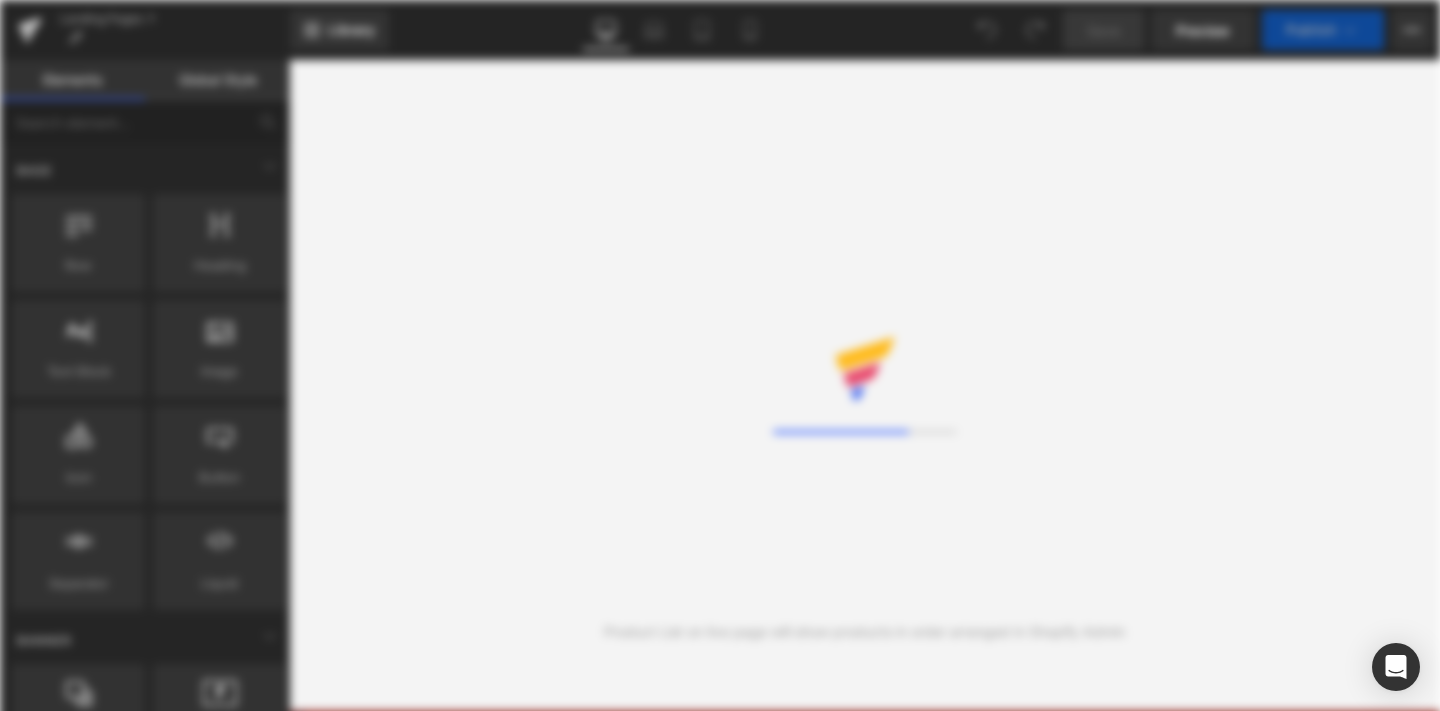scroll, scrollTop: 0, scrollLeft: 0, axis: both 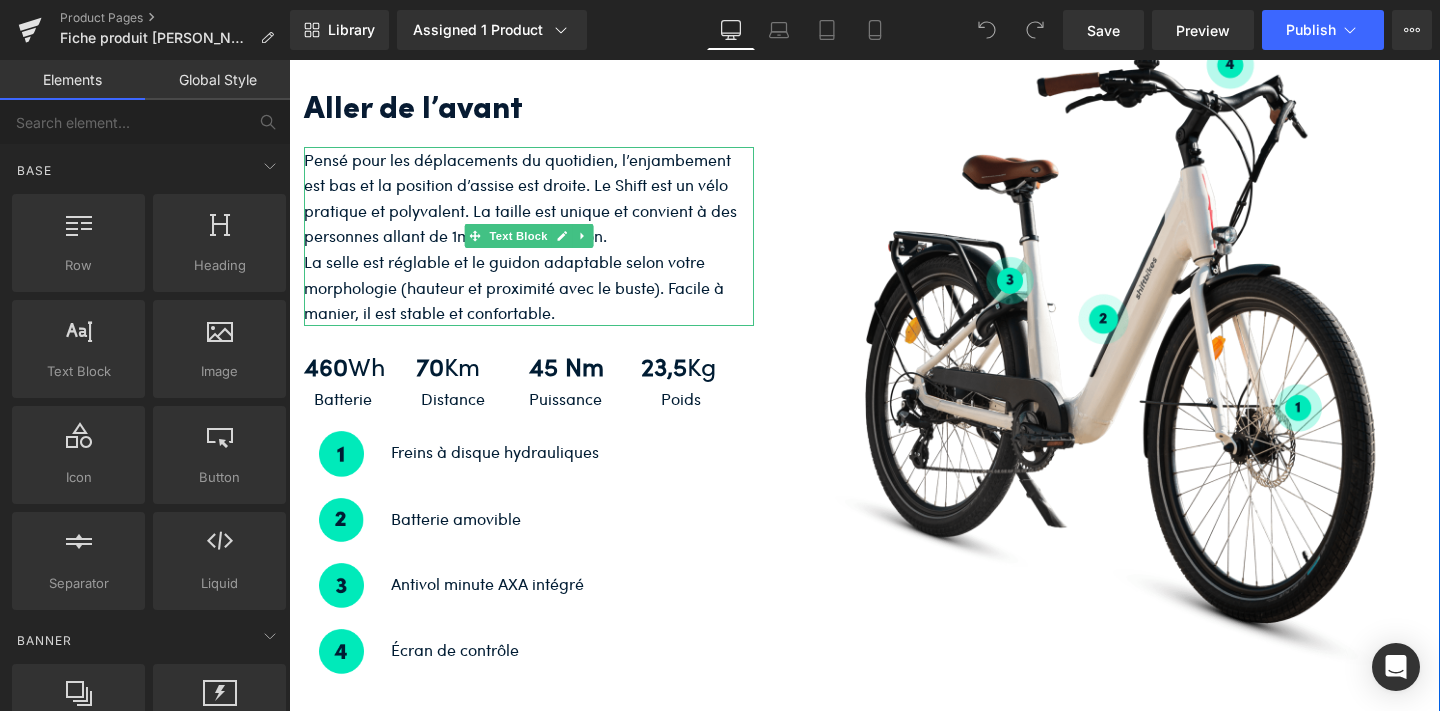 click on "La selle est réglable et le guidon adaptable selon votre morphologie (hauteur et proximité avec le buste). Facile à manier, il est stable et confortable." at bounding box center [529, 287] 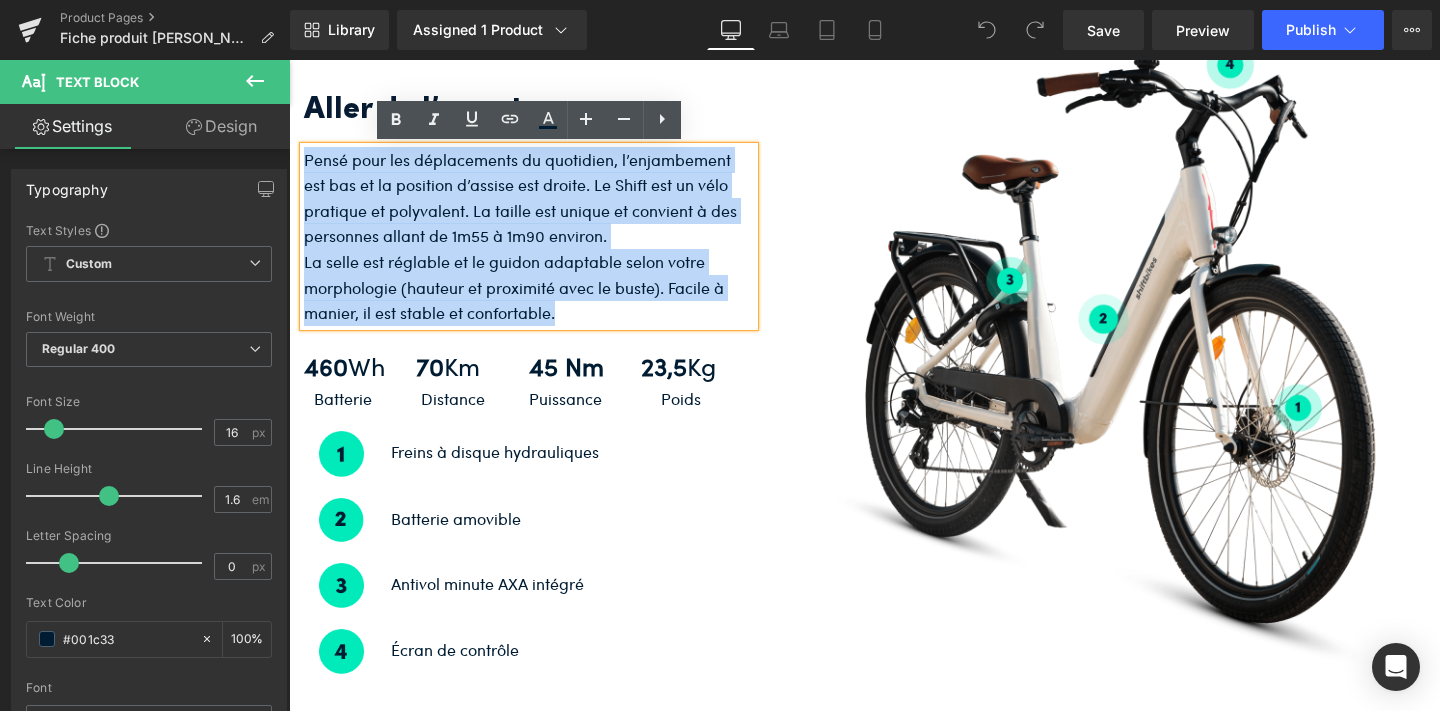 drag, startPoint x: 562, startPoint y: 317, endPoint x: 306, endPoint y: 165, distance: 297.7247 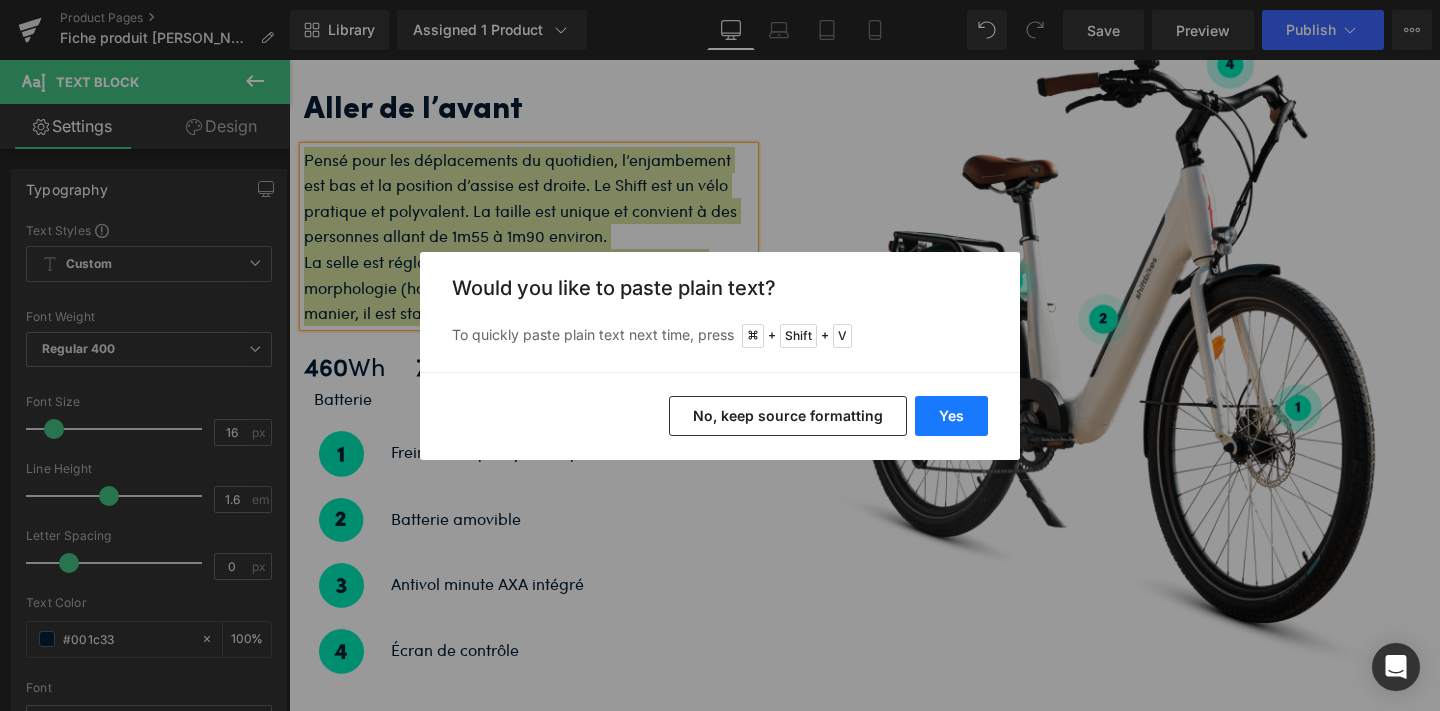 click on "Yes" at bounding box center (951, 416) 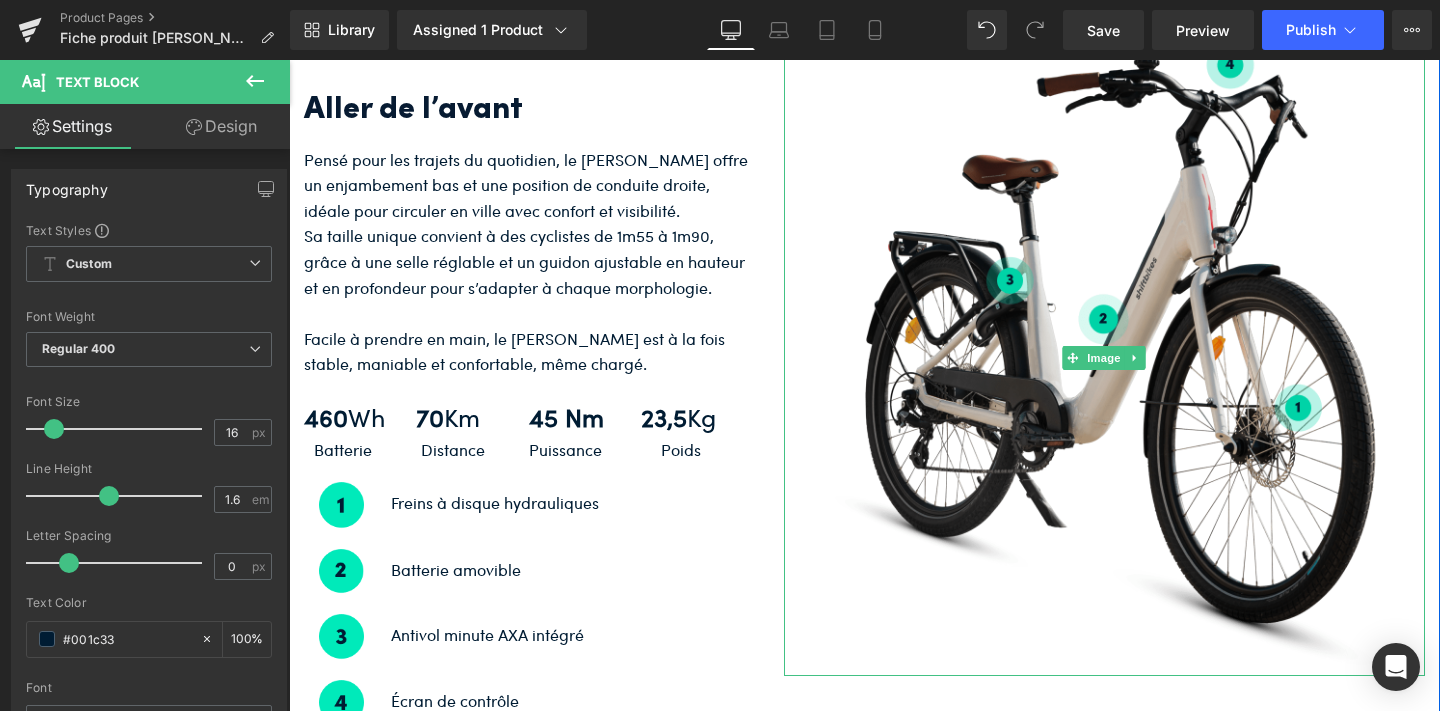 click at bounding box center (1104, 358) 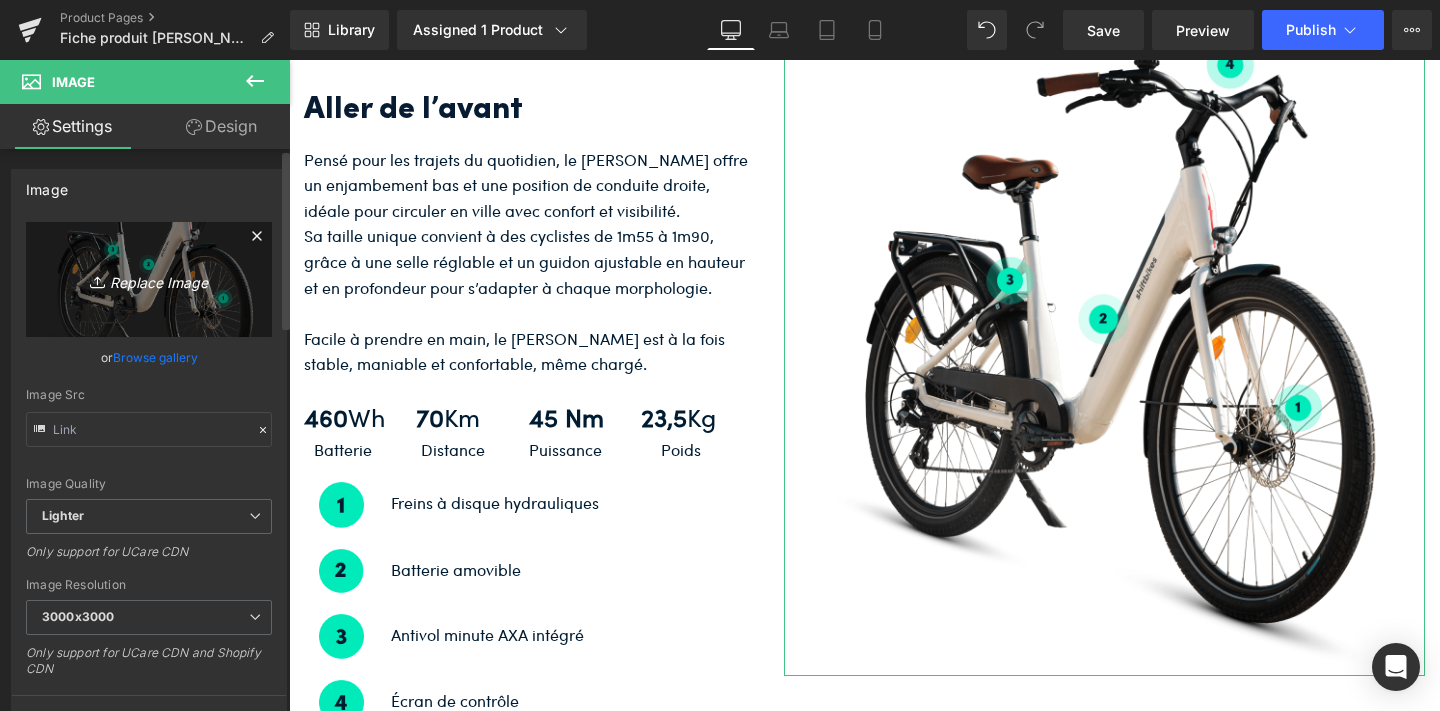 click on "Replace Image" at bounding box center (149, 279) 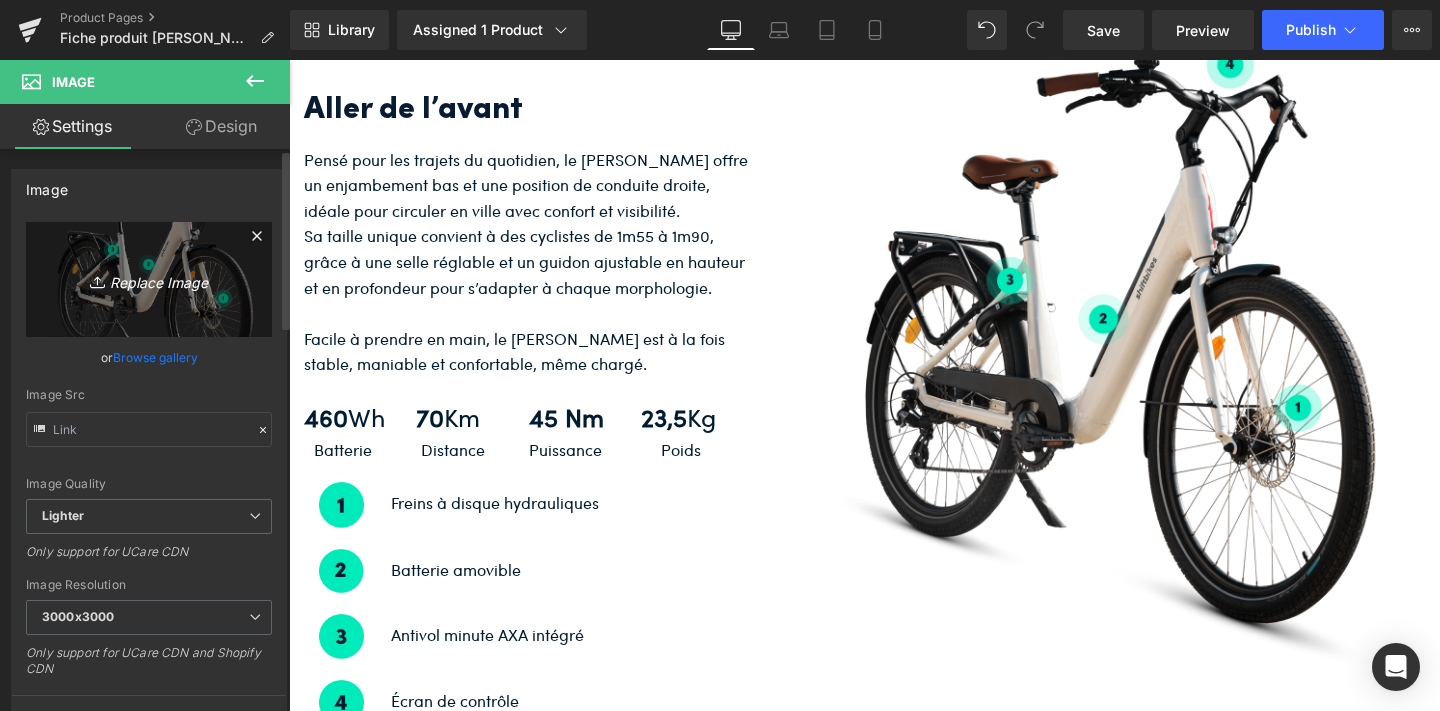 type on "C:\fakepath\Présentation vélo (9).jpg" 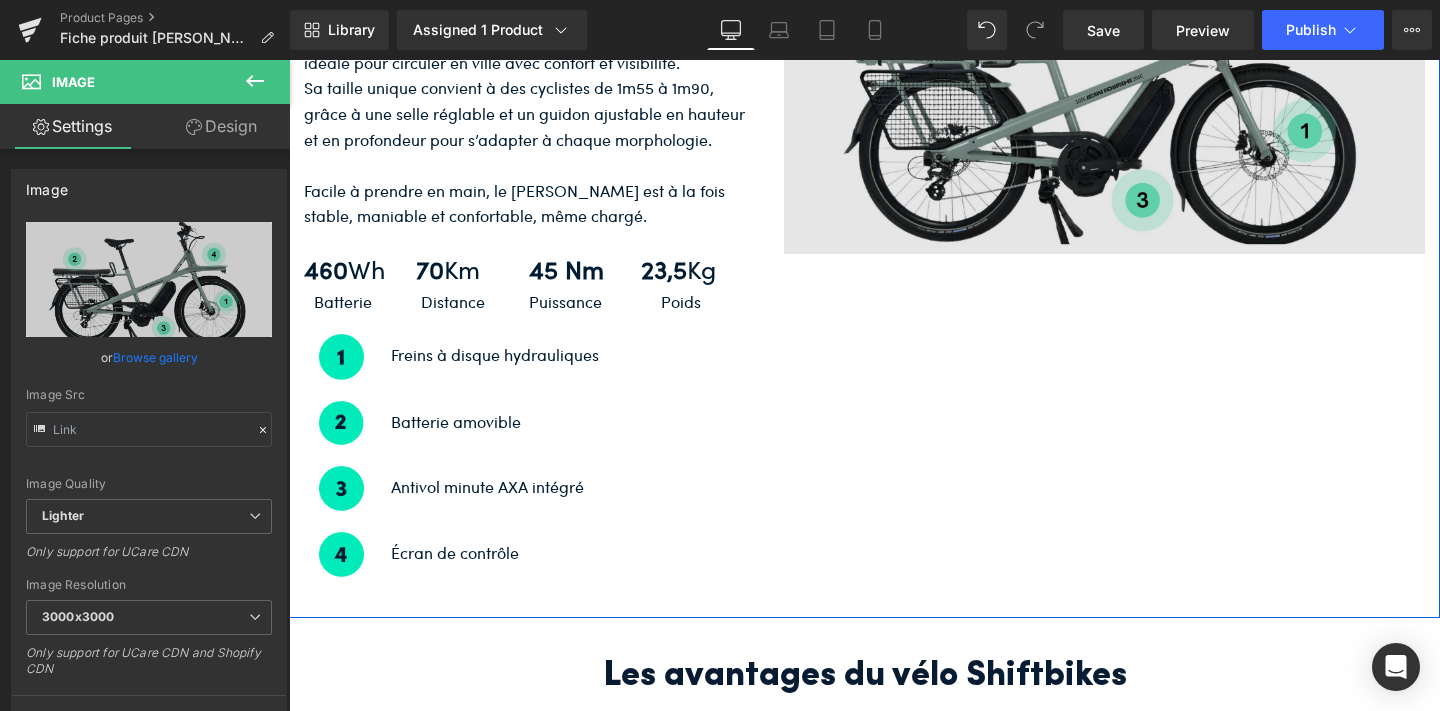 scroll, scrollTop: 4796, scrollLeft: 0, axis: vertical 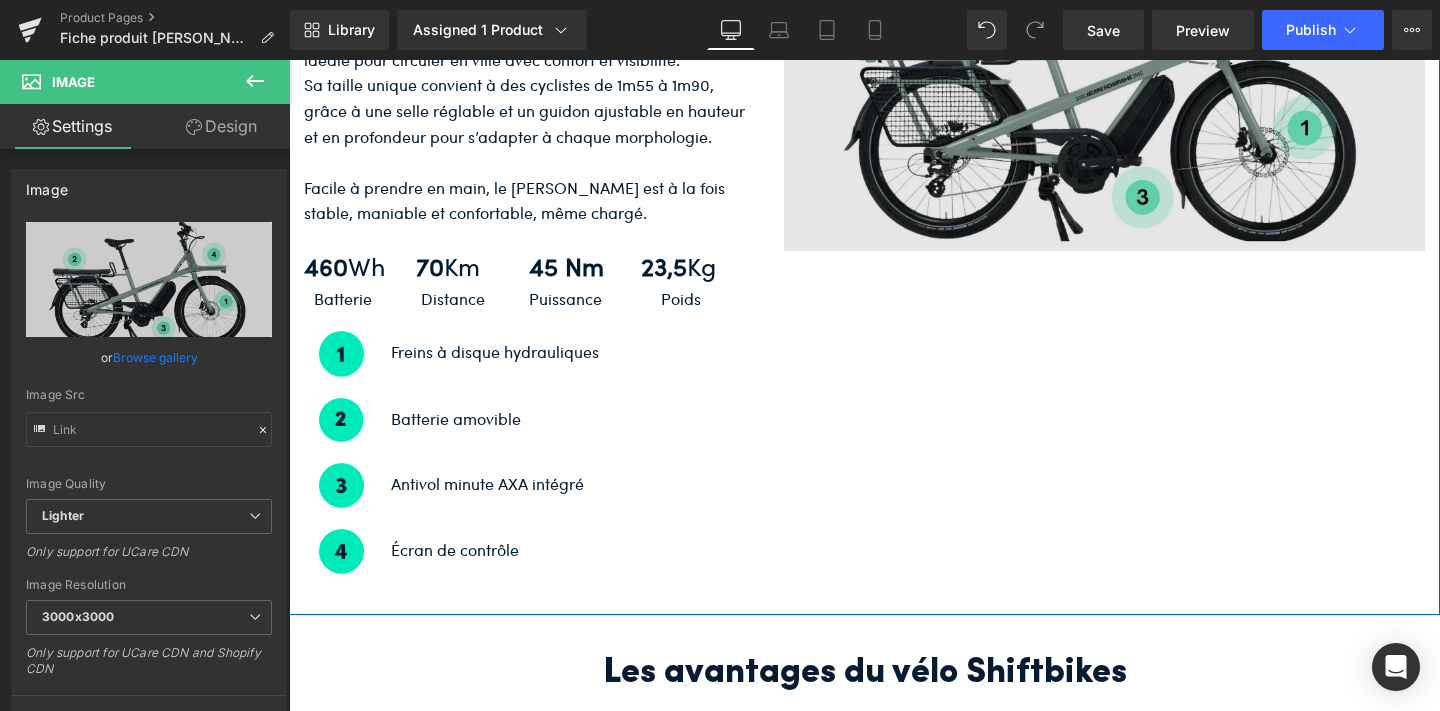 click at bounding box center [1104, 70] 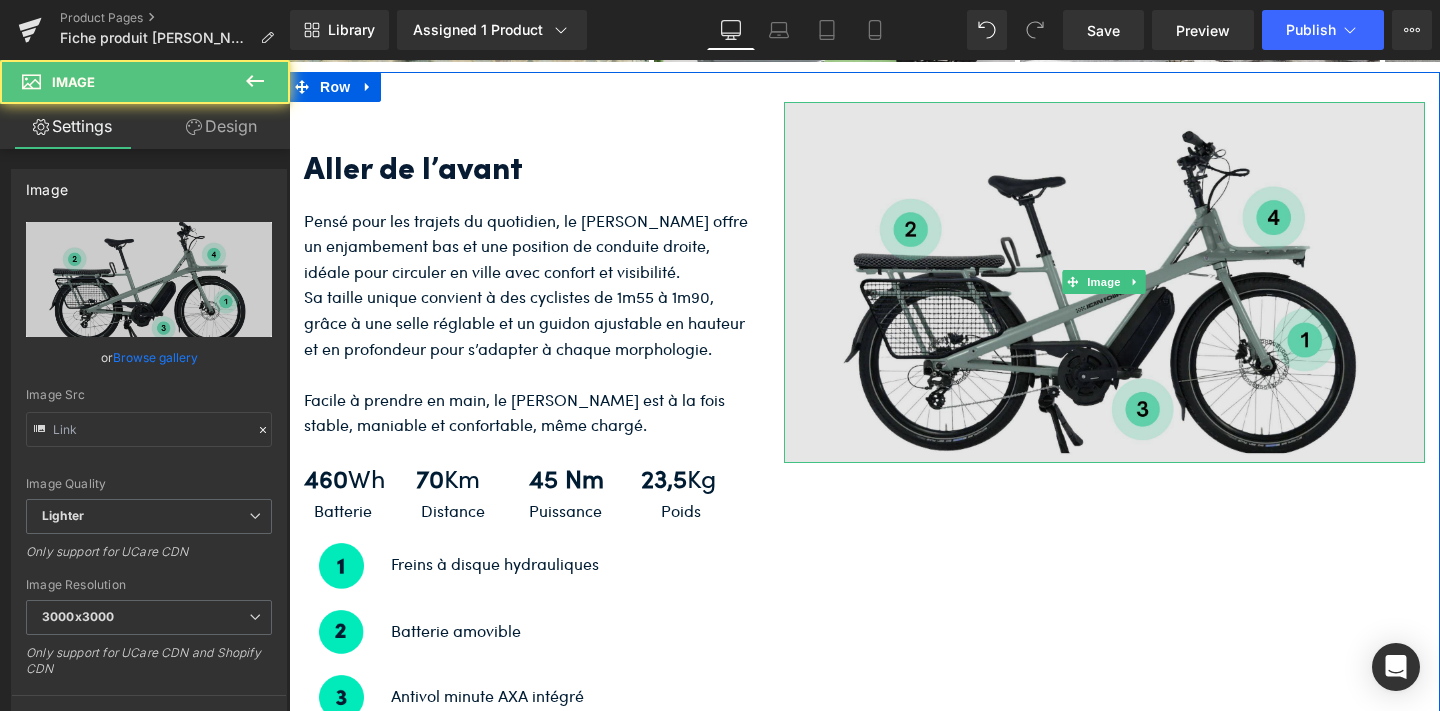 scroll, scrollTop: 4574, scrollLeft: 0, axis: vertical 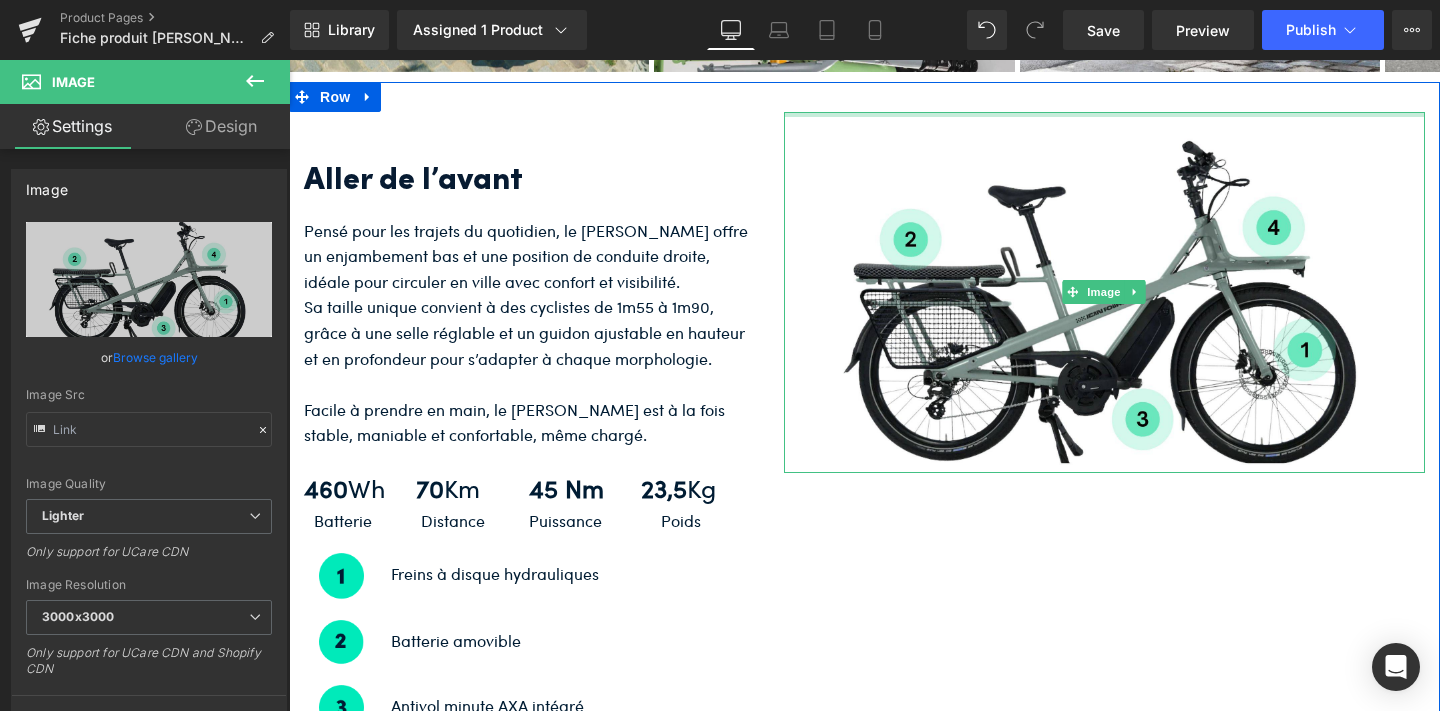 click at bounding box center [1104, 114] 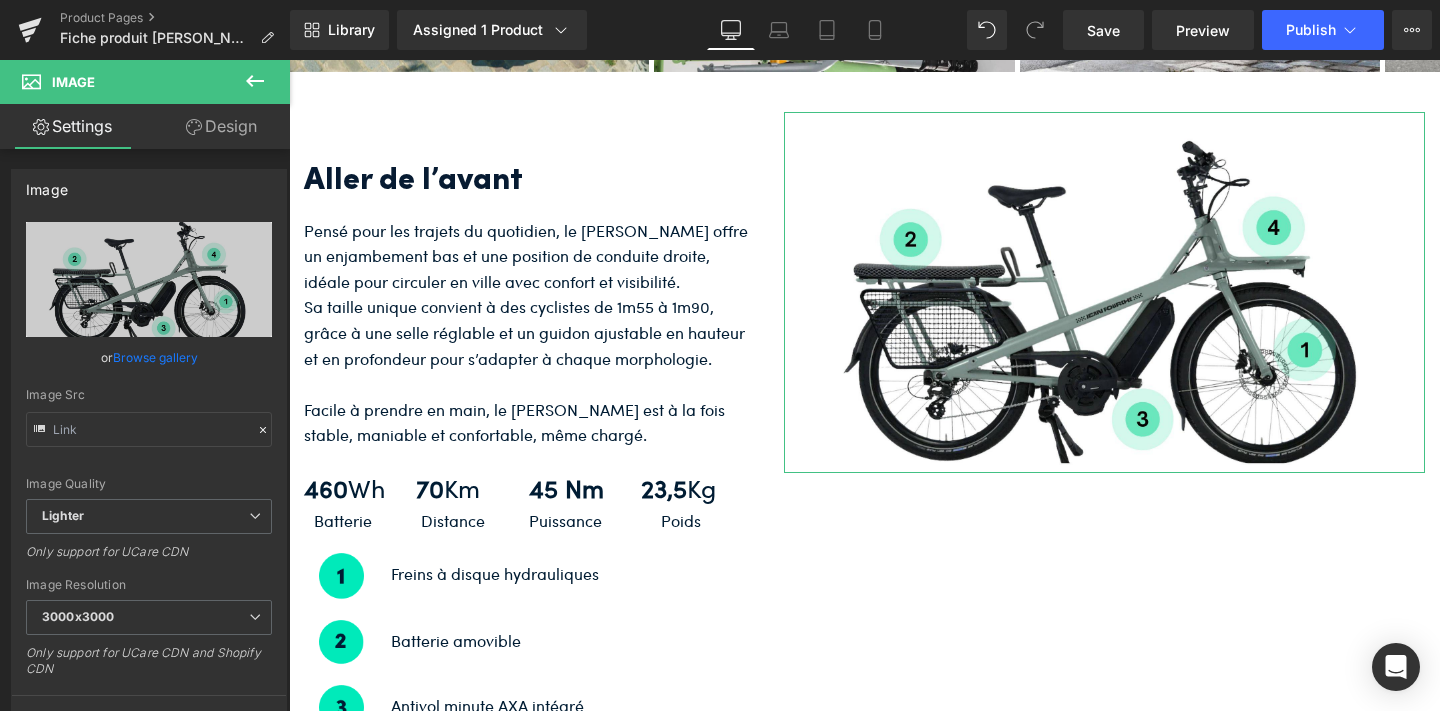 click on "Design" at bounding box center (221, 126) 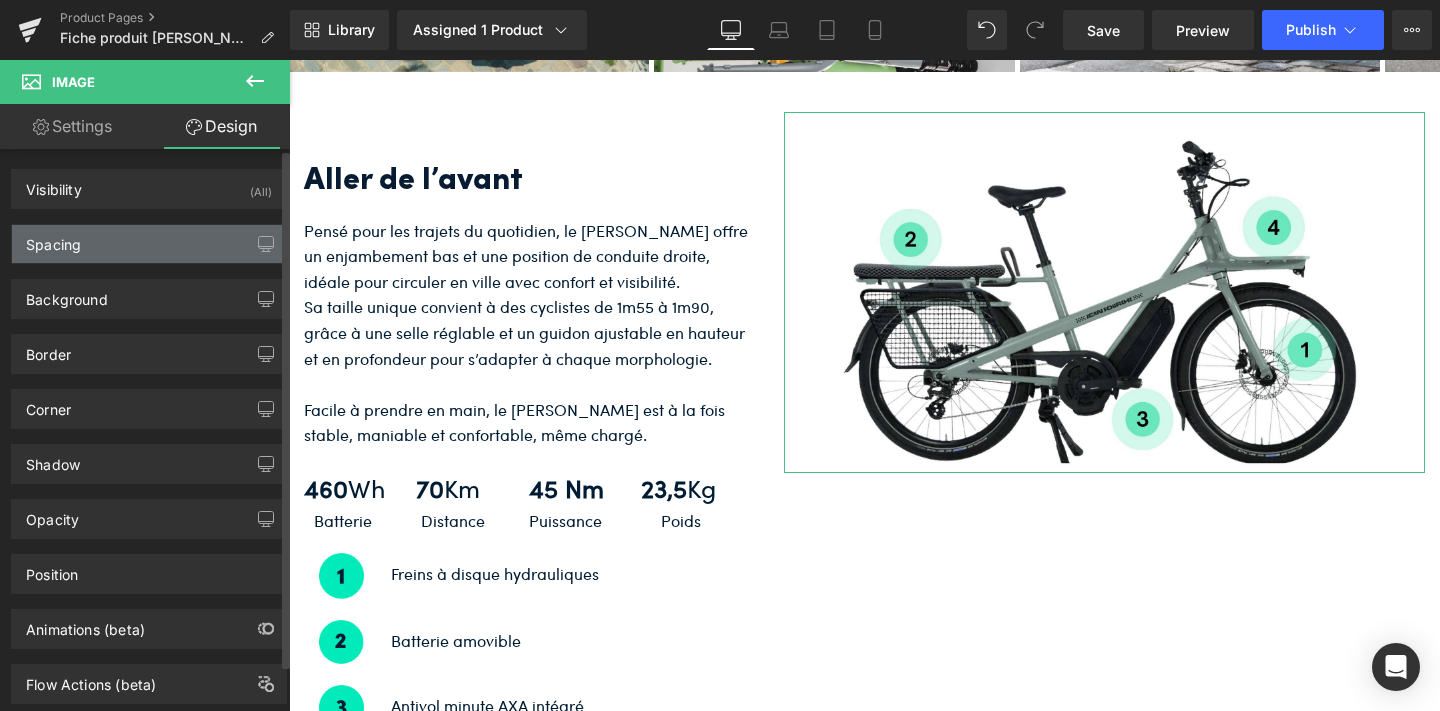 click on "Spacing" at bounding box center [149, 244] 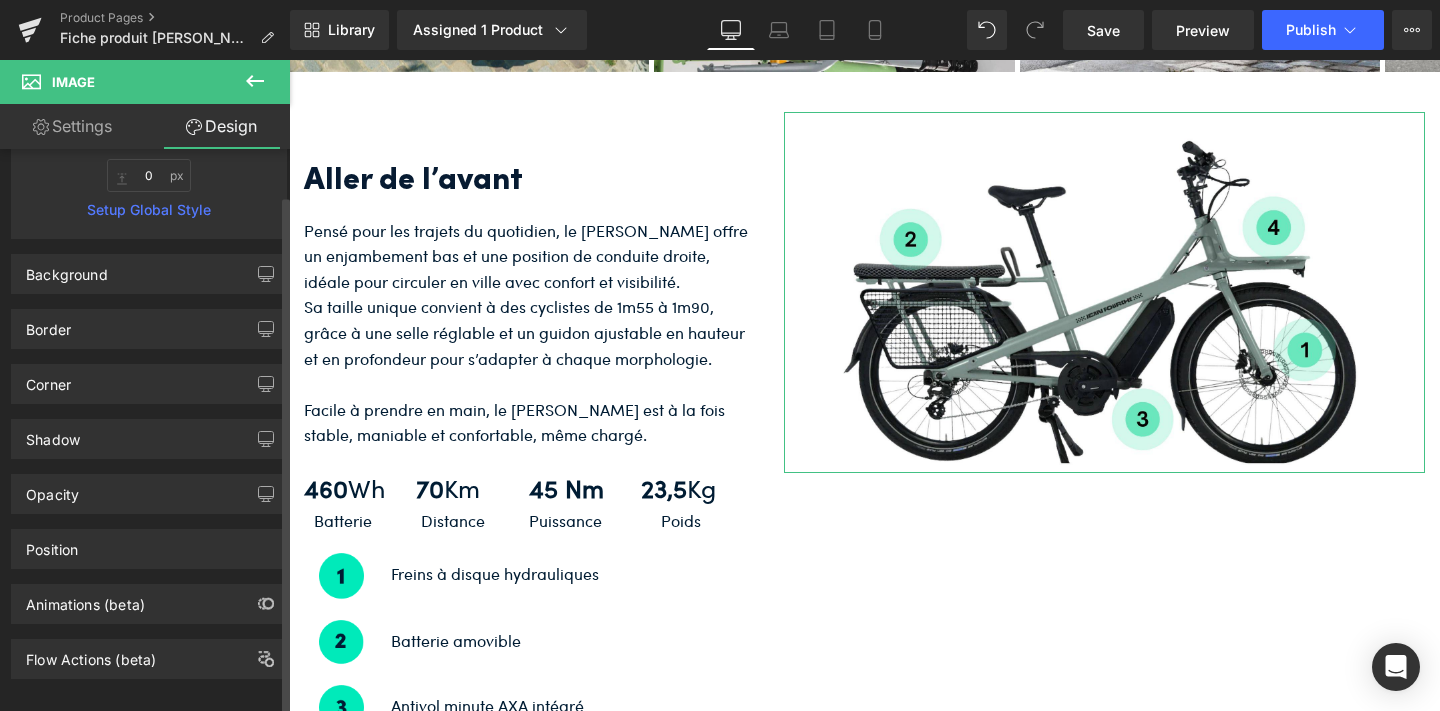 scroll, scrollTop: 465, scrollLeft: 0, axis: vertical 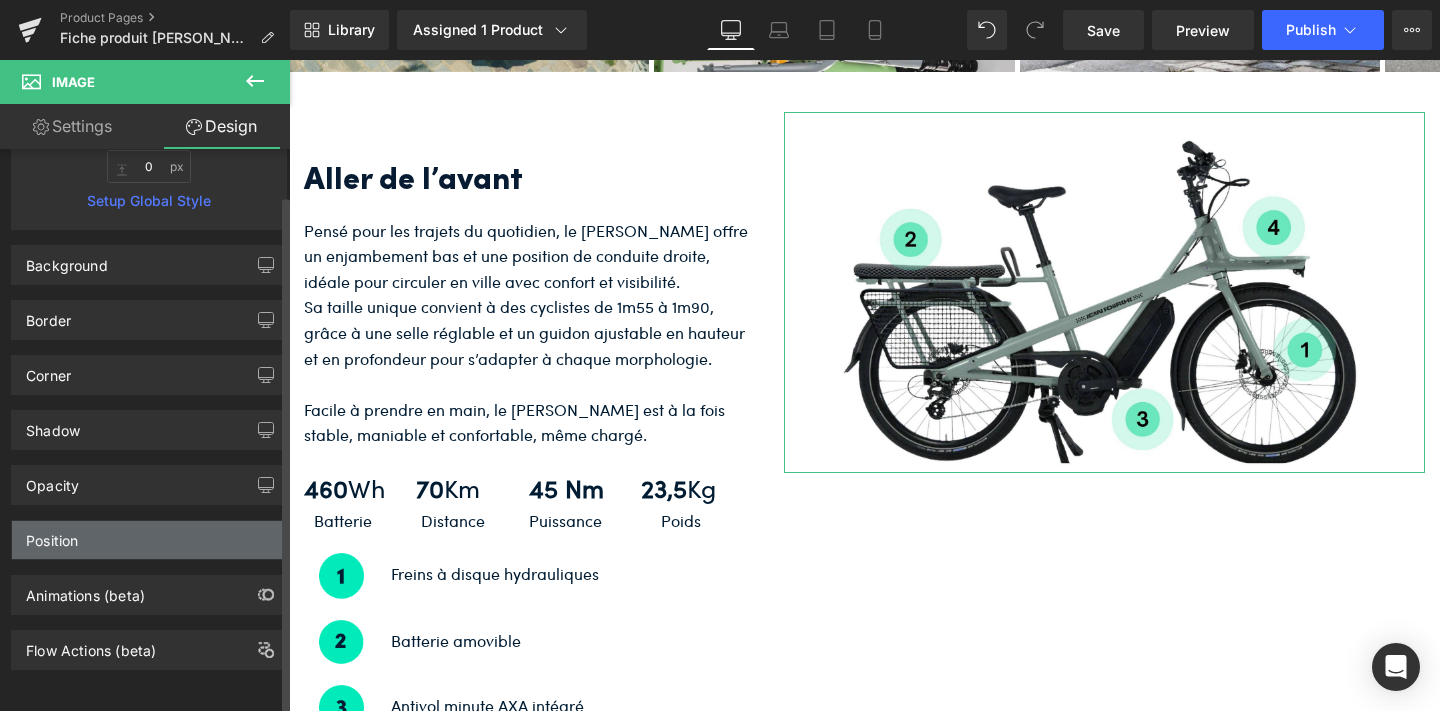 click on "Position" at bounding box center [149, 540] 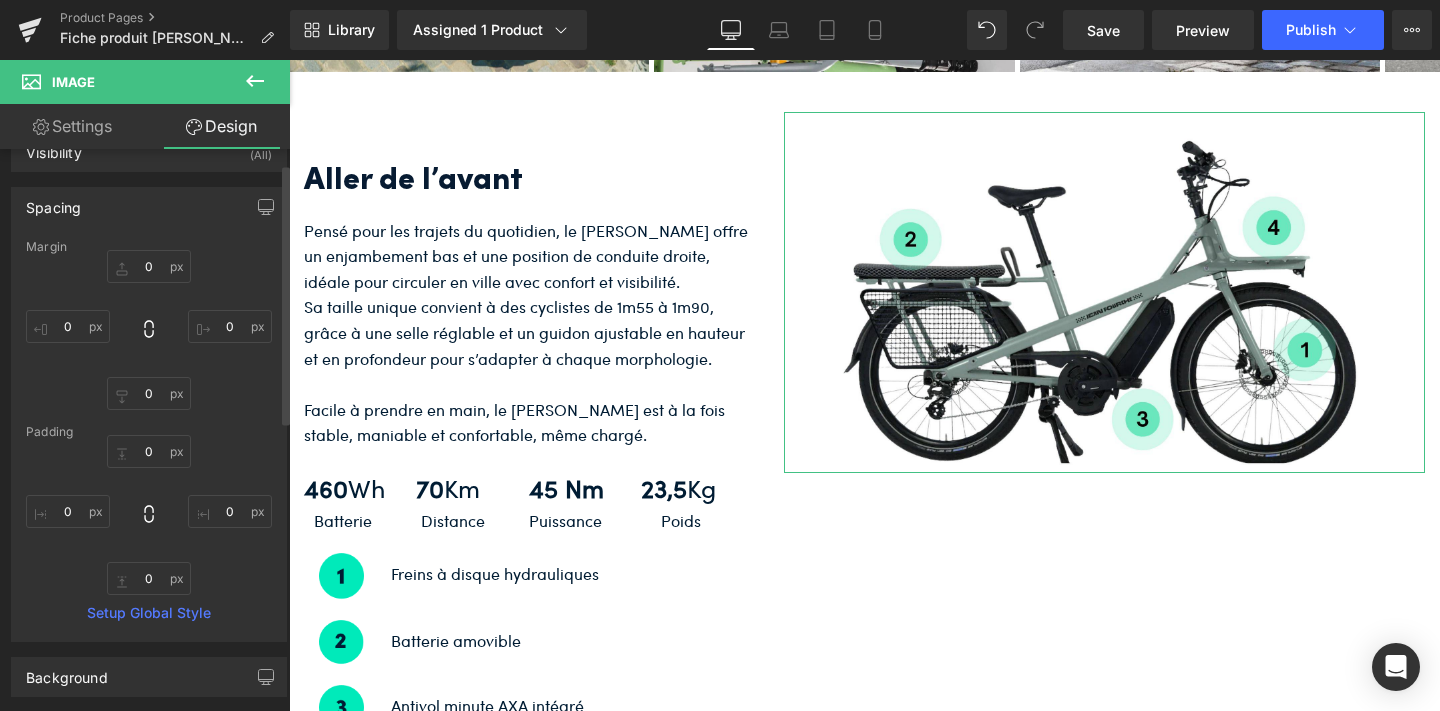 scroll, scrollTop: 26, scrollLeft: 0, axis: vertical 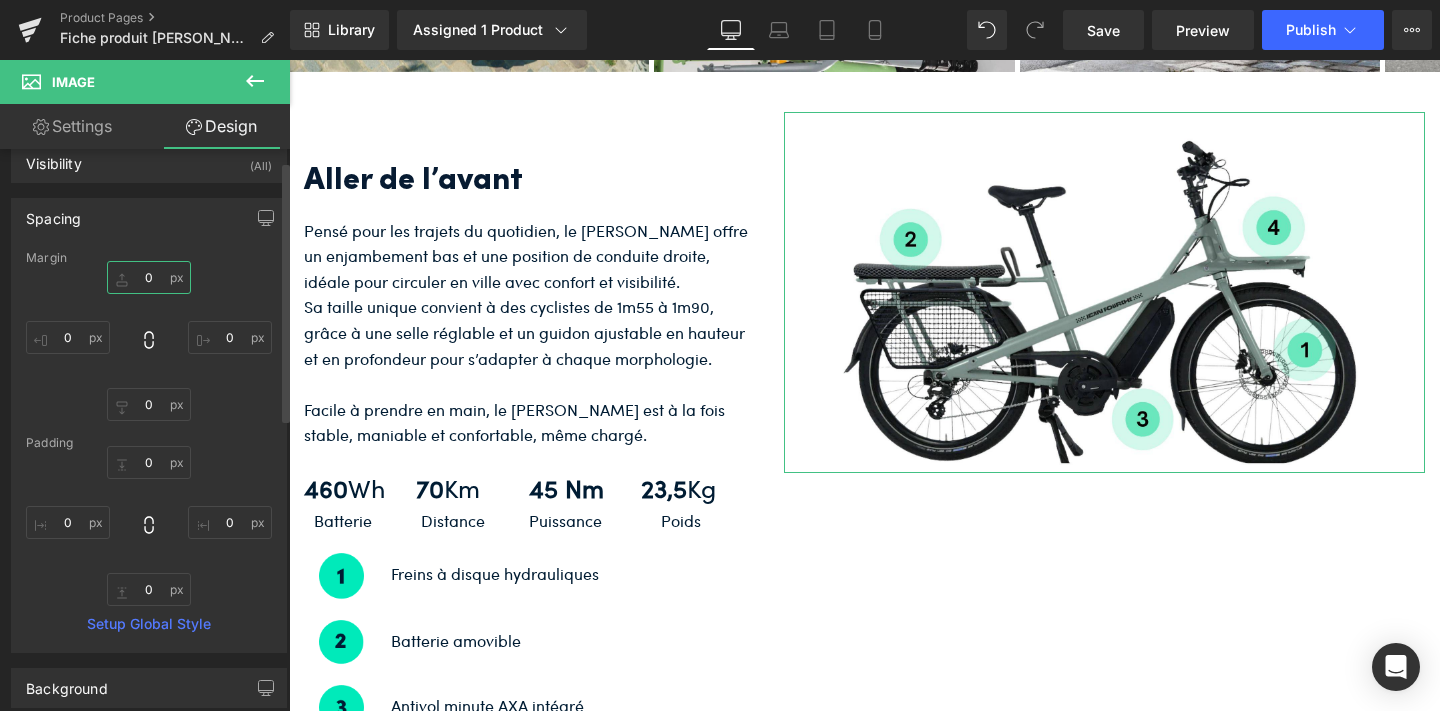 click on "0" at bounding box center (149, 277) 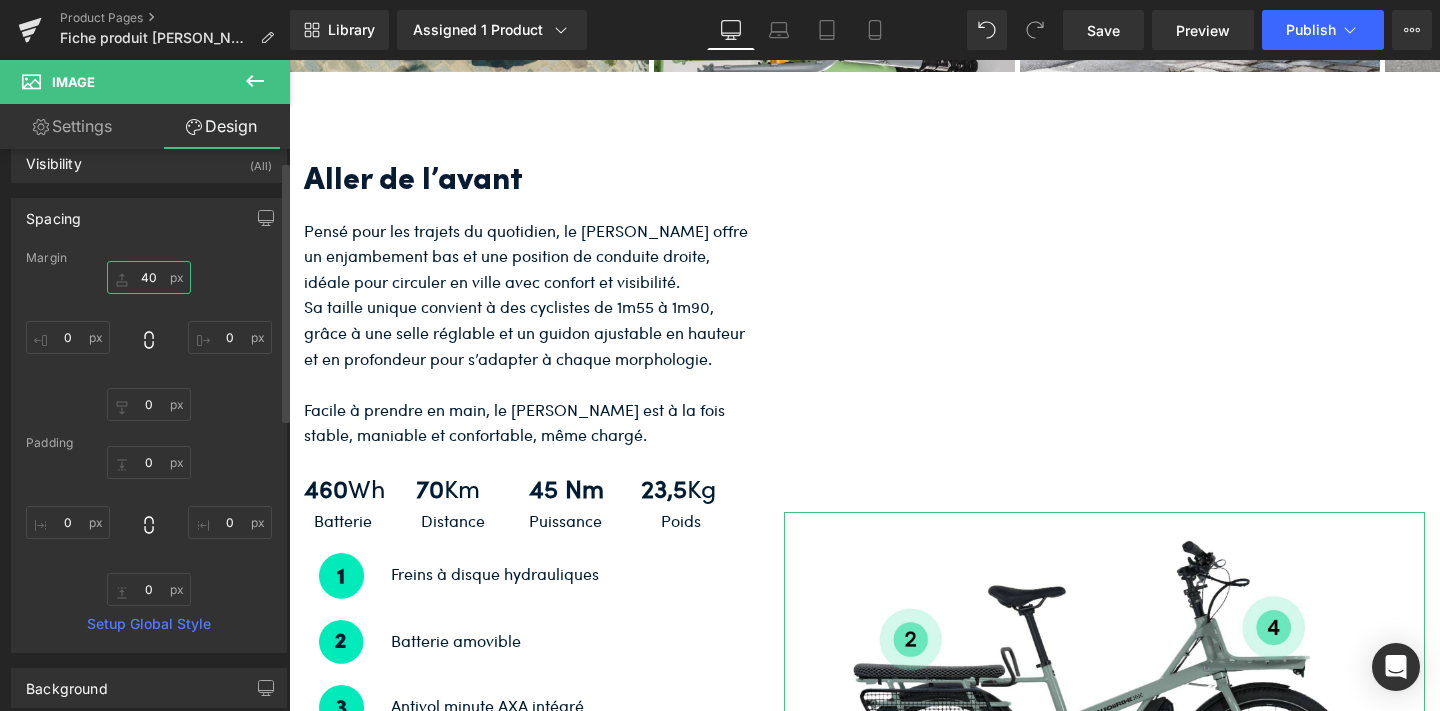type on "4" 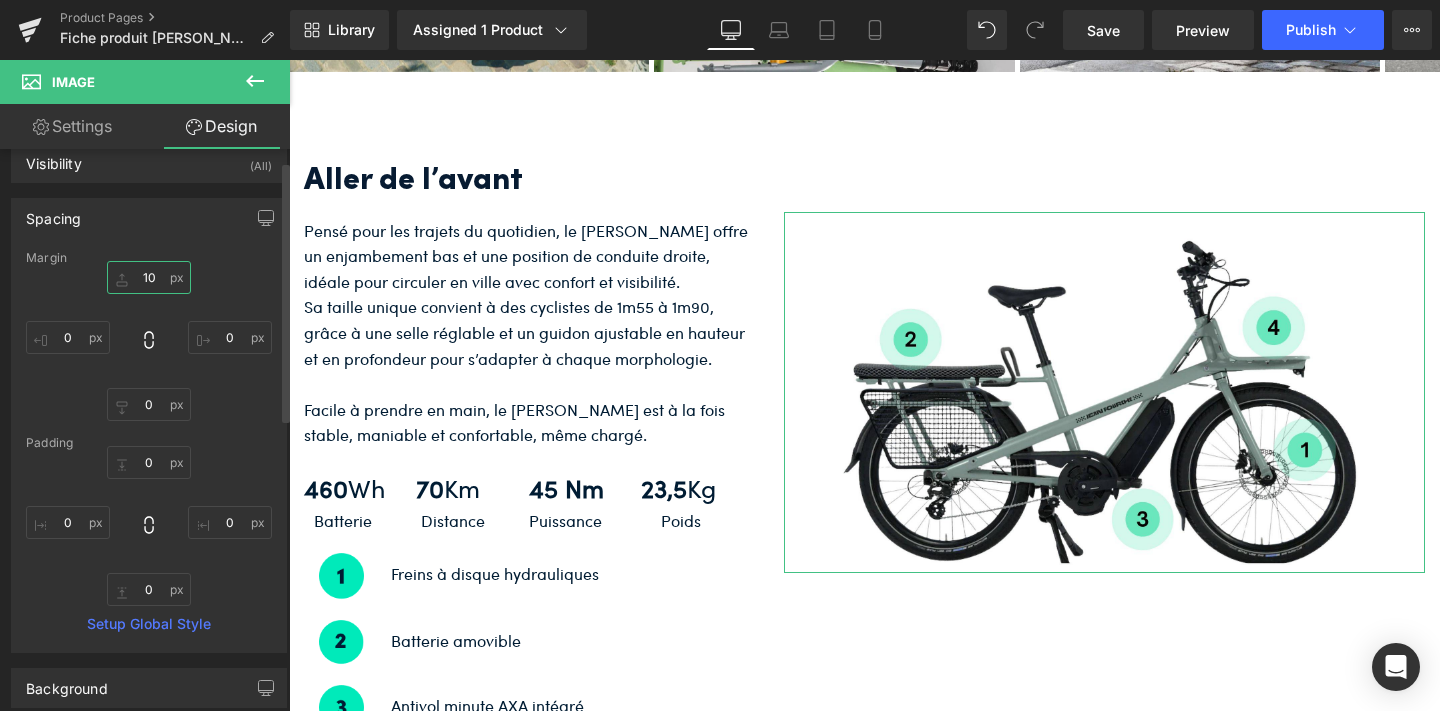 type on "1" 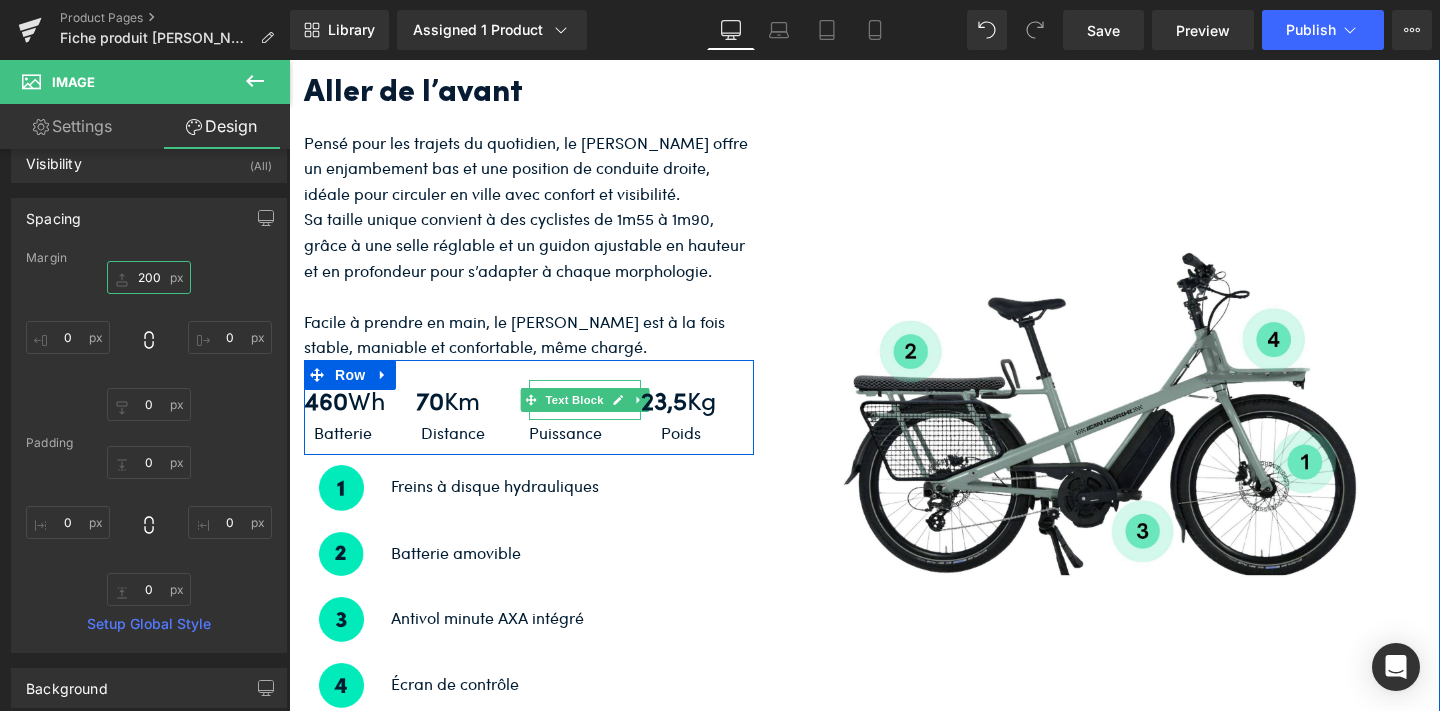 scroll, scrollTop: 4663, scrollLeft: 0, axis: vertical 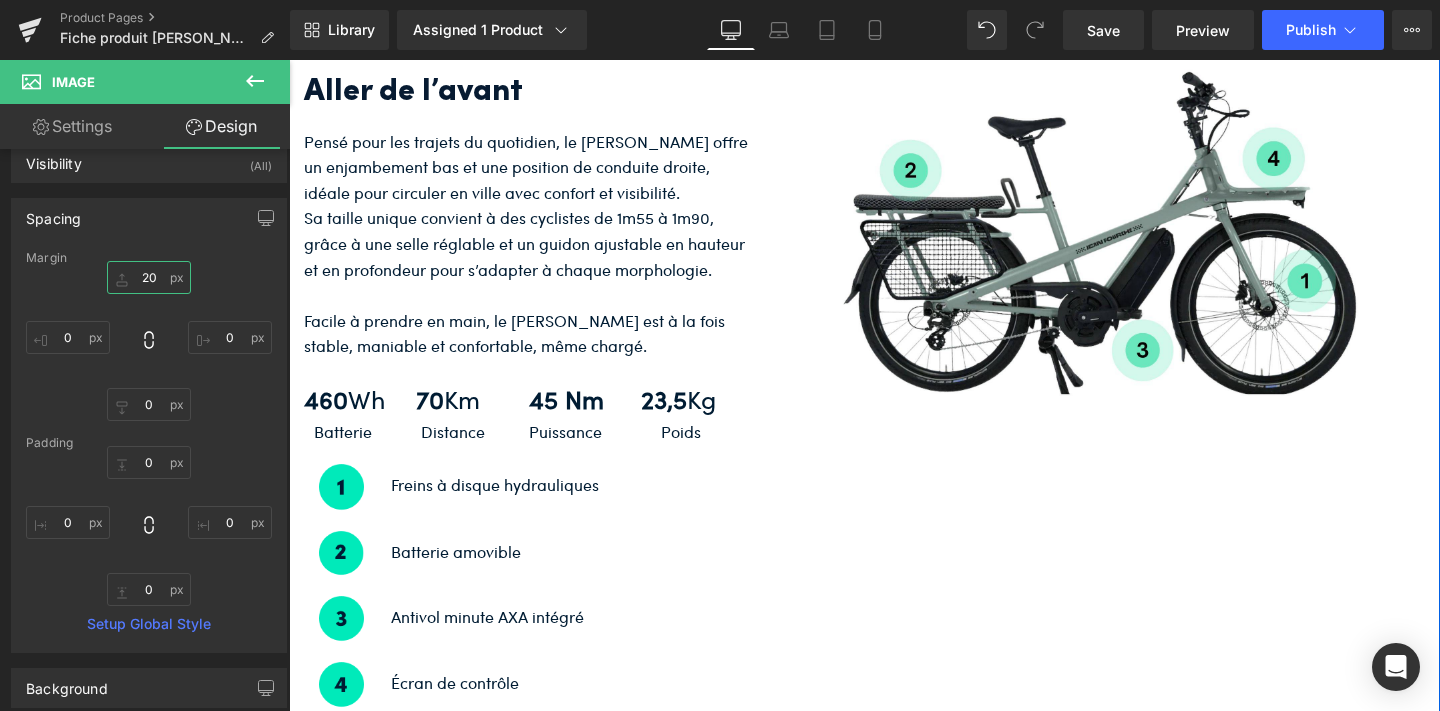 type on "2" 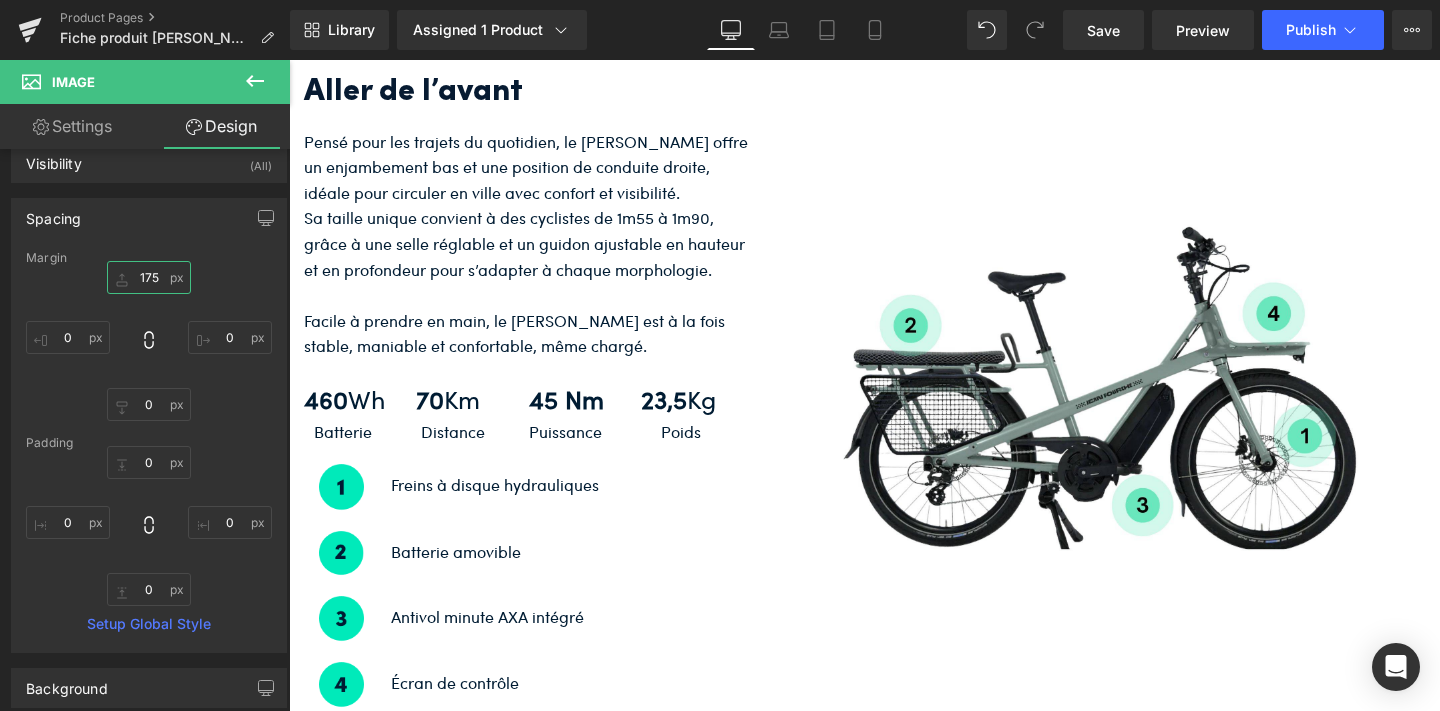 type on "175" 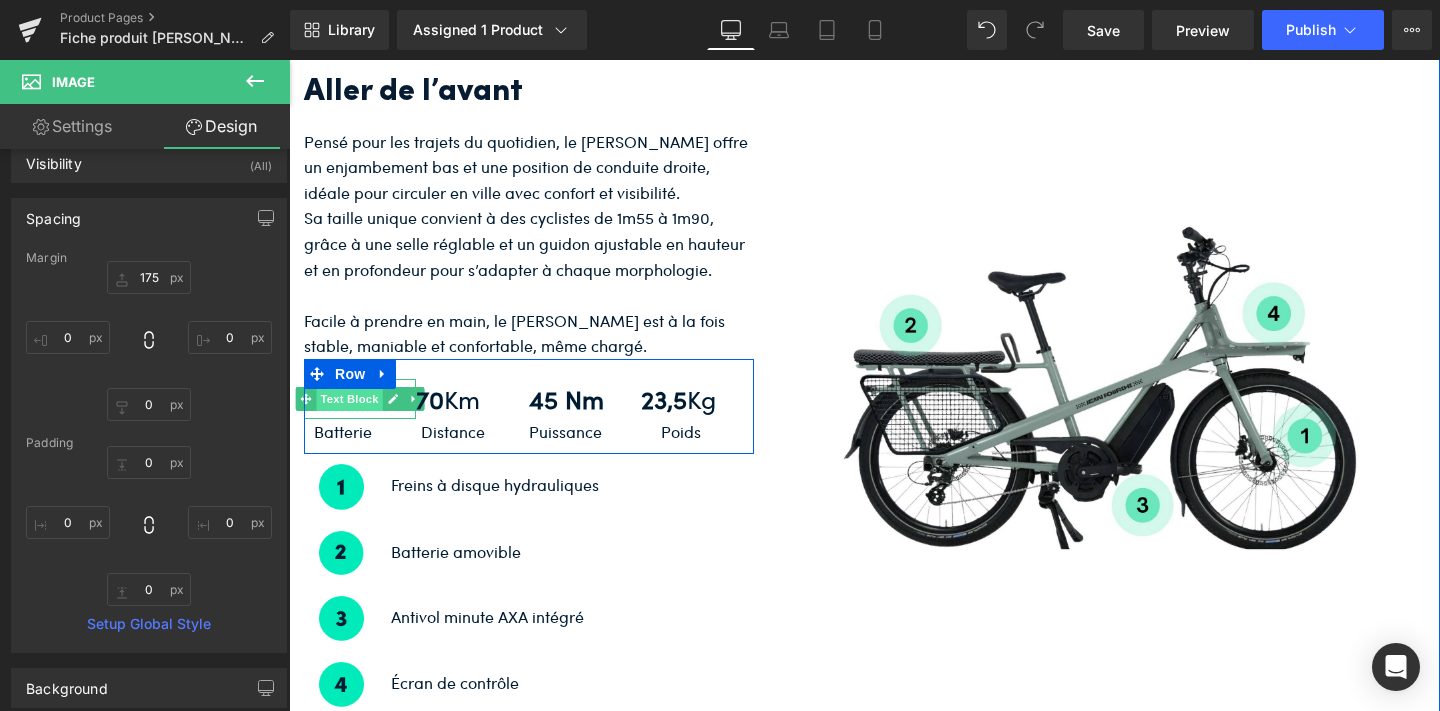 click on "Text Block" at bounding box center [350, 399] 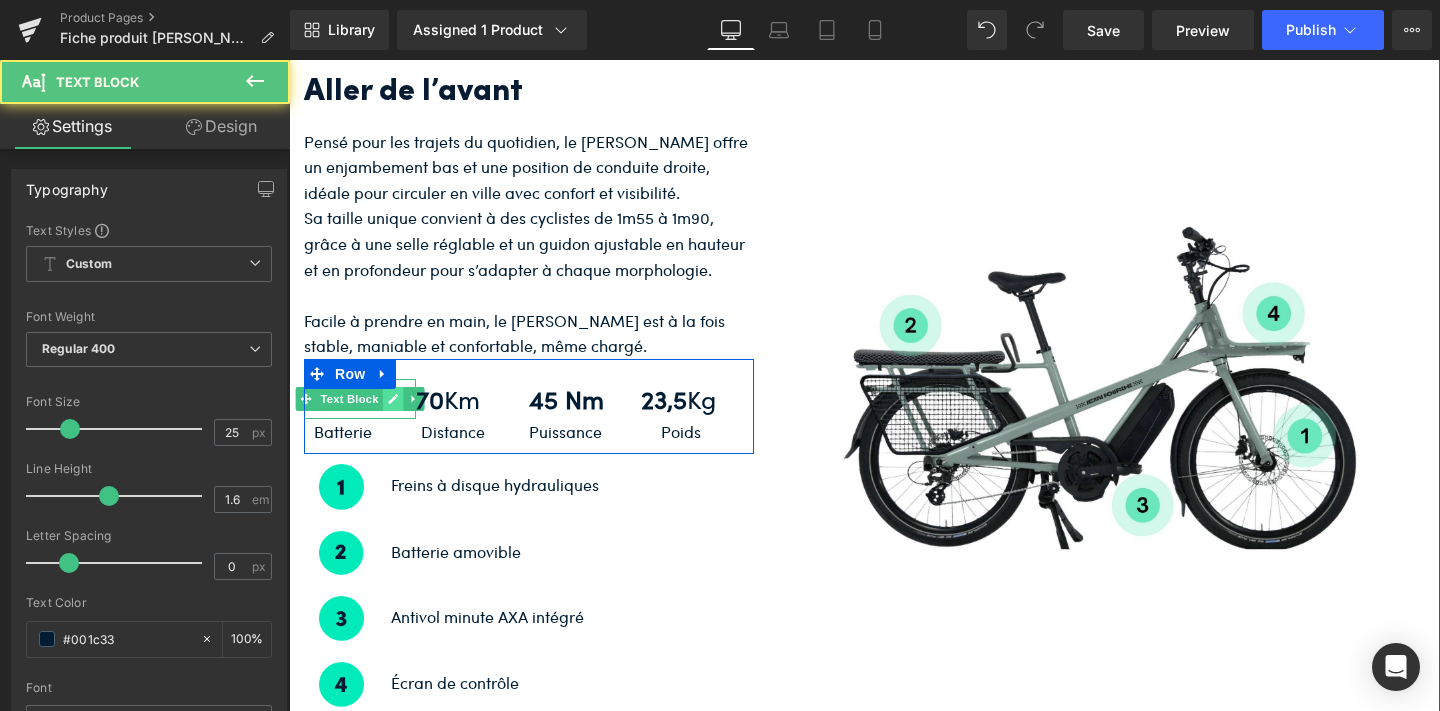 click 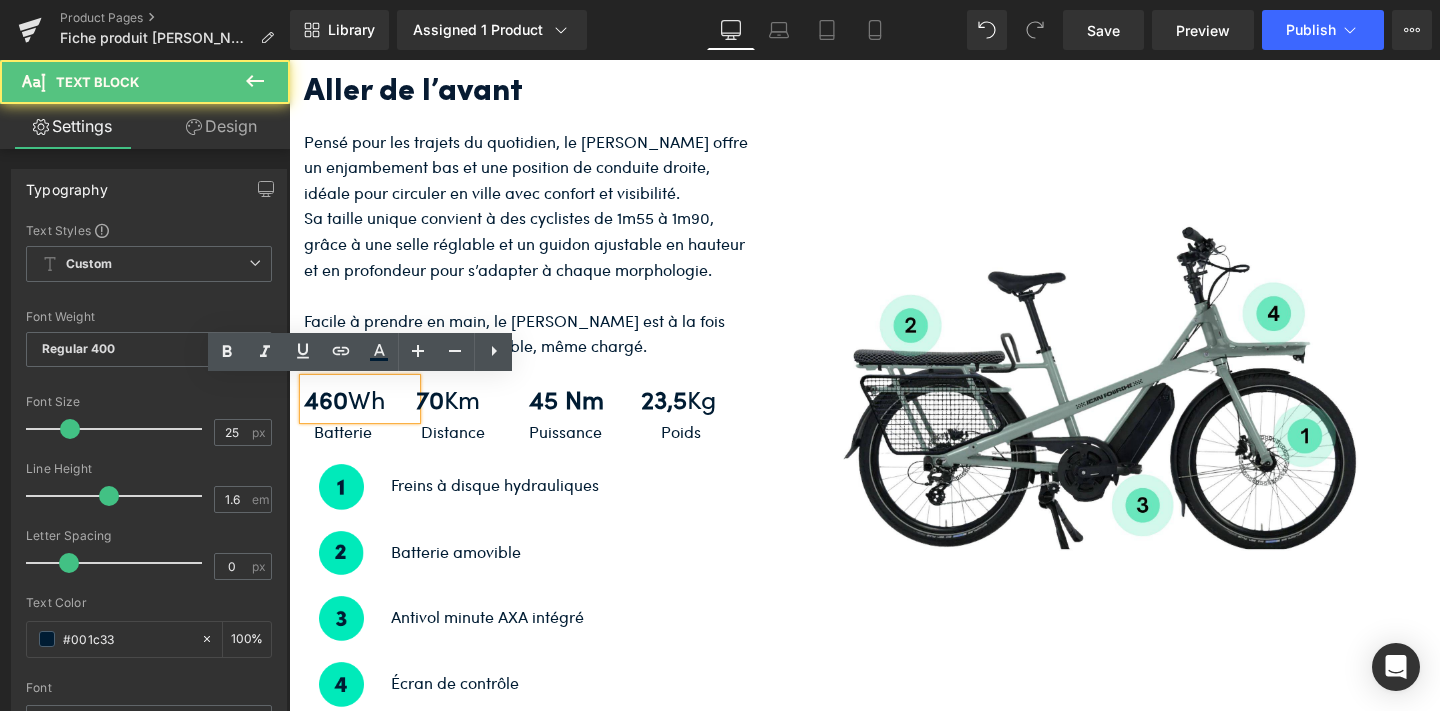 click on "460  Wh" at bounding box center [360, 399] 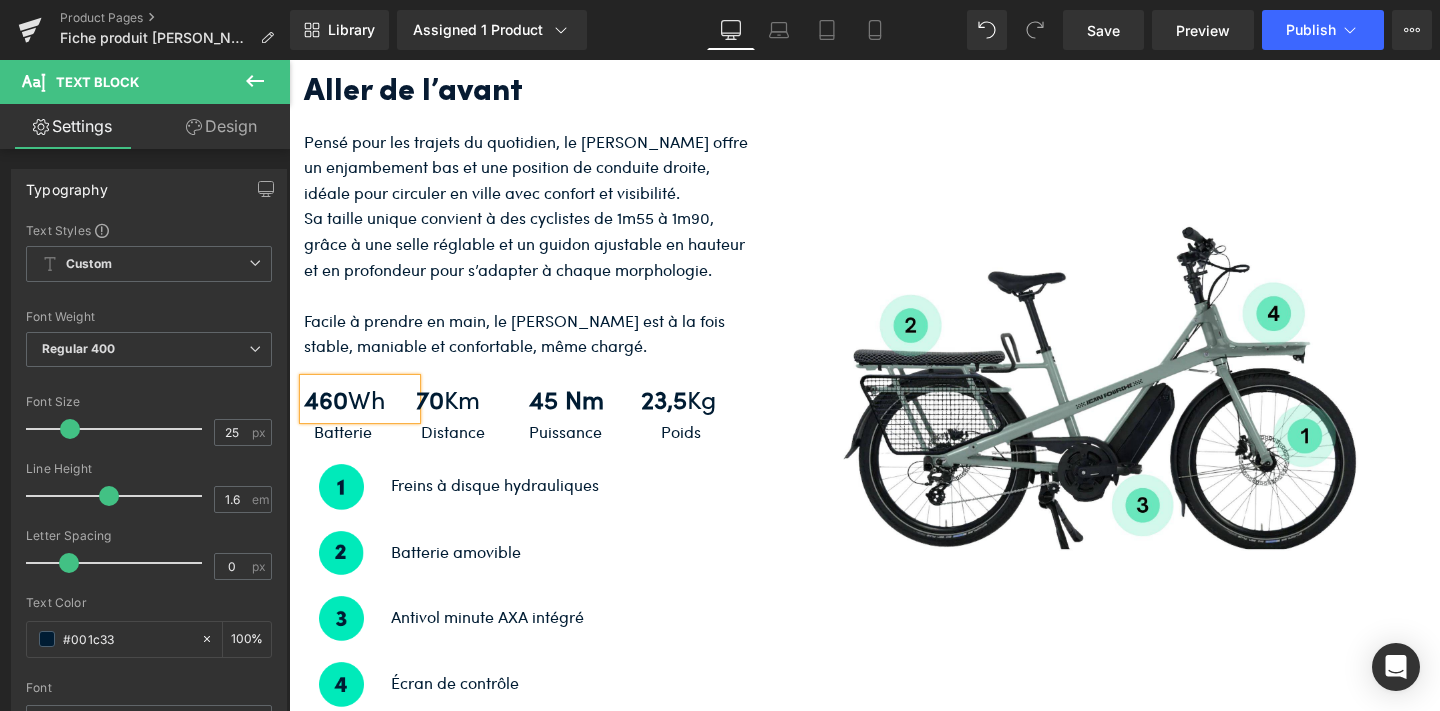 type 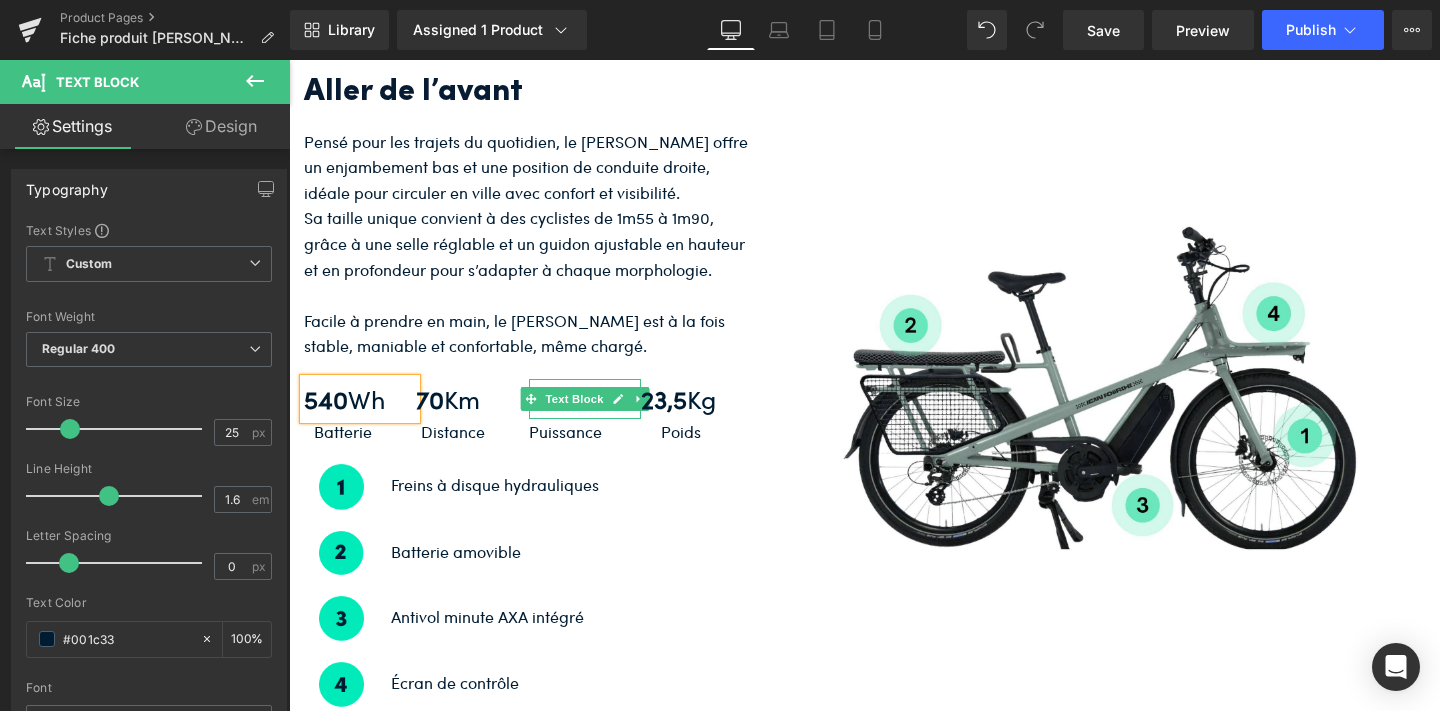 click on "45 Nm Text Block" at bounding box center (585, 399) 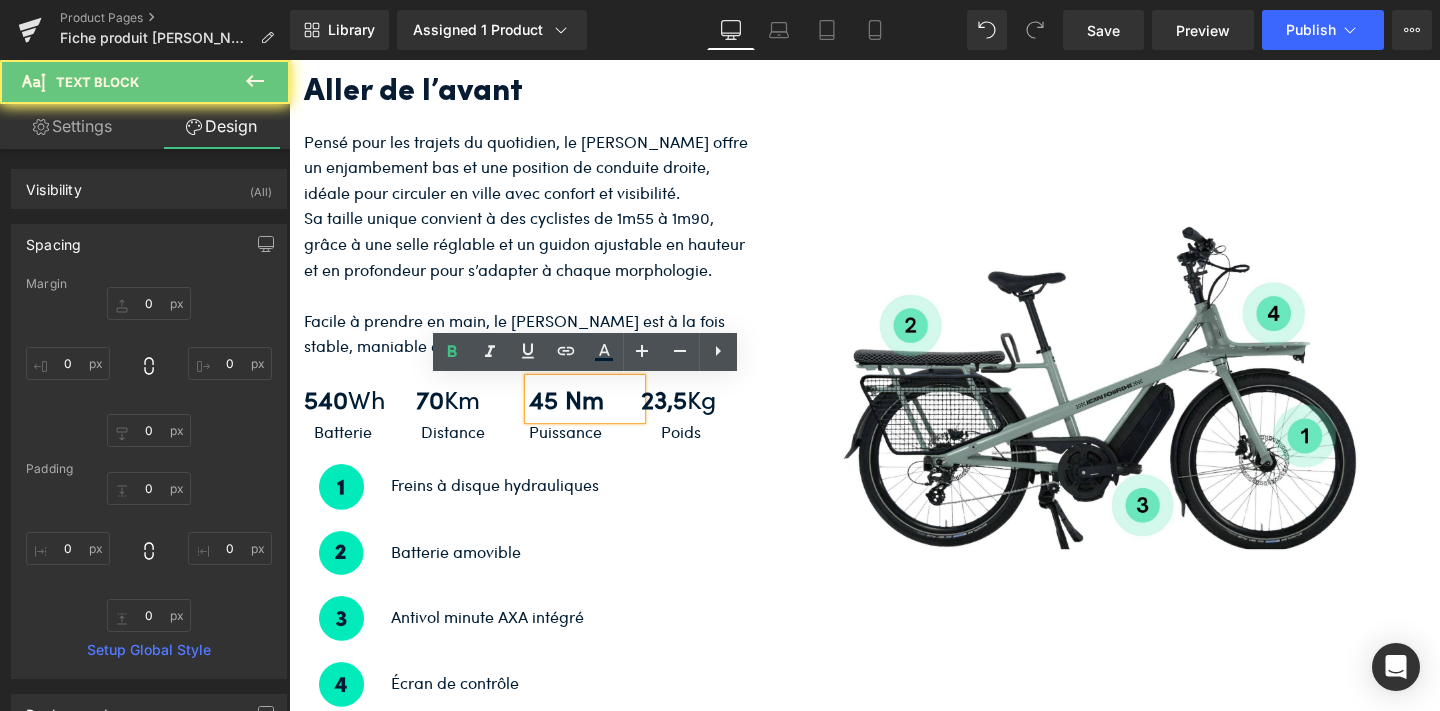 click on "45 Nm" at bounding box center [566, 398] 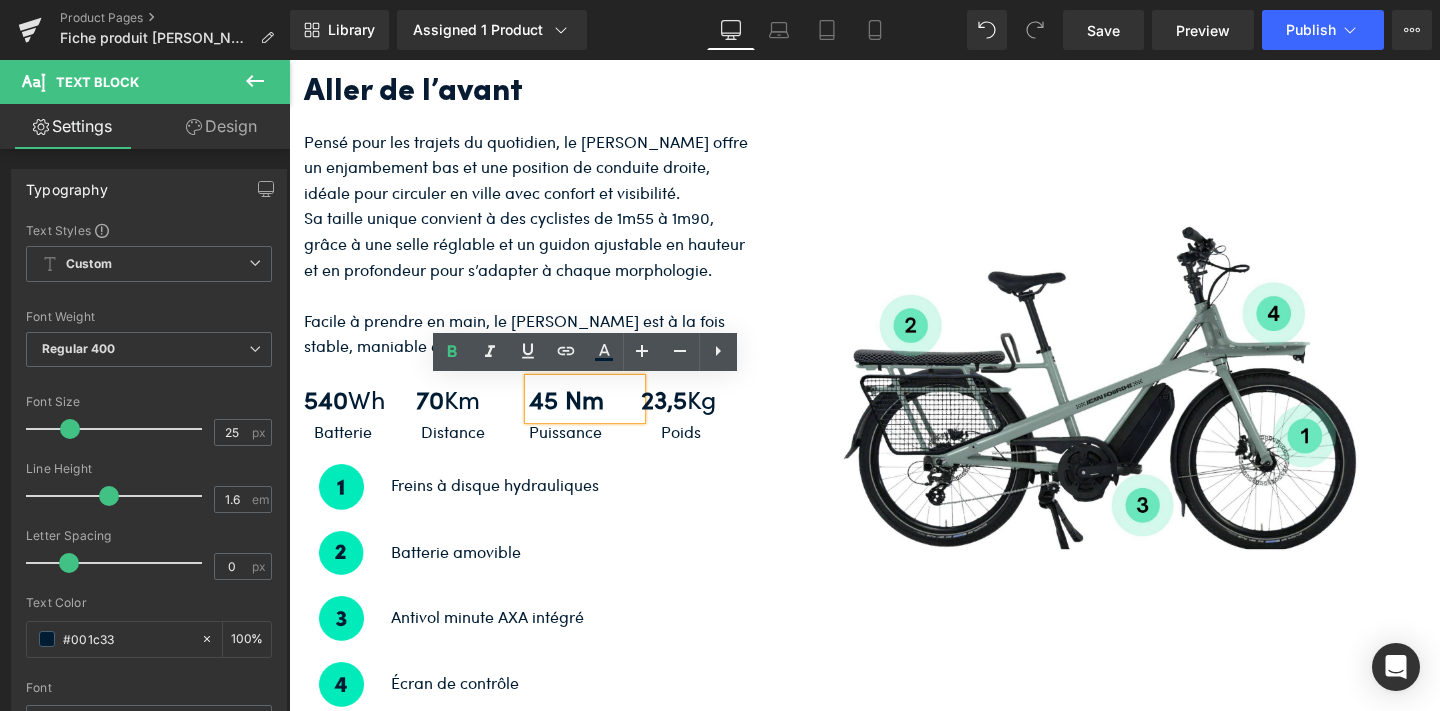 type 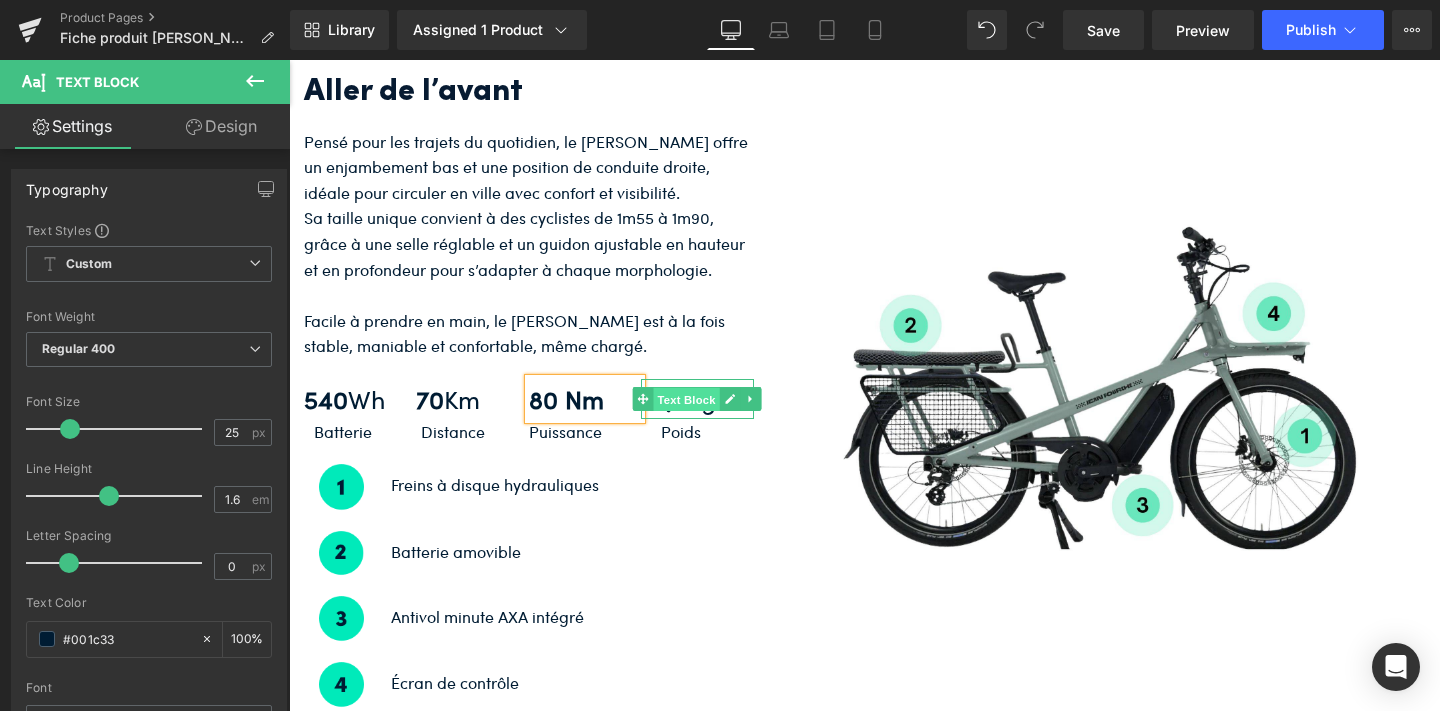 click on "Text Block" at bounding box center [687, 400] 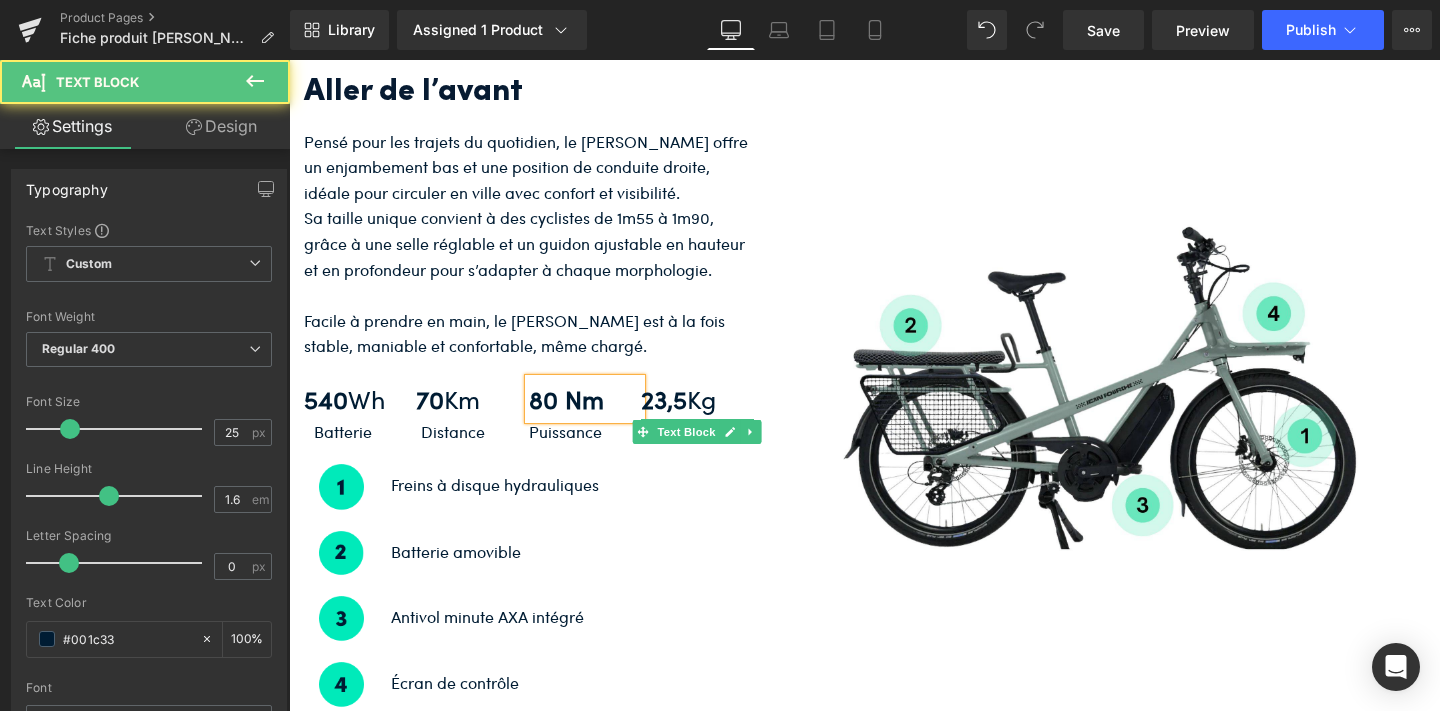 click on "Text Block" at bounding box center (687, 432) 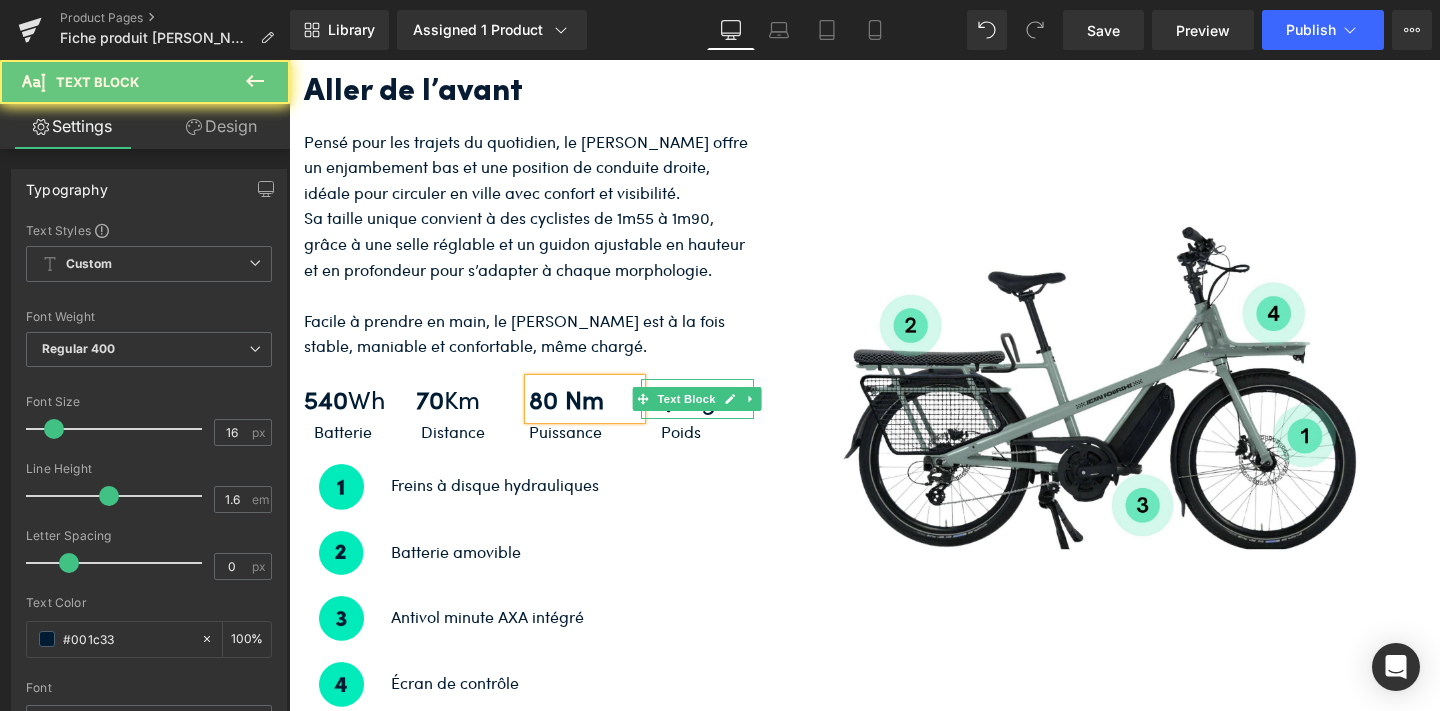 click on "Text Block" at bounding box center (687, 399) 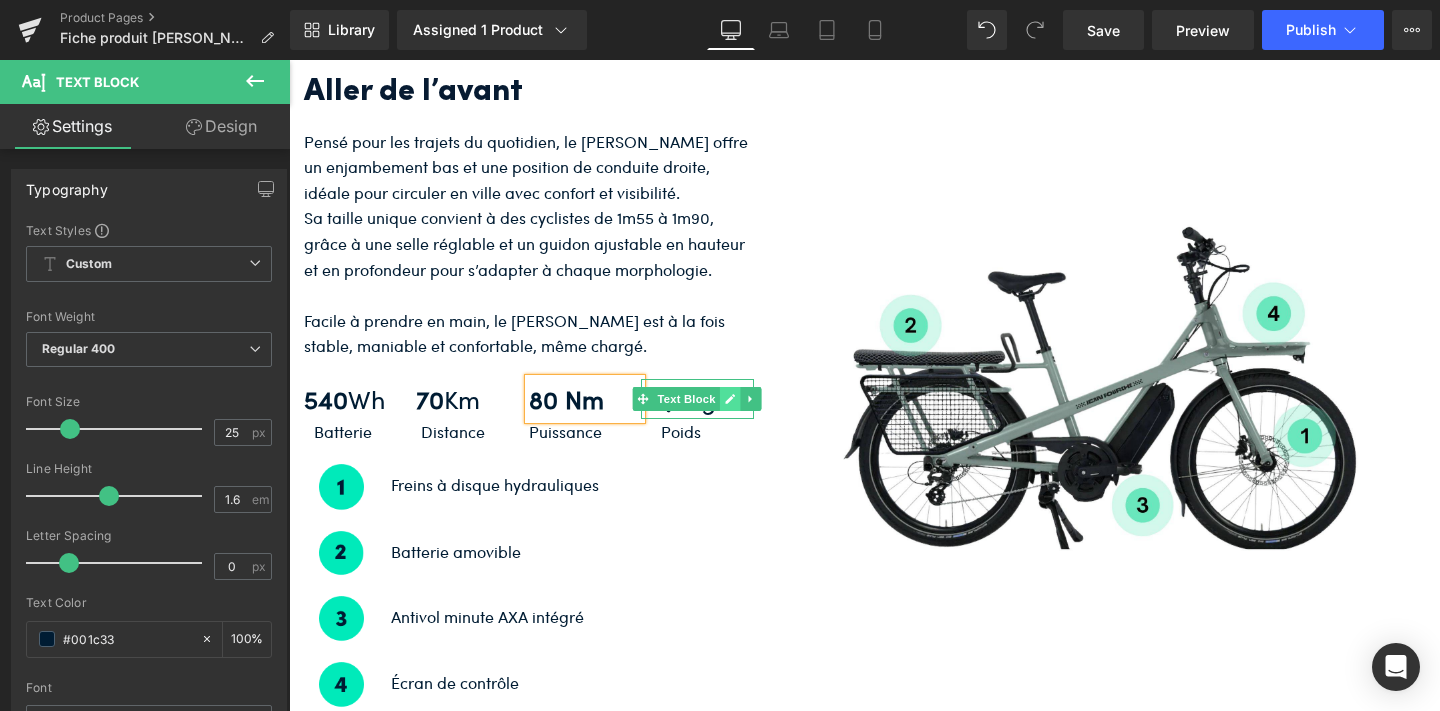 click at bounding box center [730, 399] 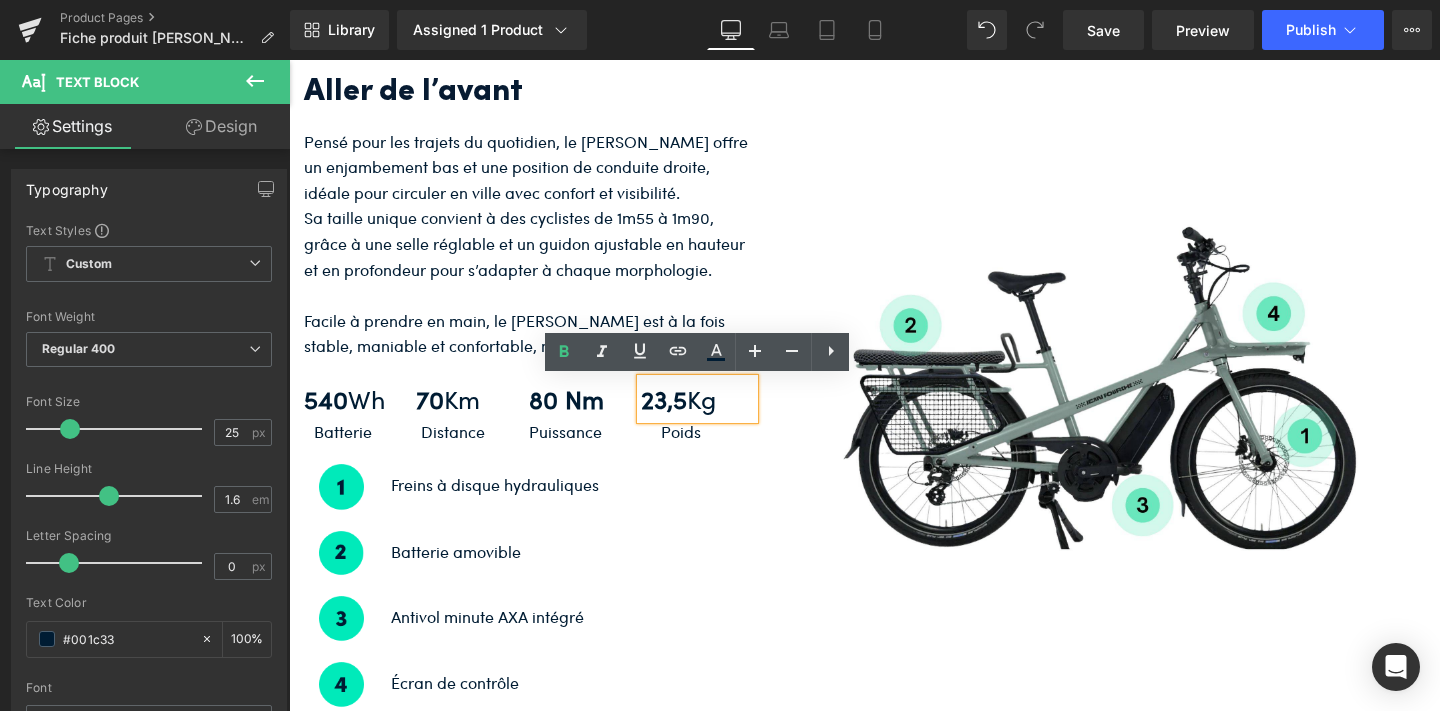 click on "23,5" at bounding box center (664, 398) 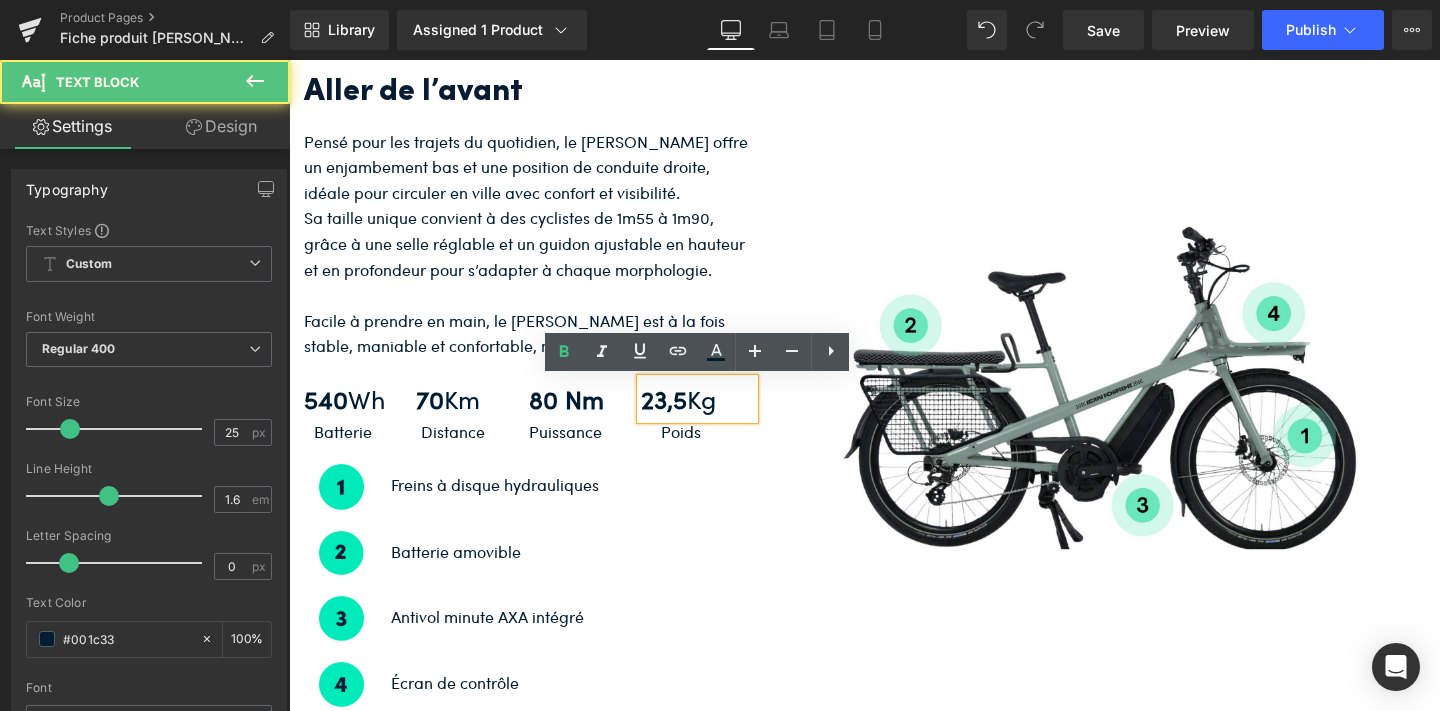 type 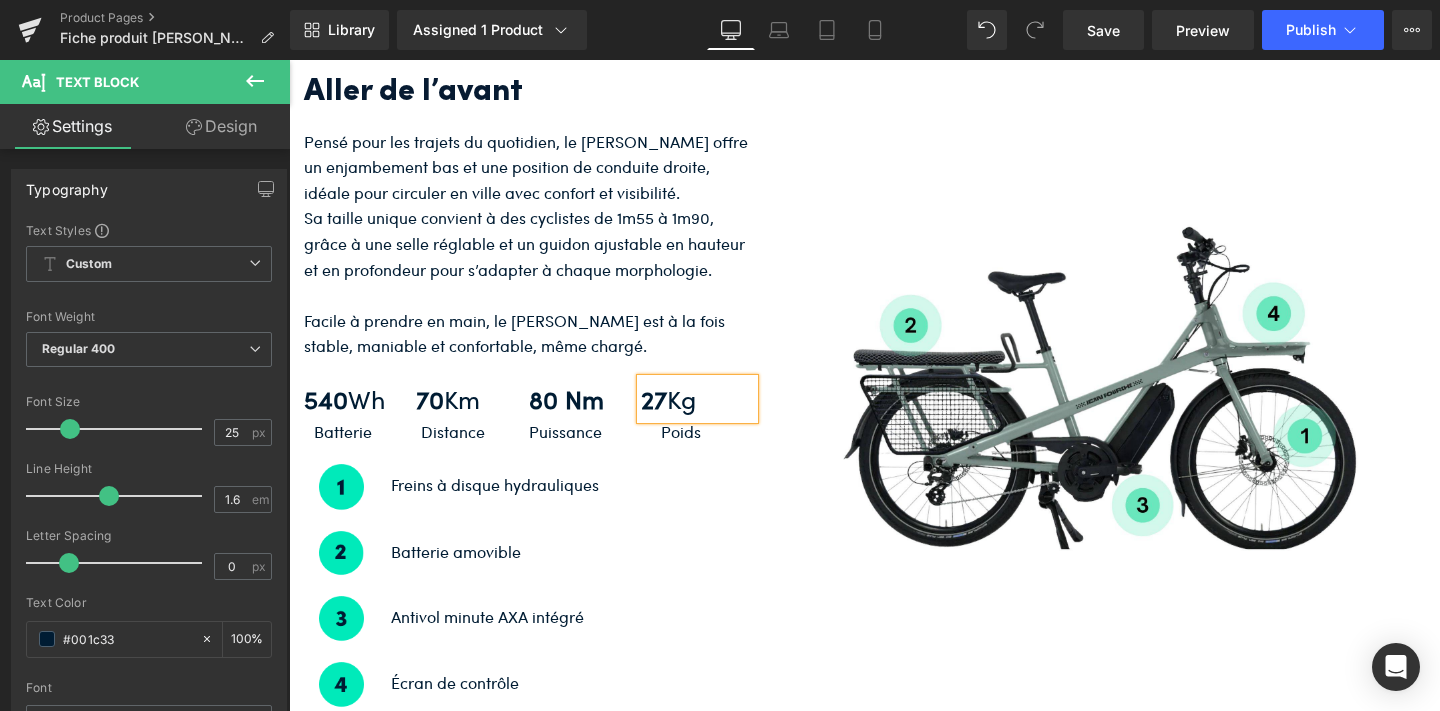 click on "Image         Batterie amovible Text Block         Row" at bounding box center [529, 553] 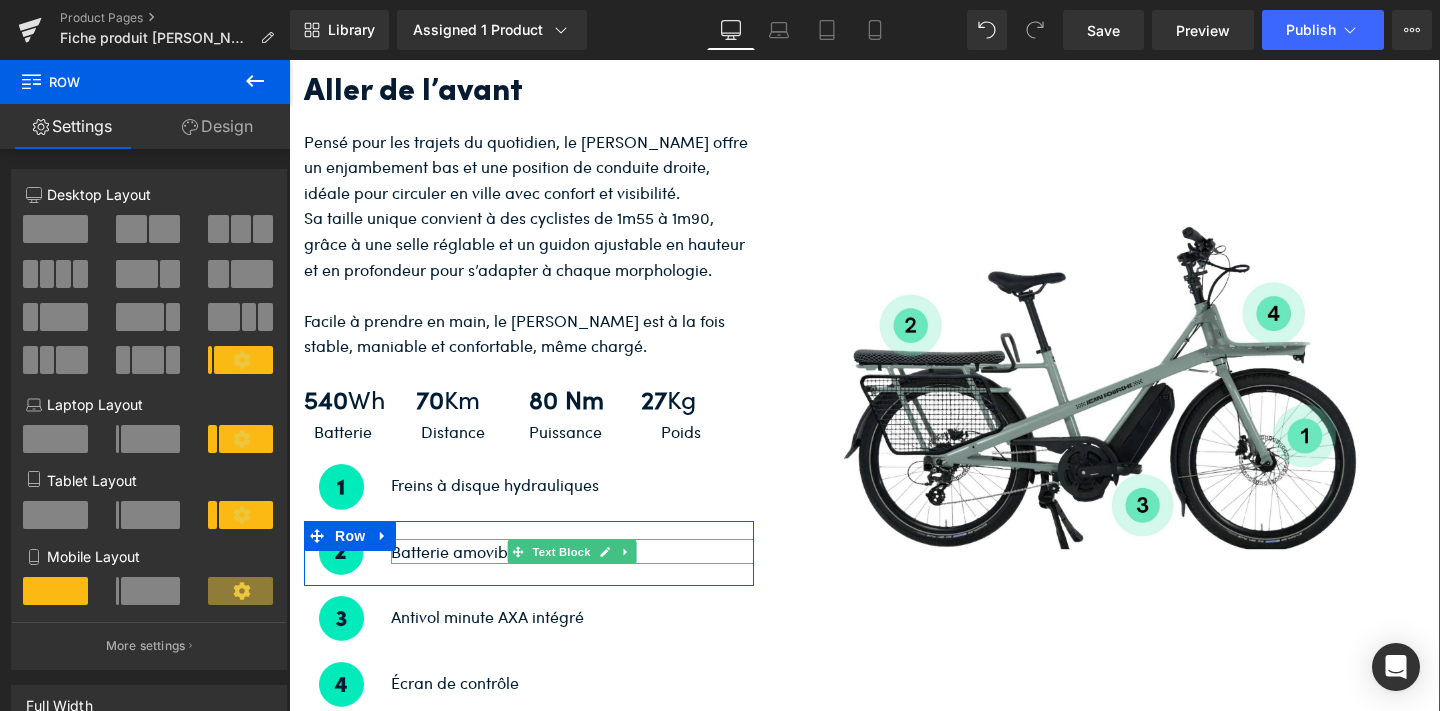 click on "Batterie amovible" at bounding box center (572, 552) 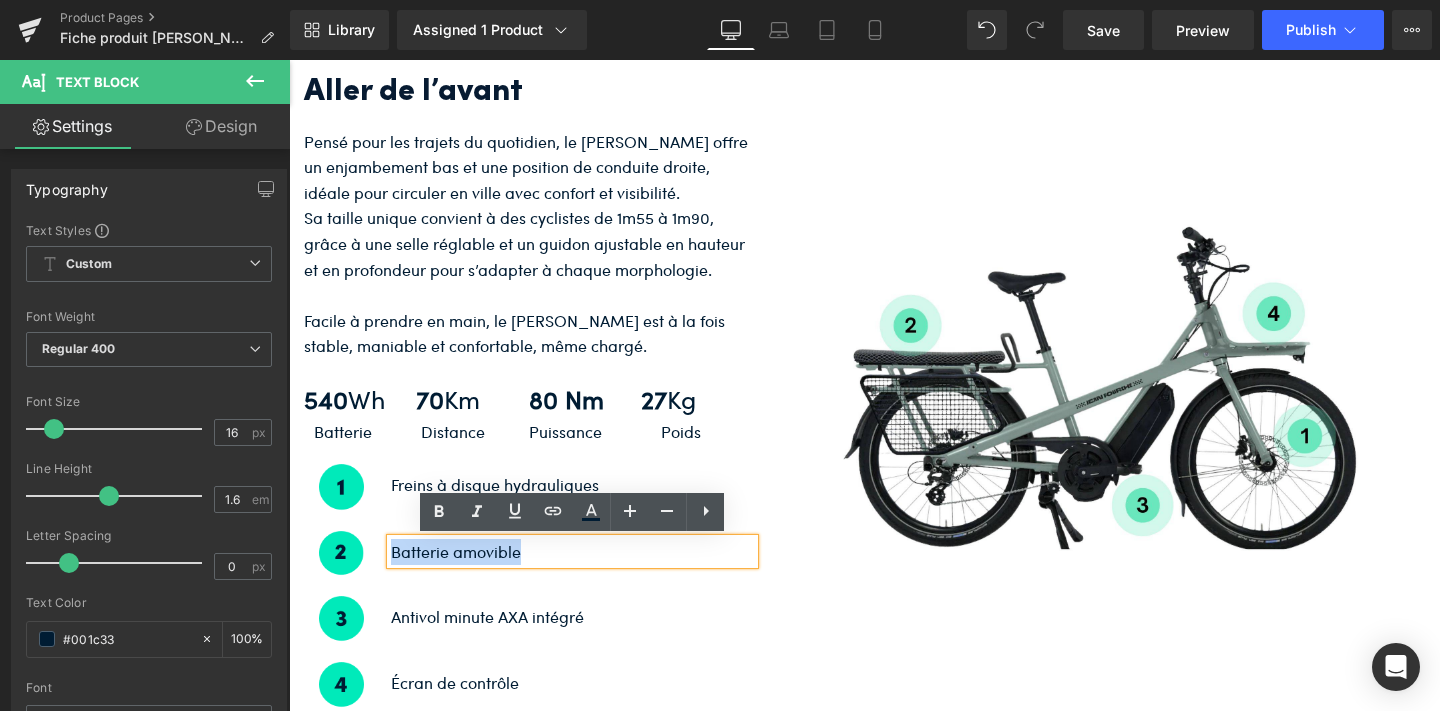 drag, startPoint x: 532, startPoint y: 557, endPoint x: 395, endPoint y: 551, distance: 137.13132 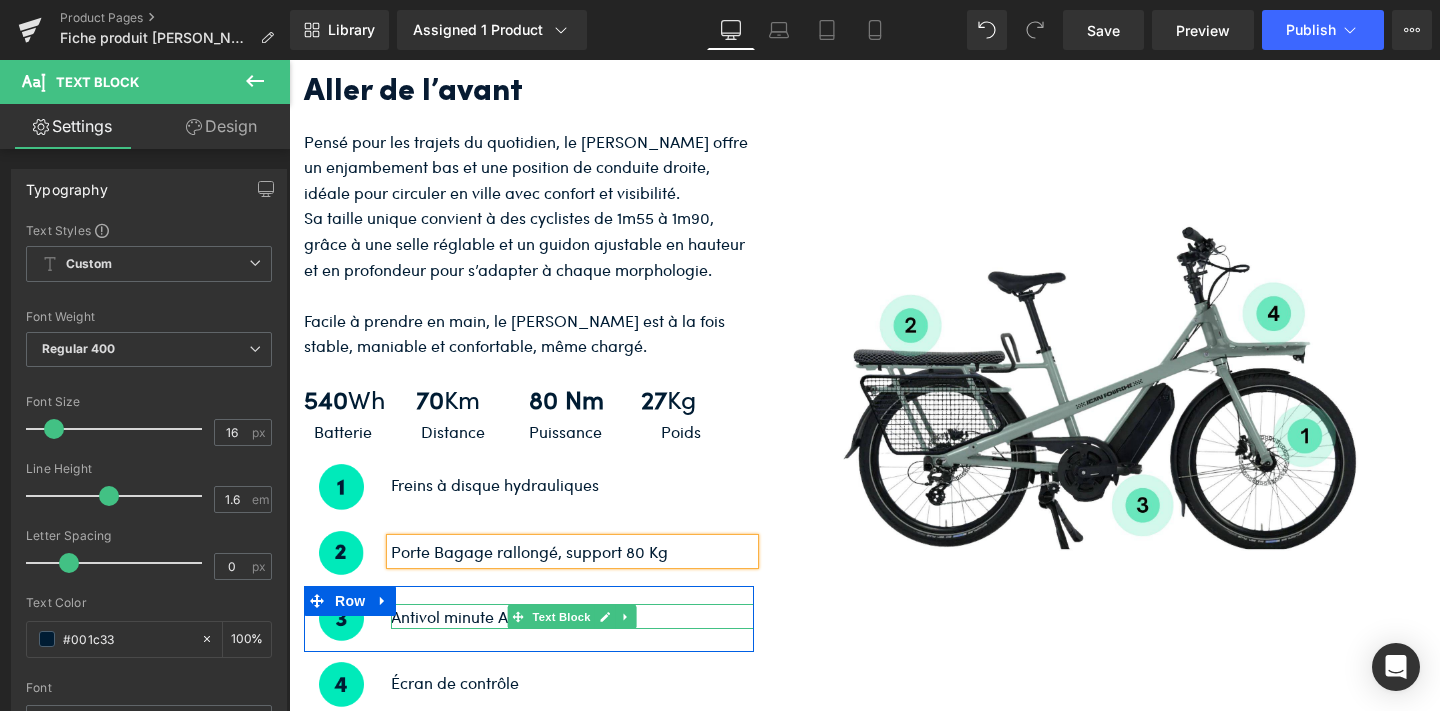 click on "Antivol minute AXA intégré" at bounding box center [572, 617] 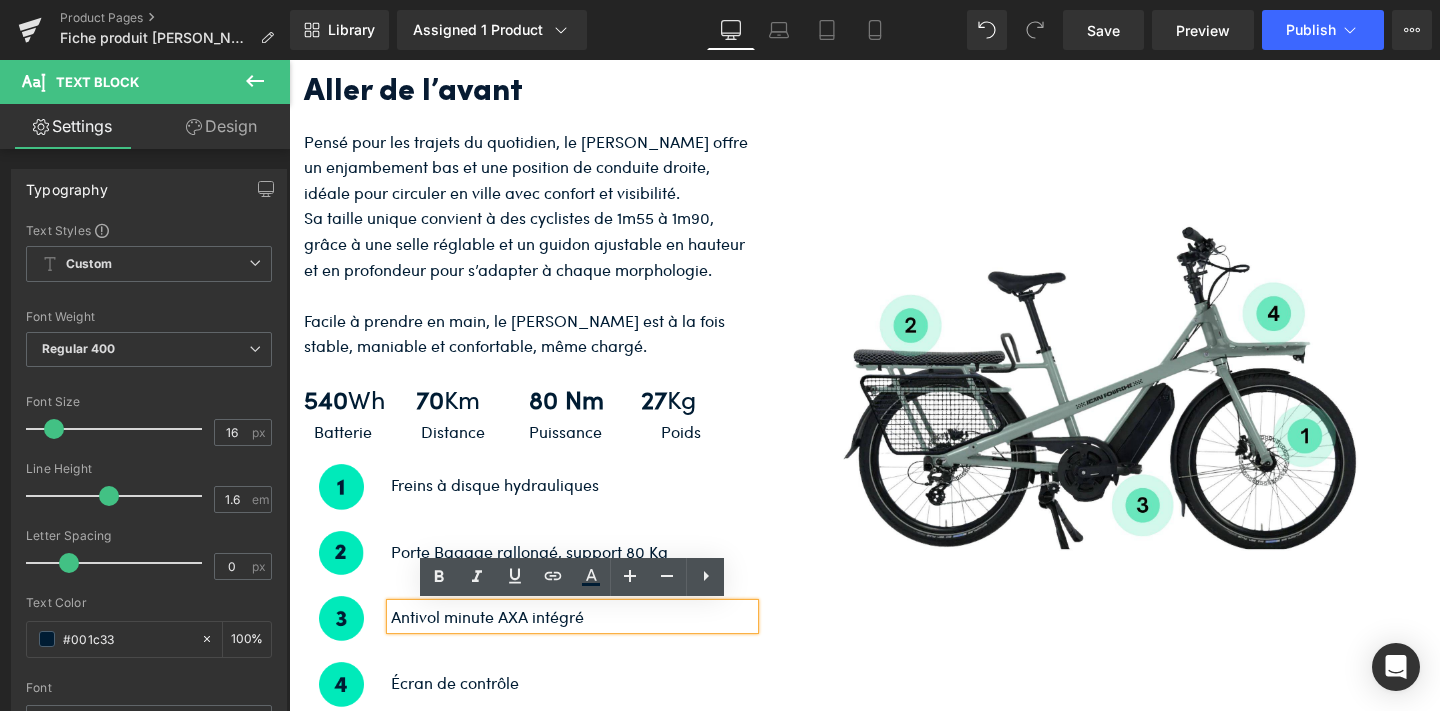 drag, startPoint x: 588, startPoint y: 616, endPoint x: 386, endPoint y: 620, distance: 202.0396 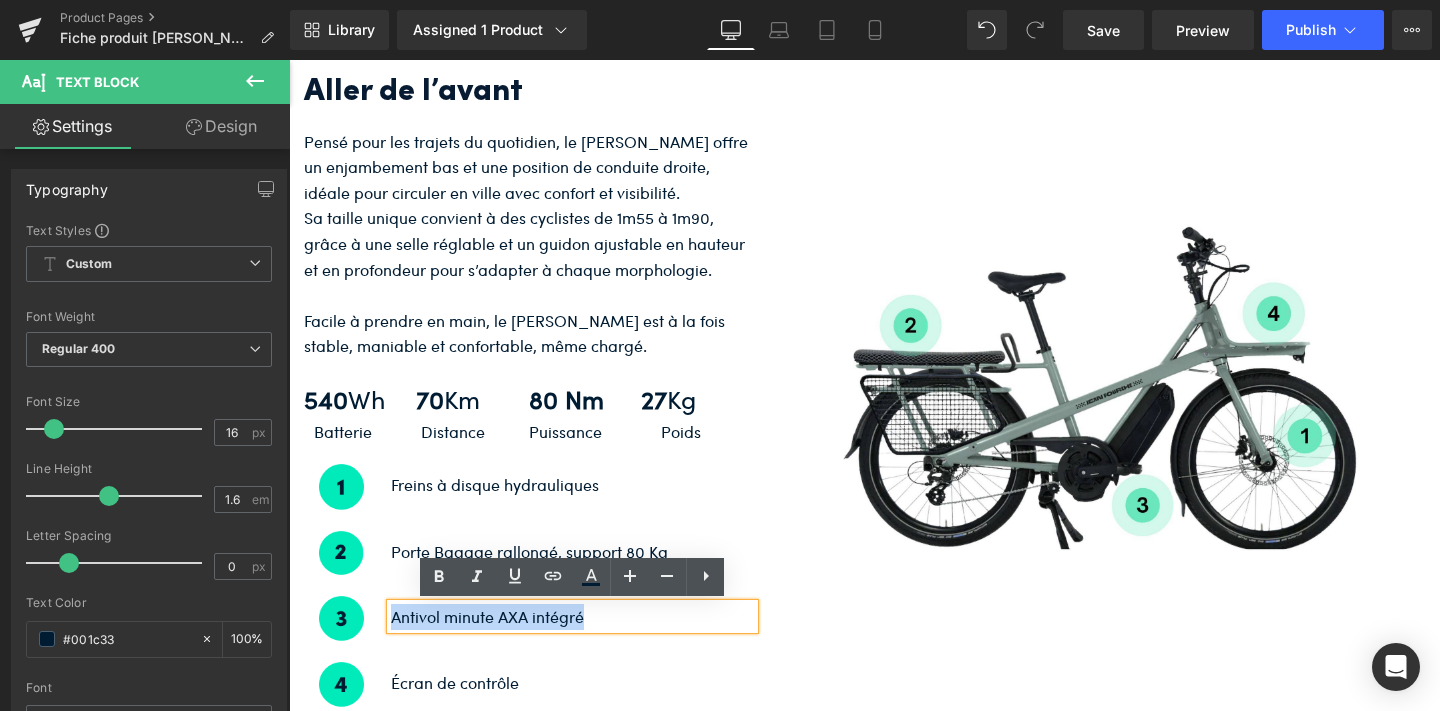 drag, startPoint x: 603, startPoint y: 619, endPoint x: 395, endPoint y: 611, distance: 208.1538 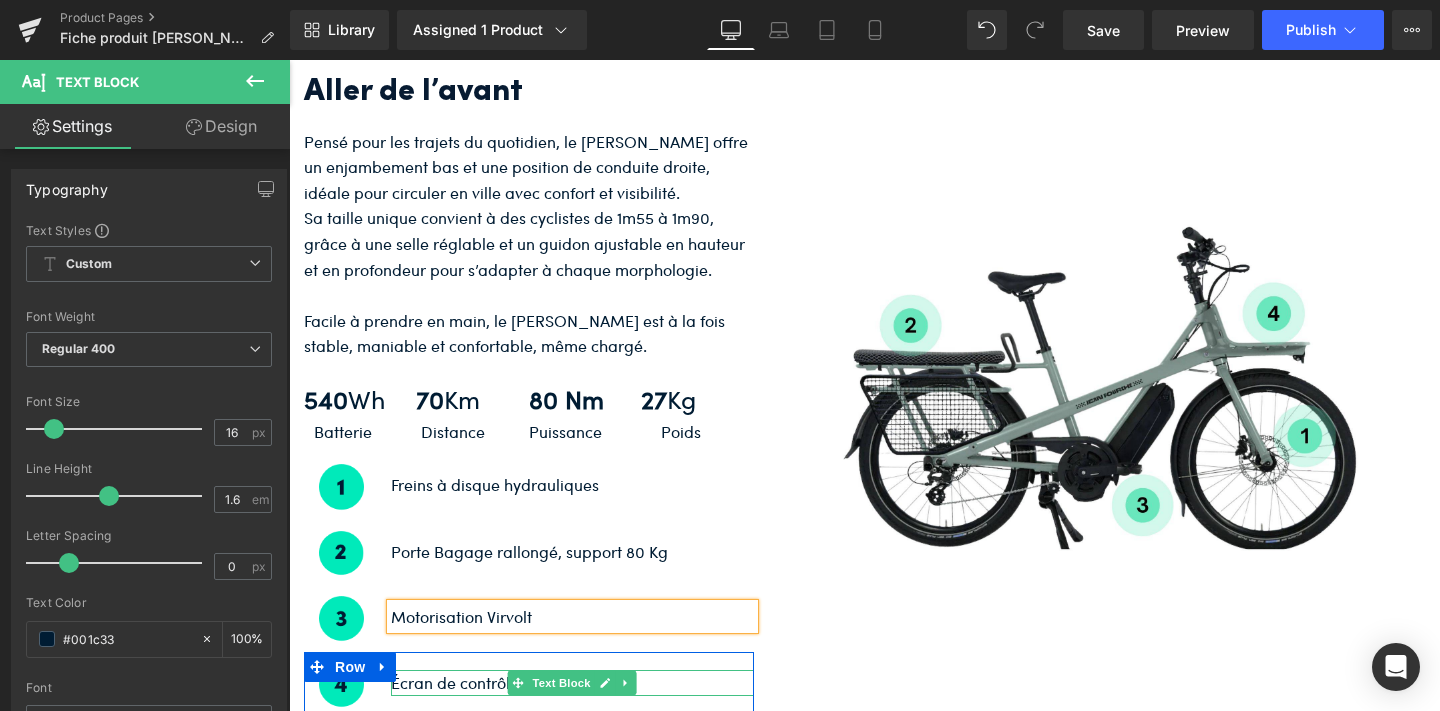 click on "Écran de contrôle" at bounding box center [572, 683] 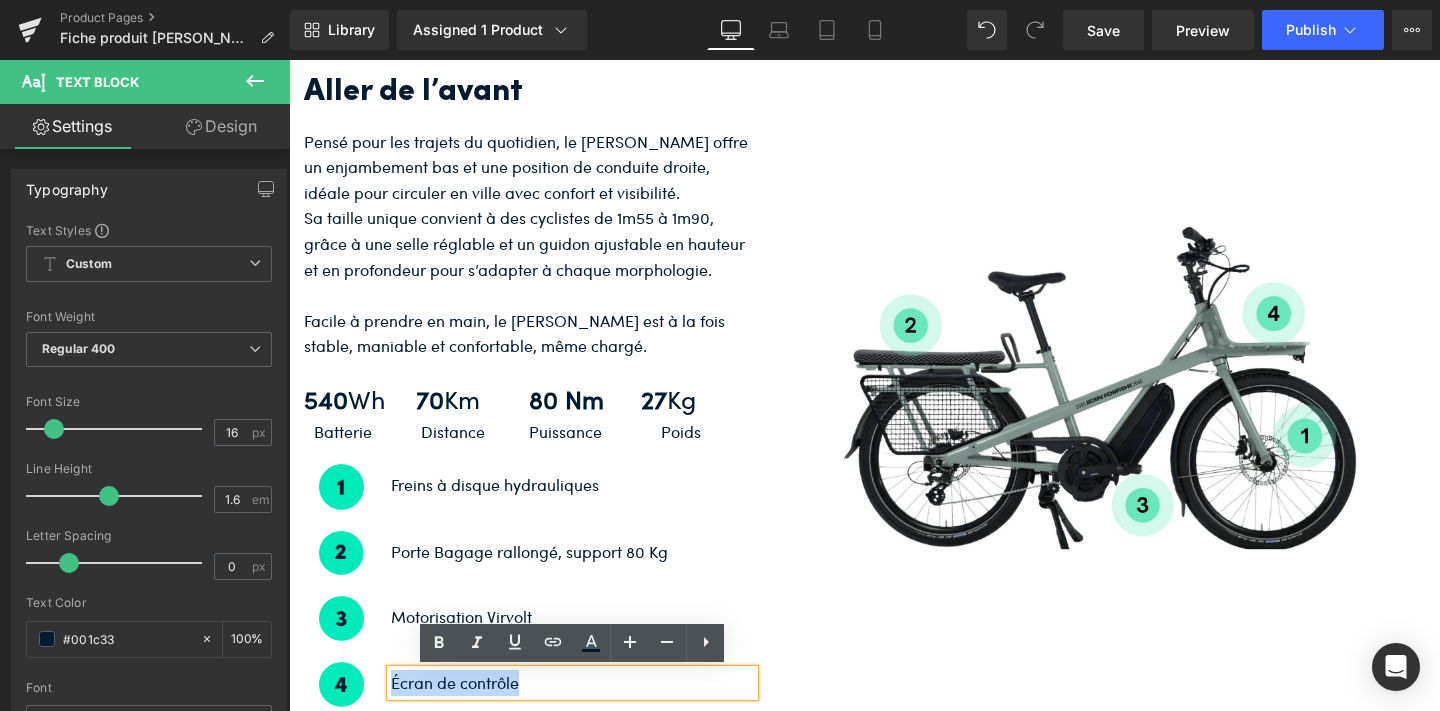 drag, startPoint x: 528, startPoint y: 681, endPoint x: 392, endPoint y: 679, distance: 136.01471 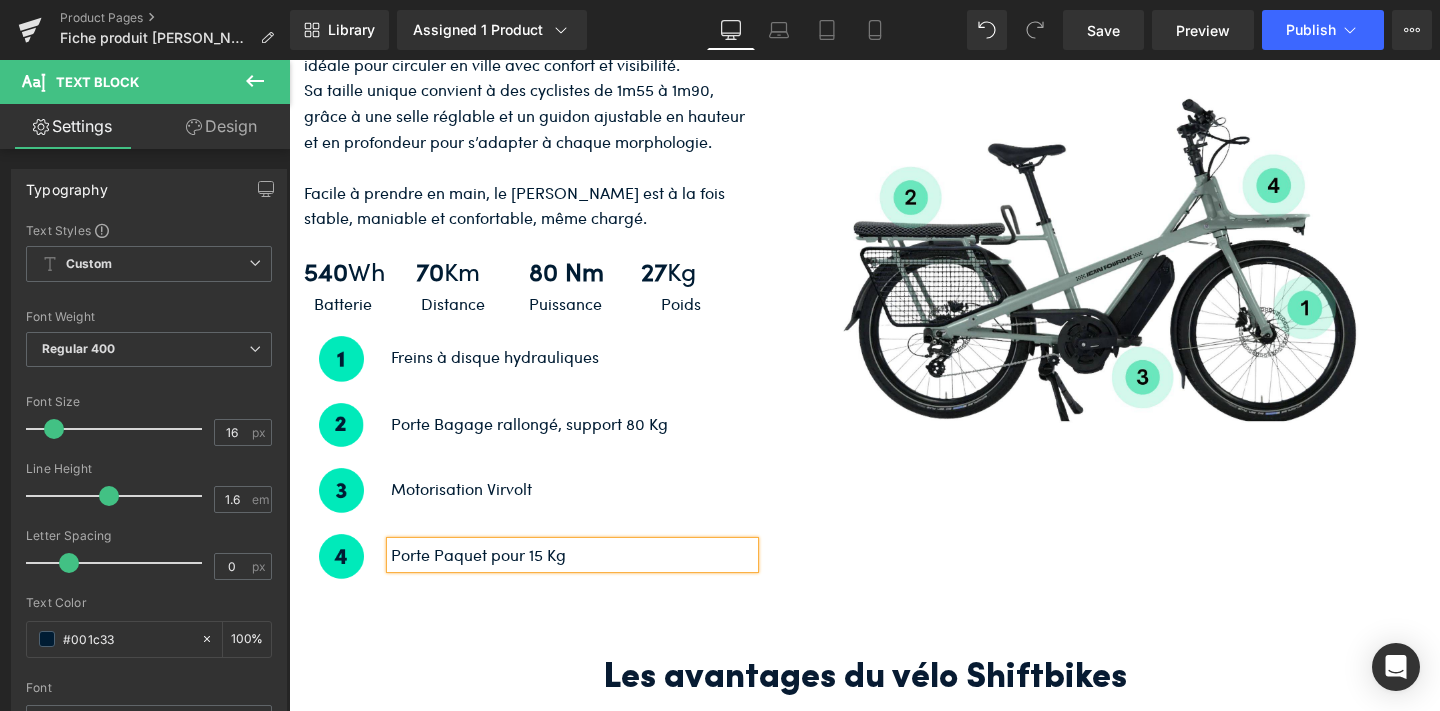 scroll, scrollTop: 4793, scrollLeft: 0, axis: vertical 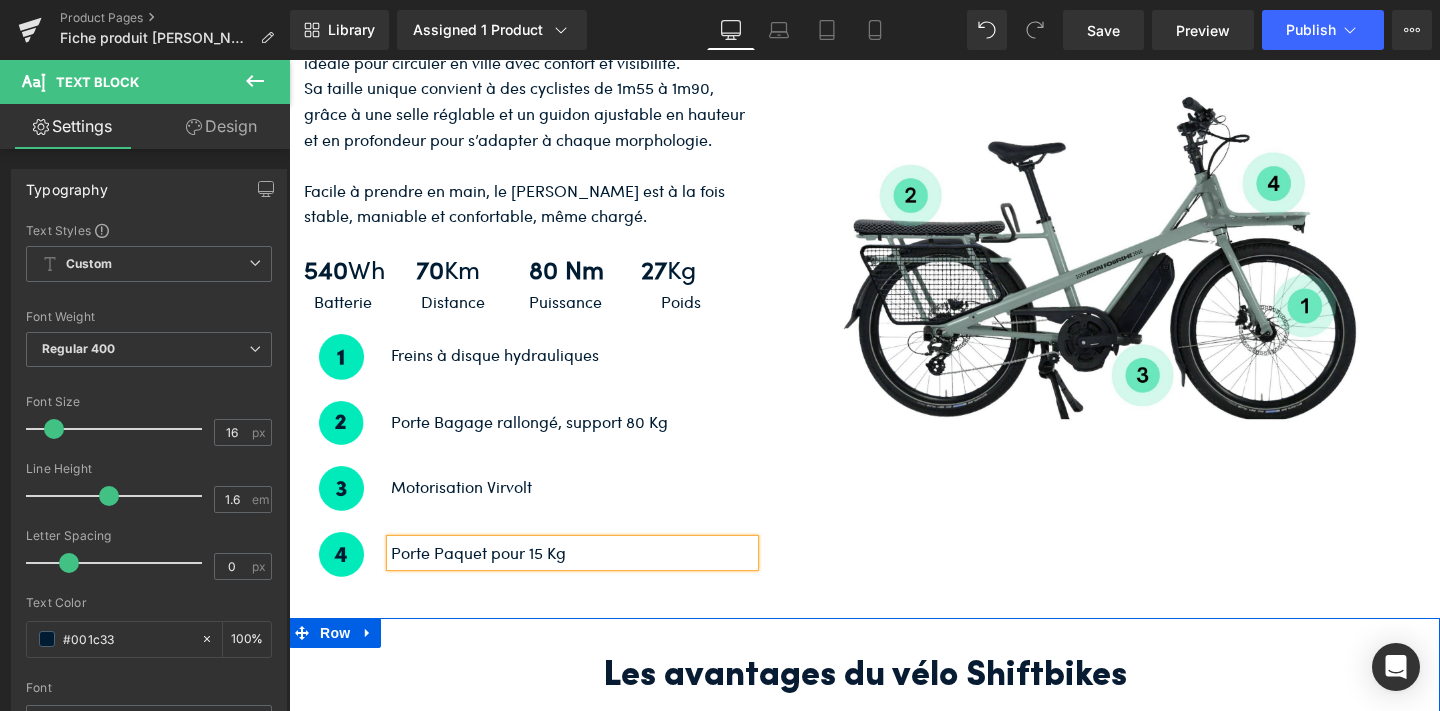 click on "Les avantages du vélo Shiftbikes Heading         Image         Autonomie Heading         Selon le niveau d’assistance choisi, la batterie Greenway de 460Wh permet de faire entre 50 km et 70km en moyenne Text Block         Image         Sécurisant Heading         Les feux avant et arrières vous assurent de voir et d’être vu correctement, même lorsqu’il fait nuit Text Block         Row         Image         Puissant Heading         Le moteur de 250W est situé dans la roue arrière et offre une assistance jusqu’à 25 km/h Text Block         Image         Assemblé en France Heading         Les Shiftbikes sont conçus et assemblés en France, à la Manufacture Française du Cycle, près de Nantes Text Block         Row         Image         Confortable Heading         Les pneux ballons garantissent votre adhérence et votre confort Text Block         Image         Fiable Heading         Le cadre en aluminium ainsi que l’ensemble des éléments sont testés dans notre usine française Text Block" at bounding box center (864, 910) 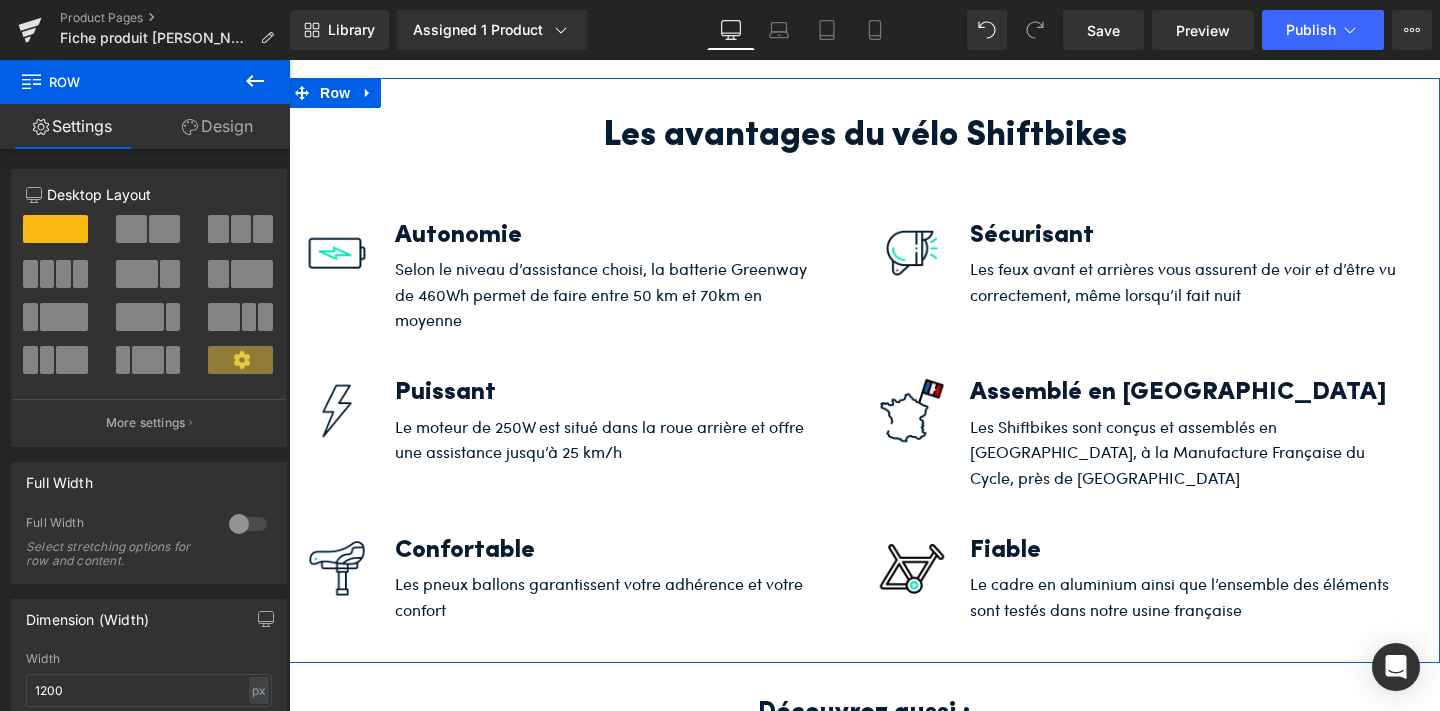 scroll, scrollTop: 5364, scrollLeft: 0, axis: vertical 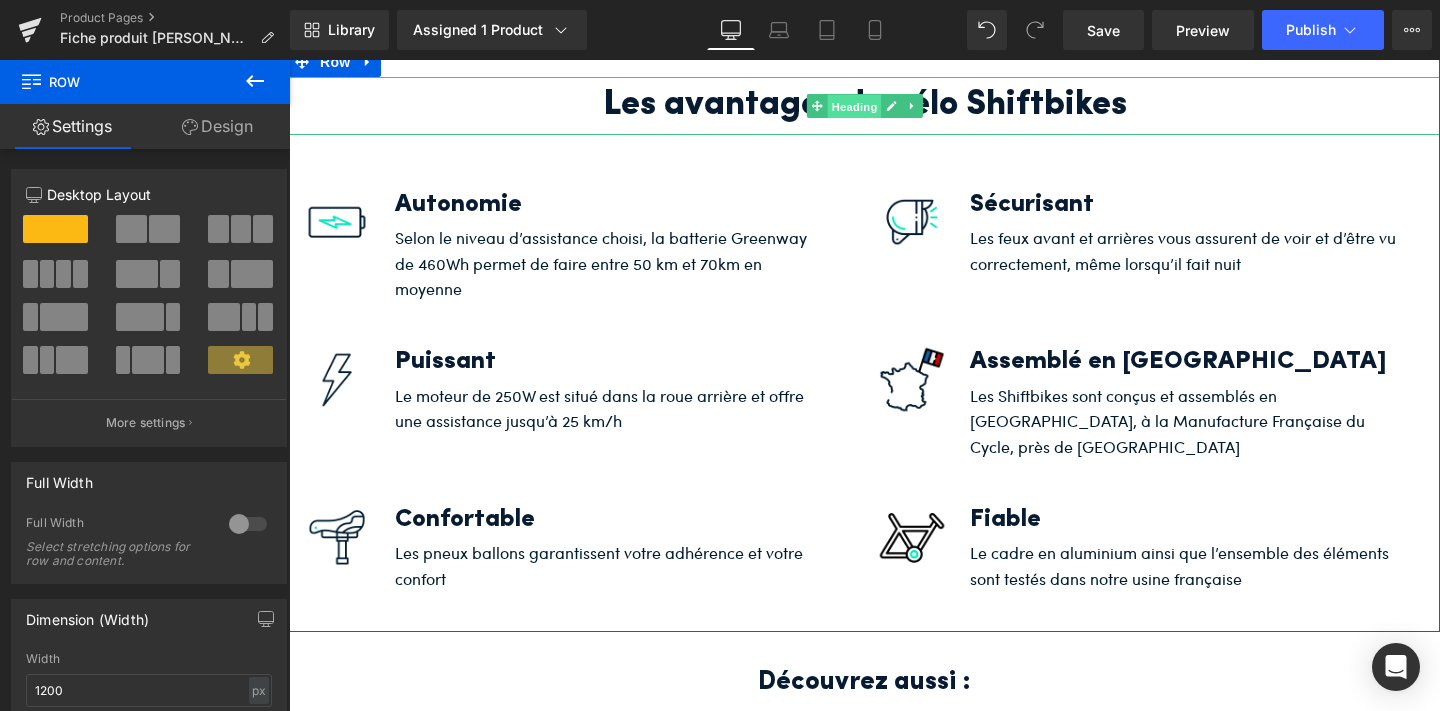 click on "Heading" at bounding box center (854, 107) 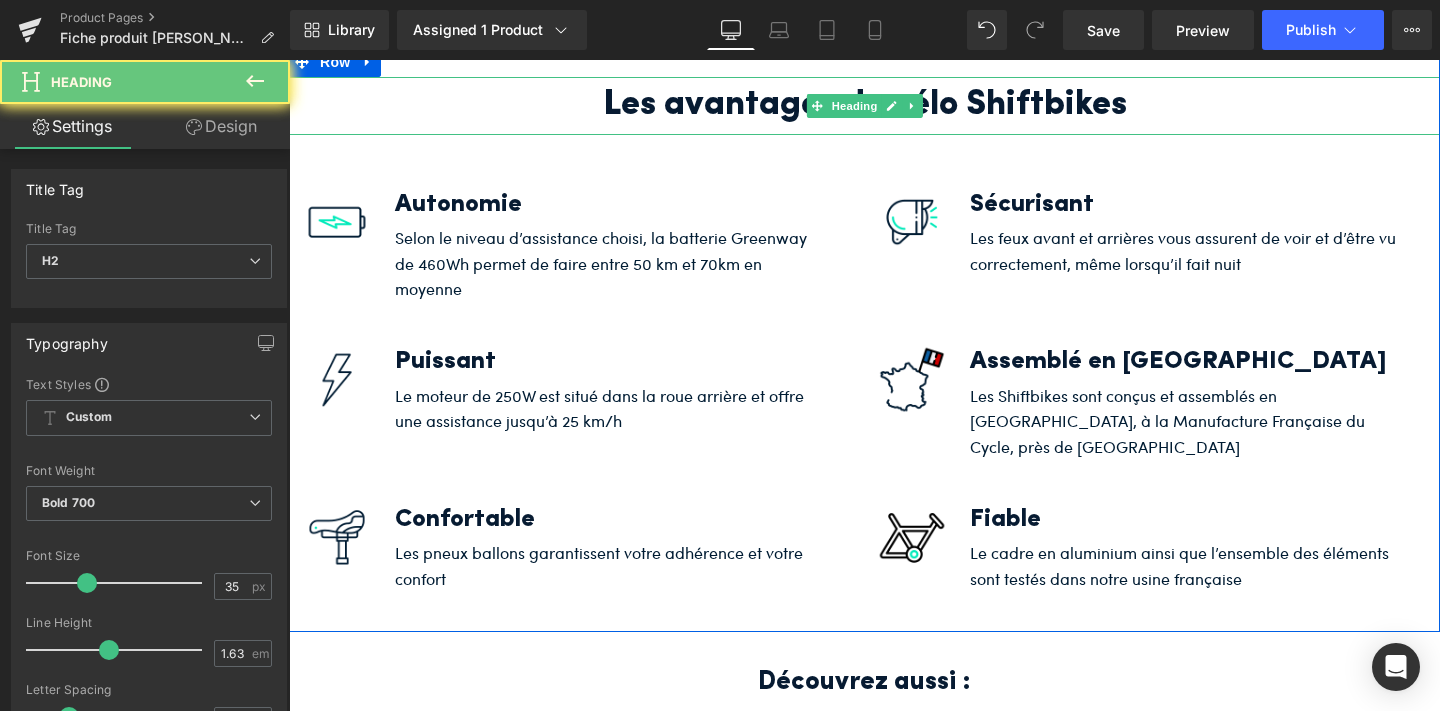 click on "Les avantages du vélo Shiftbikes" at bounding box center (864, 105) 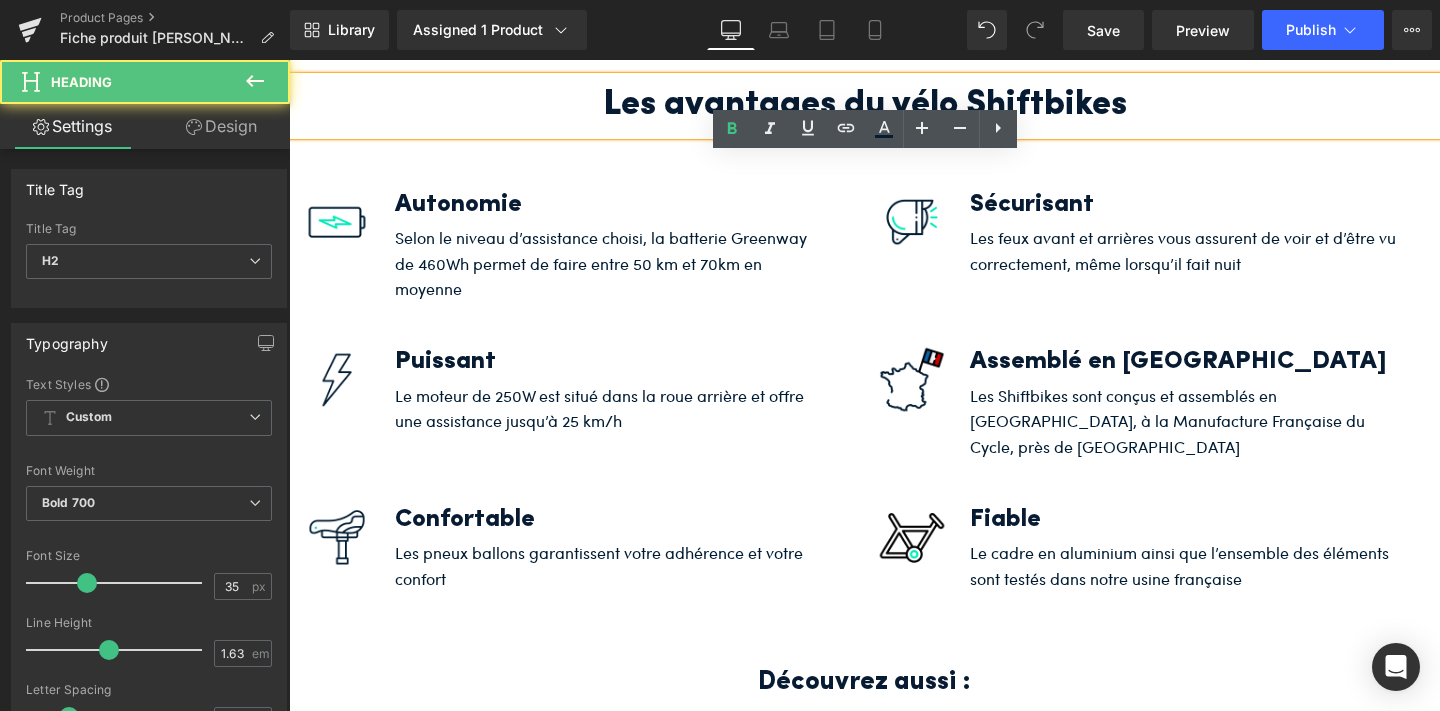 click on "Les avantages du vélo Shiftbikes" at bounding box center [864, 105] 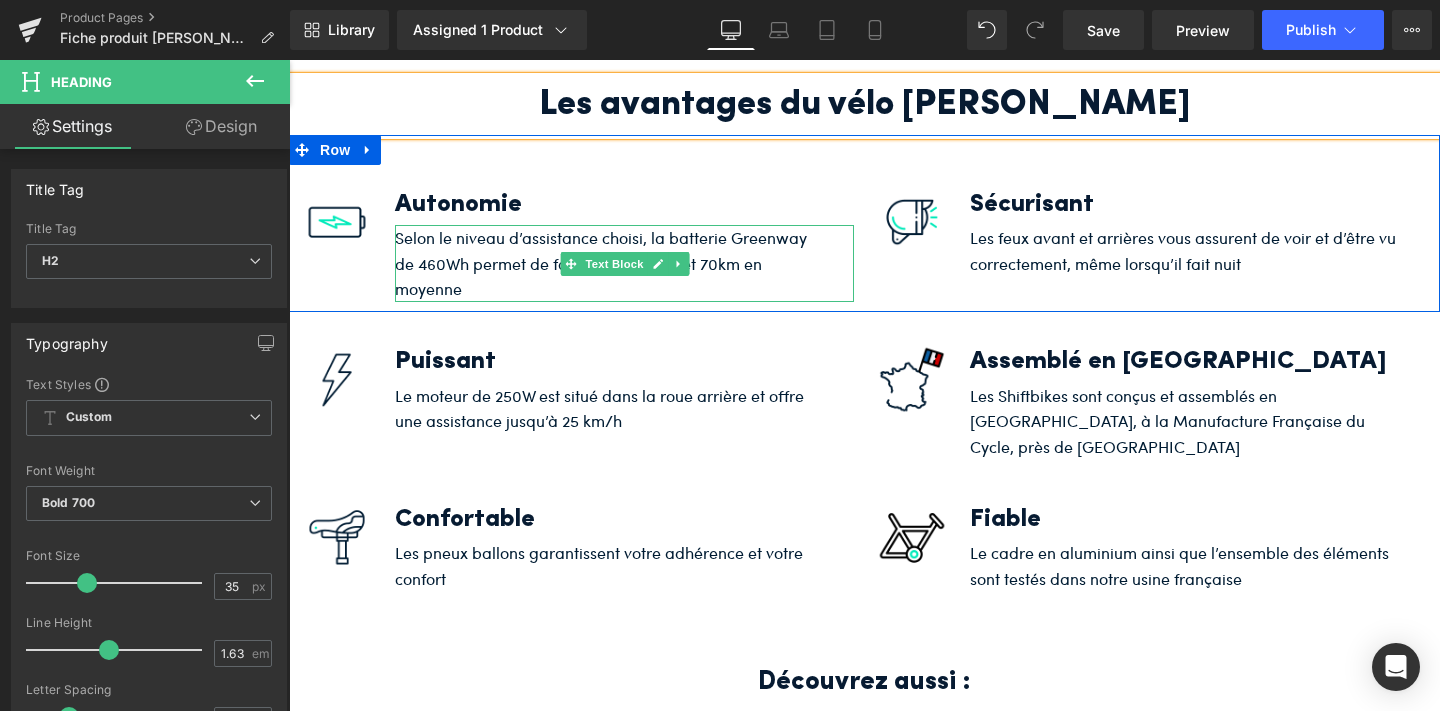 click on "Selon le niveau d’assistance choisi, la batterie Greenway de 460Wh permet de faire entre 50 km et 70km en moyenne" at bounding box center (610, 263) 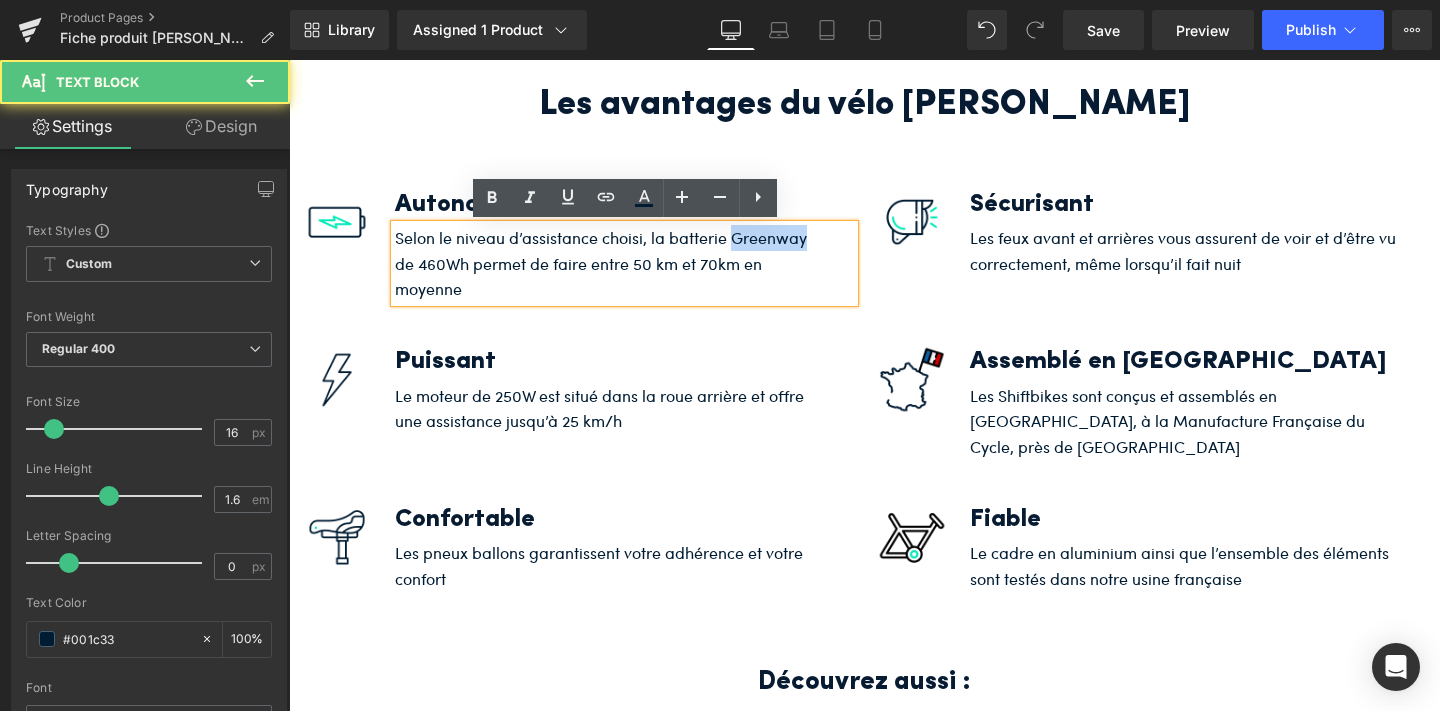 drag, startPoint x: 733, startPoint y: 239, endPoint x: 819, endPoint y: 242, distance: 86.05231 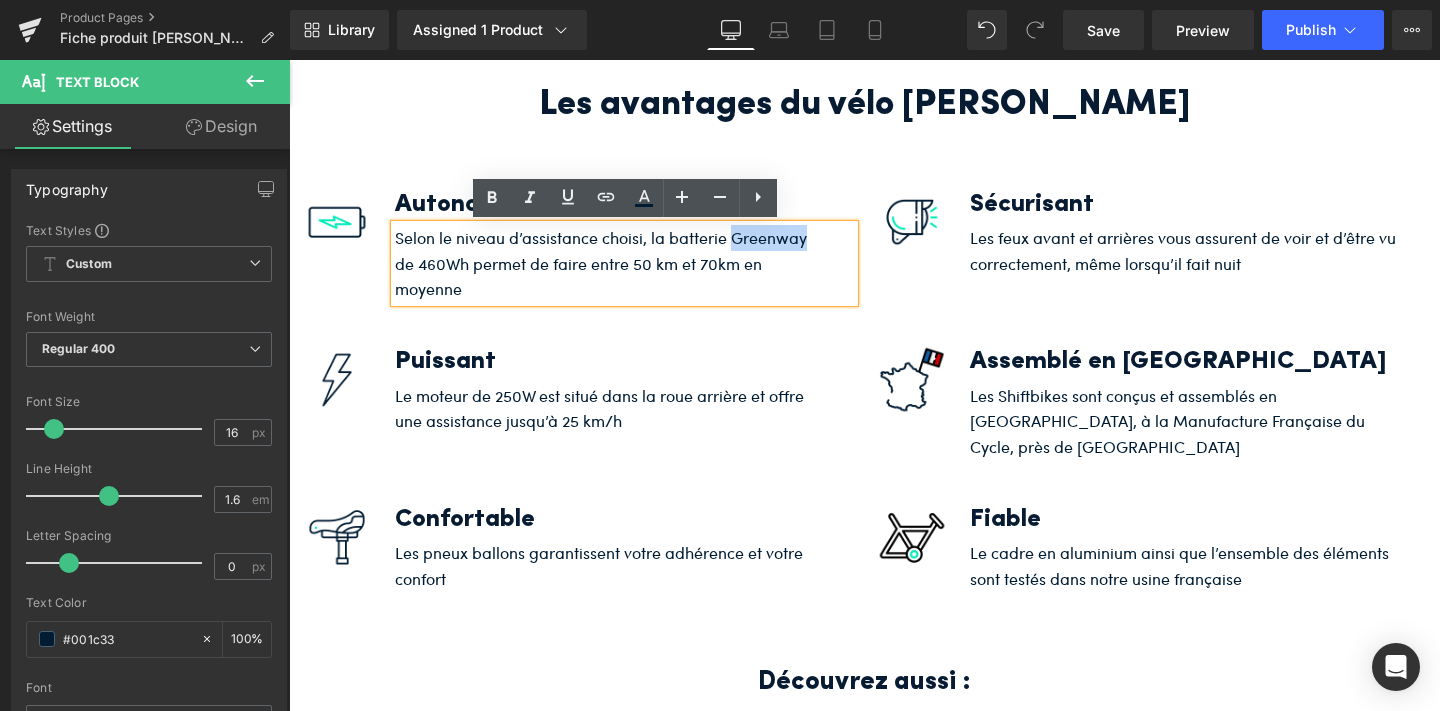 type 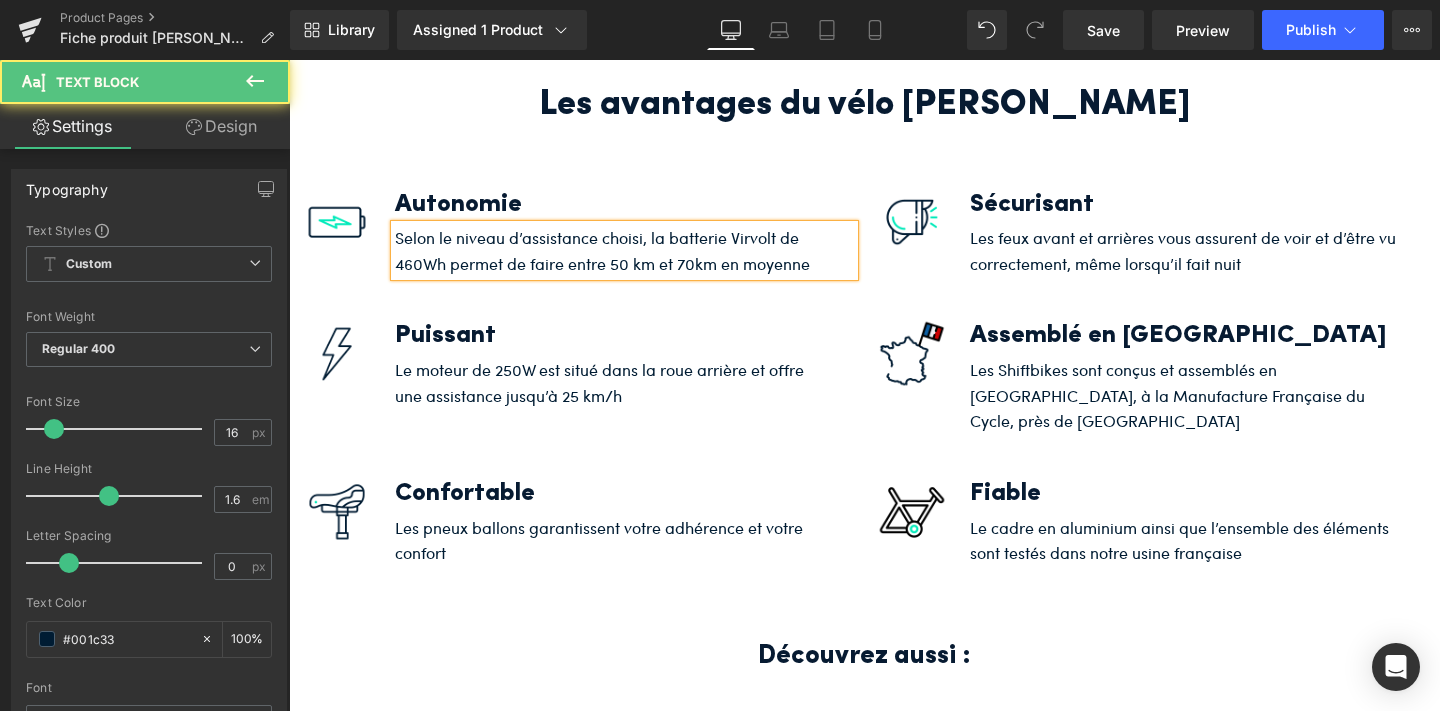 click on "Selon le niveau d’assistance choisi, la batterie Virvolt de 460Wh permet de faire entre 50 km et 70km en moyenne" at bounding box center (610, 250) 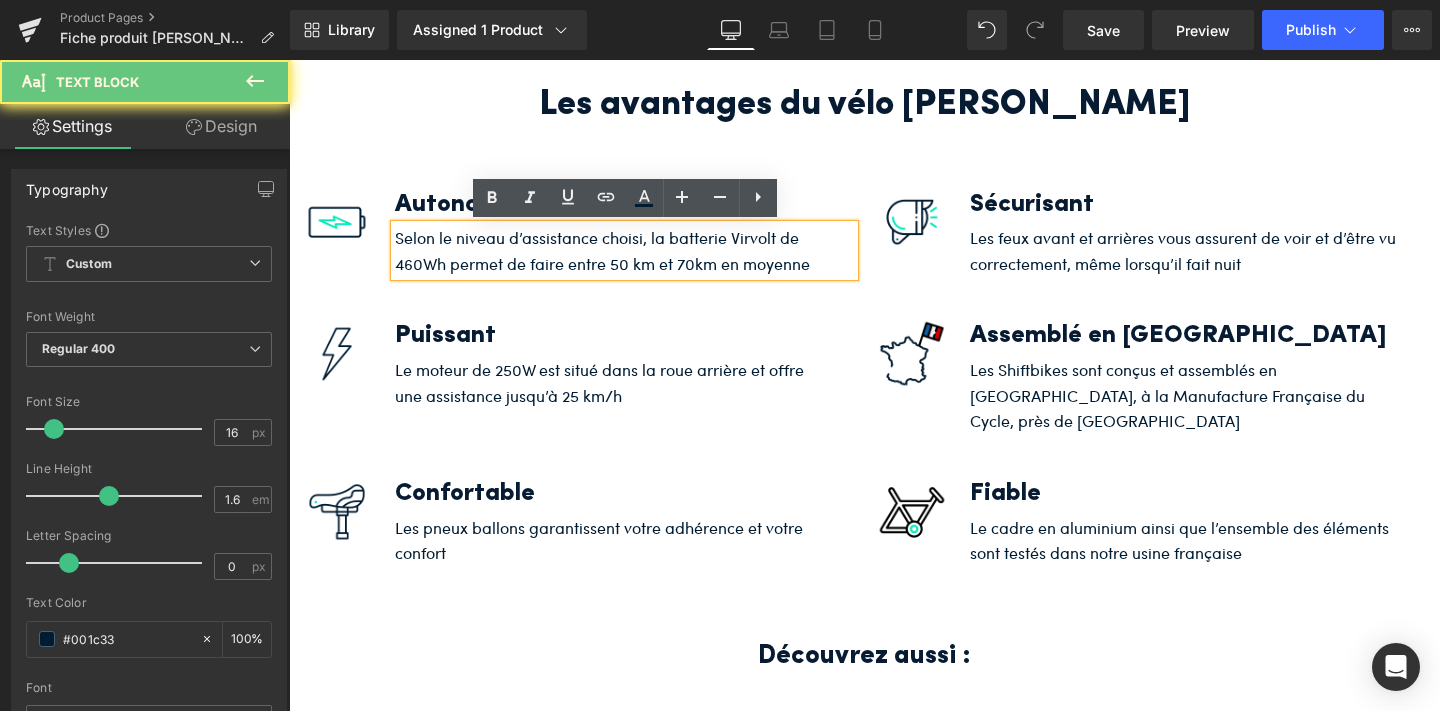 click on "Selon le niveau d’assistance choisi, la batterie Virvolt de 460Wh permet de faire entre 50 km et 70km en moyenne" at bounding box center [610, 250] 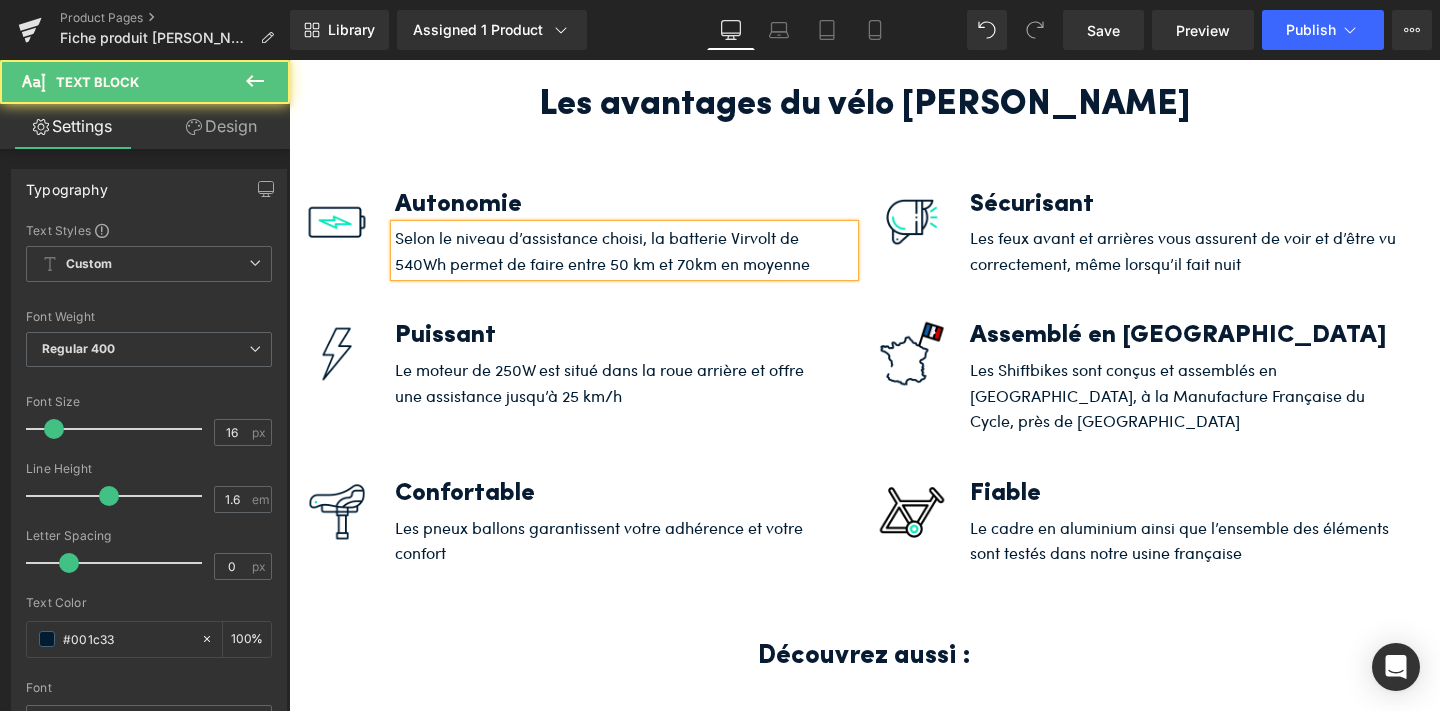 click on "Selon le niveau d’assistance choisi, la batterie Virvolt de 540Wh permet de faire entre 50 km et 70km en moyenne" at bounding box center [610, 250] 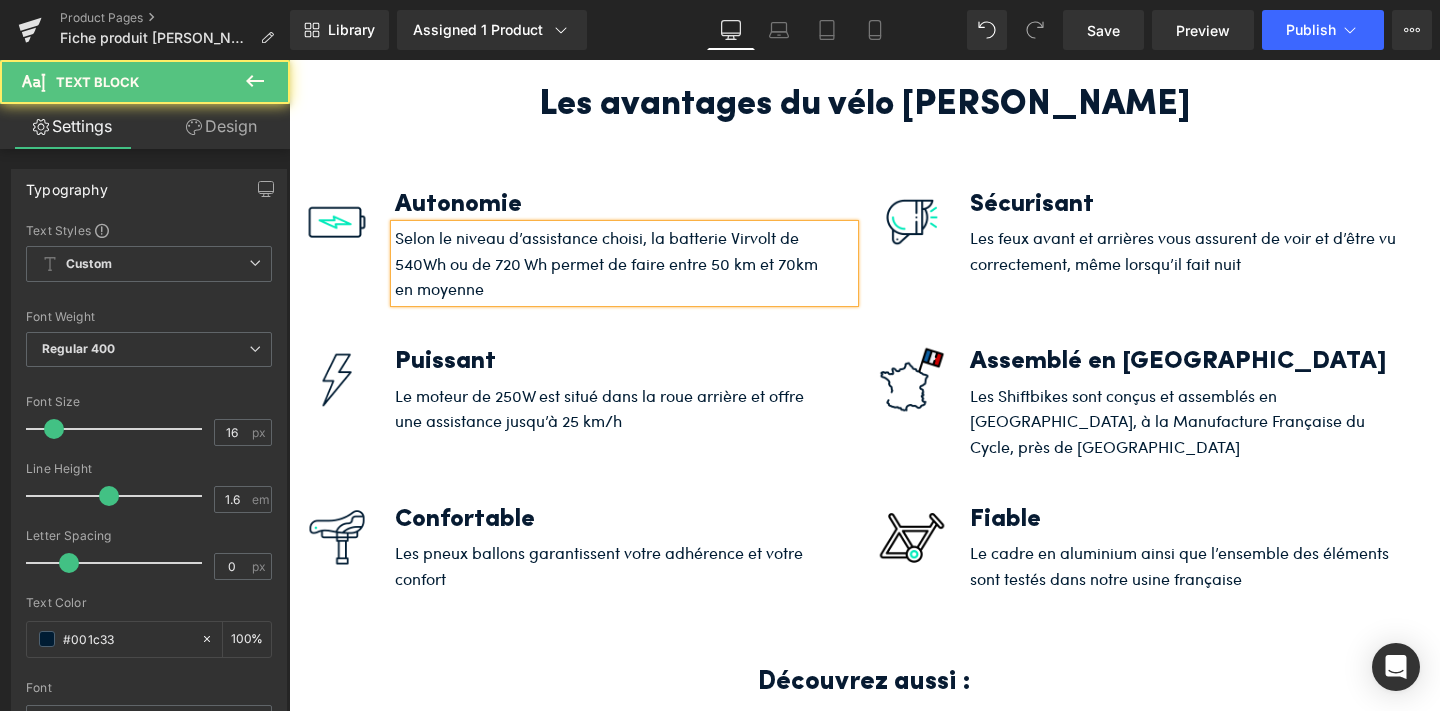 click on "Selon le niveau d’assistance choisi, la batterie Virvolt de 540Wh ou de 720 Wh permet de faire entre 50 km et 70km en moyenne" at bounding box center (610, 263) 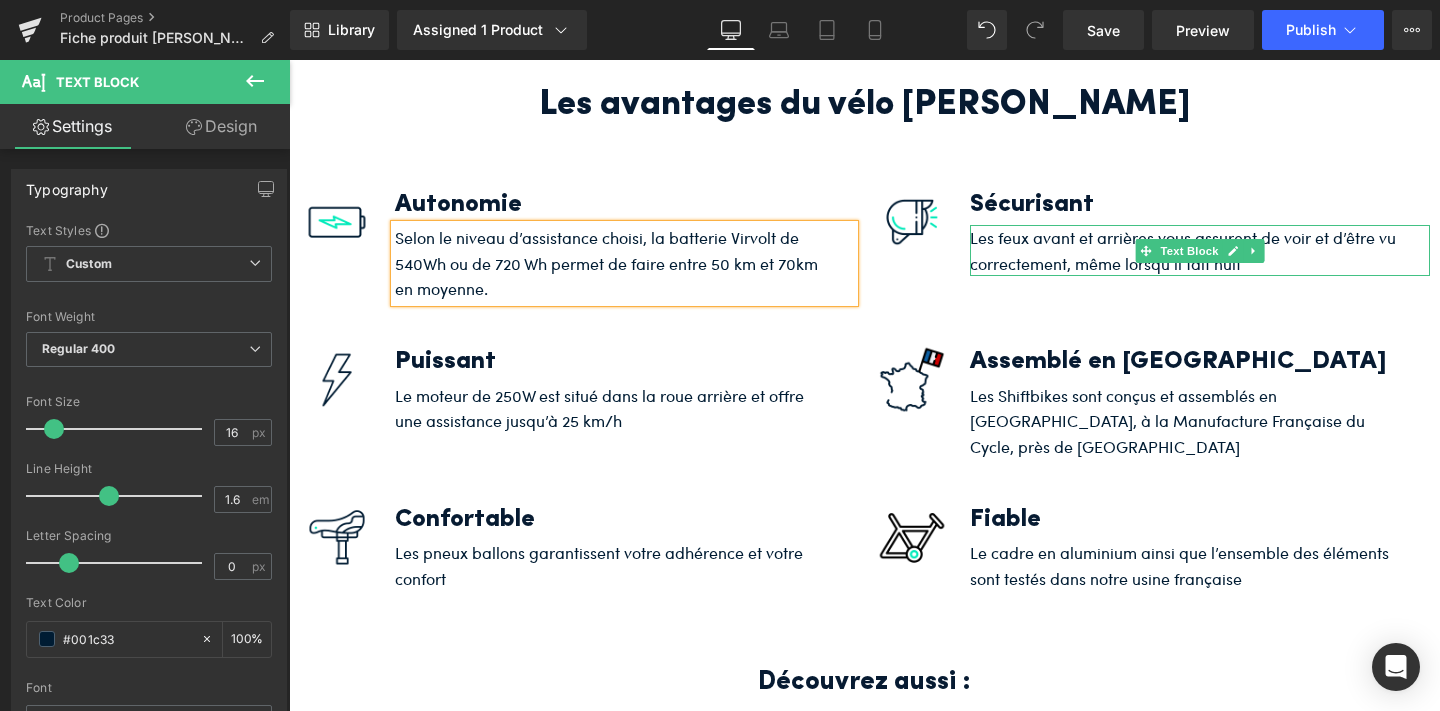 click on "Les feux avant et arrières vous assurent de voir et d’être vu correctement, même lorsqu’il fait nuit" at bounding box center [1185, 250] 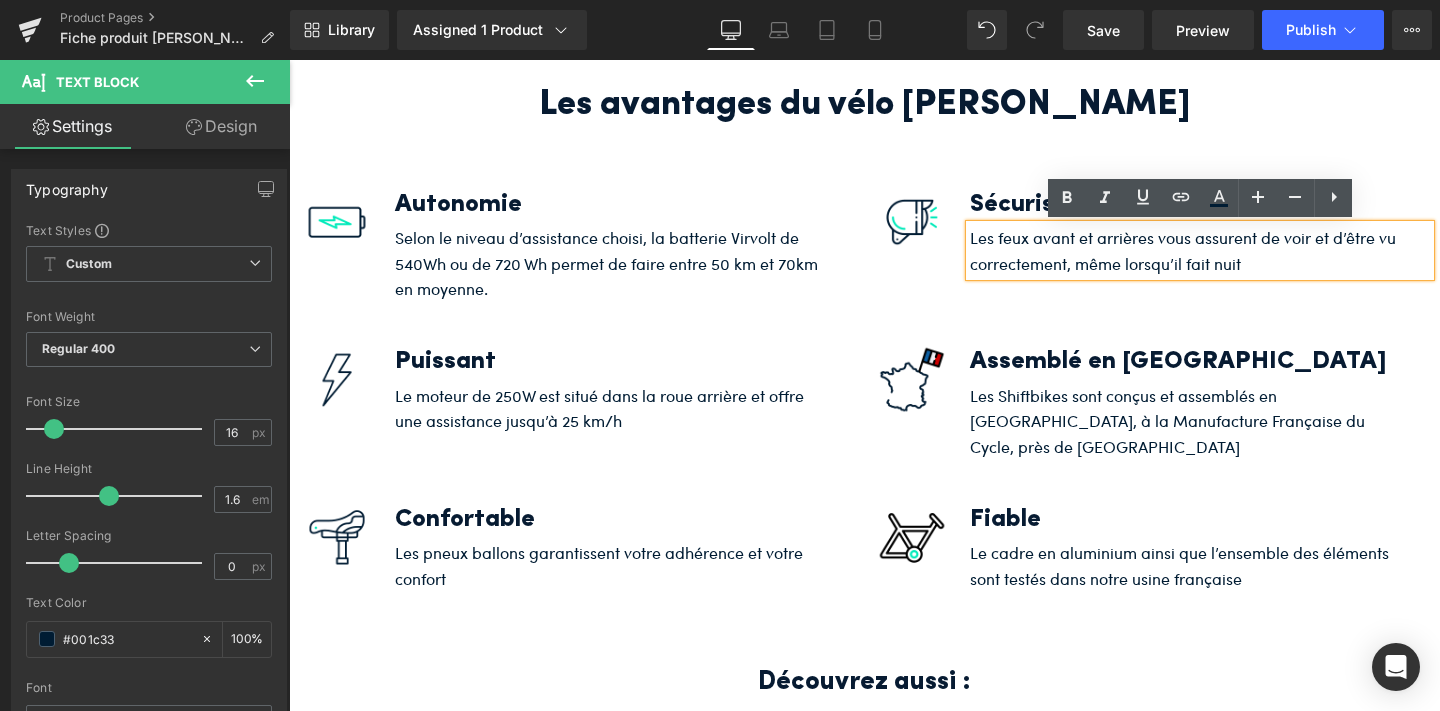 click on "Les feux avant et arrières vous assurent de voir et d’être vu correctement, même lorsqu’il fait nuit" at bounding box center [1185, 250] 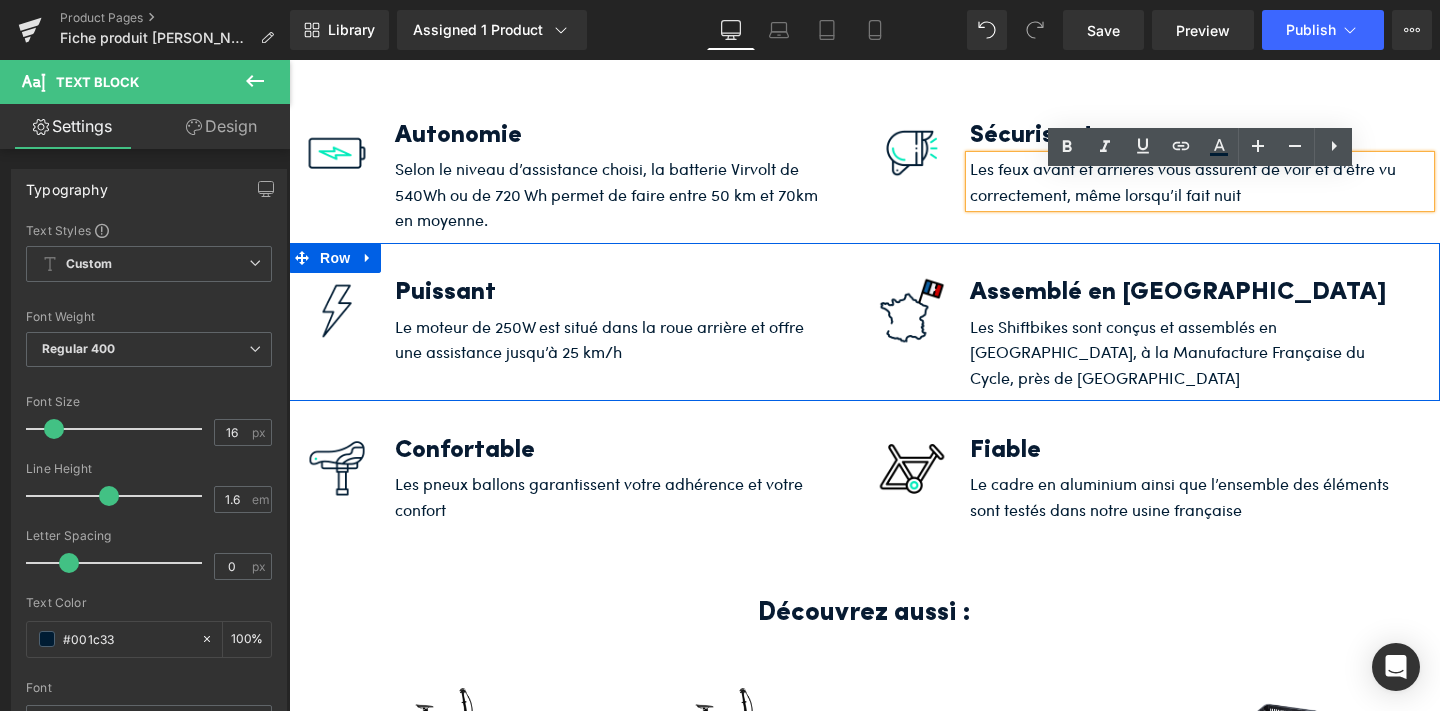 scroll, scrollTop: 5444, scrollLeft: 0, axis: vertical 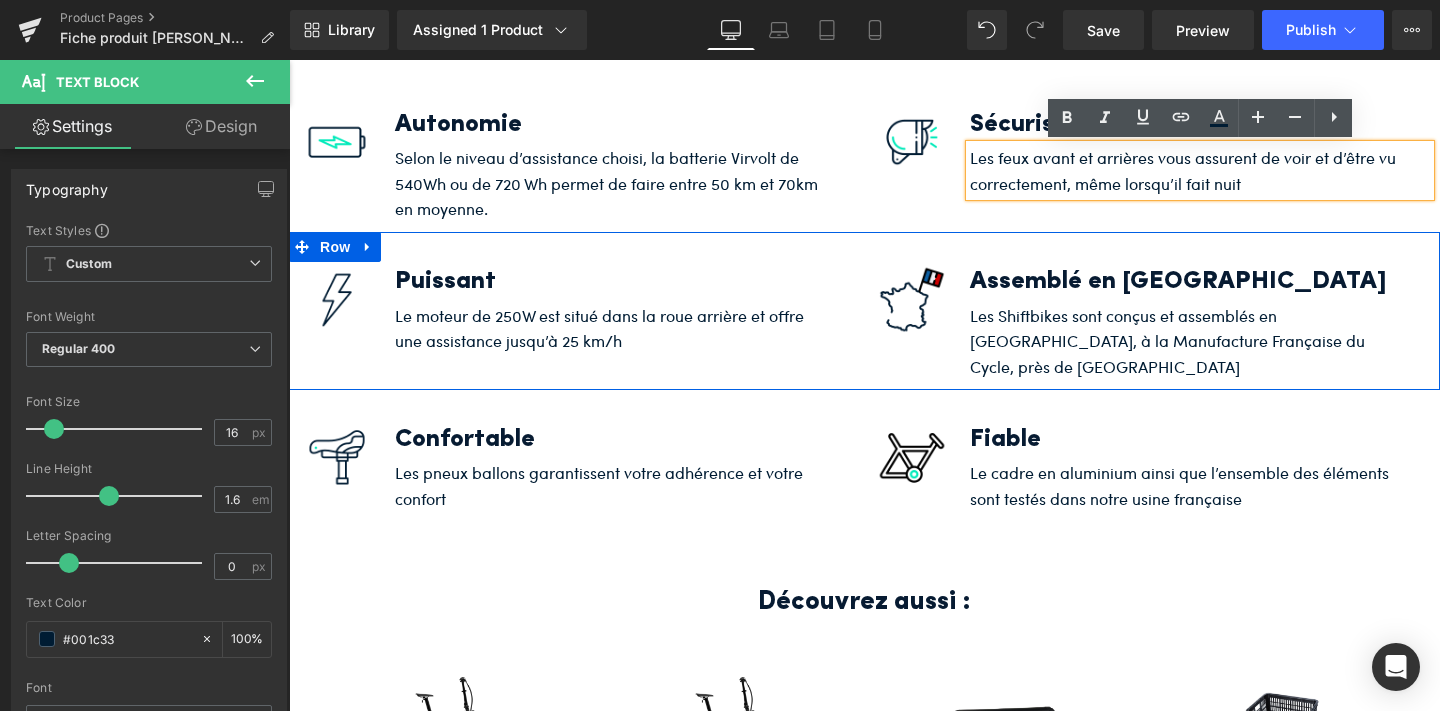 click on "Les Shiftbikes sont conçus et assemblés en [GEOGRAPHIC_DATA], à la Manufacture Française du Cycle, près de [GEOGRAPHIC_DATA]" at bounding box center (1185, 341) 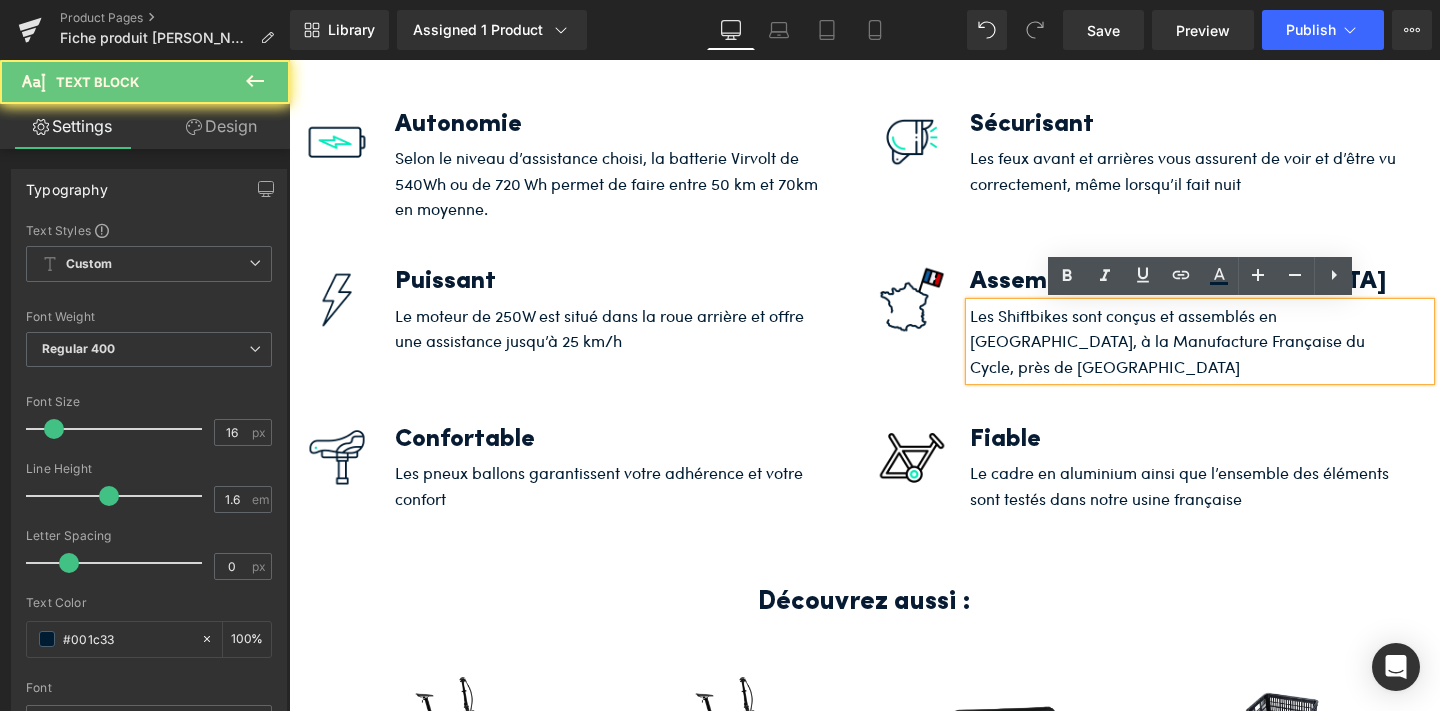 click on "Les Shiftbikes sont conçus et assemblés en [GEOGRAPHIC_DATA], à la Manufacture Française du Cycle, près de [GEOGRAPHIC_DATA]" at bounding box center [1185, 341] 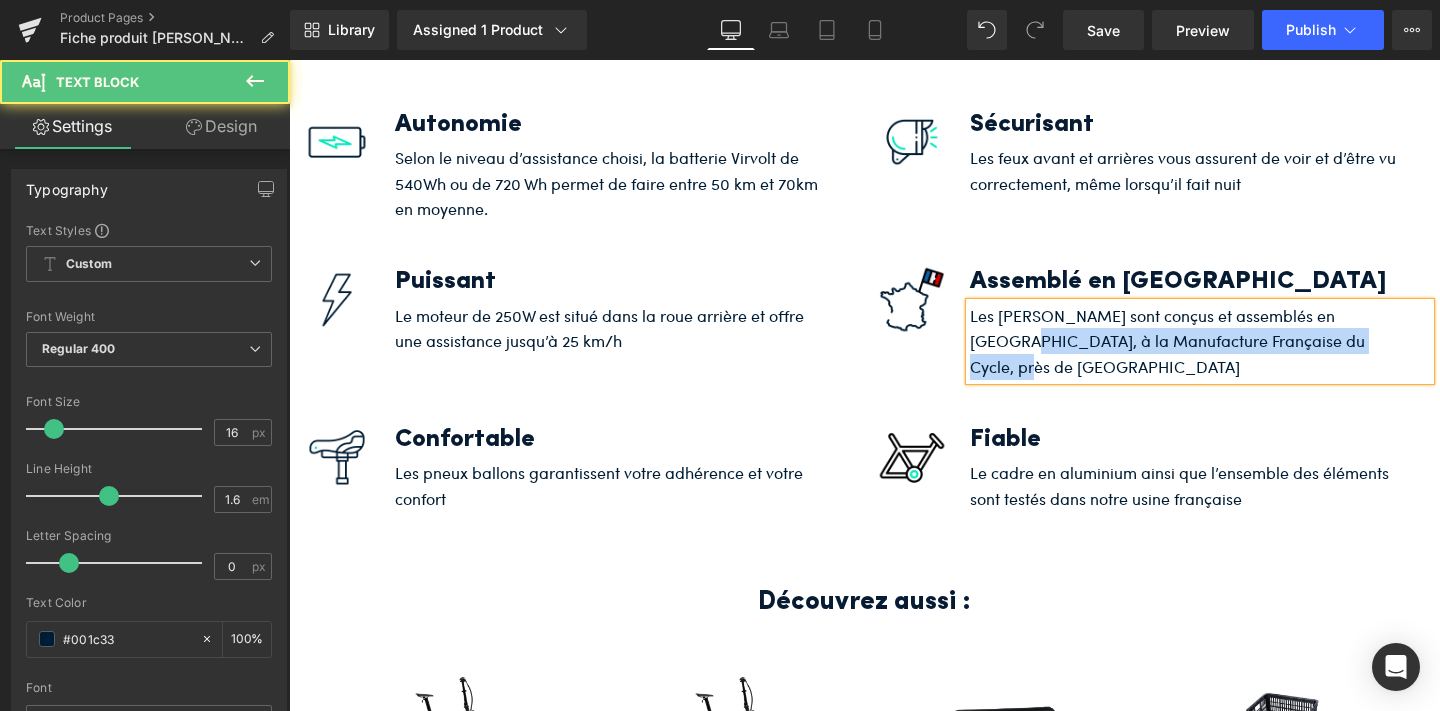 drag, startPoint x: 1368, startPoint y: 316, endPoint x: 1374, endPoint y: 335, distance: 19.924858 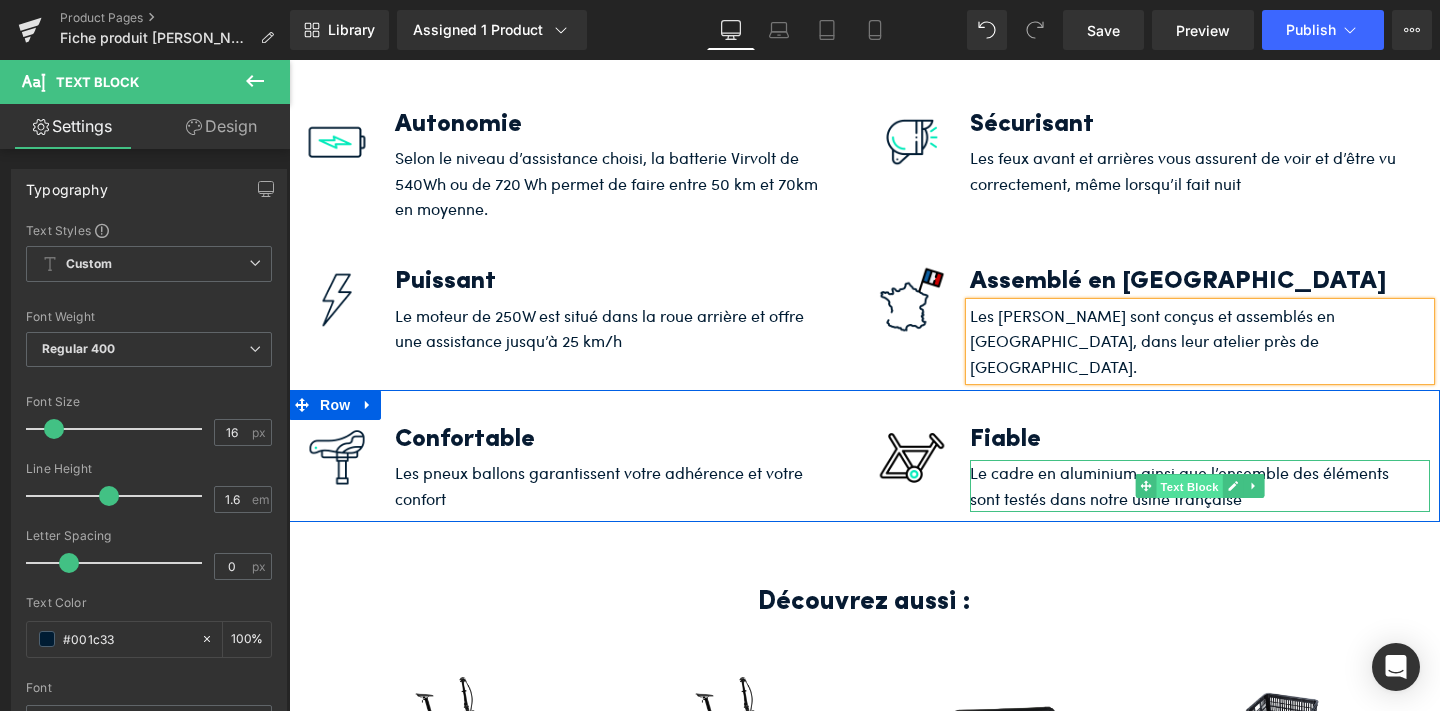 click on "Text Block" at bounding box center [1190, 487] 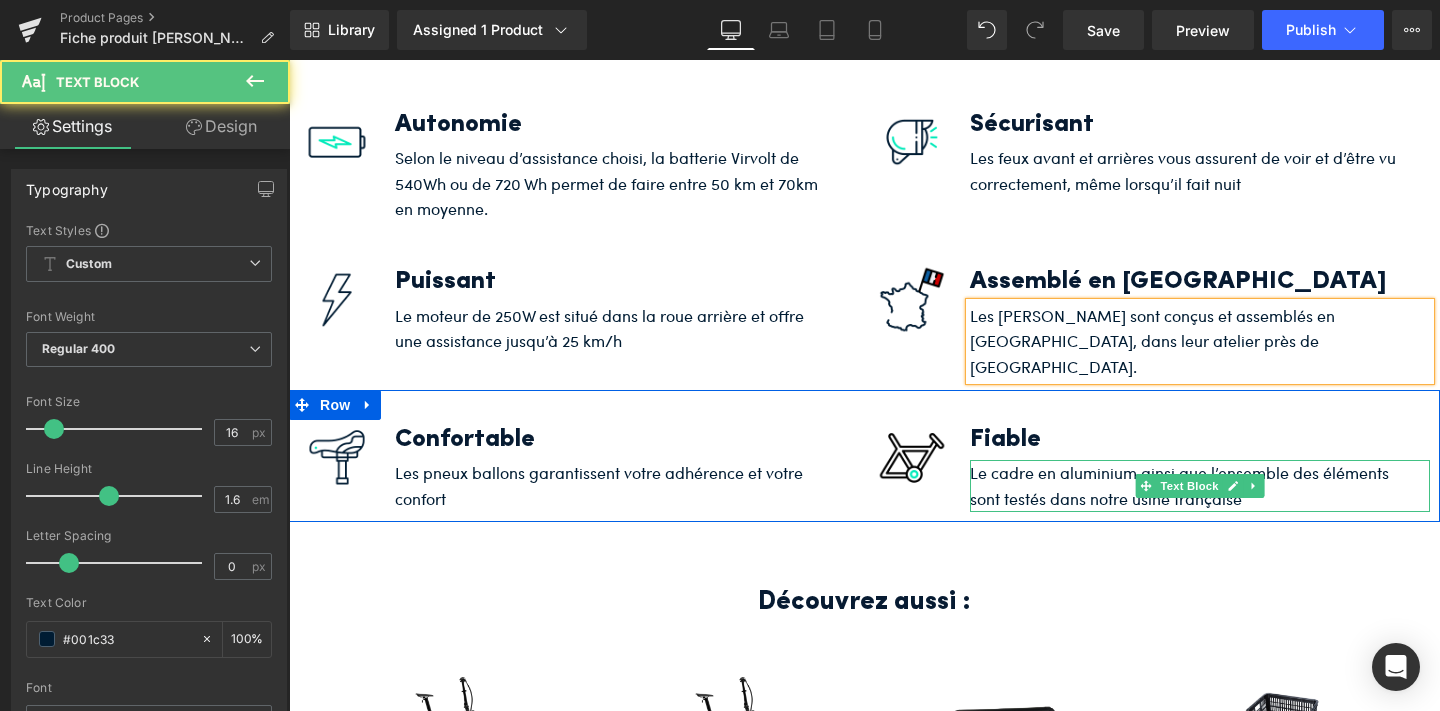 click on "Le cadre en aluminium ainsi que l’ensemble des éléments sont testés dans notre usine française" at bounding box center [1191, 485] 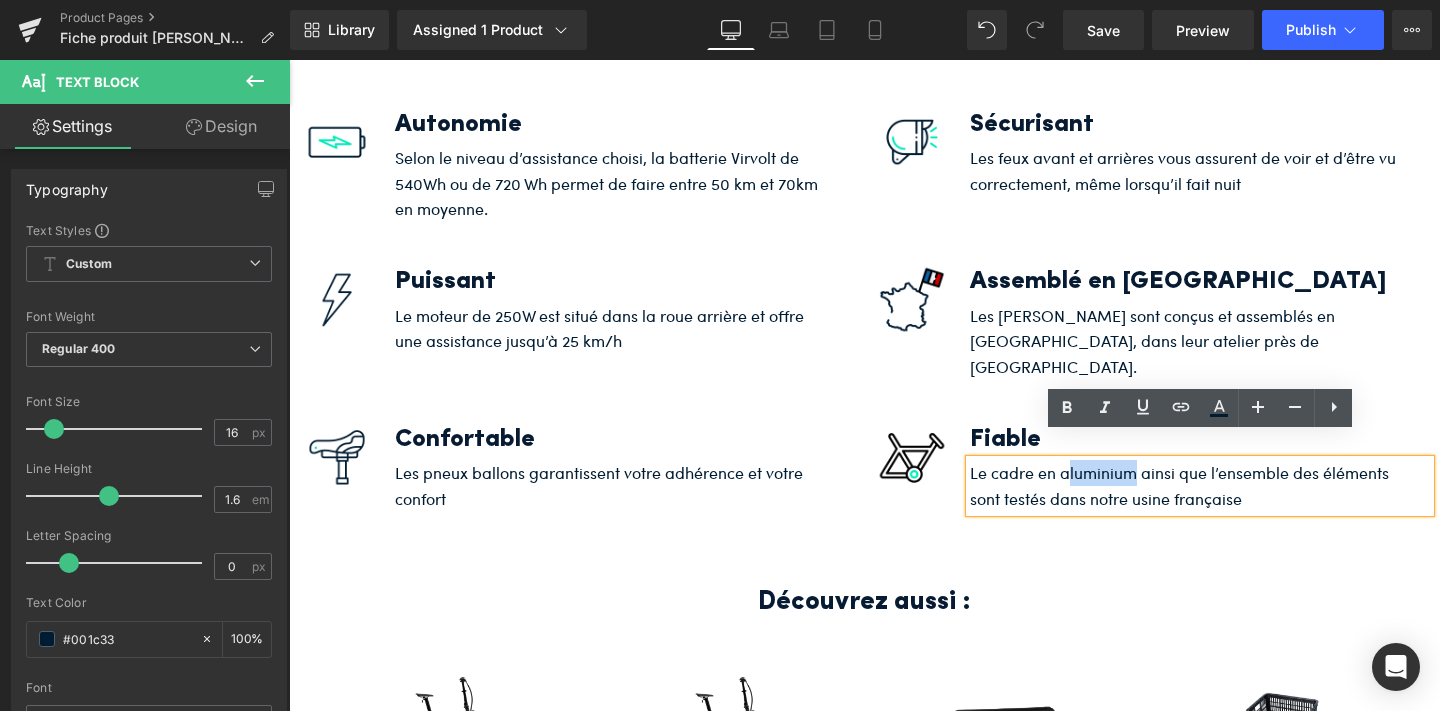 drag, startPoint x: 1132, startPoint y: 448, endPoint x: 1070, endPoint y: 442, distance: 62.289646 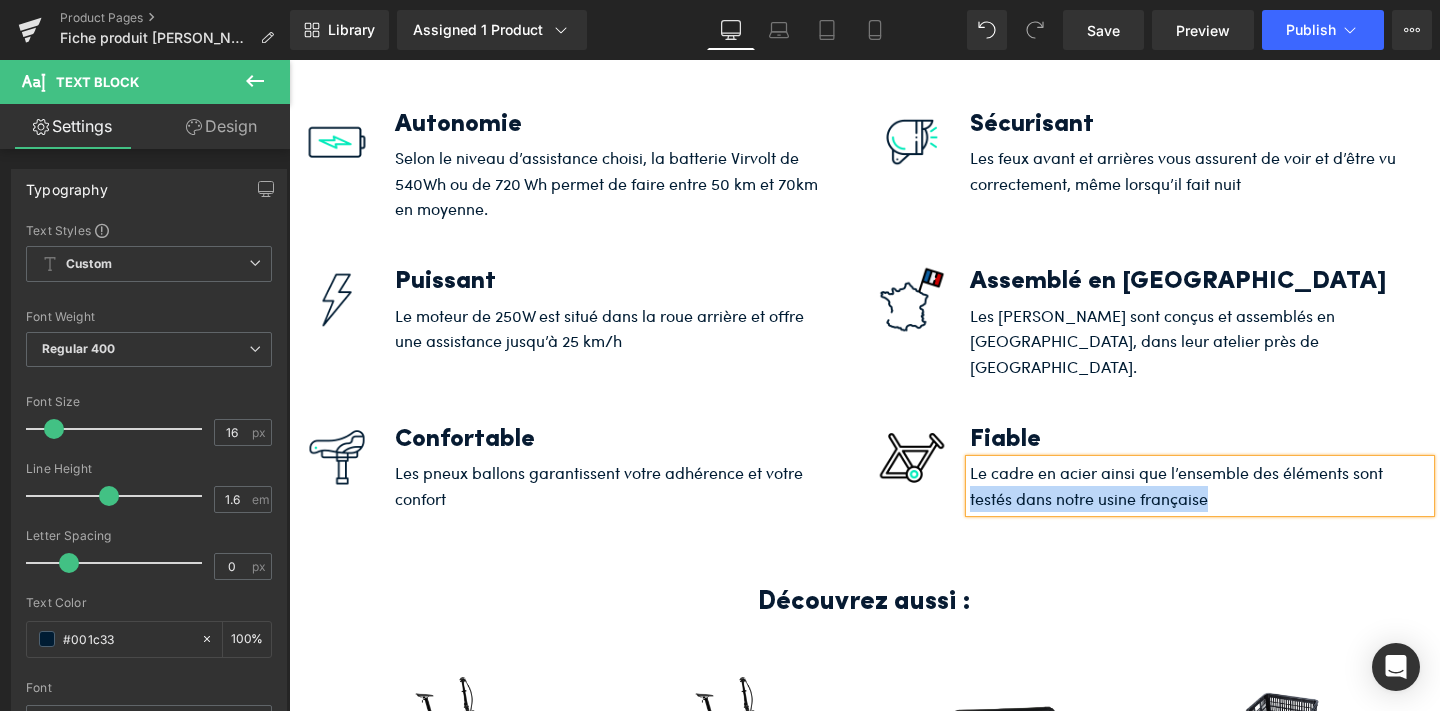 drag, startPoint x: 1218, startPoint y: 474, endPoint x: 971, endPoint y: 475, distance: 247.00203 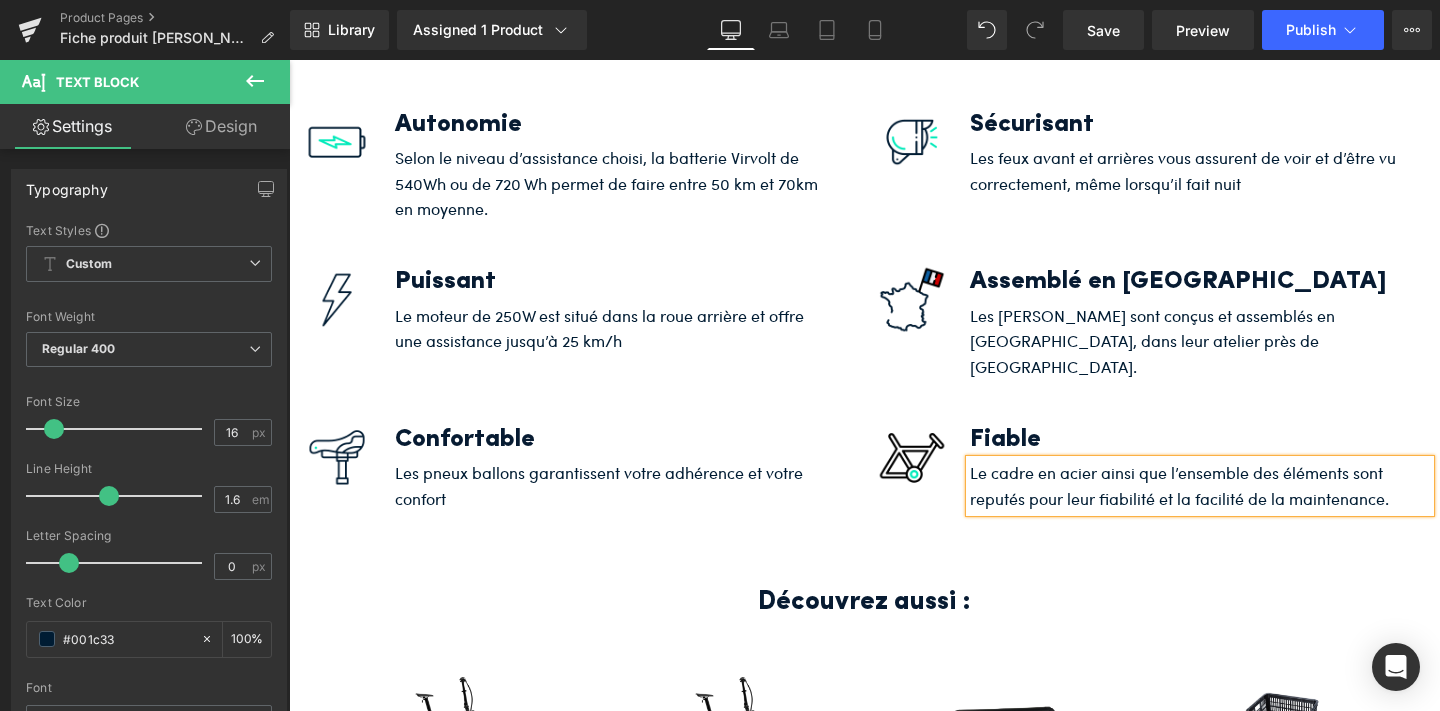 click on "Le cadre en acier ainsi que l’ensemble des éléments sont reputés pour leur fiabilité et la facilité de la maintenance." at bounding box center (1191, 485) 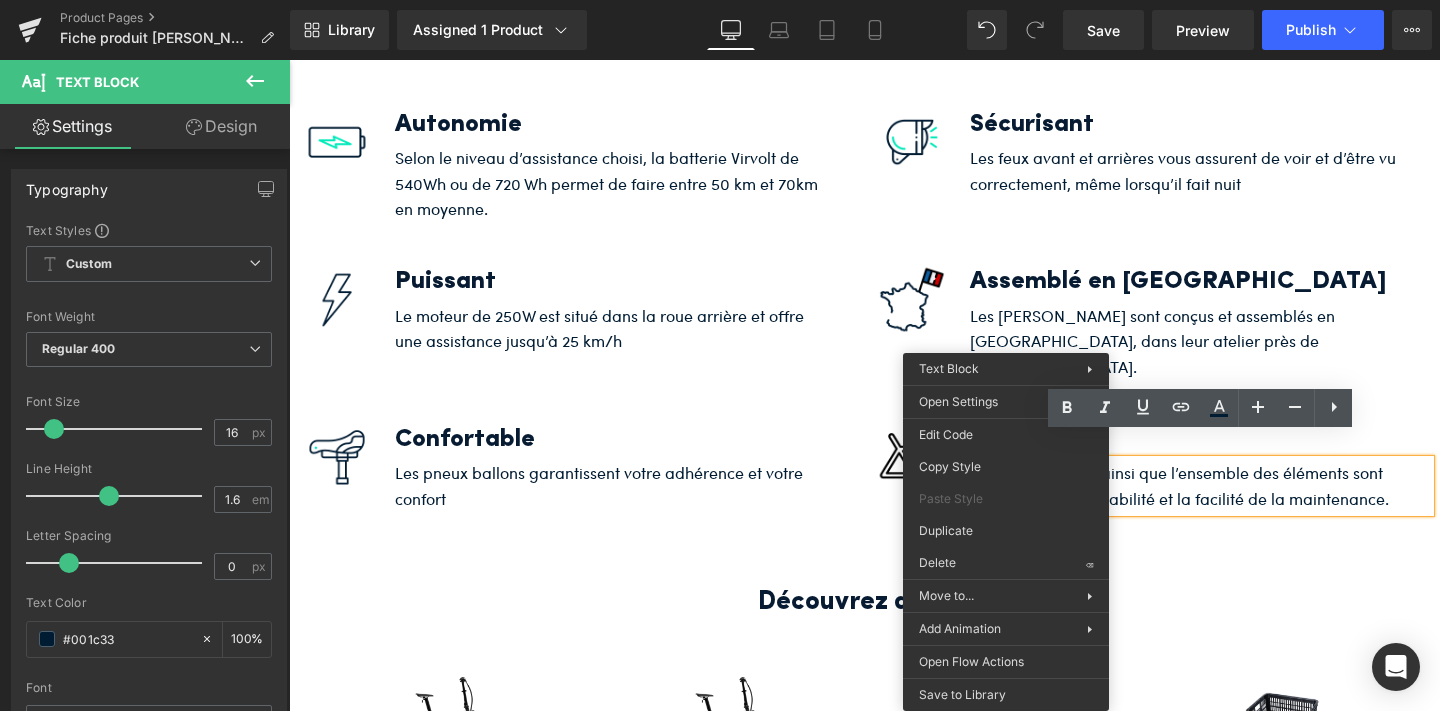 click on "Confortable Heading         Les pneux ballons garantissent votre adhérence et votre confort Text Block" at bounding box center [625, 466] 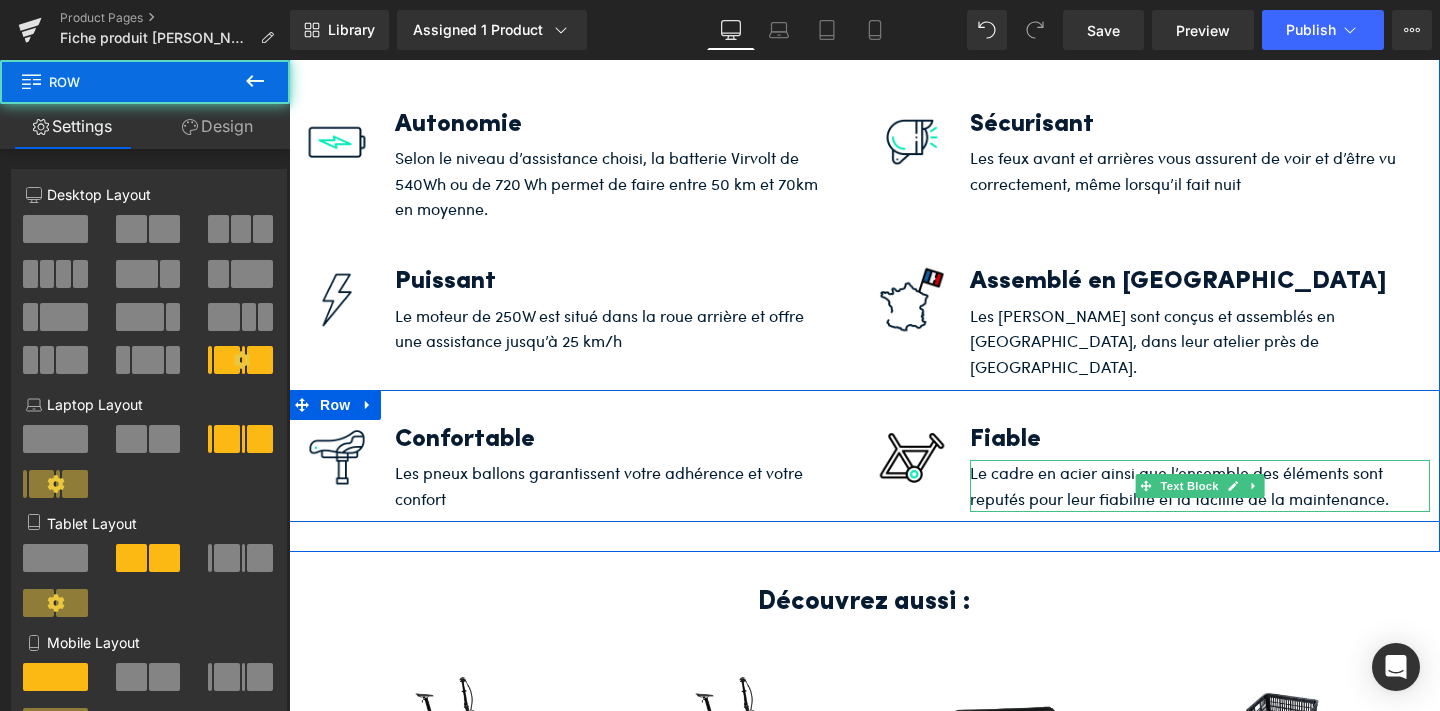 click on "Le cadre en acier ainsi que l’ensemble des éléments sont reputés pour leur fiabilité et la facilité de la maintenance." at bounding box center (1191, 485) 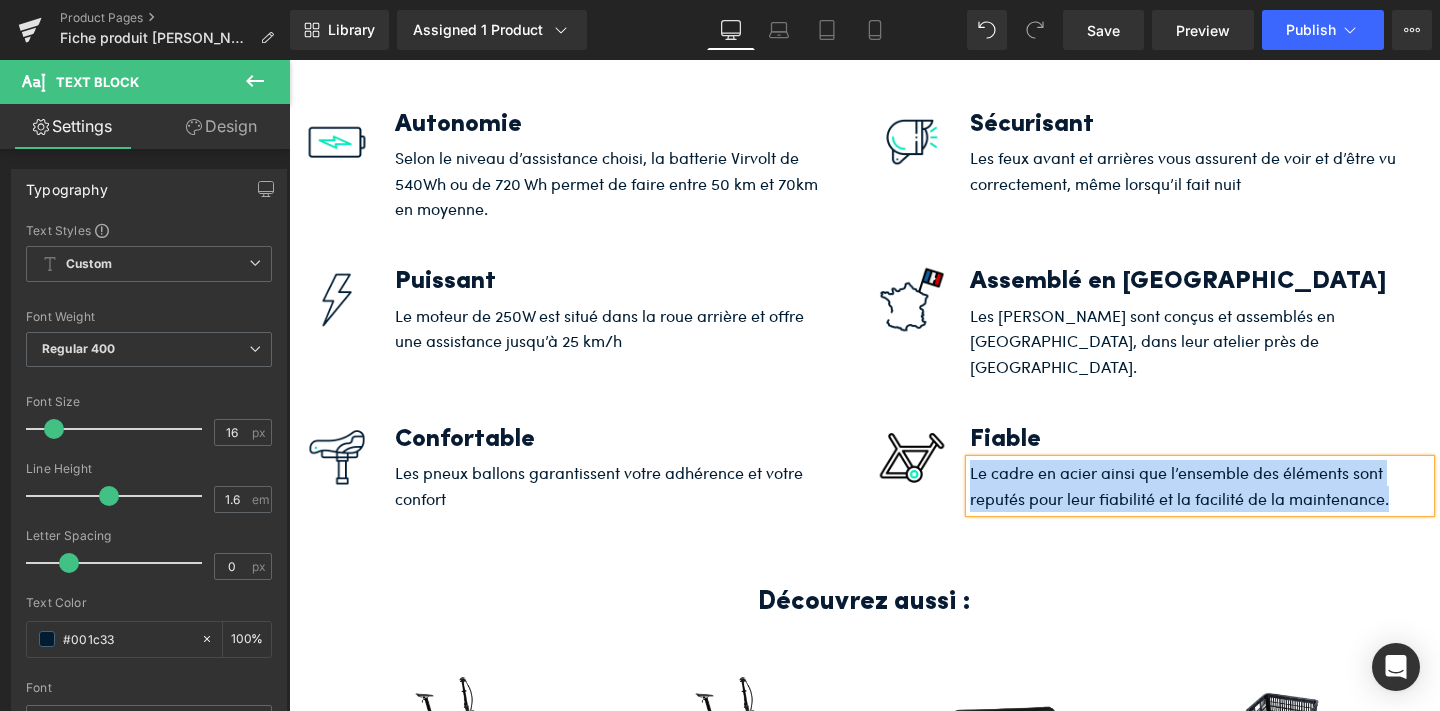 copy on "Le cadre en acier ainsi que l’ensemble des éléments sont reputés pour leur fiabilité et la facilité de la maintenance." 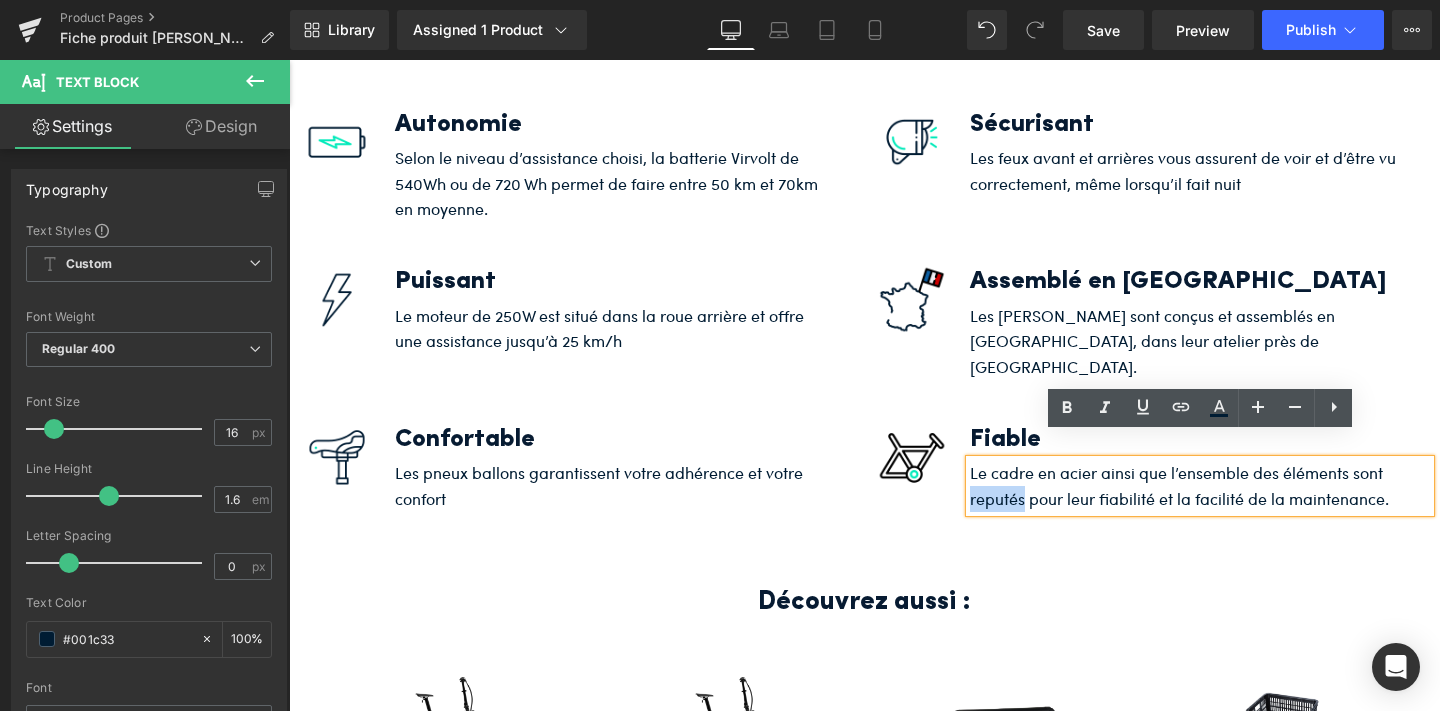 drag, startPoint x: 1025, startPoint y: 473, endPoint x: 971, endPoint y: 473, distance: 54 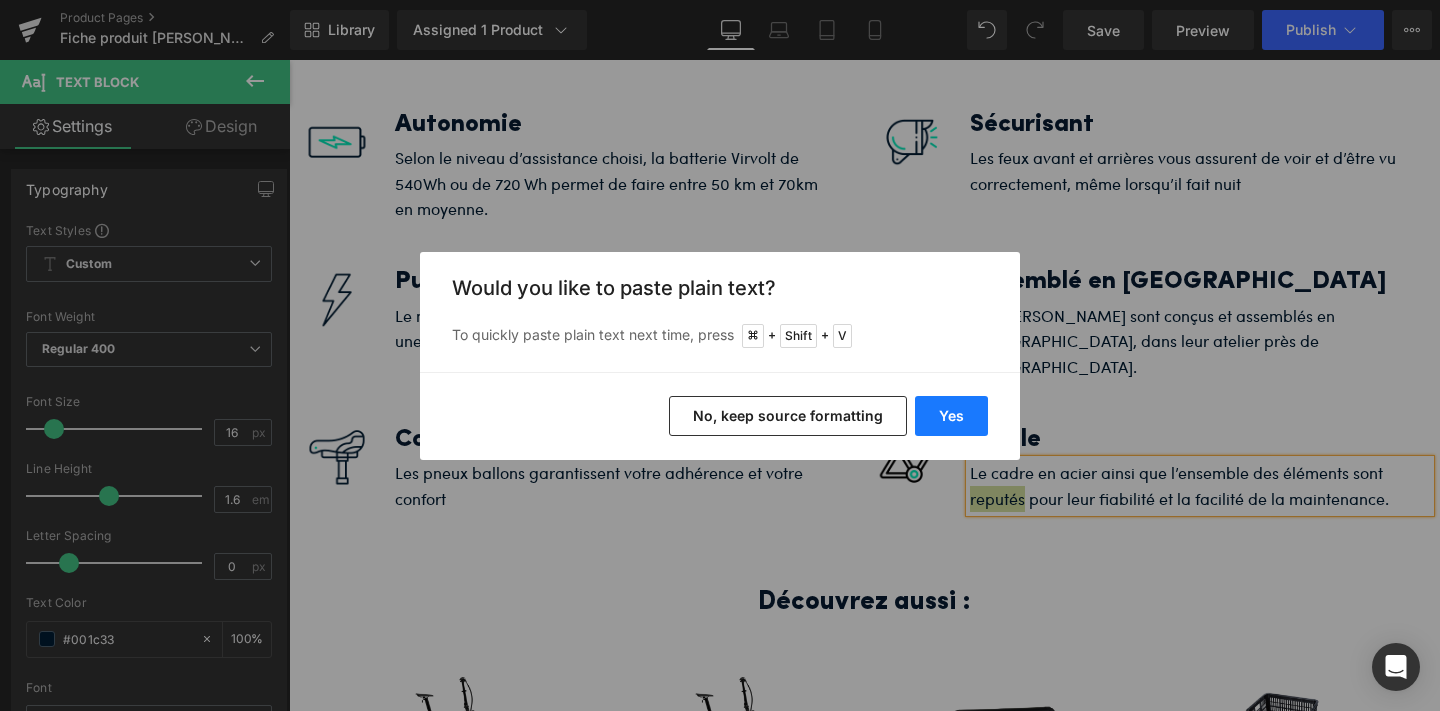 click on "Yes" at bounding box center (951, 416) 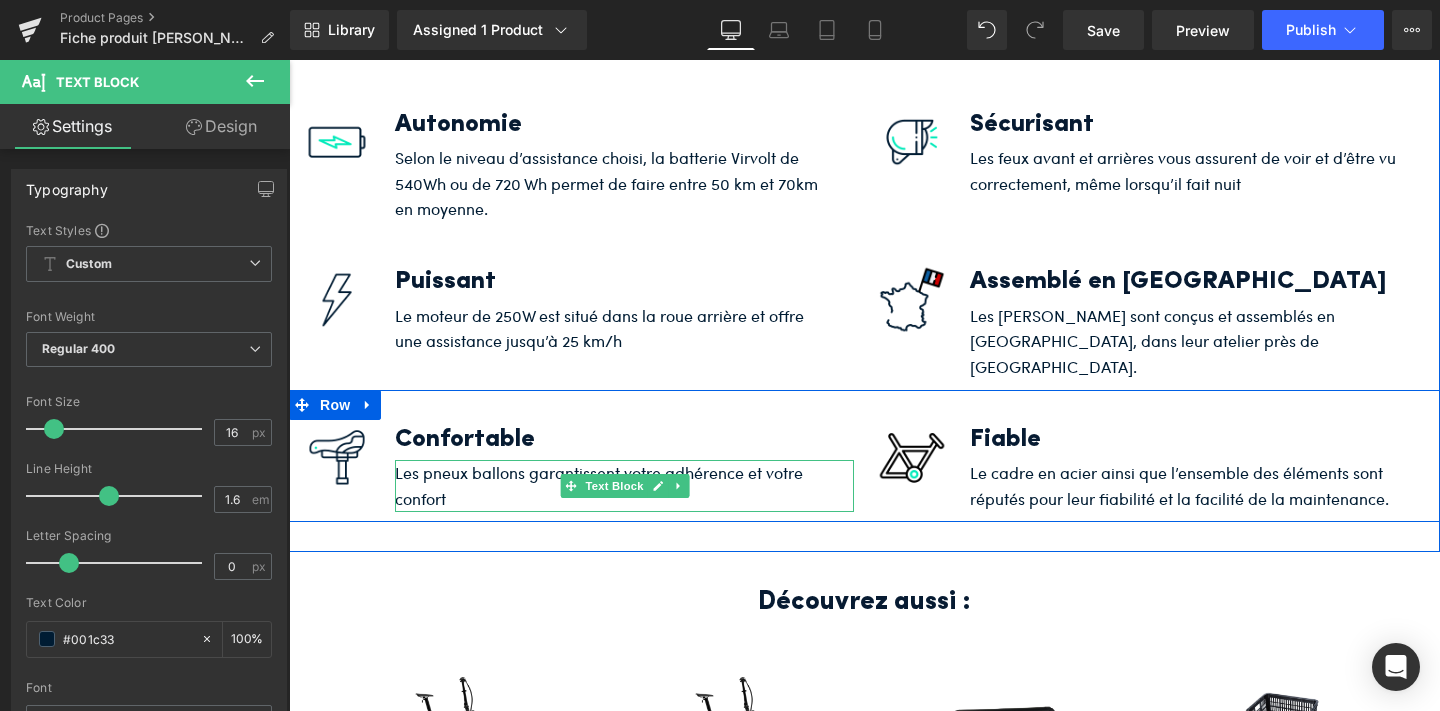click on "Les pneux ballons garantissent votre adhérence et votre confort" at bounding box center (610, 485) 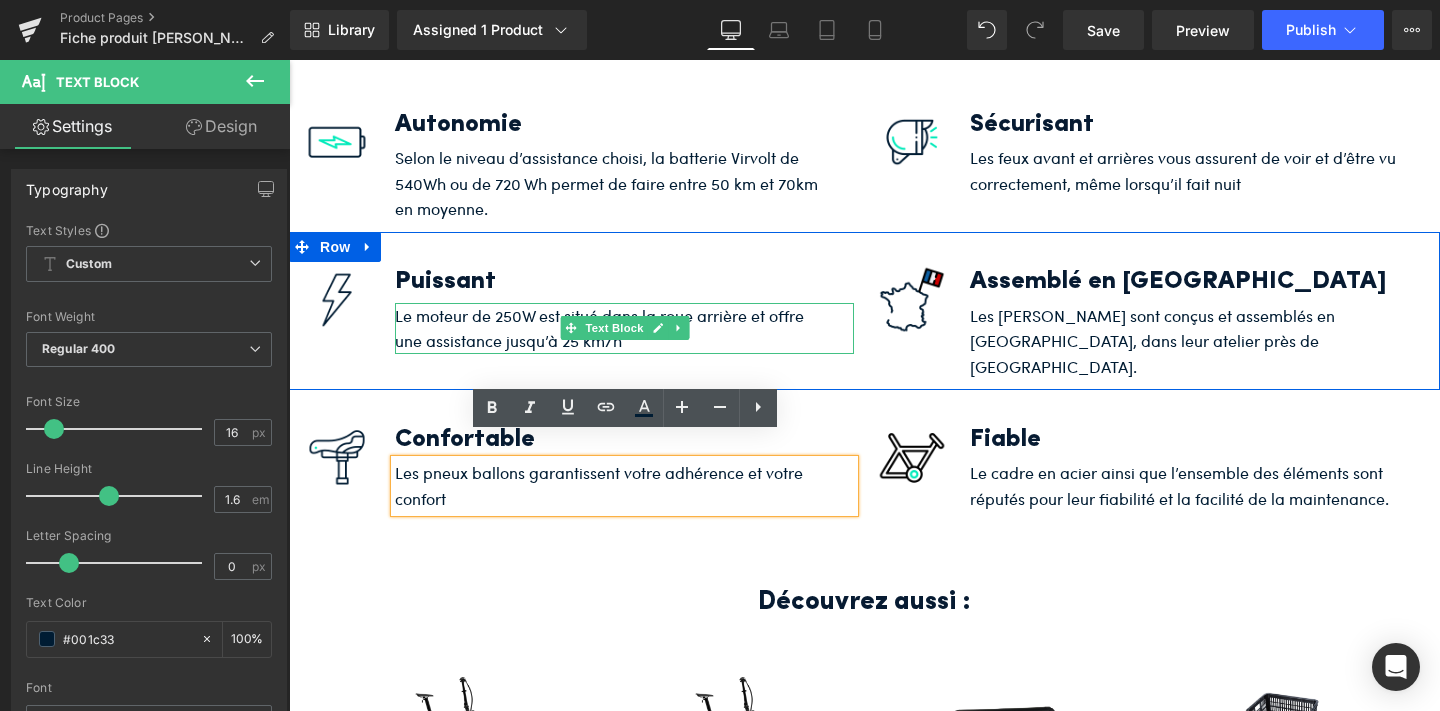 click on "Le moteur de 250W est situé dans la roue arrière et offre une assistance jusqu’à 25 km/h" at bounding box center [610, 328] 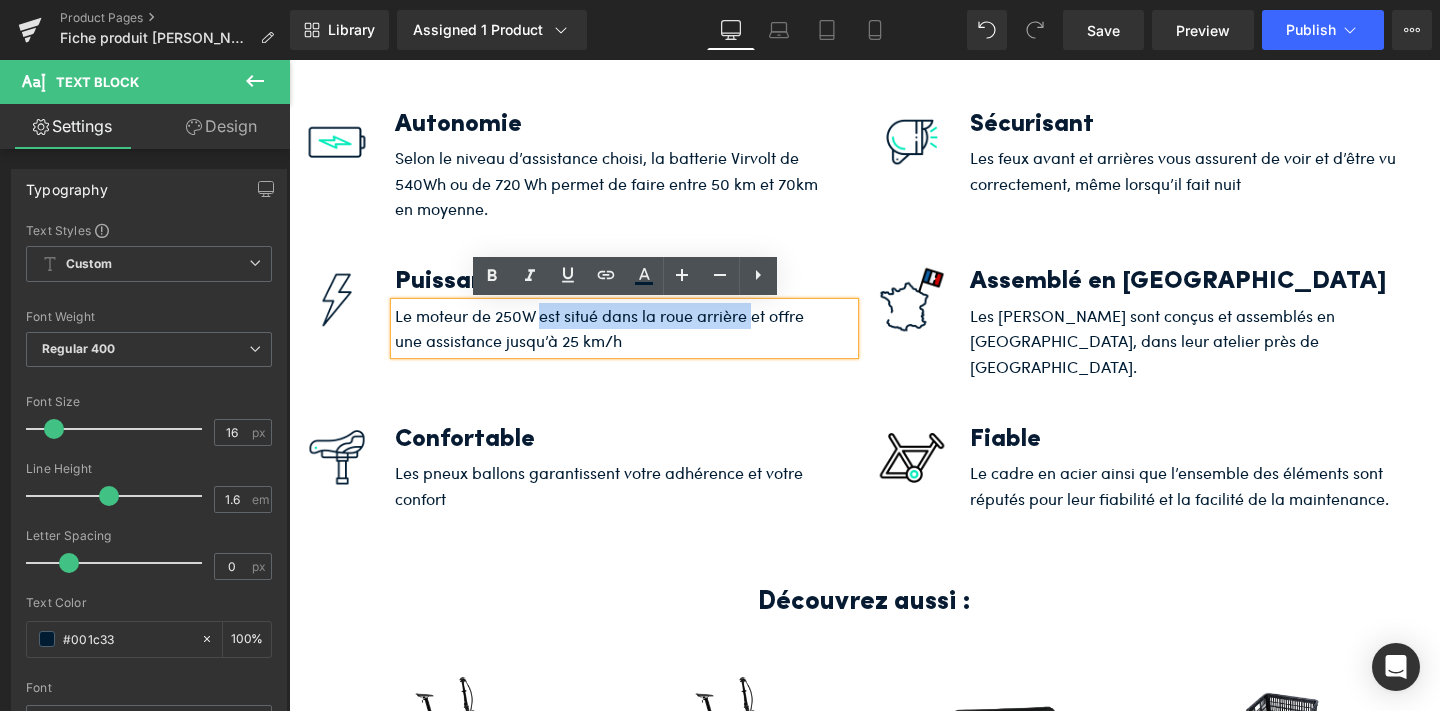 drag, startPoint x: 542, startPoint y: 313, endPoint x: 752, endPoint y: 319, distance: 210.0857 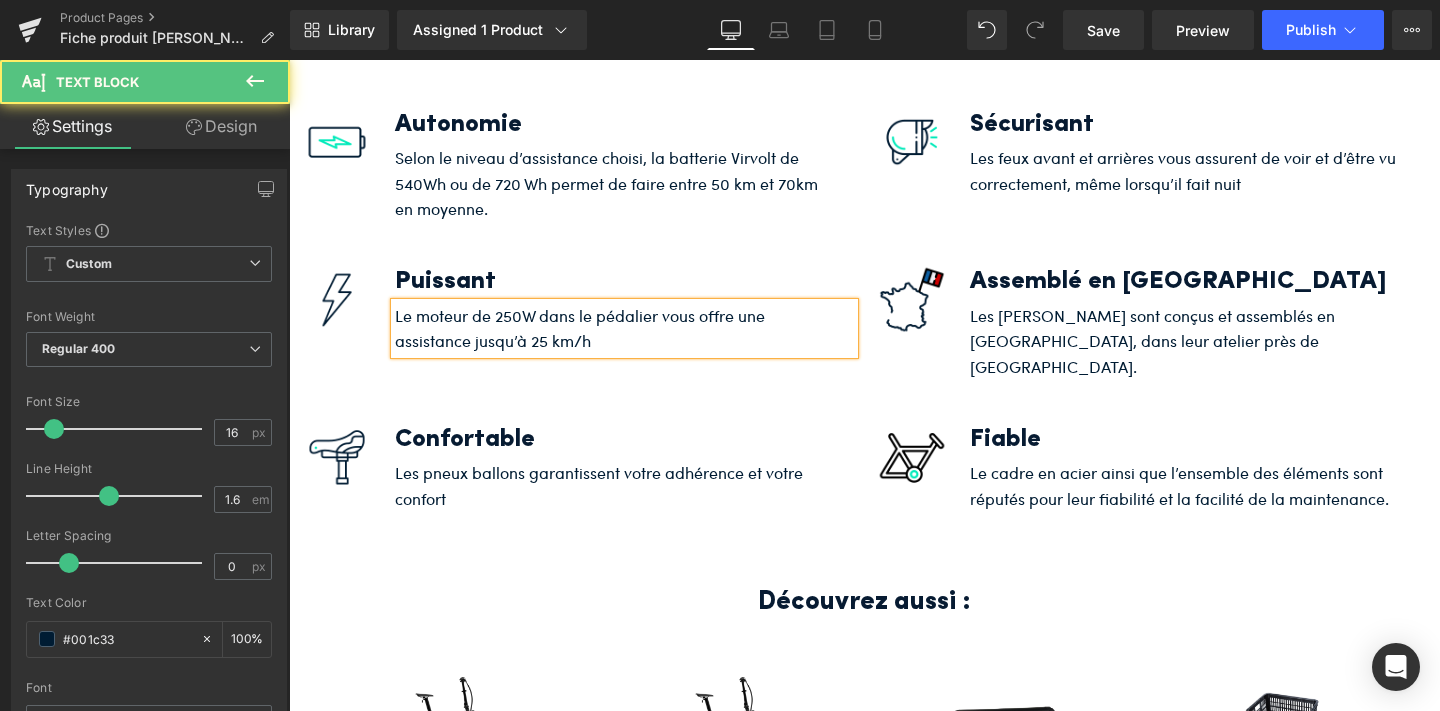 click on "Le moteur de 250W dans le pédalier vous offre une assistance jusqu’à 25 km/h" at bounding box center [625, 328] 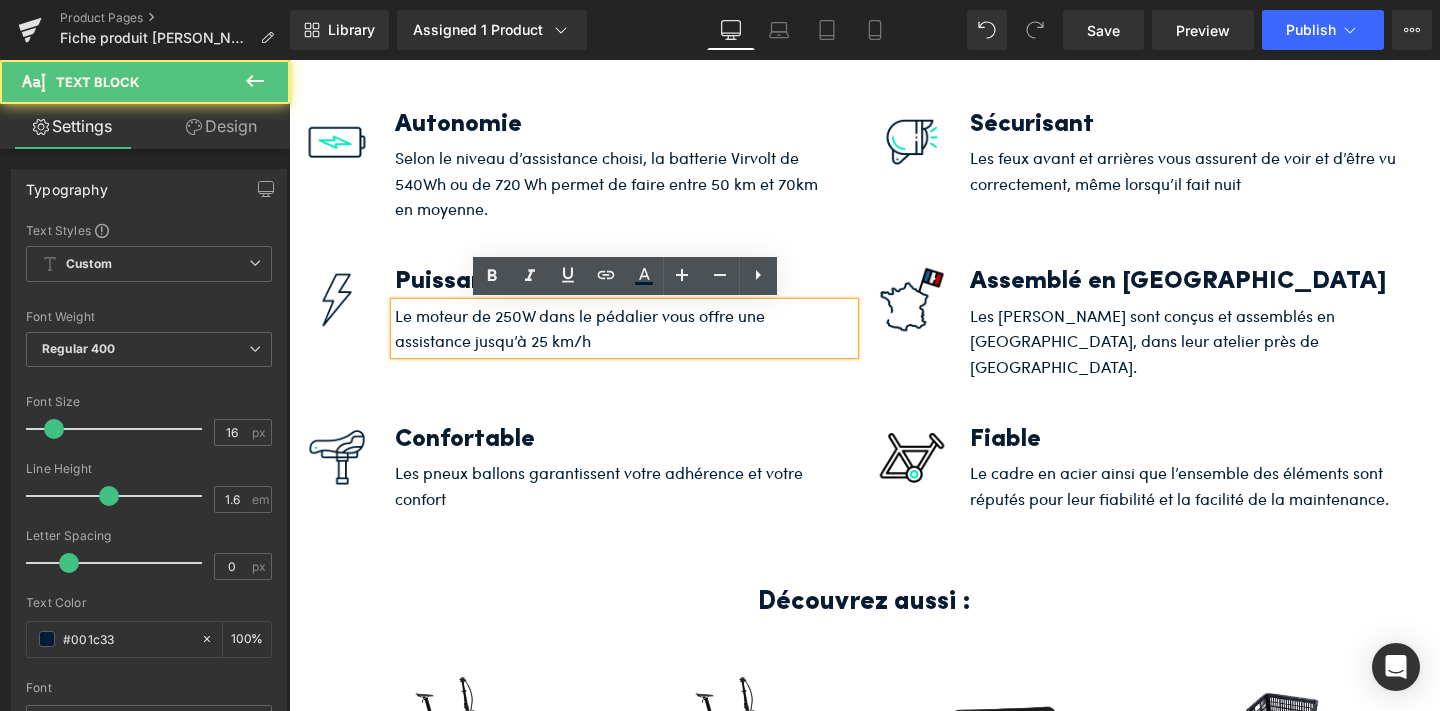click on "Le moteur de 250W dans le pédalier vous offre une assistance jusqu’à 25 km/h" at bounding box center (610, 328) 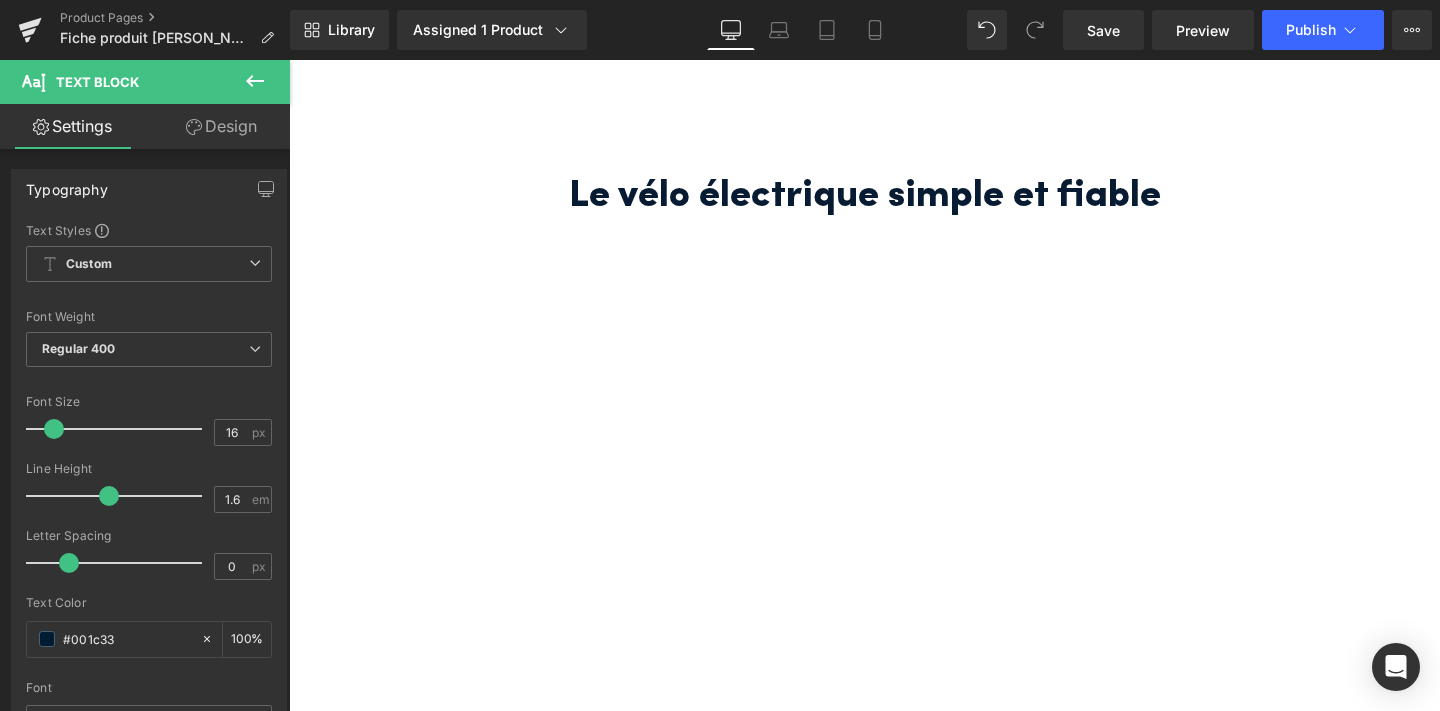 scroll, scrollTop: 6413, scrollLeft: 0, axis: vertical 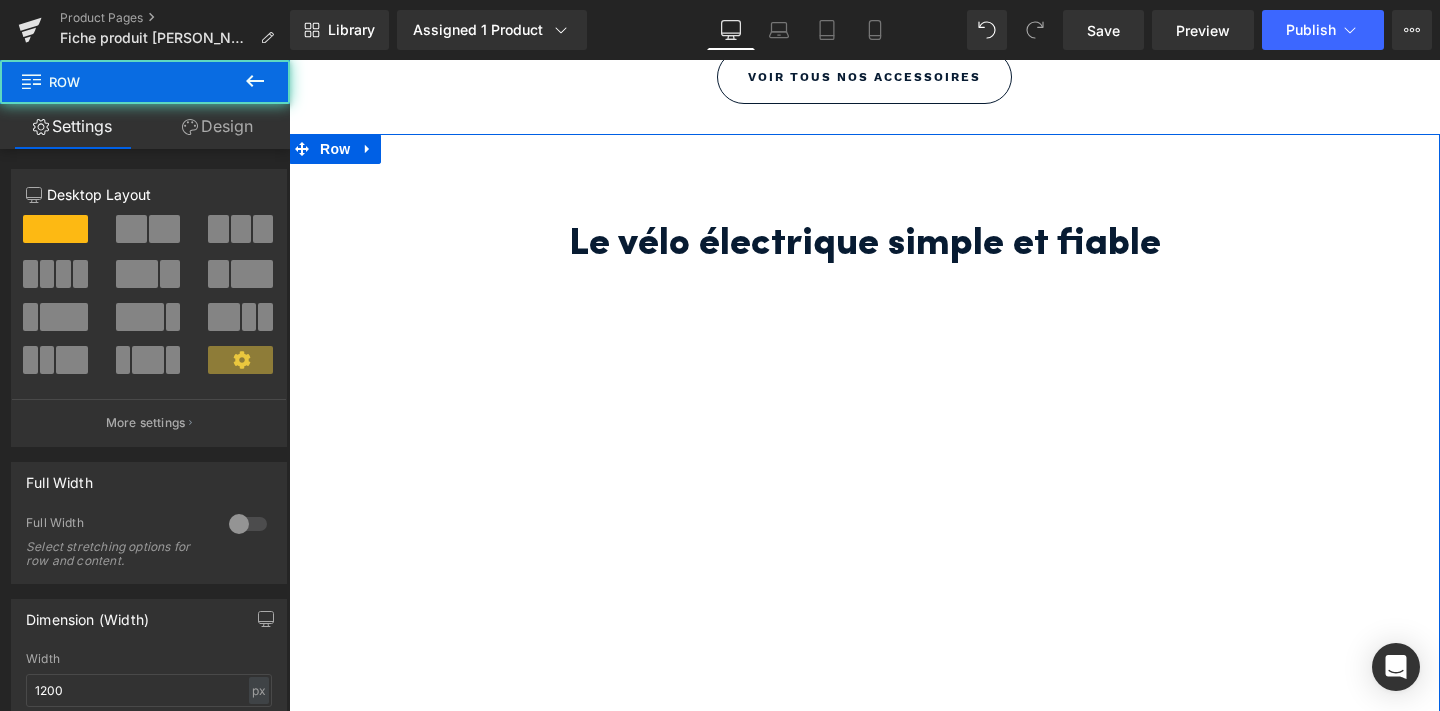 click on "Le vélo électrique simple et fiable Heading
Youtube         Row" at bounding box center [864, 565] 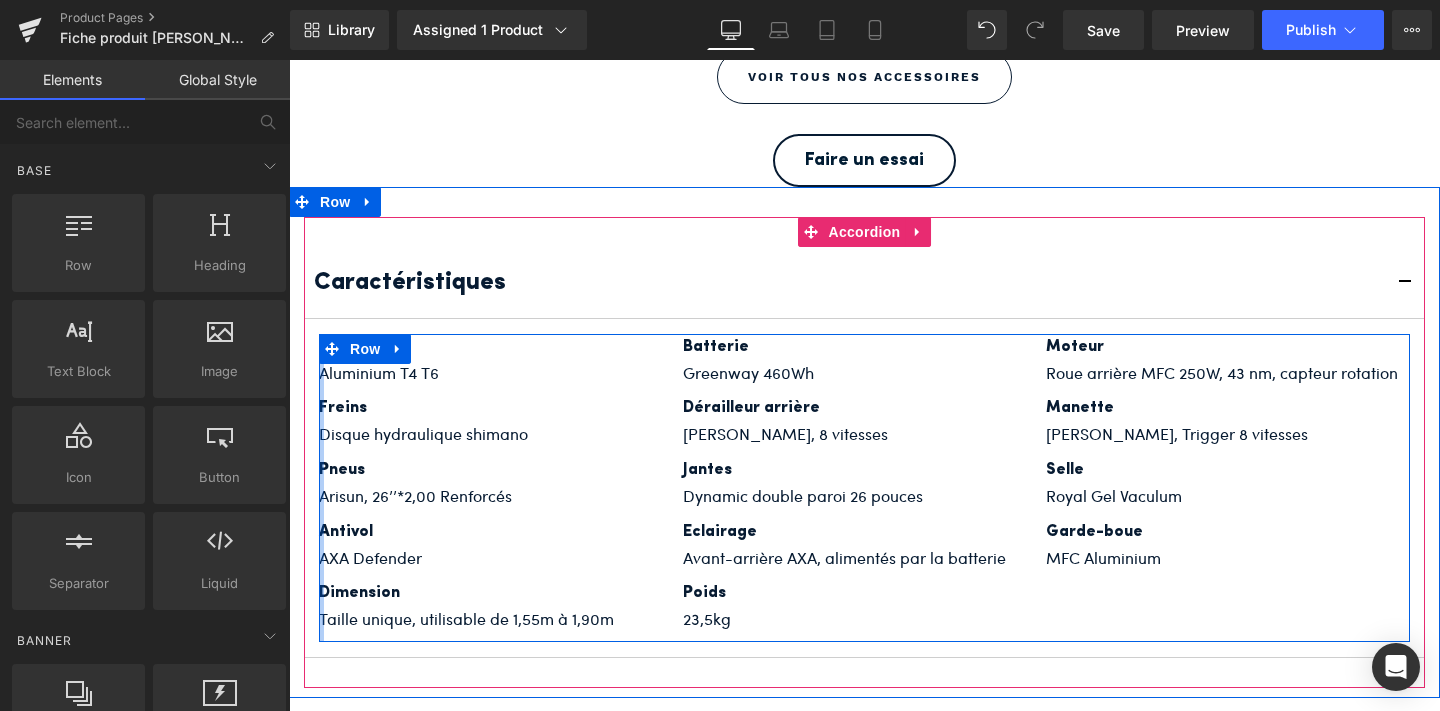 scroll, scrollTop: 6433, scrollLeft: 0, axis: vertical 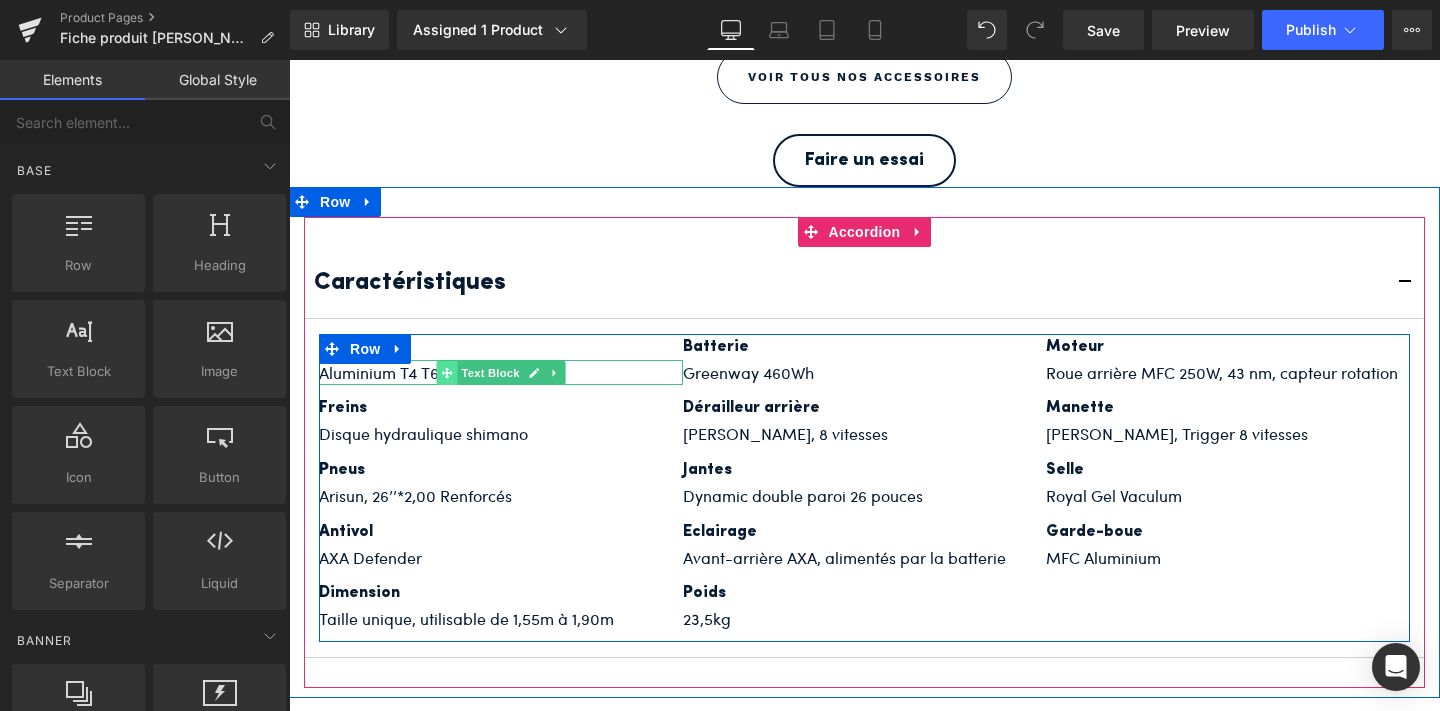 click 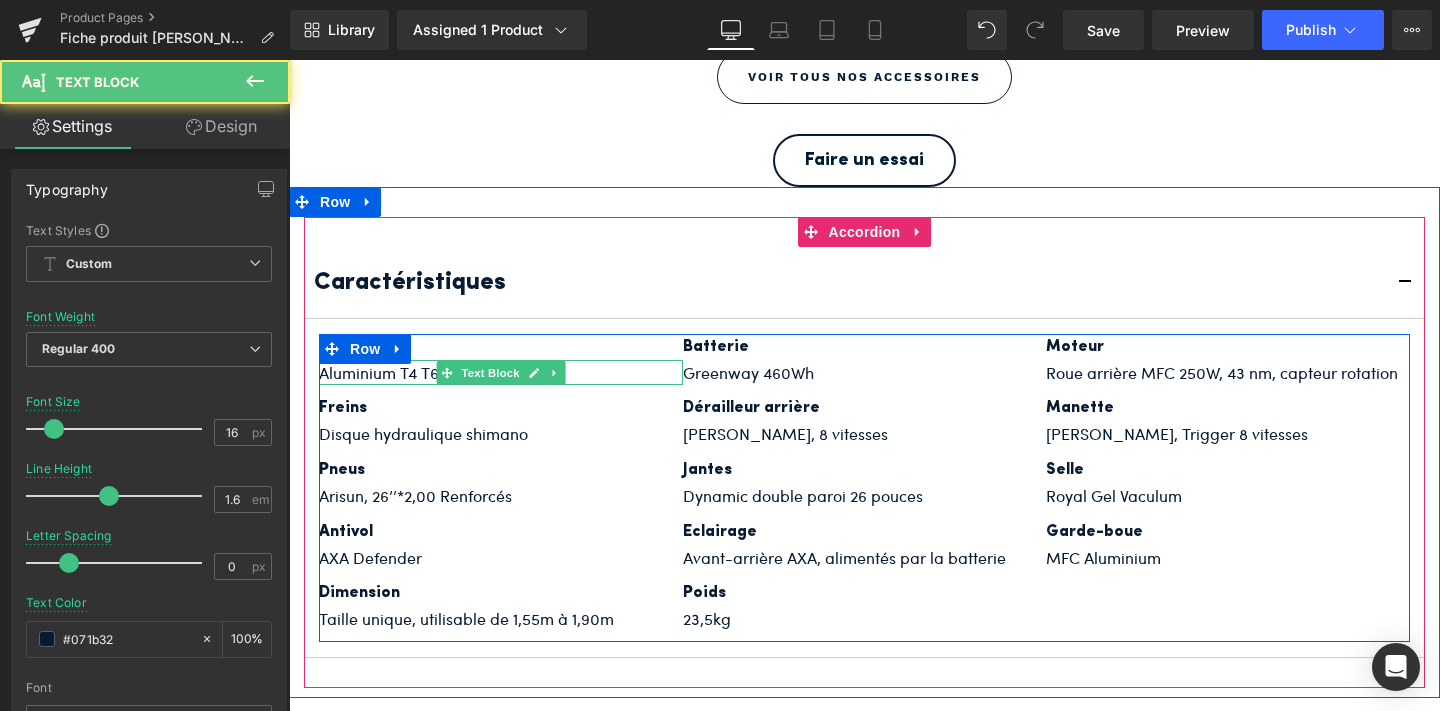 click on "Aluminium T4 T6" at bounding box center (501, 373) 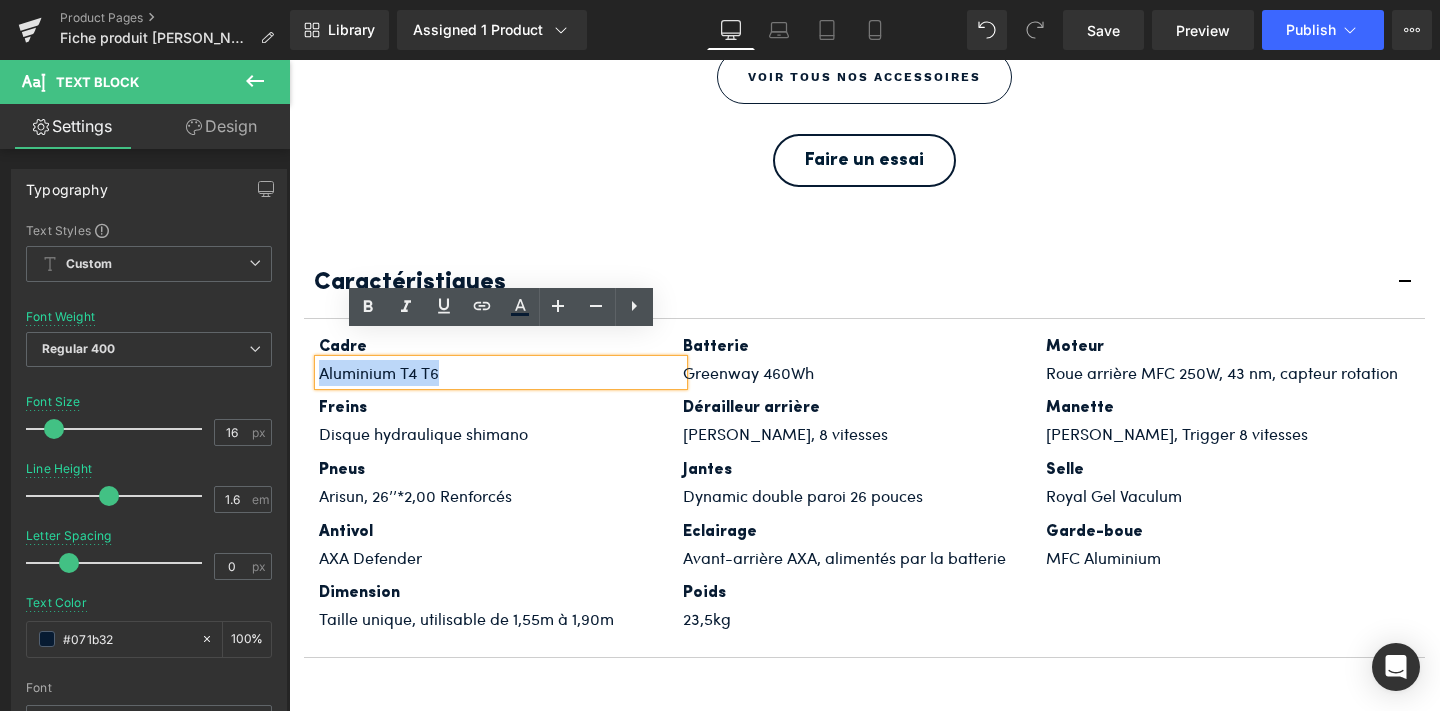 drag, startPoint x: 463, startPoint y: 348, endPoint x: 322, endPoint y: 358, distance: 141.35417 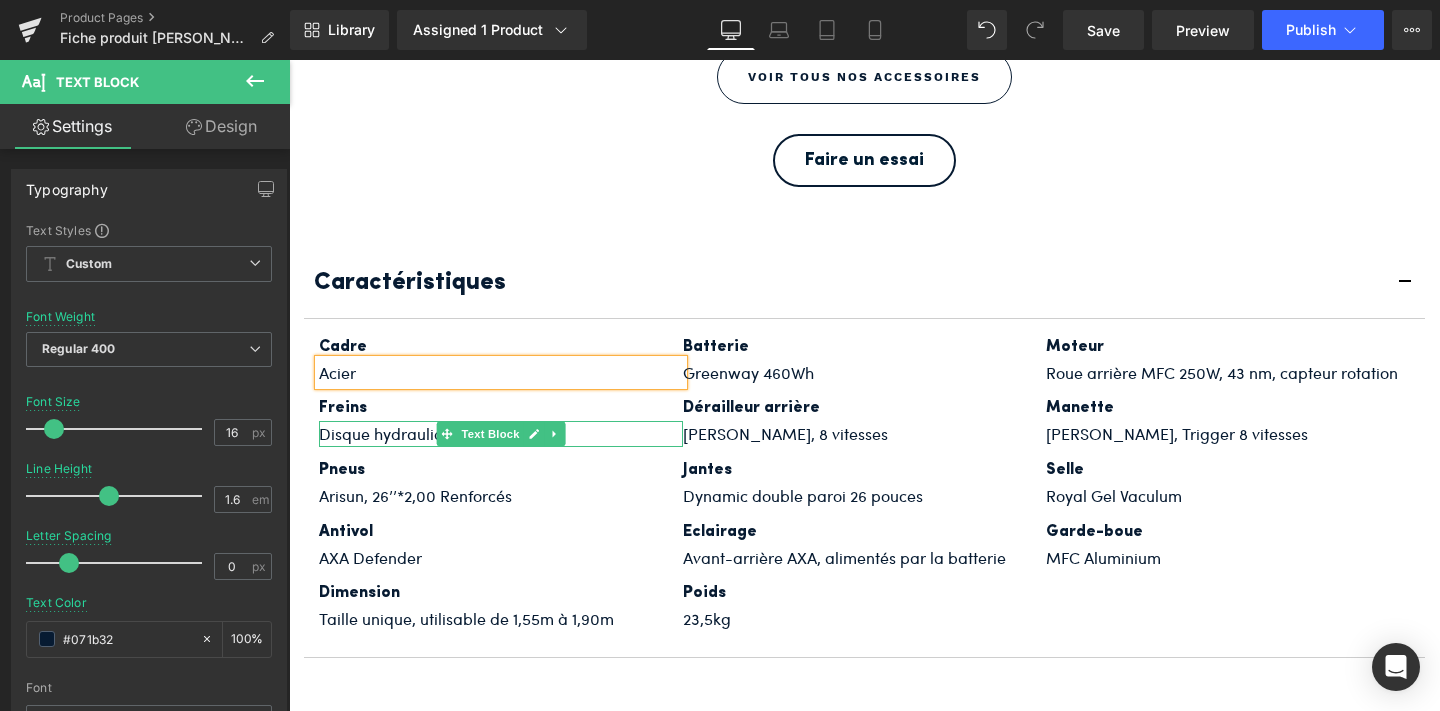 click on "Disque hydraulique shimano" at bounding box center (501, 434) 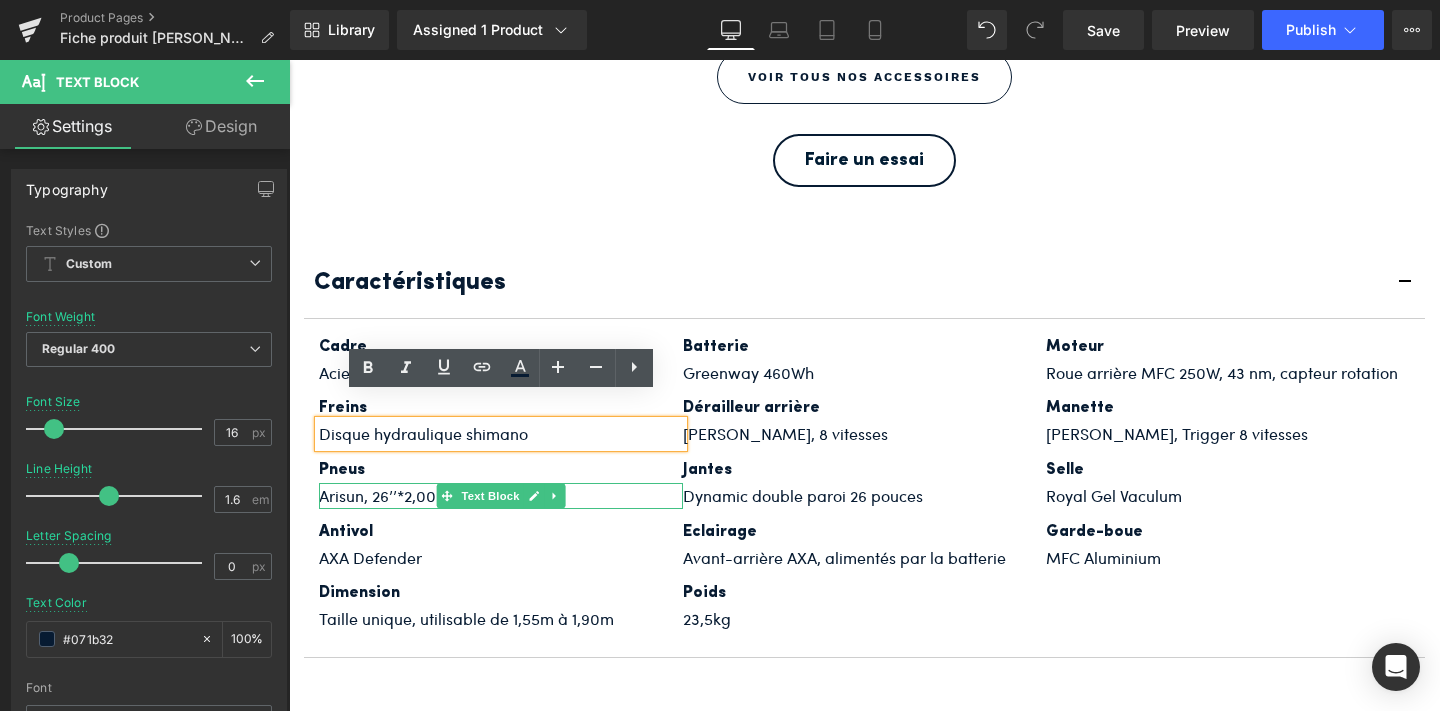 click on "Arisun, 26’’*2,00 Renforcés" at bounding box center [501, 496] 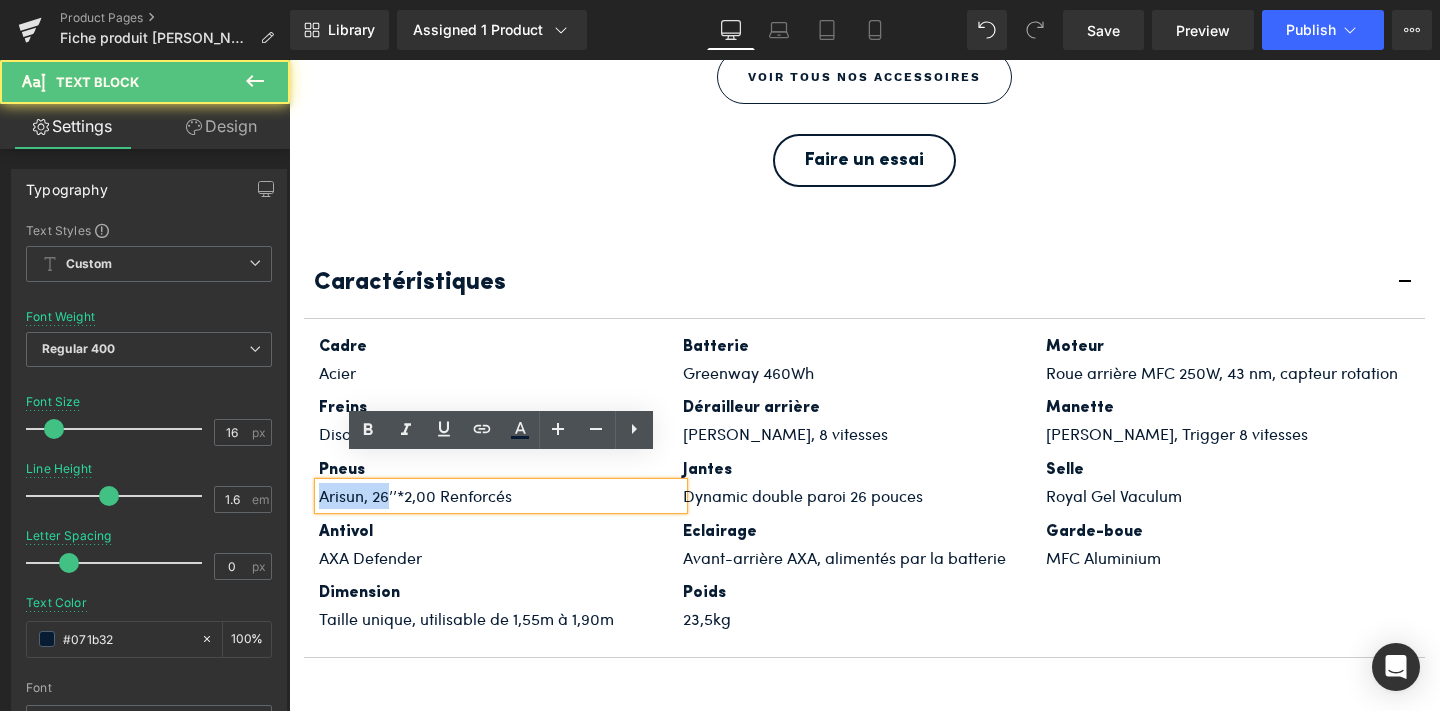 drag, startPoint x: 390, startPoint y: 470, endPoint x: 321, endPoint y: 468, distance: 69.02898 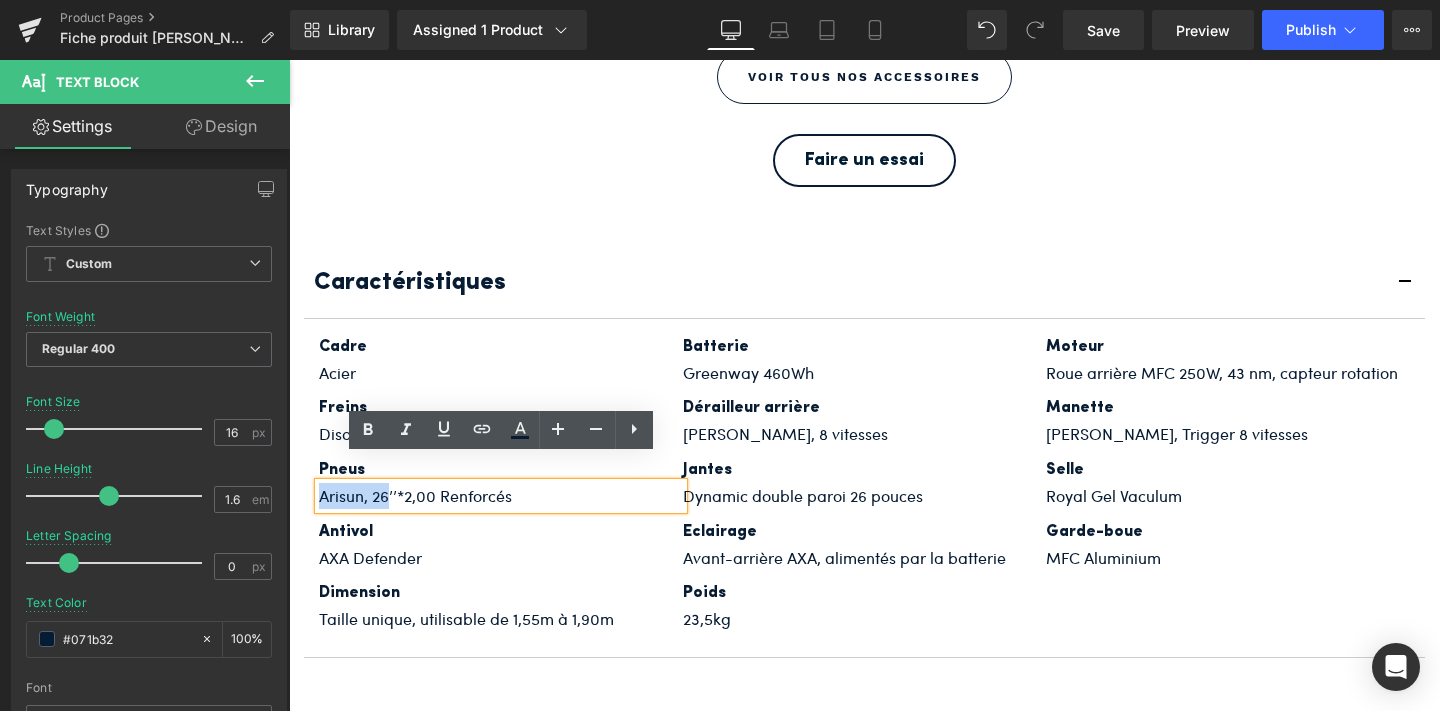 type 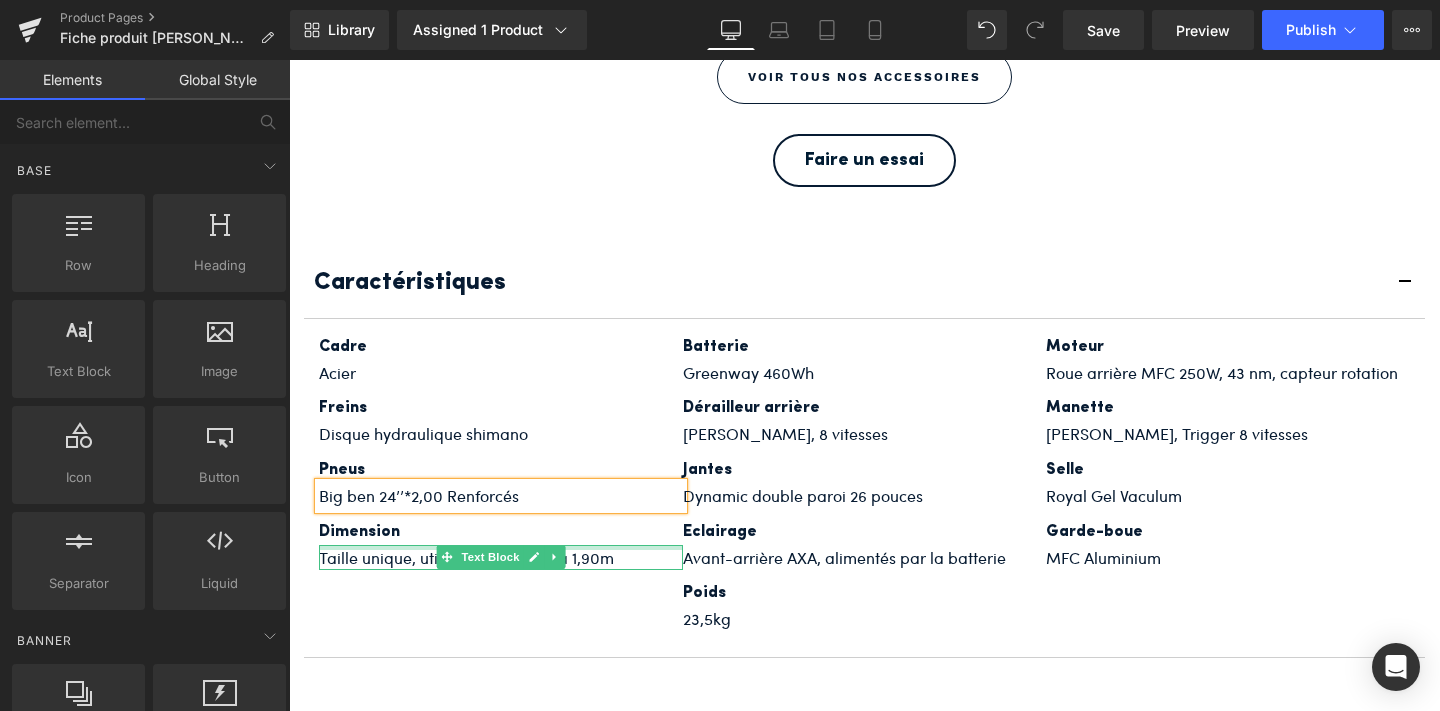 click on "Taille unique, utilisable de 1,55m à 1,90m Text Block" at bounding box center [501, 558] 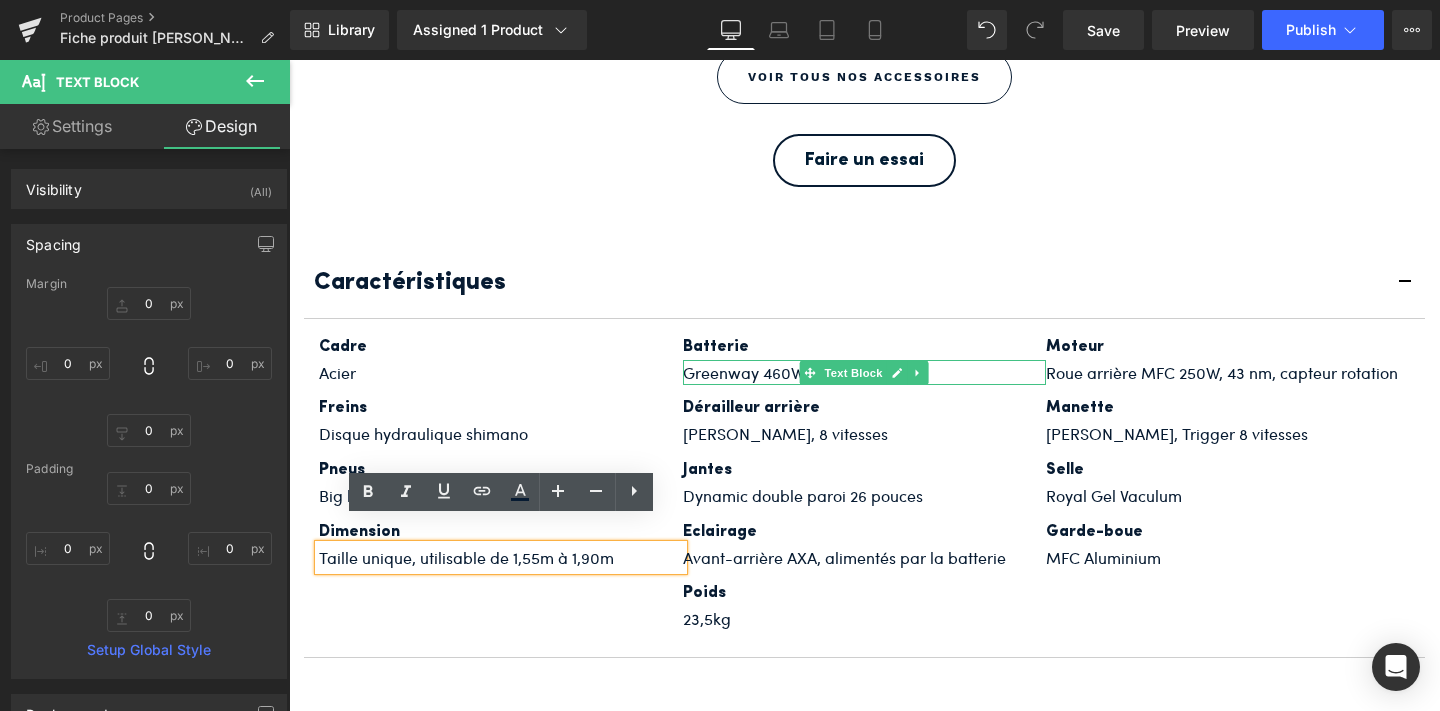 click on "Greenway 460Wh" at bounding box center [865, 373] 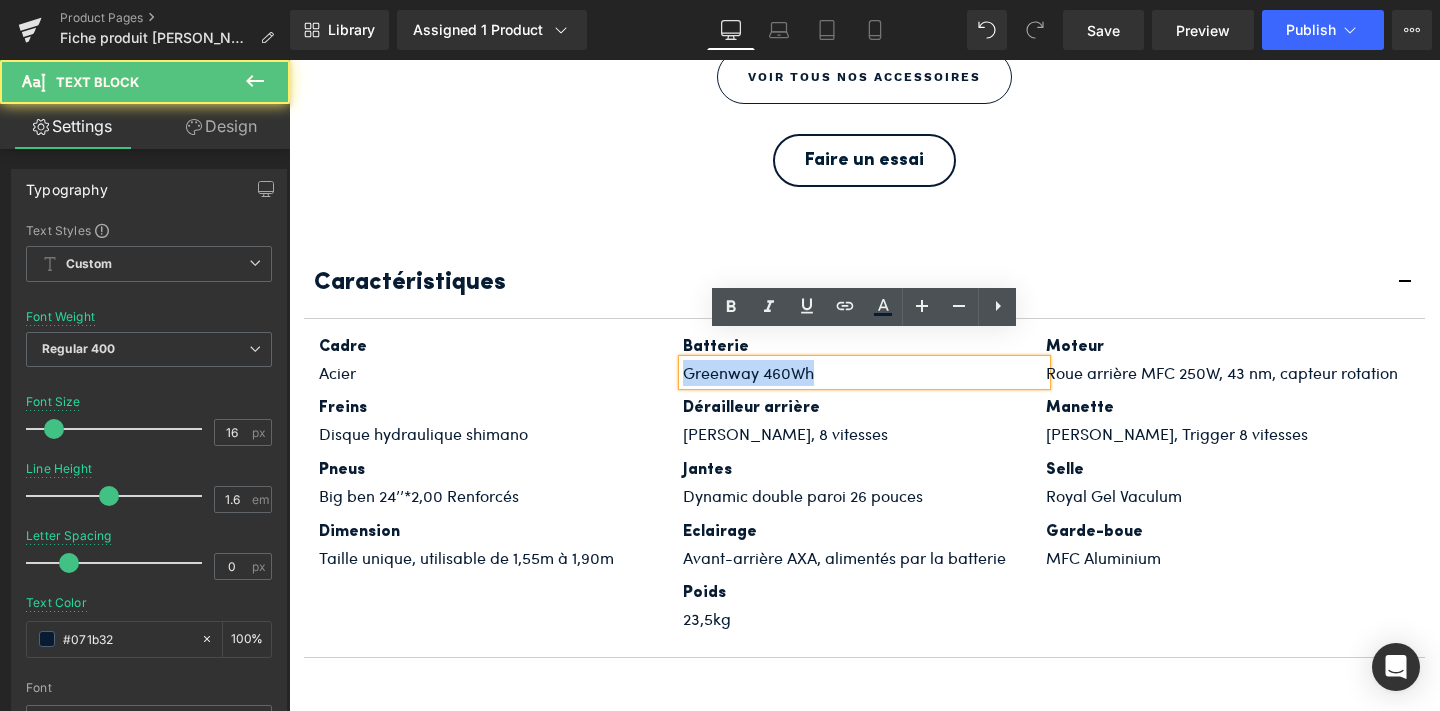 drag, startPoint x: 812, startPoint y: 343, endPoint x: 685, endPoint y: 339, distance: 127.06297 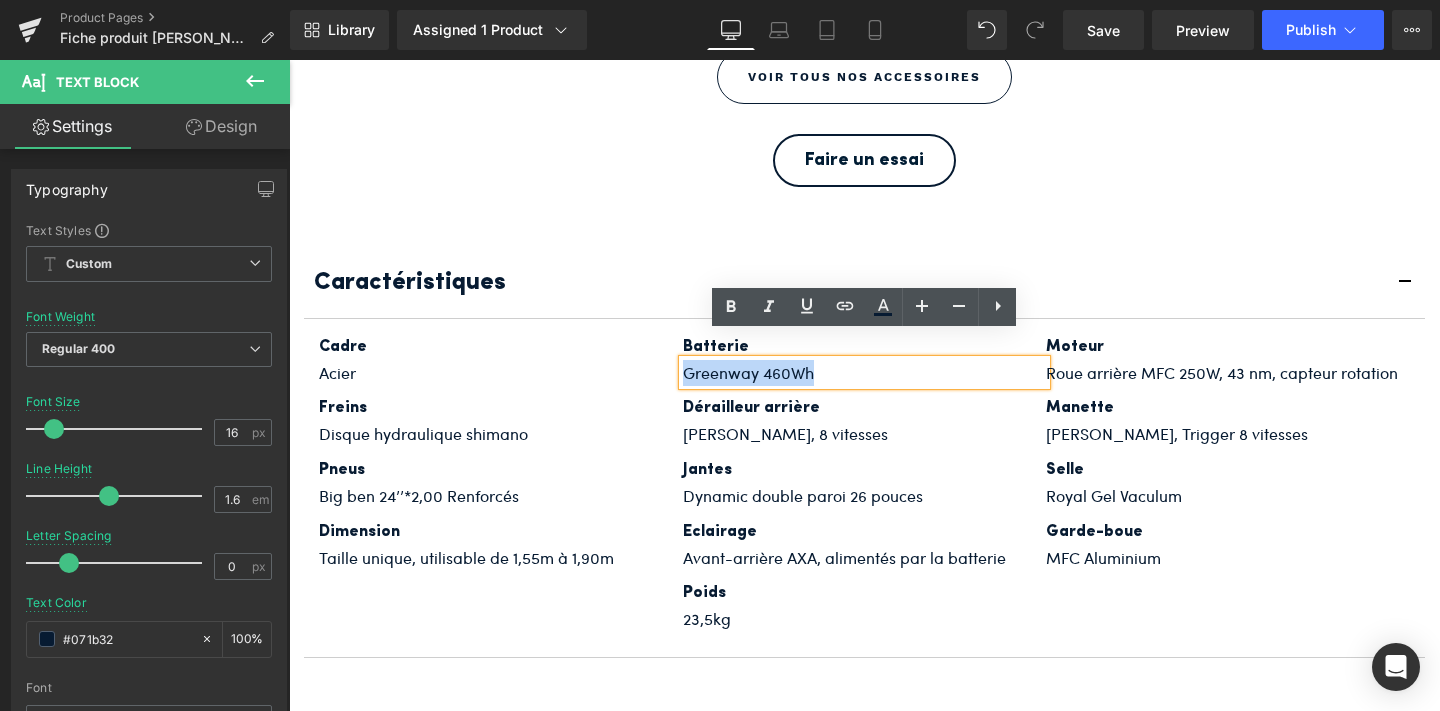 type 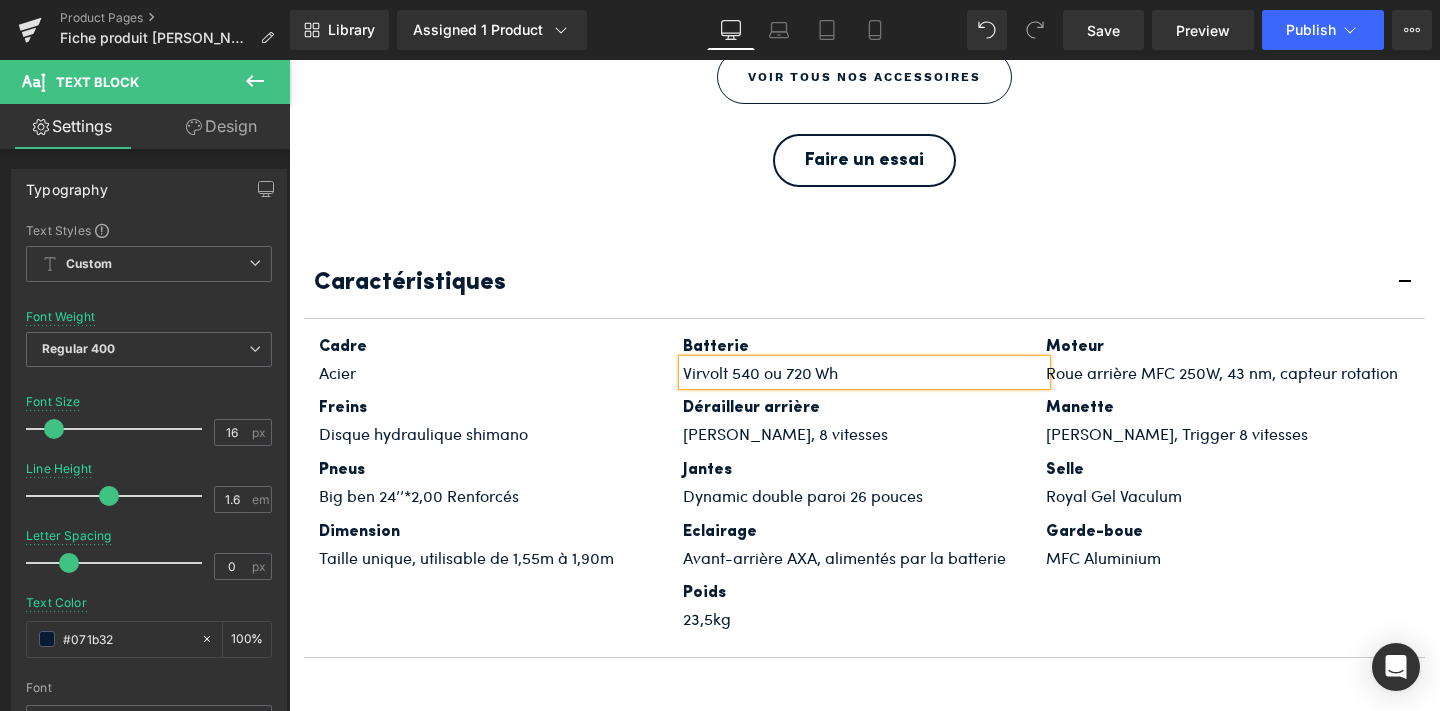 click on "Virvolt 540 ou 720 Wh" at bounding box center (865, 373) 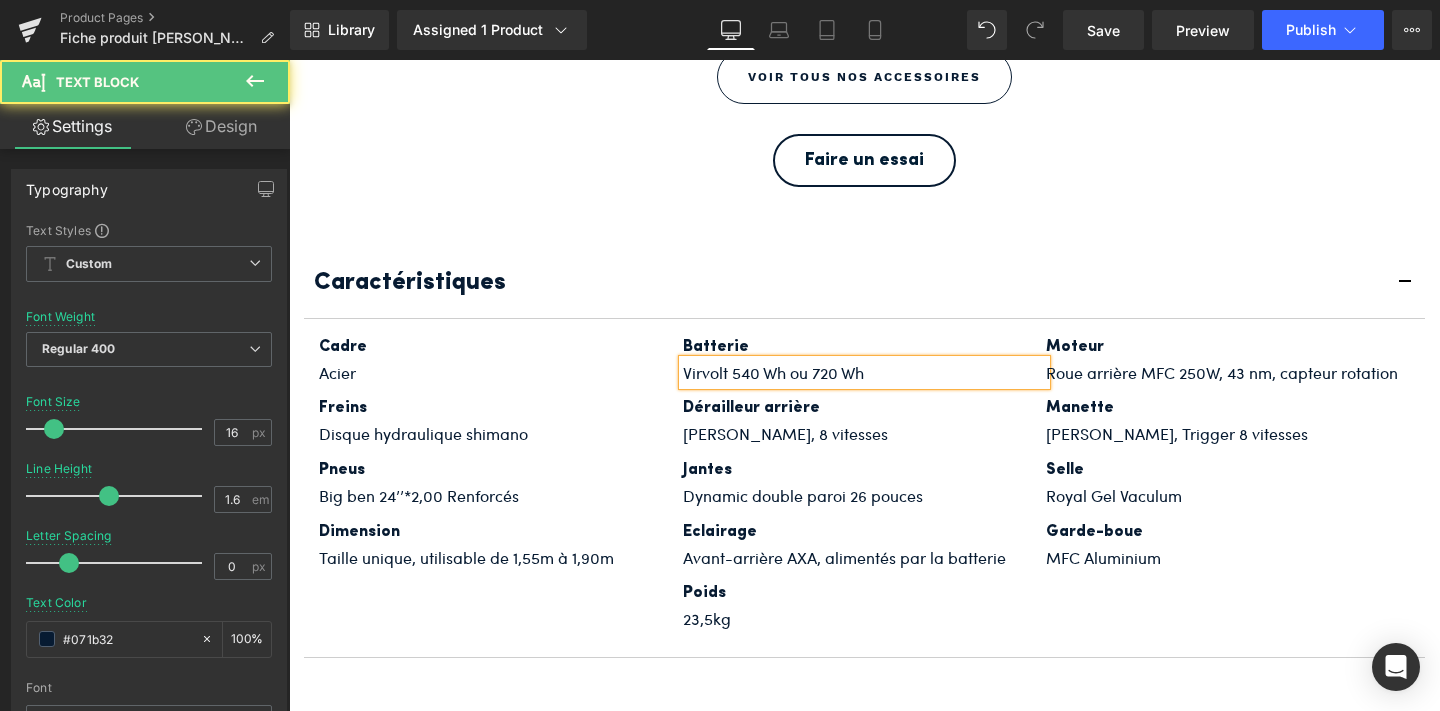 click on "Virvolt 540 Wh ou 720 Wh" at bounding box center [865, 373] 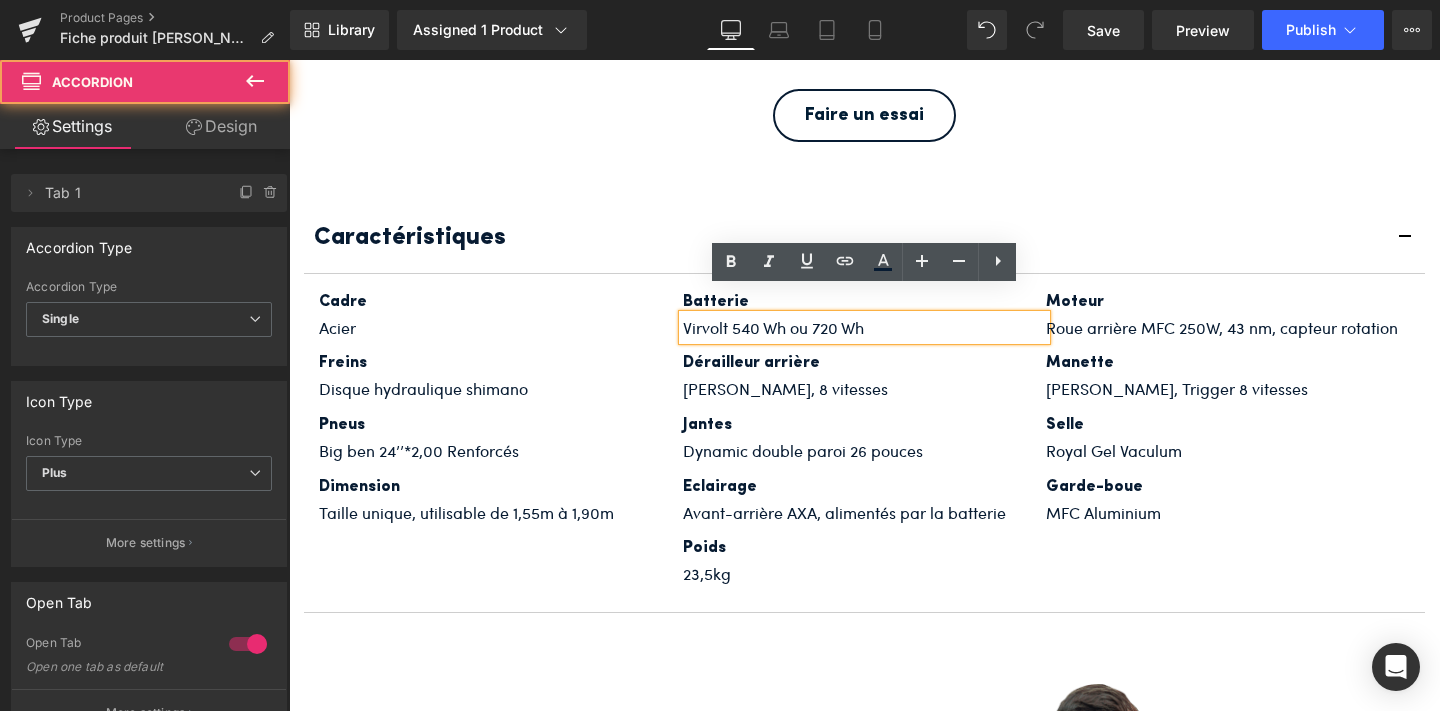 scroll, scrollTop: 6484, scrollLeft: 0, axis: vertical 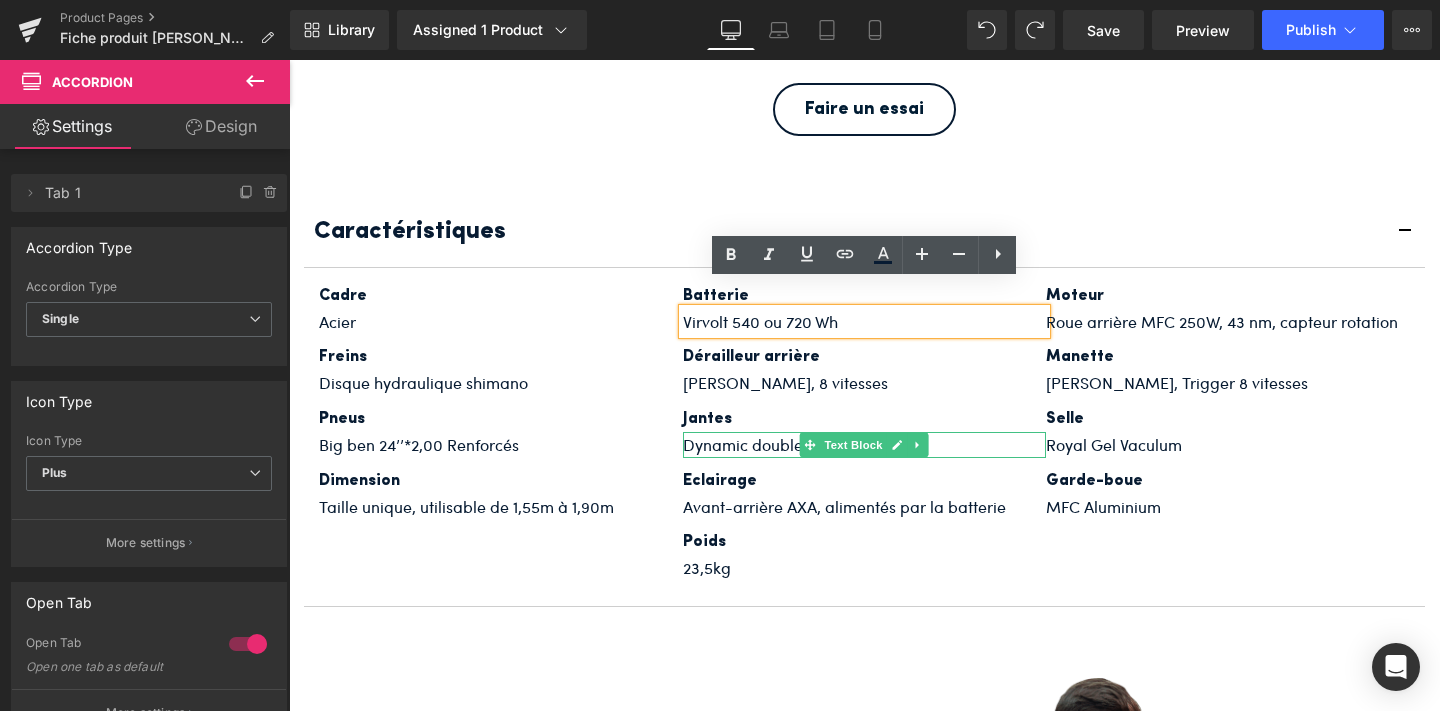 click on "Dynamic double paroi 26 pouces" at bounding box center (865, 445) 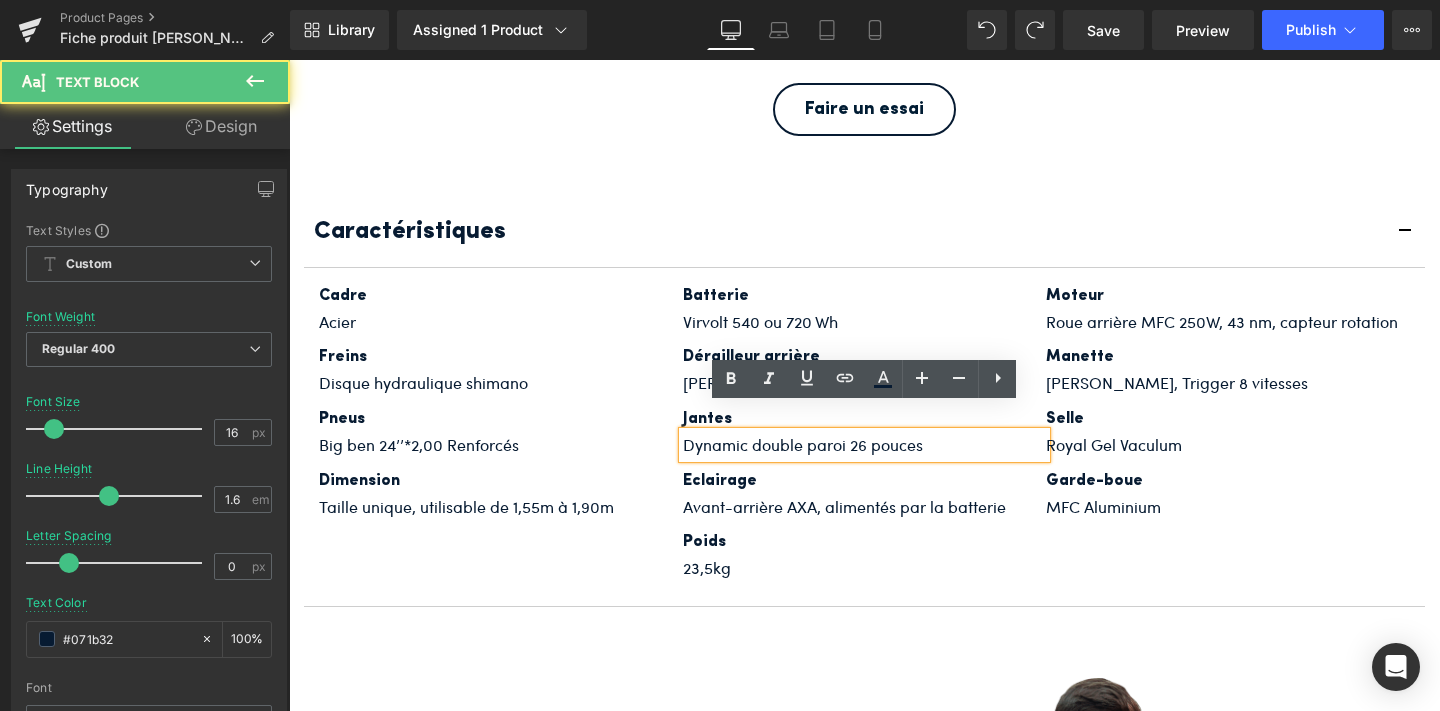 click on "Dynamic double paroi 26 pouces" at bounding box center [865, 445] 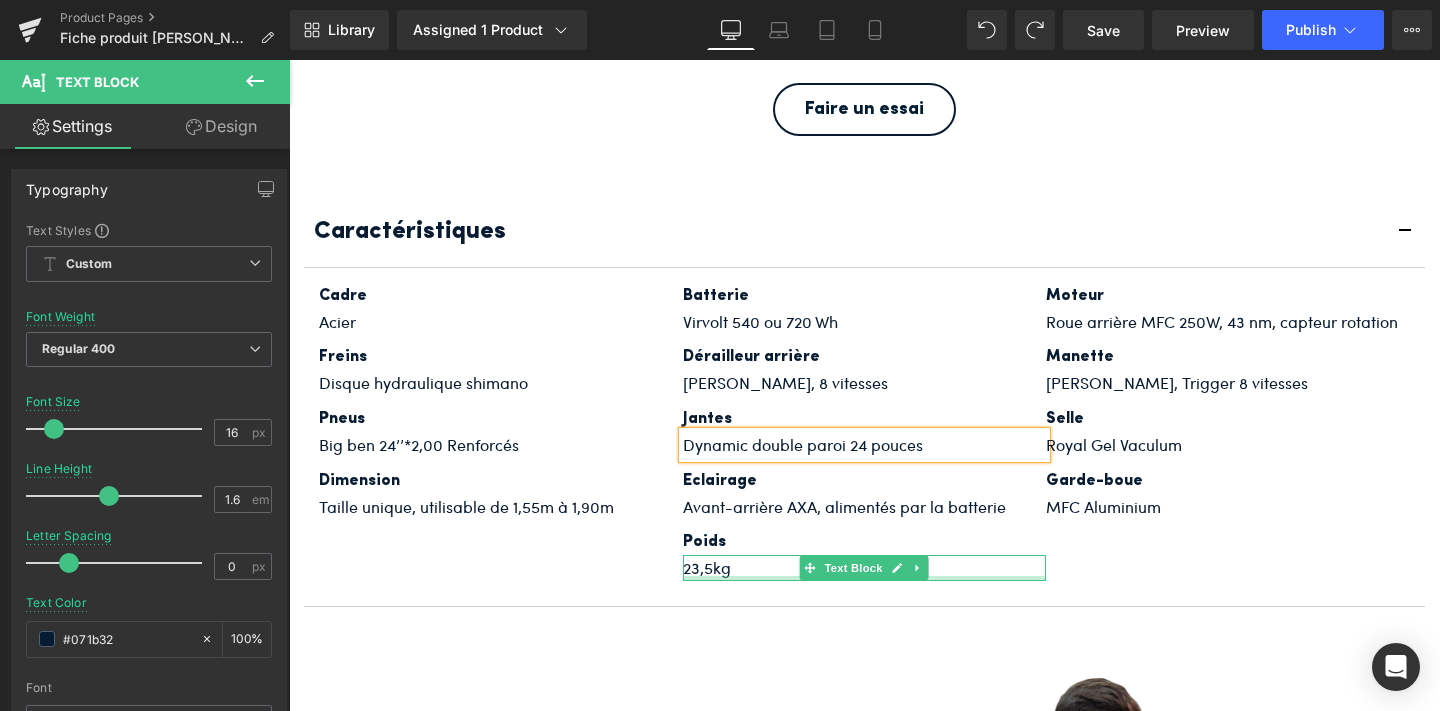 click at bounding box center (865, 578) 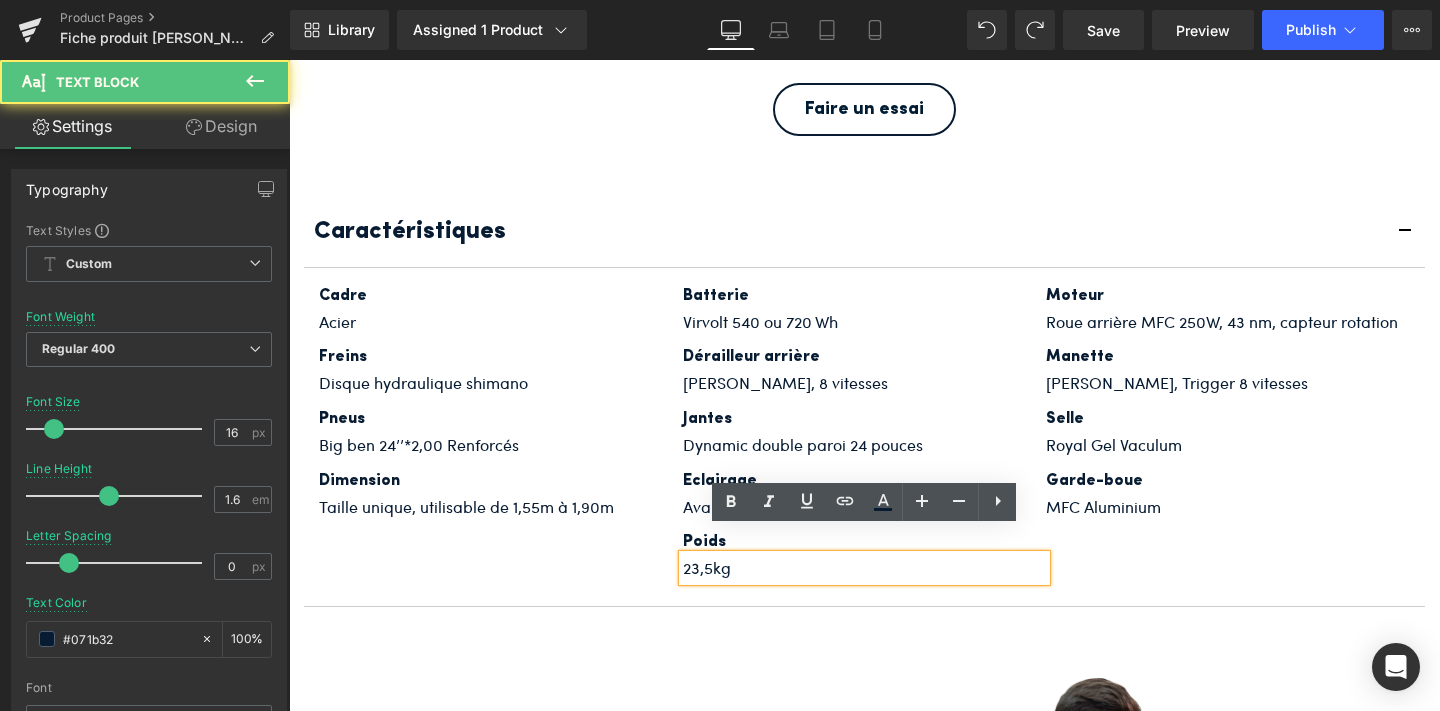 click on "23,5kg" at bounding box center [865, 568] 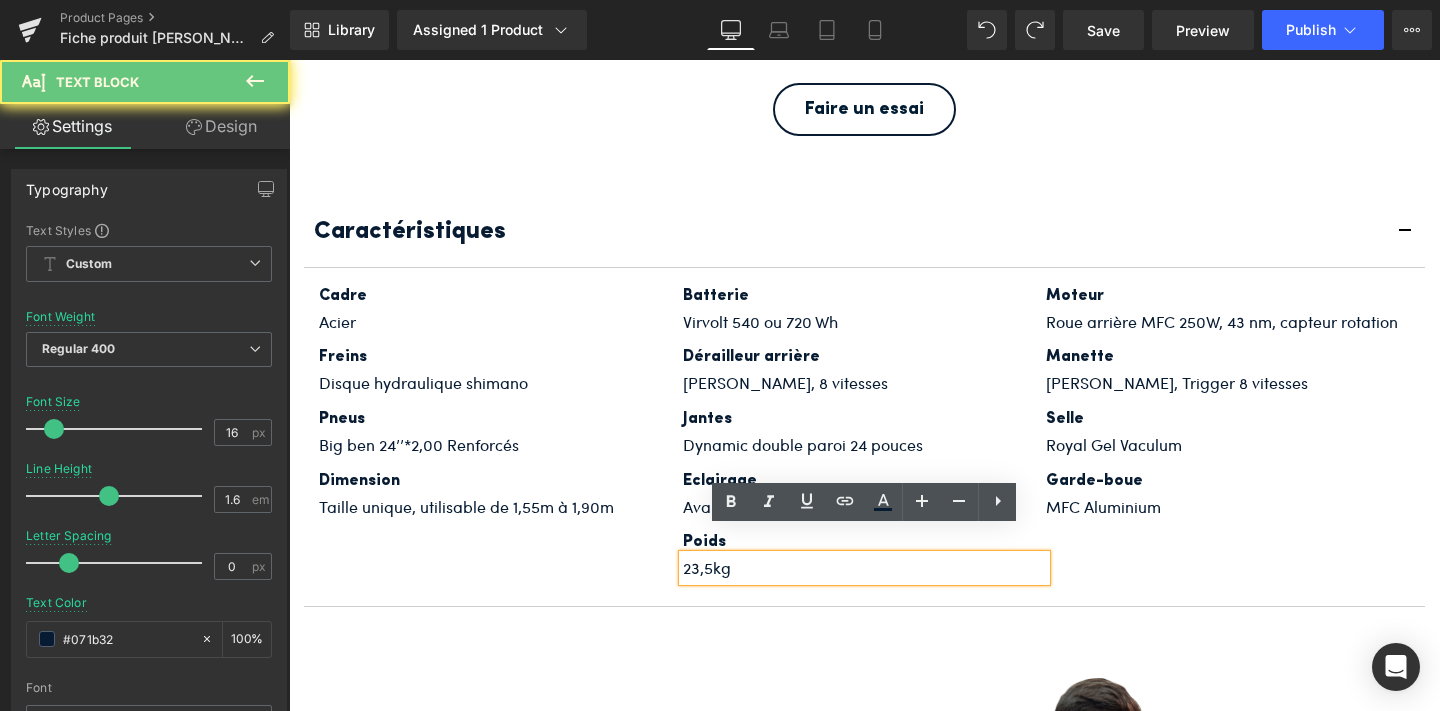 type 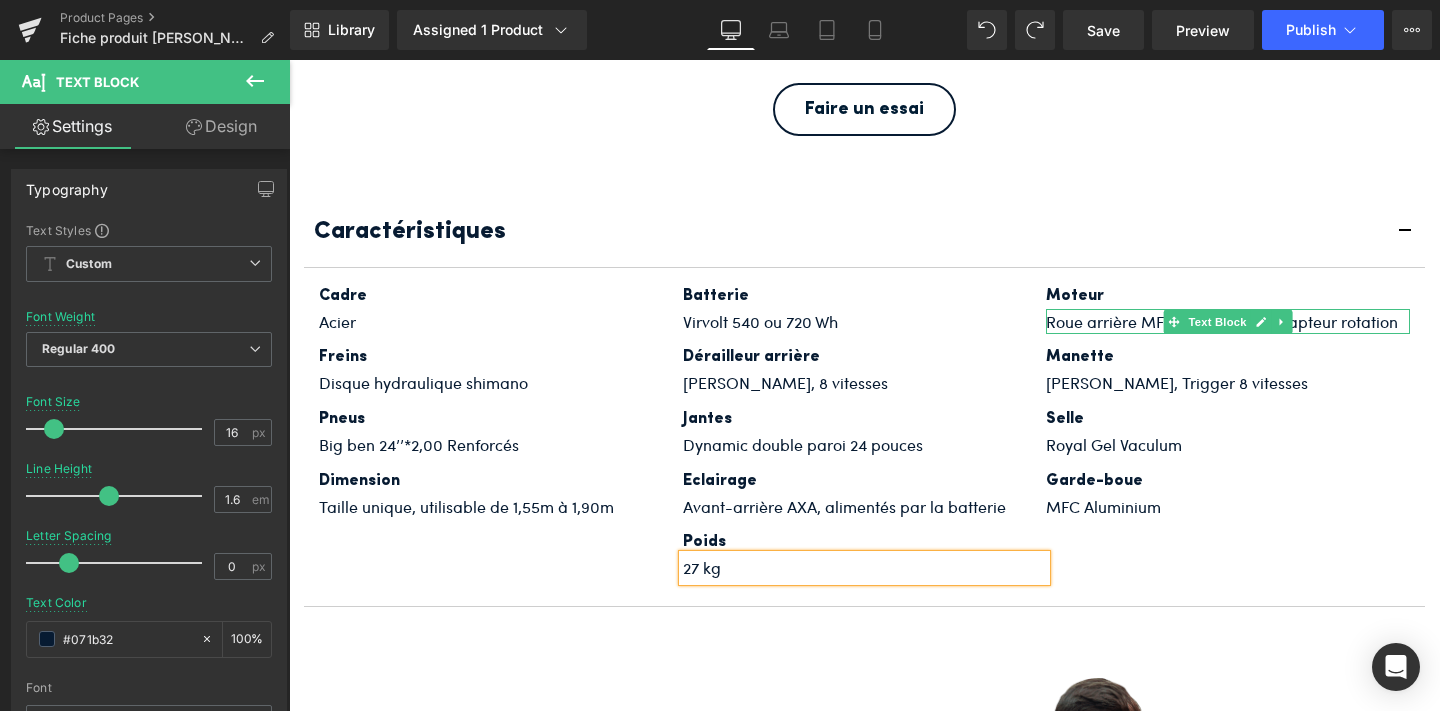 click on "Roue arrière MFC 250W, 43 nm, capteur rotation" at bounding box center (1228, 322) 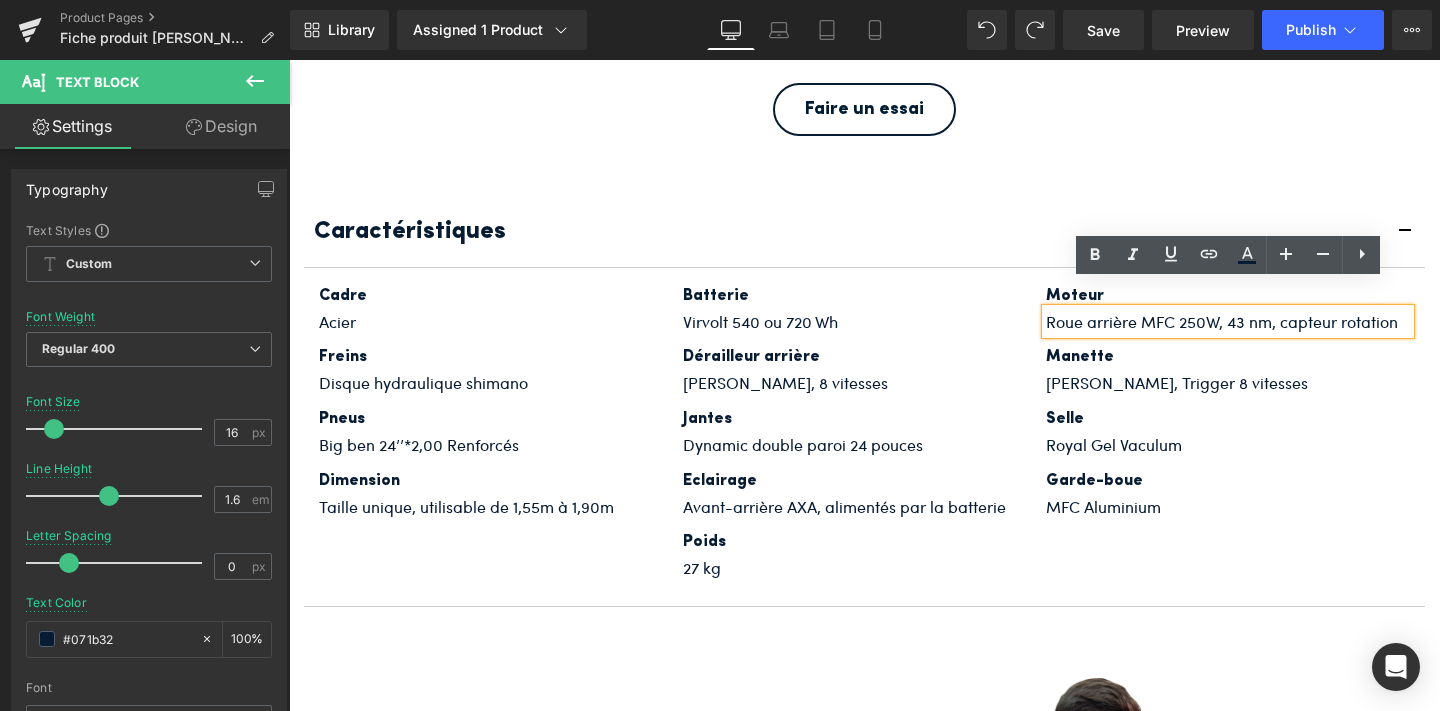click on "Roue arrière MFC 250W, 43 nm, capteur rotation" at bounding box center (1228, 322) 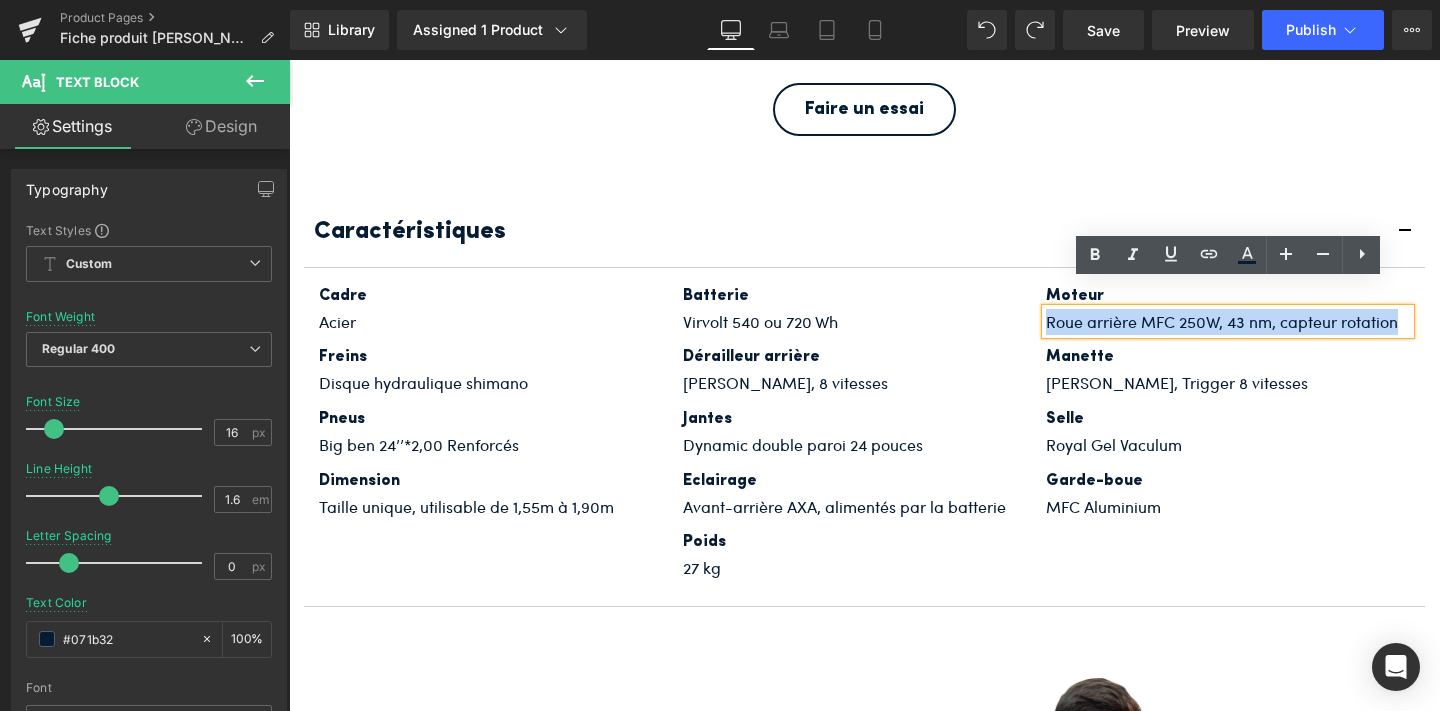 drag, startPoint x: 1404, startPoint y: 293, endPoint x: 1049, endPoint y: 283, distance: 355.1408 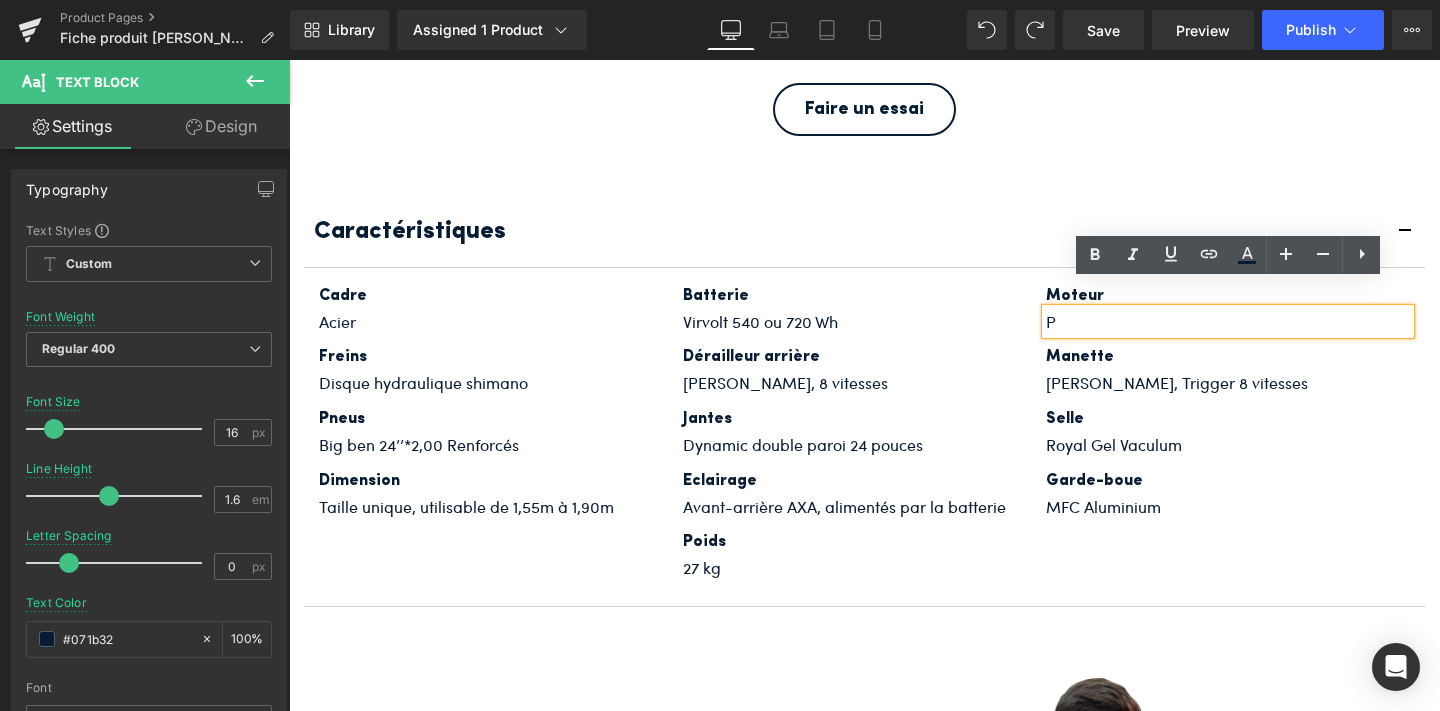 type 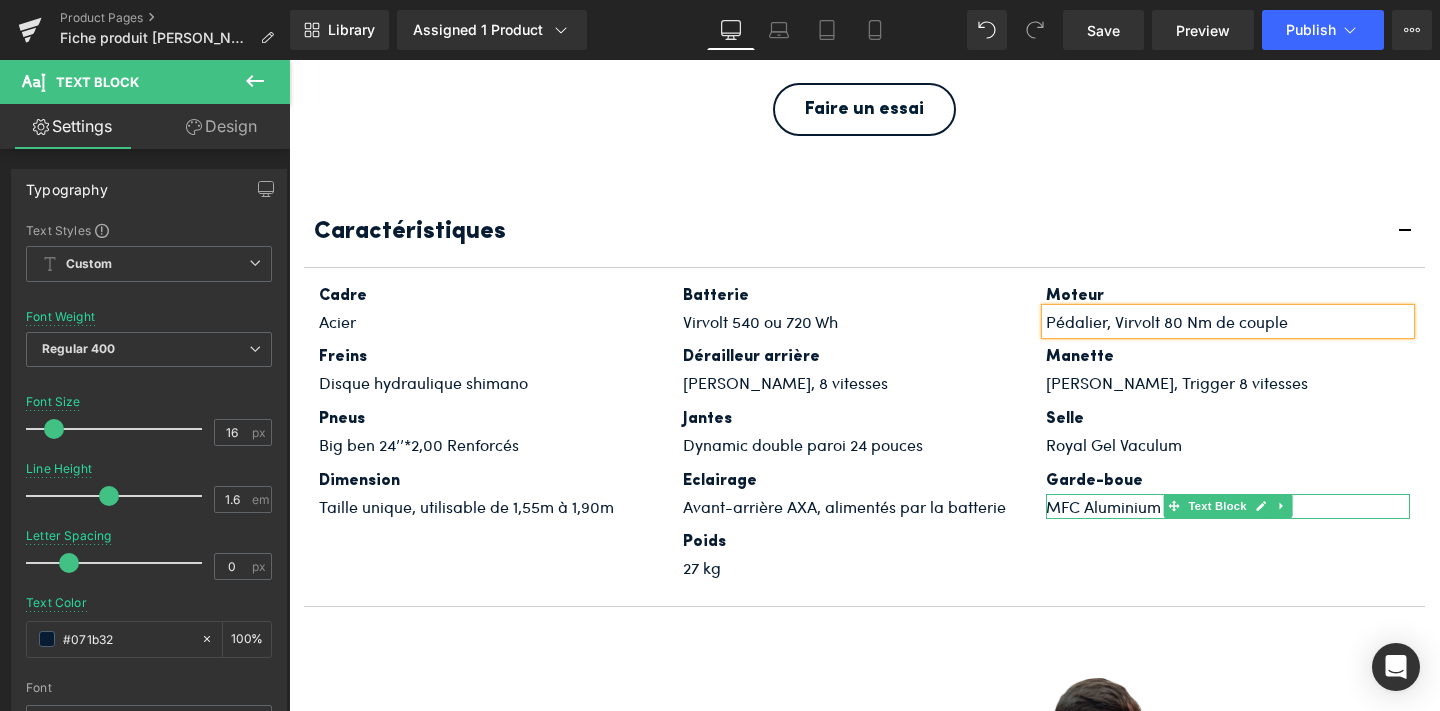 click on "MFC Aluminium" at bounding box center [1228, 507] 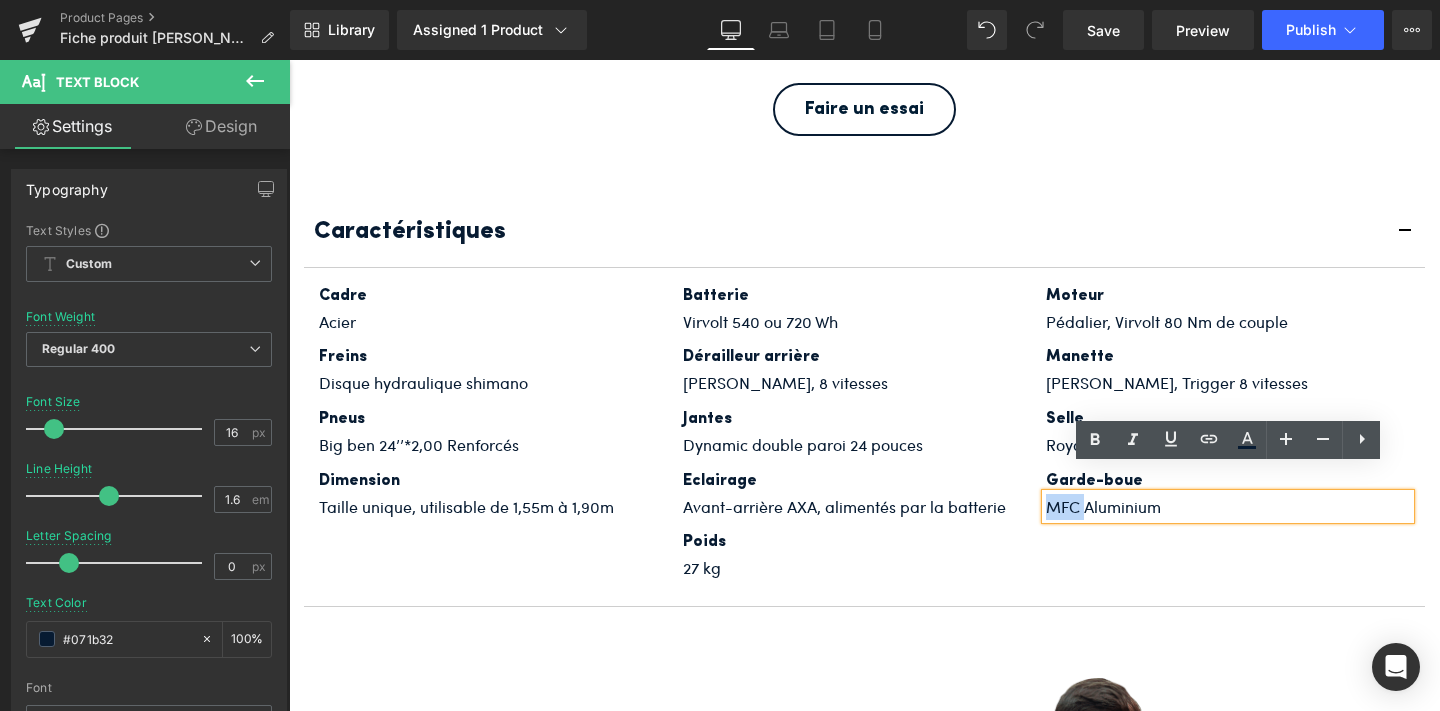 drag, startPoint x: 1086, startPoint y: 480, endPoint x: 1046, endPoint y: 479, distance: 40.012497 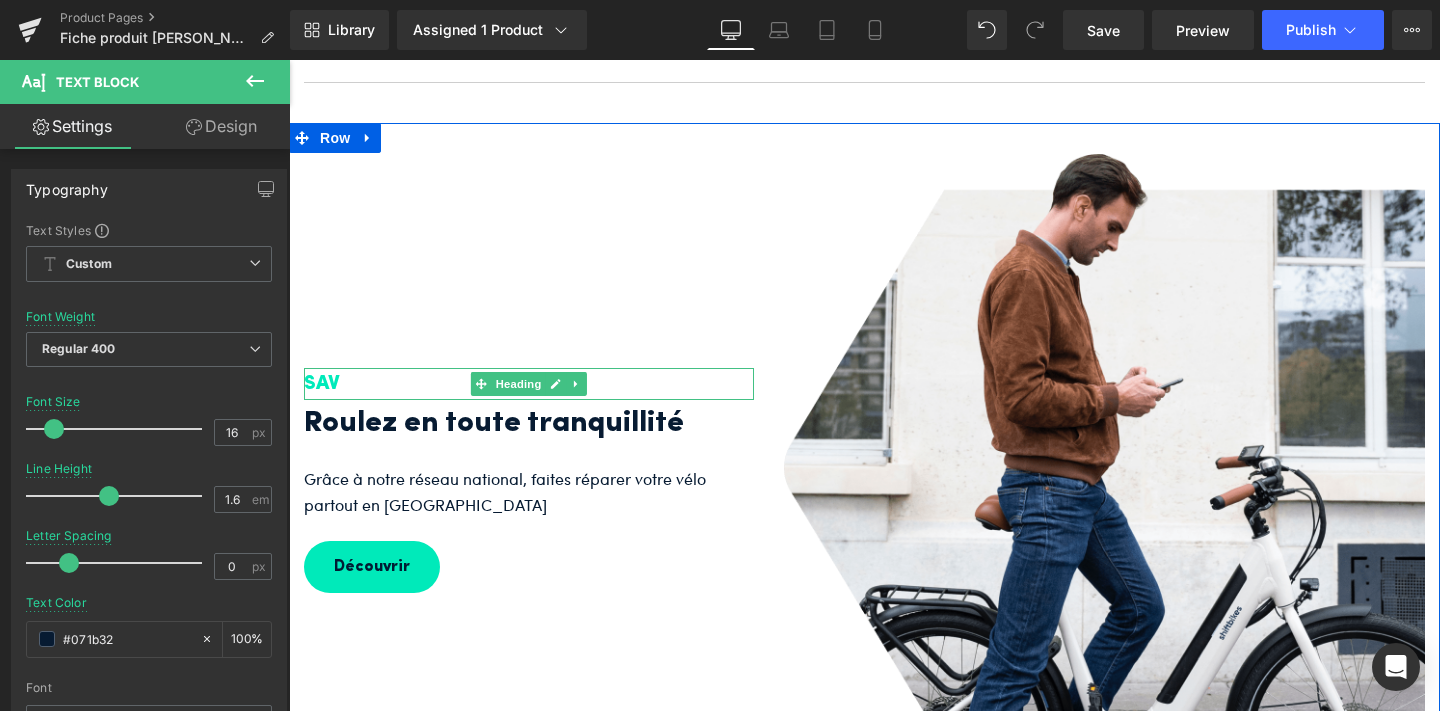 scroll, scrollTop: 6968, scrollLeft: 0, axis: vertical 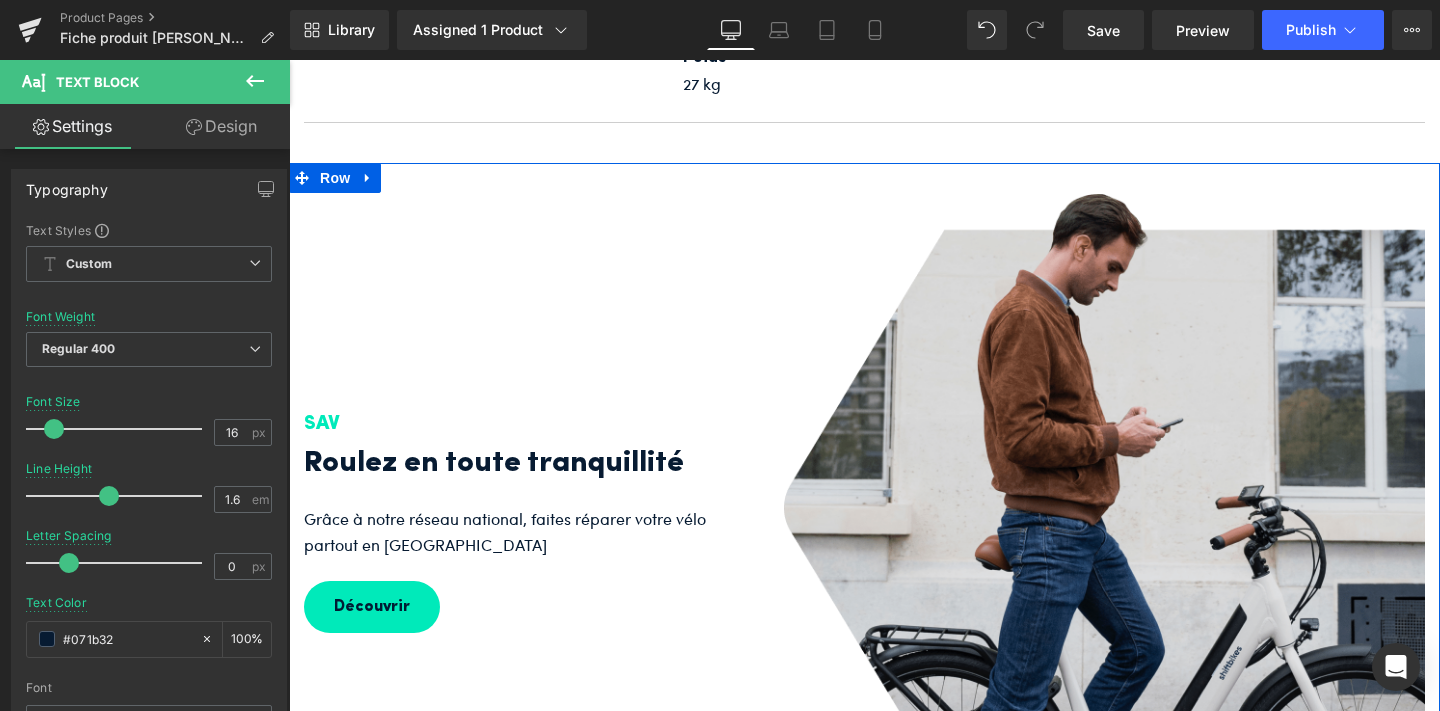 click at bounding box center [1104, 489] 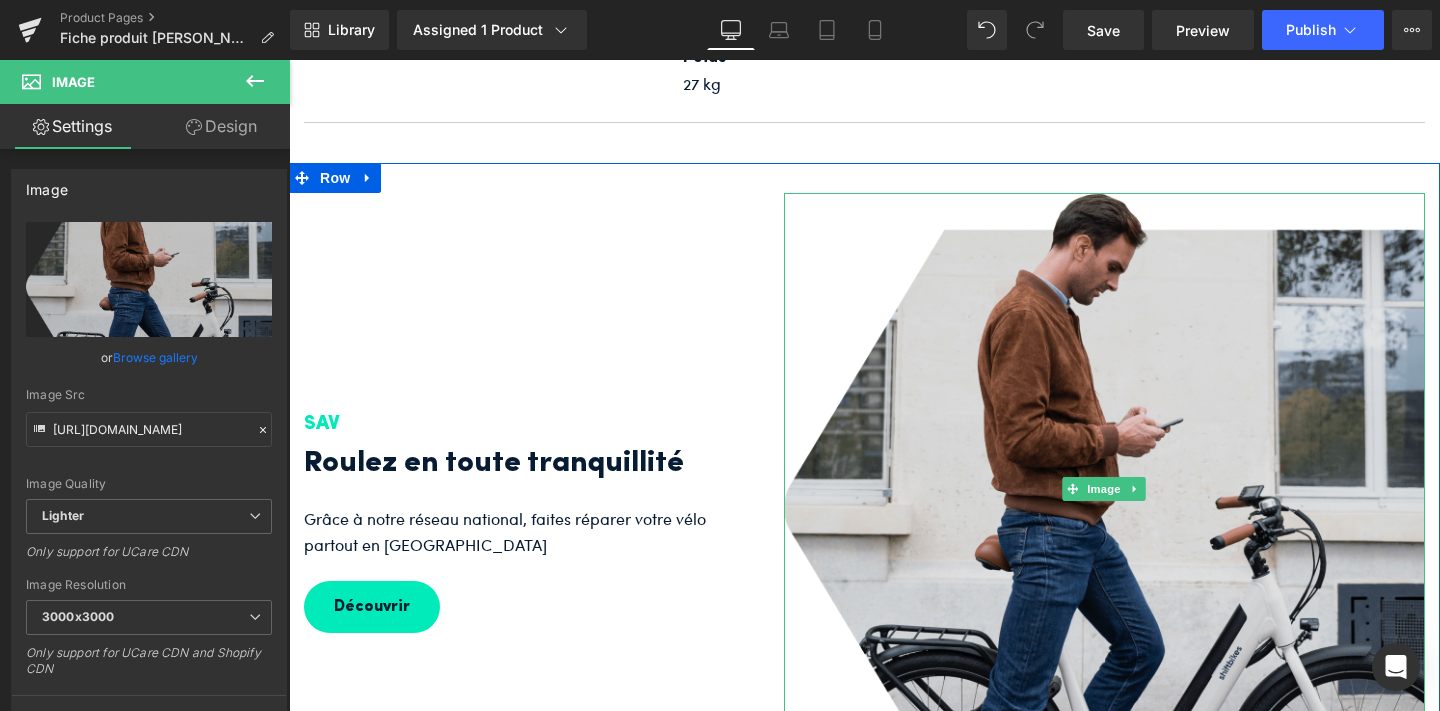 click at bounding box center (1104, 489) 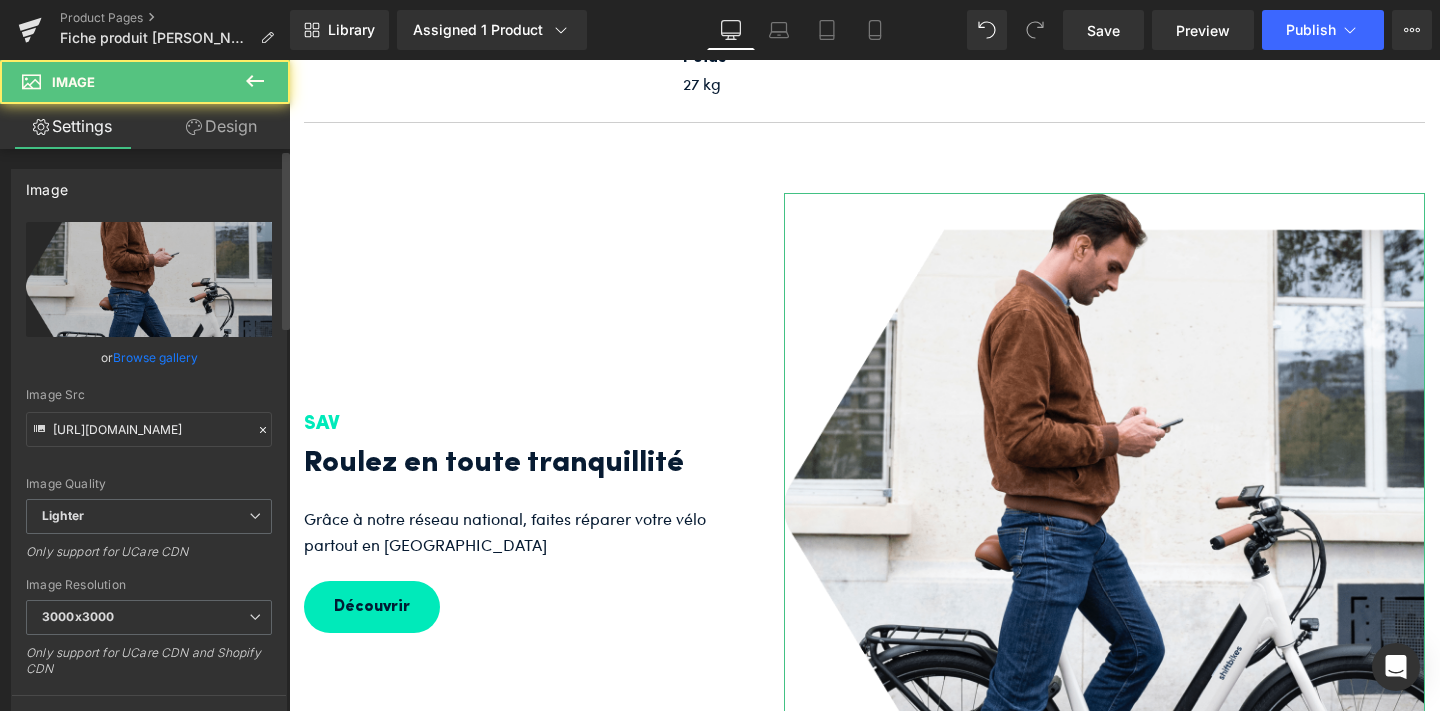 click on "Browse gallery" at bounding box center [155, 357] 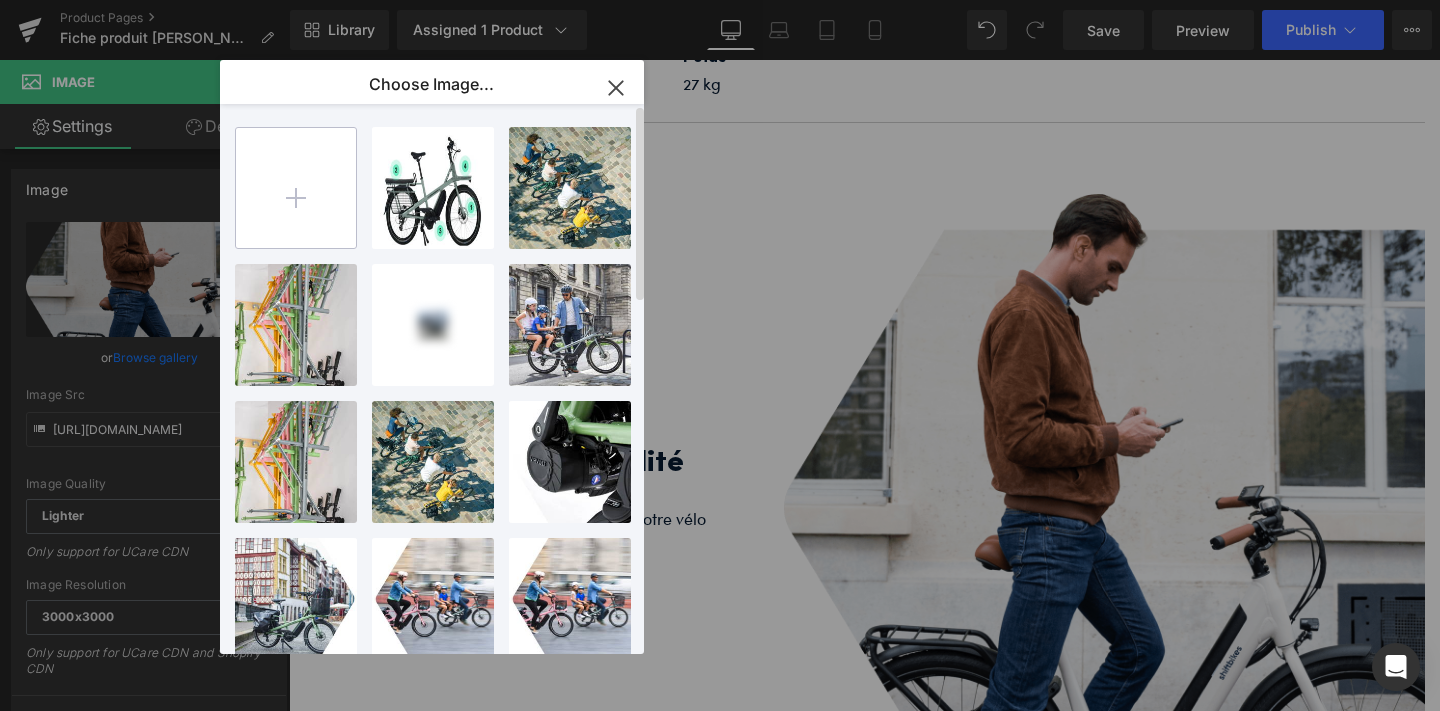 click at bounding box center (296, 188) 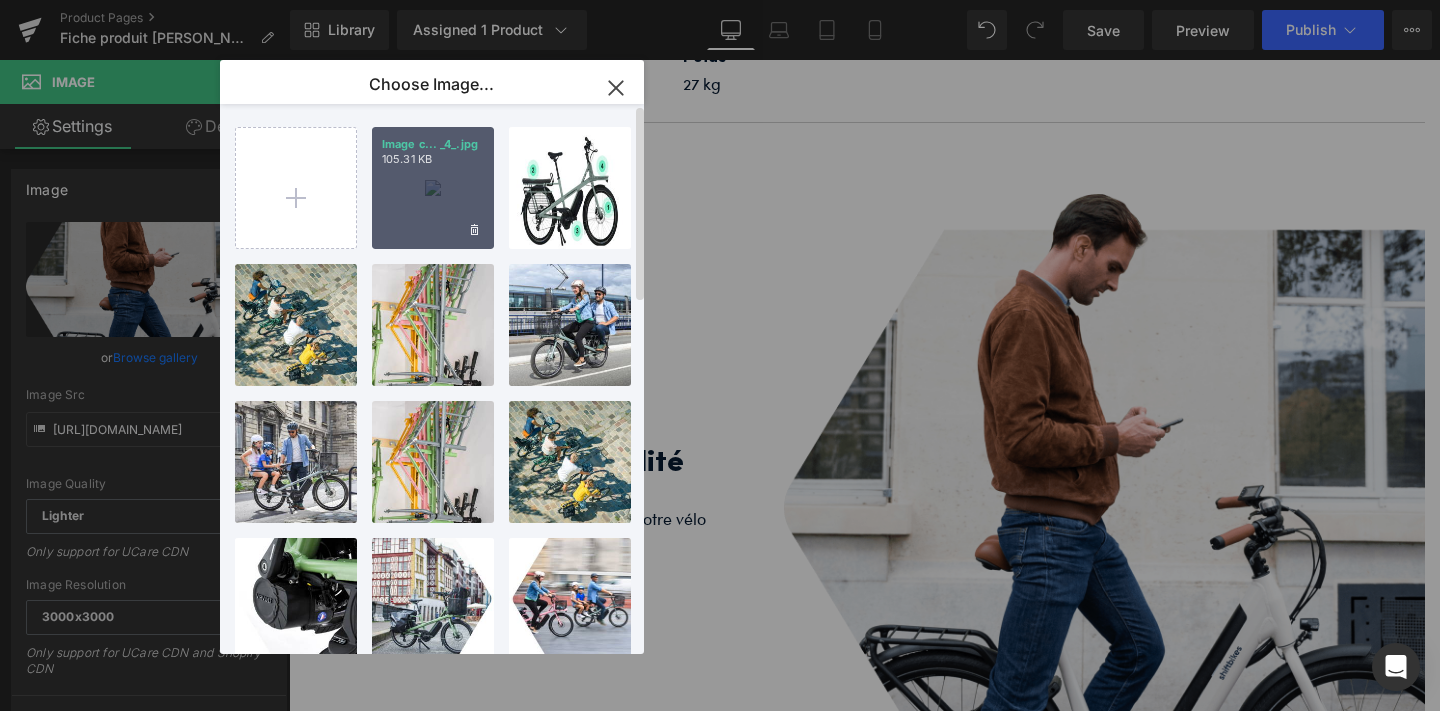 click on "Image c... _4_.jpg 105.31 KB" at bounding box center (433, 188) 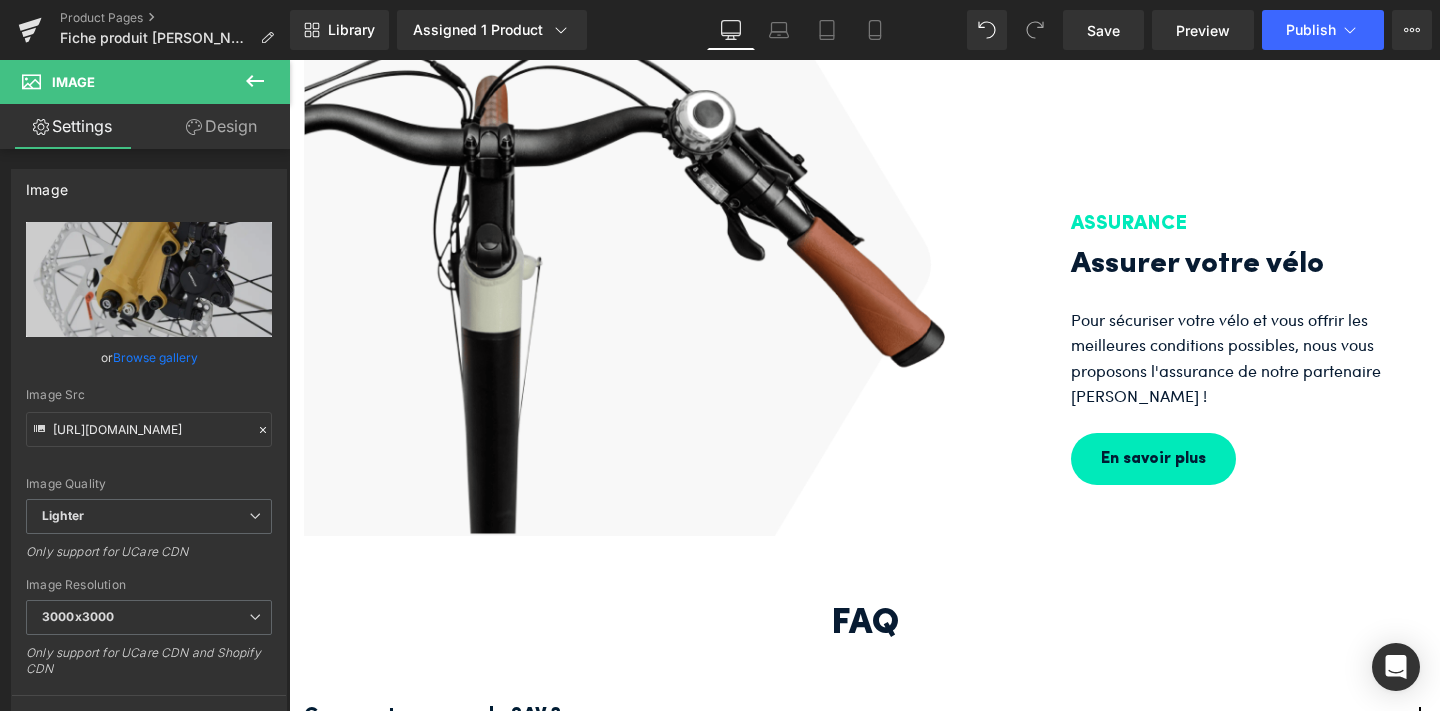 scroll, scrollTop: 7877, scrollLeft: 0, axis: vertical 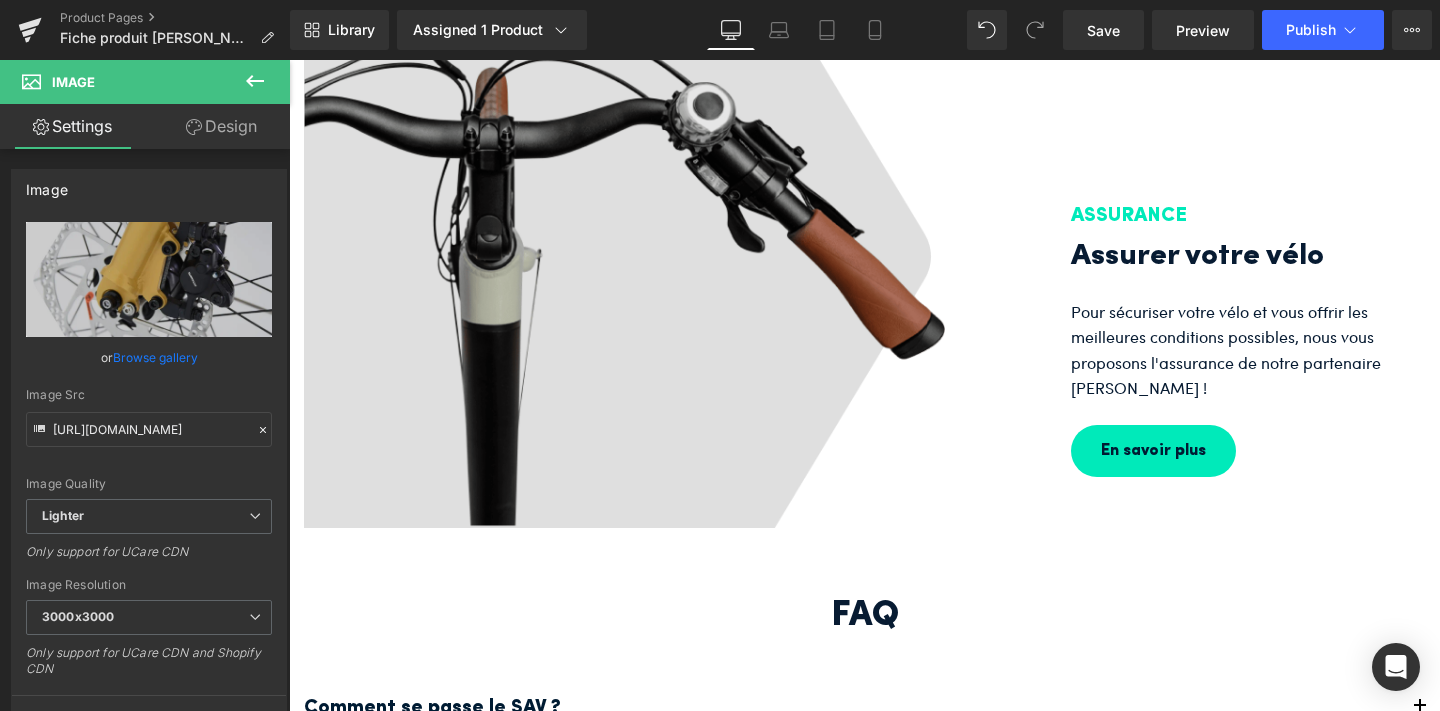 click at bounding box center [624, 256] 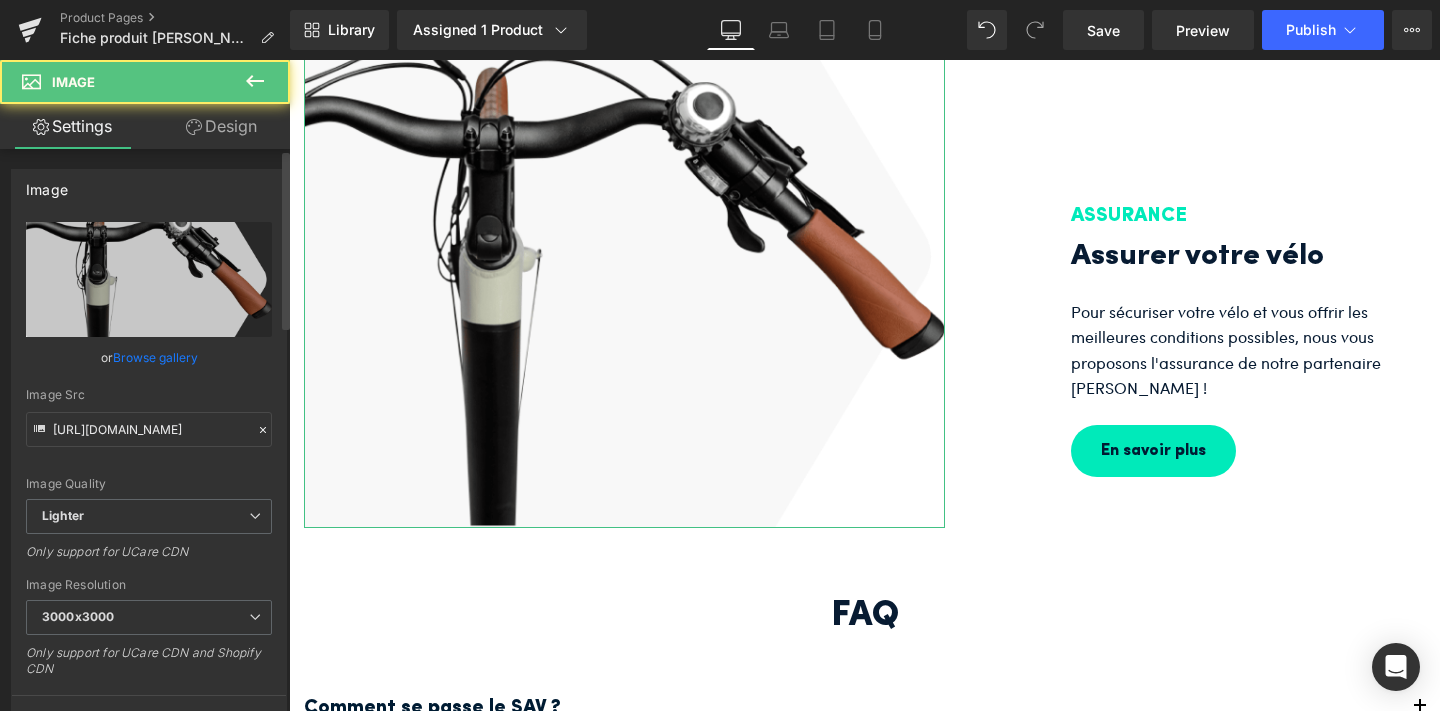 click on "Browse gallery" at bounding box center [155, 357] 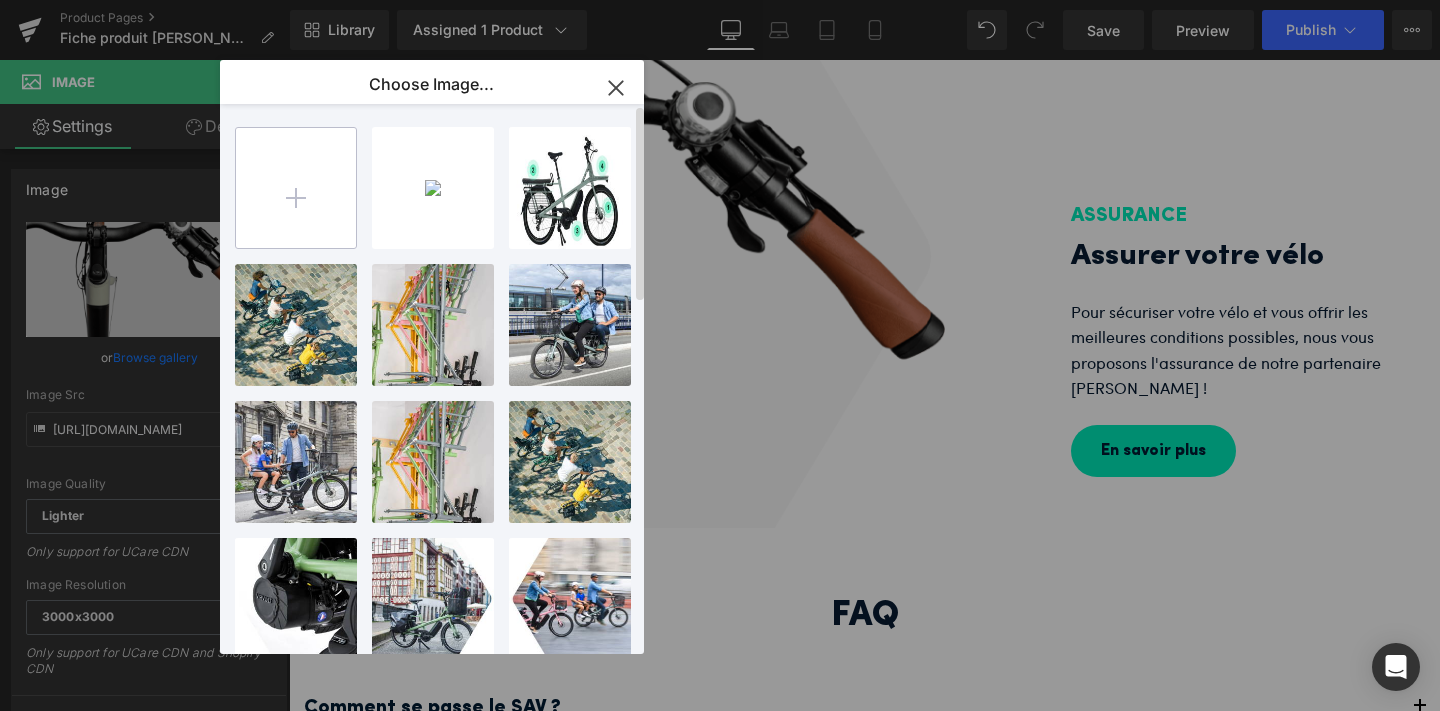 click at bounding box center [296, 188] 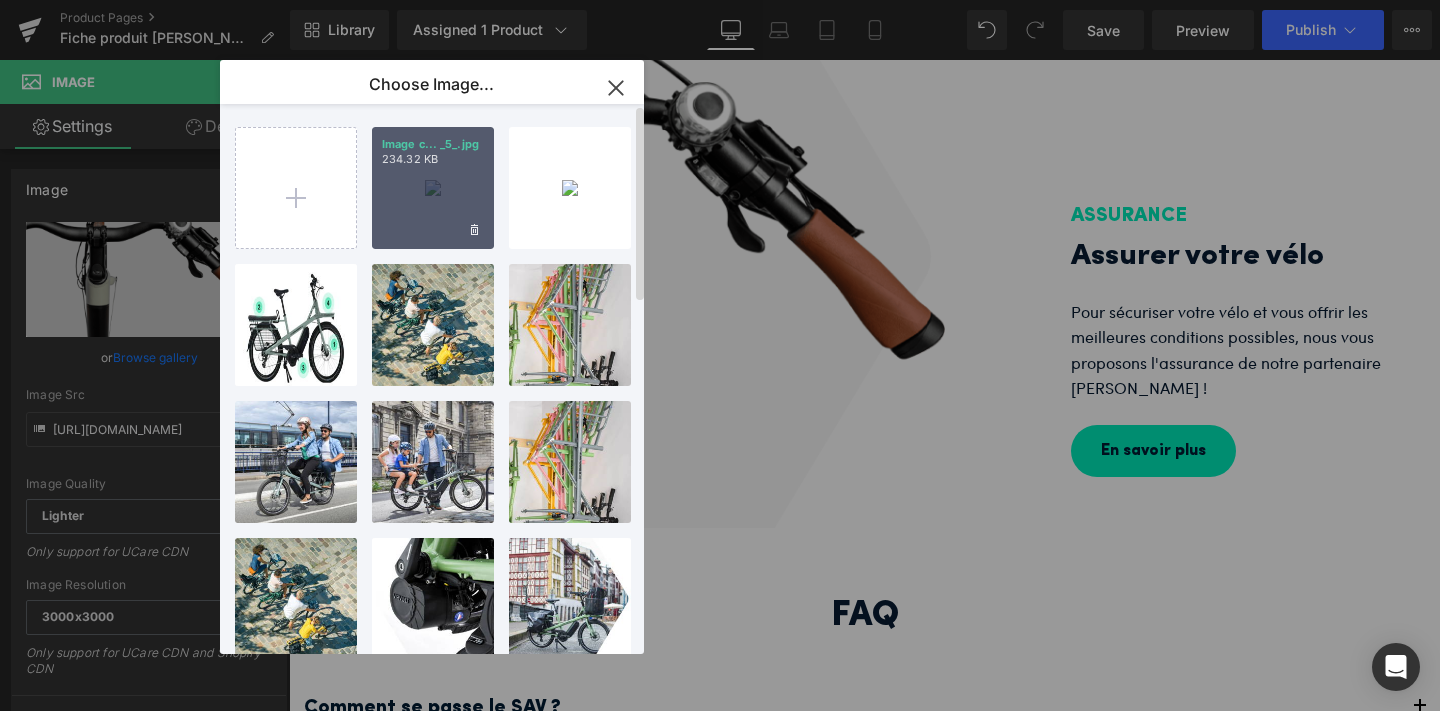 click on "Image c... _5_.jpg 234.32 KB" at bounding box center [433, 188] 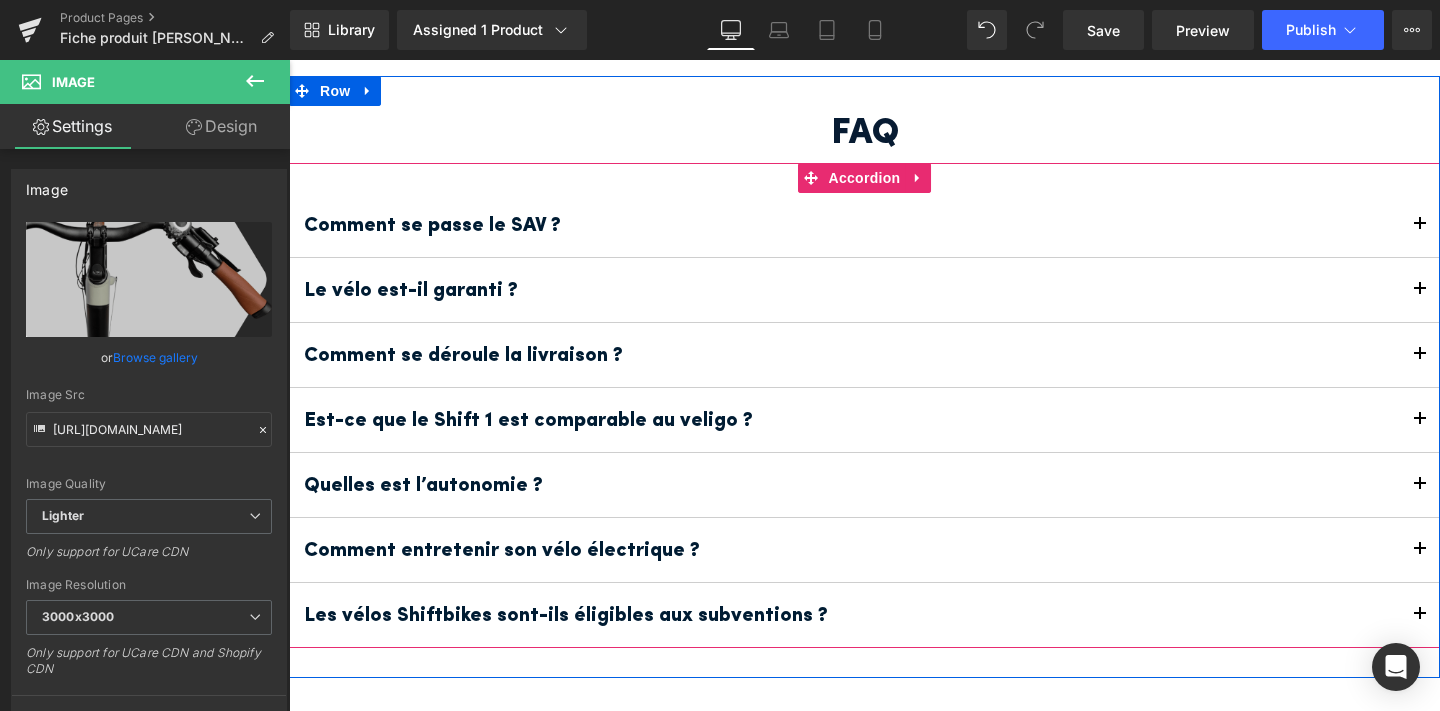 scroll, scrollTop: 8361, scrollLeft: 0, axis: vertical 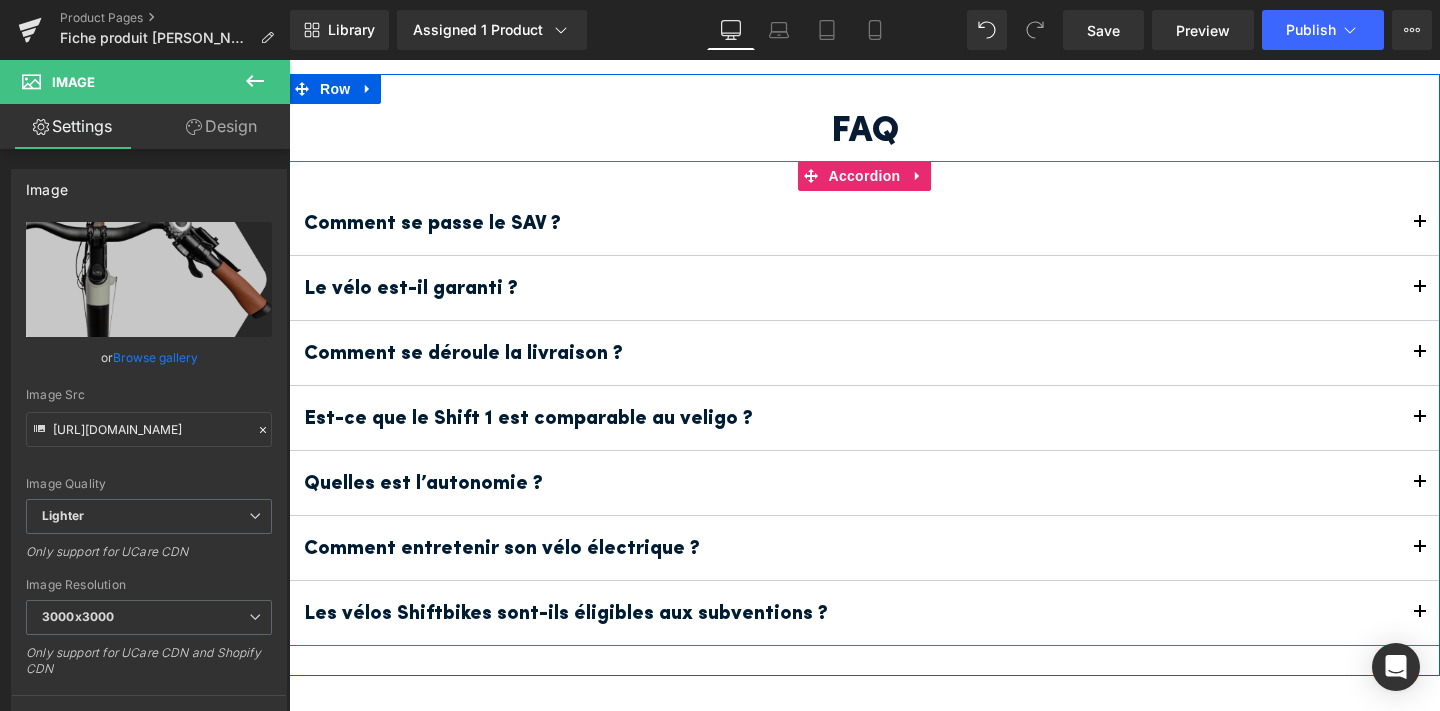 click at bounding box center [1420, 223] 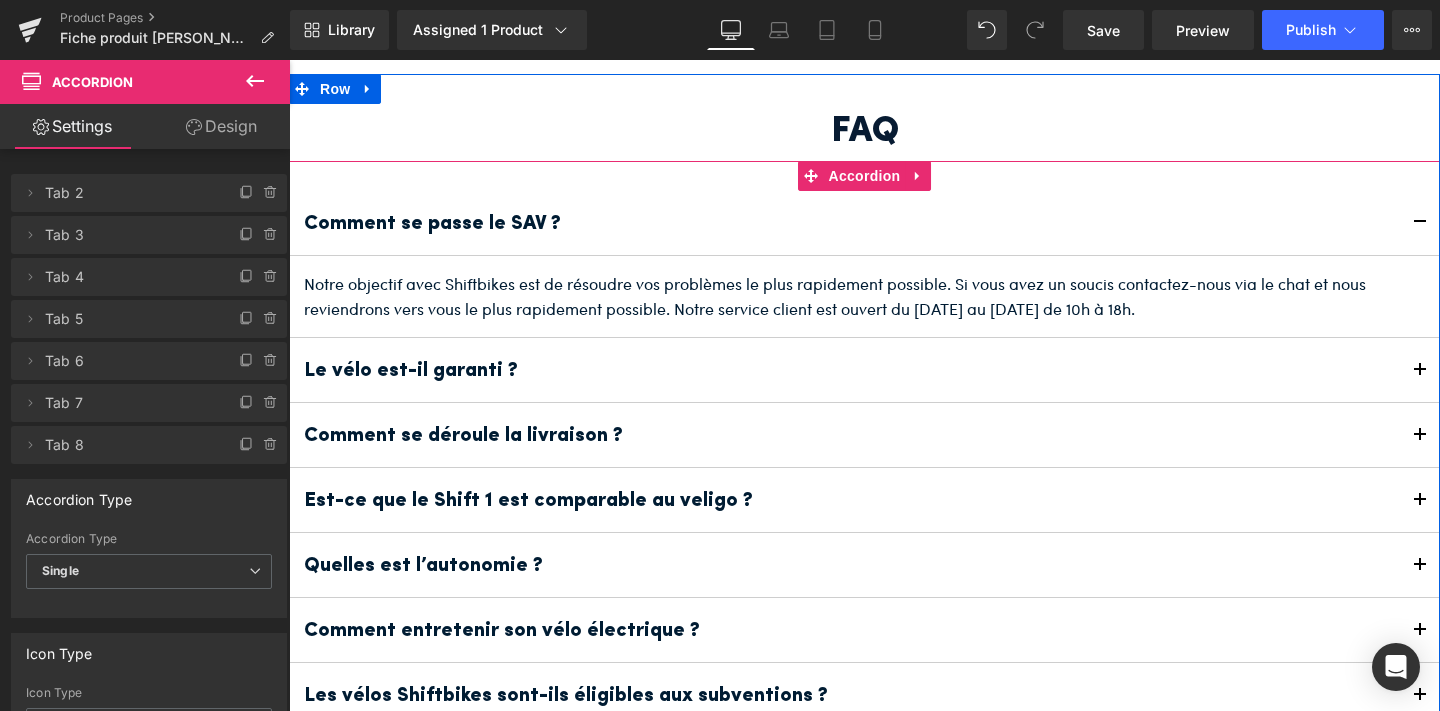 click at bounding box center [1420, 376] 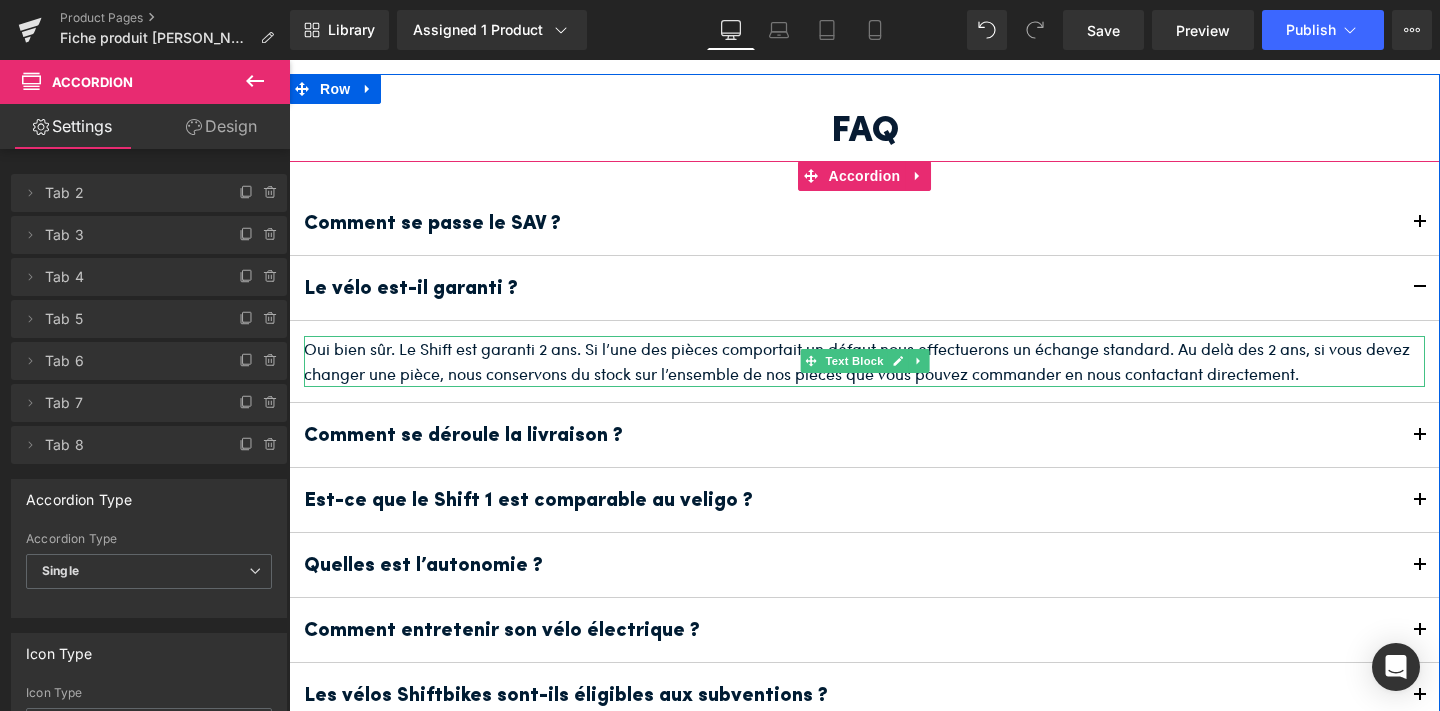 click on "Oui bien sûr. Le Shift est garanti 2 ans. Si l’une des pièces comportait un défaut nous effectuerons un échange standard. Au delà des 2 ans, si vous devez changer une pièce, nous conservons du stock sur l’ensemble de nos pièces que vous pouvez commander en nous contactant directement." at bounding box center [864, 361] 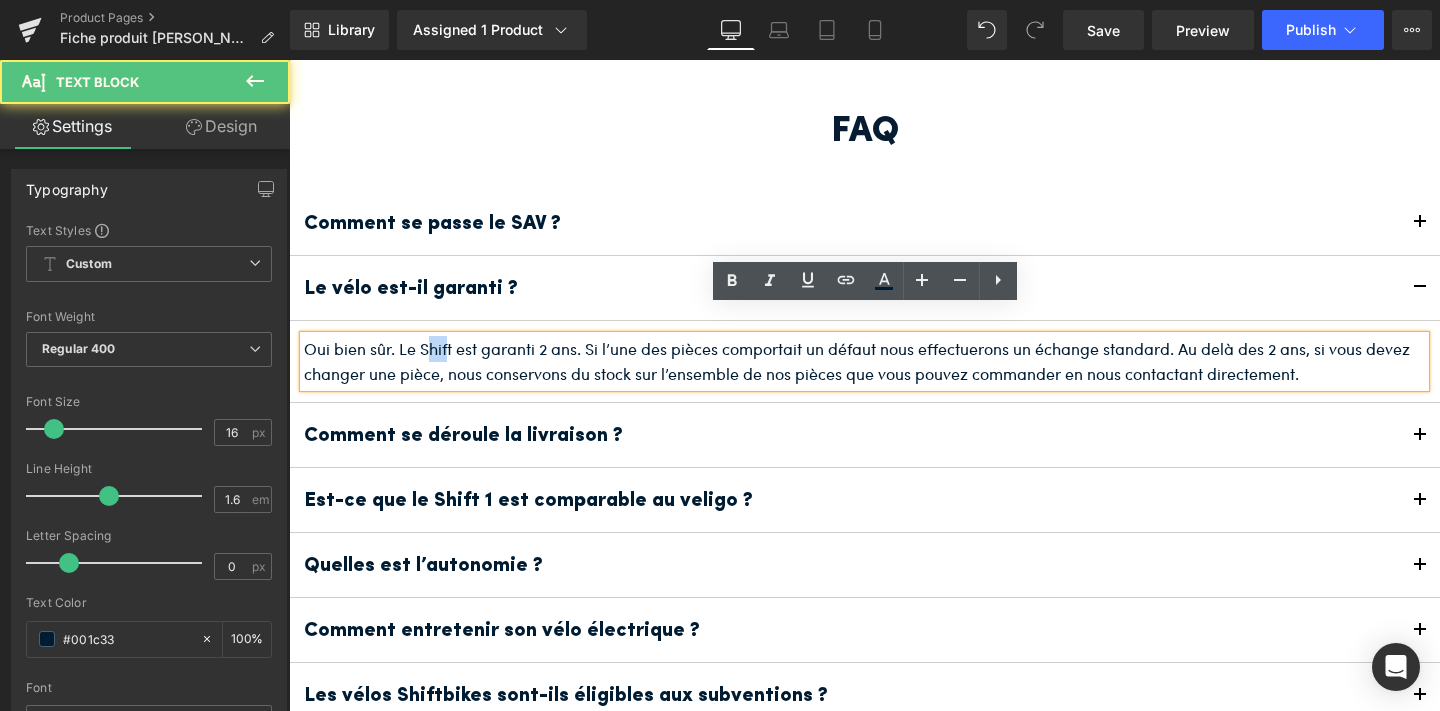 drag, startPoint x: 449, startPoint y: 324, endPoint x: 432, endPoint y: 324, distance: 17 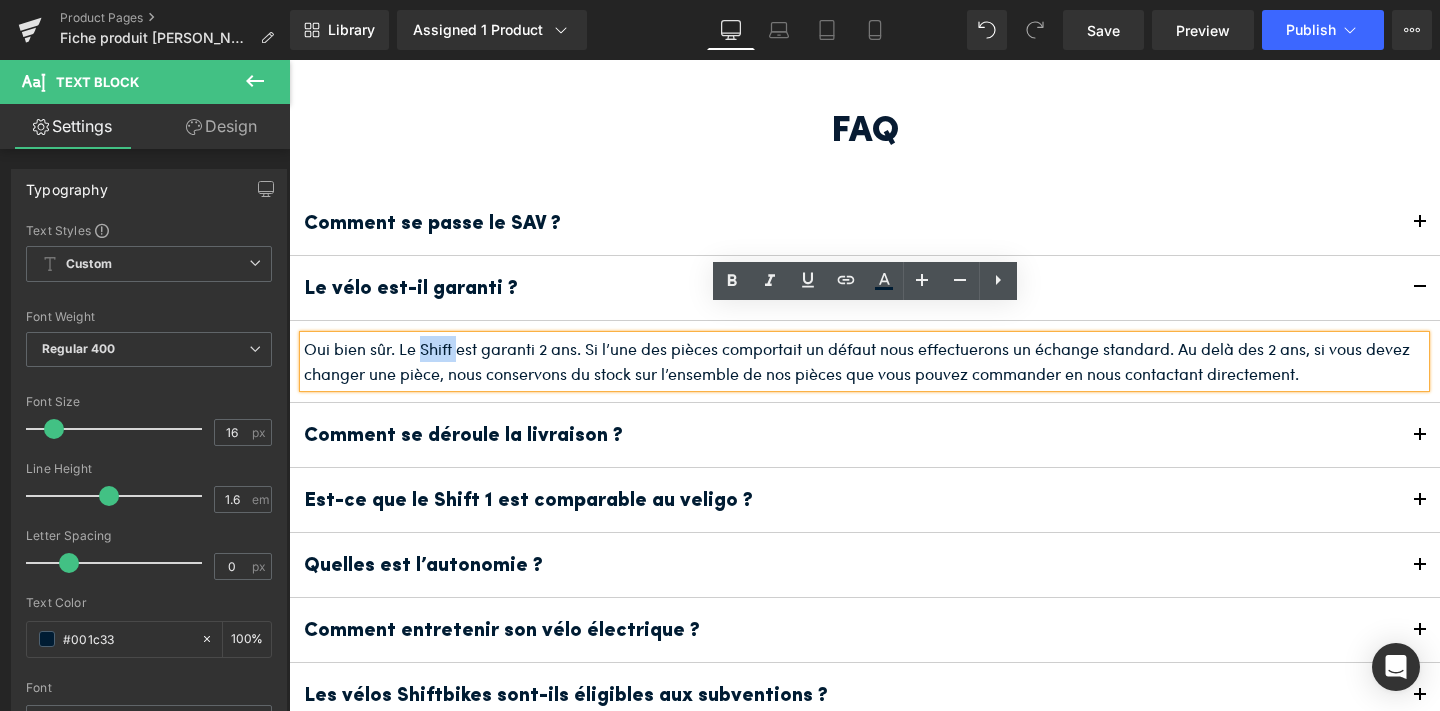 drag, startPoint x: 455, startPoint y: 325, endPoint x: 422, endPoint y: 322, distance: 33.13608 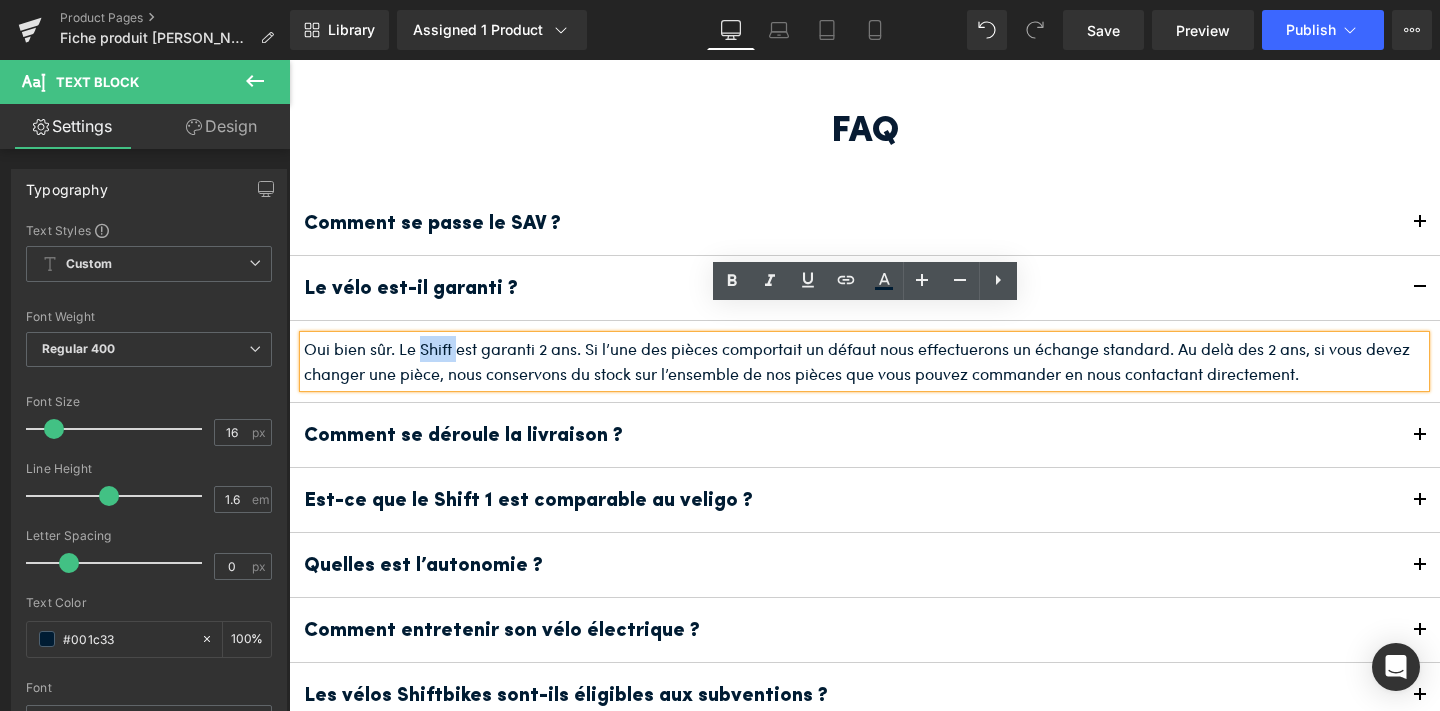 click on "Oui bien sûr. Le Shift est garanti 2 ans. Si l’une des pièces comportait un défaut nous effectuerons un échange standard. Au delà des 2 ans, si vous devez changer une pièce, nous conservons du stock sur l’ensemble de nos pièces que vous pouvez commander en nous contactant directement." at bounding box center [864, 361] 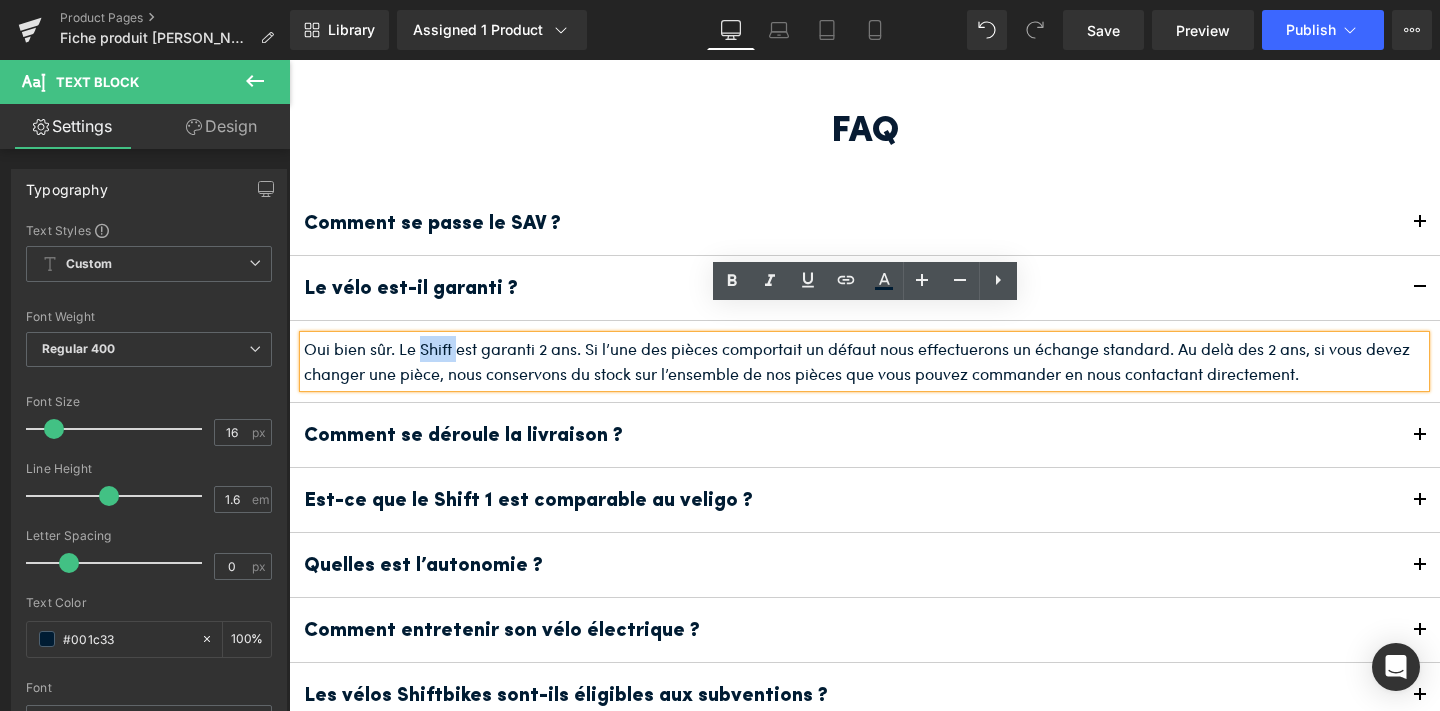 type 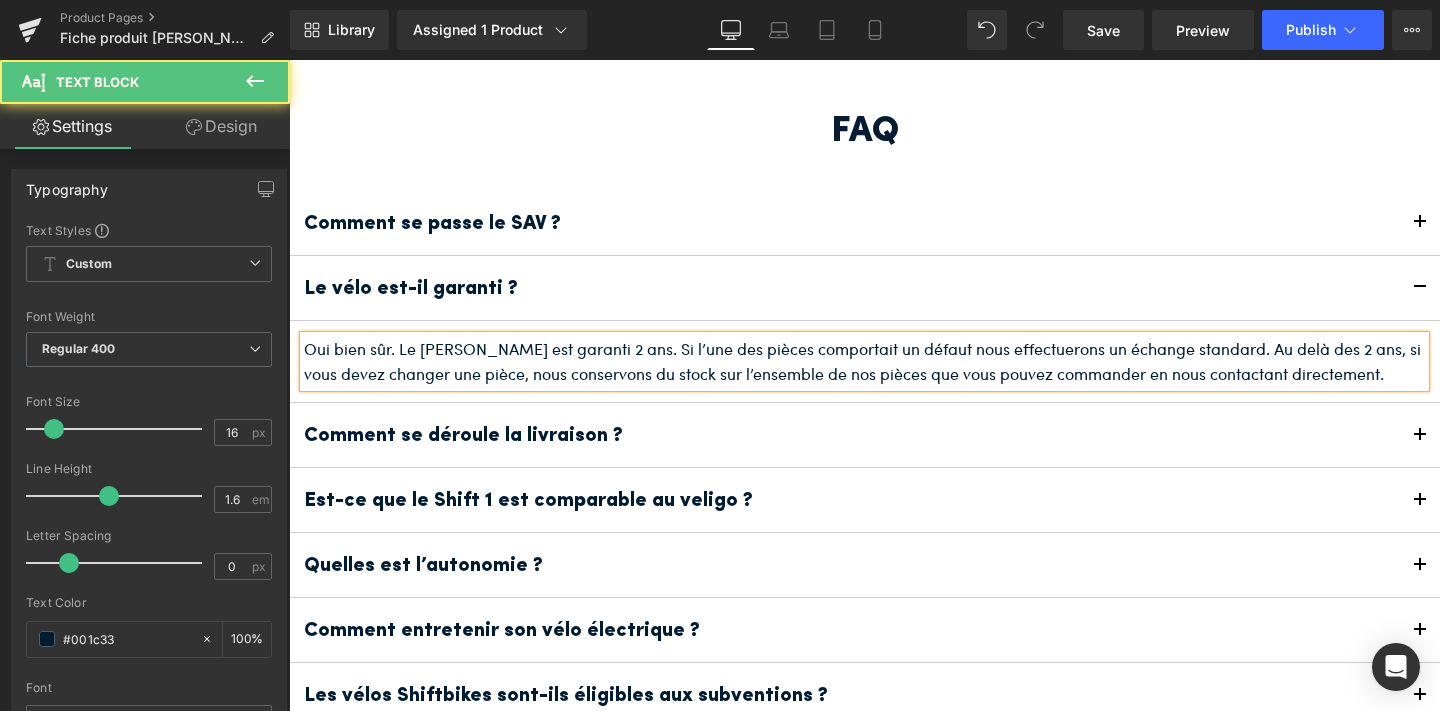 click on "Oui bien sûr. Le Jean Fourche est garanti 2 ans. Si l’une des pièces comportait un défaut nous effectuerons un échange standard. Au delà des 2 ans, si vous devez changer une pièce, nous conservons du stock sur l’ensemble de nos pièces que vous pouvez commander en nous contactant directement." at bounding box center (864, 361) 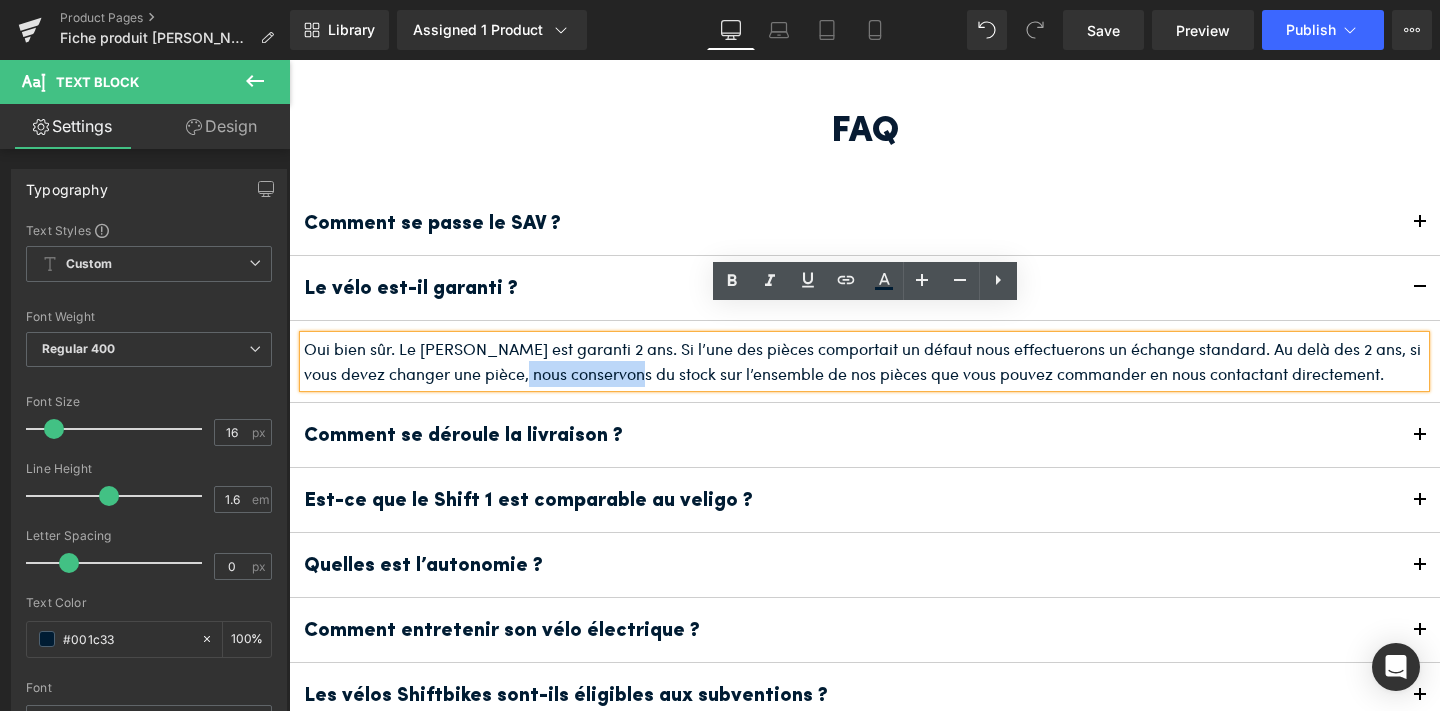drag, startPoint x: 650, startPoint y: 347, endPoint x: 534, endPoint y: 353, distance: 116.15507 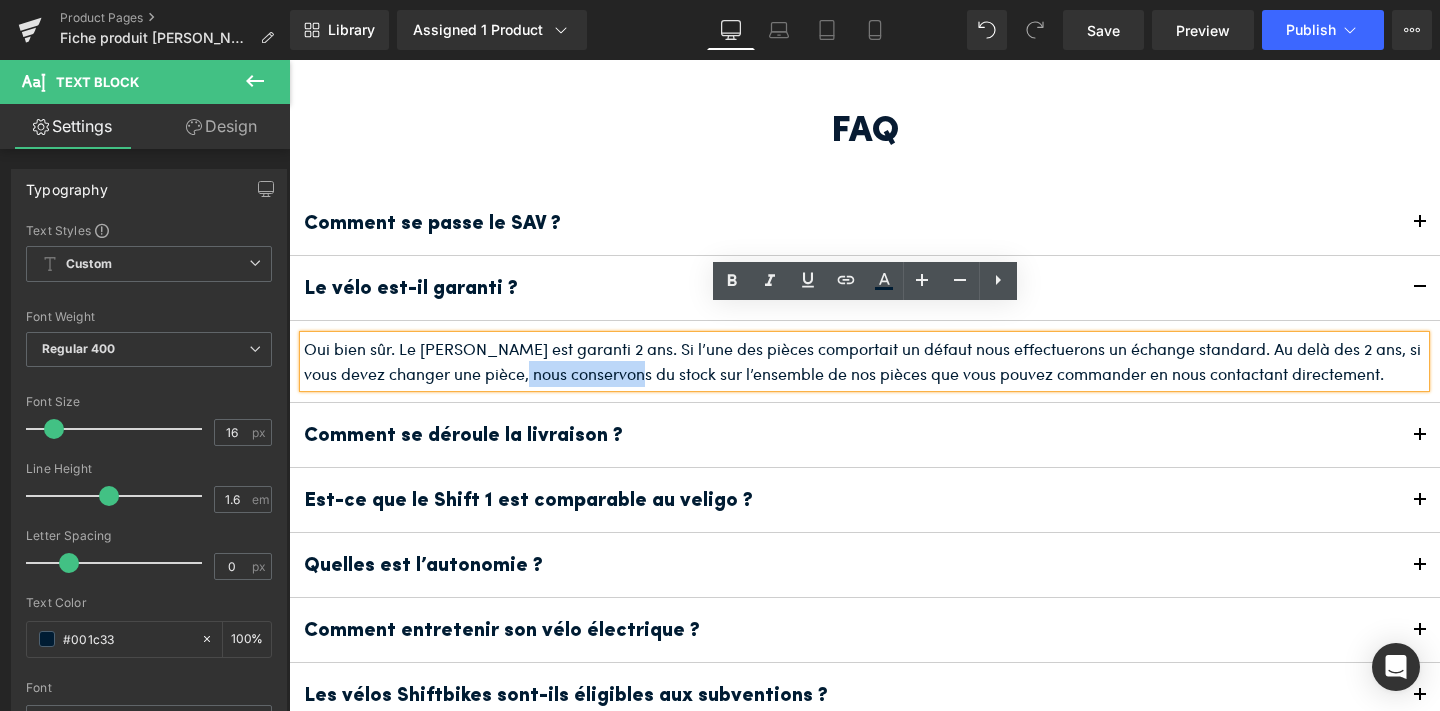 click on "Oui bien sûr. Le Jean Fourche est garanti 2 ans. Si l’une des pièces comportait un défaut nous effectuerons un échange standard. Au delà des 2 ans, si vous devez changer une pièce, nous conservons du stock sur l’ensemble de nos pièces que vous pouvez commander en nous contactant directement." at bounding box center (864, 361) 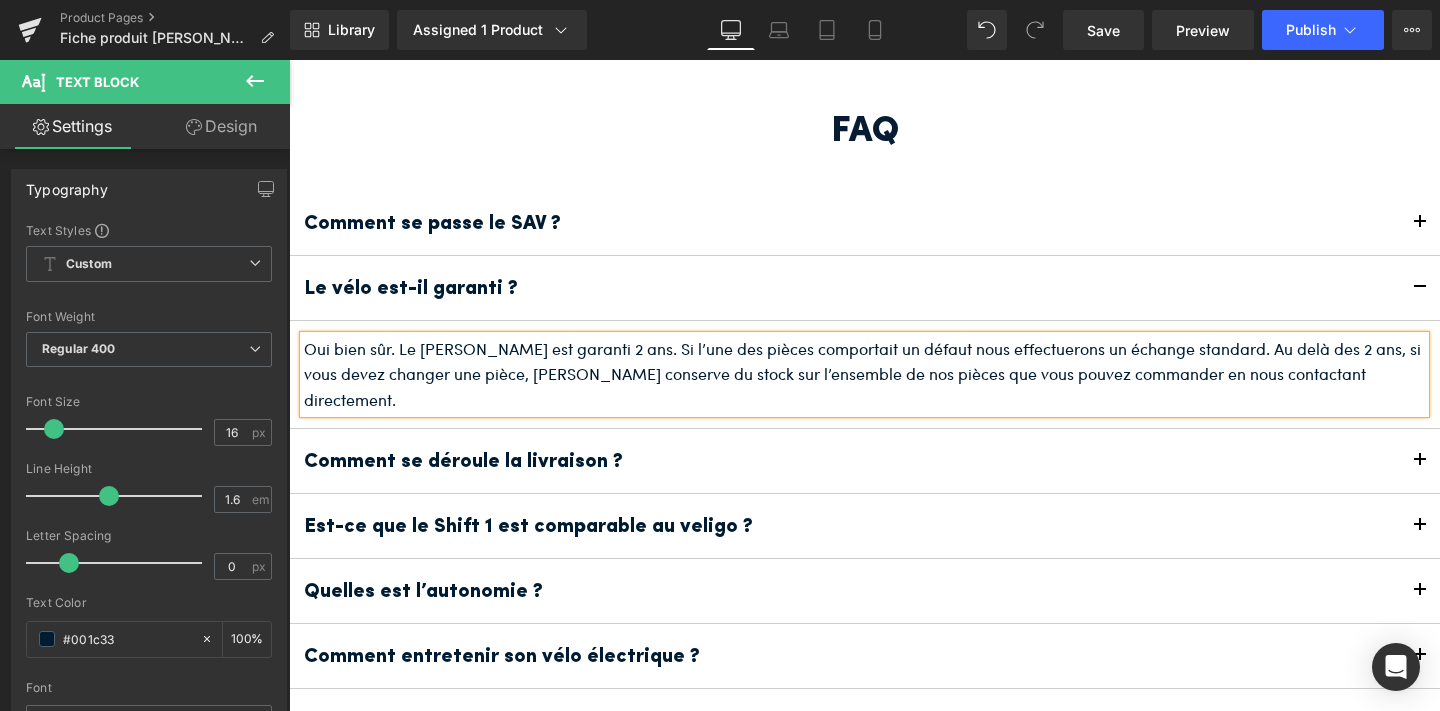 click on "Oui bien sûr. Le Jean Fourche est garanti 2 ans. Si l’une des pièces comportait un défaut nous effectuerons un échange standard. Au delà des 2 ans, si vous devez changer une pièce, Jean Fourche conserve du stock sur l’ensemble de nos pièces que vous pouvez commander en nous contactant directement." at bounding box center [864, 374] 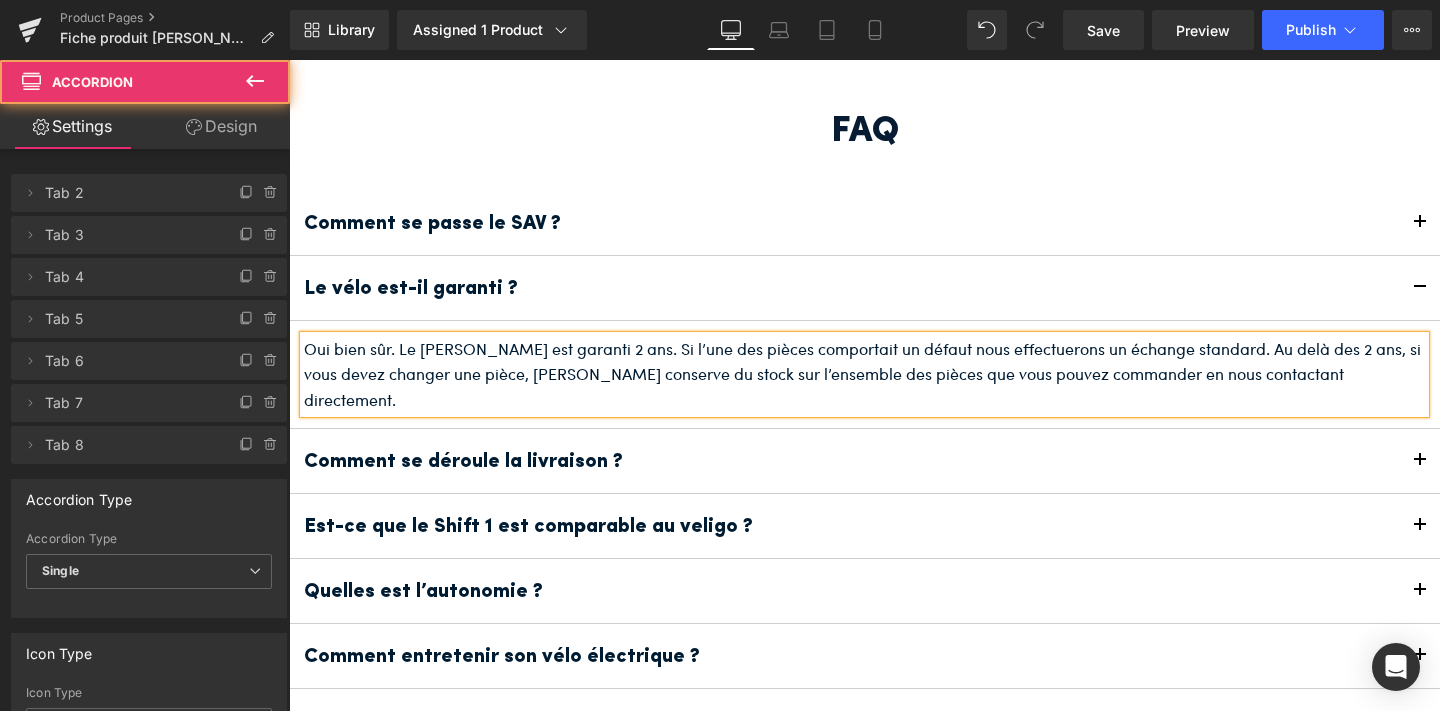 click at bounding box center [1420, 461] 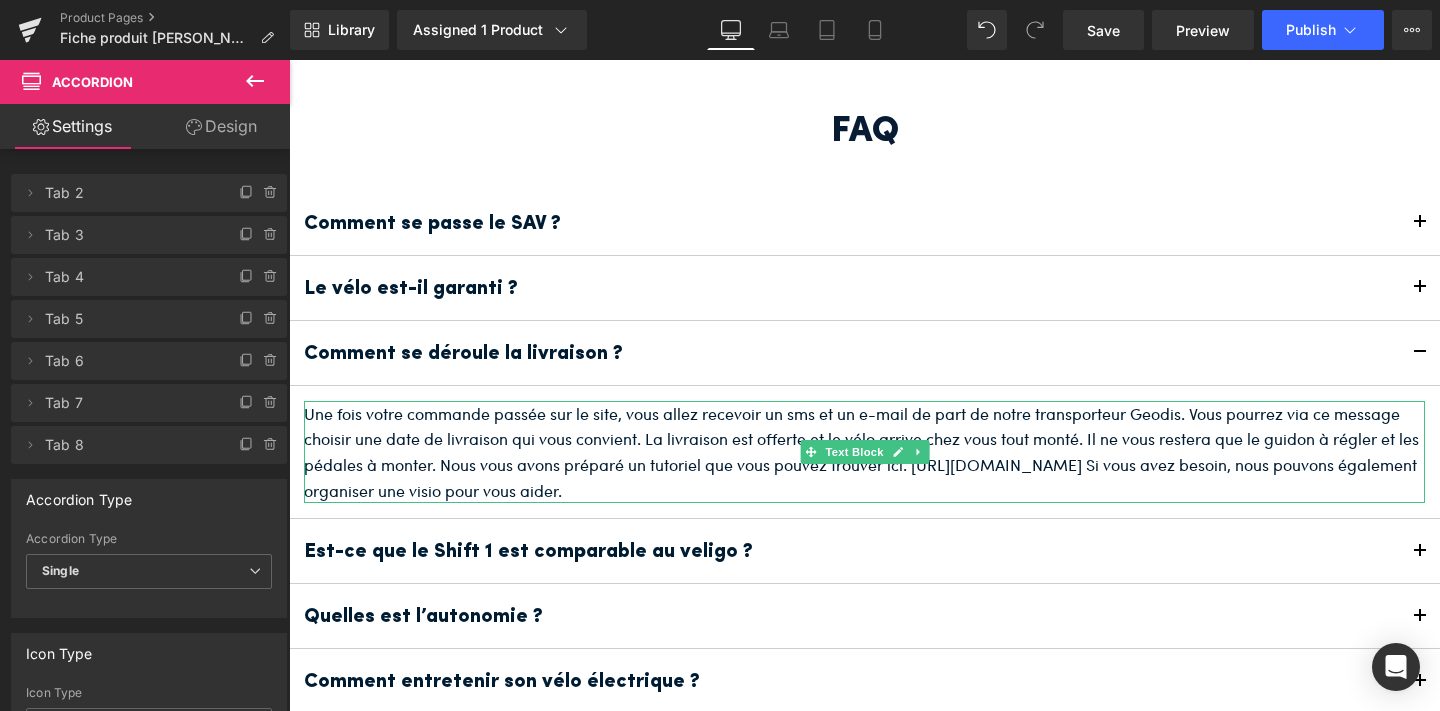 click on "Une fois votre commande passée sur le site, vous allez recevoir un sms et un e-mail de part de notre transporteur Geodis. Vous pourrez via ce message choisir une date de livraison qui vous convient. La livraison est offerte et le vélo arrive chez vous tout monté. Il ne vous restera que le guidon à régler et les pédales à monter. Nous vous avons préparé un tutoriel que vous pouvez trouver ici. https://www.shift-bikes.com/pages/services-reception-et-montage Si vous avez besoin, nous pouvons également organiser une visio pour vous aider." at bounding box center [864, 452] 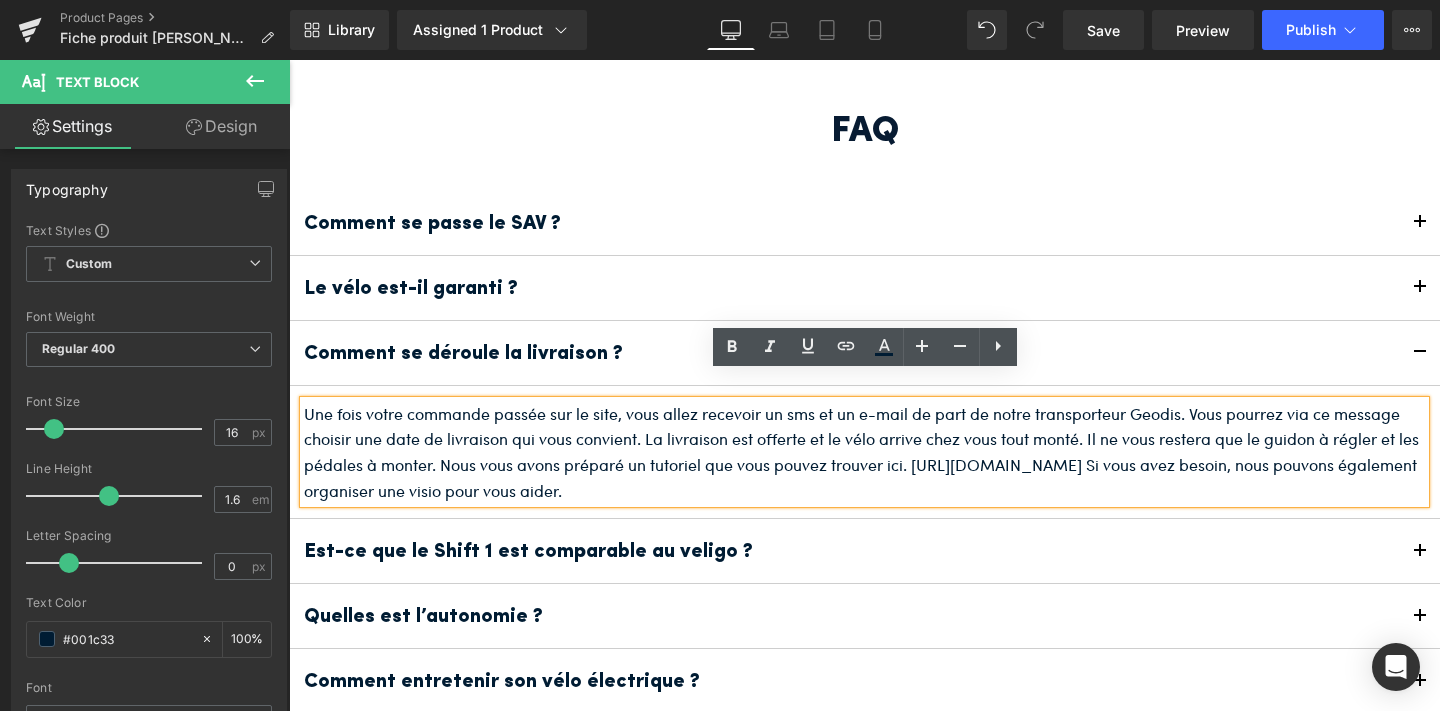 scroll, scrollTop: 8247, scrollLeft: 0, axis: vertical 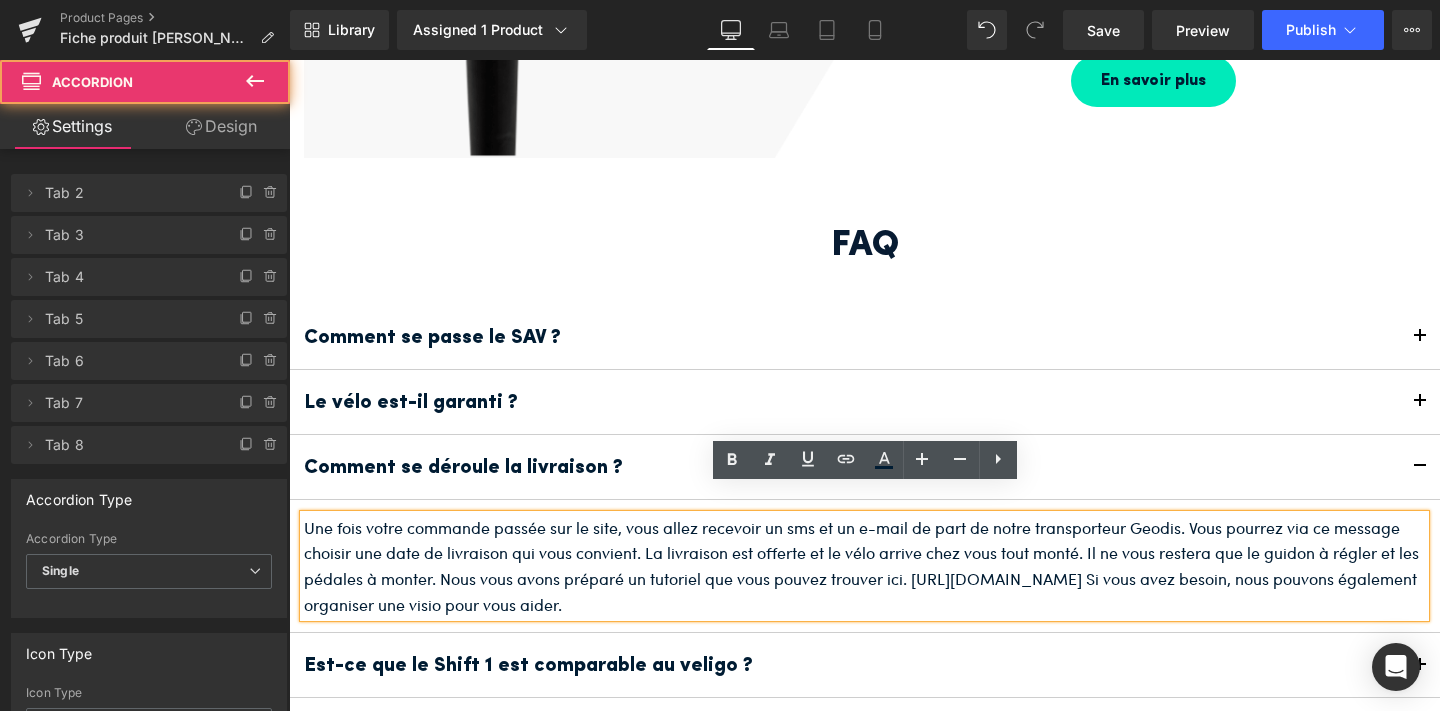 click on "Comment se passe le SAV ? Text Block" at bounding box center (864, 337) 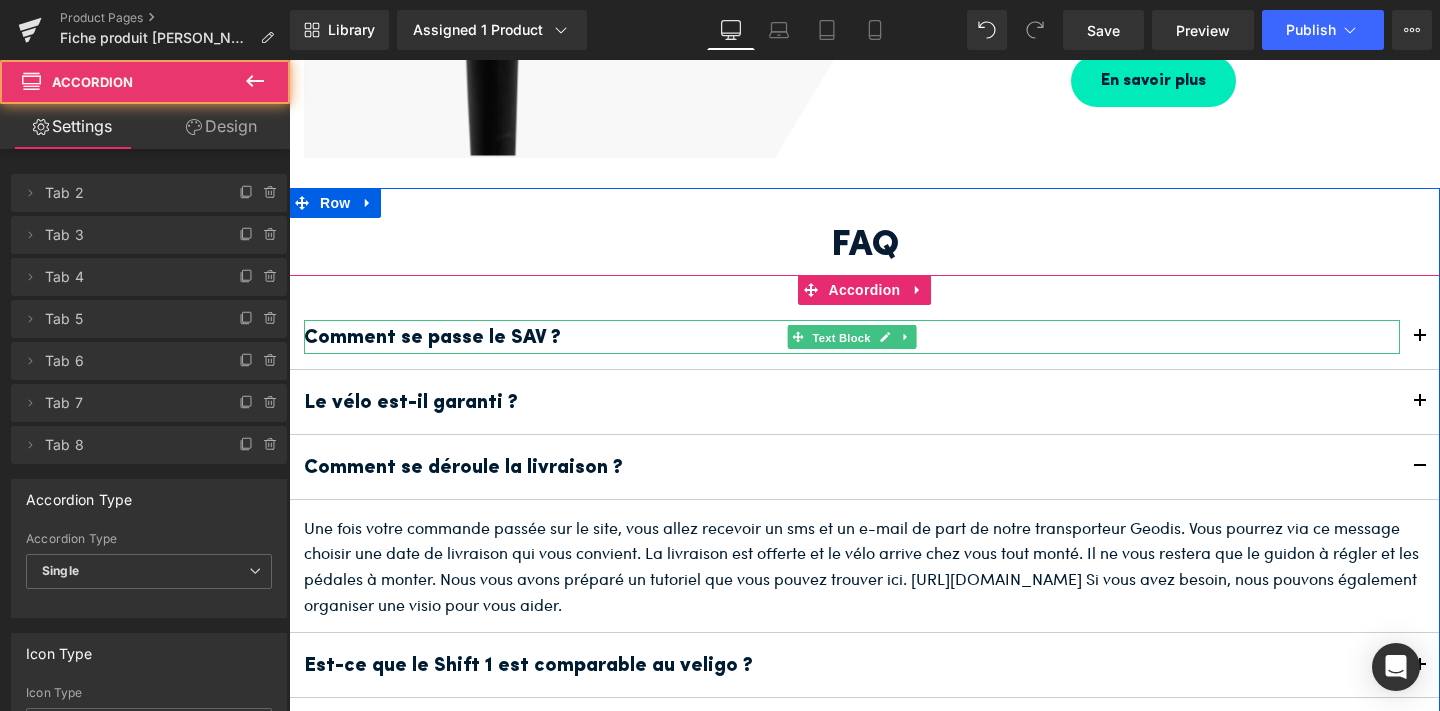 click on "Text Block" at bounding box center [841, 337] 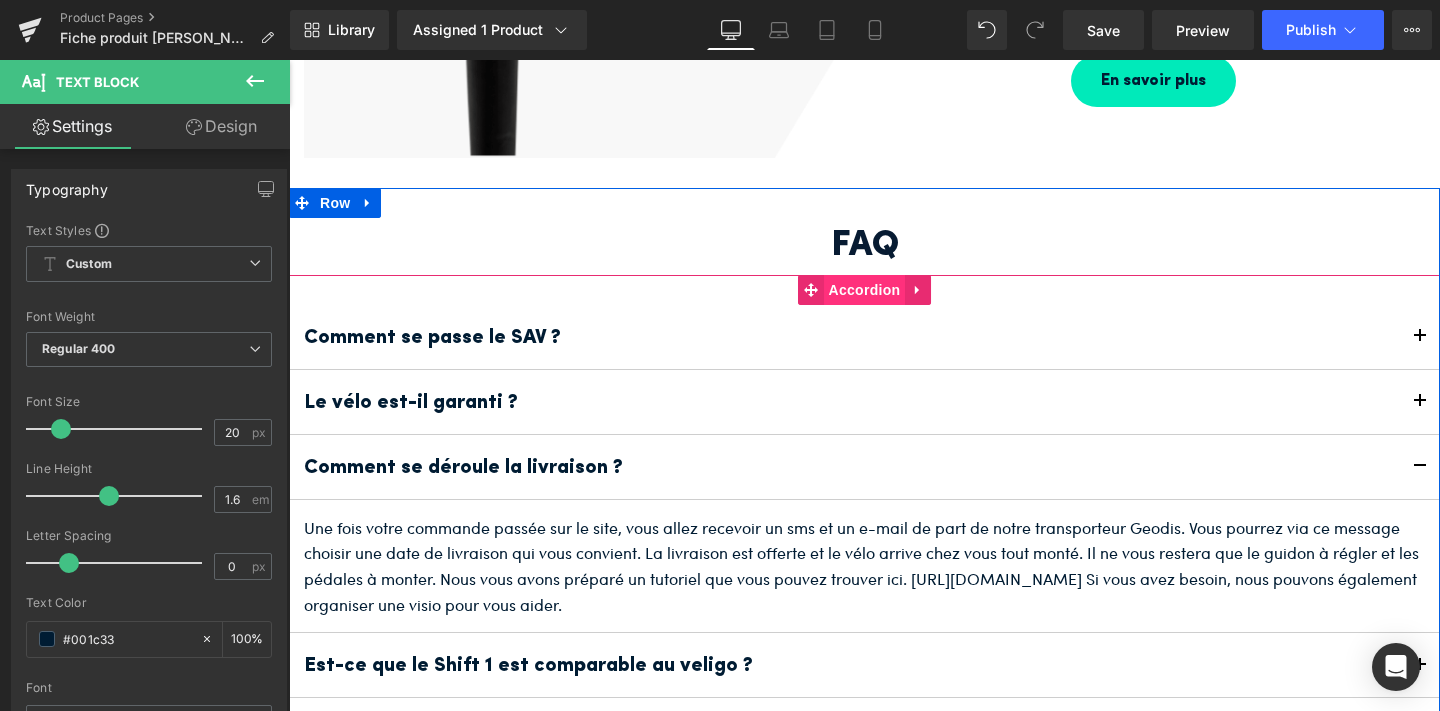 click on "Accordion" at bounding box center (865, 290) 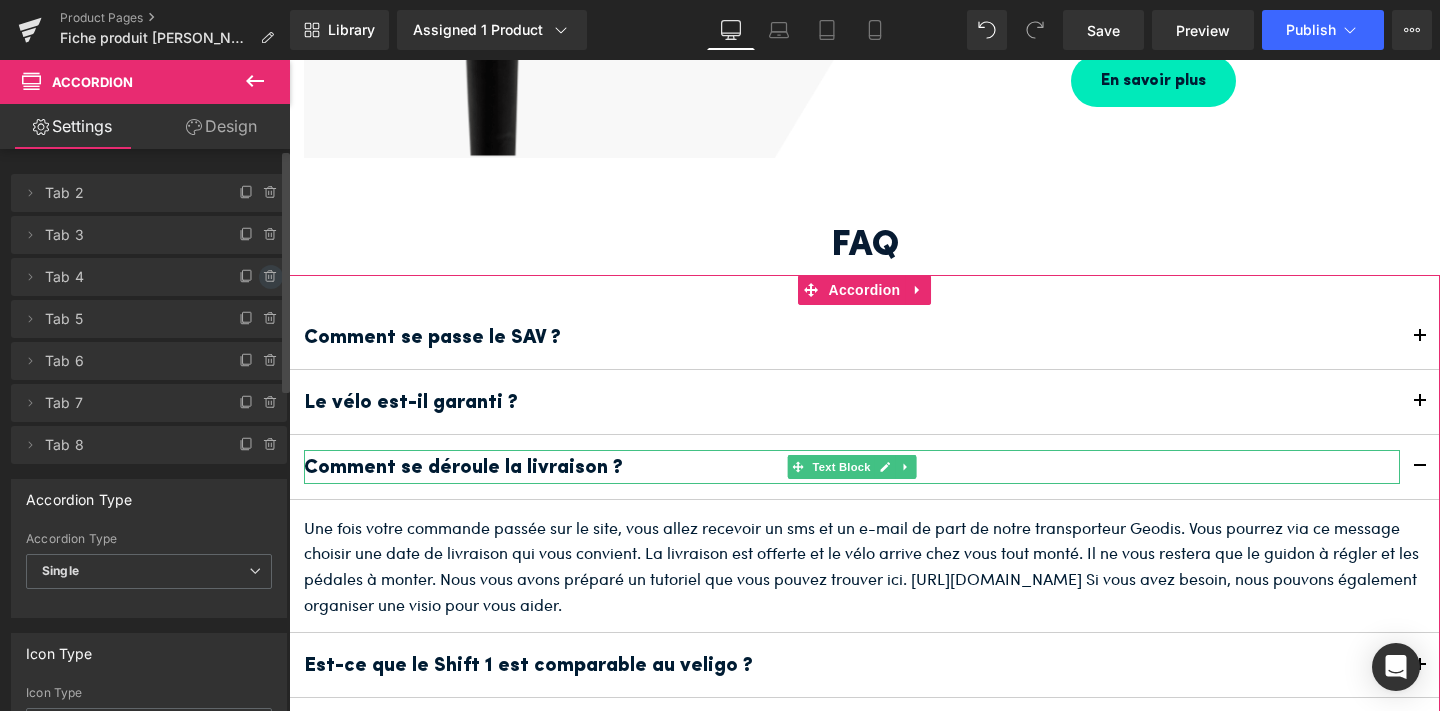 click 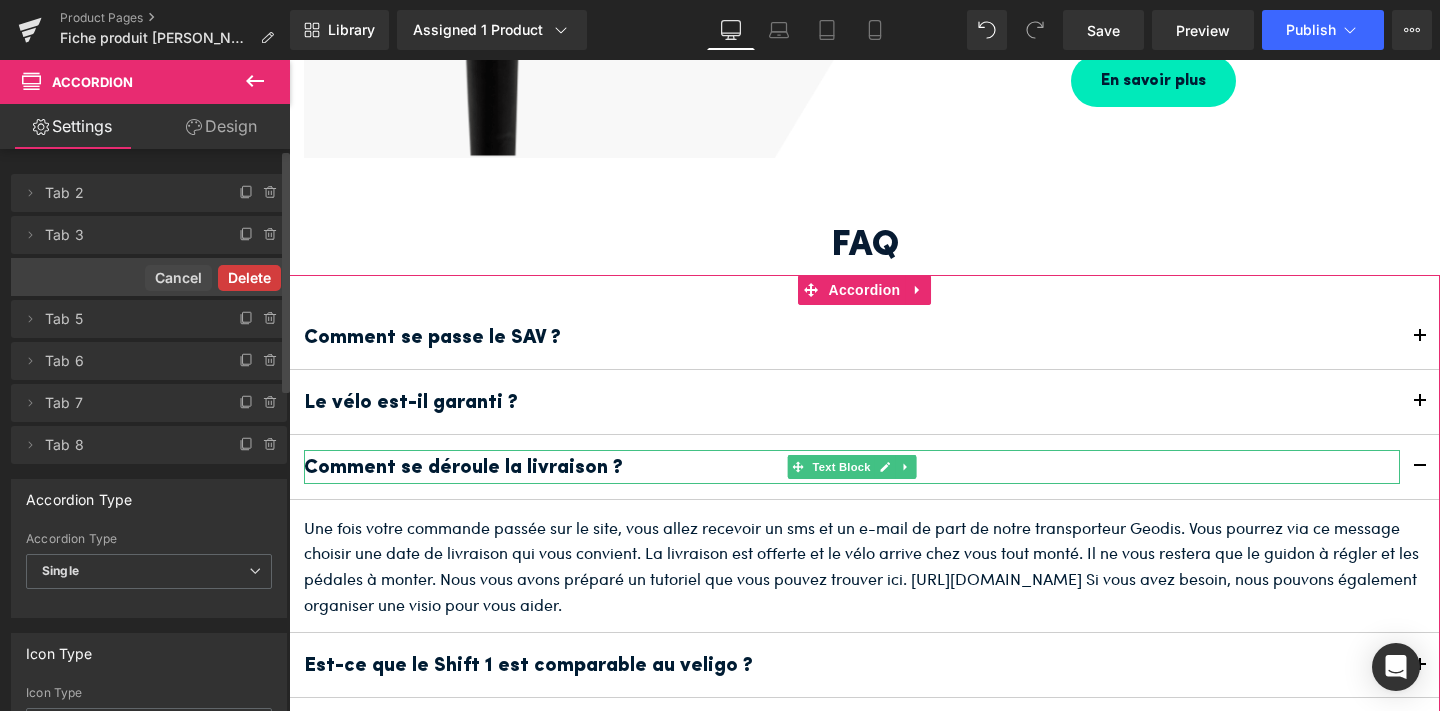 click on "Delete" at bounding box center (249, 278) 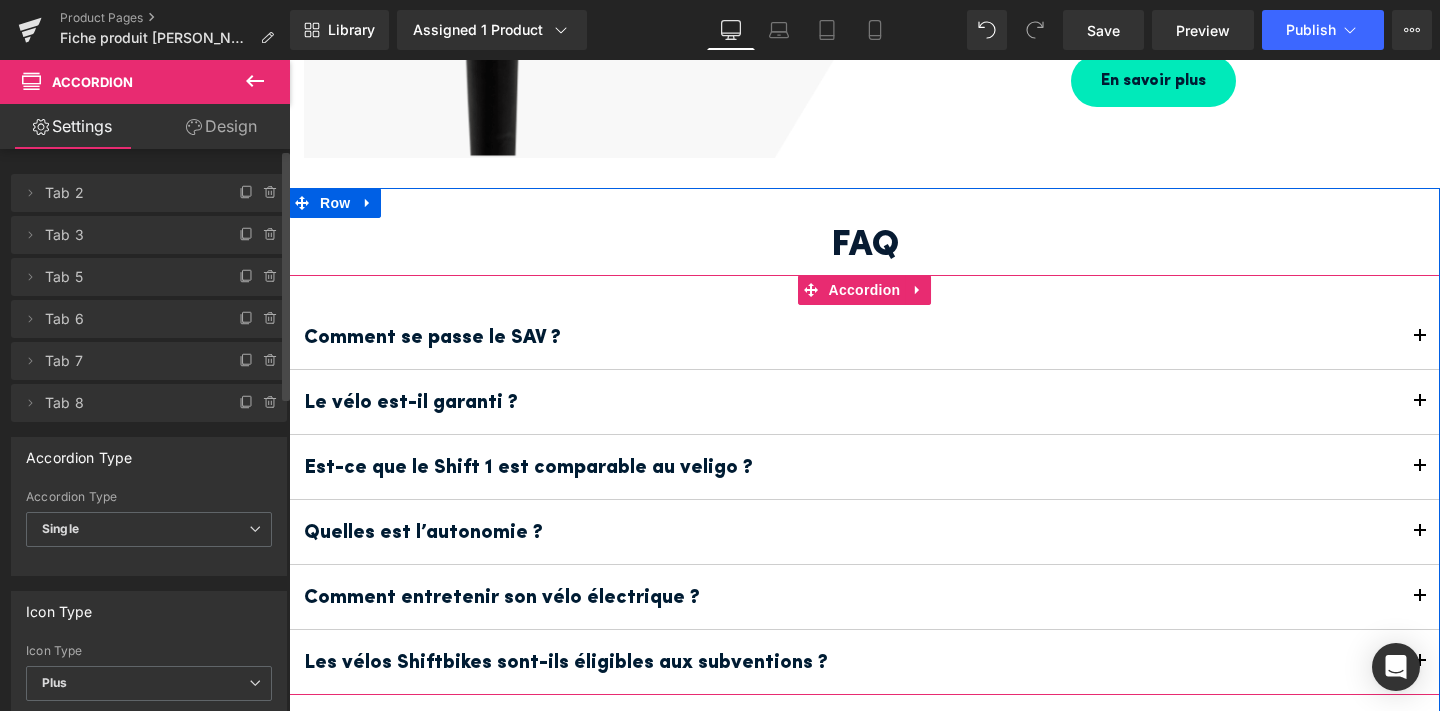 click on "Est-ce que le Shift 1 est comparable au veligo ?" at bounding box center (528, 468) 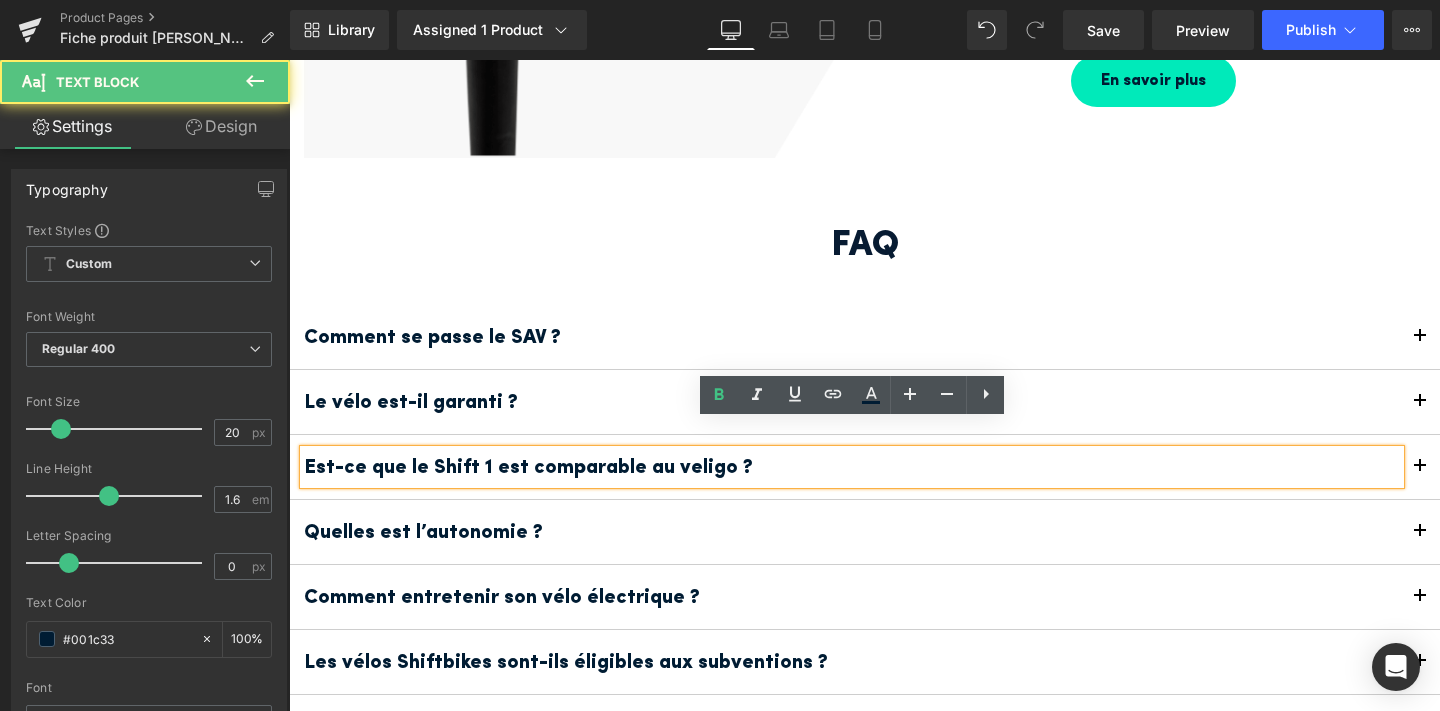 click on "Est-ce que le Shift 1 est comparable au veligo ?" at bounding box center [528, 468] 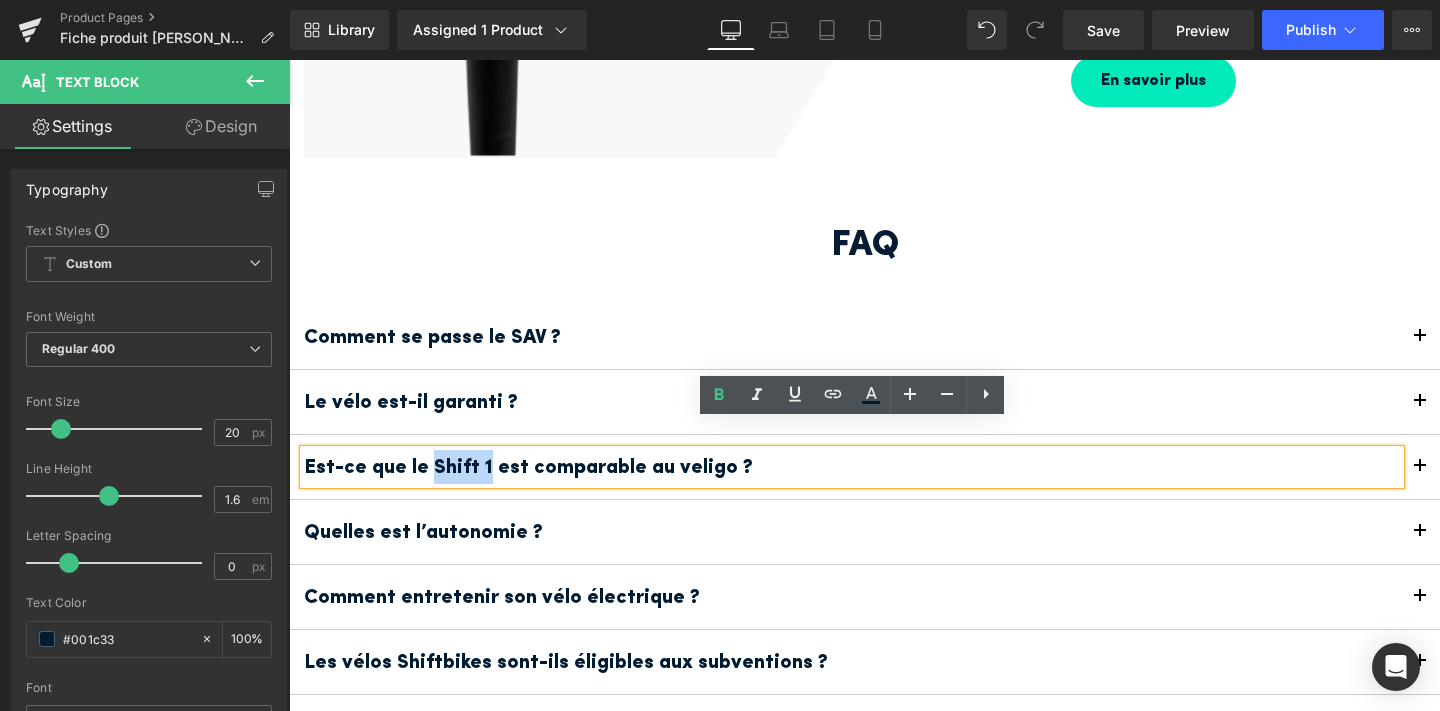 drag, startPoint x: 486, startPoint y: 436, endPoint x: 434, endPoint y: 433, distance: 52.086468 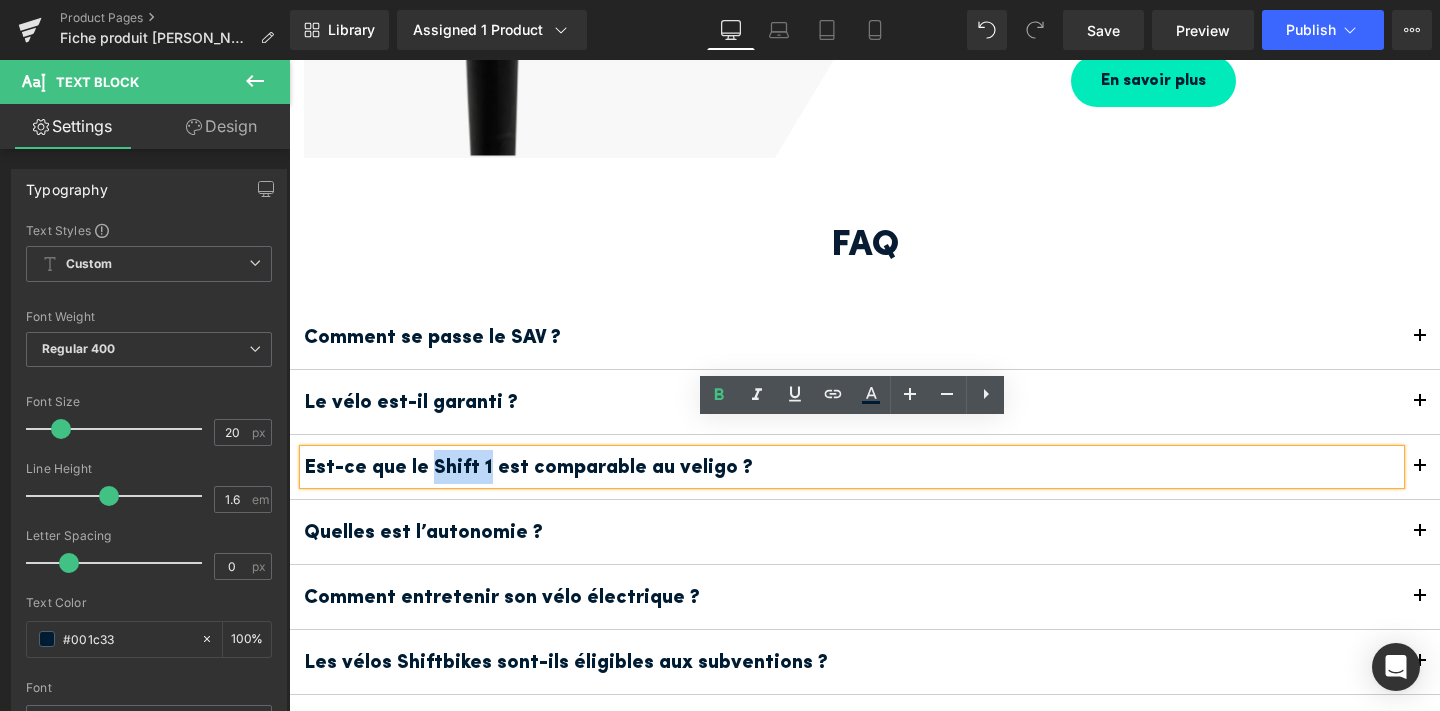 click on "Est-ce que le Shift 1 est comparable au veligo ?" at bounding box center [528, 468] 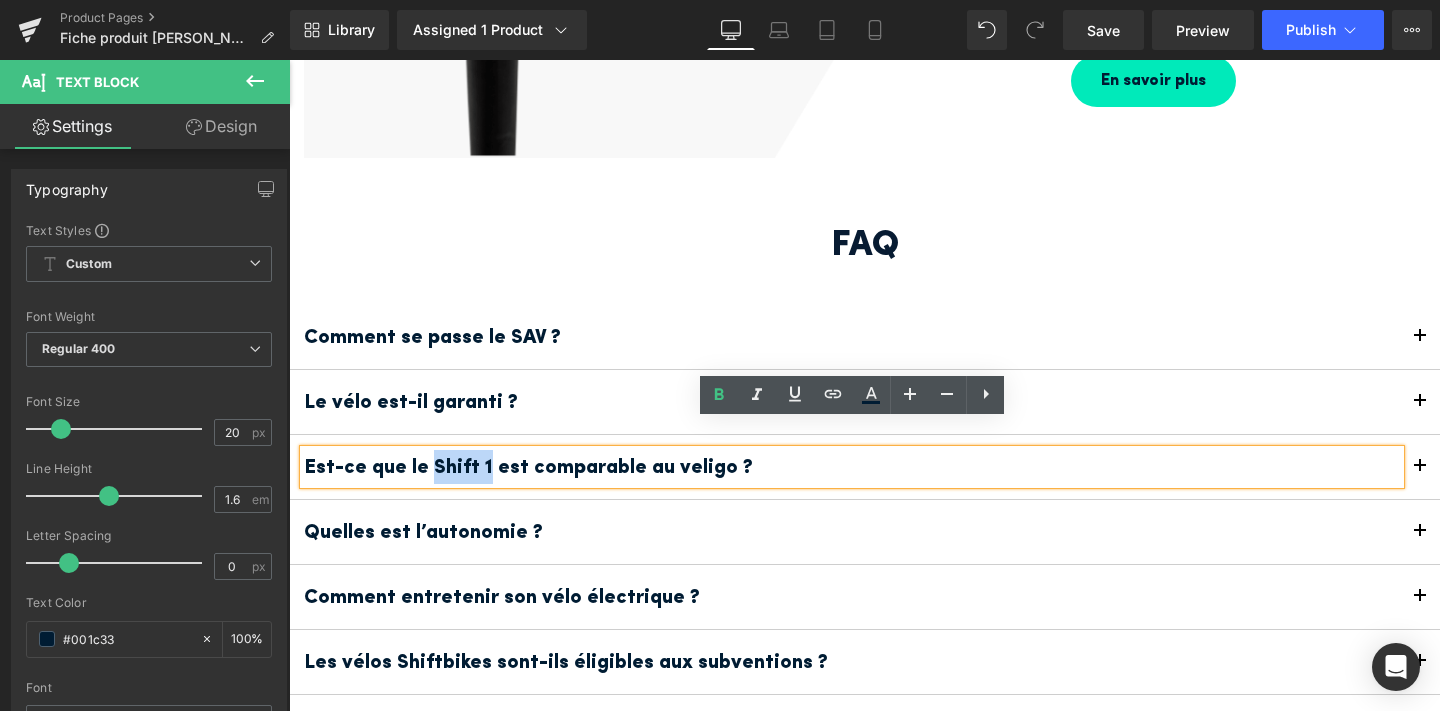 type 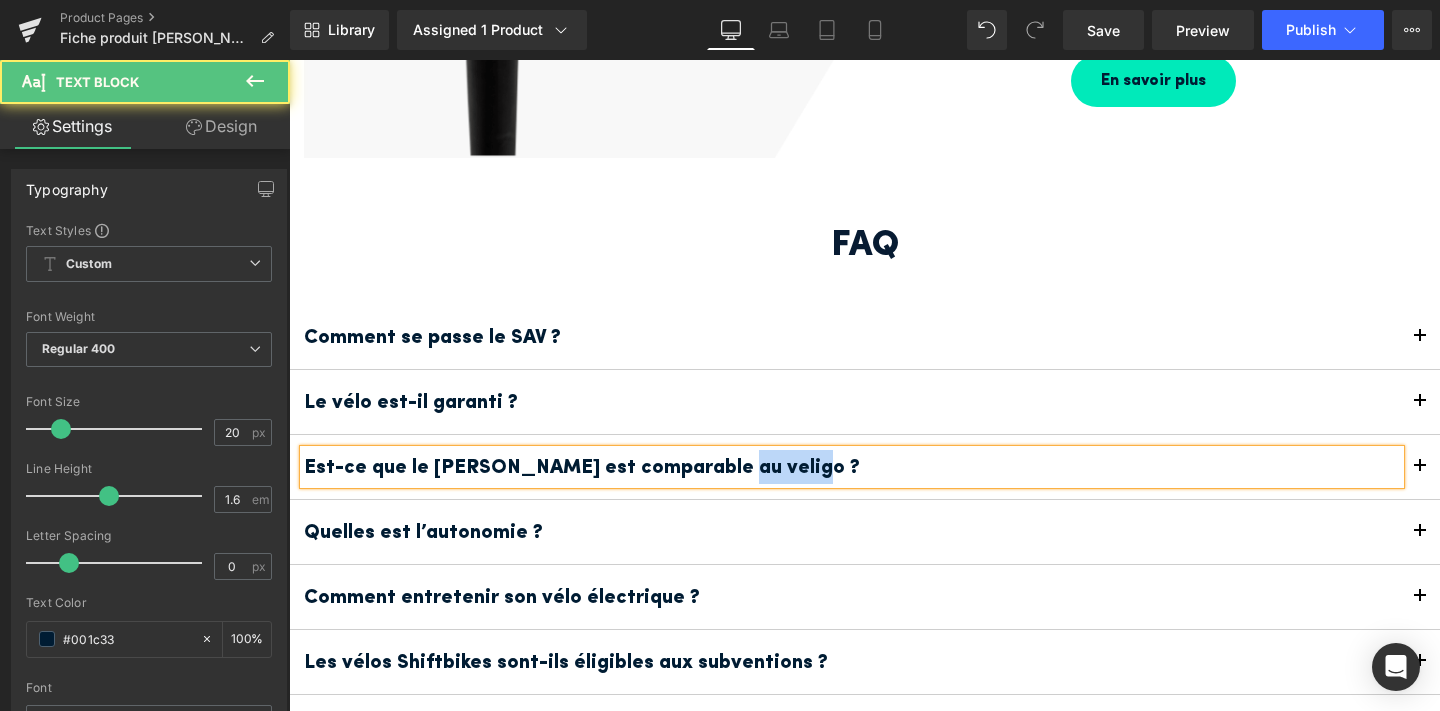 drag, startPoint x: 791, startPoint y: 439, endPoint x: 713, endPoint y: 442, distance: 78.05767 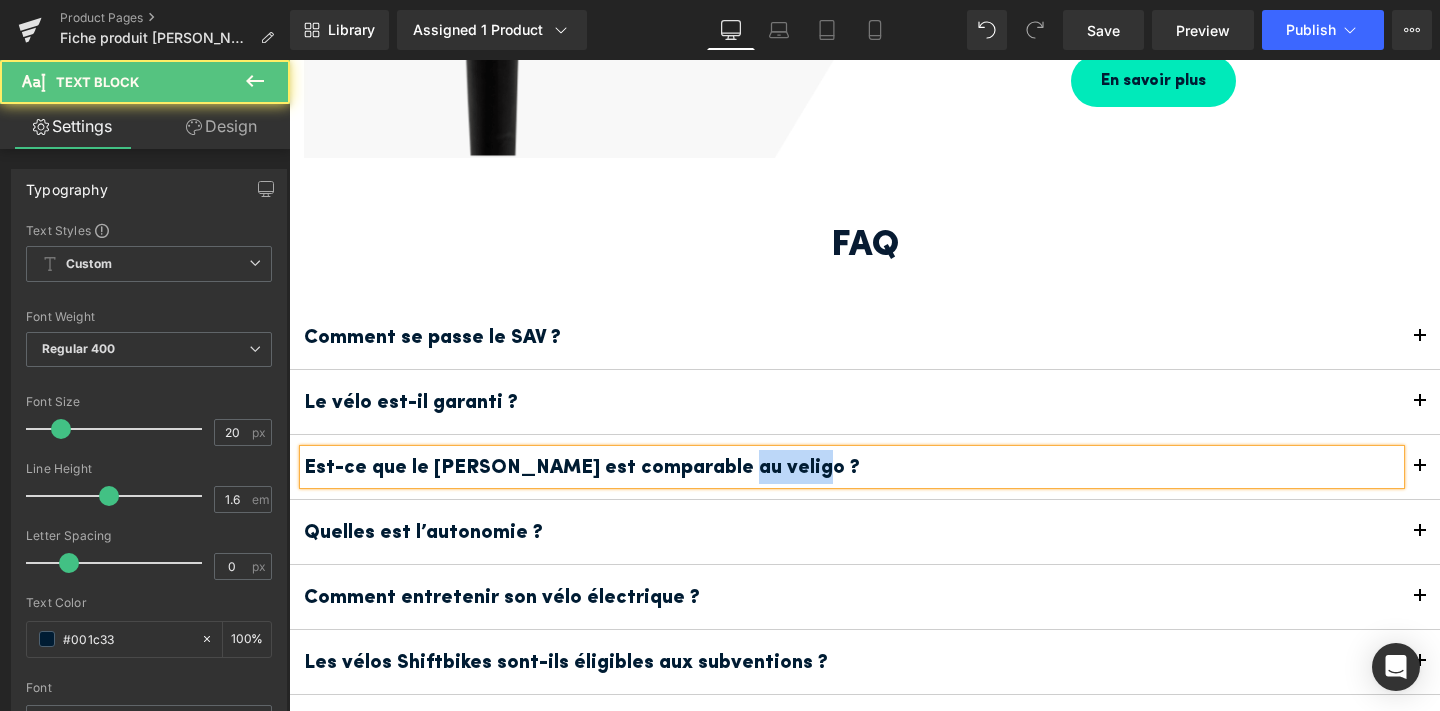 click on "Est-ce que le Jean Fourche est comparable au veligo ?" at bounding box center [582, 468] 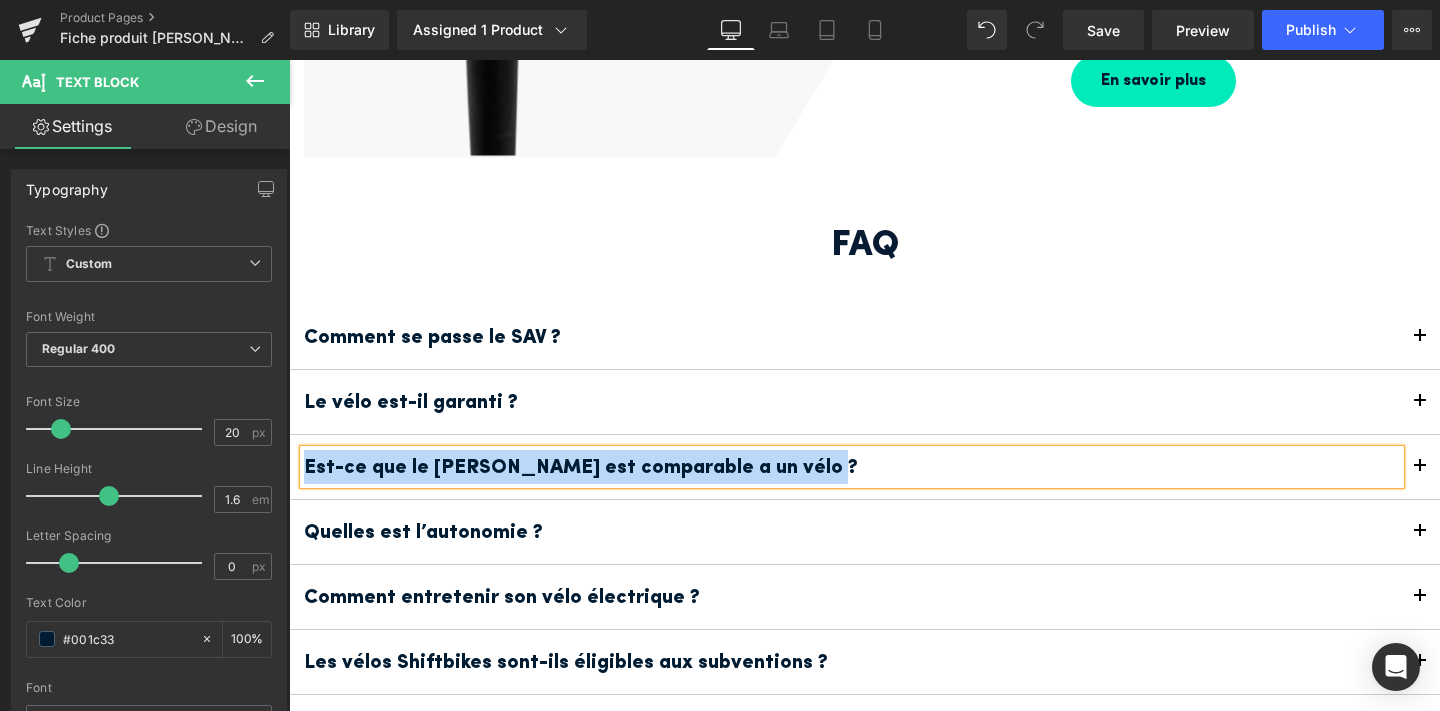 copy on "Est-ce que le [PERSON_NAME] est comparable a un vélo ?" 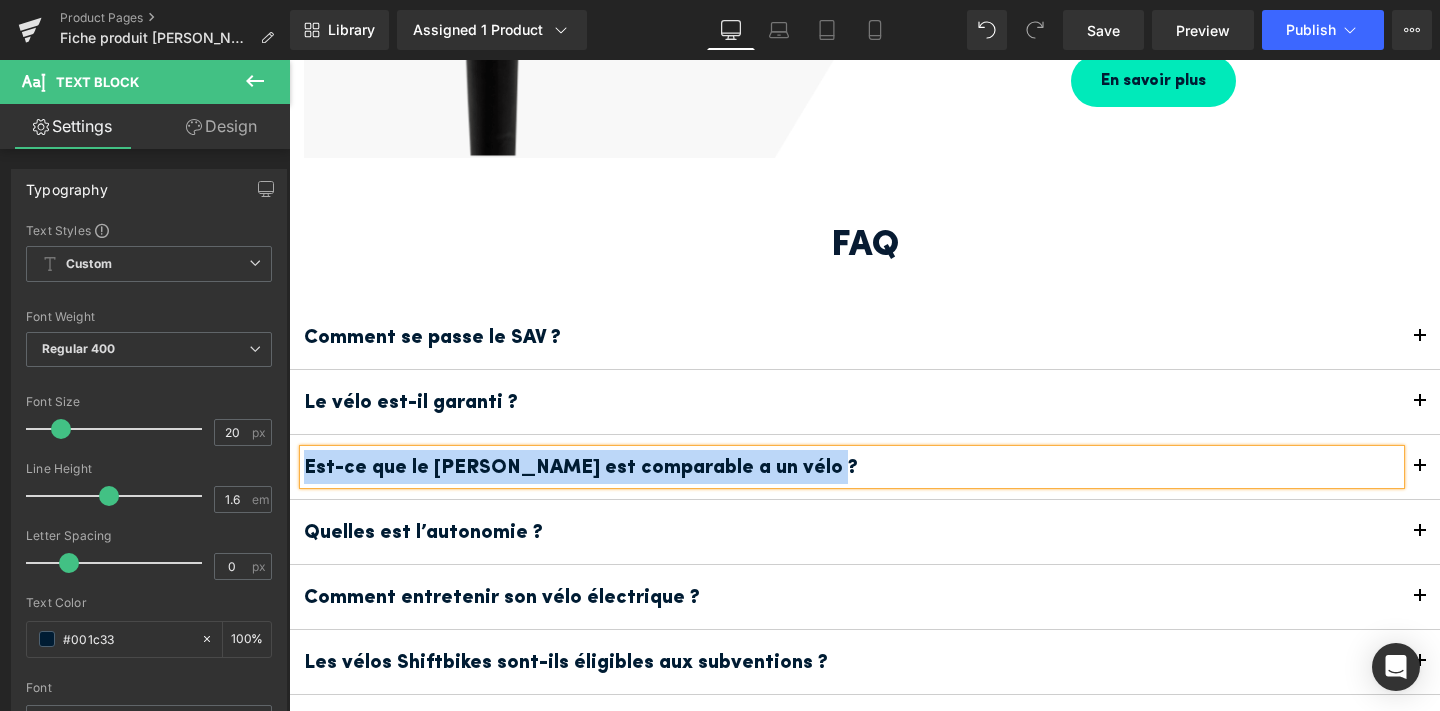 click at bounding box center [1420, 467] 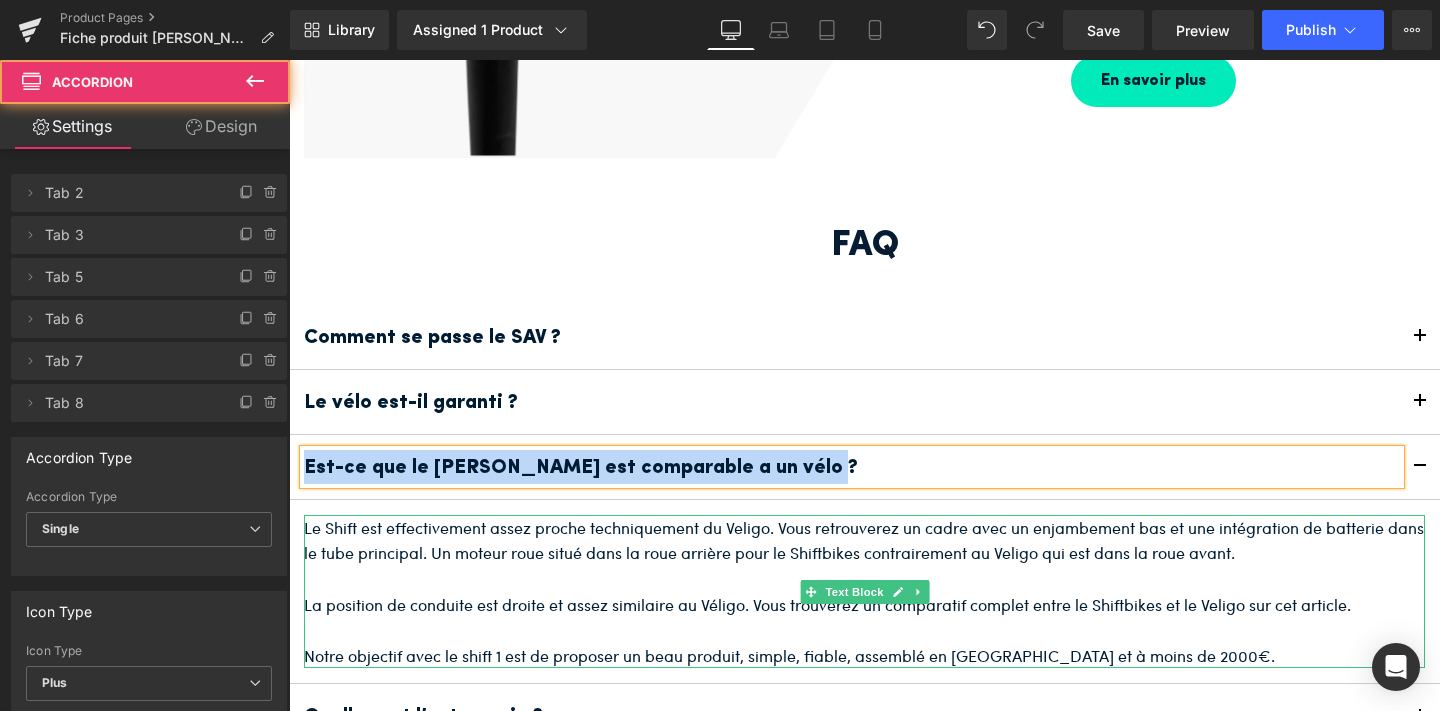click on "Le Shift est effectivement assez proche techniquement du Veligo. Vous retrouverez un cadre avec un enjambement bas et une intégration de batterie dans le tube principal. Un moteur roue situé dans la roue arrière pour le Shiftbikes contrairement au Veligo qui est dans la roue avant. La position de conduite est droite et assez similaire au Véligo. Vous trouverez un comparatif complet entre le Shiftbikes et le Veligo sur cet article.  Notre objectif avec le shift 1 est de proposer un beau produit, simple, fiable, assemblé en France et à moins de 2000€." at bounding box center (864, 592) 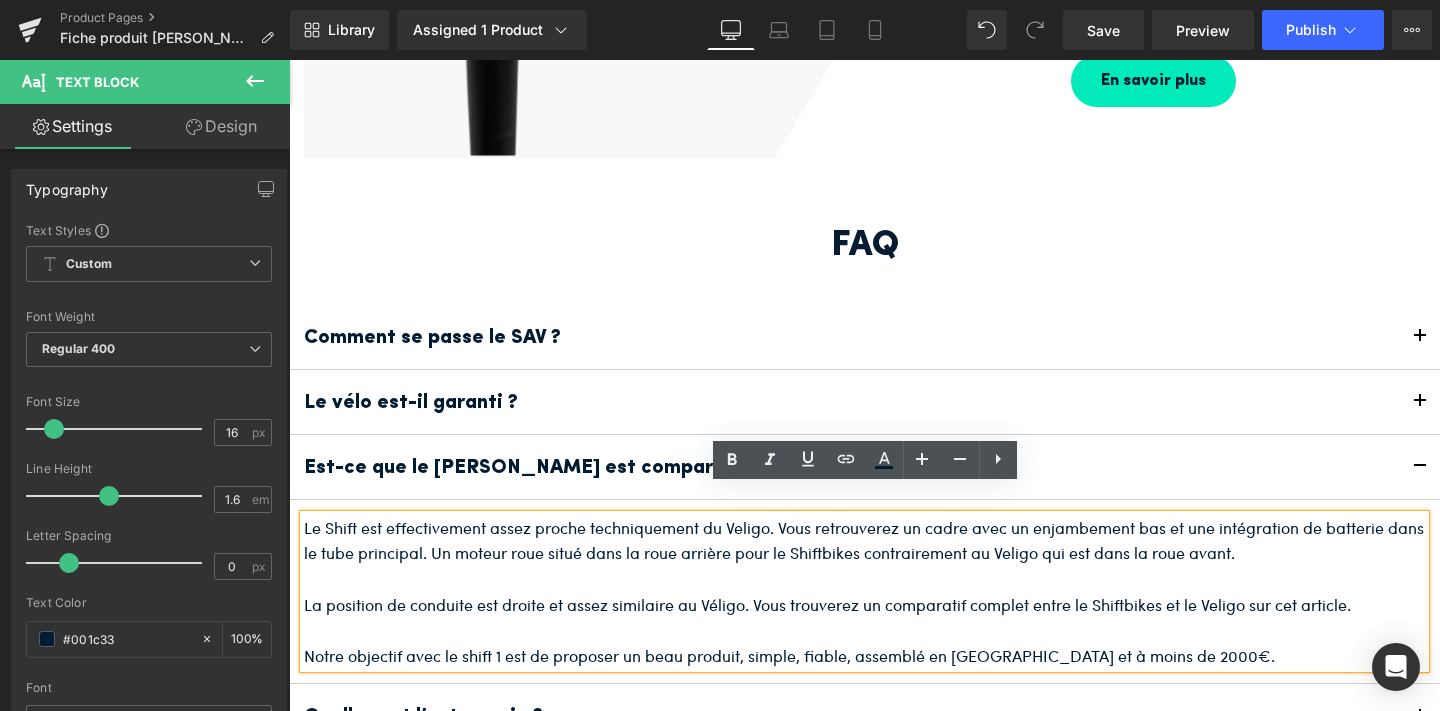 click at bounding box center (864, 579) 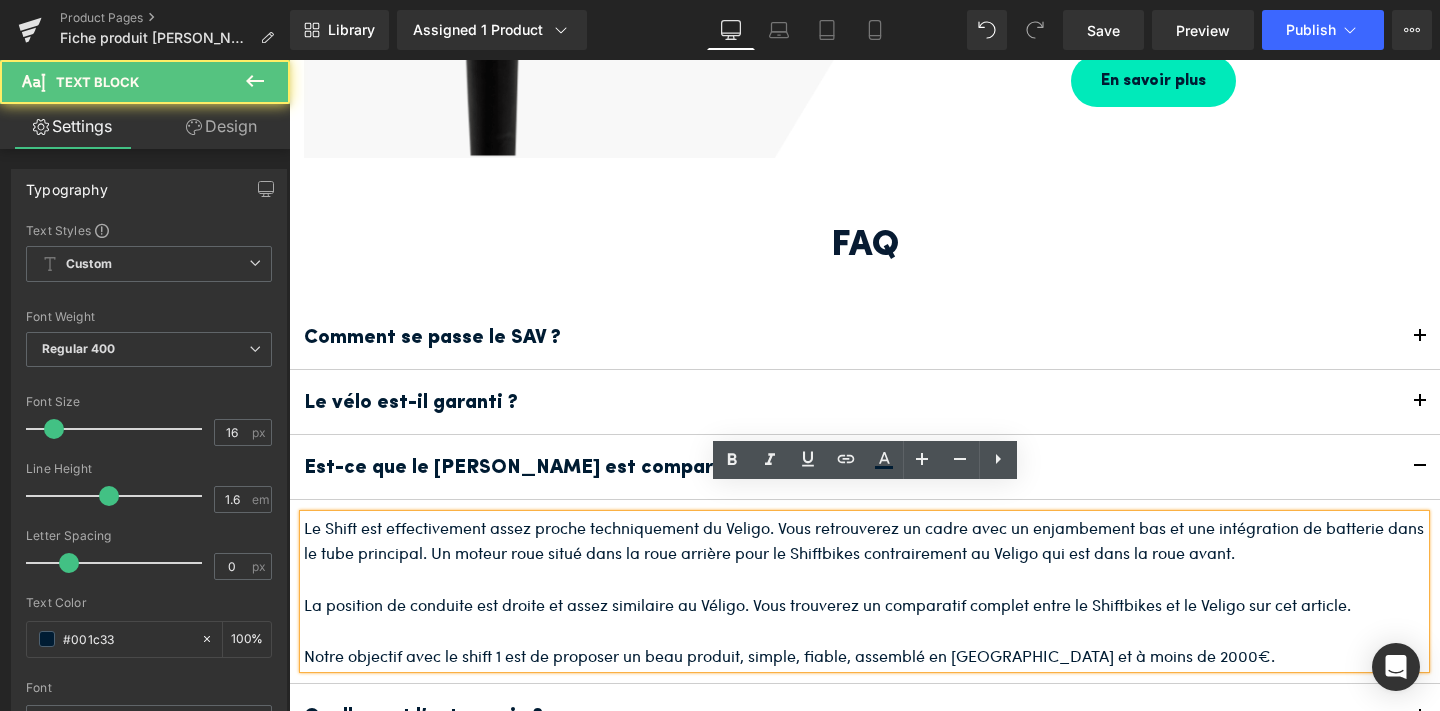 click on "La position de conduite est droite et assez similaire au Véligo. Vous trouverez un comparatif complet entre le Shiftbikes et le Veligo sur cet article." at bounding box center [864, 605] 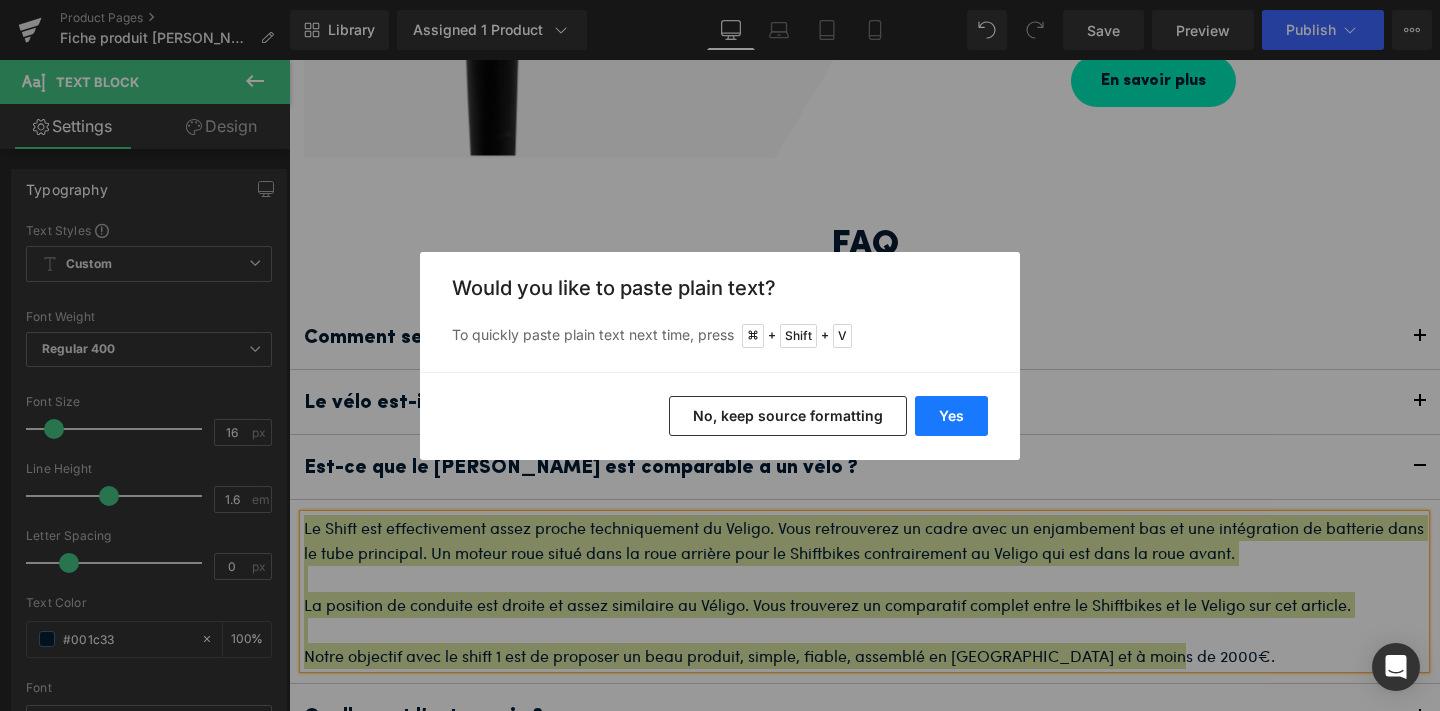 click on "Yes" at bounding box center [951, 416] 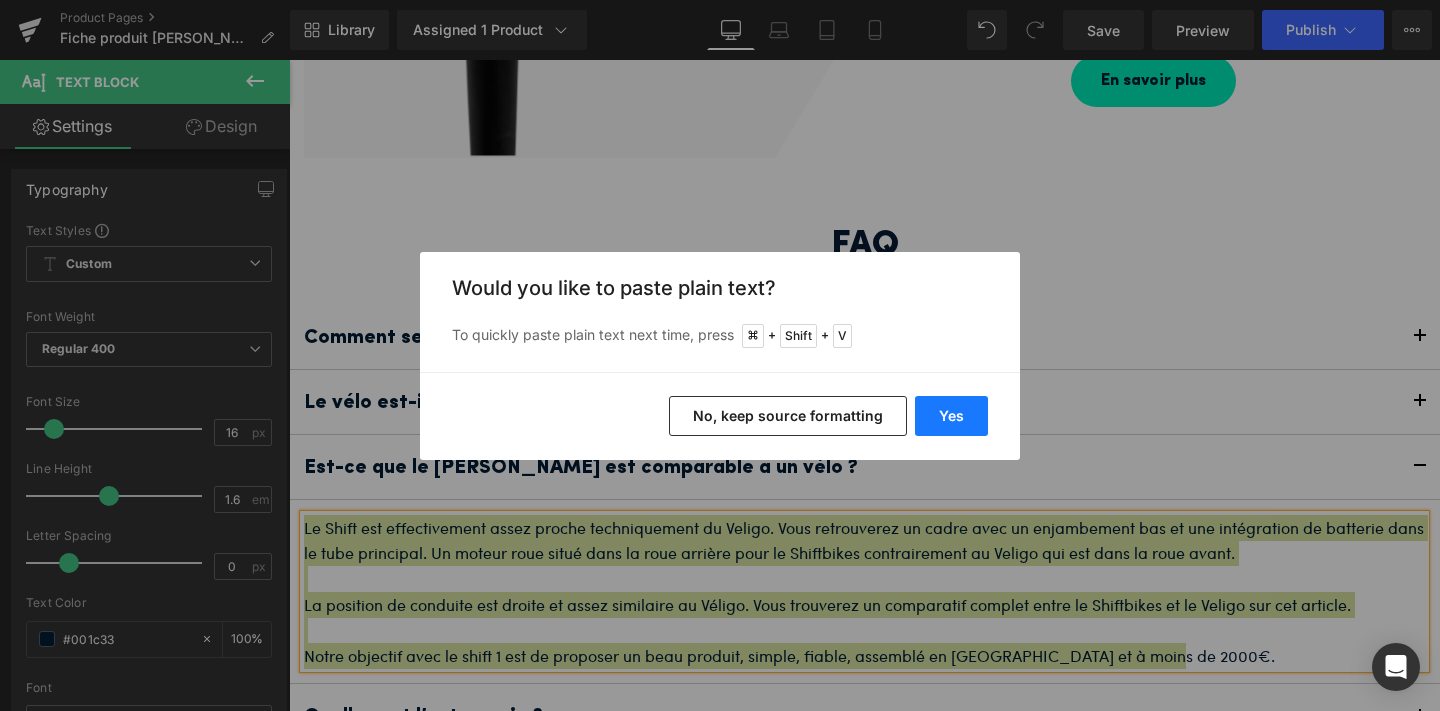 type 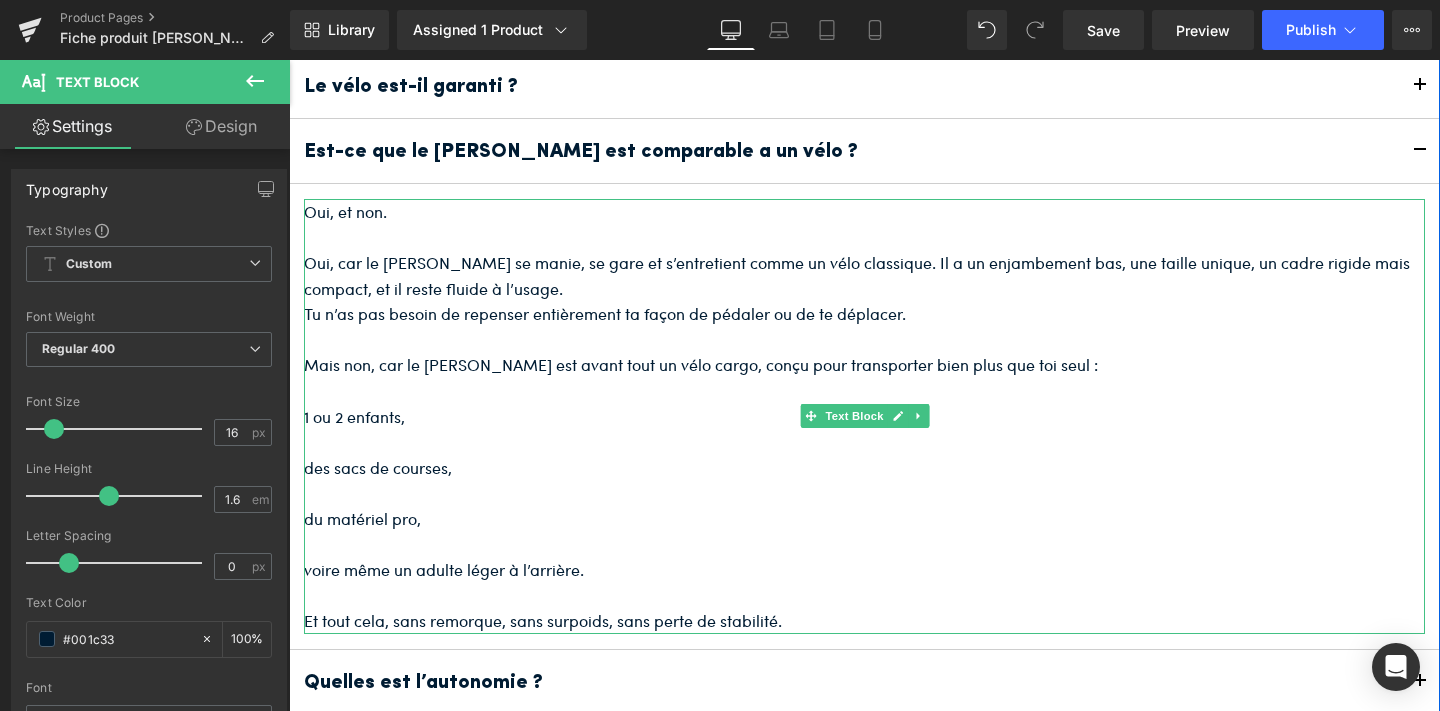 scroll, scrollTop: 8564, scrollLeft: 0, axis: vertical 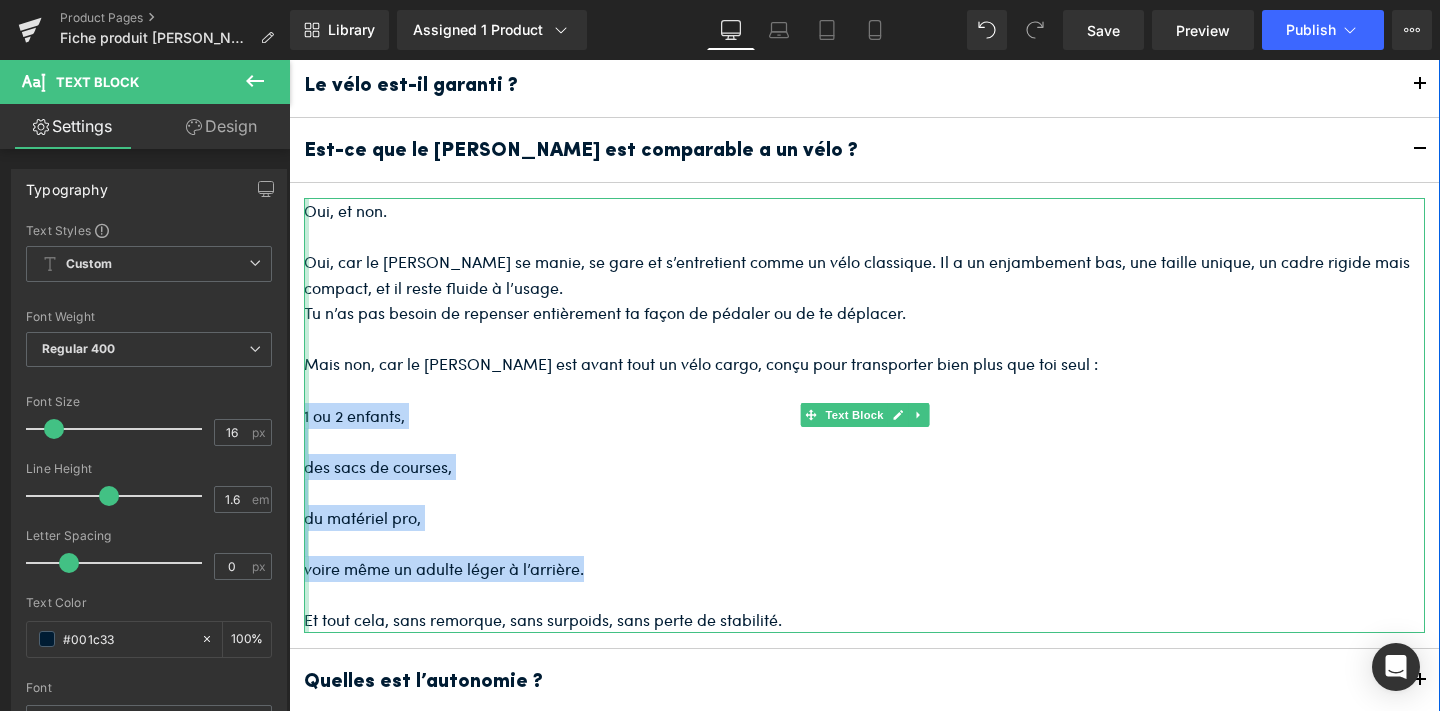 drag, startPoint x: 583, startPoint y: 540, endPoint x: 305, endPoint y: 384, distance: 318.77893 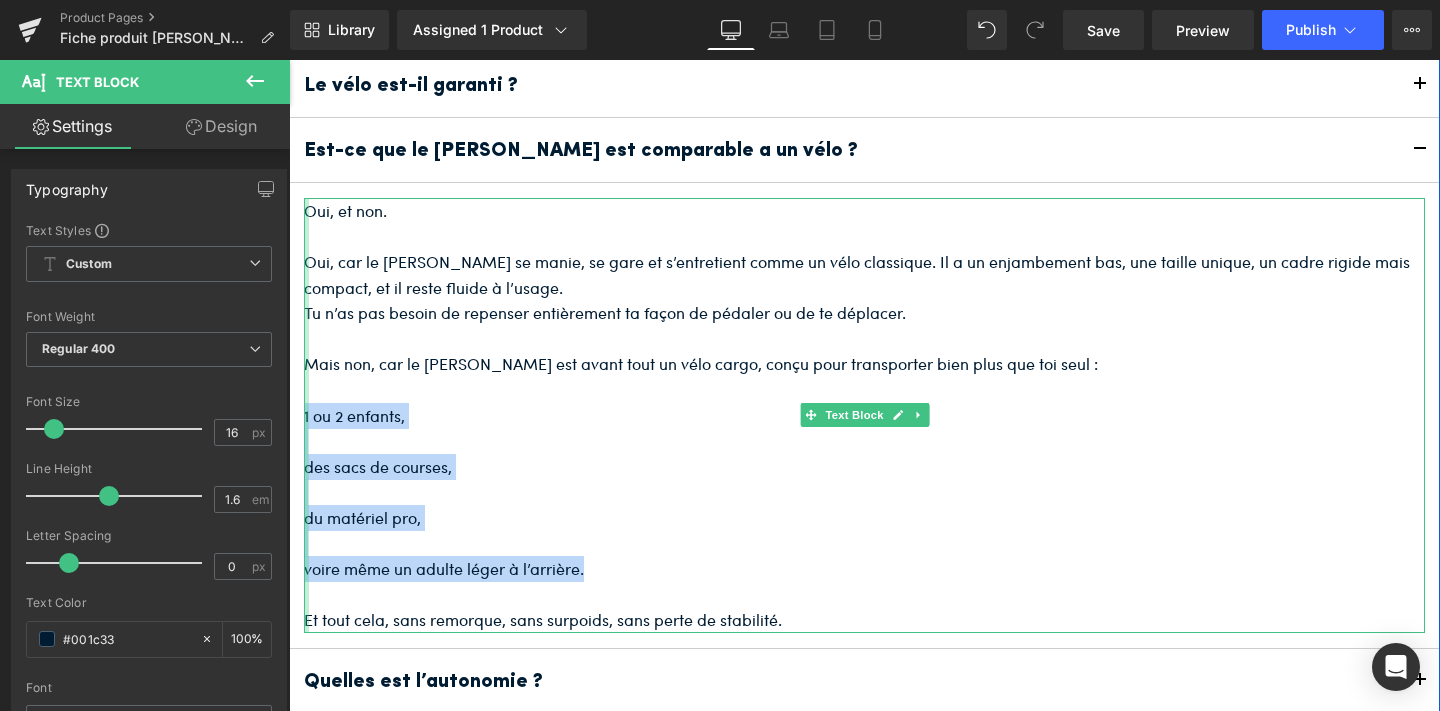 click on "Oui, et non. Oui, car le Jean II se manie, se gare et s’entretient comme un vélo classique. Il a un enjambement bas, une taille unique, un cadre rigide mais compact, et il reste fluide à l’usage. Tu n’as pas besoin de repenser entièrement ta façon de pédaler ou de te déplacer. Mais non, car le Jean II est avant tout un vélo cargo, conçu pour transporter bien plus que toi seul : 1 ou 2 enfants, des sacs de courses, du matériel pro, voire même un adulte léger à l’arrière. Et tout cela, sans remorque, sans surpoids, sans perte de stabilité. Text Block" at bounding box center (864, 415) 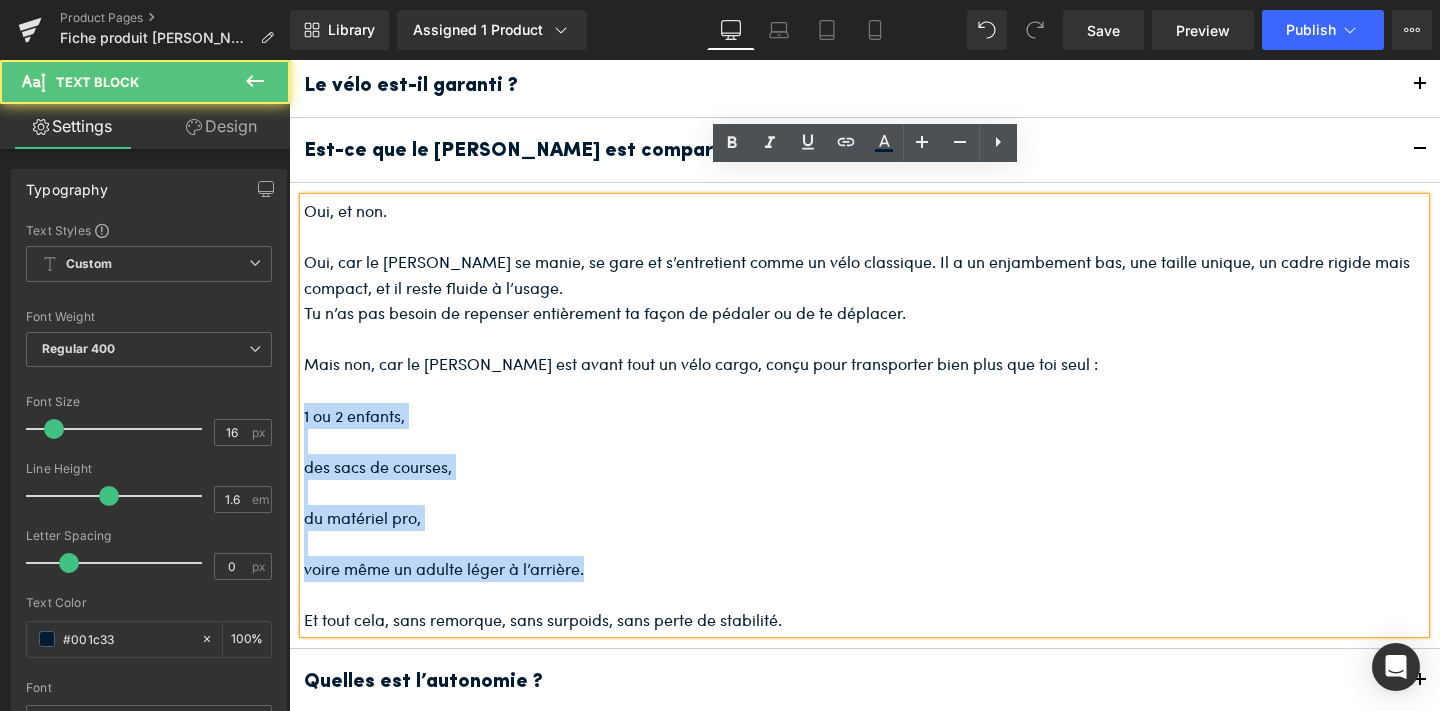 click at bounding box center (864, 441) 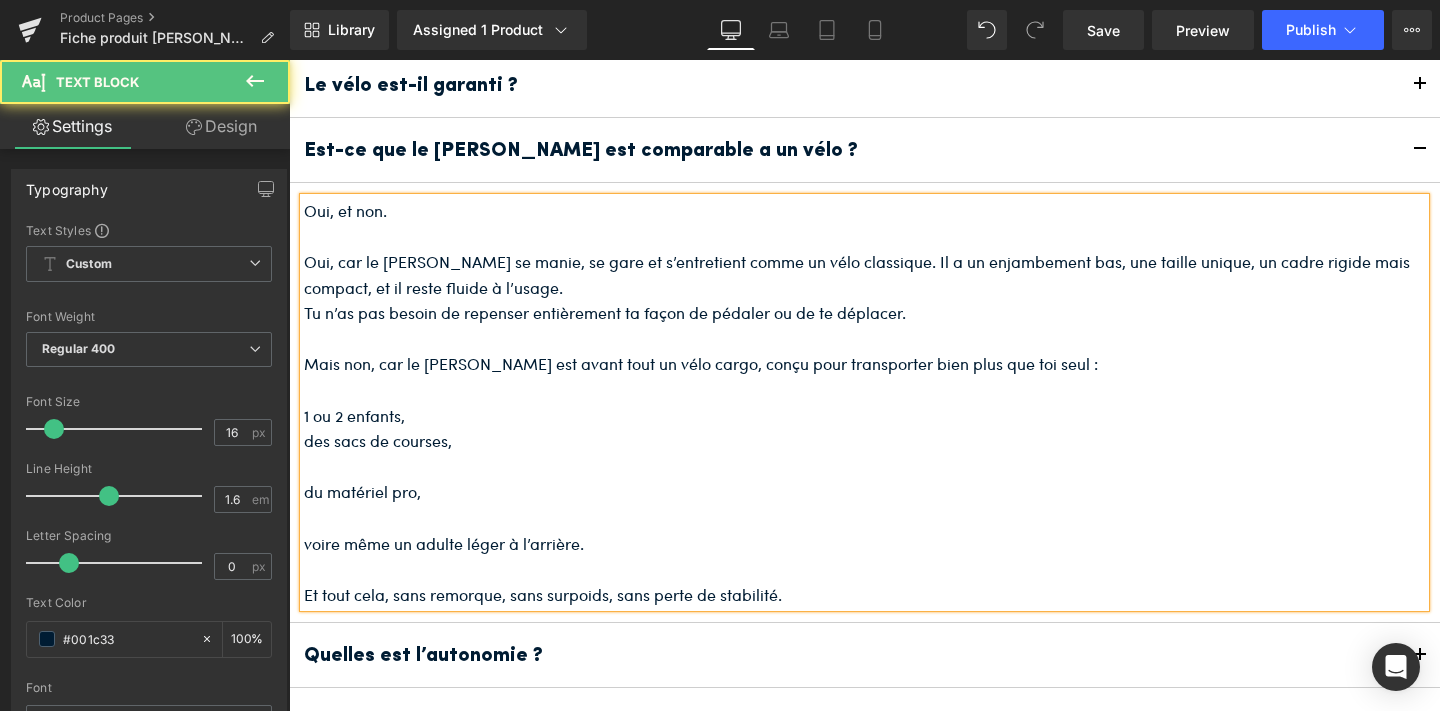 click at bounding box center (864, 467) 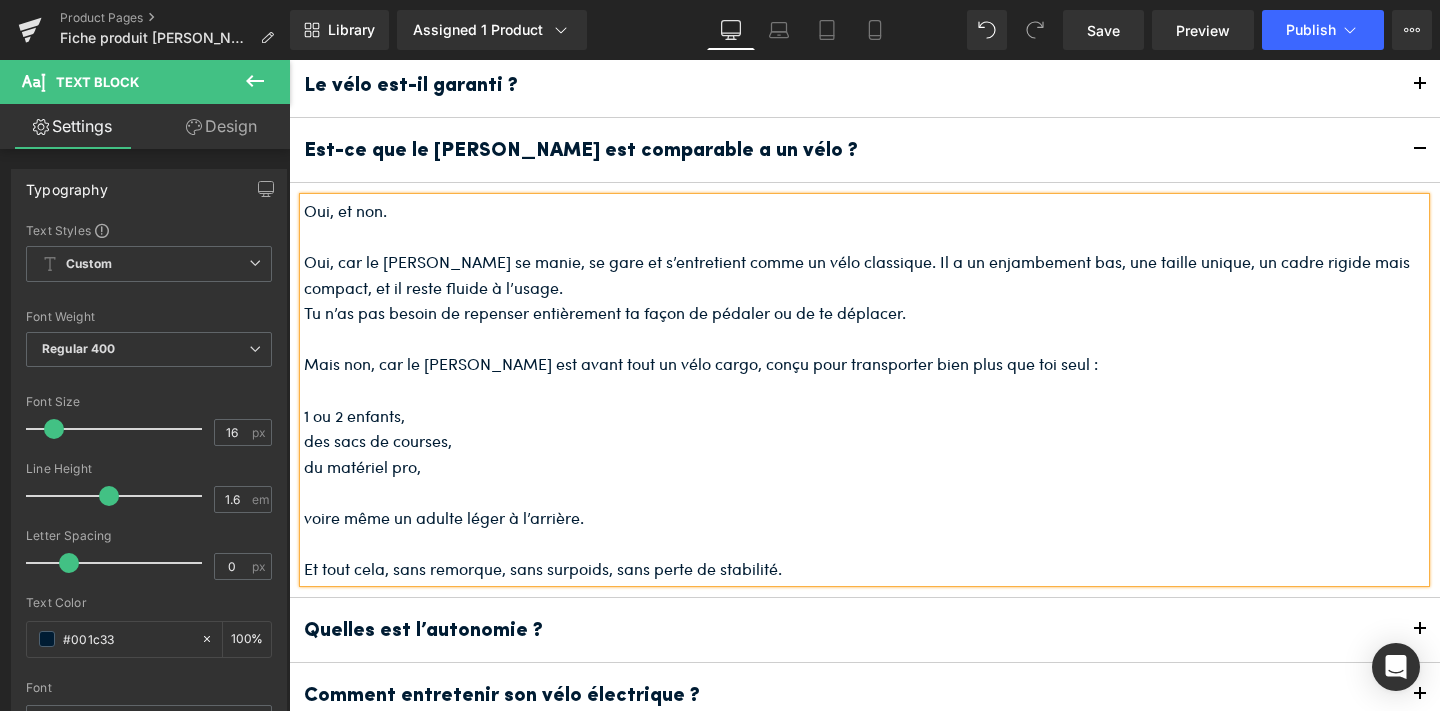 click at bounding box center [864, 492] 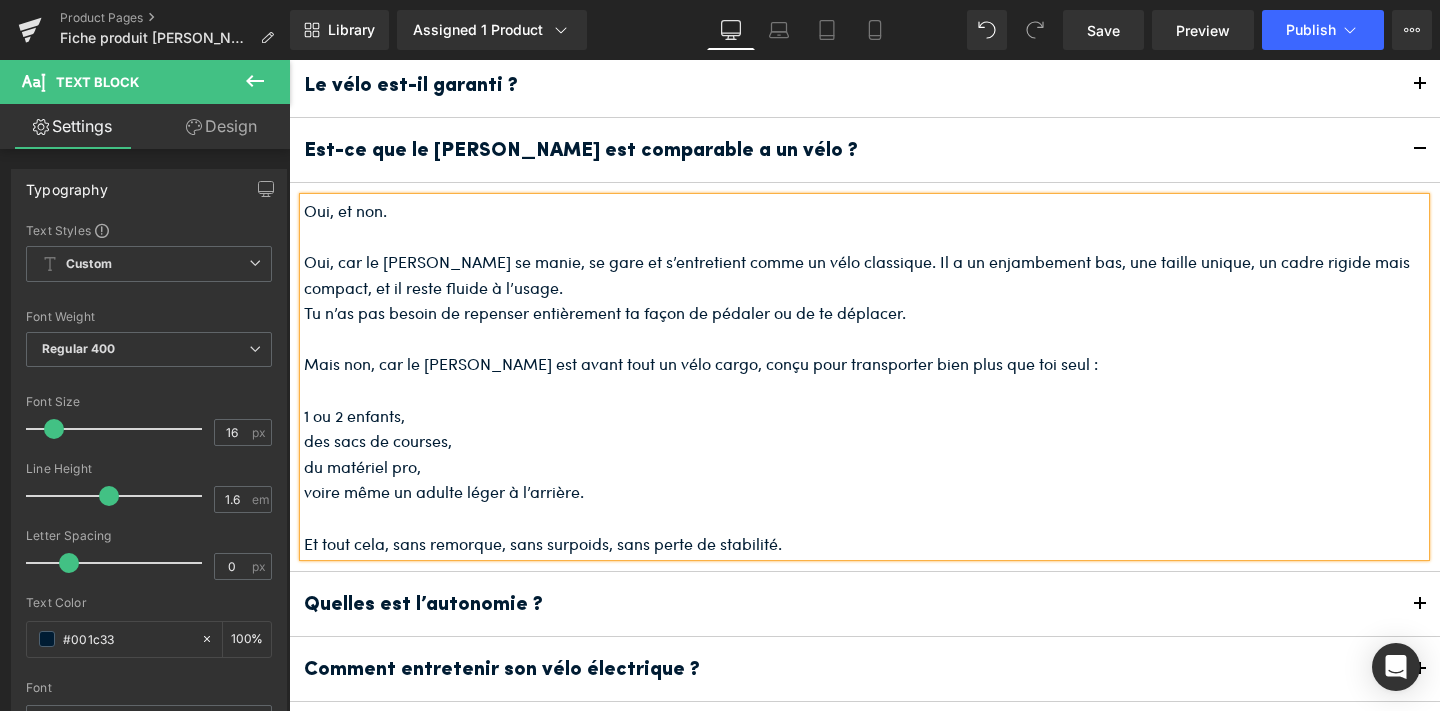click on "1 ou 2 enfants," at bounding box center [864, 416] 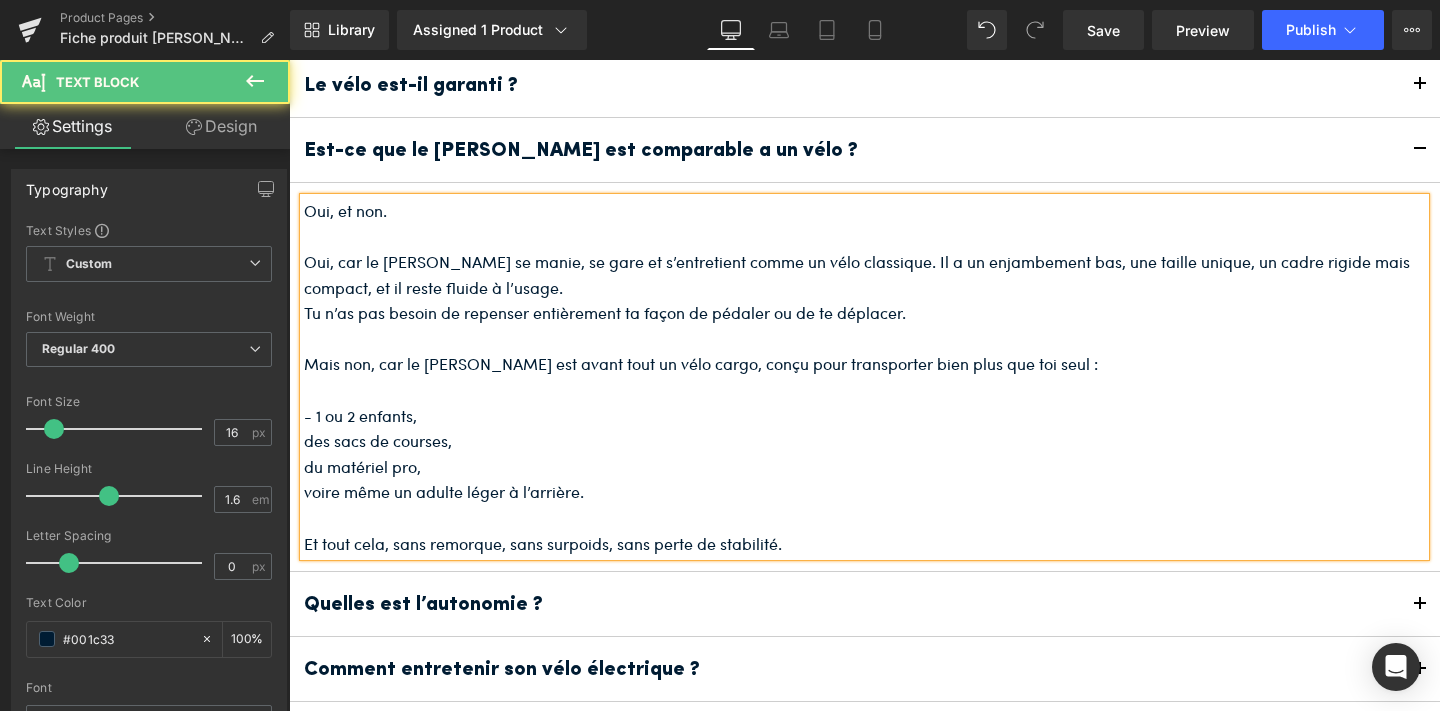 click on "des sacs de courses," at bounding box center [864, 441] 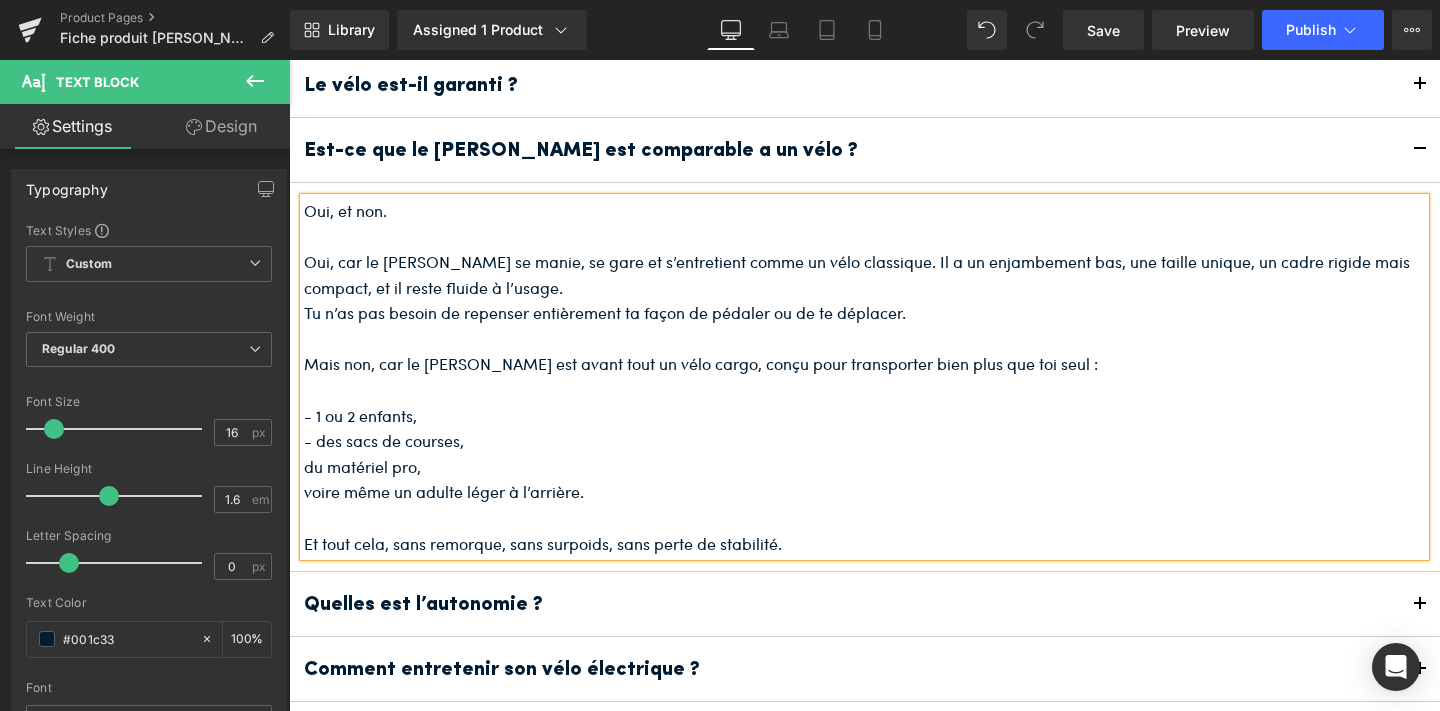 click on "du matériel pro," at bounding box center (864, 467) 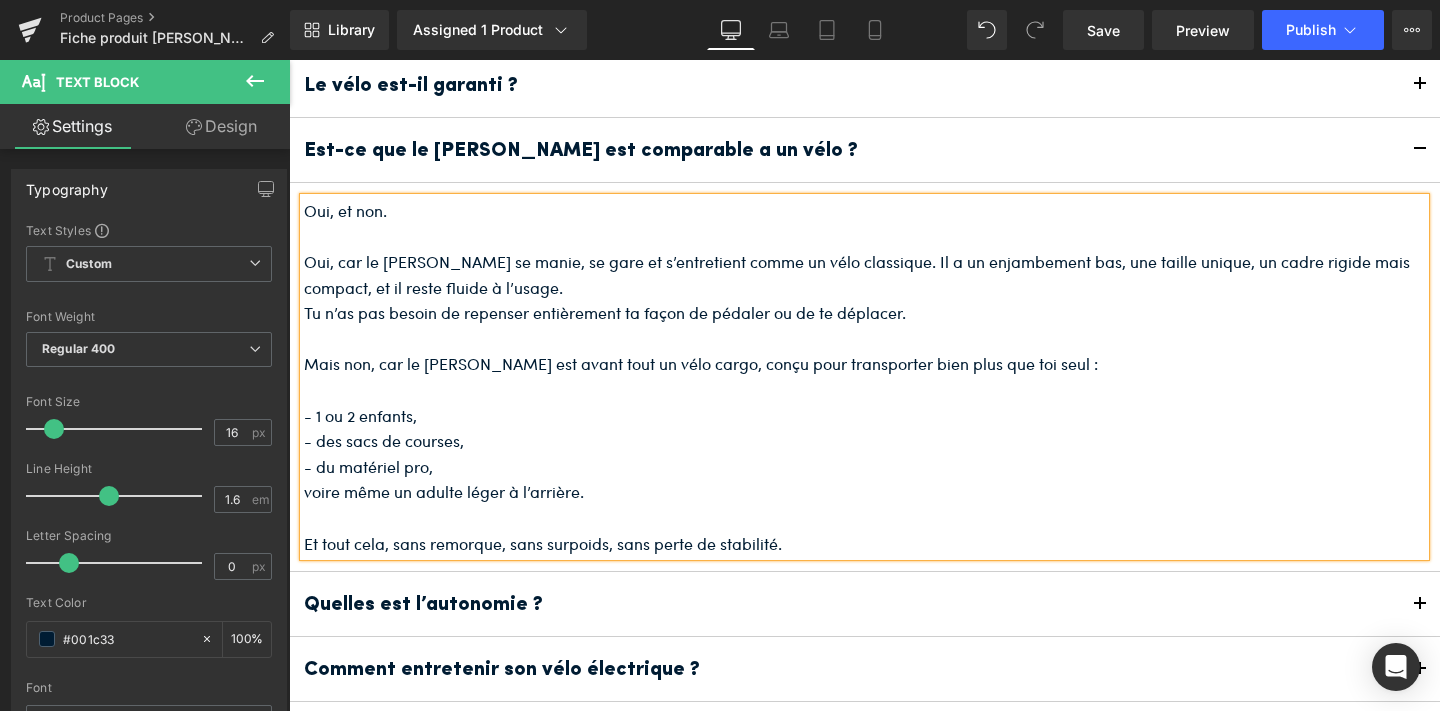 click on "voire même un adulte léger à l’arrière." at bounding box center (864, 492) 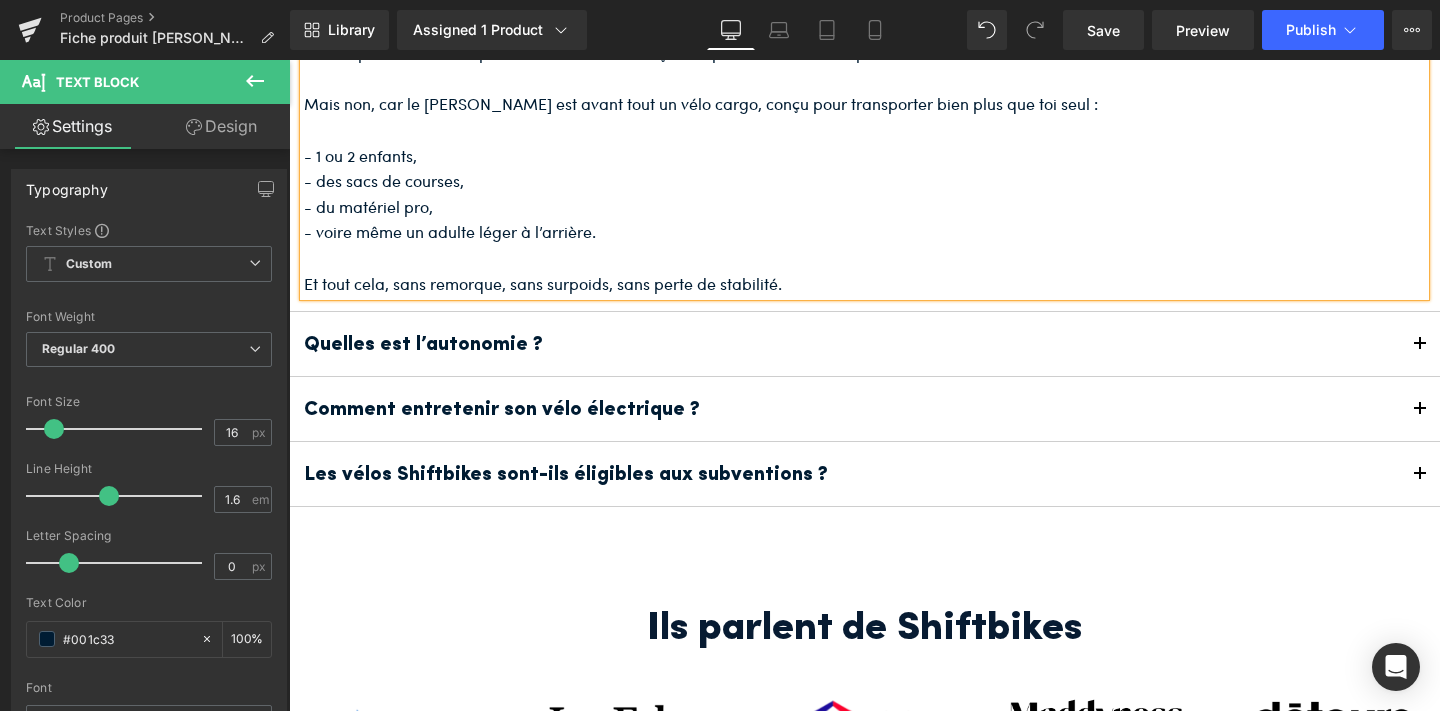 scroll, scrollTop: 8859, scrollLeft: 0, axis: vertical 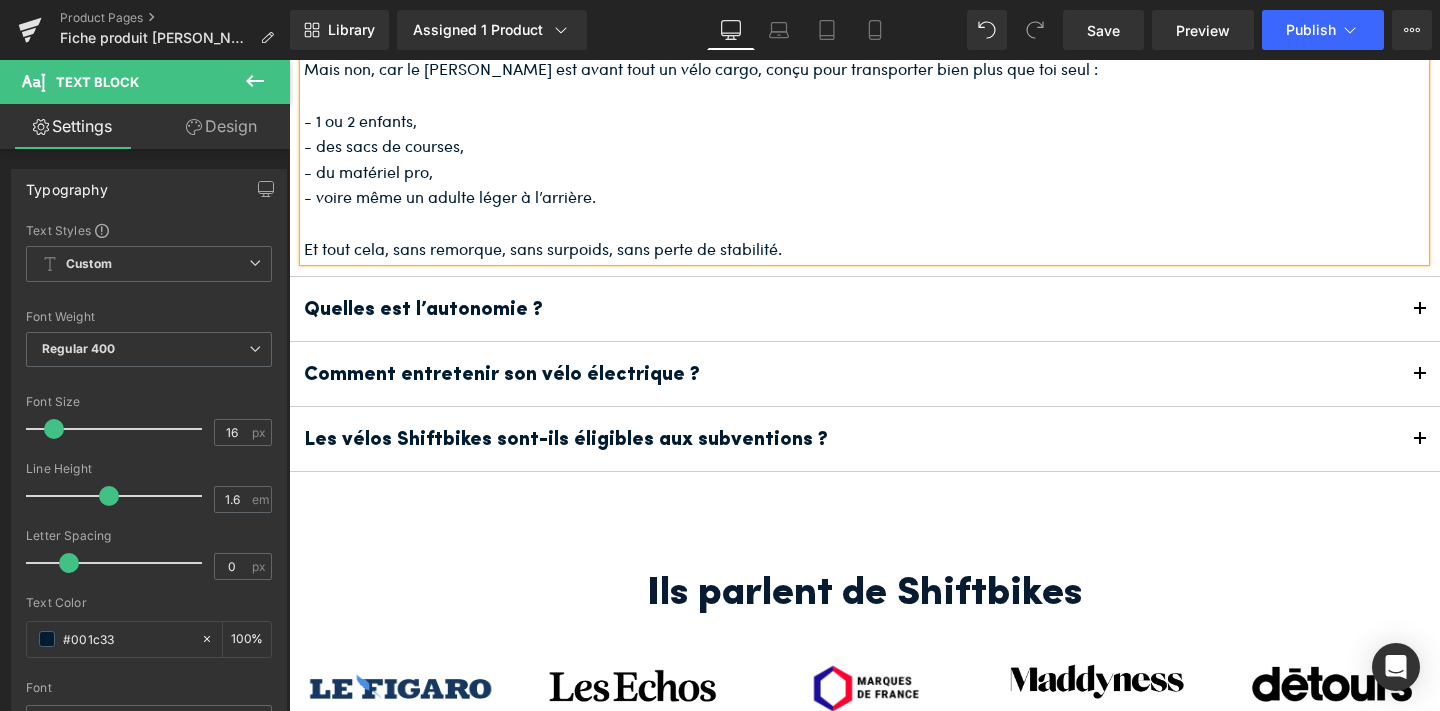 click at bounding box center (1420, 309) 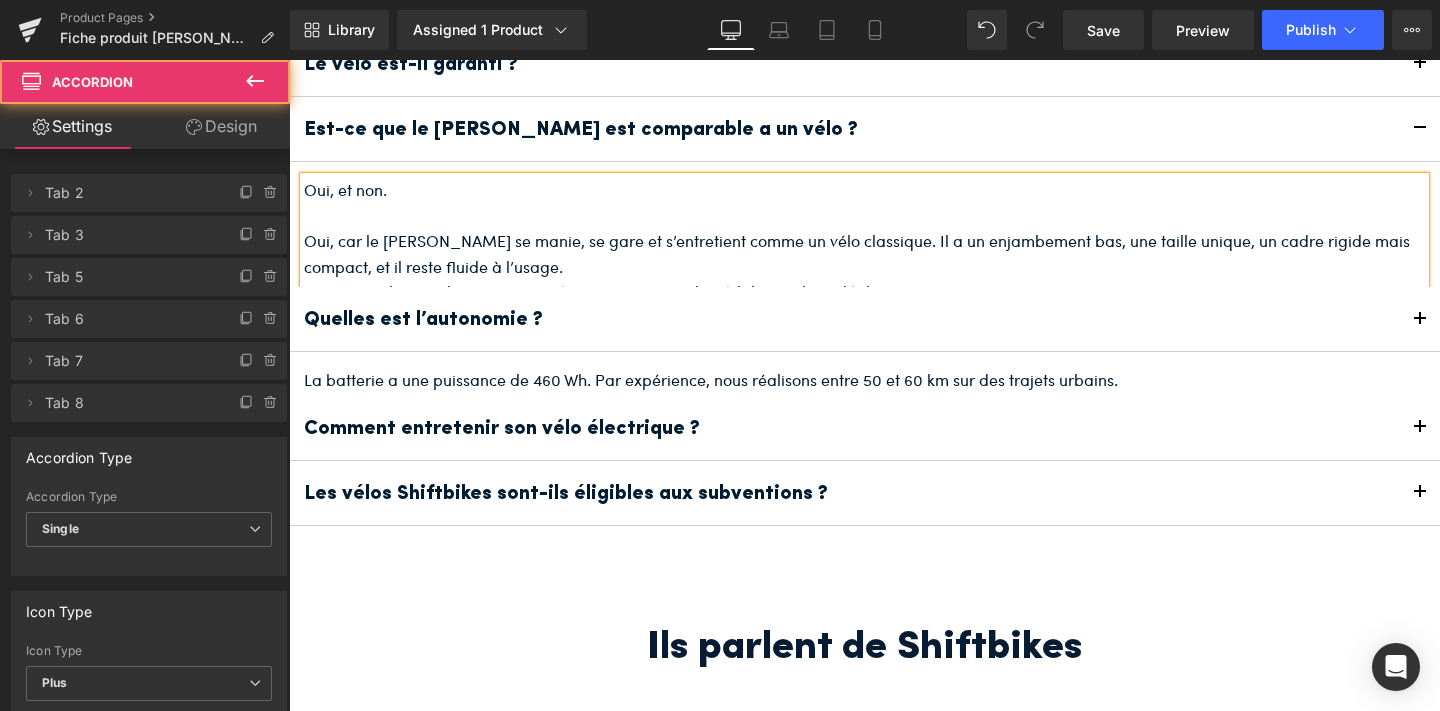 scroll, scrollTop: 8470, scrollLeft: 0, axis: vertical 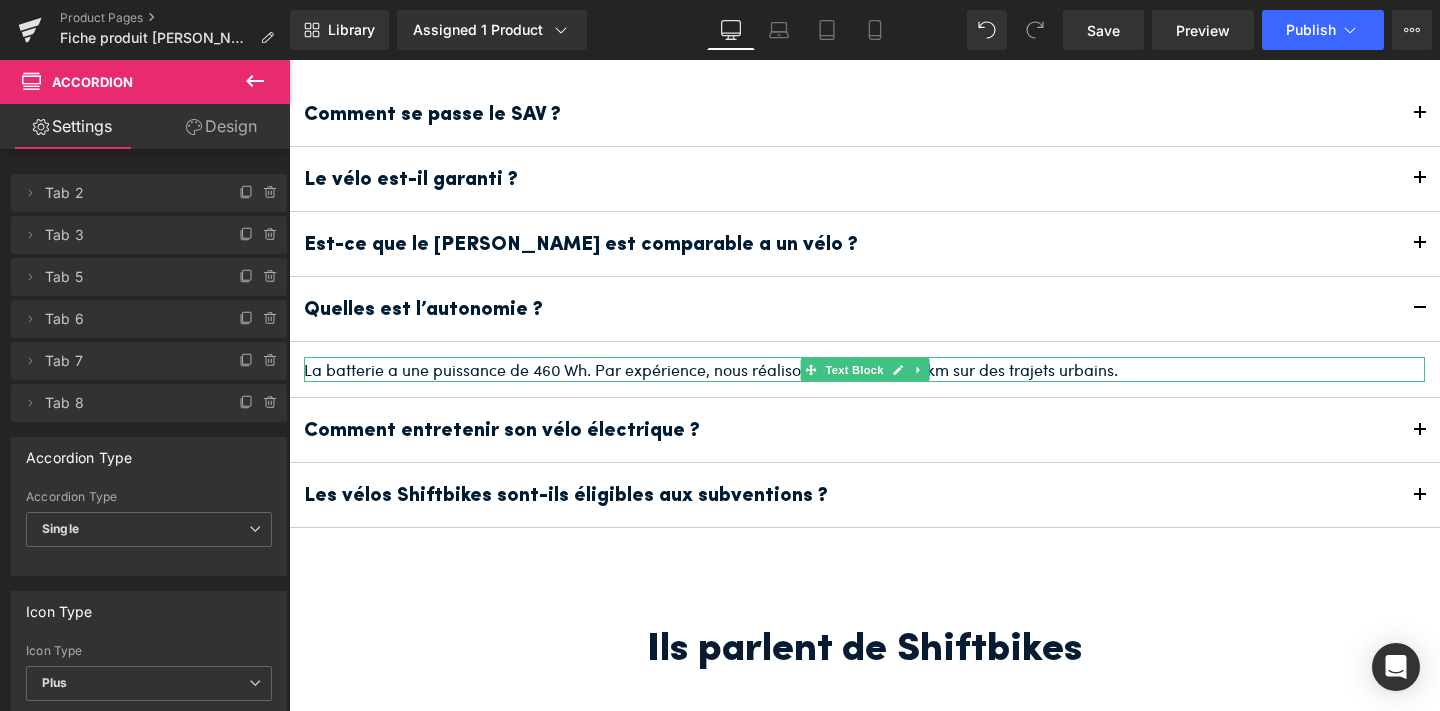 click on "La batterie a une puissance de 460 Wh. Par expérience, nous réalisons entre 50 et 60 km sur des trajets urbains." at bounding box center [864, 370] 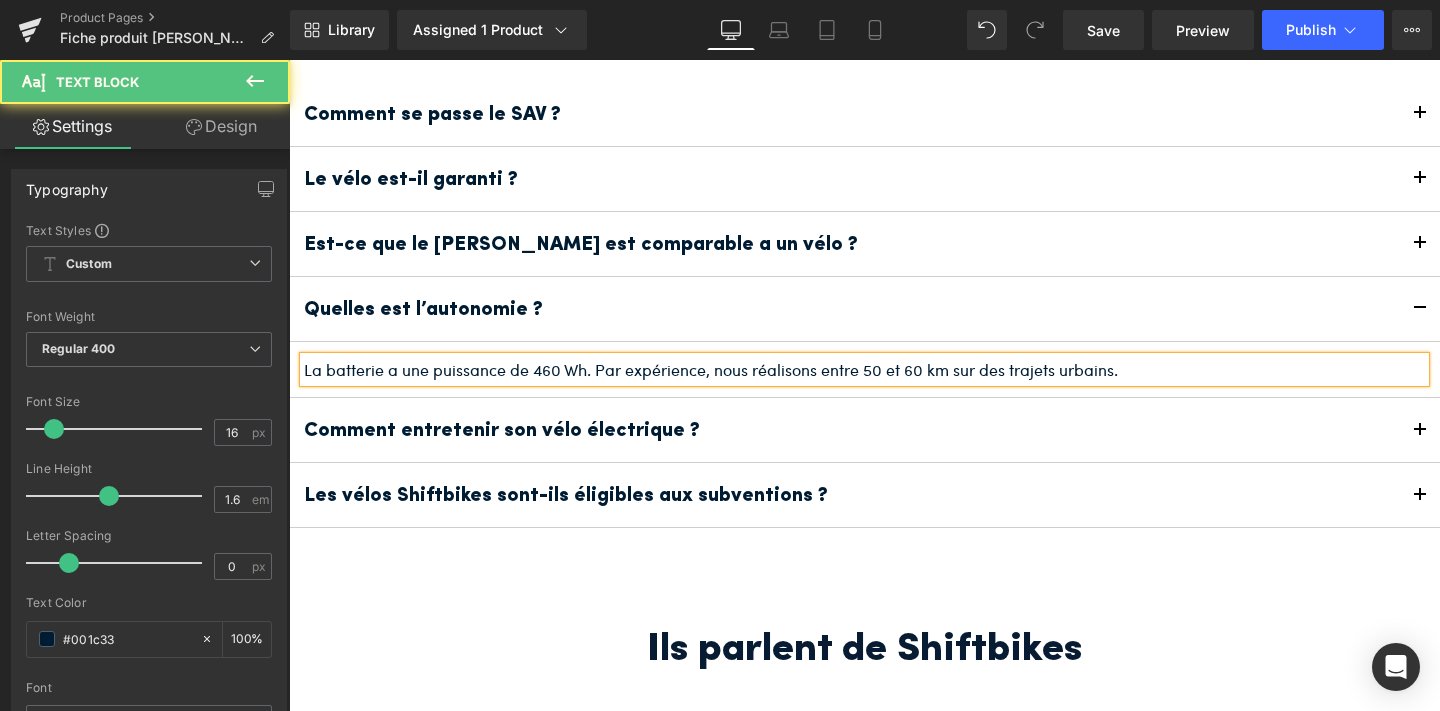 click on "La batterie a une puissance de 460 Wh. Par expérience, nous réalisons entre 50 et 60 km sur des trajets urbains." at bounding box center (864, 370) 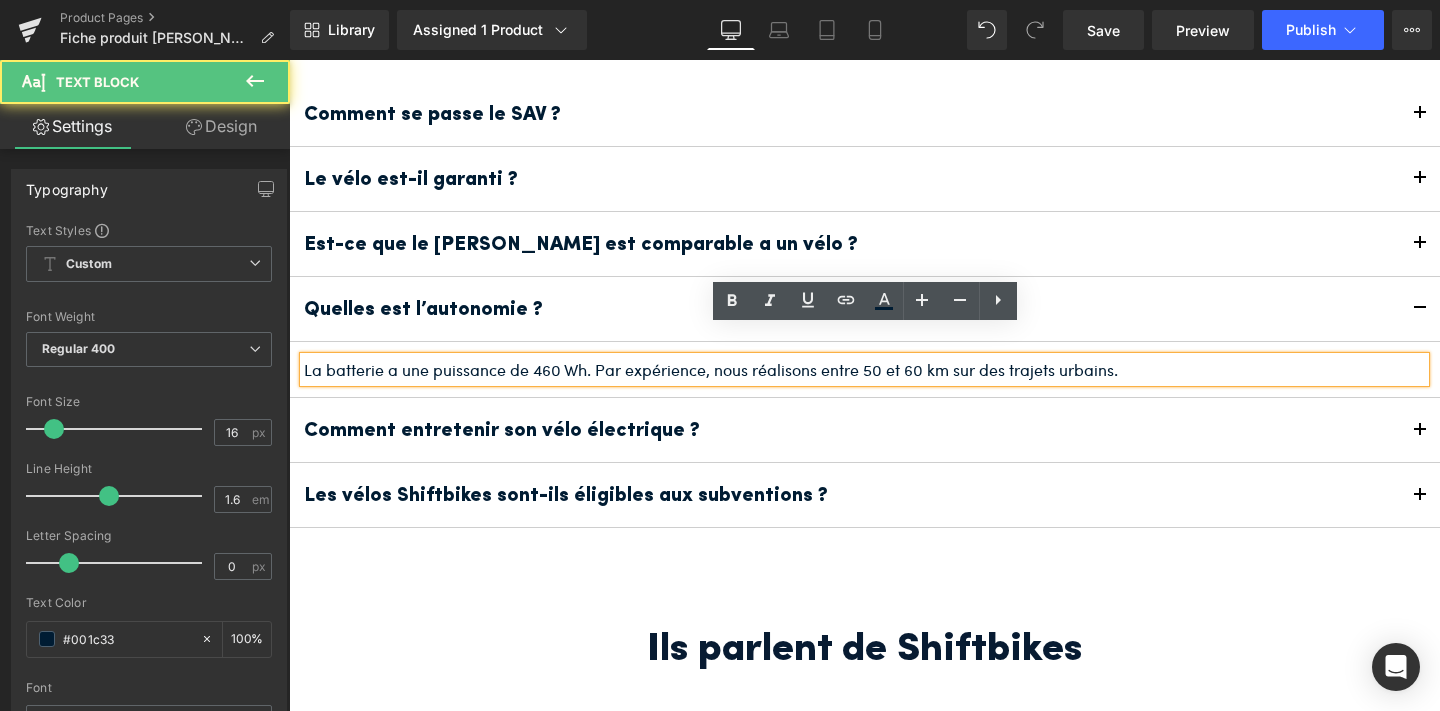 type 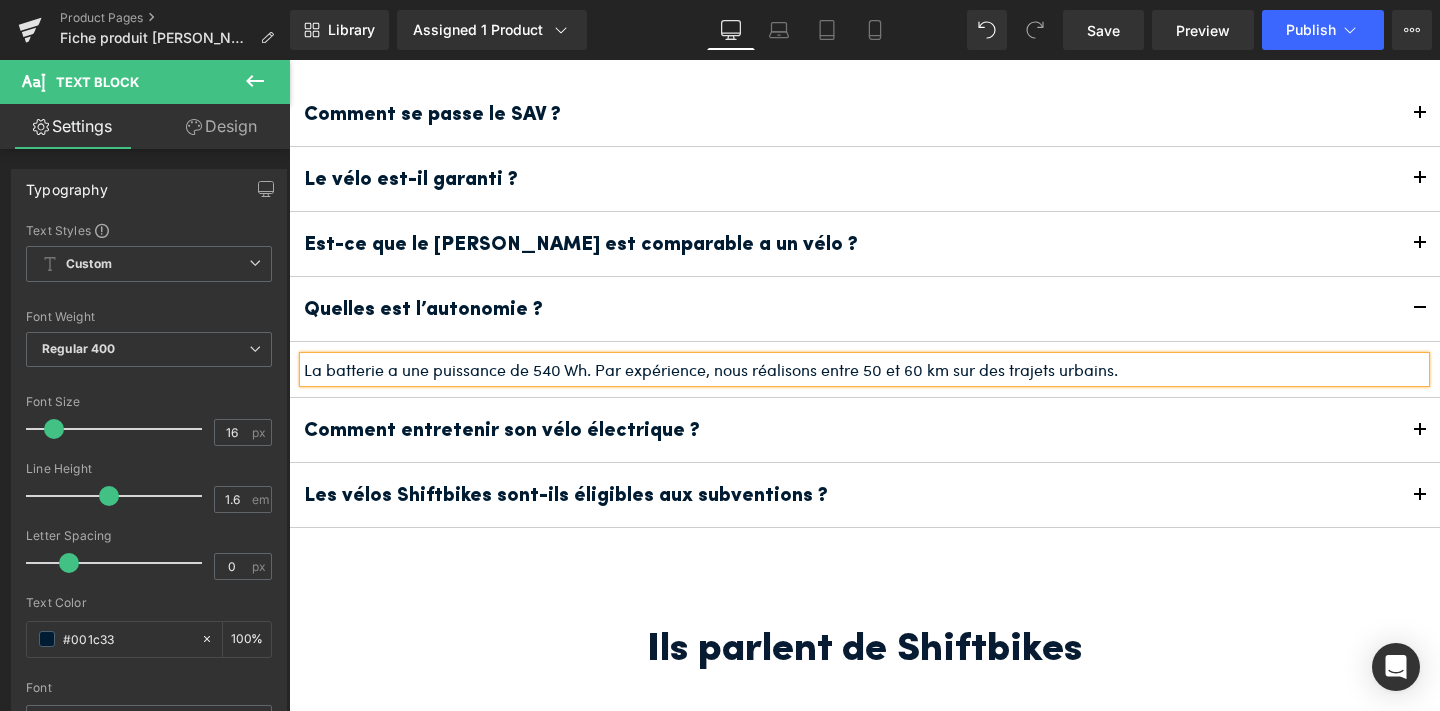 click on "La batterie a une puissance de 540 Wh. Par expérience, nous réalisons entre 50 et 60 km sur des trajets urbains." at bounding box center [864, 370] 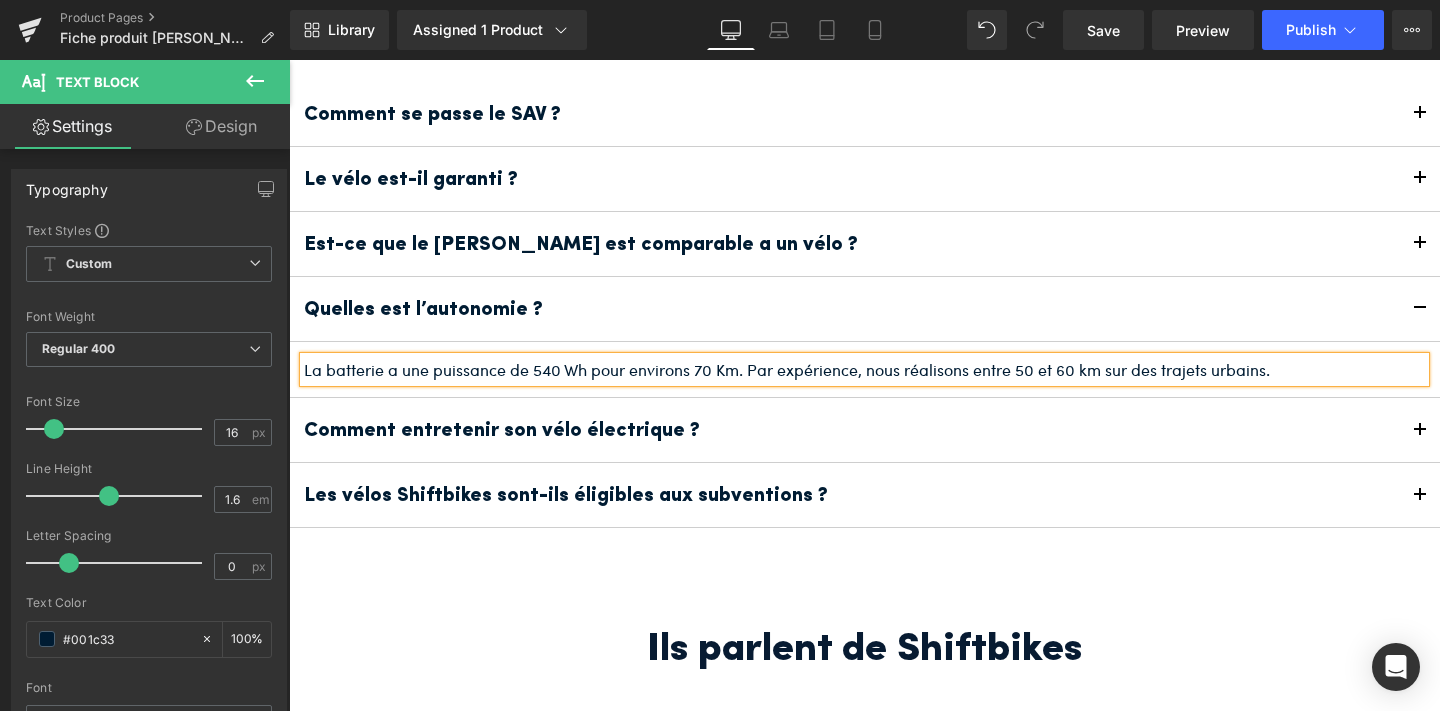 click on "La batterie a une puissance de 540 Wh pour environs 70 Km. Par expérience, nous réalisons entre 50 et 60 km sur des trajets urbains." at bounding box center [864, 370] 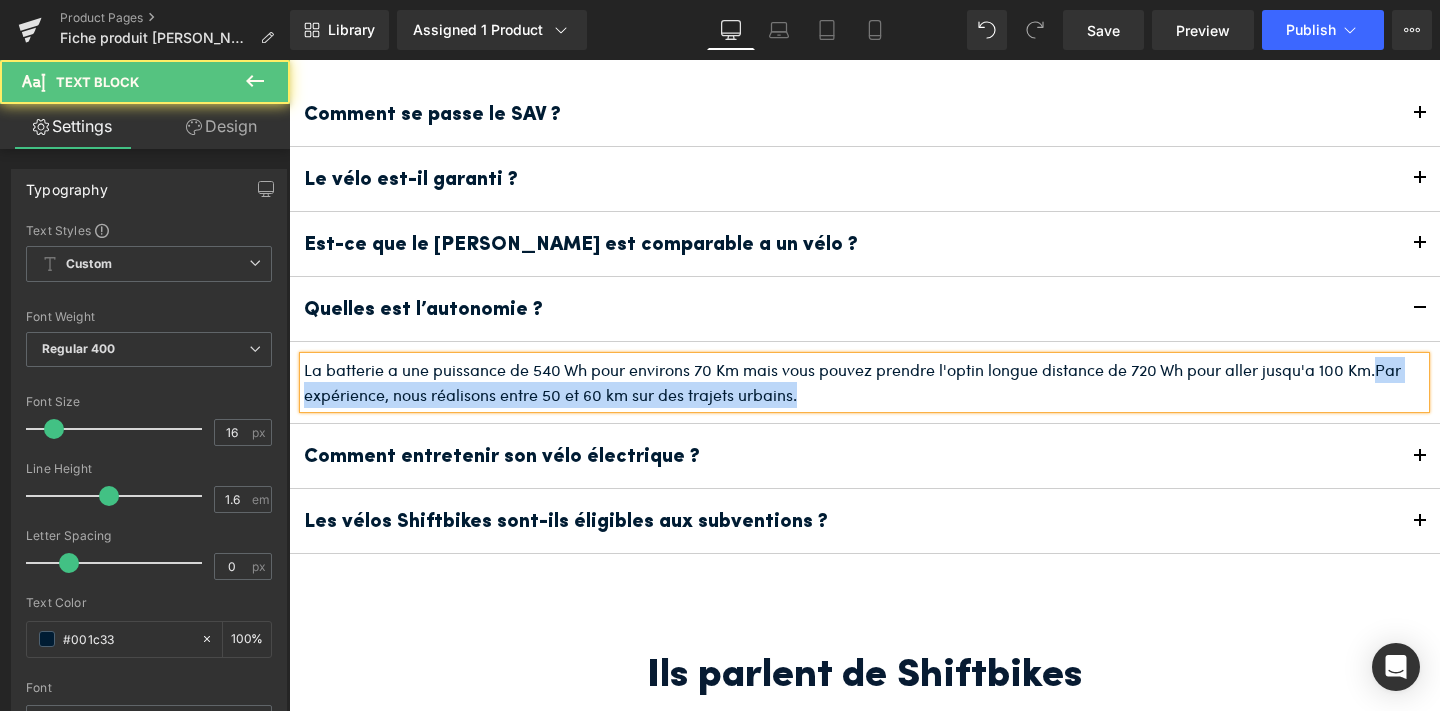 drag, startPoint x: 1380, startPoint y: 345, endPoint x: 1390, endPoint y: 370, distance: 26.925823 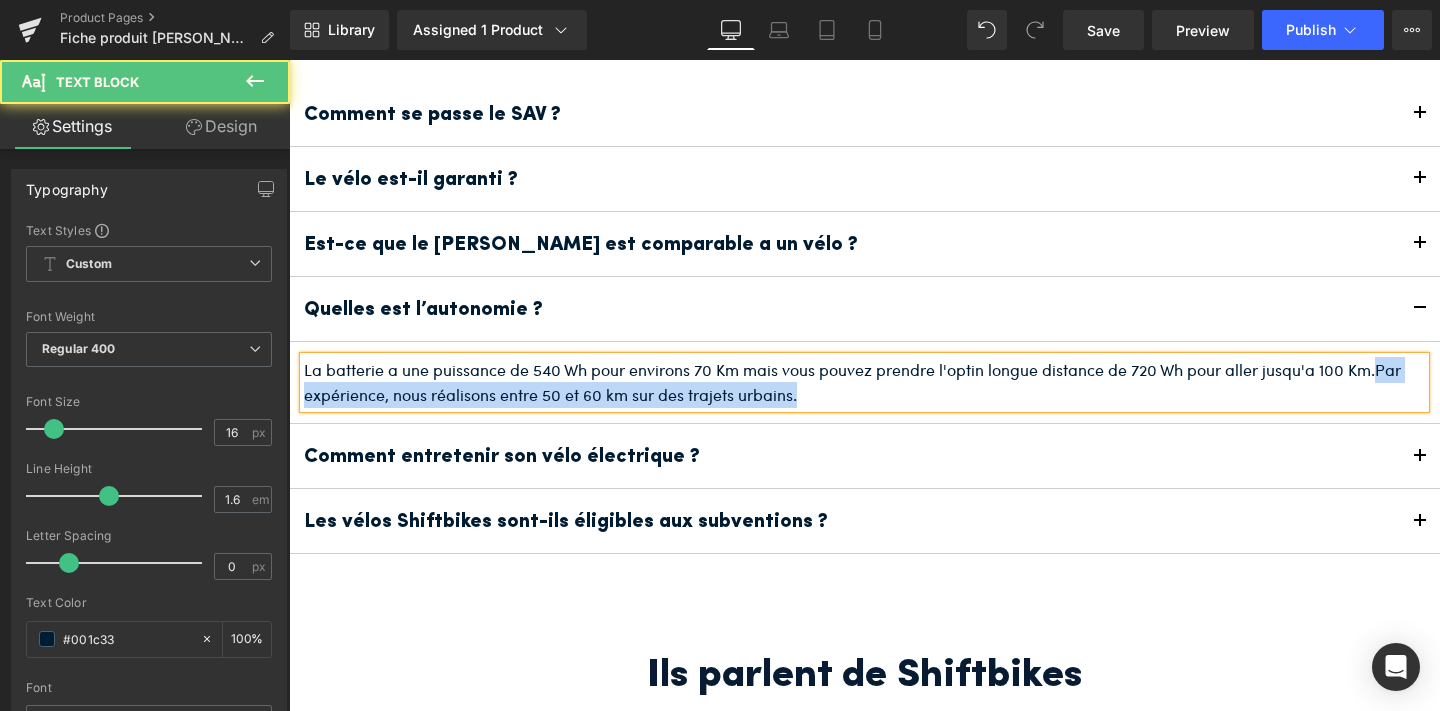 click on "La batterie a une puissance de 540 Wh pour environs 70 Km mais vous pouvez prendre l'optin longue distance de 720 Wh pour aller jusqu'a 100 Km.Par expérience, nous réalisons entre 50 et 60 km sur des trajets urbains." at bounding box center [864, 382] 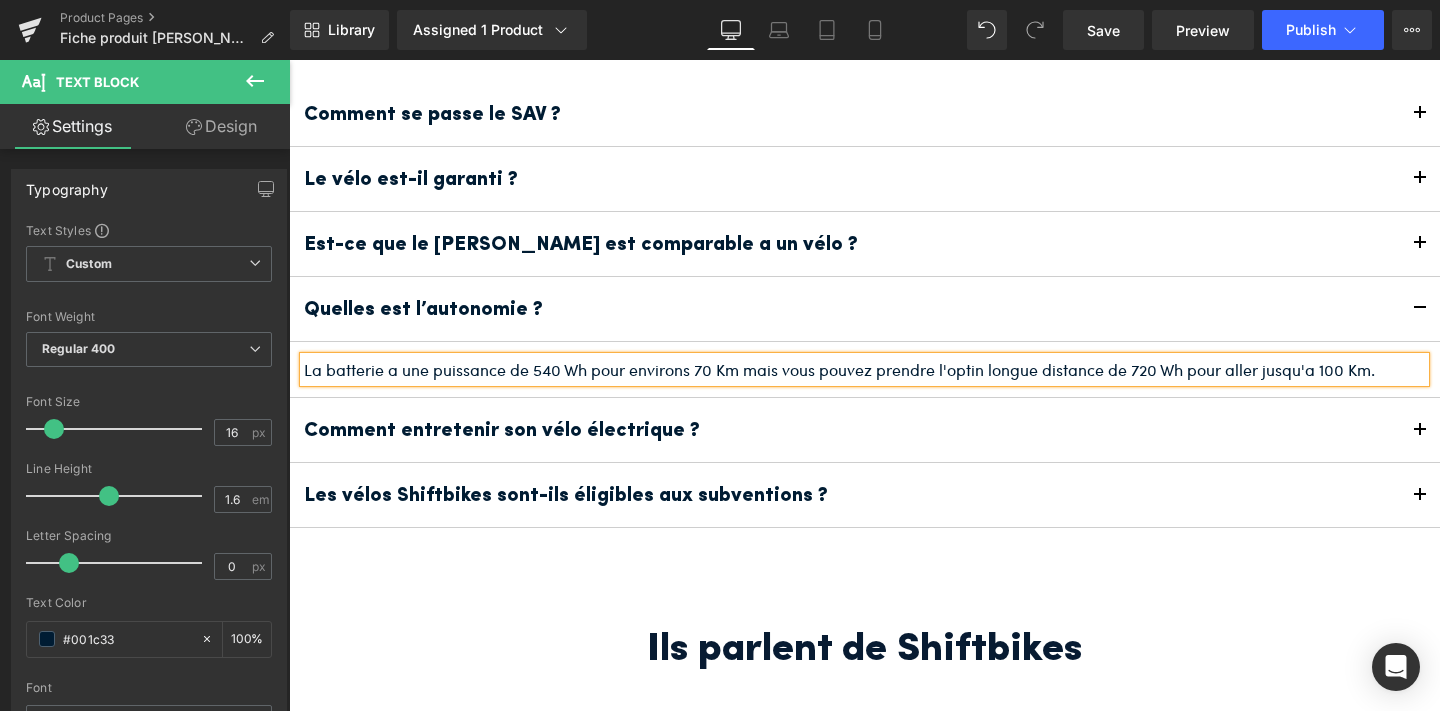 click at bounding box center [1420, 430] 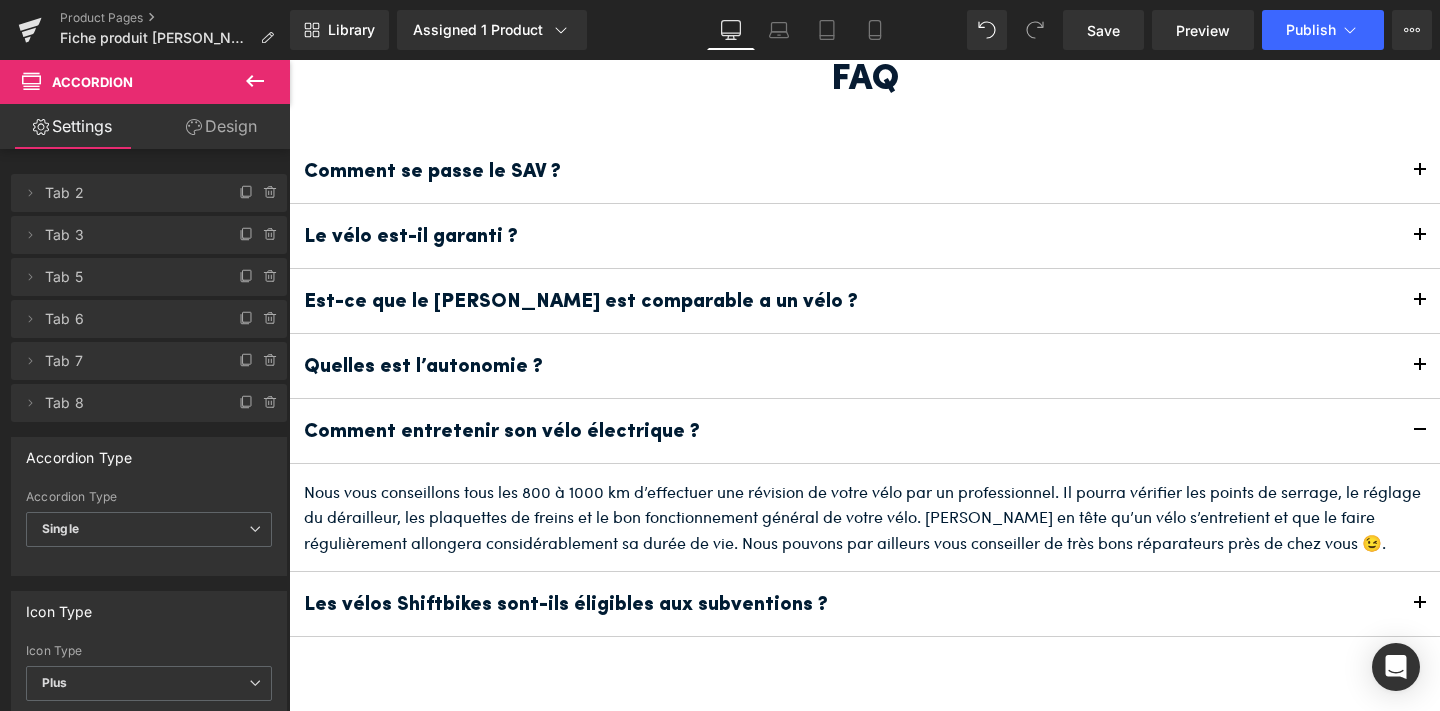 scroll, scrollTop: 8453, scrollLeft: 0, axis: vertical 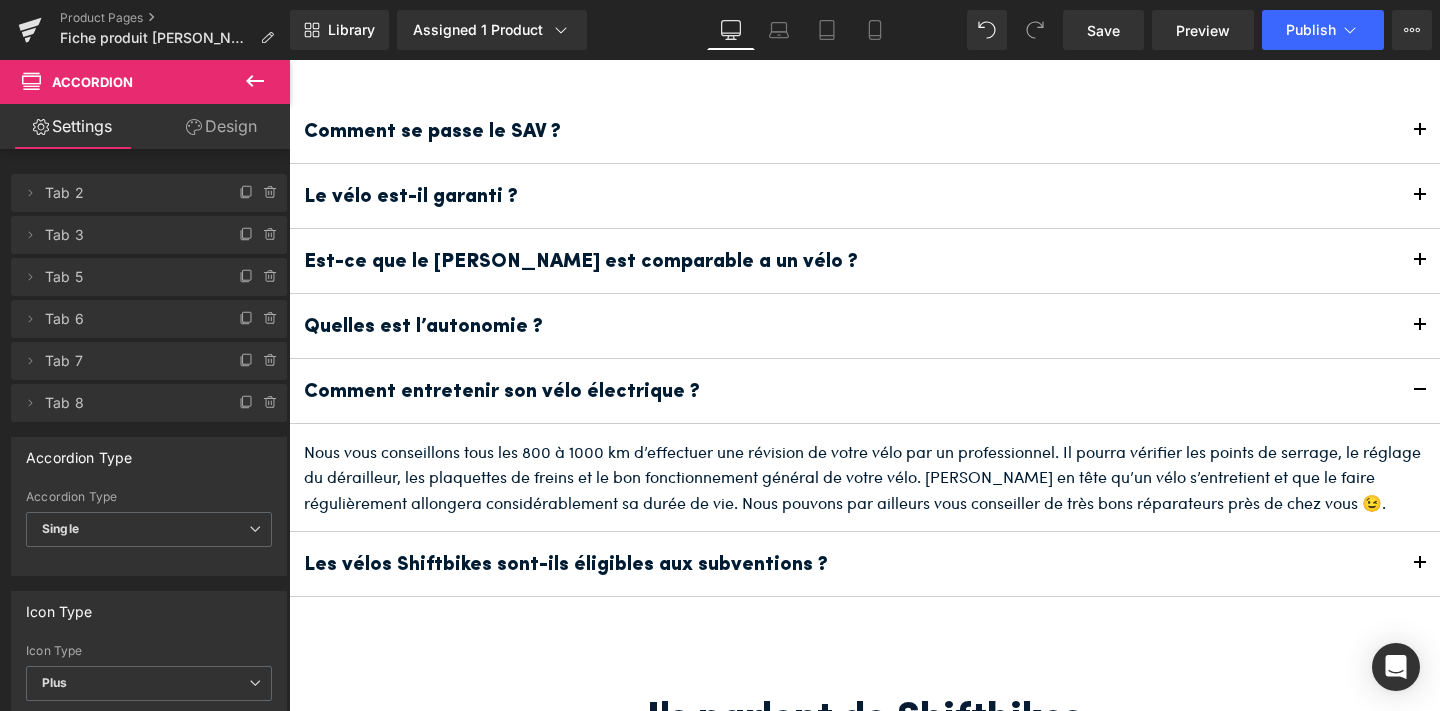 click at bounding box center (1420, 569) 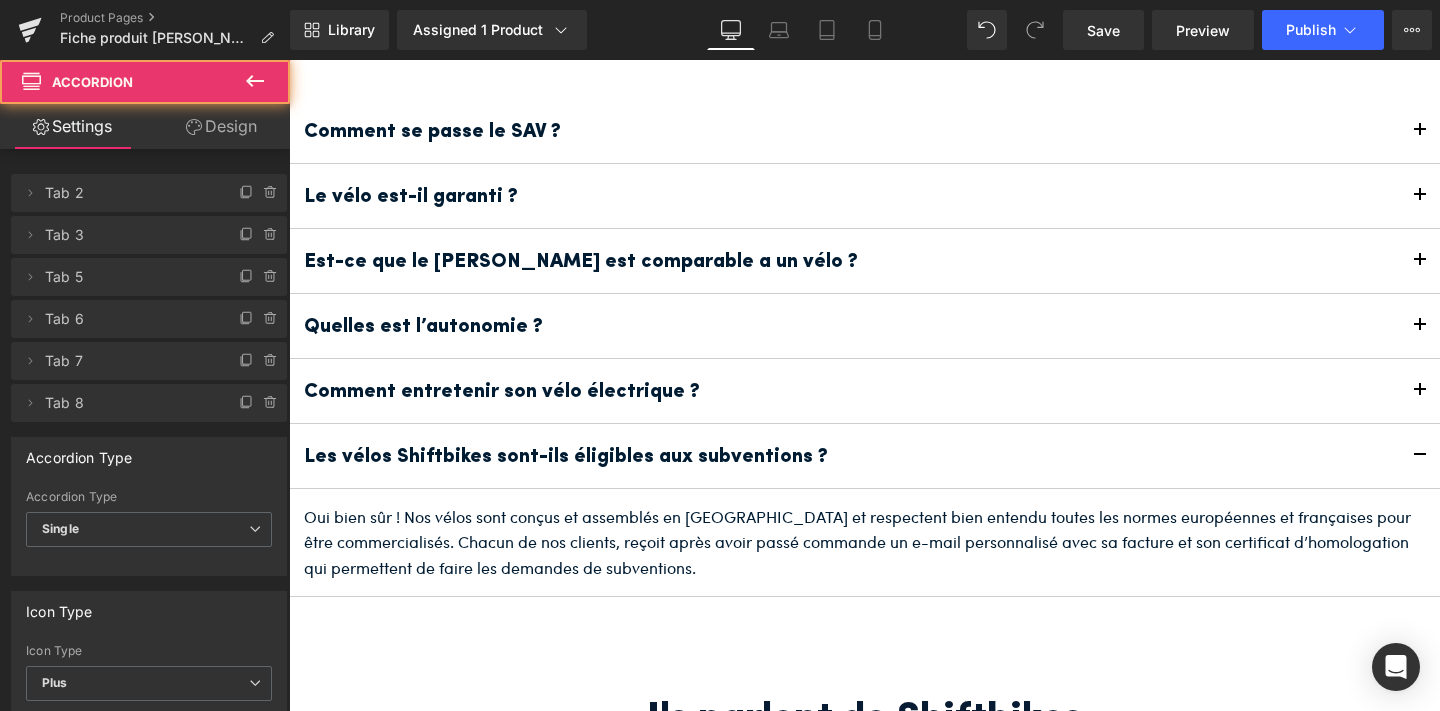 click on "Les vélos Shiftbikes sont-ils éligibles aux subventions ?" at bounding box center (566, 457) 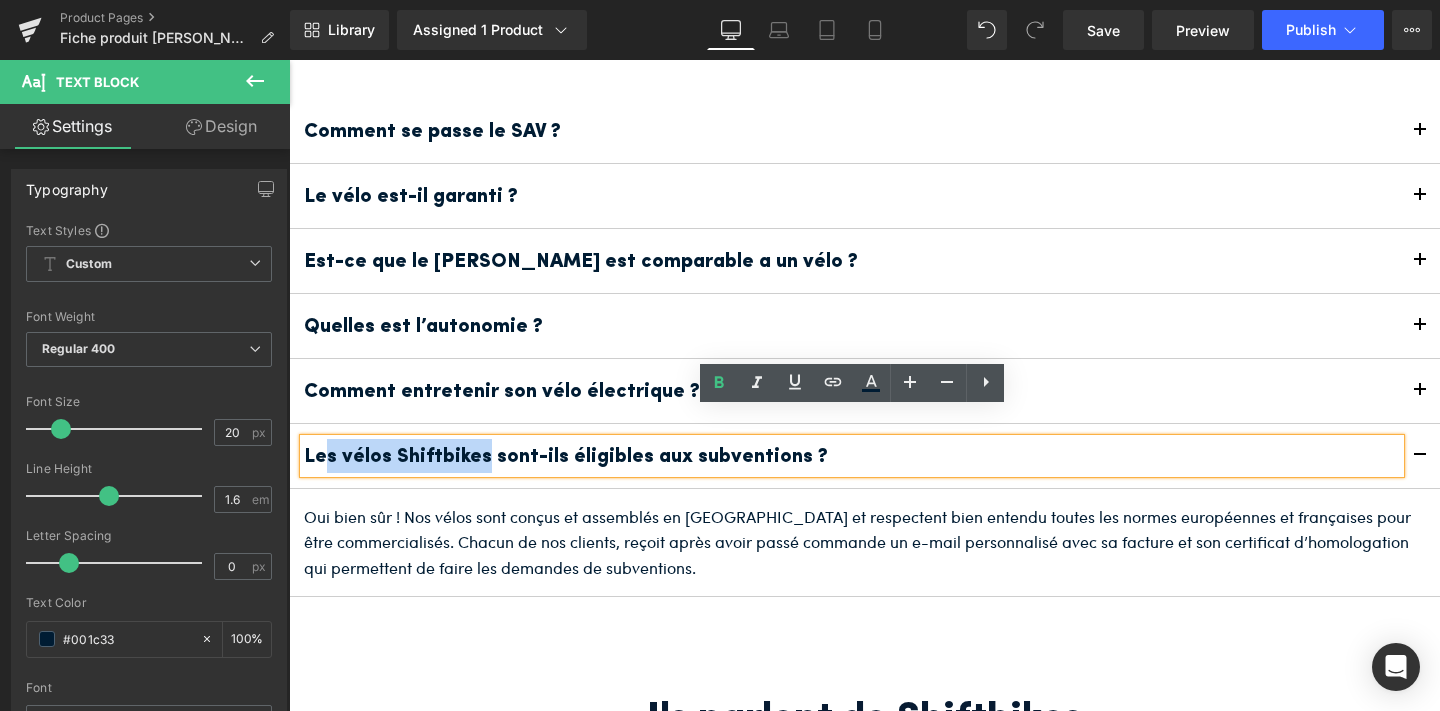 drag, startPoint x: 483, startPoint y: 425, endPoint x: 325, endPoint y: 422, distance: 158.02847 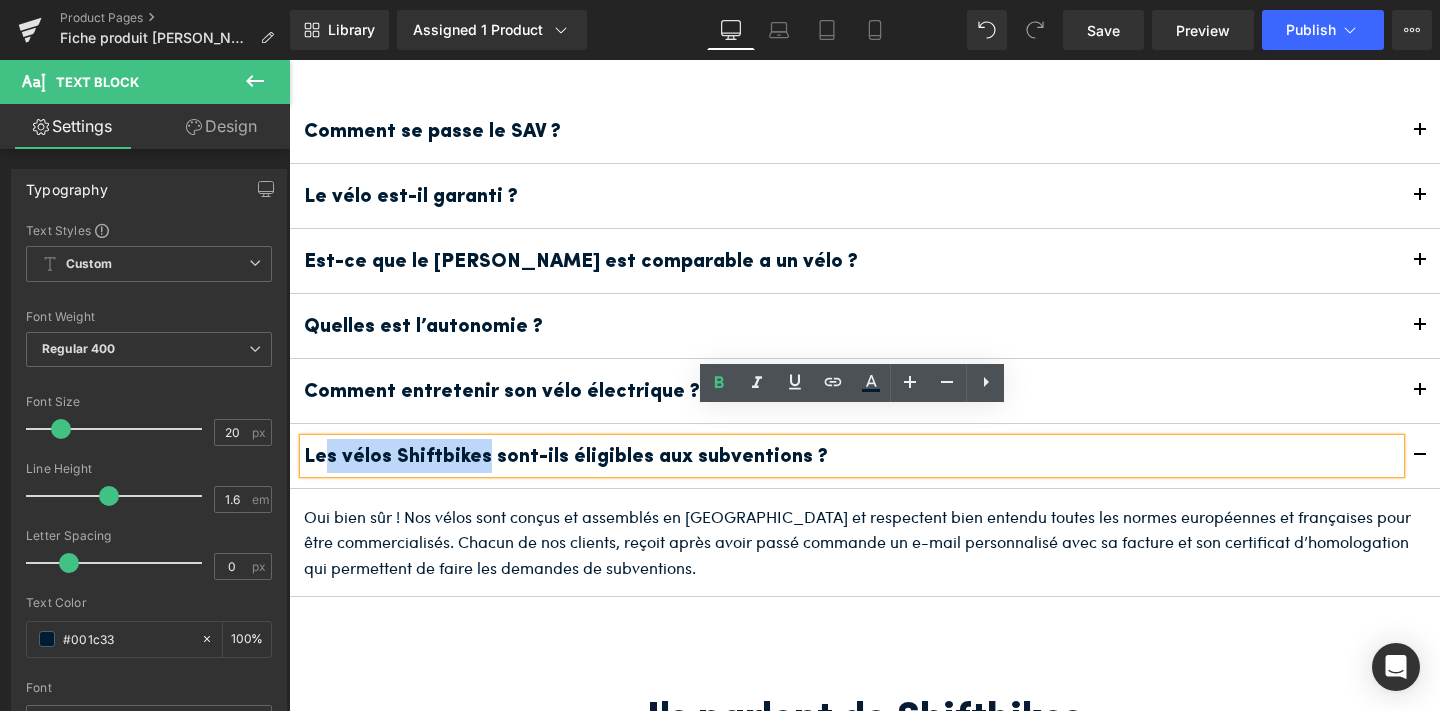 click on "Les vélos Shiftbikes sont-ils éligibles aux subventions ?" at bounding box center (566, 457) 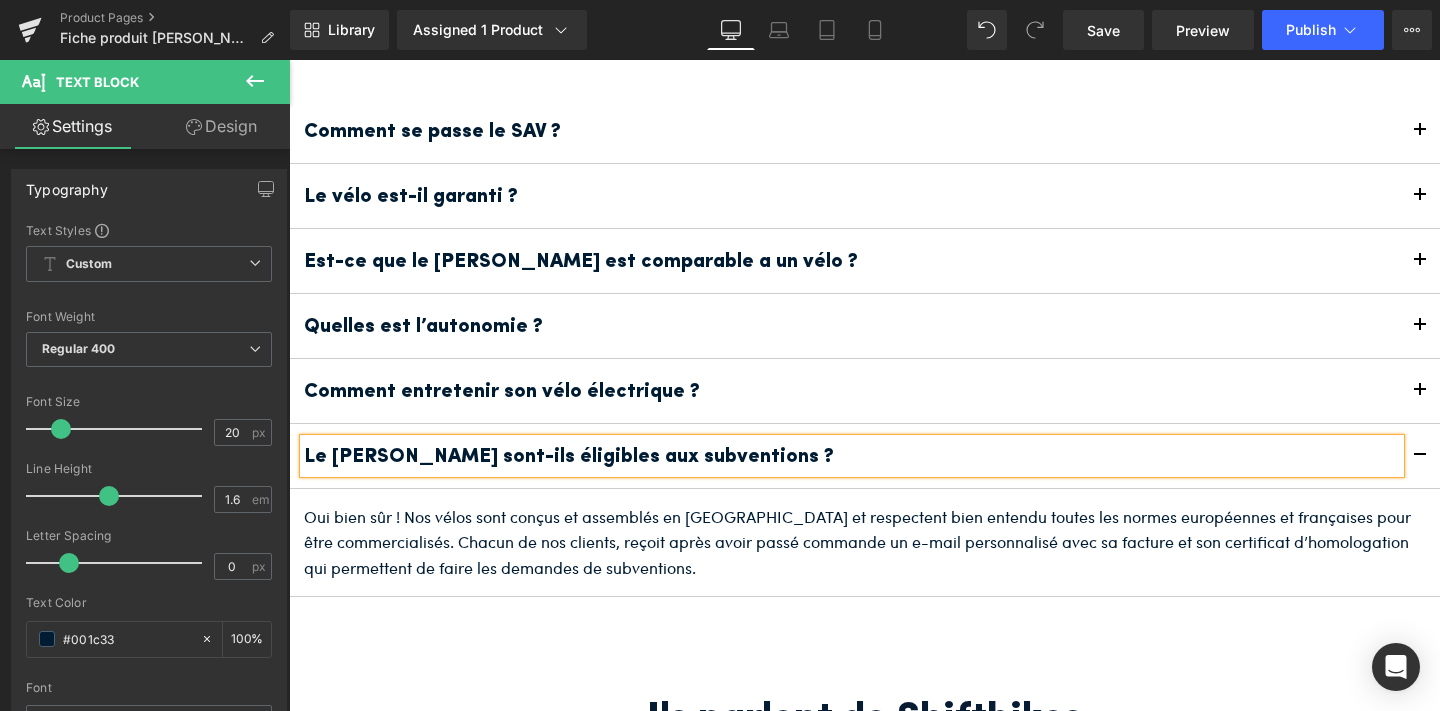 click on "Le Jean Fourche sont-ils éligibles aux subventions ?" at bounding box center (569, 457) 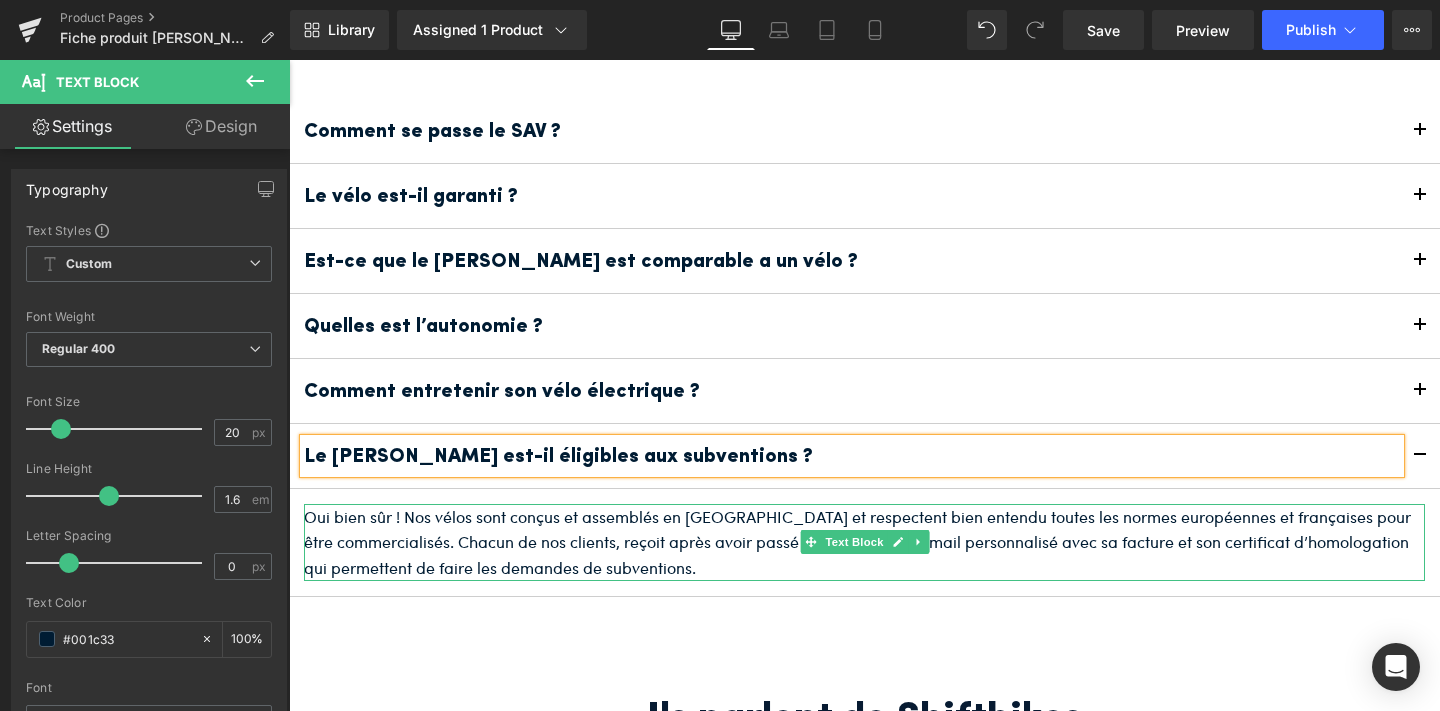 click on "Oui bien sûr ! Nos vélos sont conçus et assemblés en [GEOGRAPHIC_DATA] et respectent bien entendu toutes les normes européennes et françaises pour être commercialisés. Chacun de nos clients, reçoit après avoir passé commande un e-mail personnalisé avec sa facture et son certificat d’homologation qui permettent de faire les demandes de subventions." at bounding box center [864, 542] 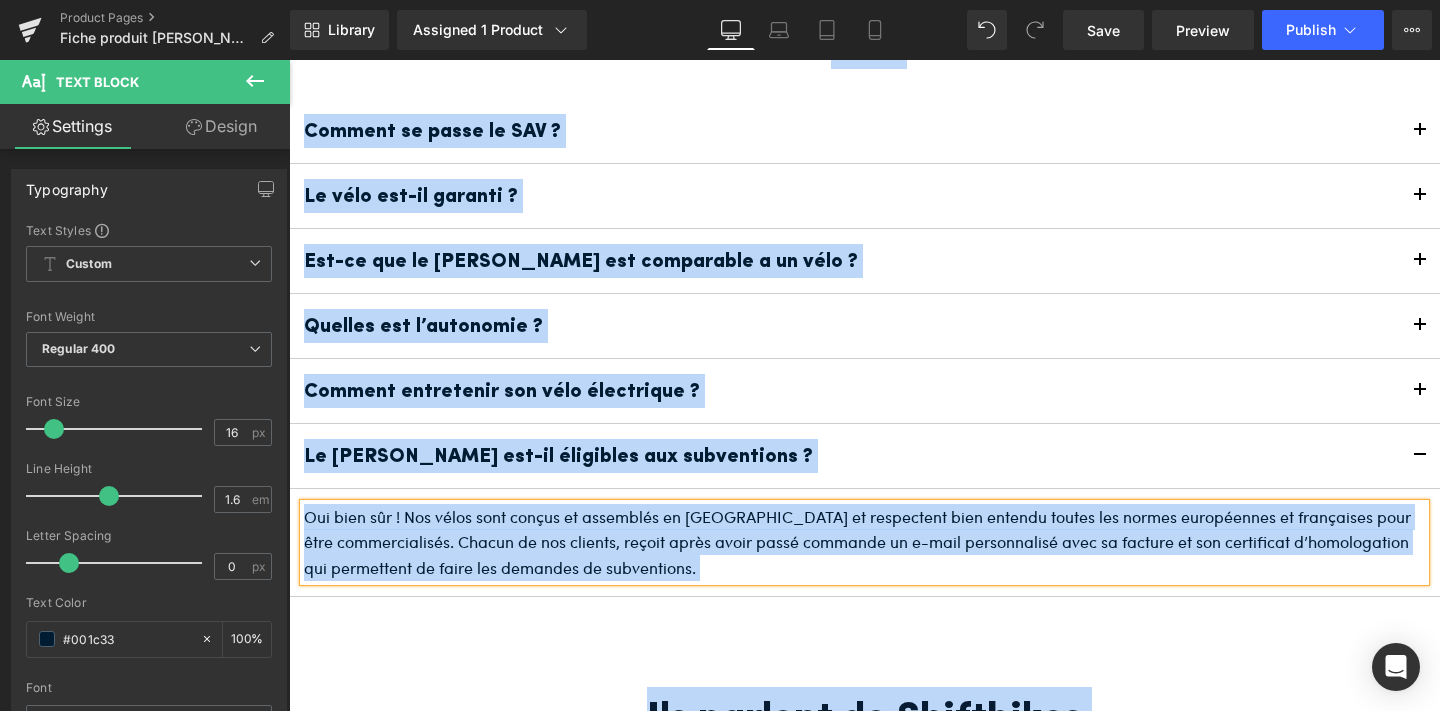 click on "Le [PERSON_NAME] est-il éligibles aux subventions ?" at bounding box center (558, 457) 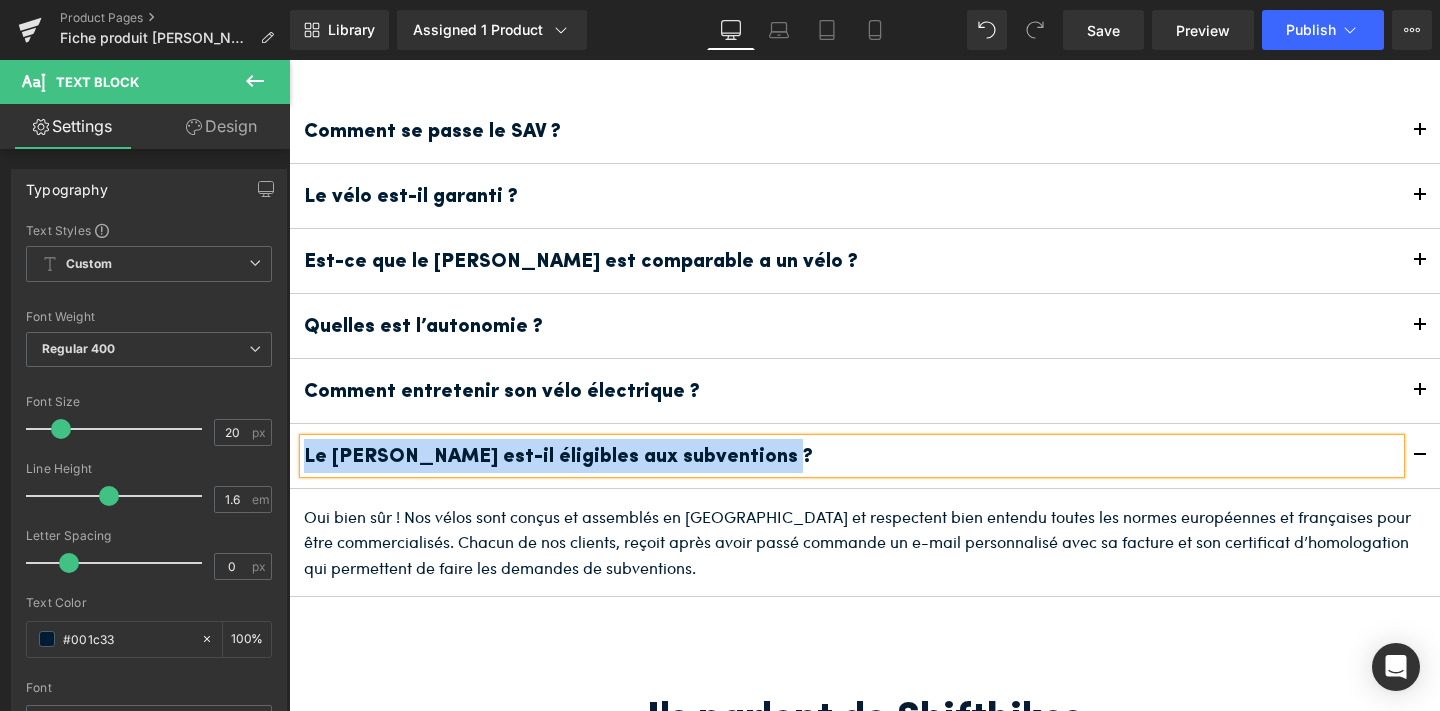 copy on "Le [PERSON_NAME] est-il éligibles aux subventions ?" 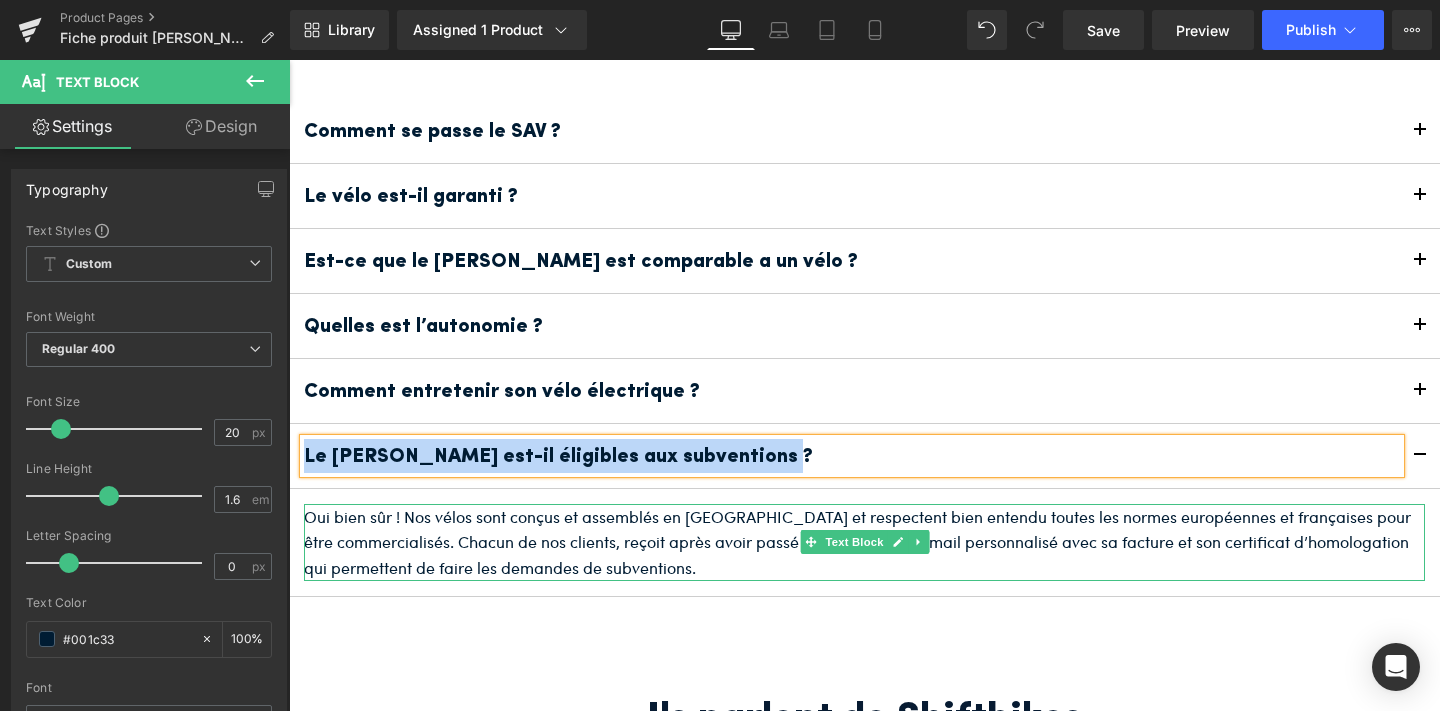 click on "Oui bien sûr ! Nos vélos sont conçus et assemblés en [GEOGRAPHIC_DATA] et respectent bien entendu toutes les normes européennes et françaises pour être commercialisés. Chacun de nos clients, reçoit après avoir passé commande un e-mail personnalisé avec sa facture et son certificat d’homologation qui permettent de faire les demandes de subventions." at bounding box center [864, 542] 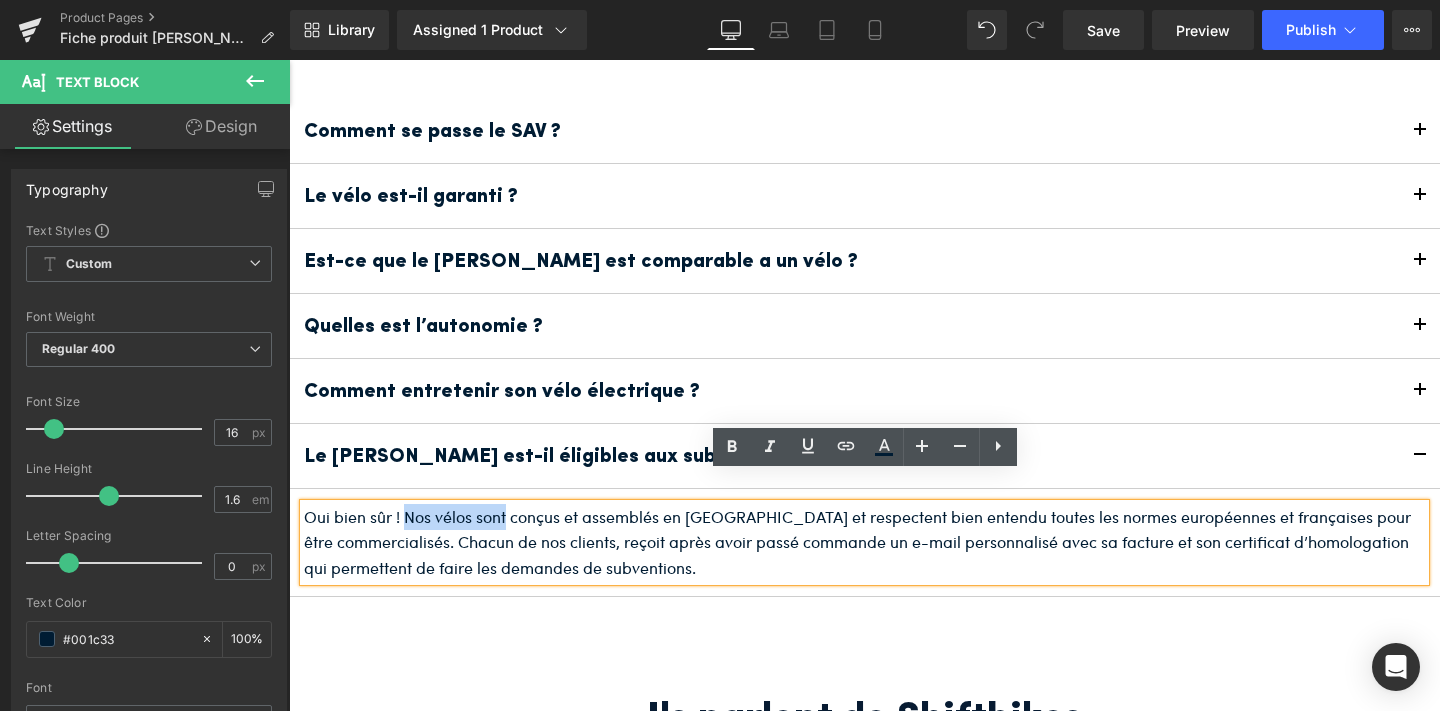 drag, startPoint x: 506, startPoint y: 488, endPoint x: 408, endPoint y: 483, distance: 98.12747 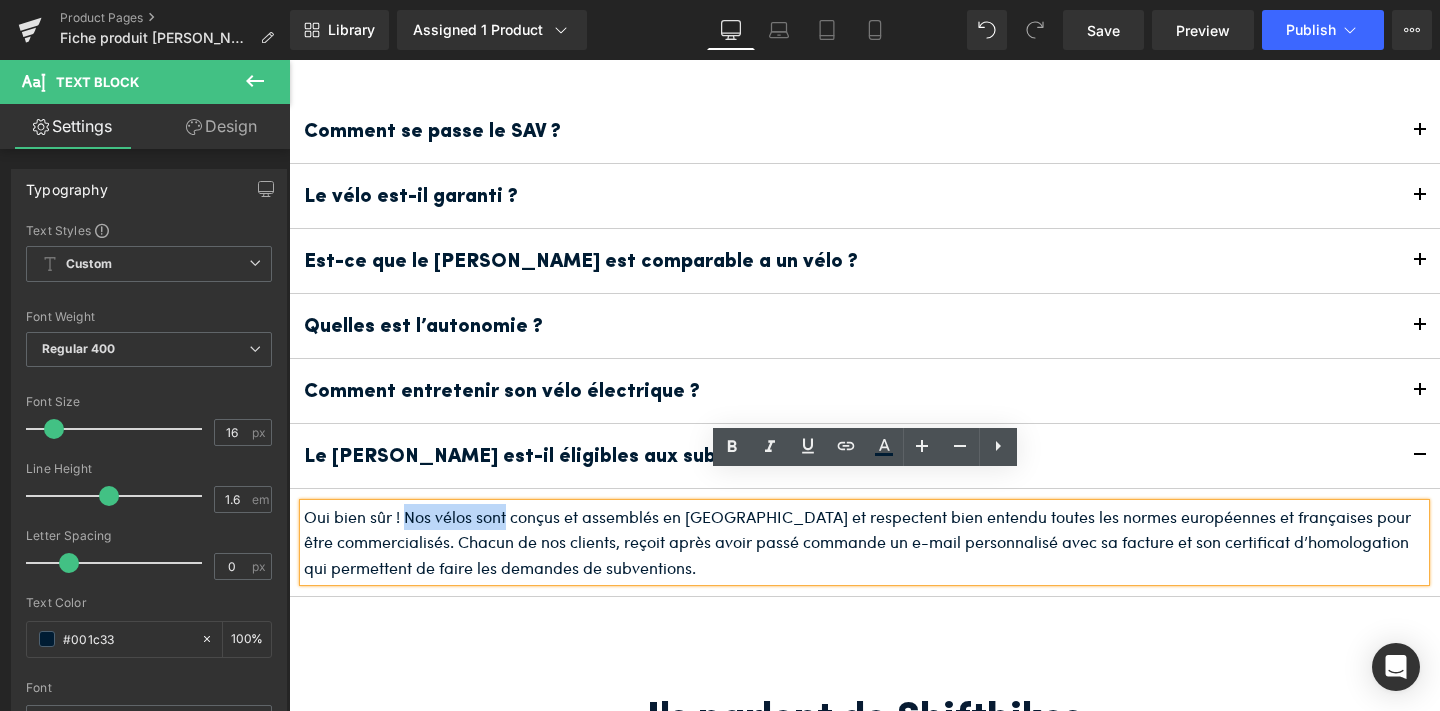 click on "Oui bien sûr ! Nos vélos sont conçus et assemblés en [GEOGRAPHIC_DATA] et respectent bien entendu toutes les normes européennes et françaises pour être commercialisés. Chacun de nos clients, reçoit après avoir passé commande un e-mail personnalisé avec sa facture et son certificat d’homologation qui permettent de faire les demandes de subventions." at bounding box center (864, 542) 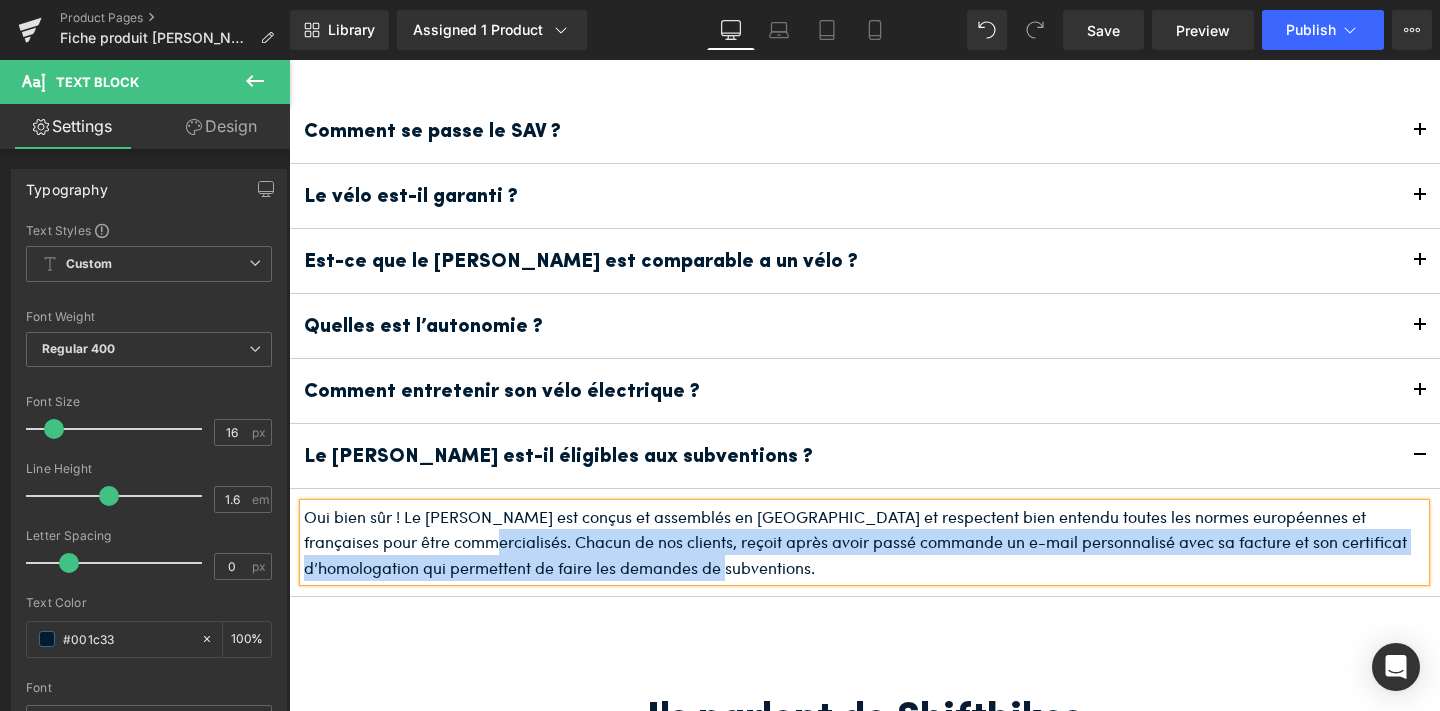 drag, startPoint x: 681, startPoint y: 543, endPoint x: 429, endPoint y: 525, distance: 252.64204 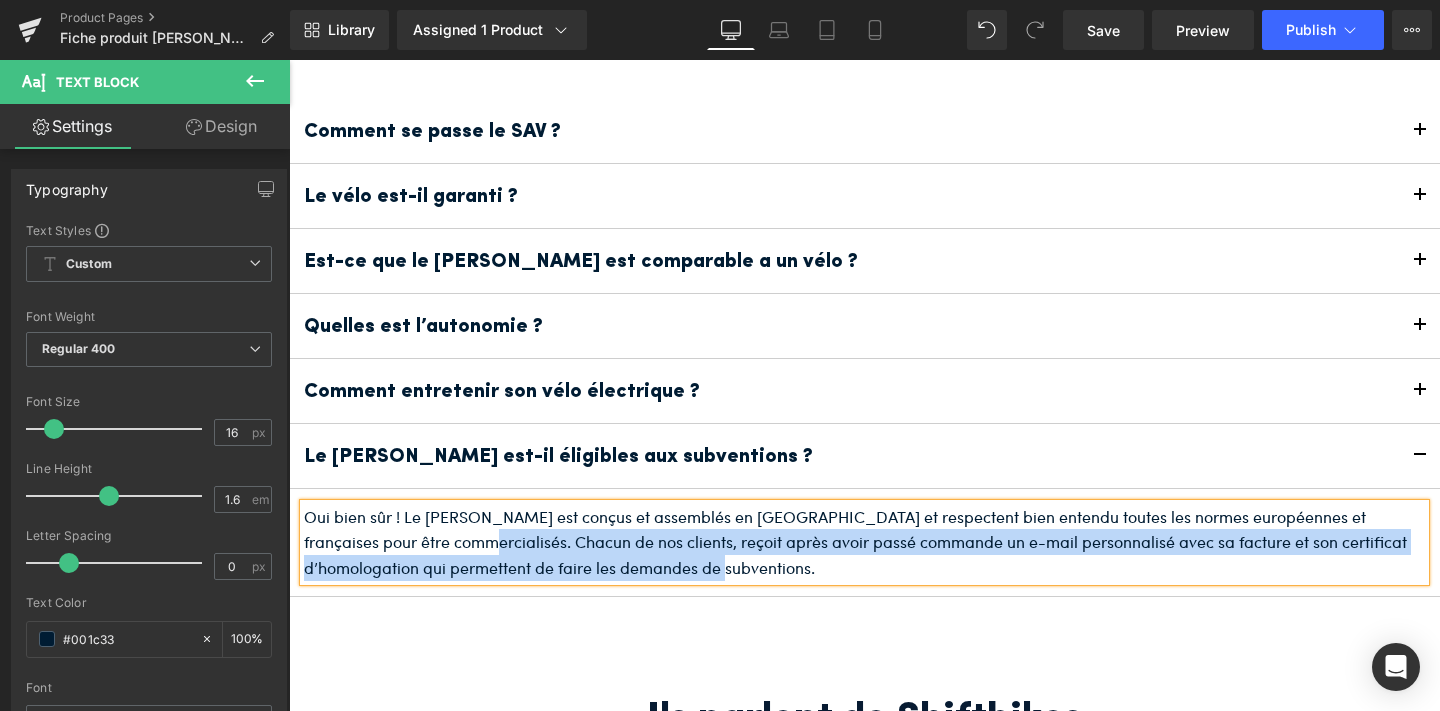 click on "Oui bien sûr ! Le Jean Fourche est conçus et assemblés en France et respectent bien entendu toutes les normes européennes et françaises pour être commercialisés. Chacun de nos clients, reçoit après avoir passé commande un e-mail personnalisé avec sa facture et son certificat d’homologation qui permettent de faire les demandes de subventions." at bounding box center [864, 542] 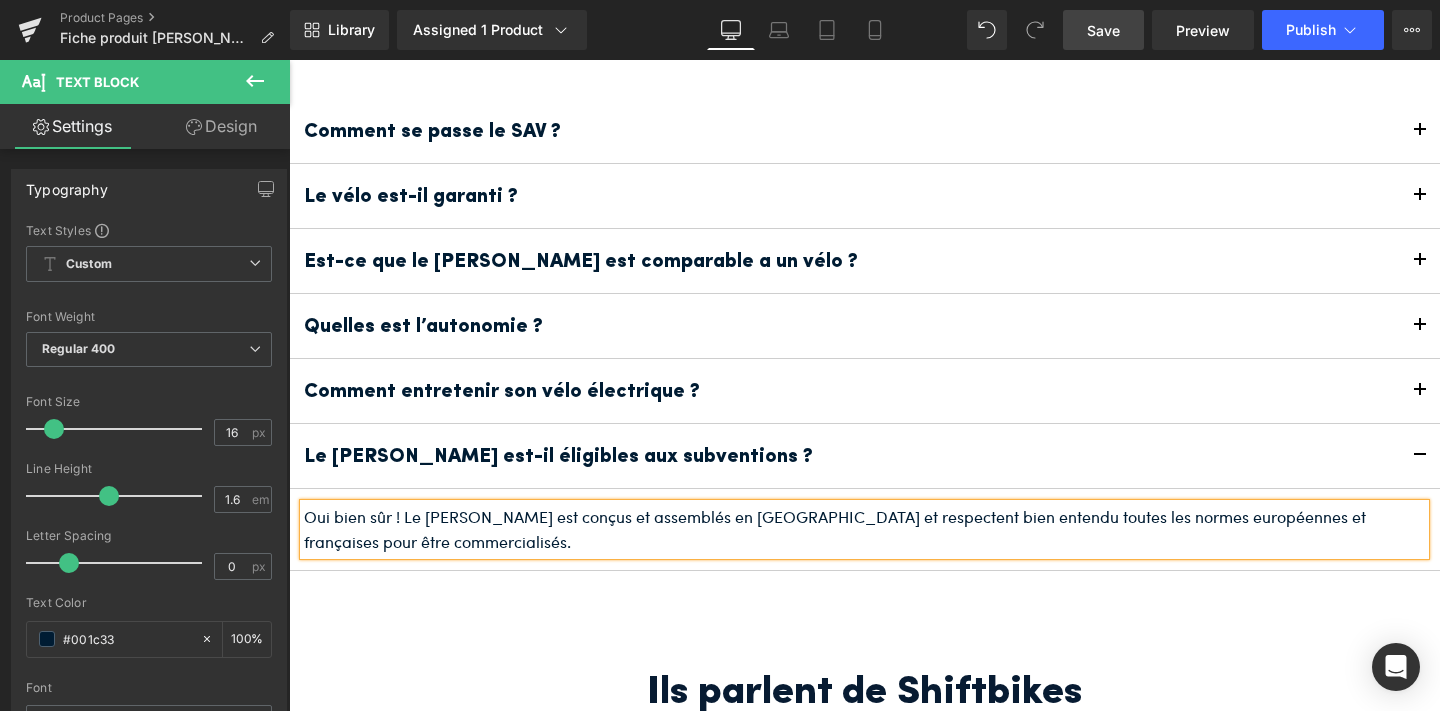 click on "Save" at bounding box center [1103, 30] 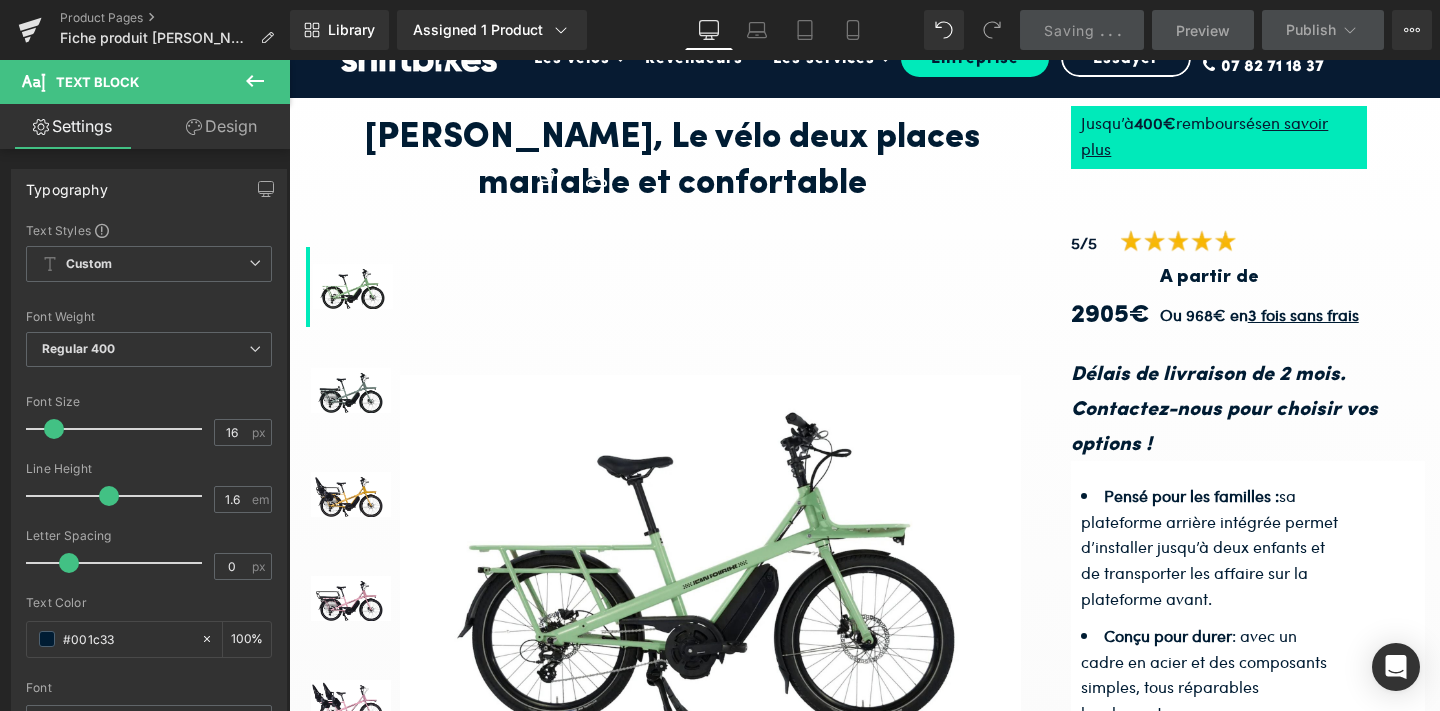scroll, scrollTop: 0, scrollLeft: 0, axis: both 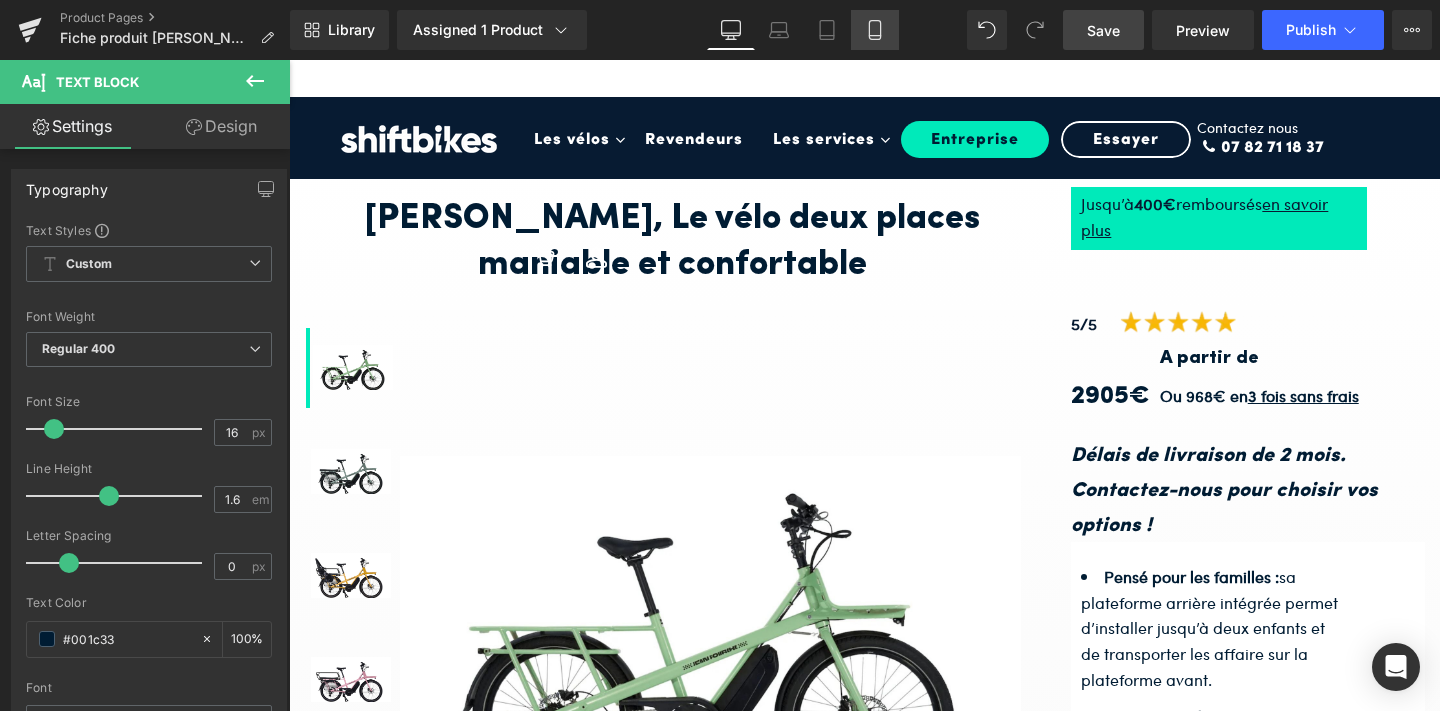 click 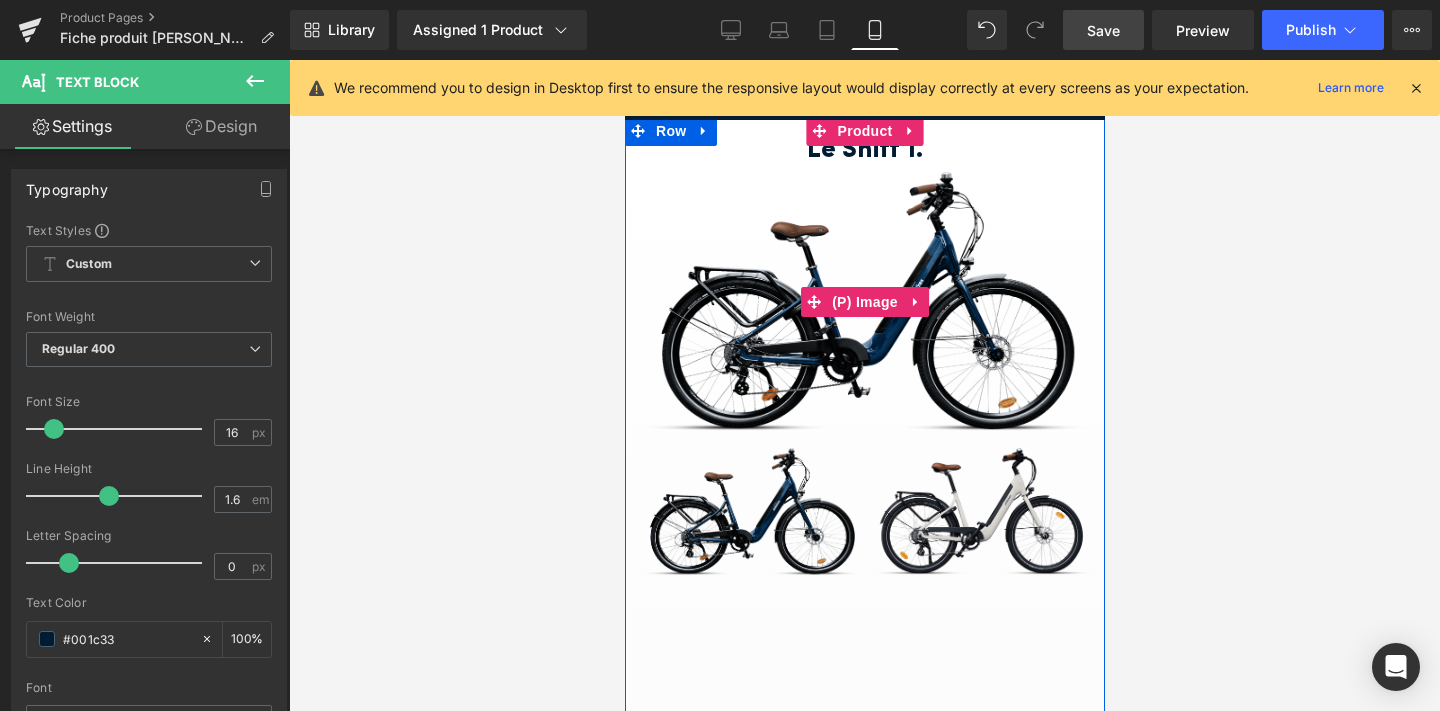 scroll, scrollTop: 0, scrollLeft: 0, axis: both 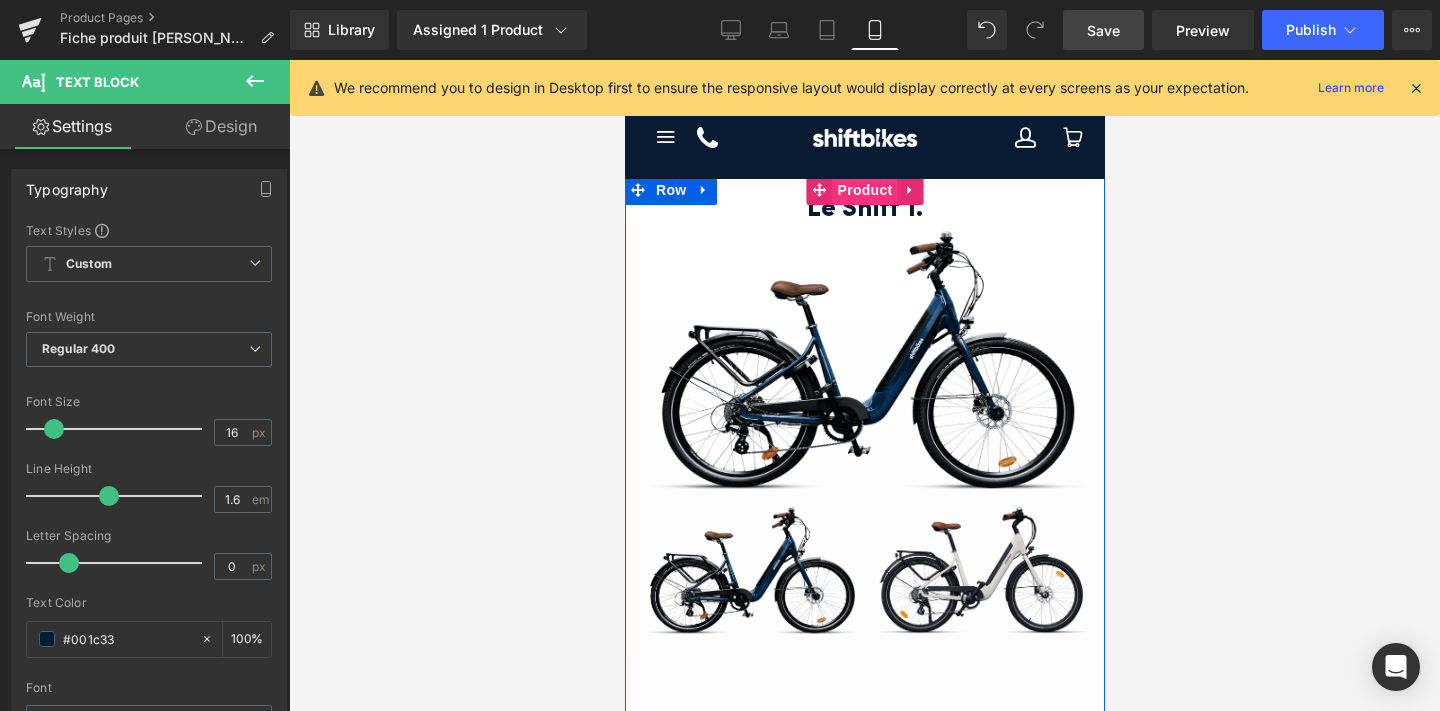 click on "Product" at bounding box center (864, 190) 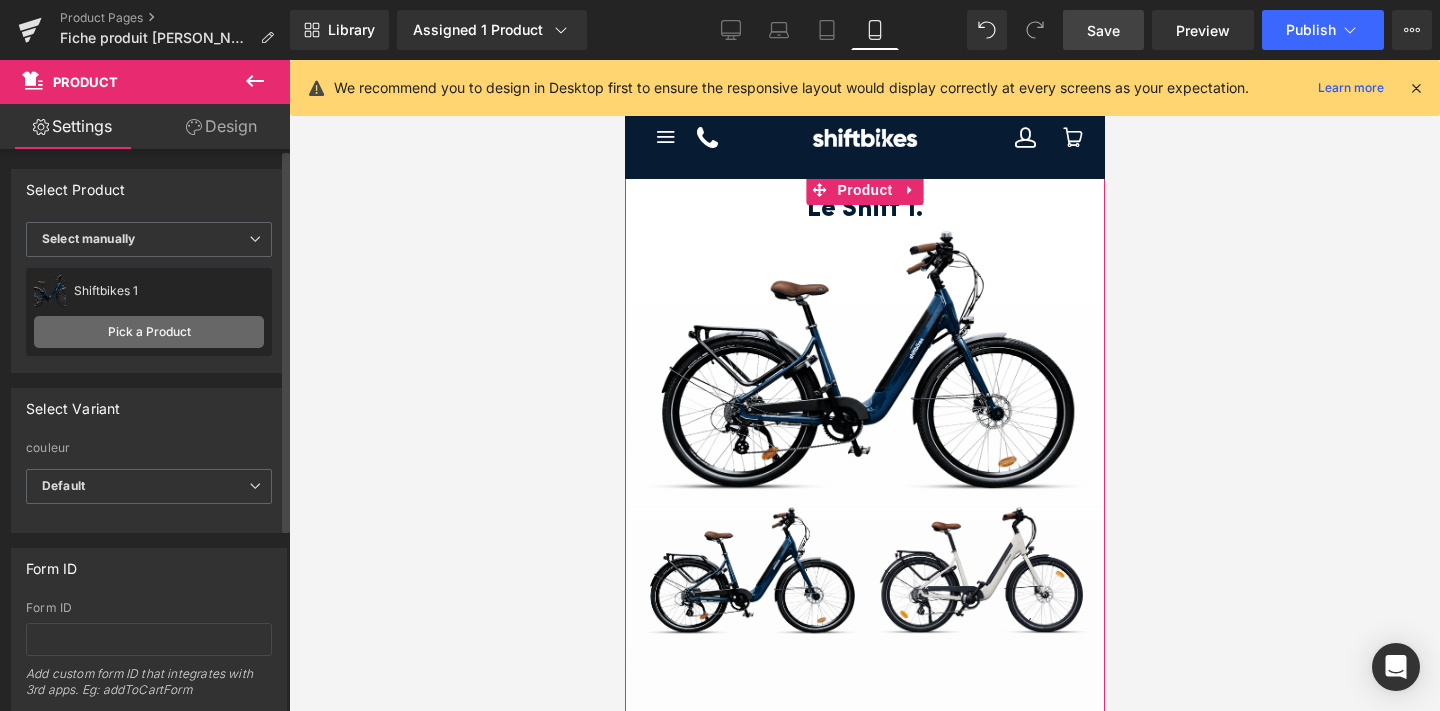 click on "Pick a Product" at bounding box center [149, 332] 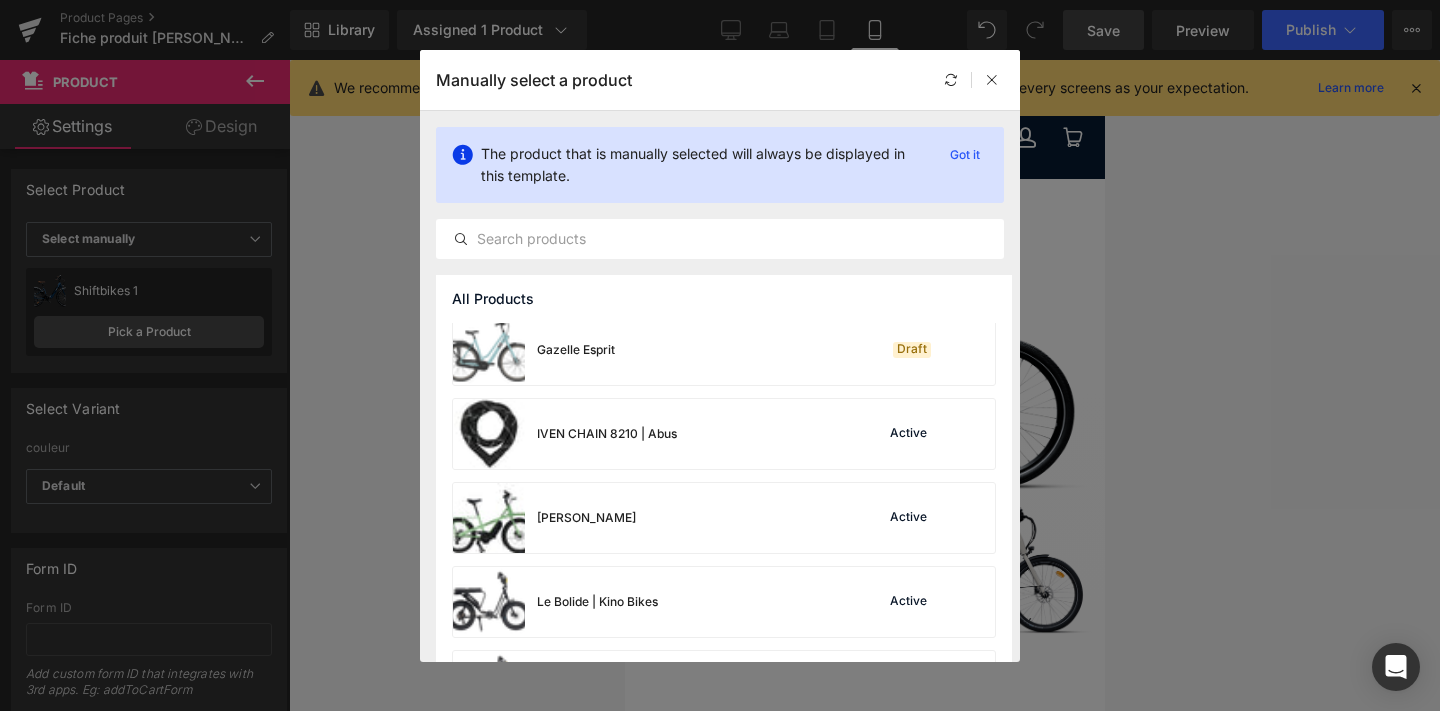 scroll, scrollTop: 664, scrollLeft: 0, axis: vertical 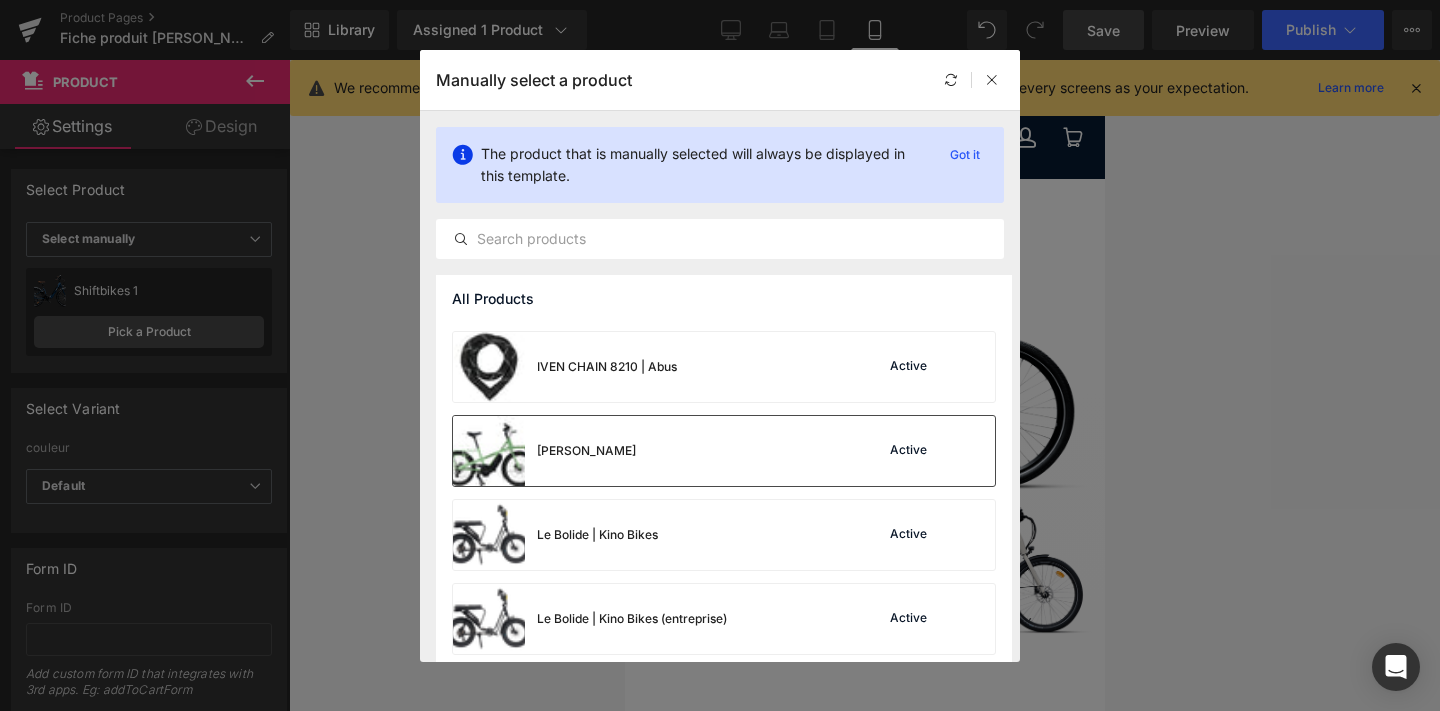 click on "Jean Fourche Active" at bounding box center [724, 451] 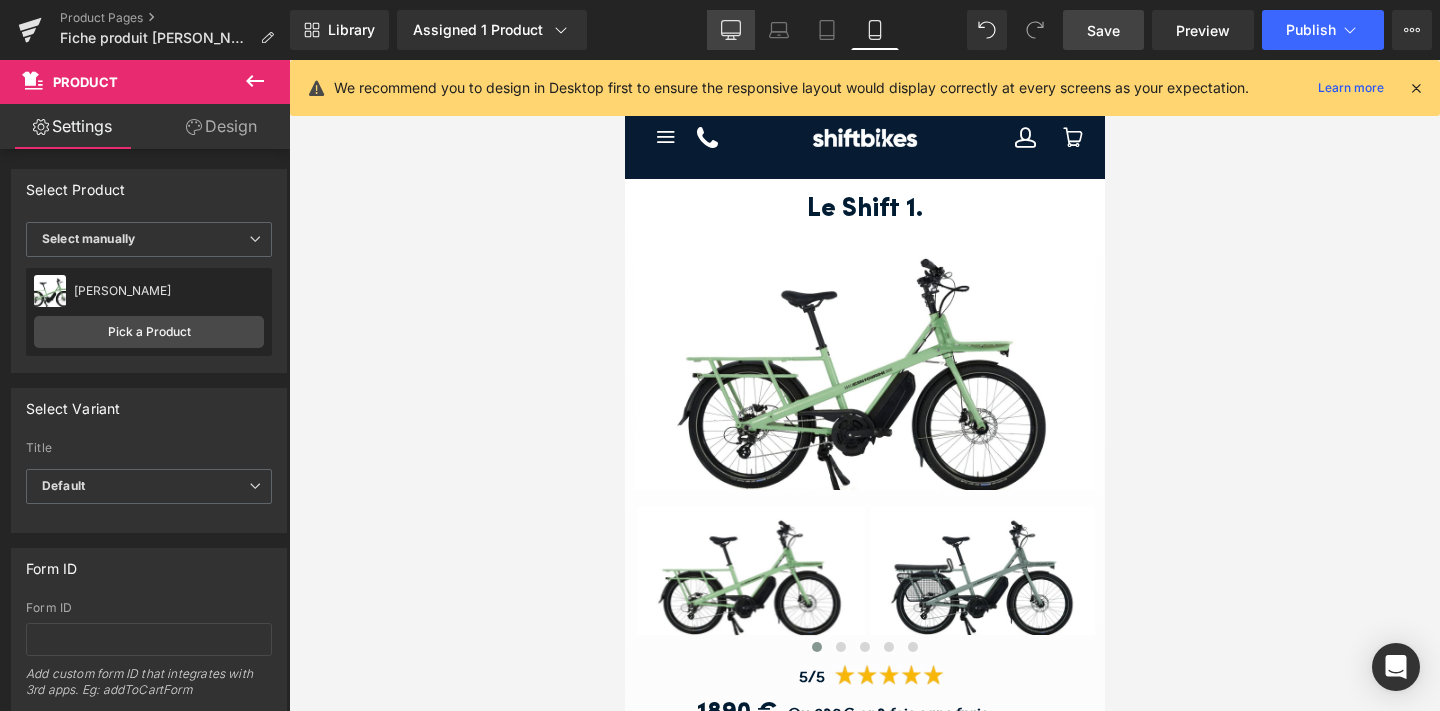 click 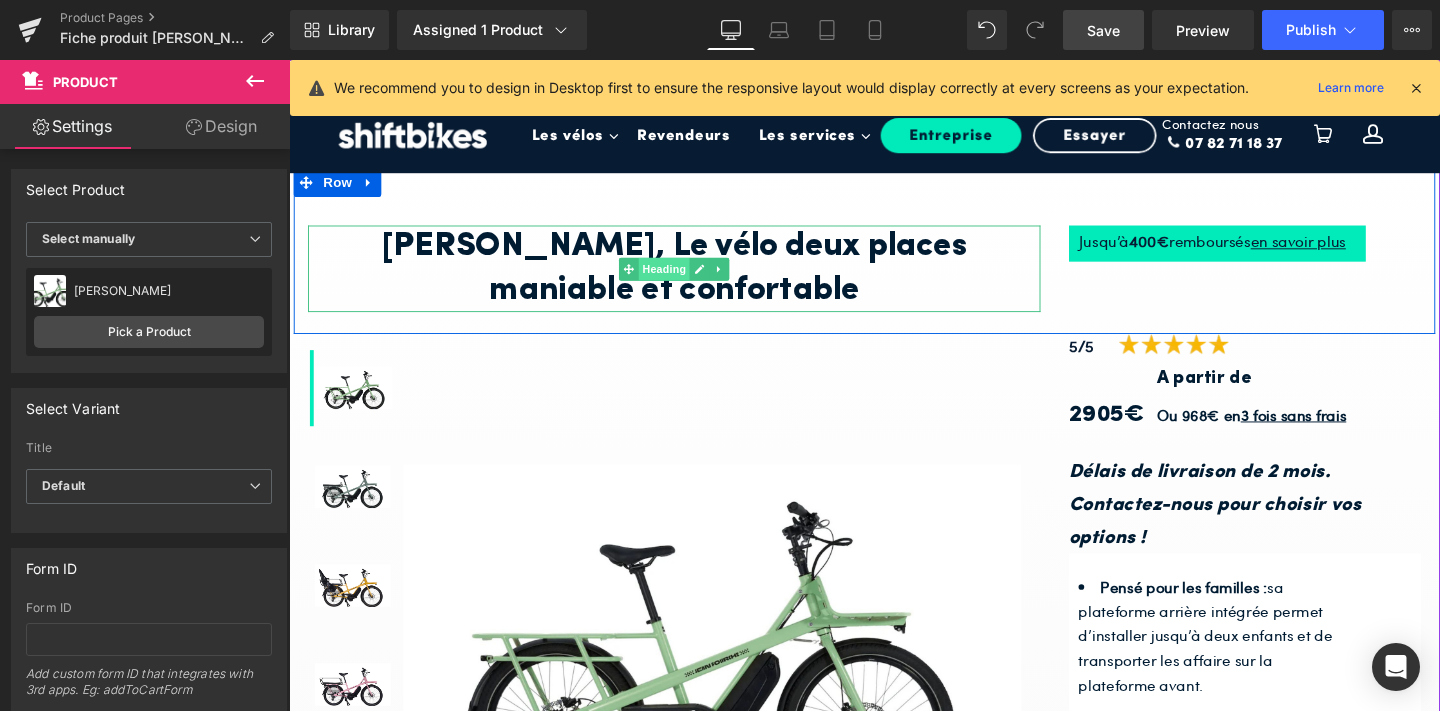 click on "Heading" at bounding box center (684, 280) 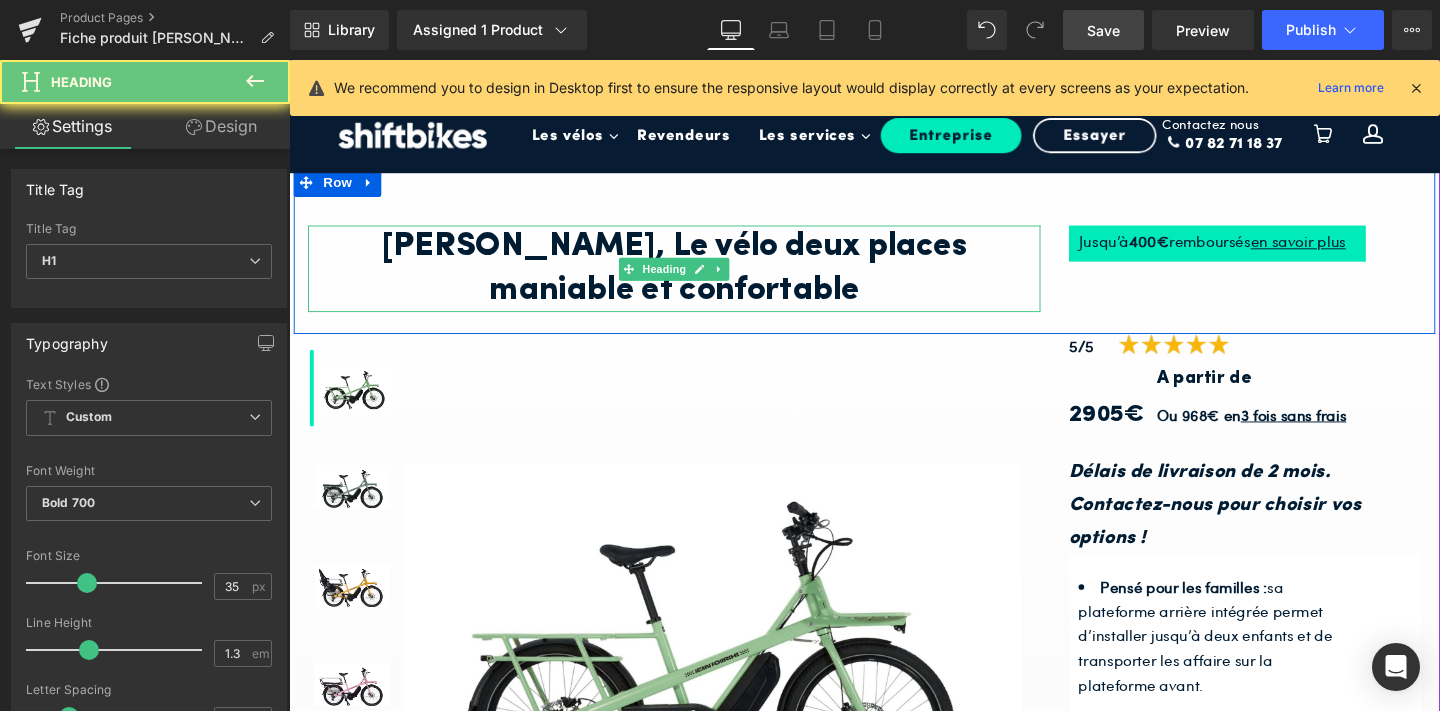 click on "[PERSON_NAME], Le vélo deux places maniable et confortable" at bounding box center (694, 279) 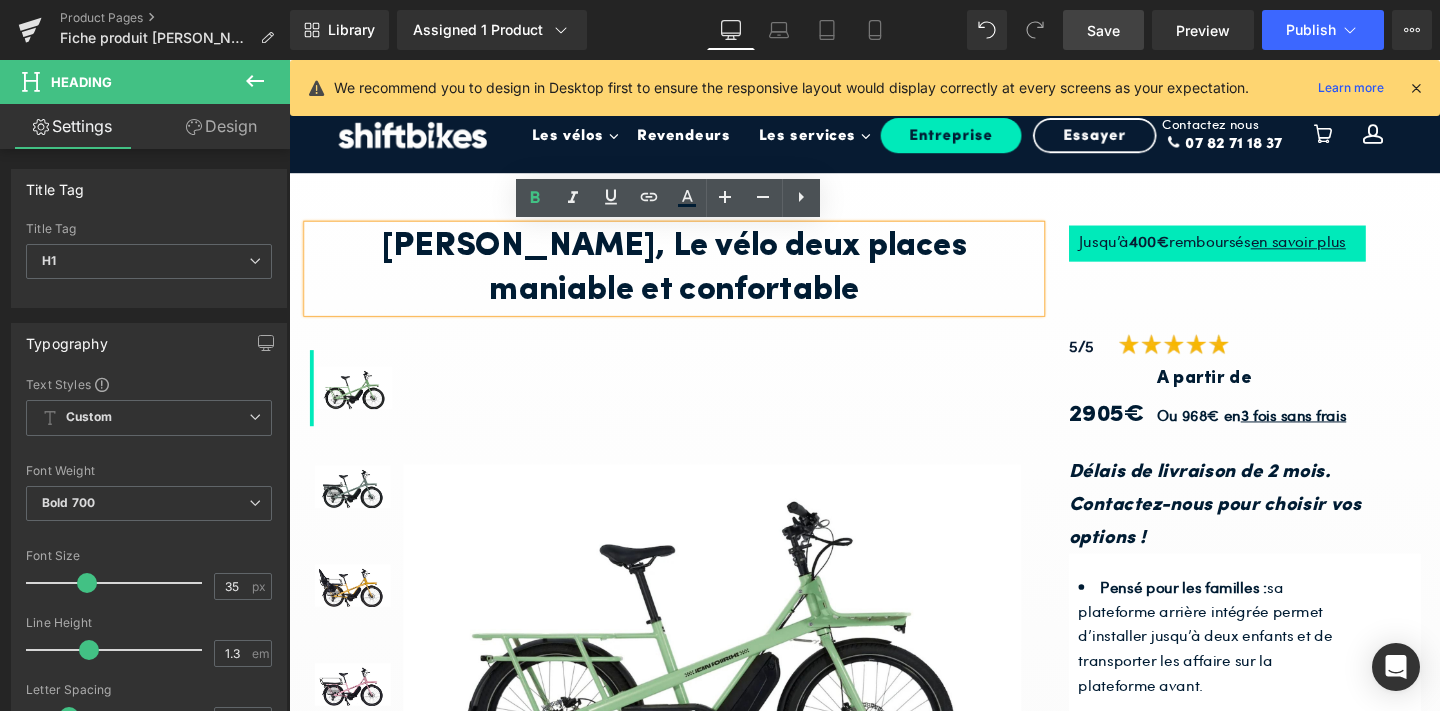 click on "[PERSON_NAME], Le vélo deux places maniable et confortable" at bounding box center (694, 279) 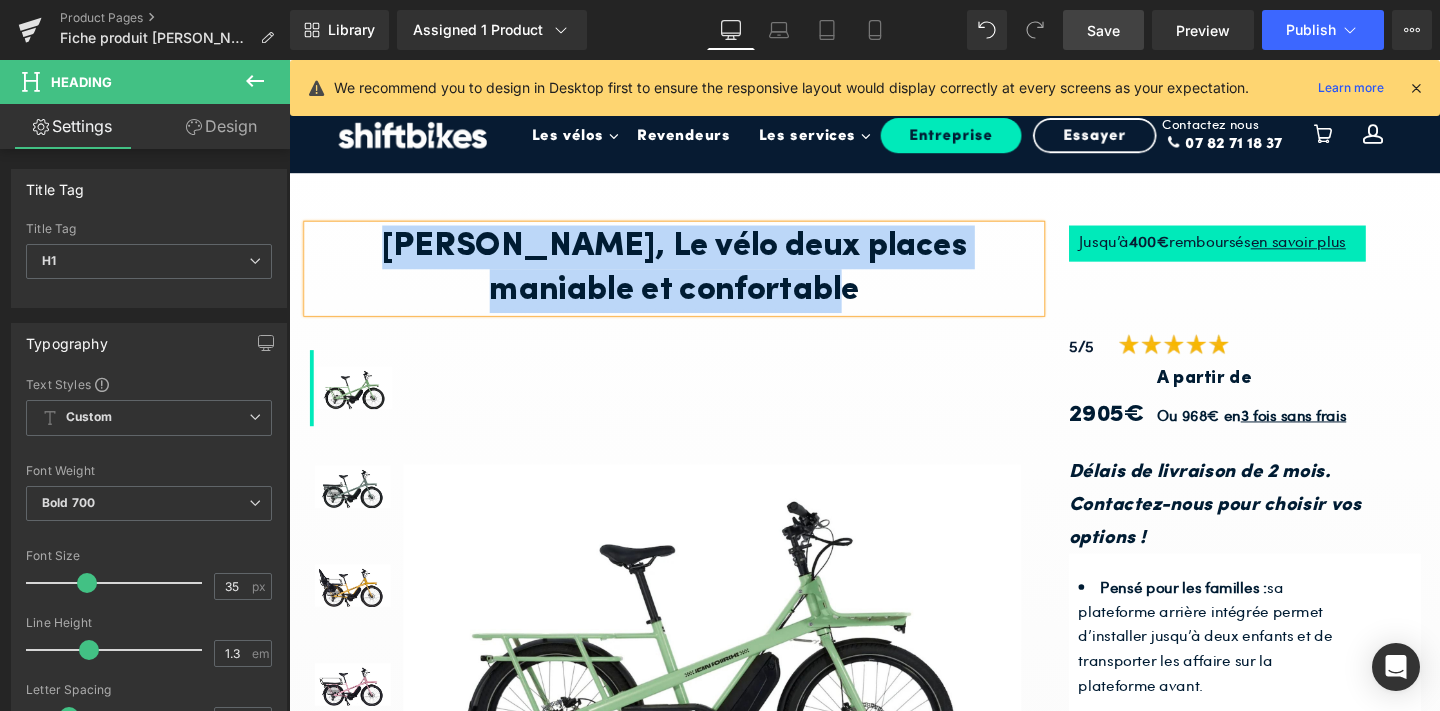 copy on "[PERSON_NAME], Le vélo deux places maniable et confortable" 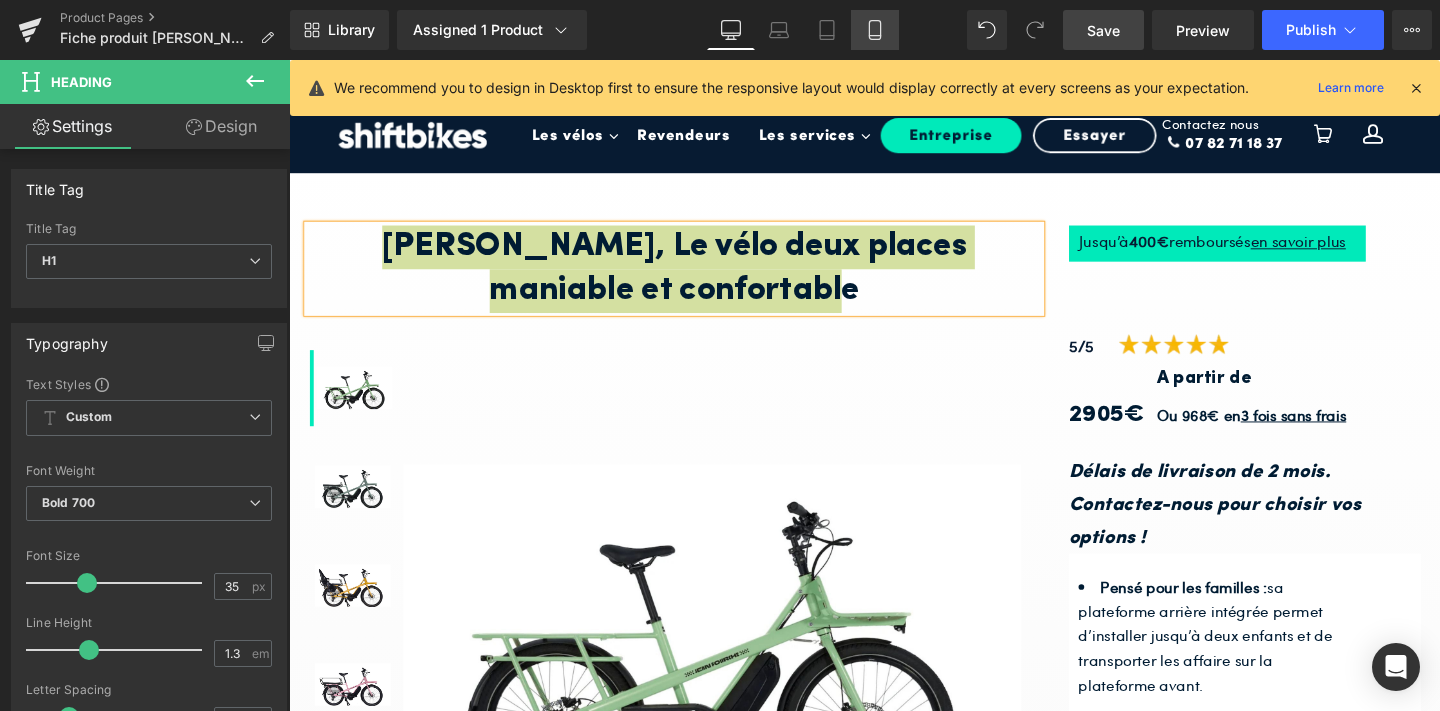 click 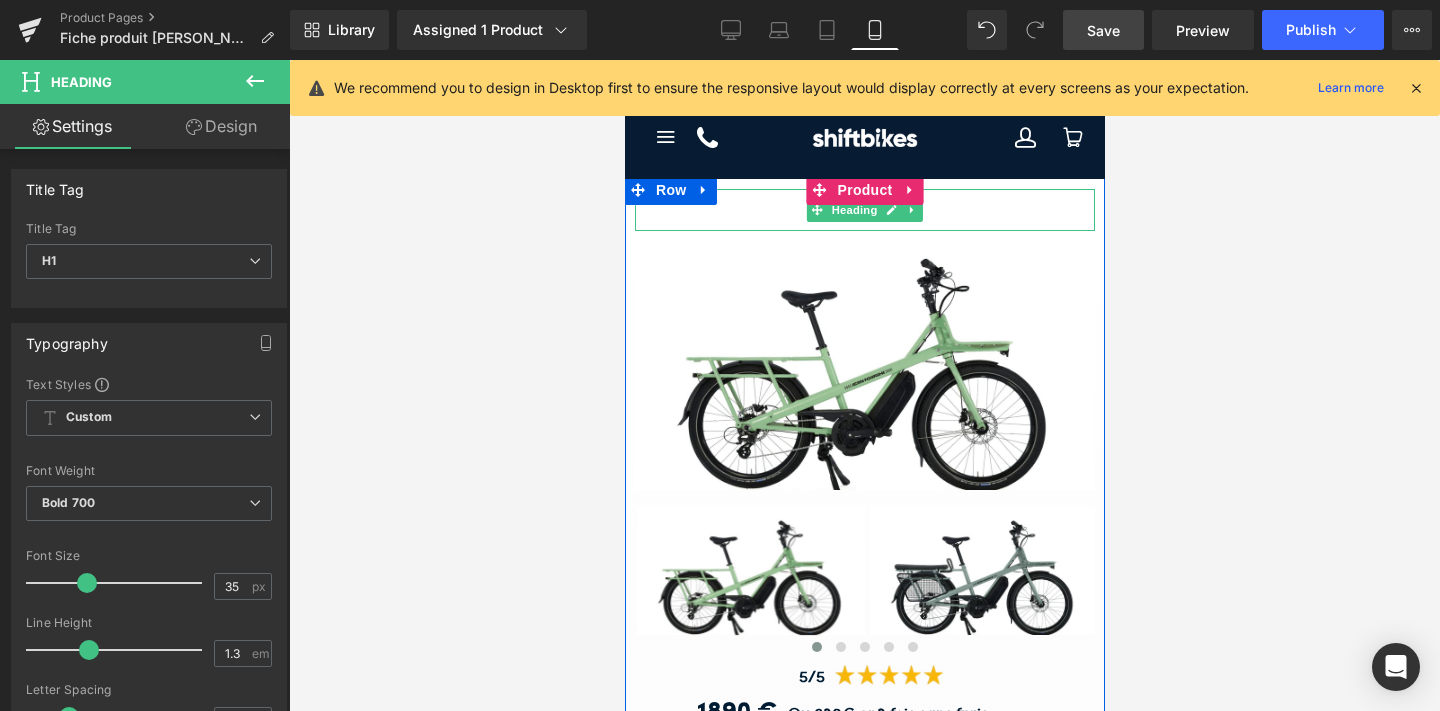 click on "Le Shift 1." at bounding box center [864, 210] 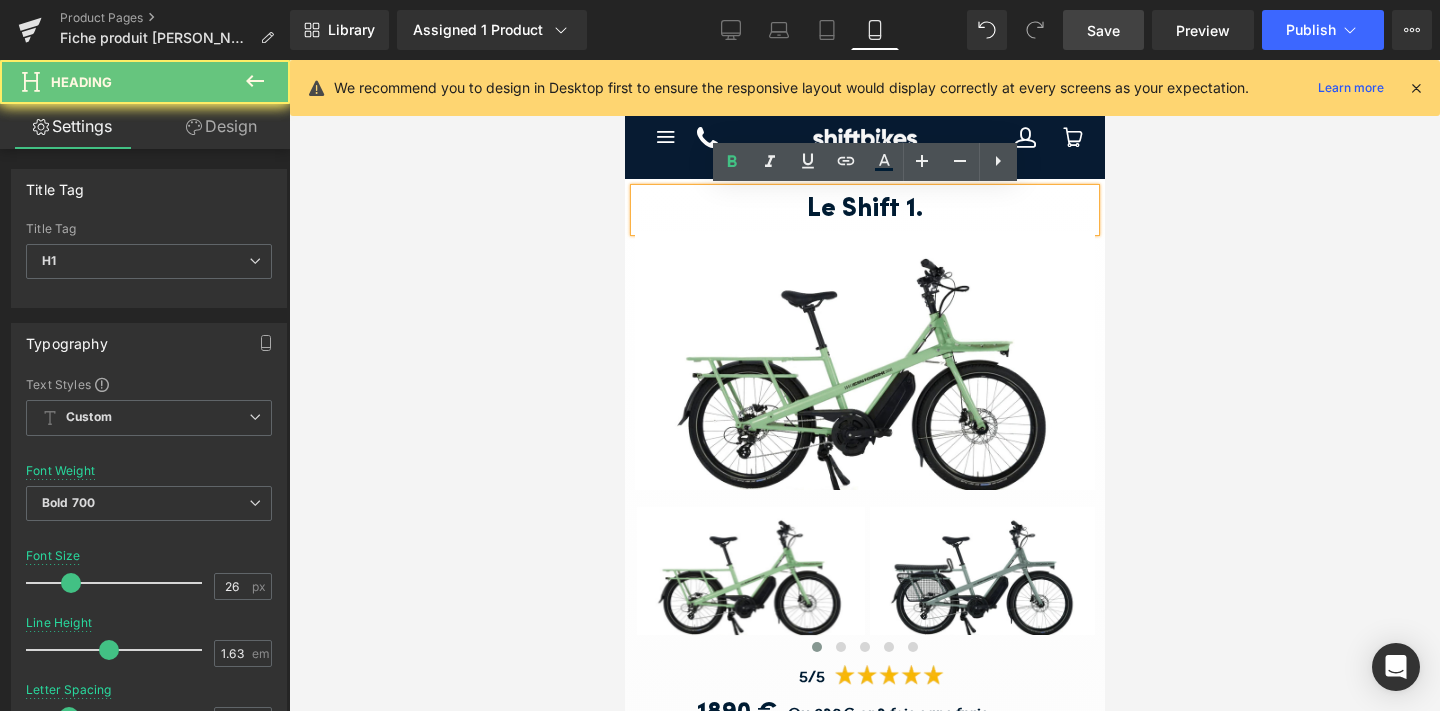click on "Le Shift 1." at bounding box center [864, 210] 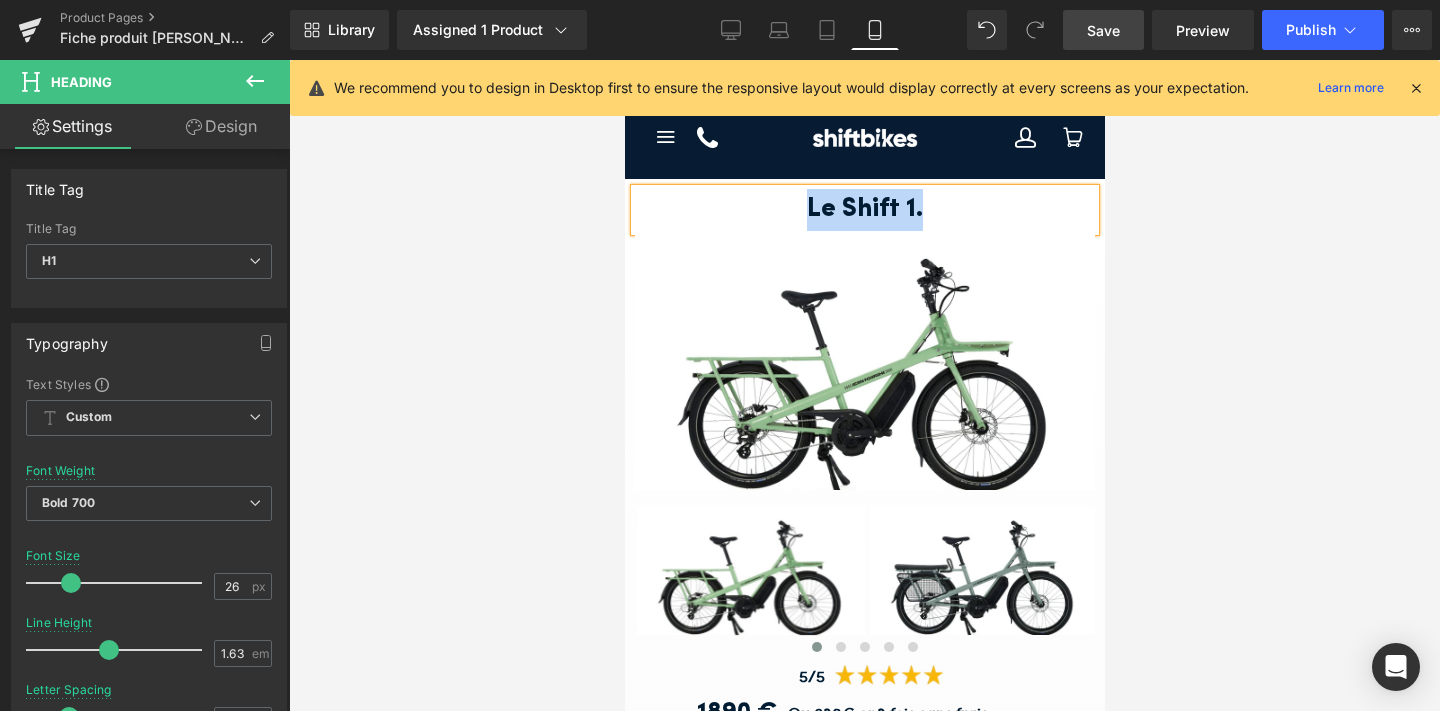 paste 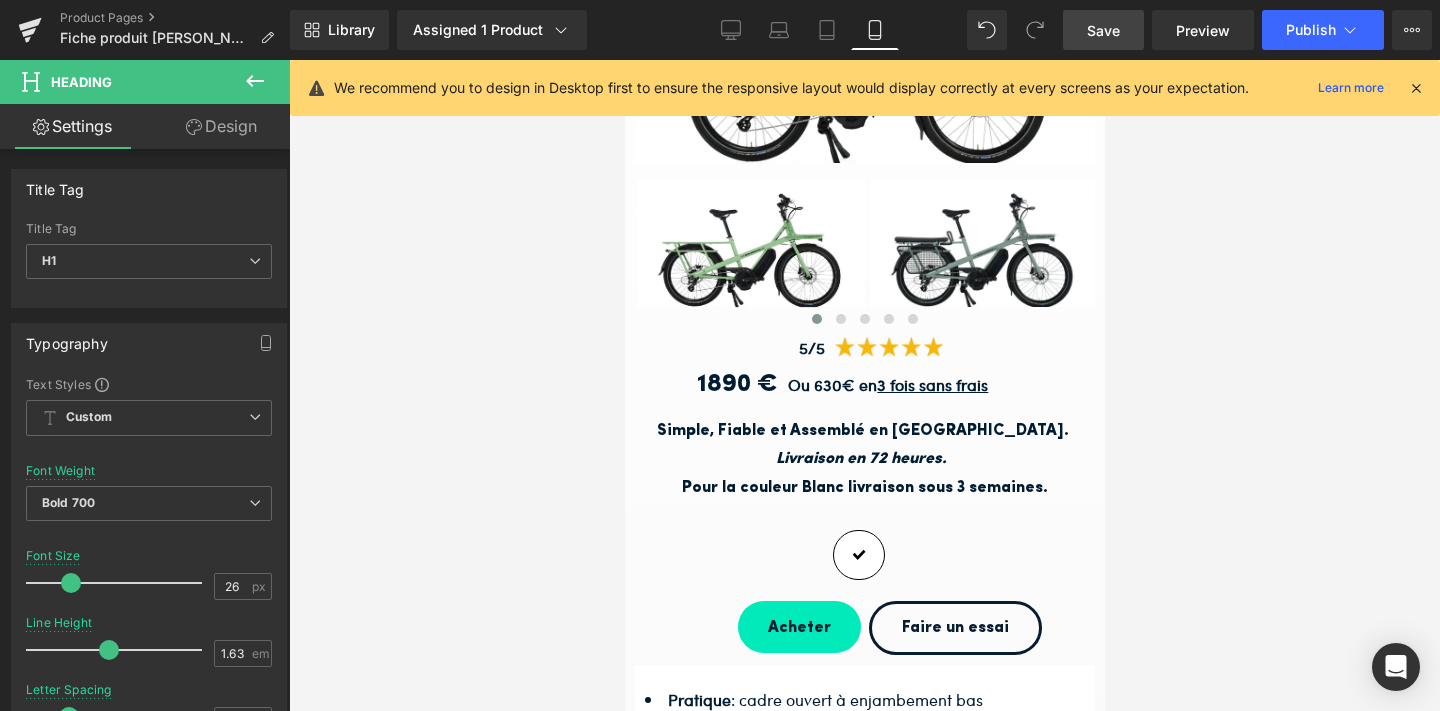 scroll, scrollTop: 410, scrollLeft: 0, axis: vertical 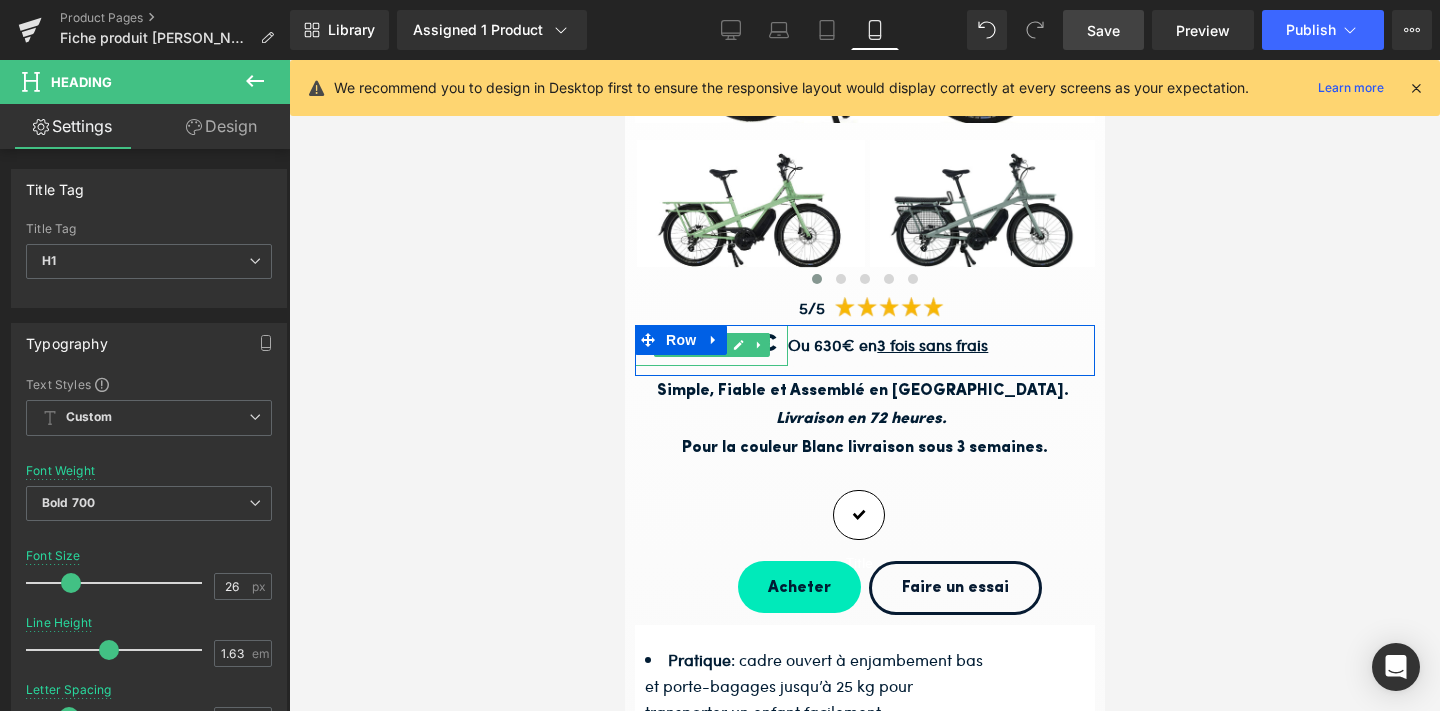click on "1890 €" at bounding box center (705, 345) 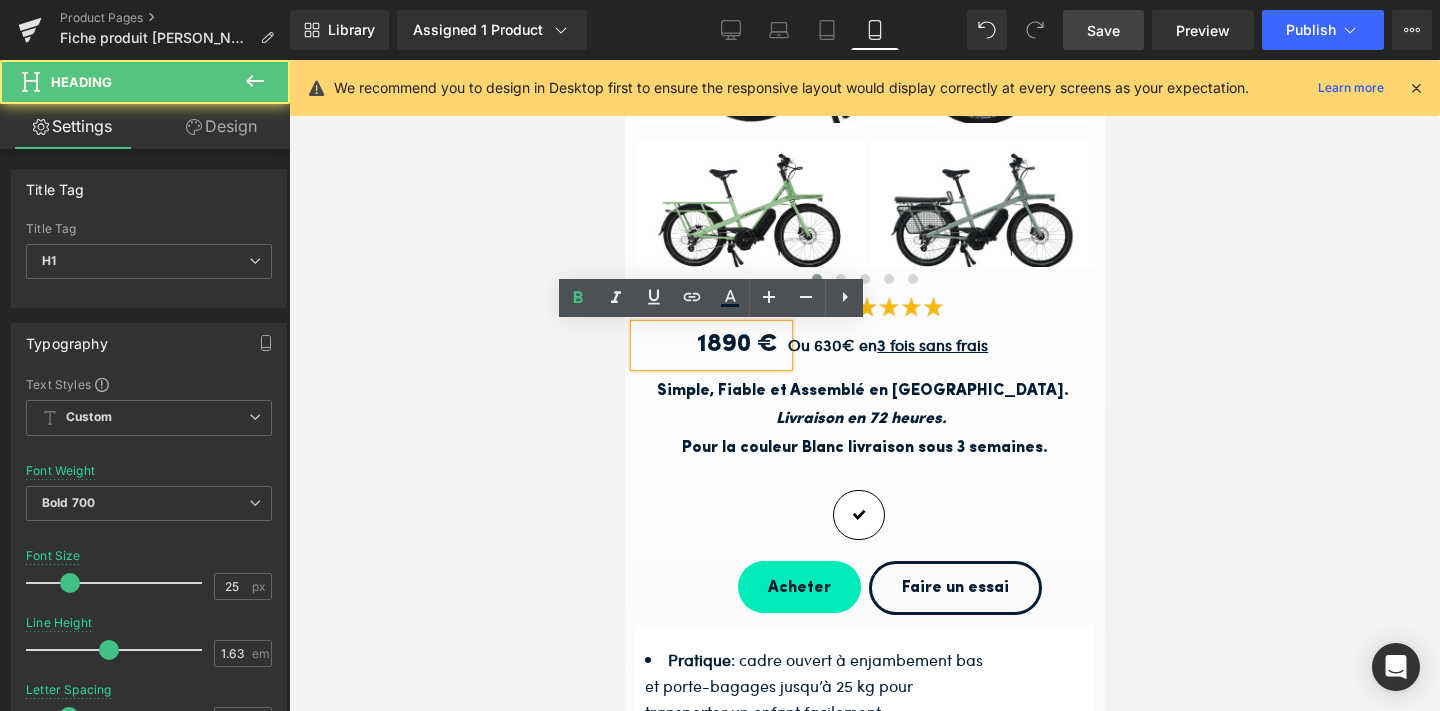 click on "1890 €" at bounding box center (705, 345) 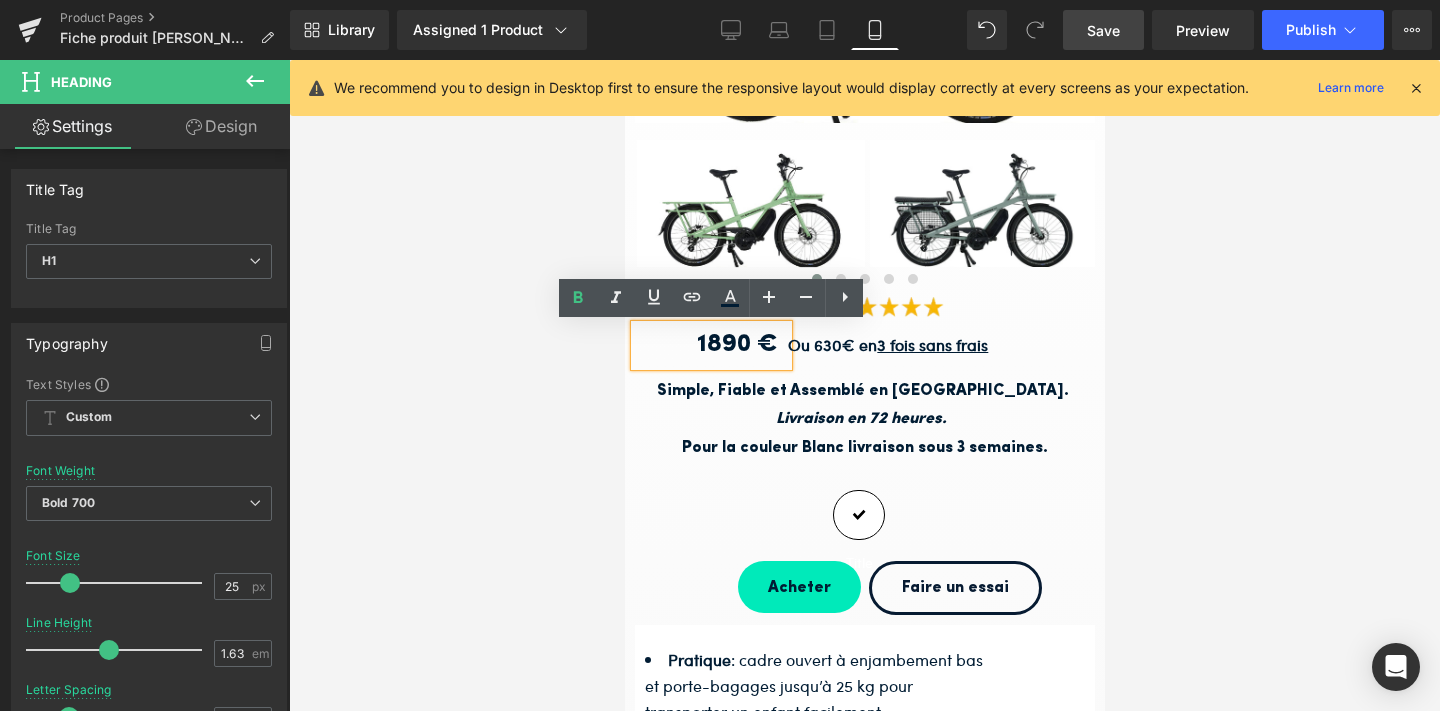 type 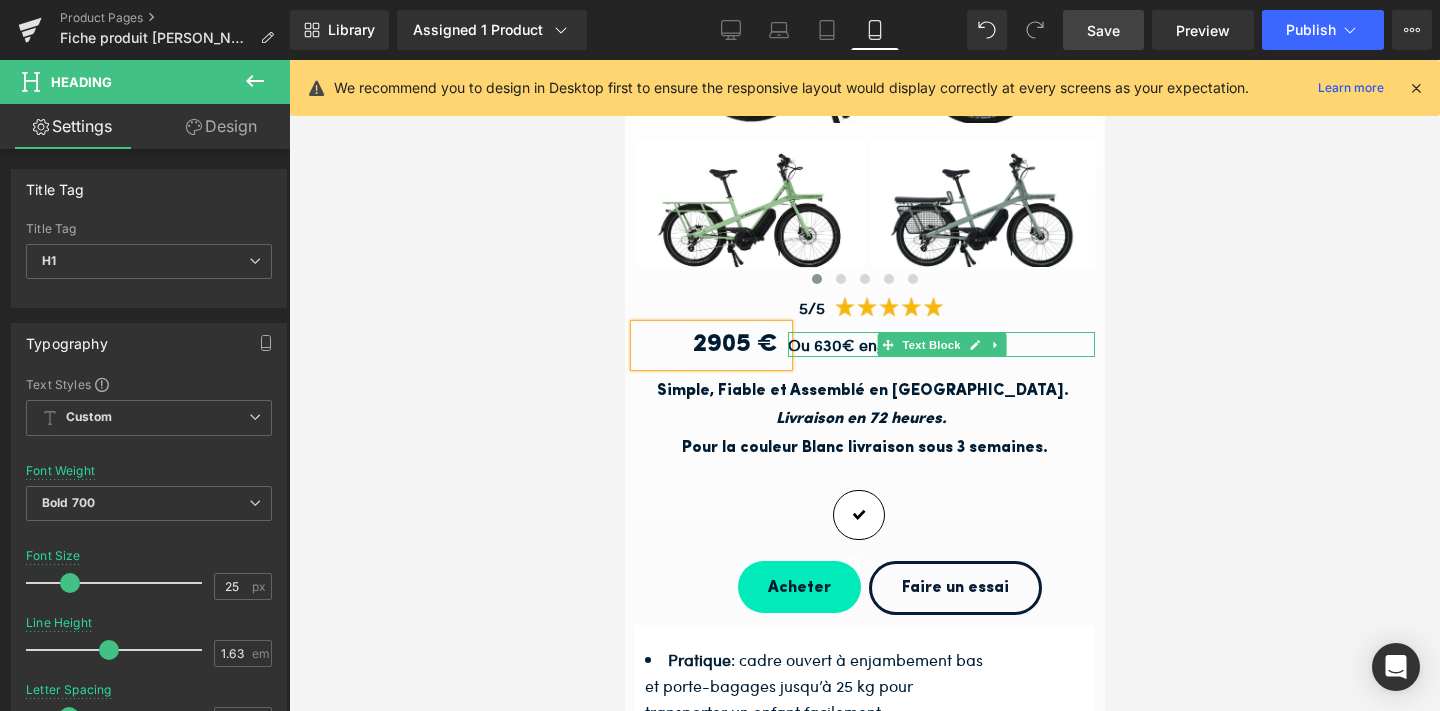 click on "Ou 630€ en  3 fois sans frais" at bounding box center (887, 344) 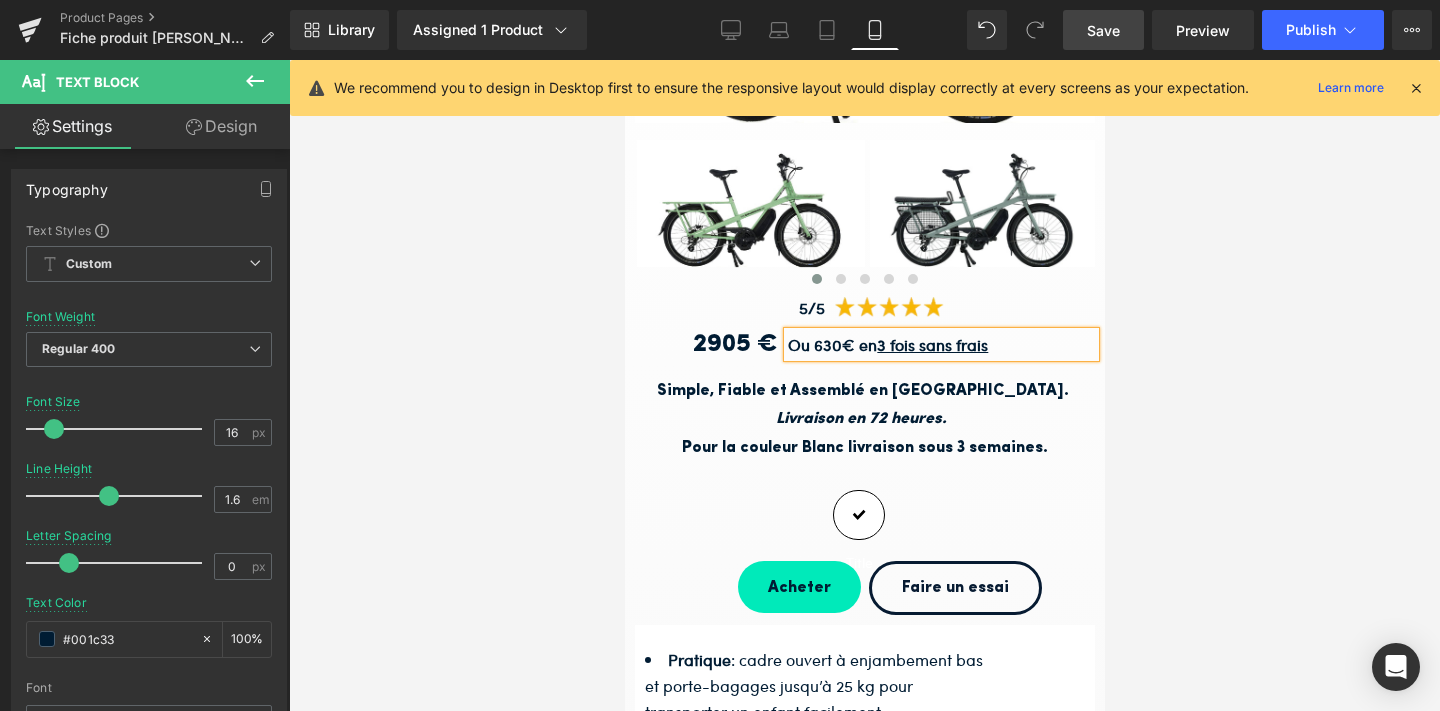 click on "Ou 630€ en  3 fois sans frais" at bounding box center (887, 344) 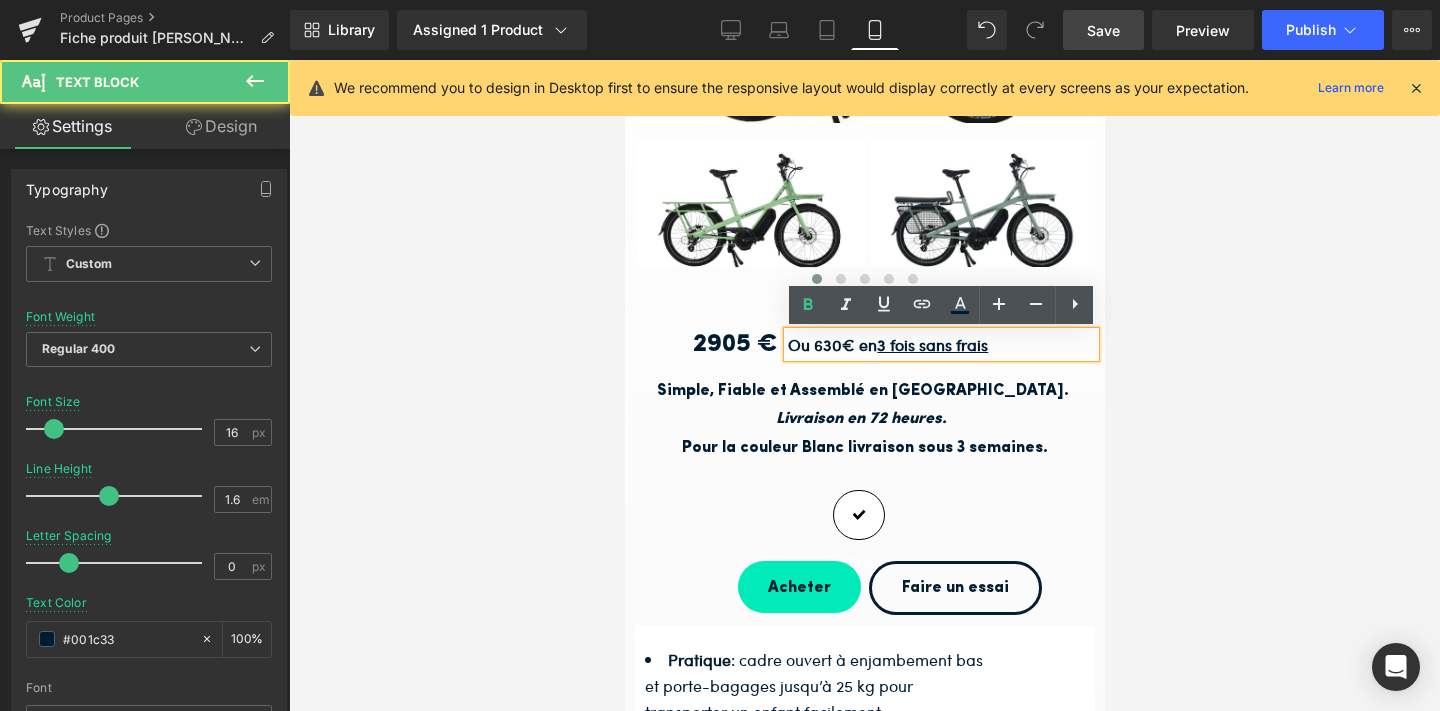 type 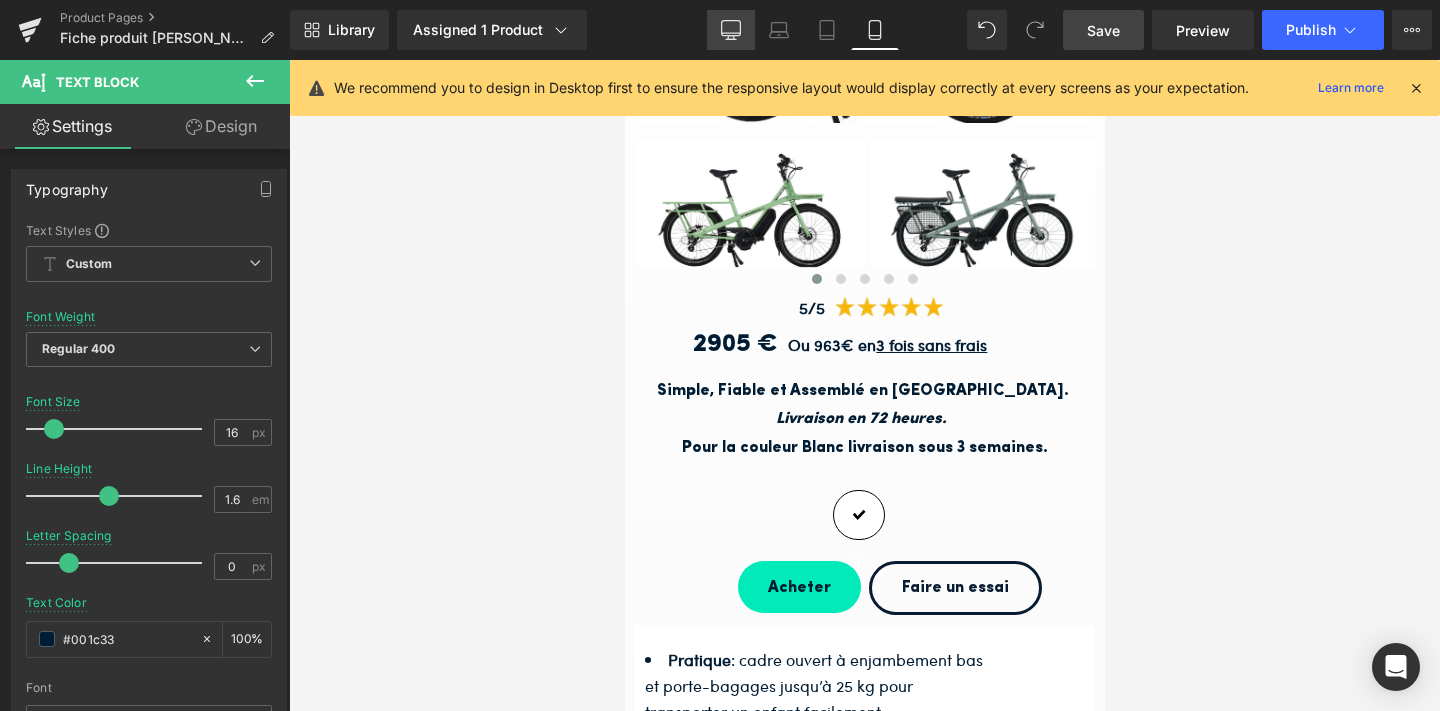 click 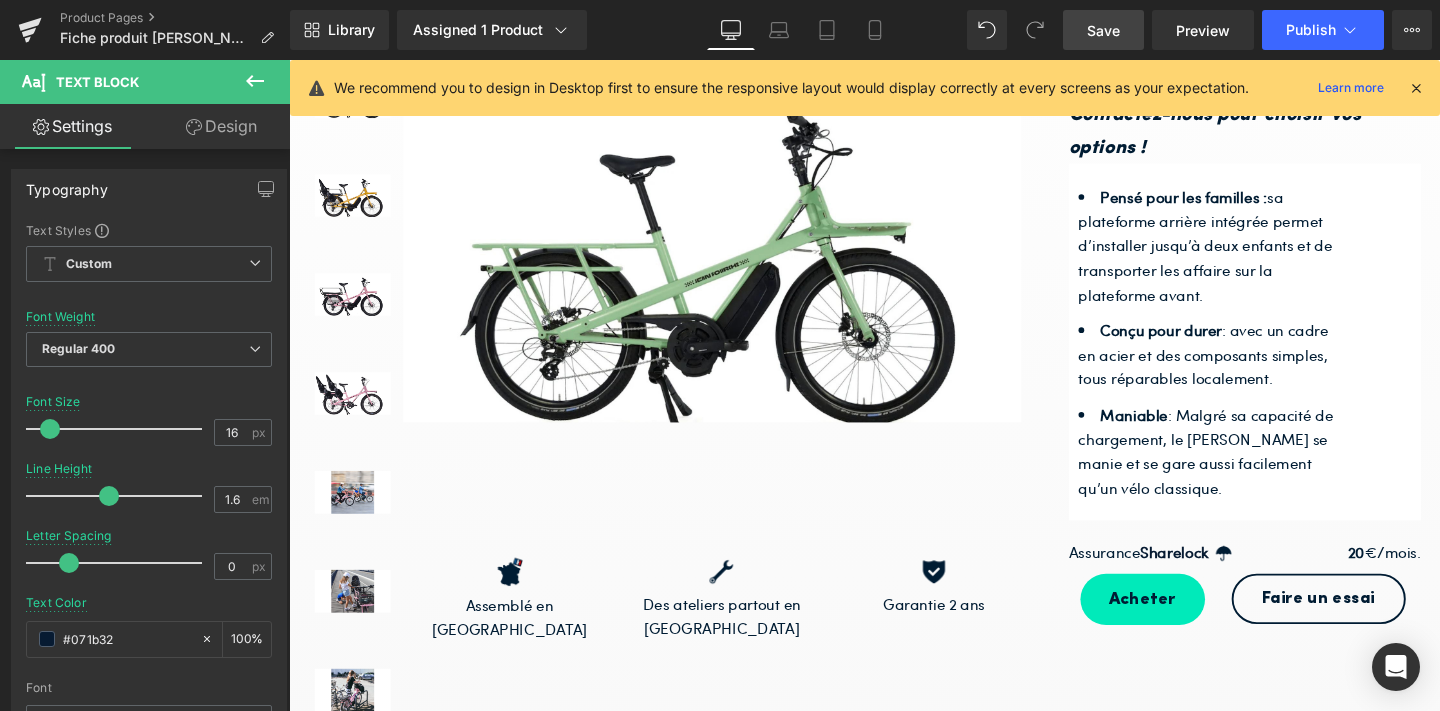 scroll, scrollTop: 0, scrollLeft: 0, axis: both 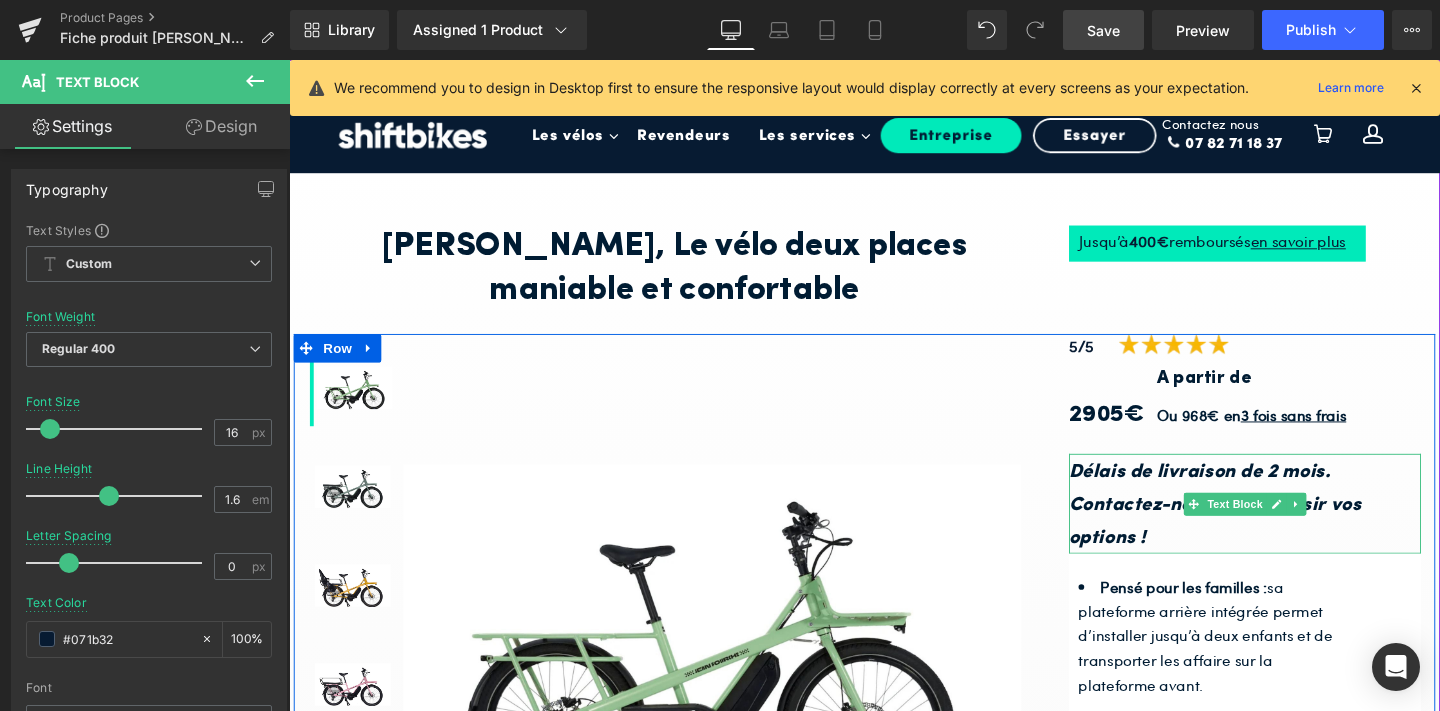 click on "Délais de livraison de 2 mois." at bounding box center [1246, 493] 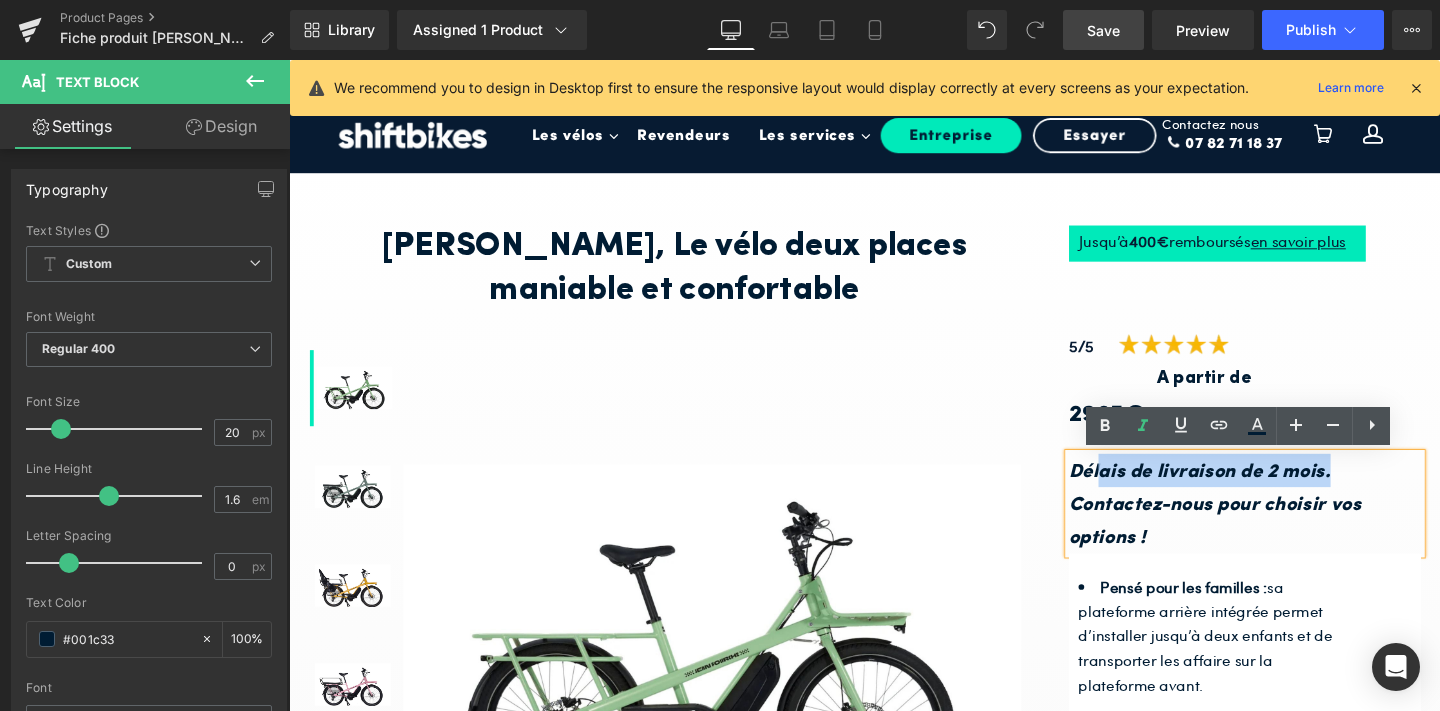 drag, startPoint x: 1376, startPoint y: 494, endPoint x: 1143, endPoint y: 485, distance: 233.17375 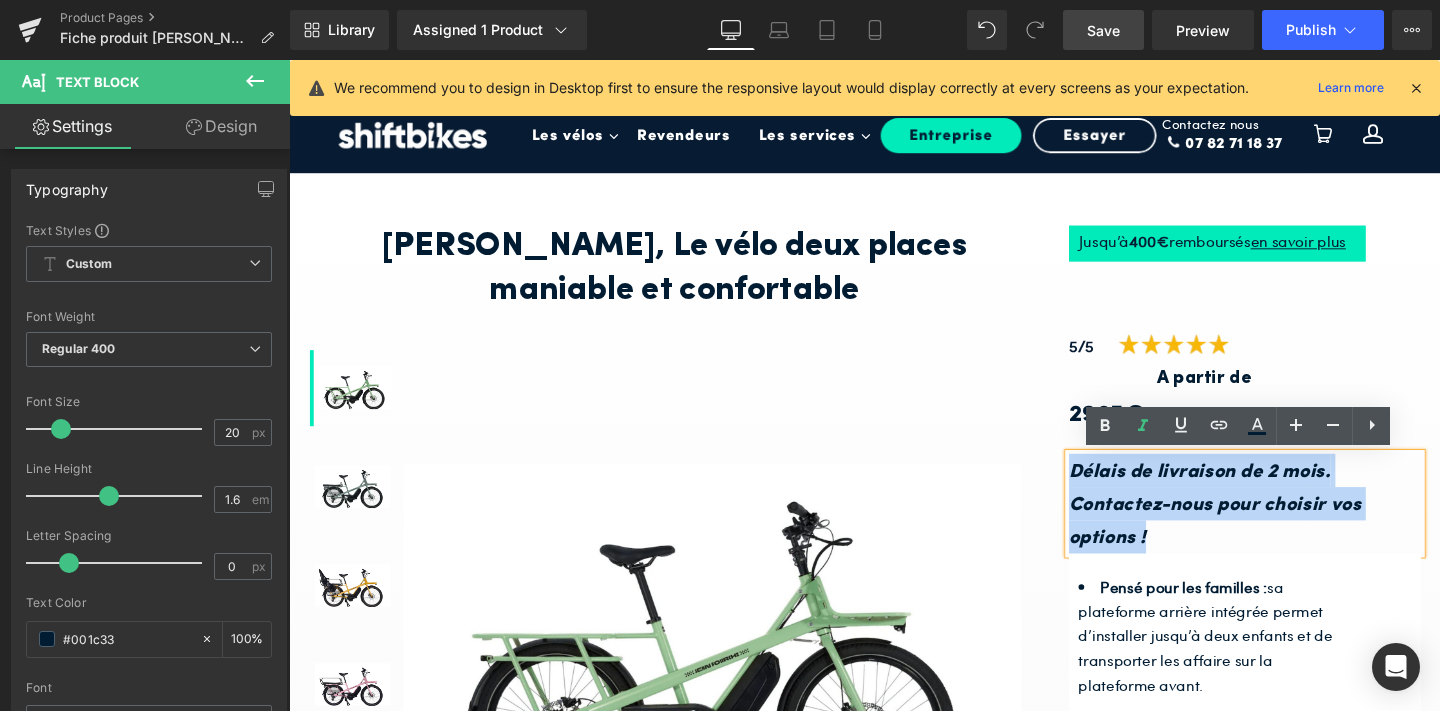 drag, startPoint x: 1199, startPoint y: 571, endPoint x: 1113, endPoint y: 492, distance: 116.777565 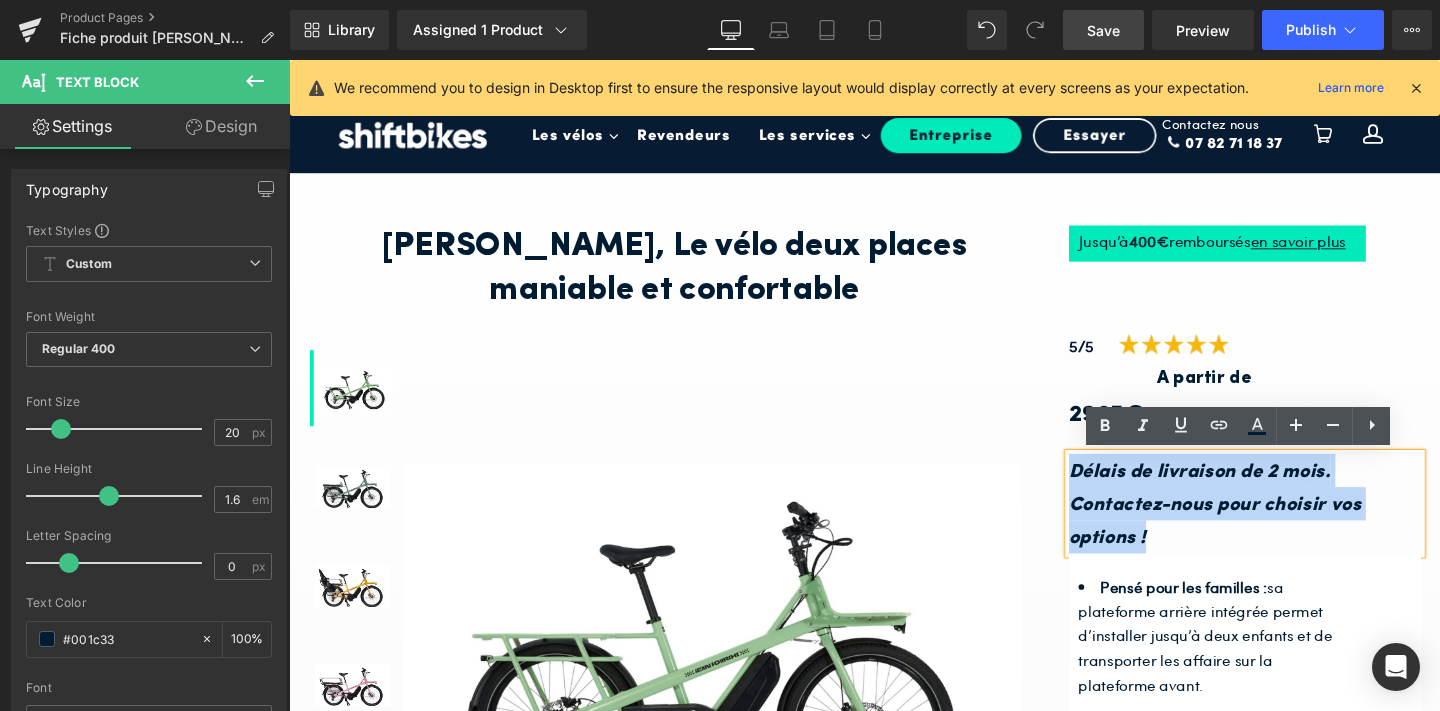 copy on "Délais de livraison de 2 mois. Contactez-nous pour choisir vos options !" 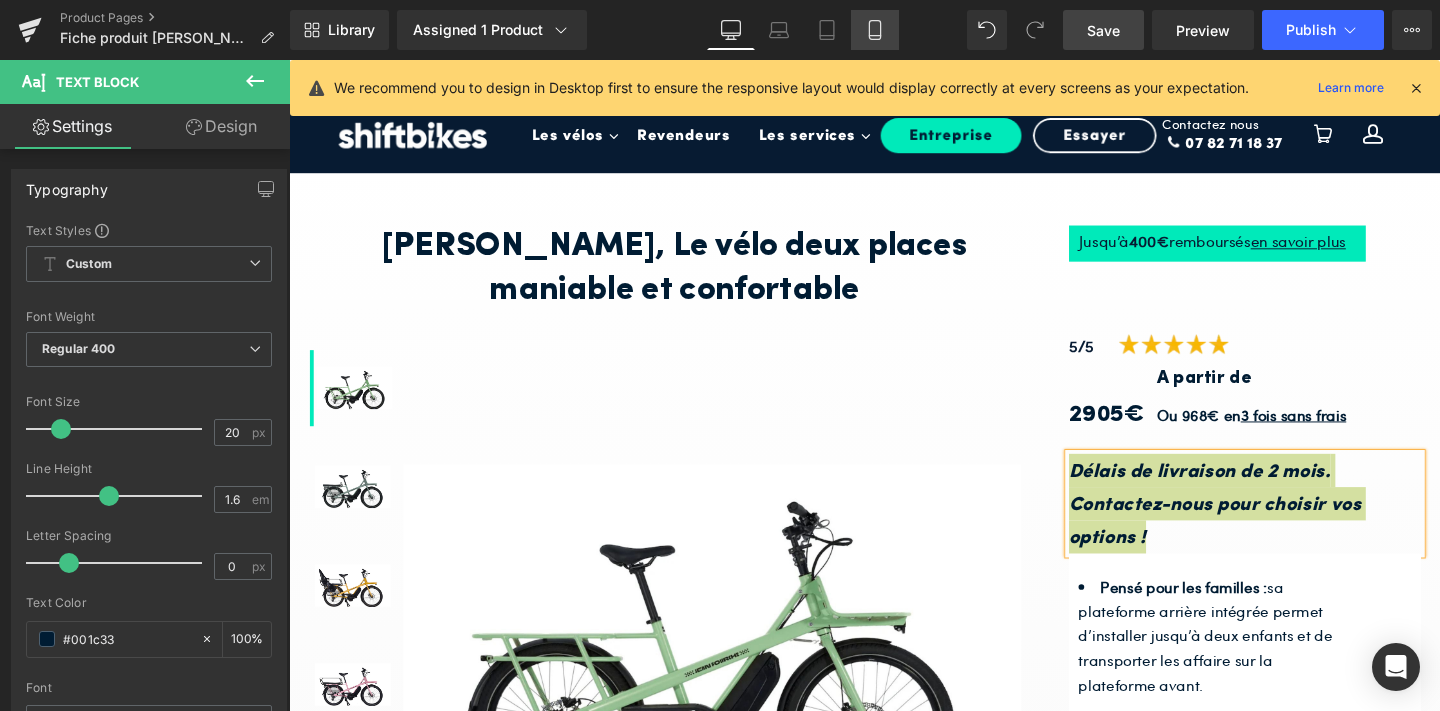 click 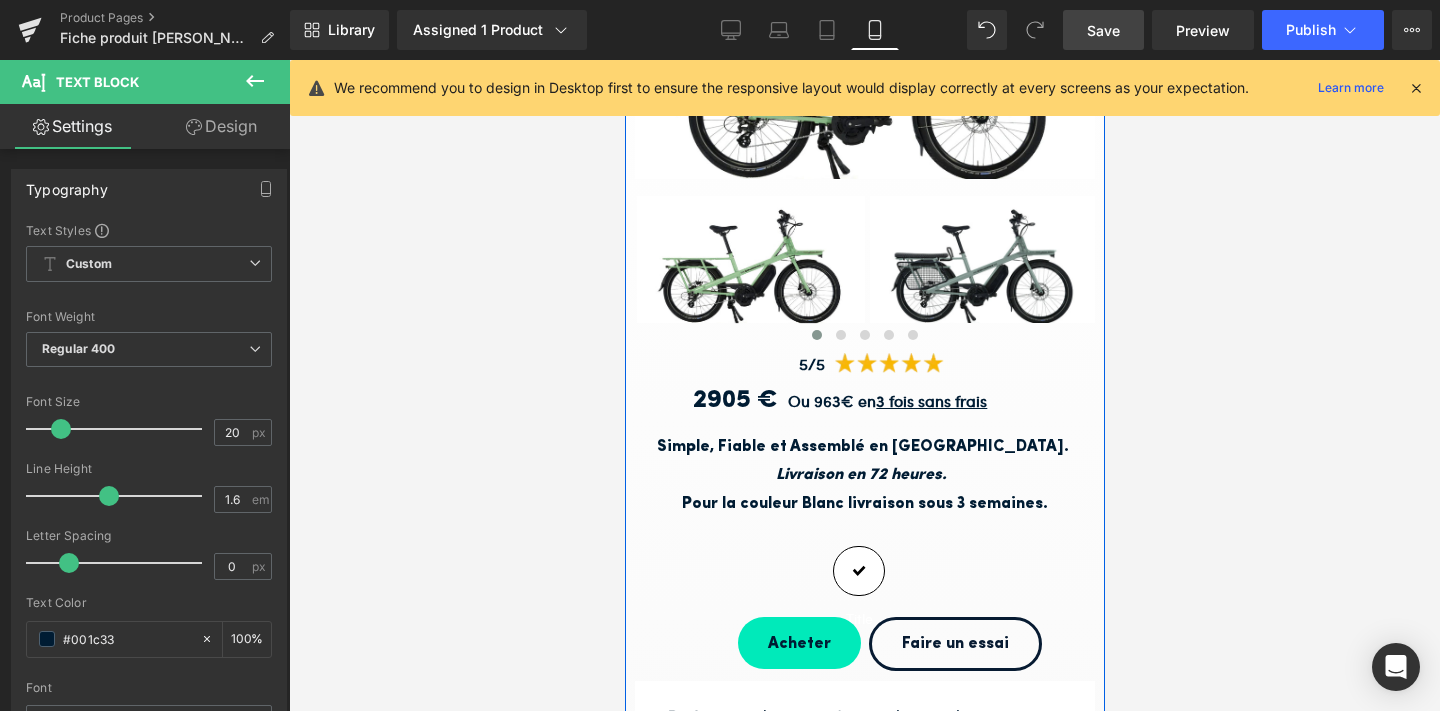 scroll, scrollTop: 397, scrollLeft: 0, axis: vertical 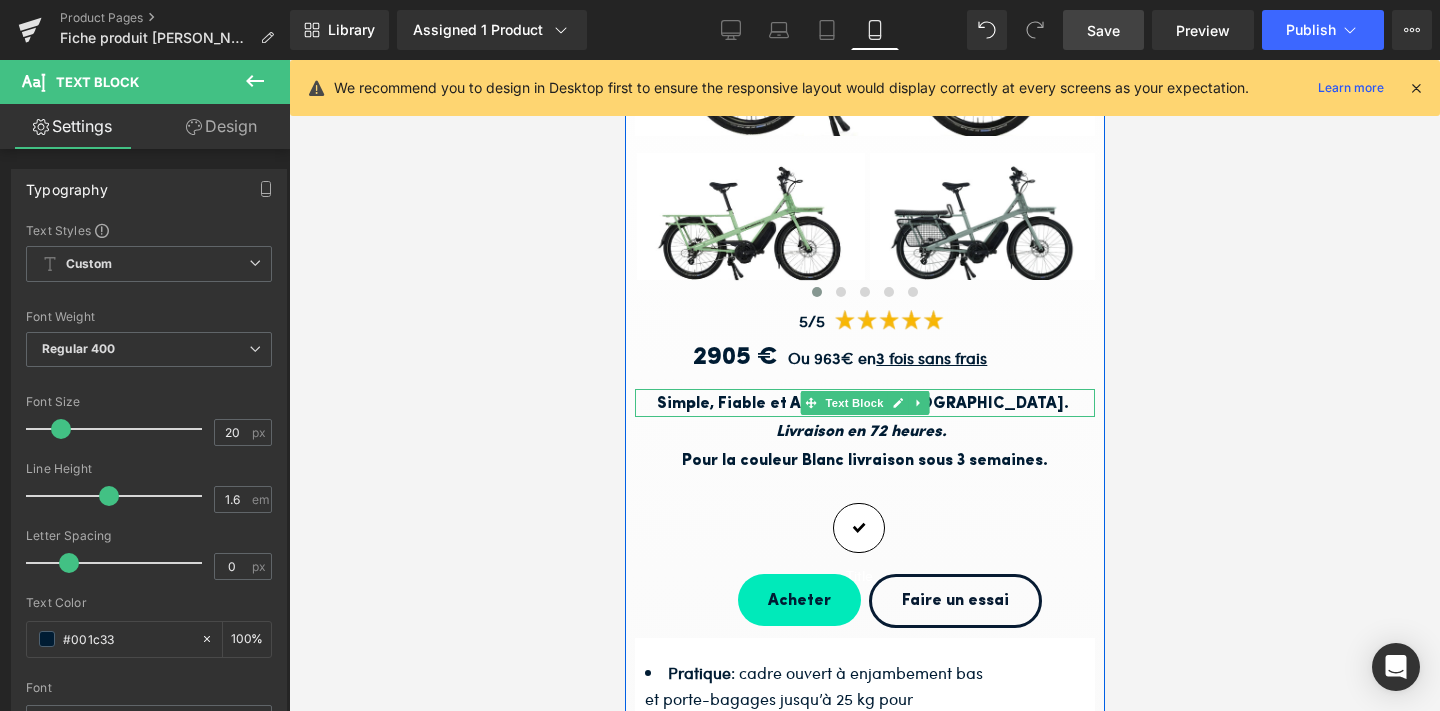 click on "Simple, Fiable et Assemblé en France." at bounding box center (862, 404) 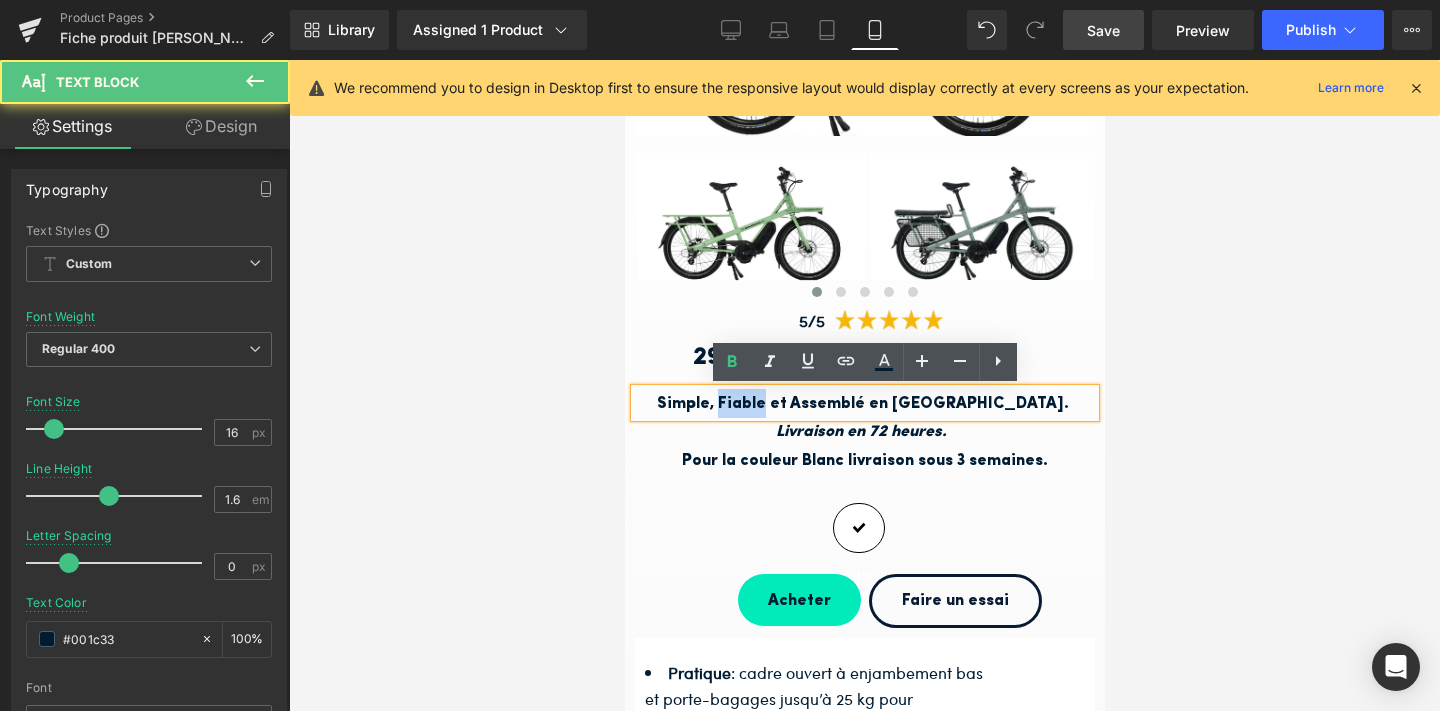 click on "Simple, Fiable et Assemblé en France." at bounding box center (862, 404) 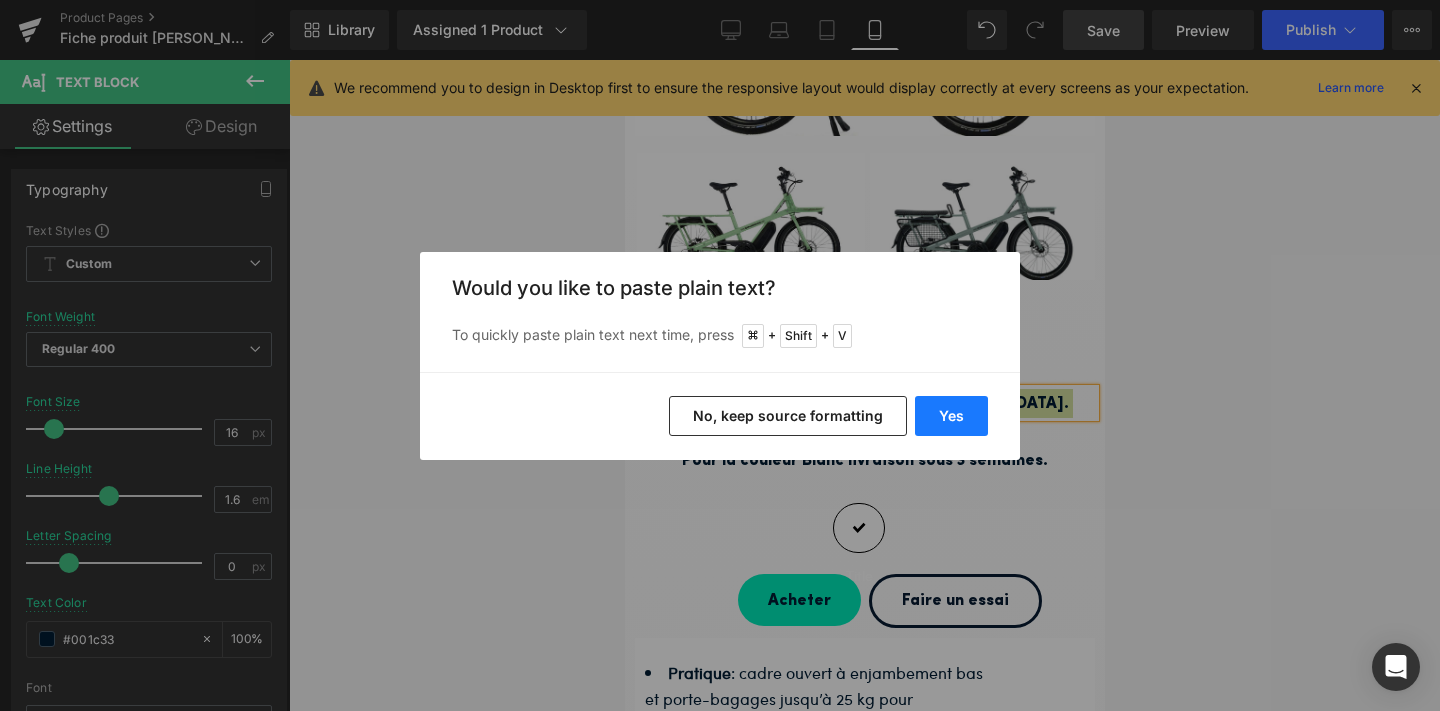click on "Yes" at bounding box center (951, 416) 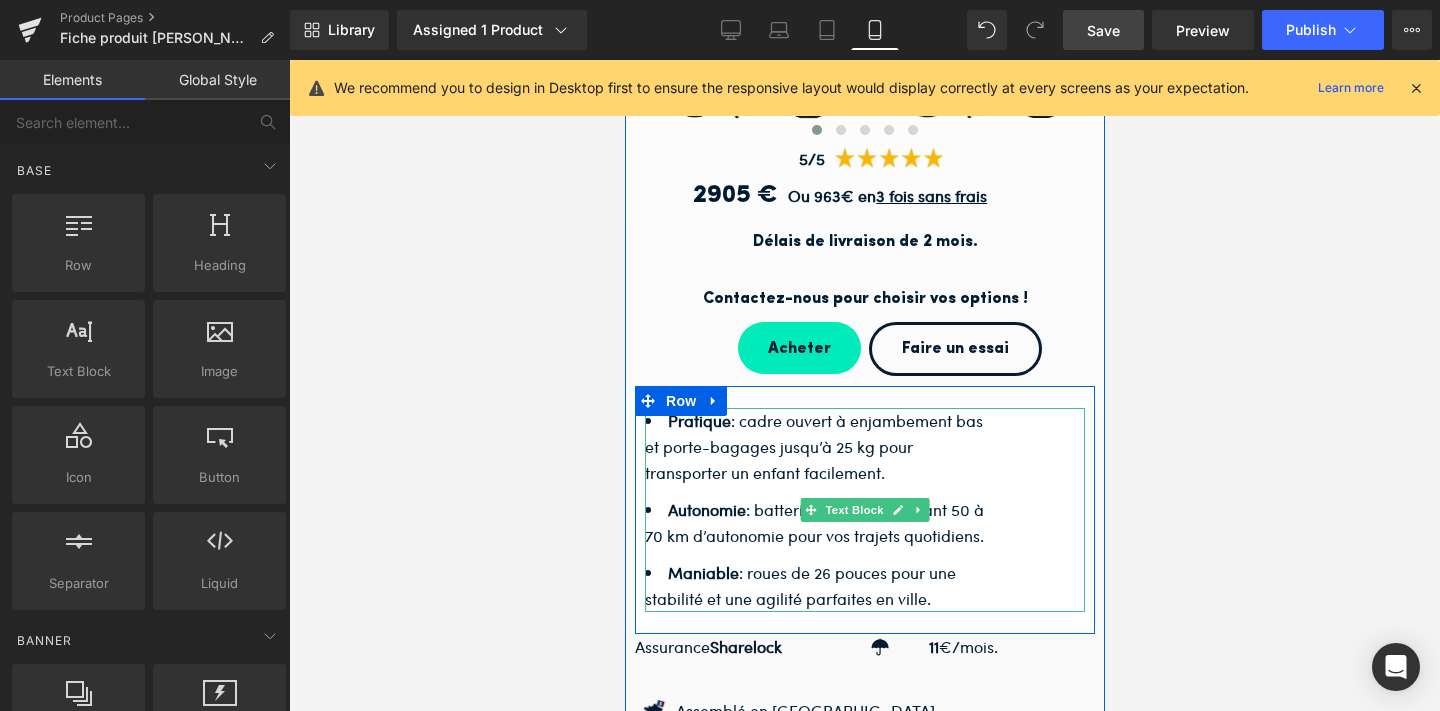 scroll, scrollTop: 594, scrollLeft: 0, axis: vertical 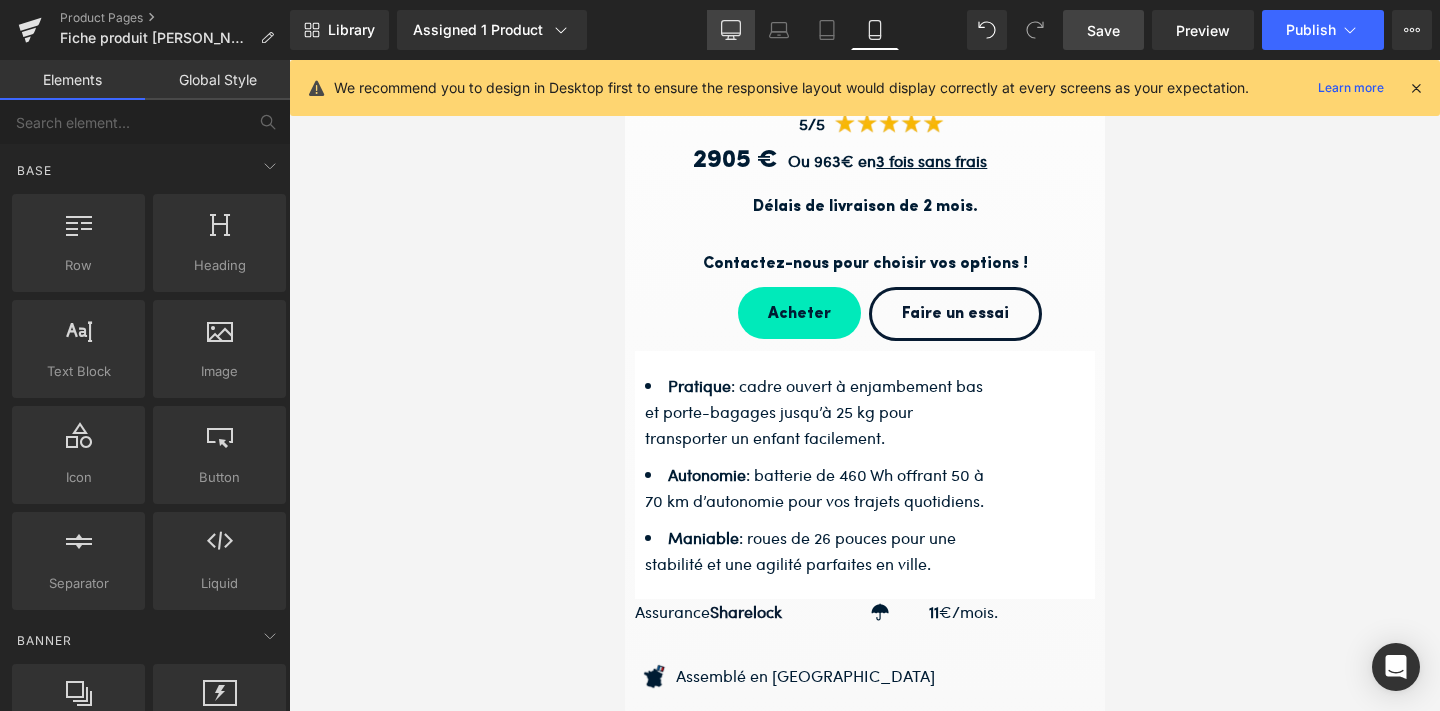 click 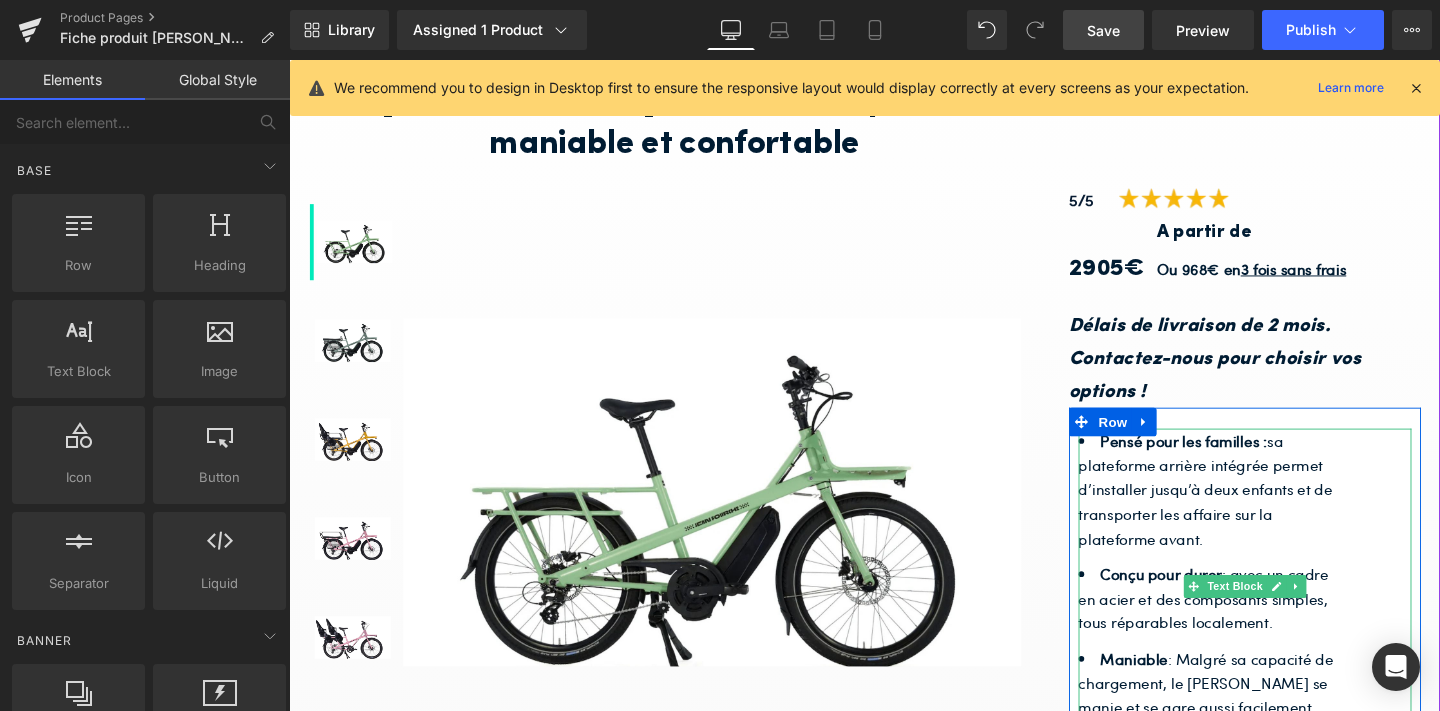 scroll, scrollTop: 156, scrollLeft: 0, axis: vertical 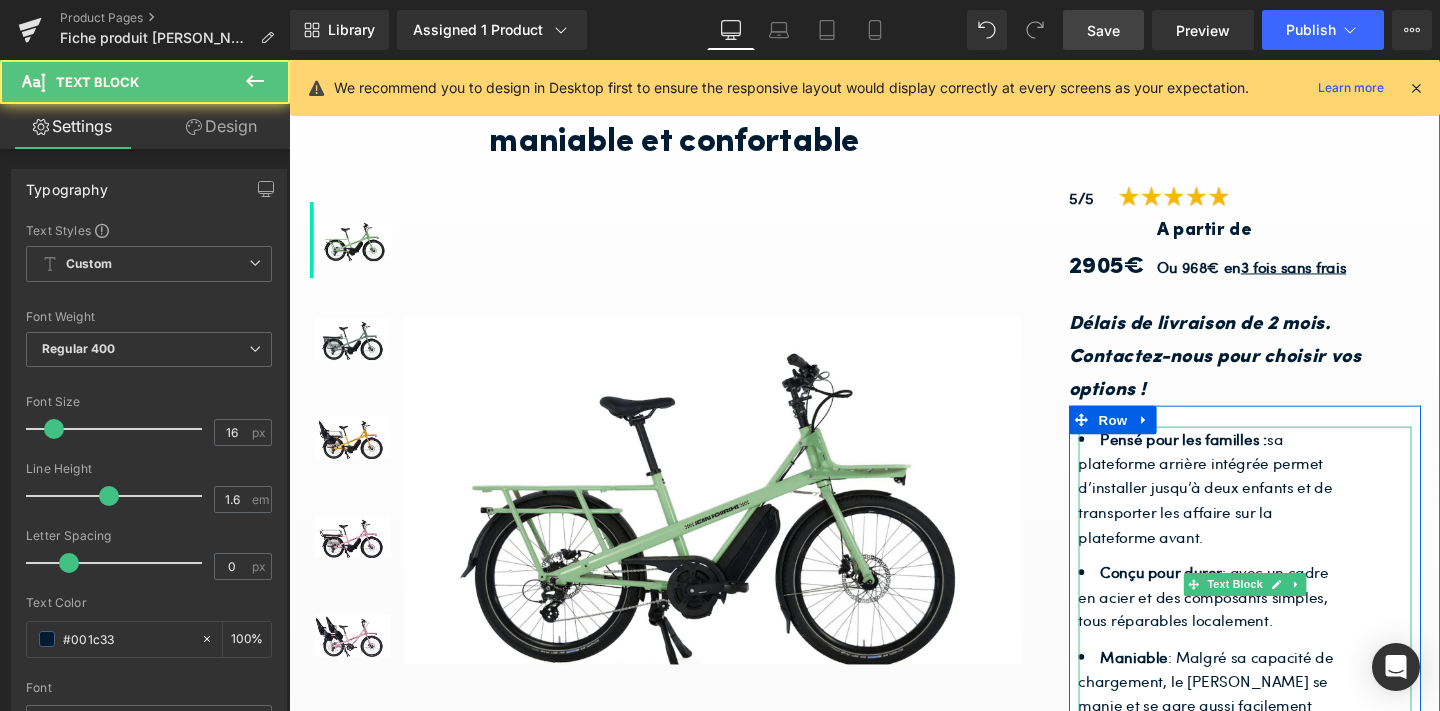 click on "Pensé pour les familles :  sa plateforme arrière intégrée permet d’installer jusqu’à deux enfants et de transporter les affaire sur la plateforme avant." at bounding box center (1256, 509) 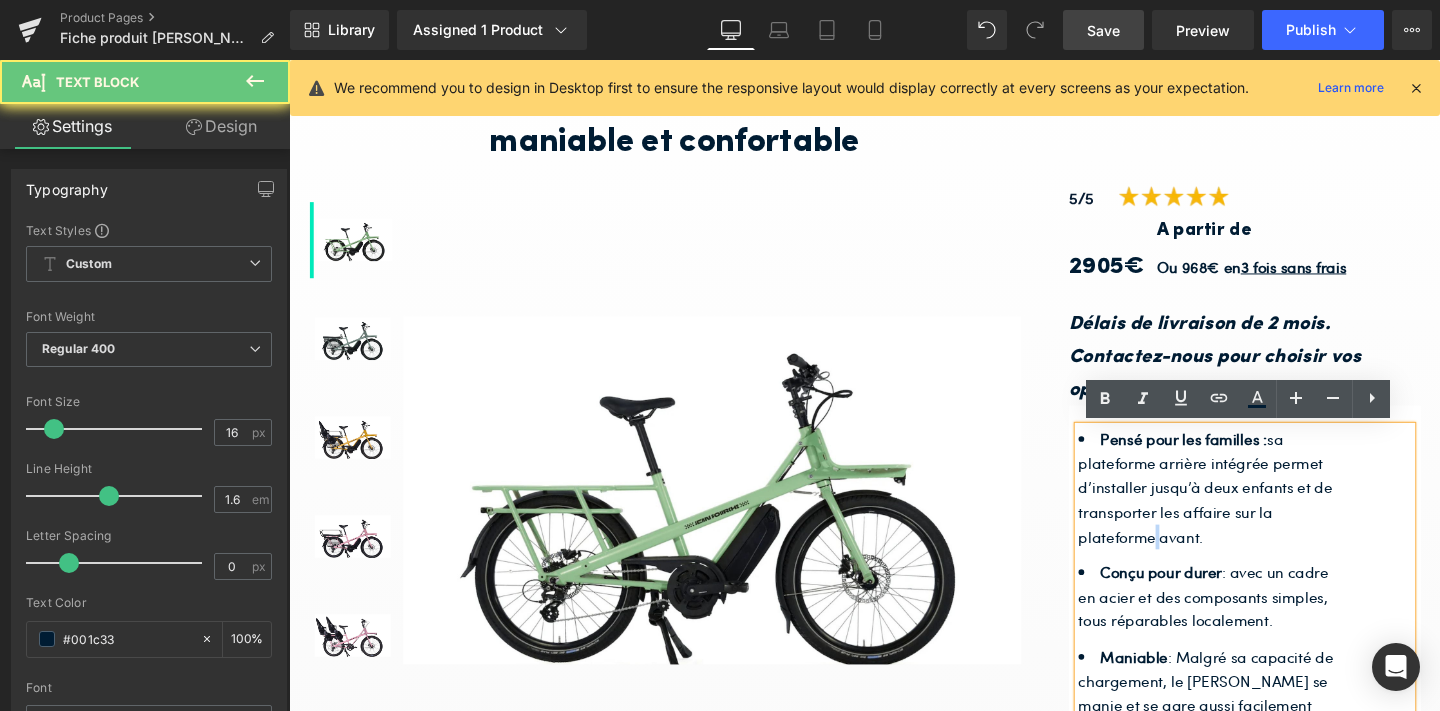 click on "Pensé pour les familles :  sa plateforme arrière intégrée permet d’installer jusqu’à deux enfants et de transporter les affaire sur la plateforme avant." at bounding box center [1256, 509] 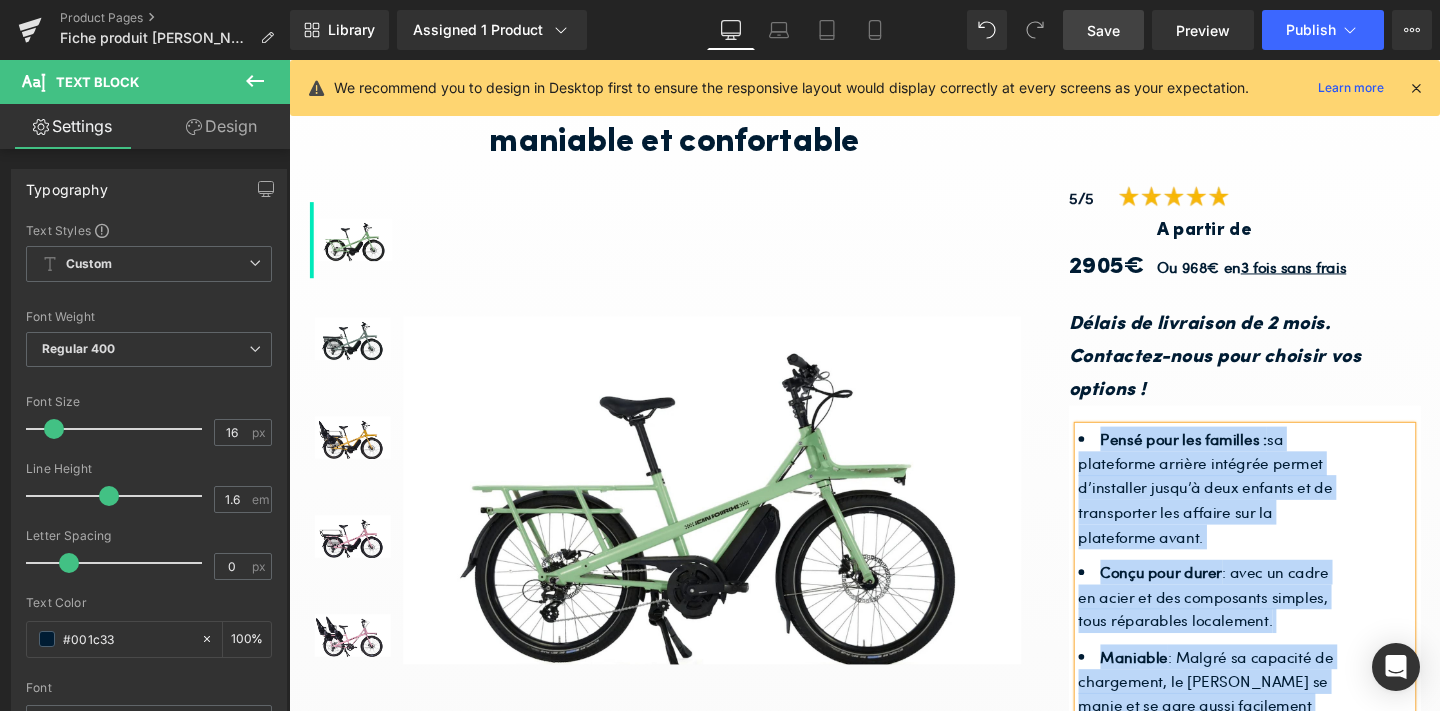 copy on "Pensé pour les familles :  sa plateforme arrière intégrée permet d’installer jusqu’à deux enfants et de transporter les affaire sur la plateforme avant. Conçu pour durer  : avec un cadre en acier et des composants simples, tous réparables localement. Maniable  : Malgré sa capacité de chargement, le Jean II se manie et se gare aussi facilement qu’un vélo classique." 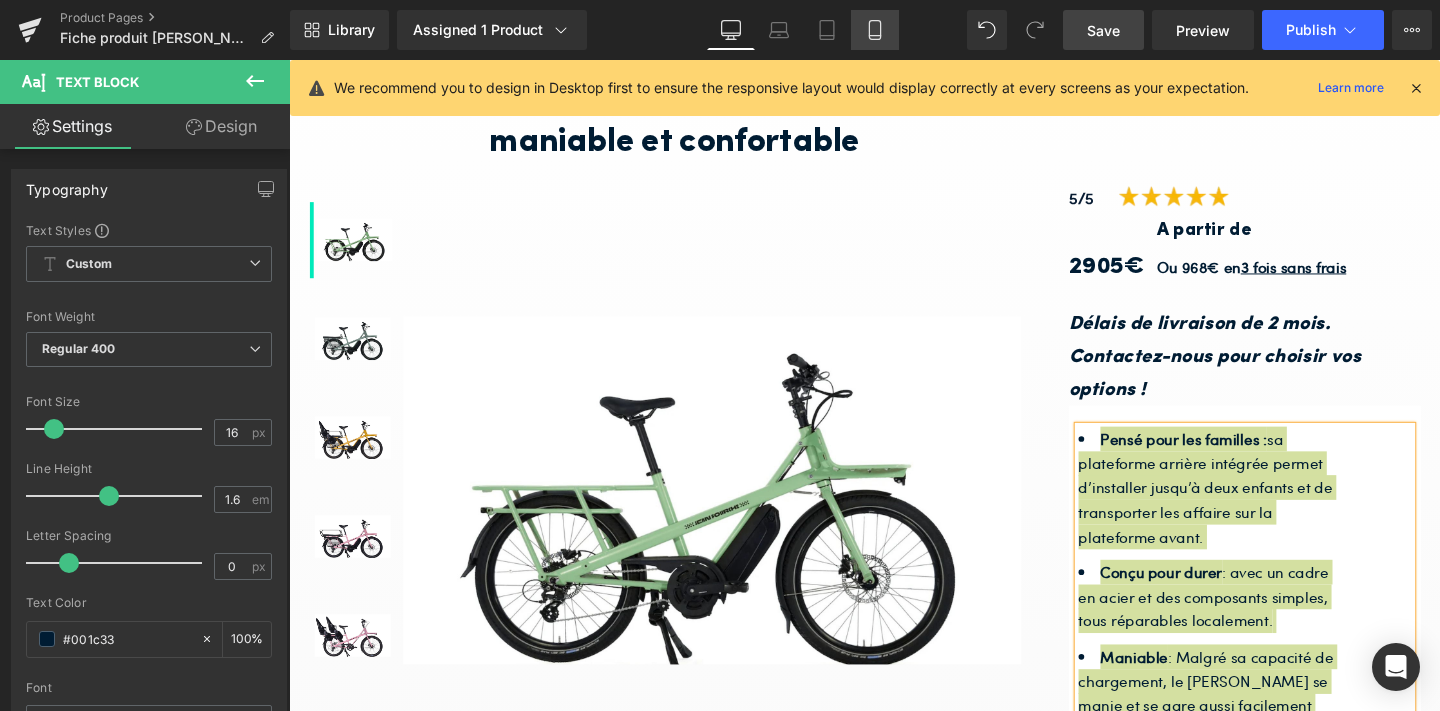 click 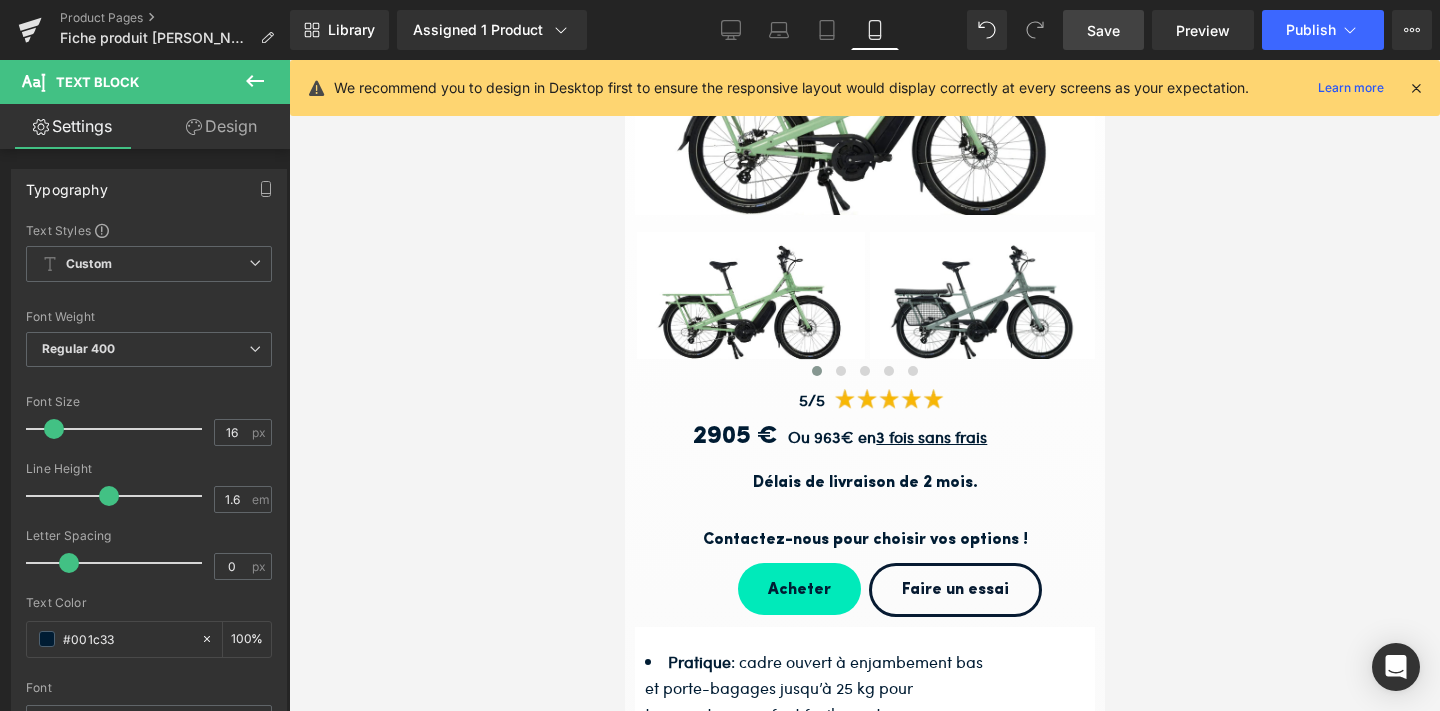 scroll, scrollTop: 531, scrollLeft: 0, axis: vertical 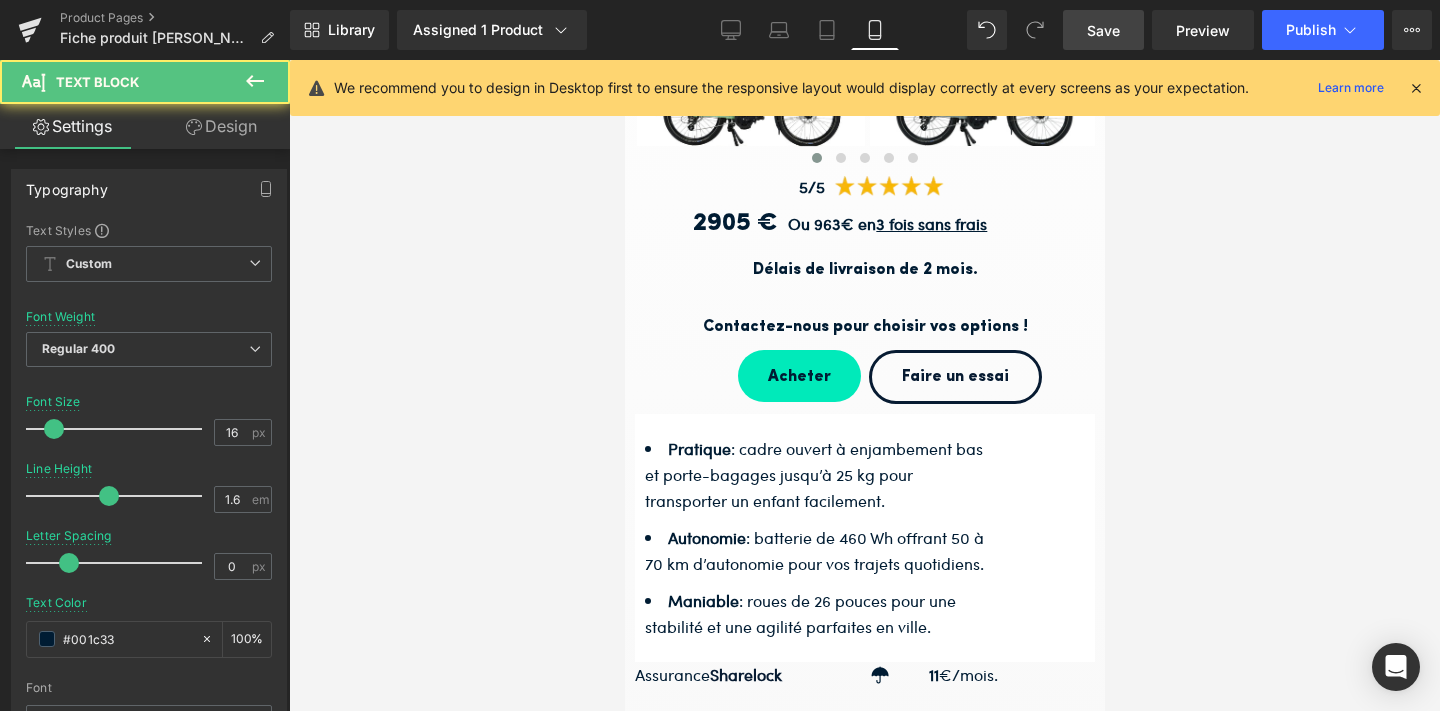 click on "Pratique  : cadre ouvert à enjambement bas et porte-bagages jusqu’à 25 kg pour transporter un enfant facilement." at bounding box center (817, 474) 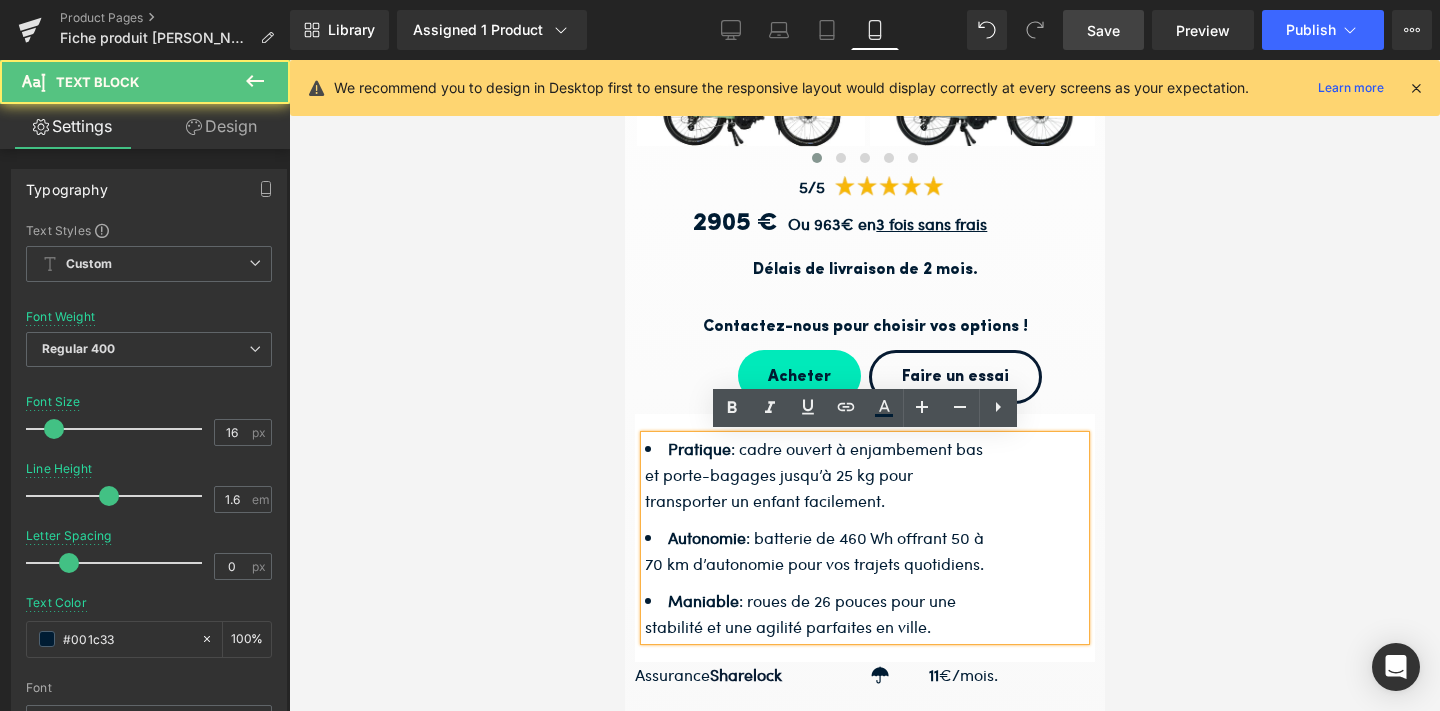 click on "Pratique  : cadre ouvert à enjambement bas et porte-bagages jusqu’à 25 kg pour transporter un enfant facilement." at bounding box center (813, 474) 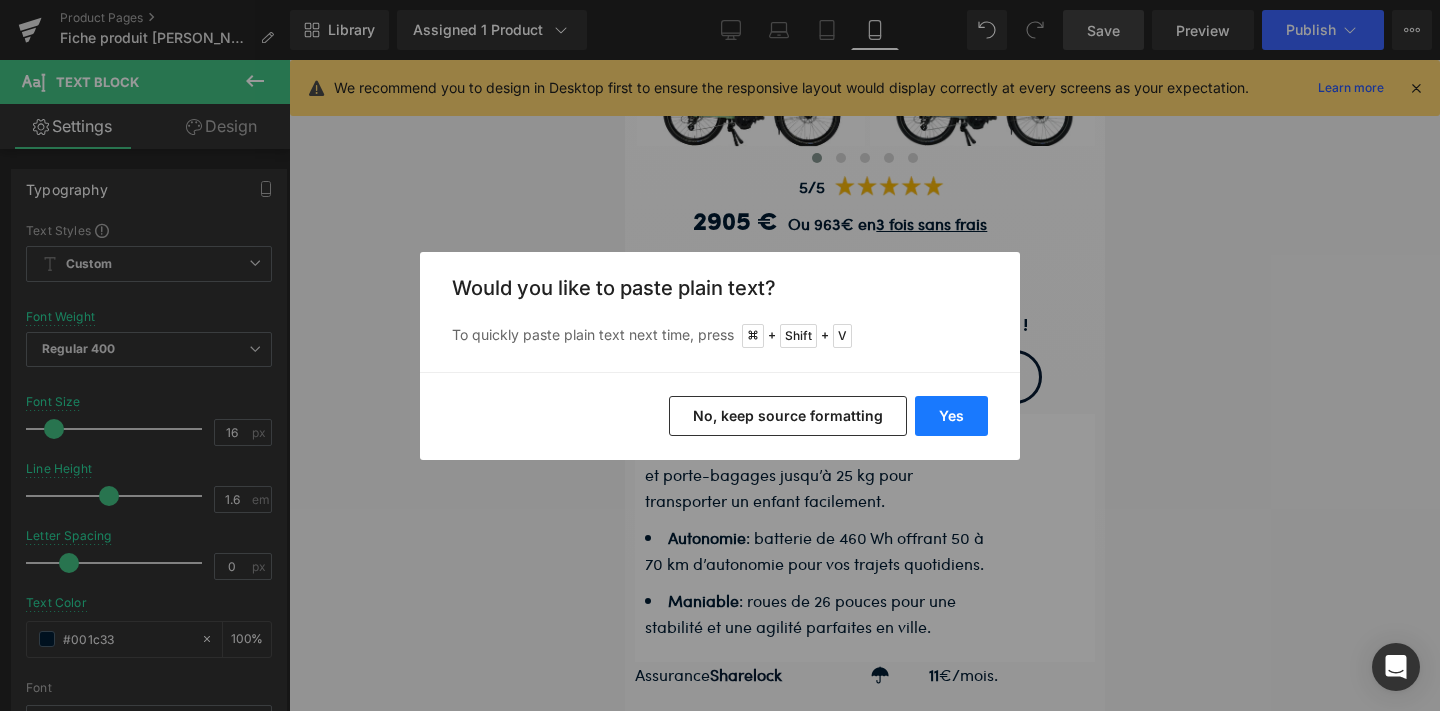click on "Yes" at bounding box center (951, 416) 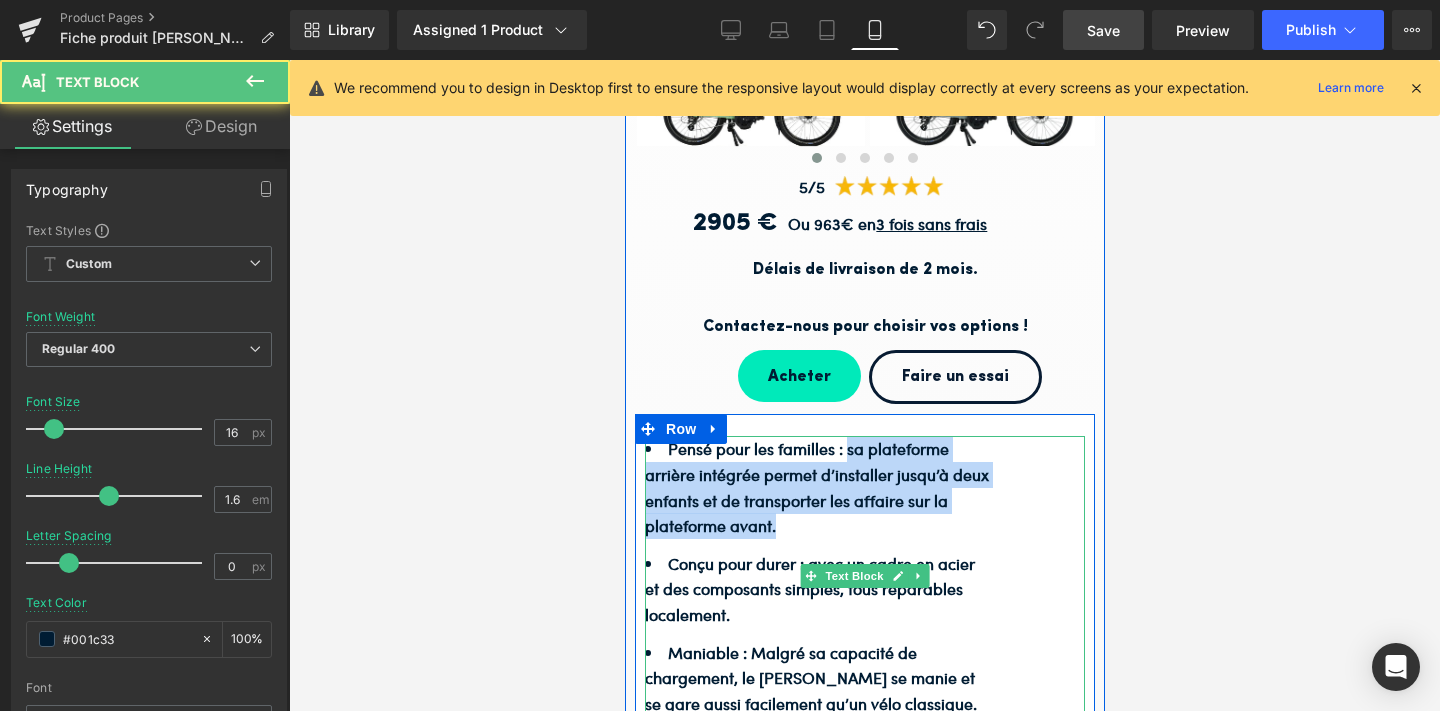 drag, startPoint x: 845, startPoint y: 446, endPoint x: 851, endPoint y: 526, distance: 80.224686 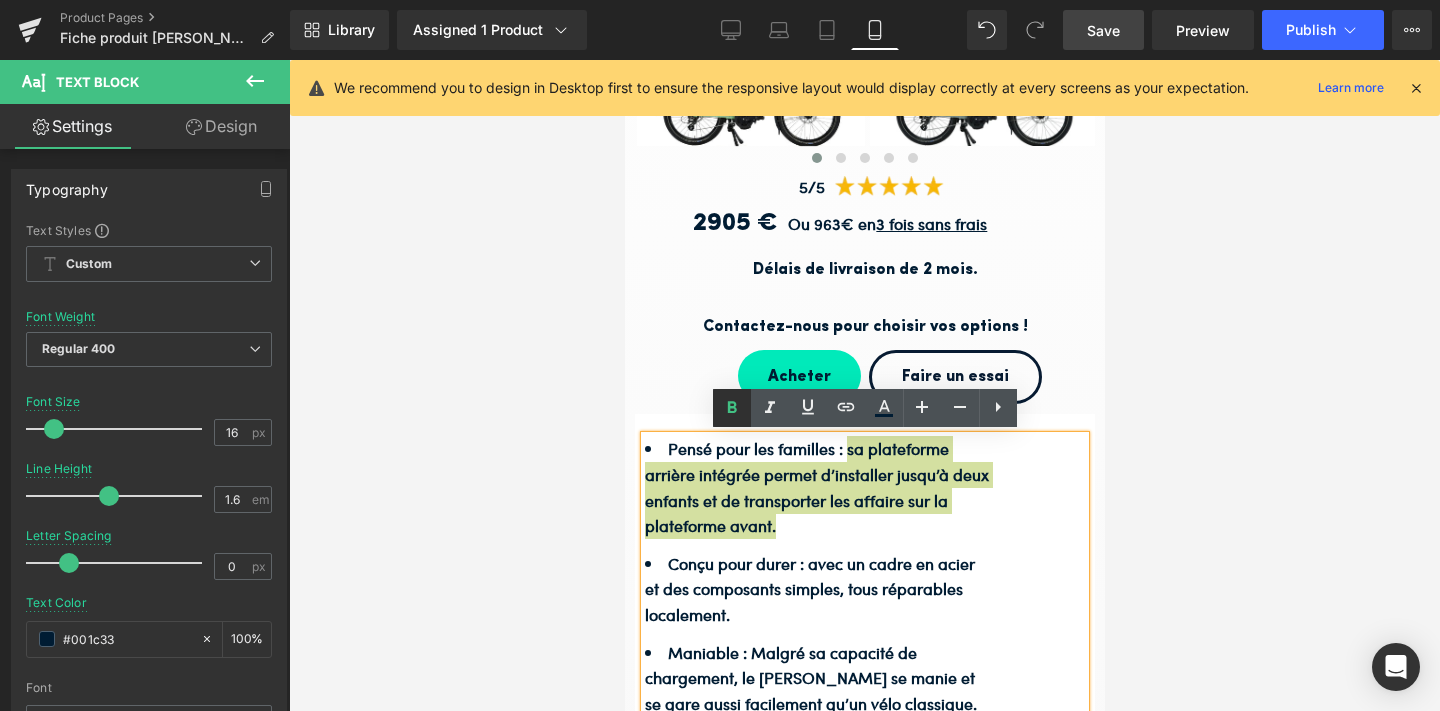 click 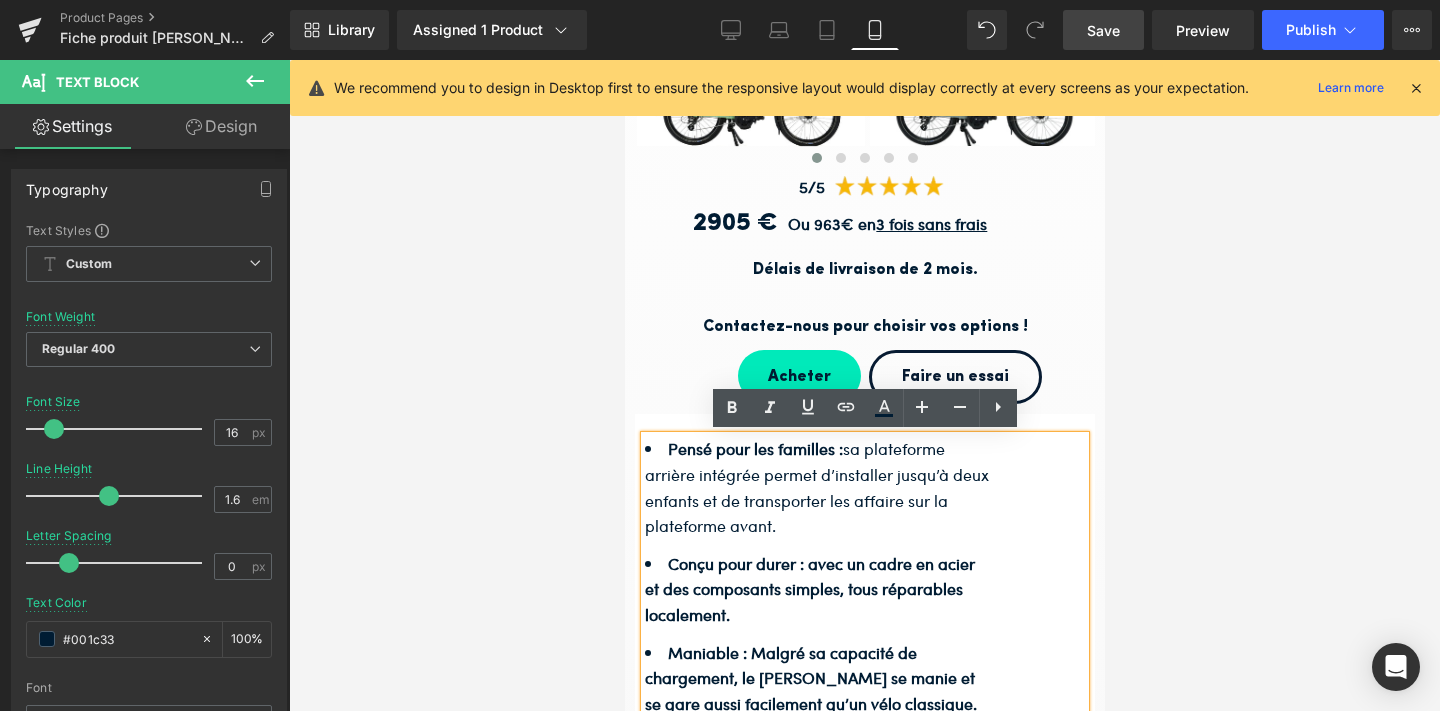click on "Pensé pour les familles :  sa plateforme arrière intégrée permet d’installer jusqu’à deux enfants et de transporter les affaire sur la plateforme avant." at bounding box center (817, 487) 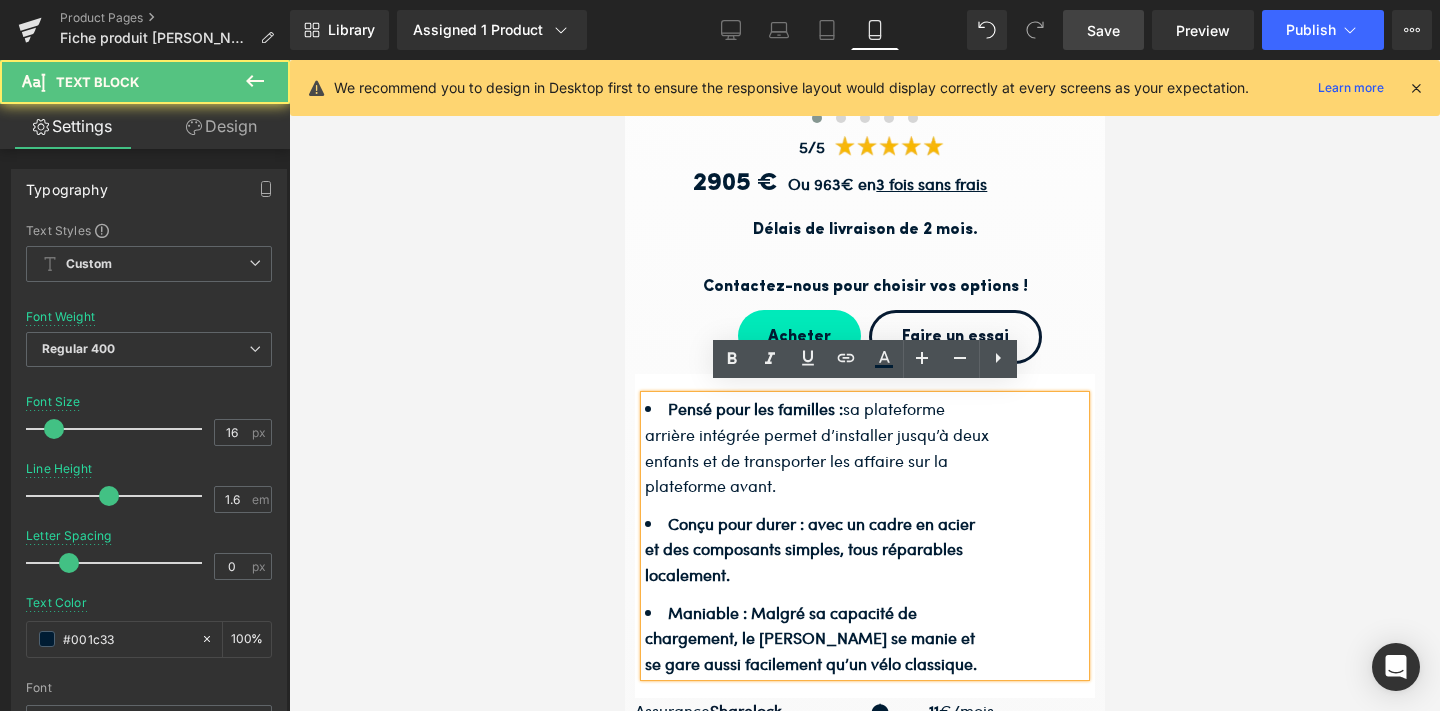 scroll, scrollTop: 580, scrollLeft: 0, axis: vertical 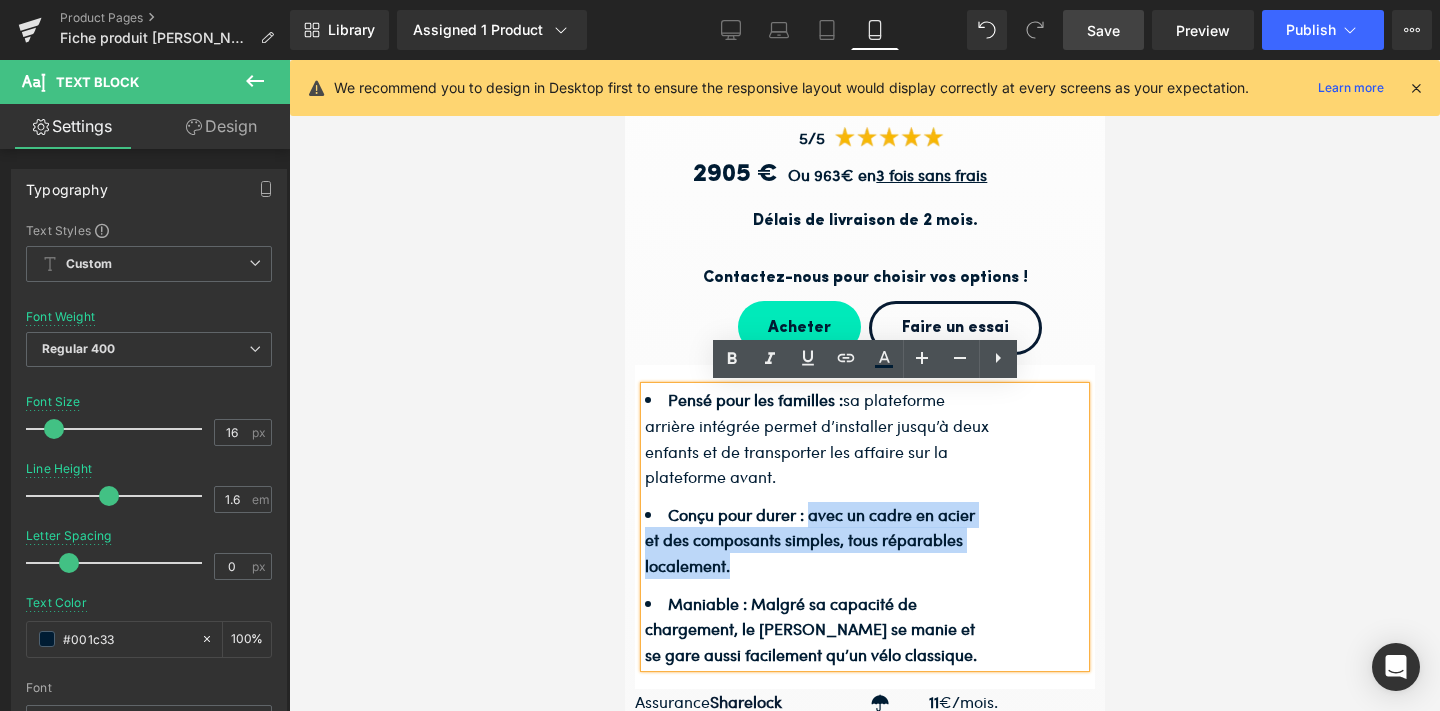 drag, startPoint x: 805, startPoint y: 520, endPoint x: 813, endPoint y: 556, distance: 36.878178 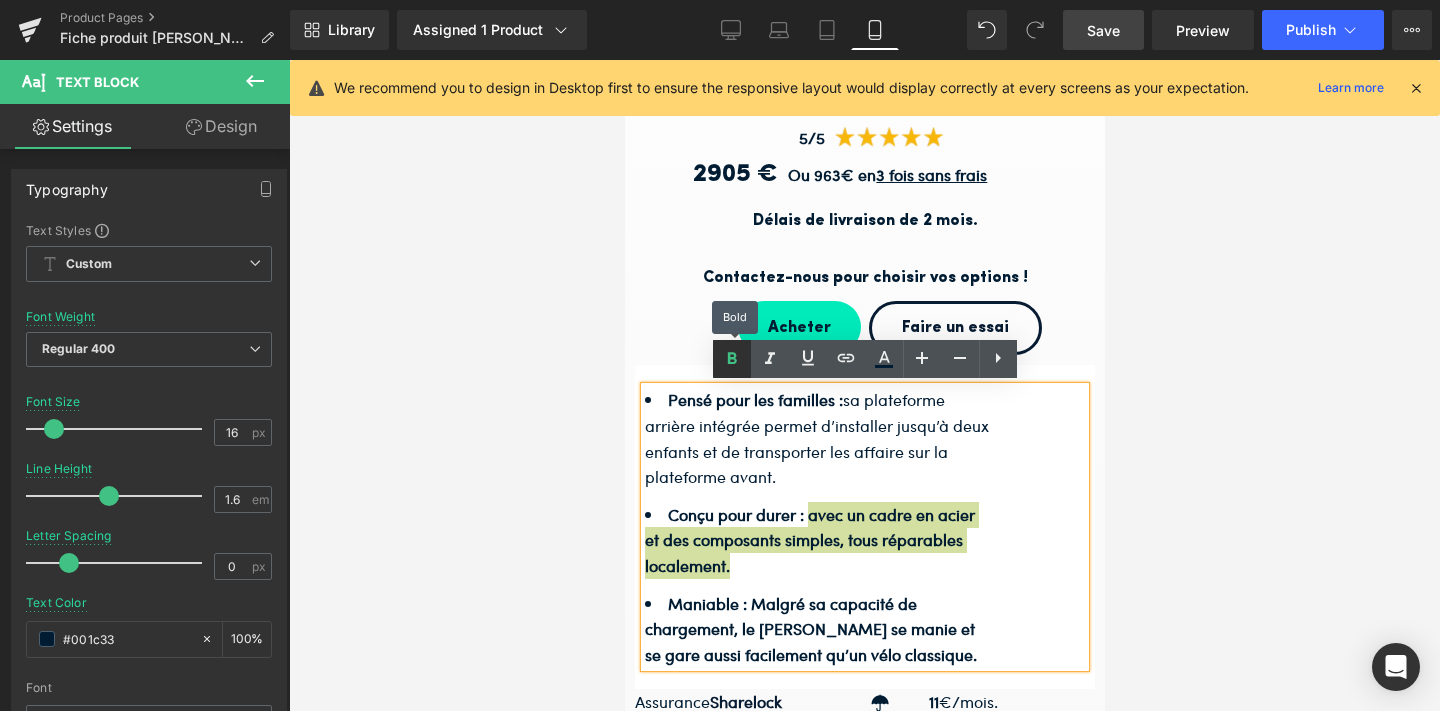 click 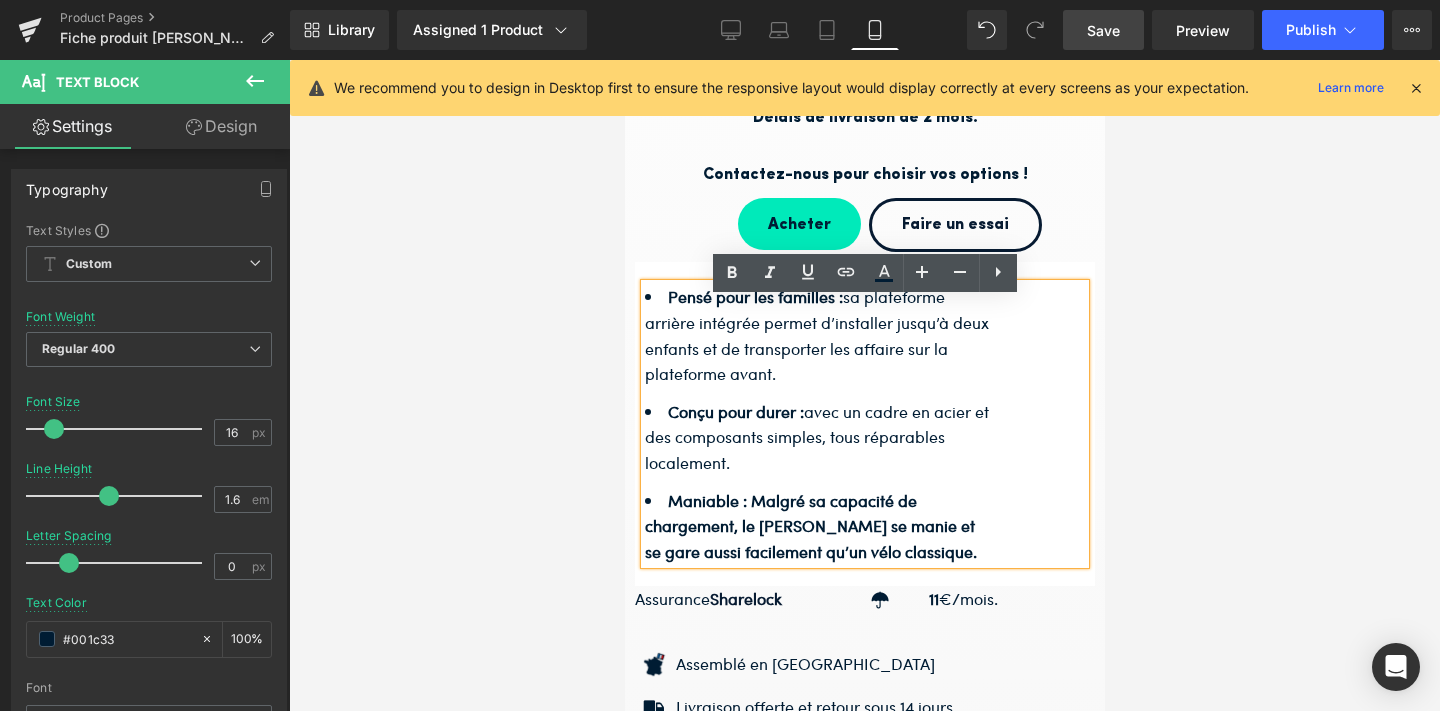 scroll, scrollTop: 684, scrollLeft: 0, axis: vertical 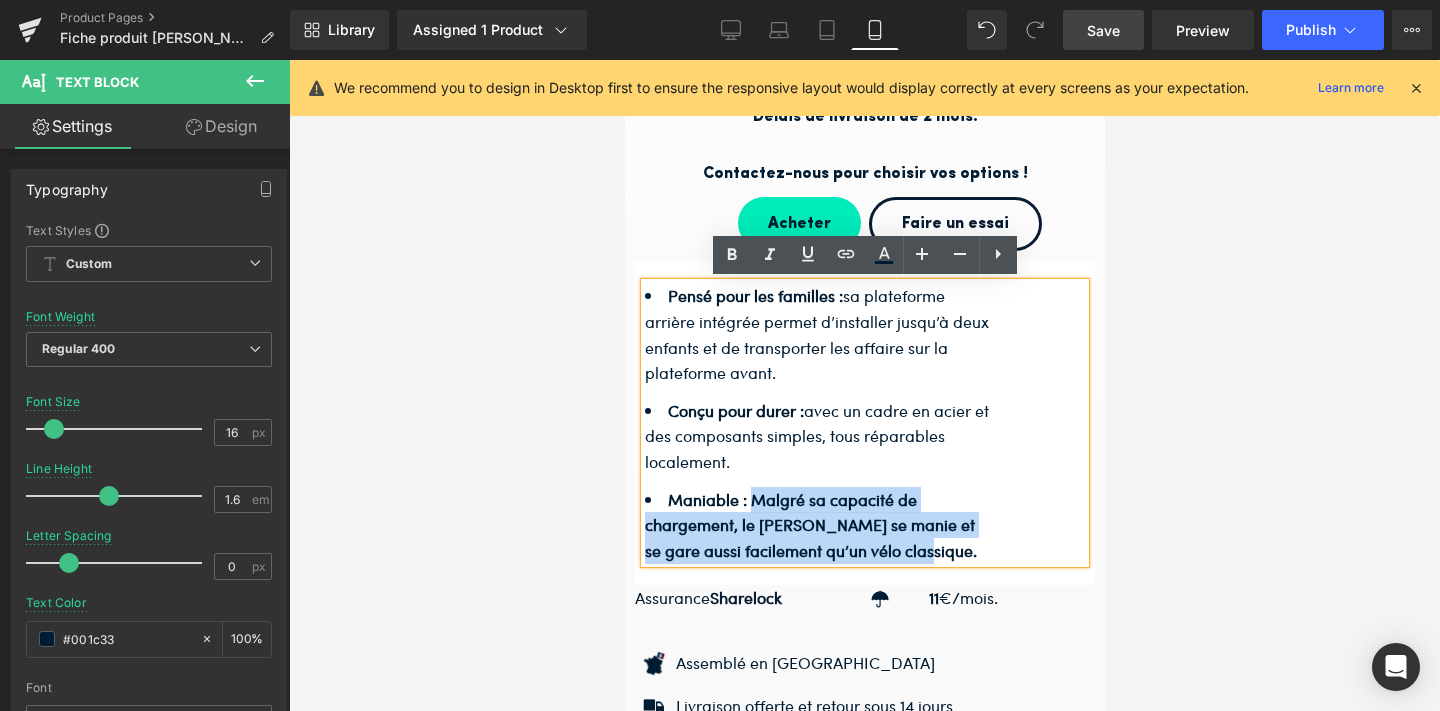 drag, startPoint x: 751, startPoint y: 492, endPoint x: 920, endPoint y: 556, distance: 180.71248 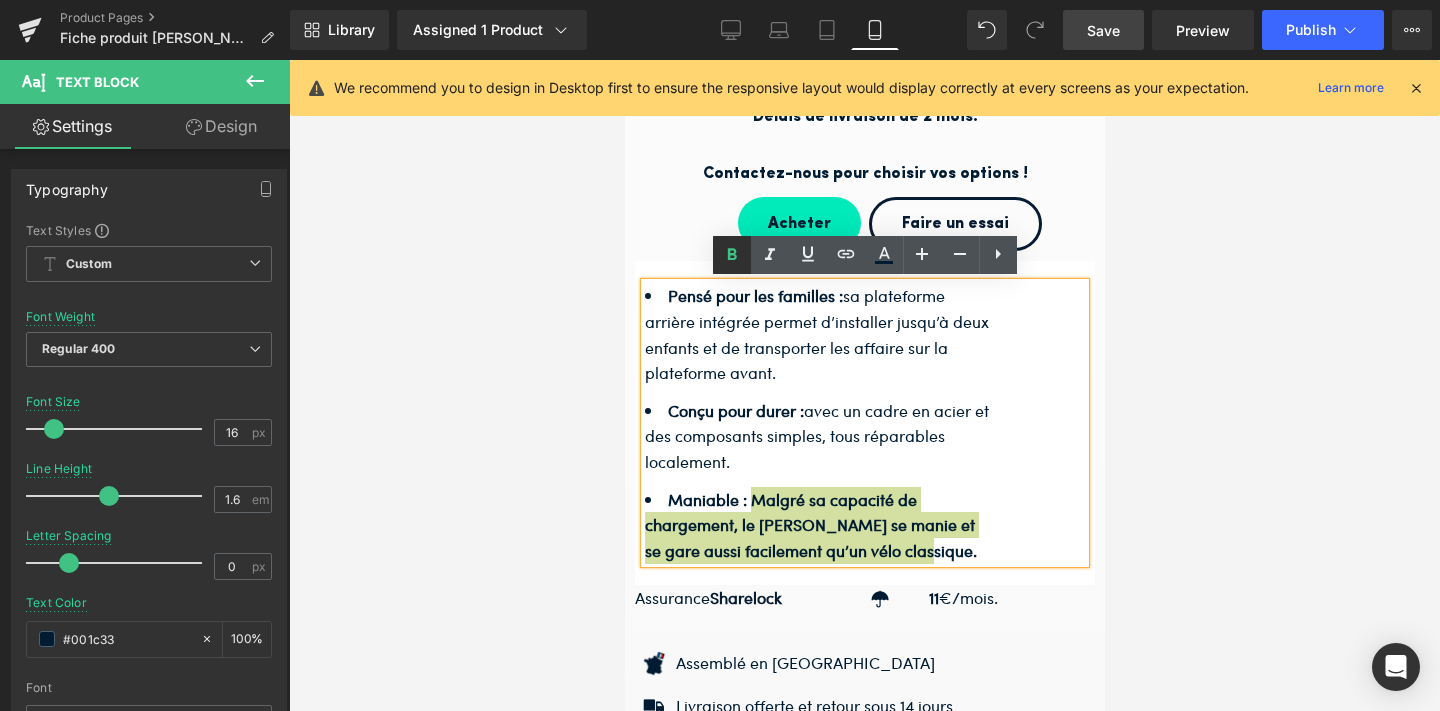 click 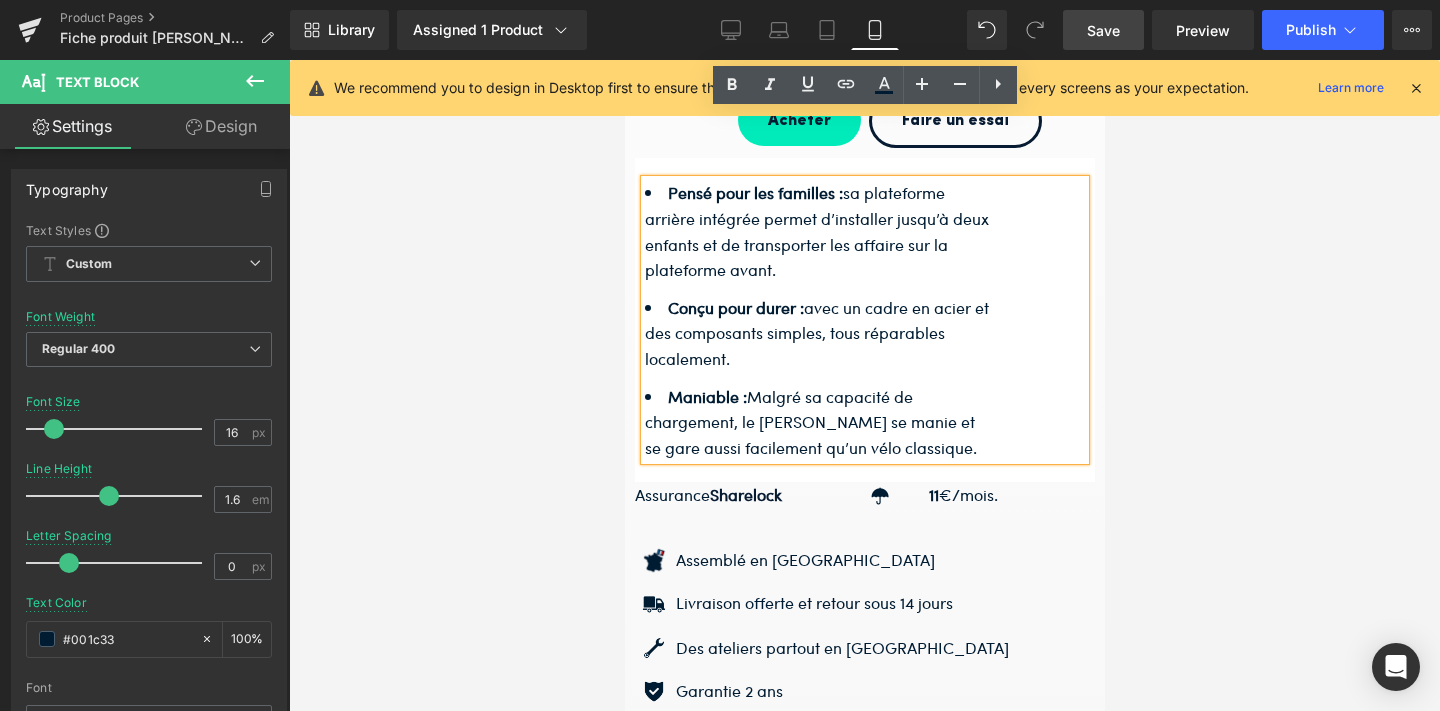scroll, scrollTop: 873, scrollLeft: 0, axis: vertical 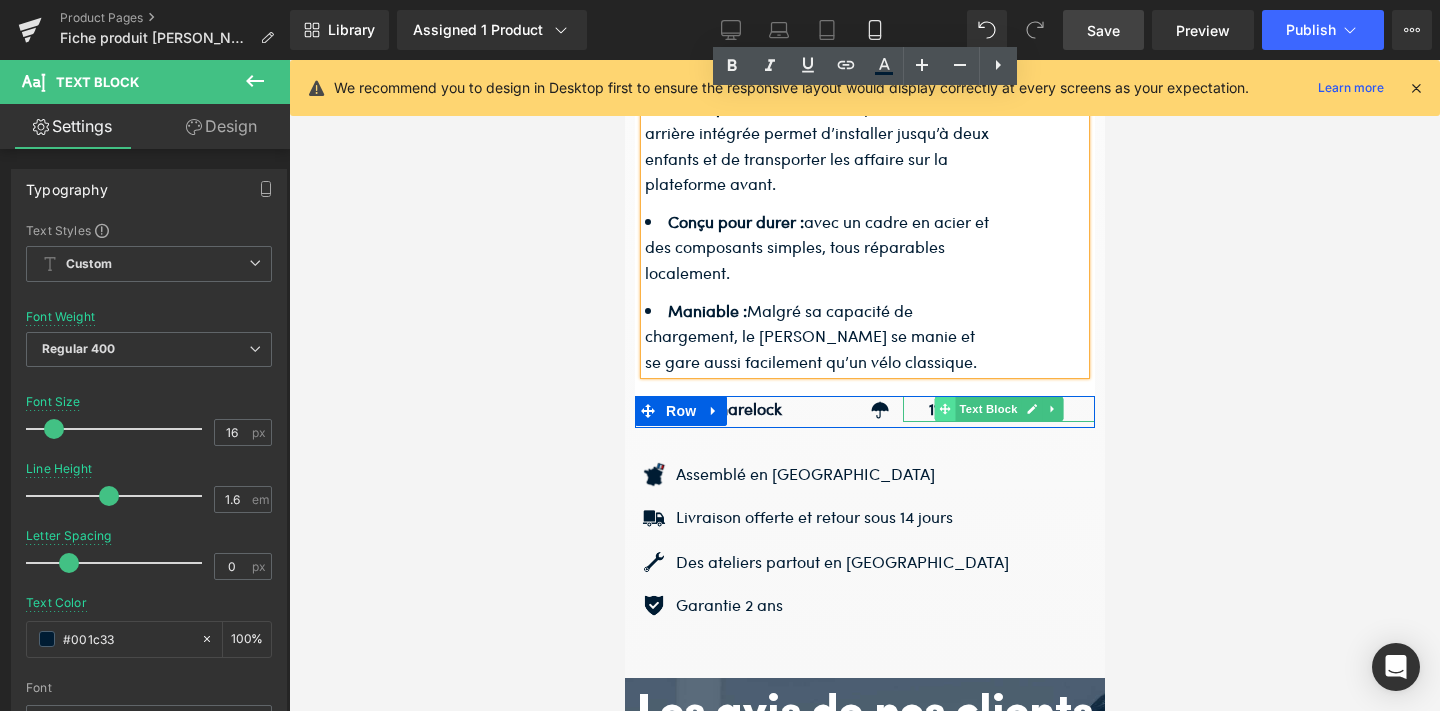 click 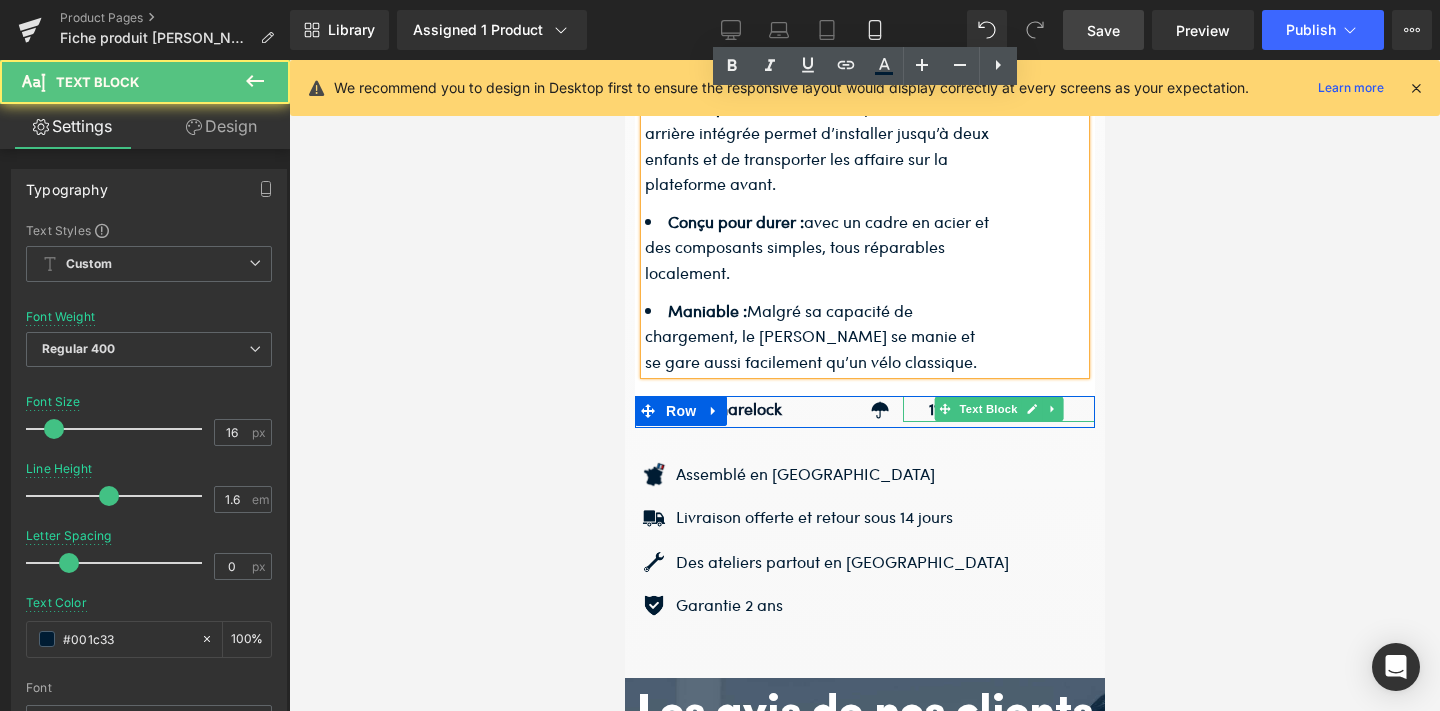 click on "11" at bounding box center [933, 408] 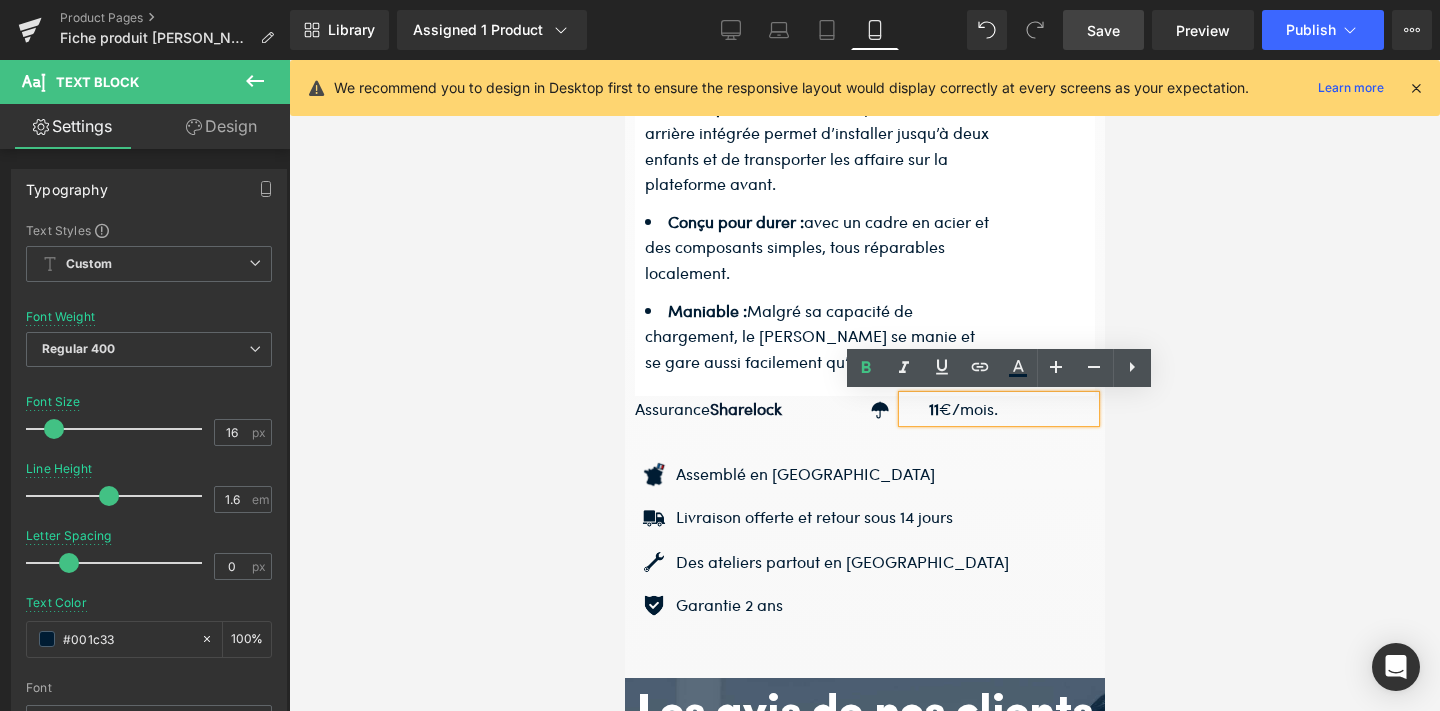 click on "11" at bounding box center [933, 408] 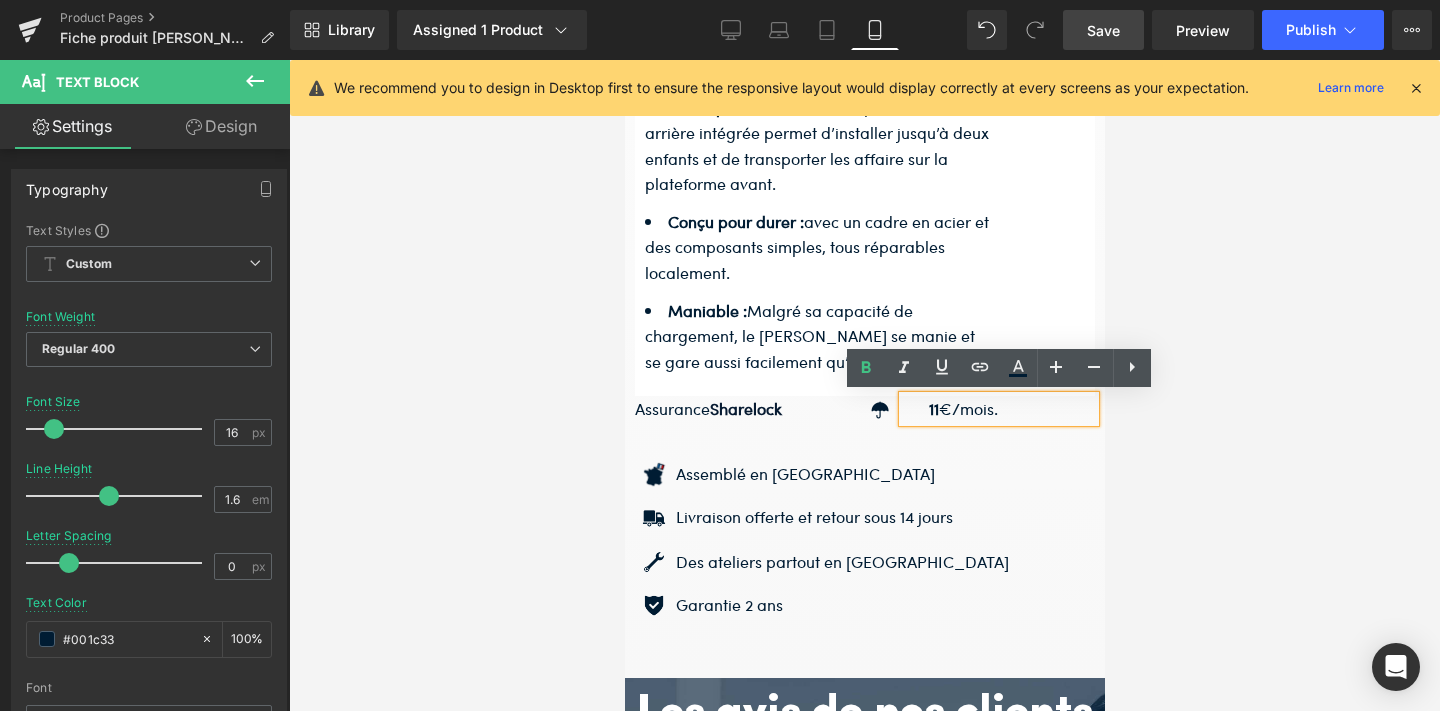 type 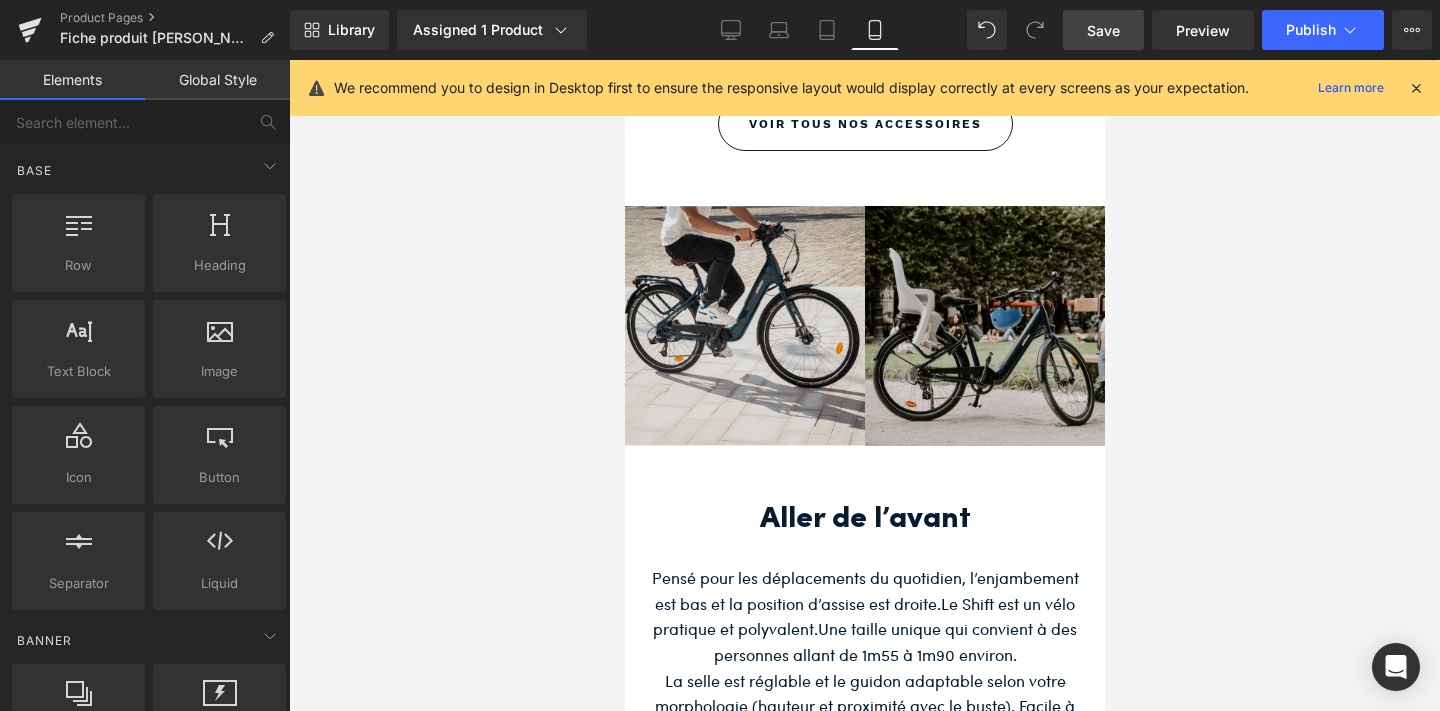scroll, scrollTop: 2830, scrollLeft: 0, axis: vertical 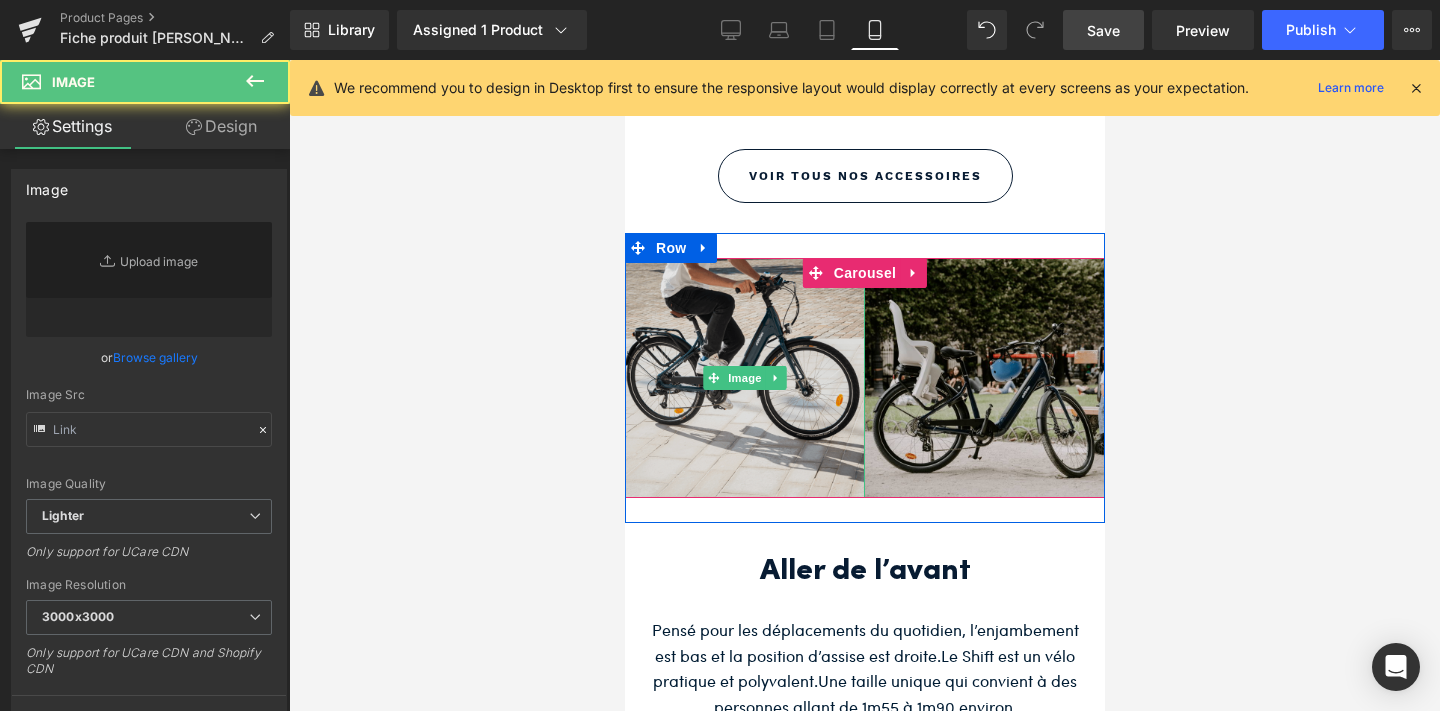 click at bounding box center [744, 378] 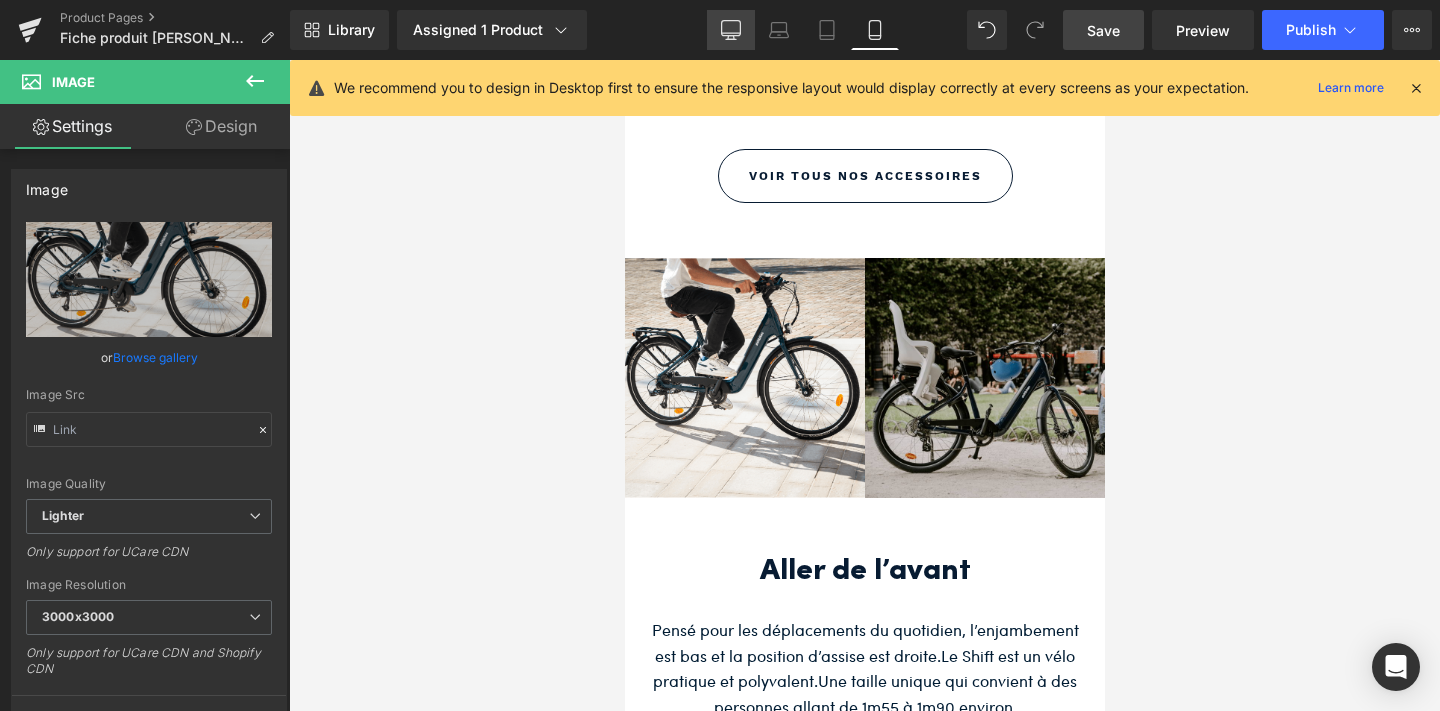 click on "Desktop" at bounding box center (731, 30) 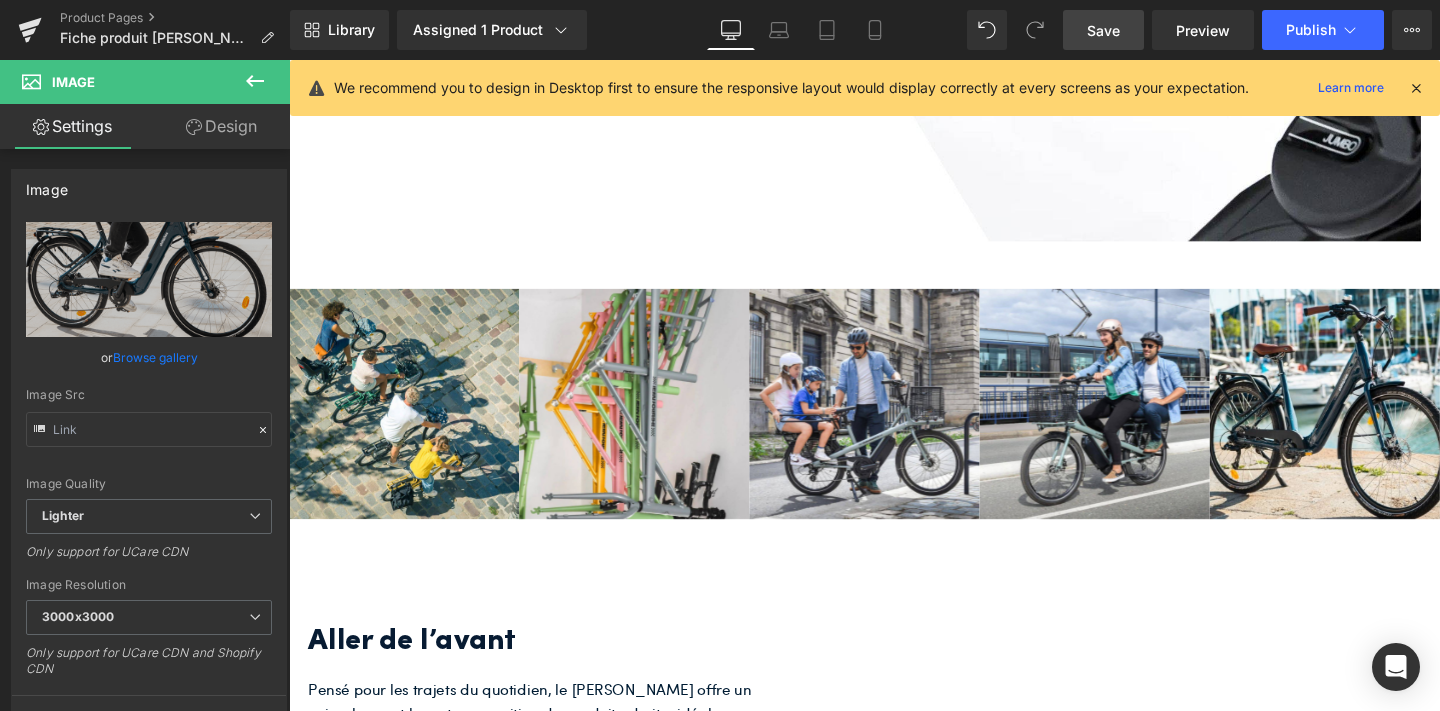 scroll, scrollTop: 3964, scrollLeft: 0, axis: vertical 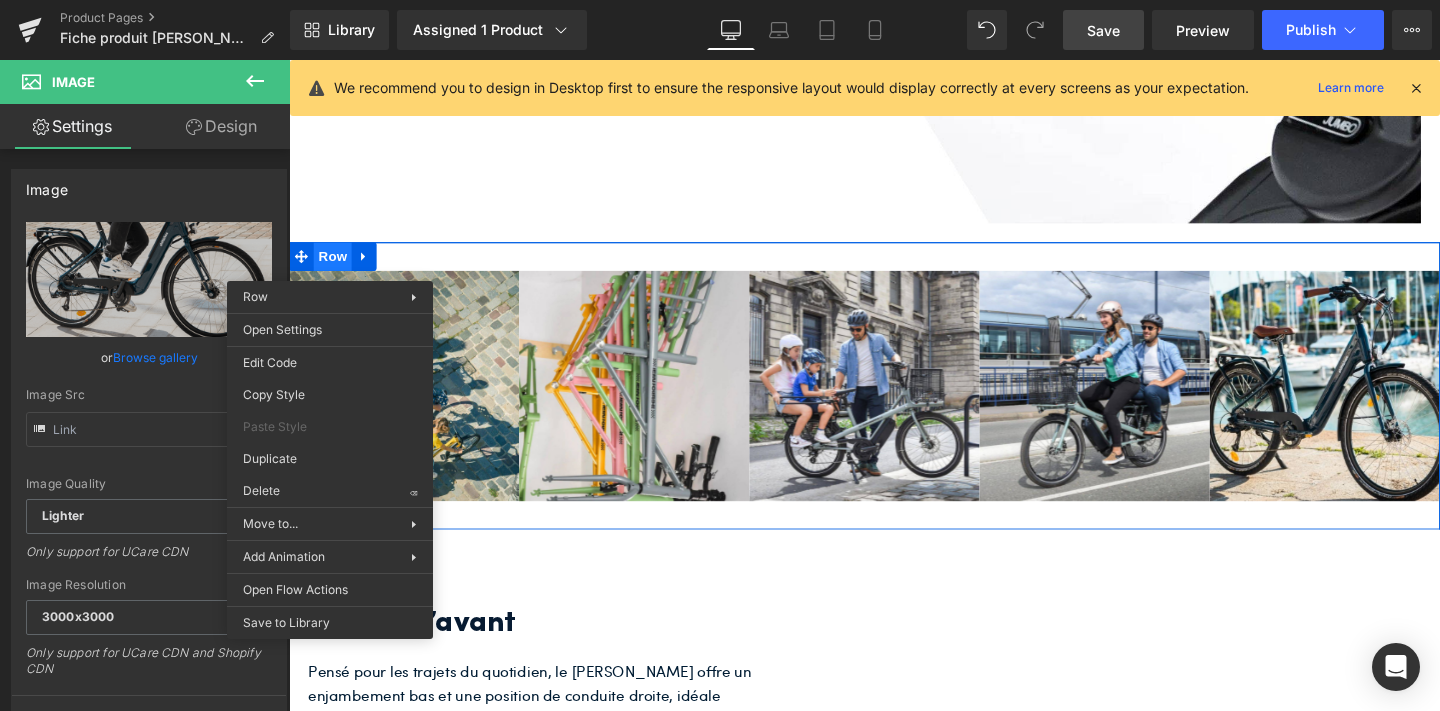 click on "Row" at bounding box center (335, 267) 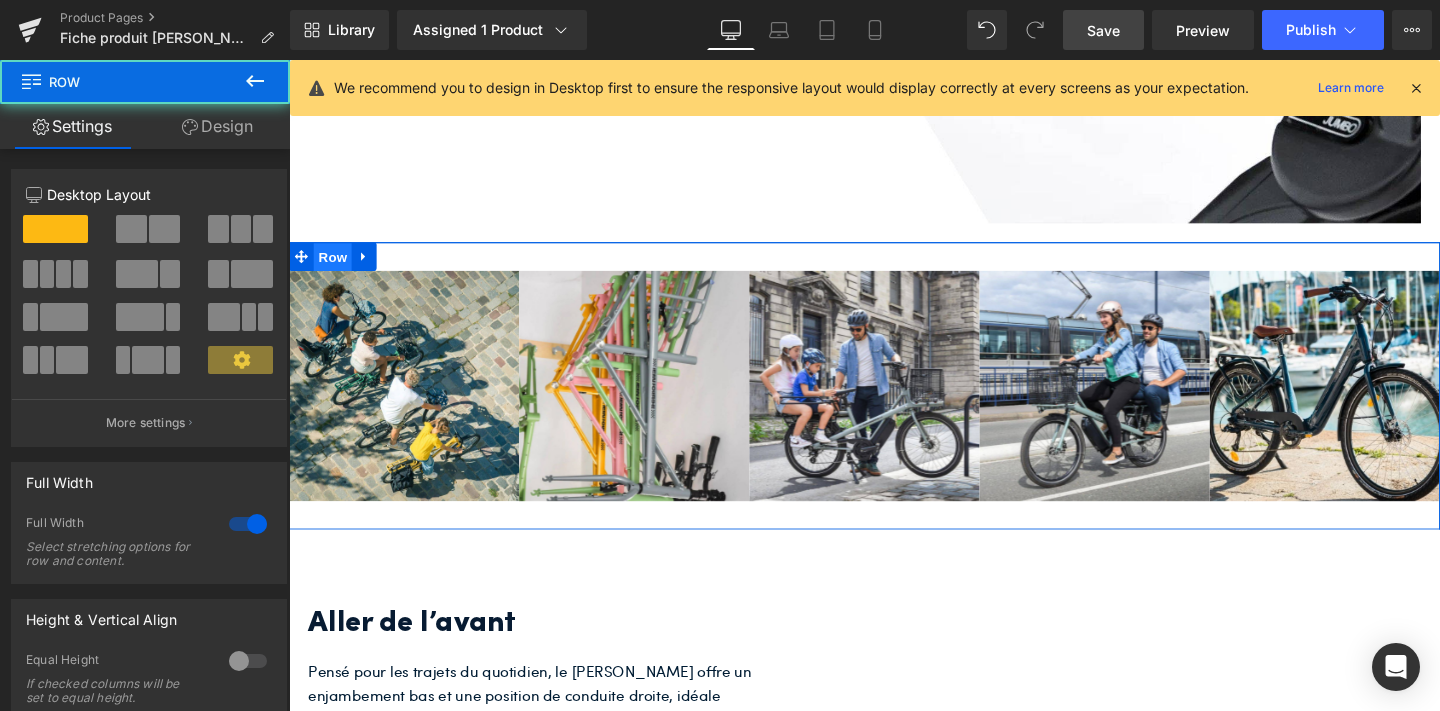 click on "Row" at bounding box center [335, 268] 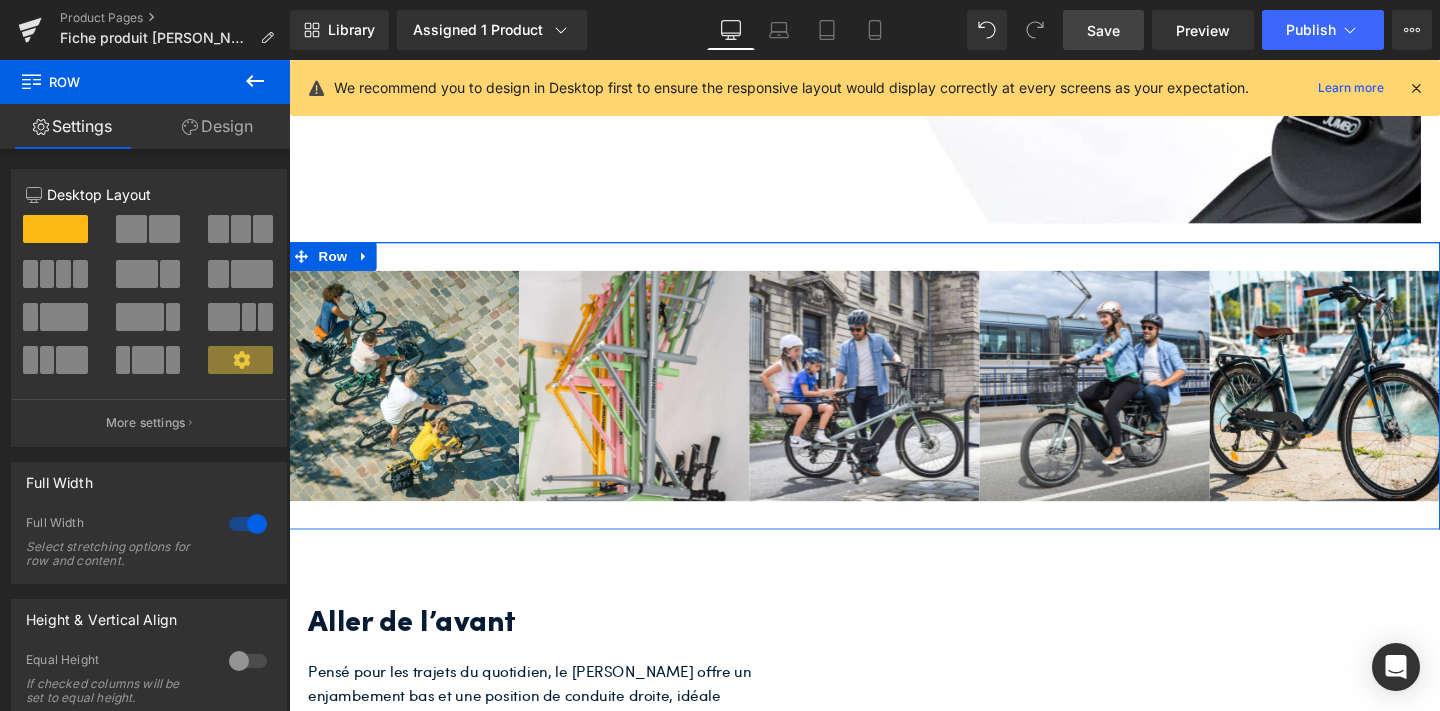 click on "Design" at bounding box center (217, 126) 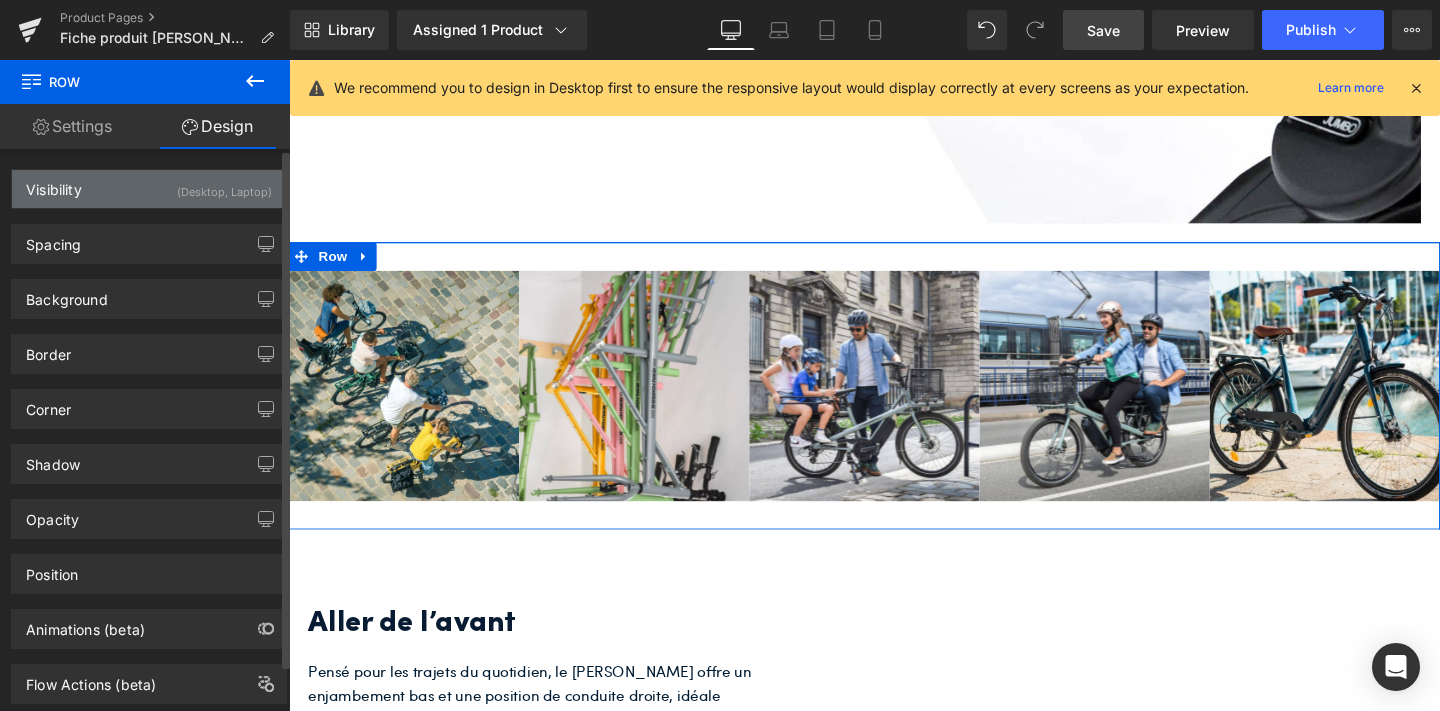 click on "(Desktop, Laptop)" at bounding box center (224, 186) 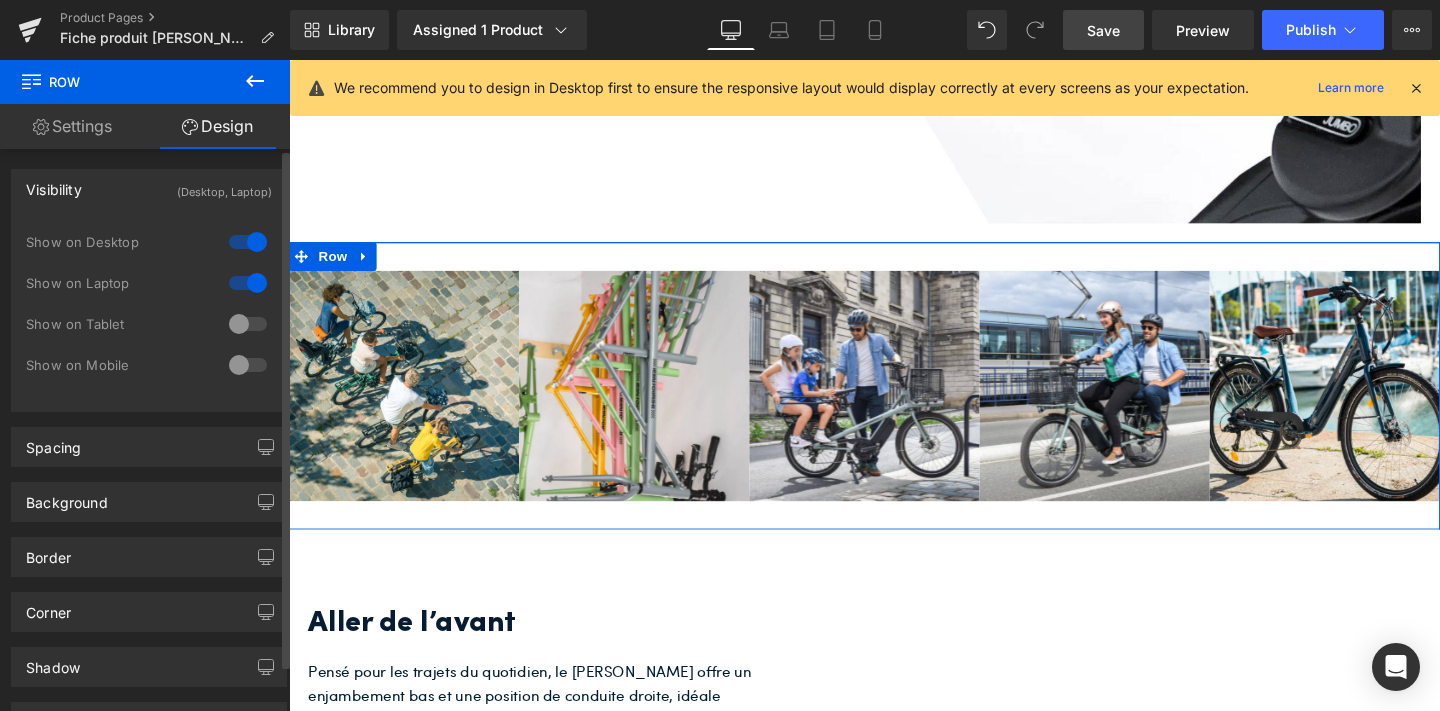 click at bounding box center (248, 324) 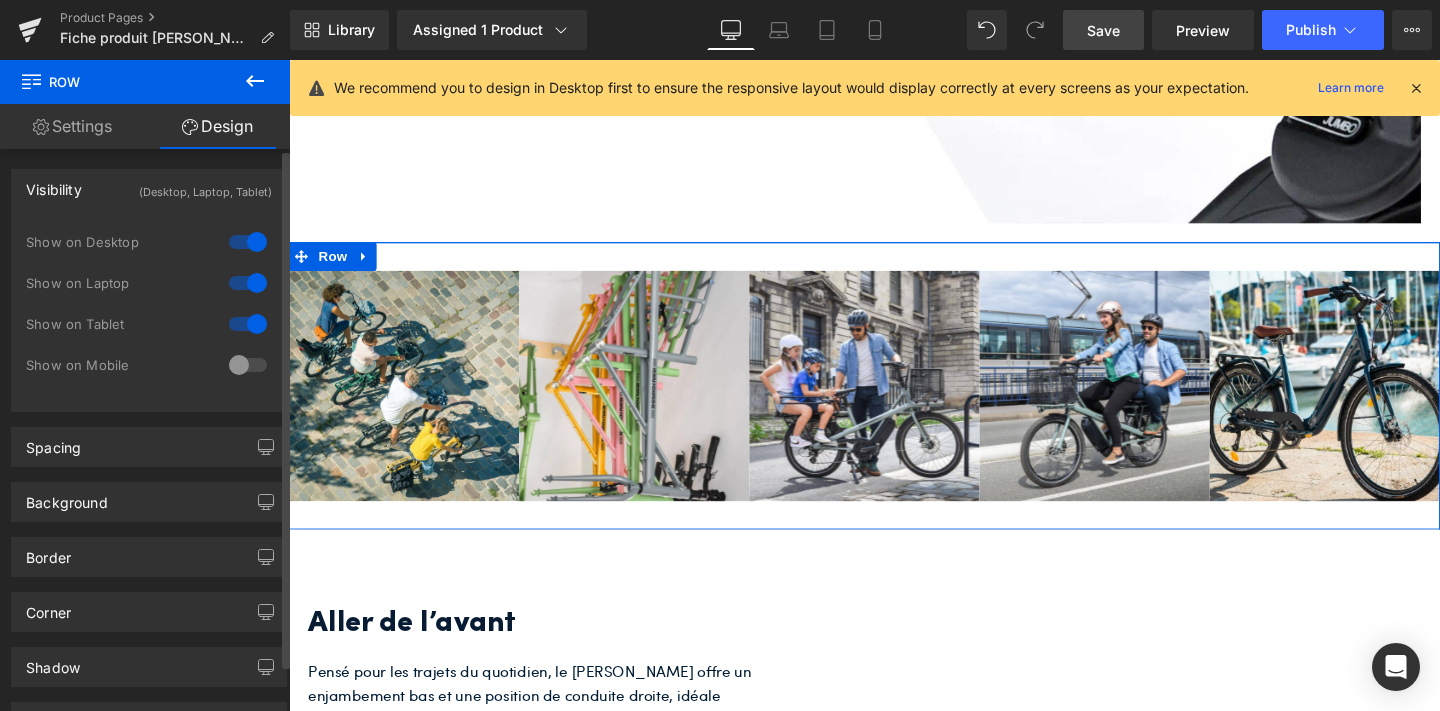 click at bounding box center [248, 365] 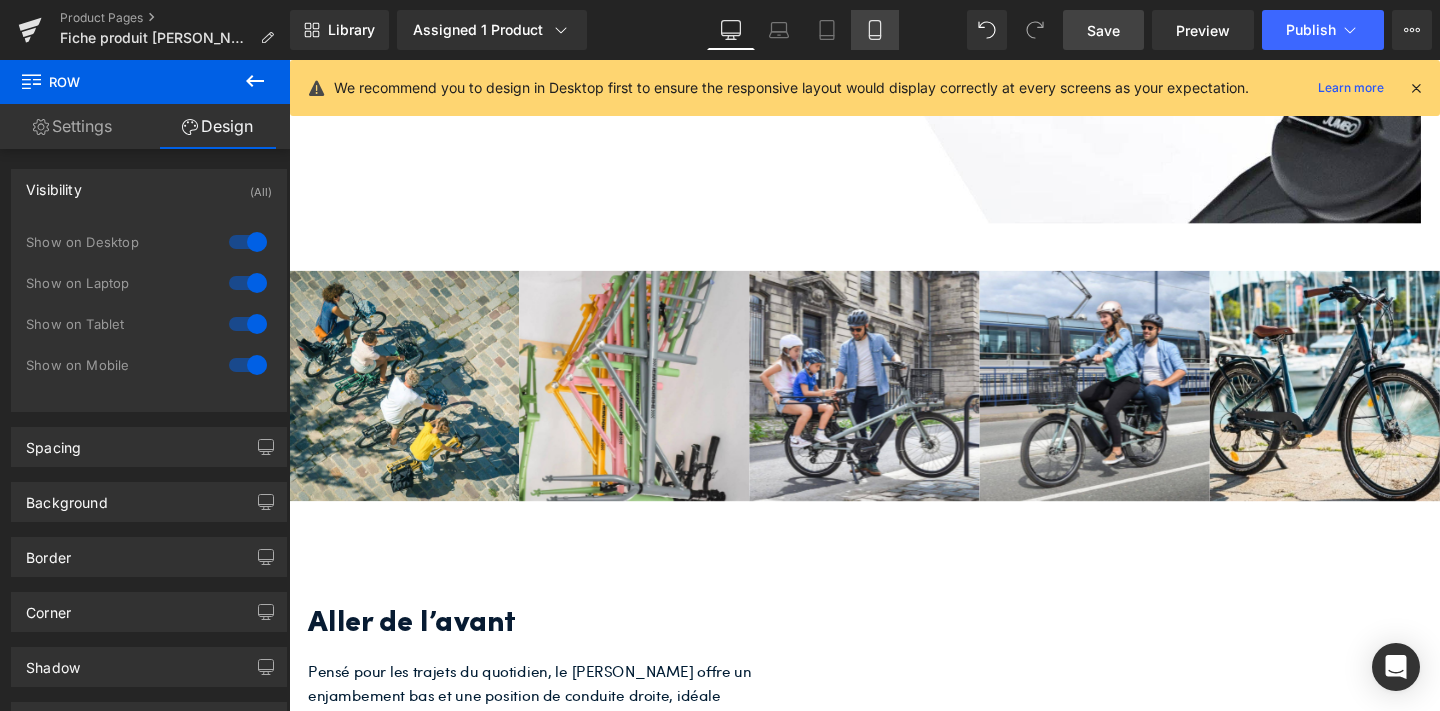 click on "Mobile" at bounding box center (875, 30) 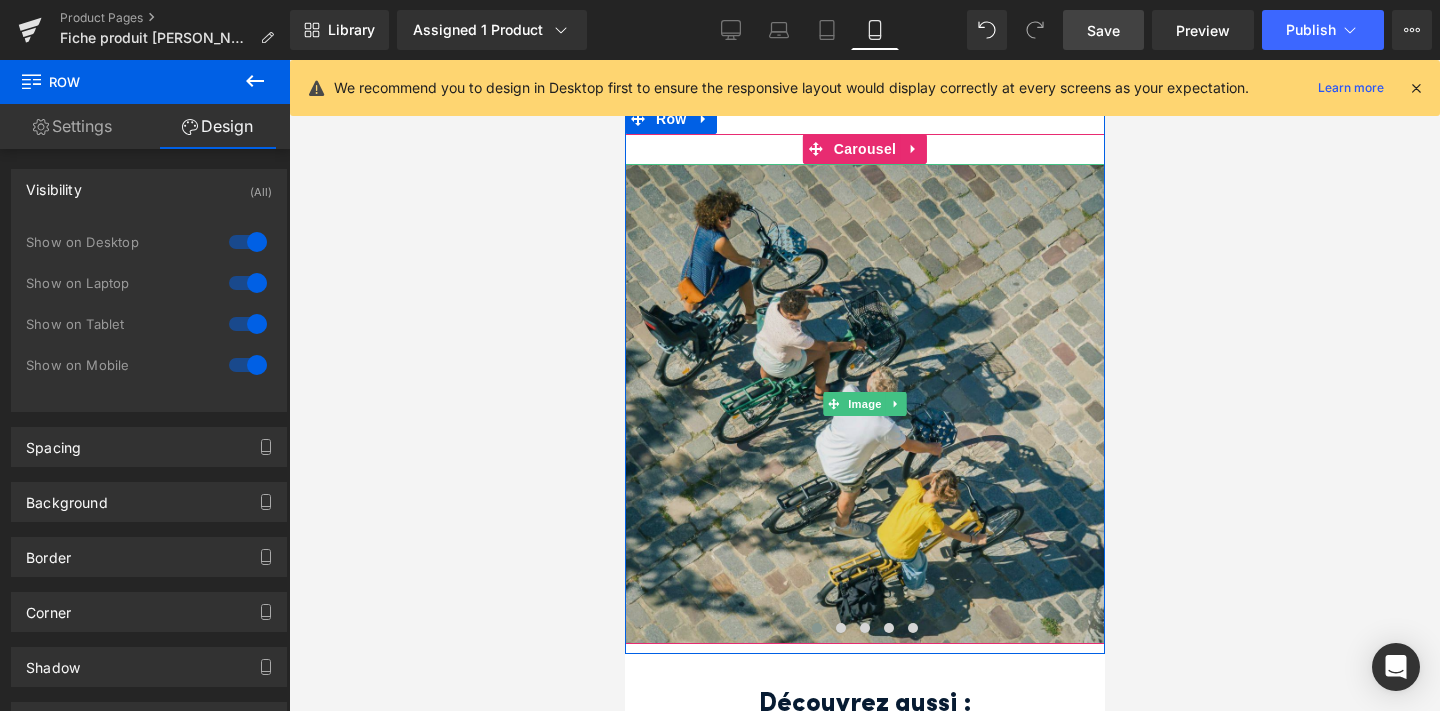 scroll, scrollTop: 2077, scrollLeft: 0, axis: vertical 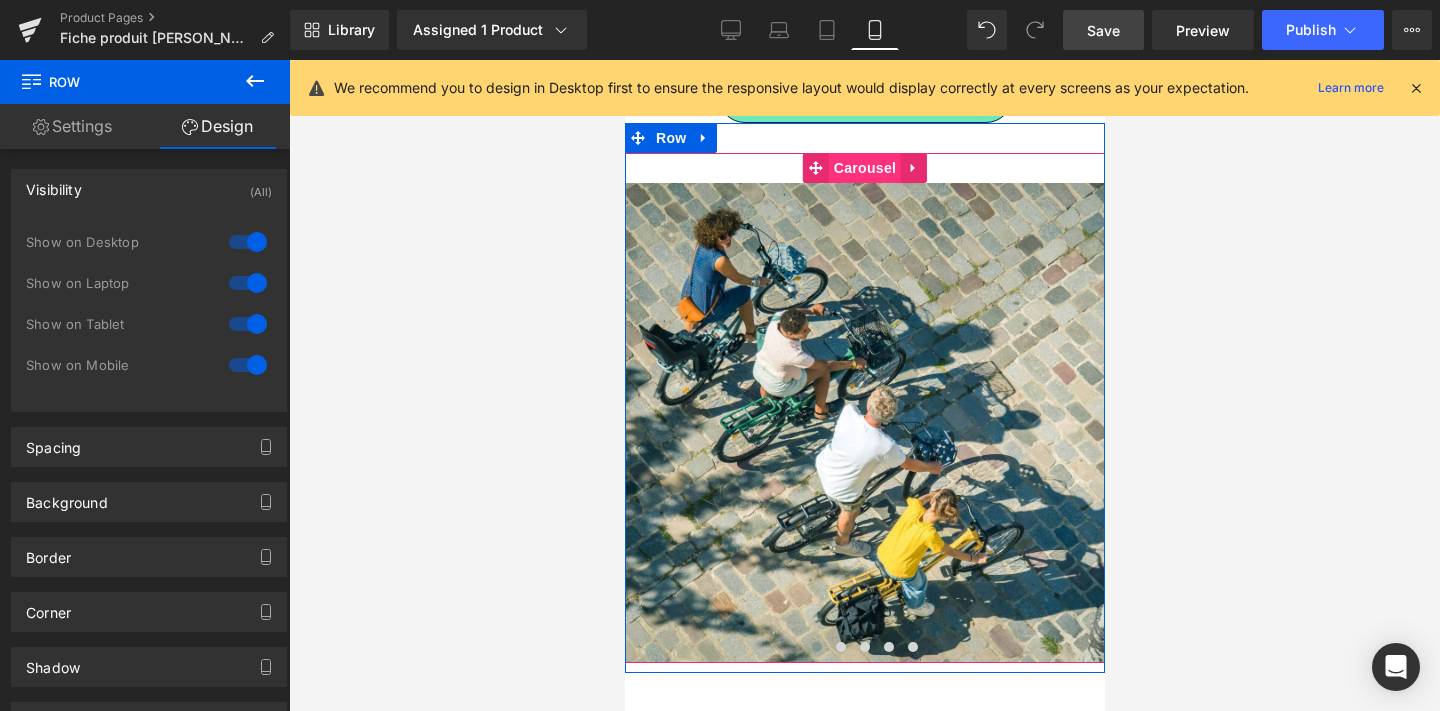 click on "Carousel" at bounding box center [864, 168] 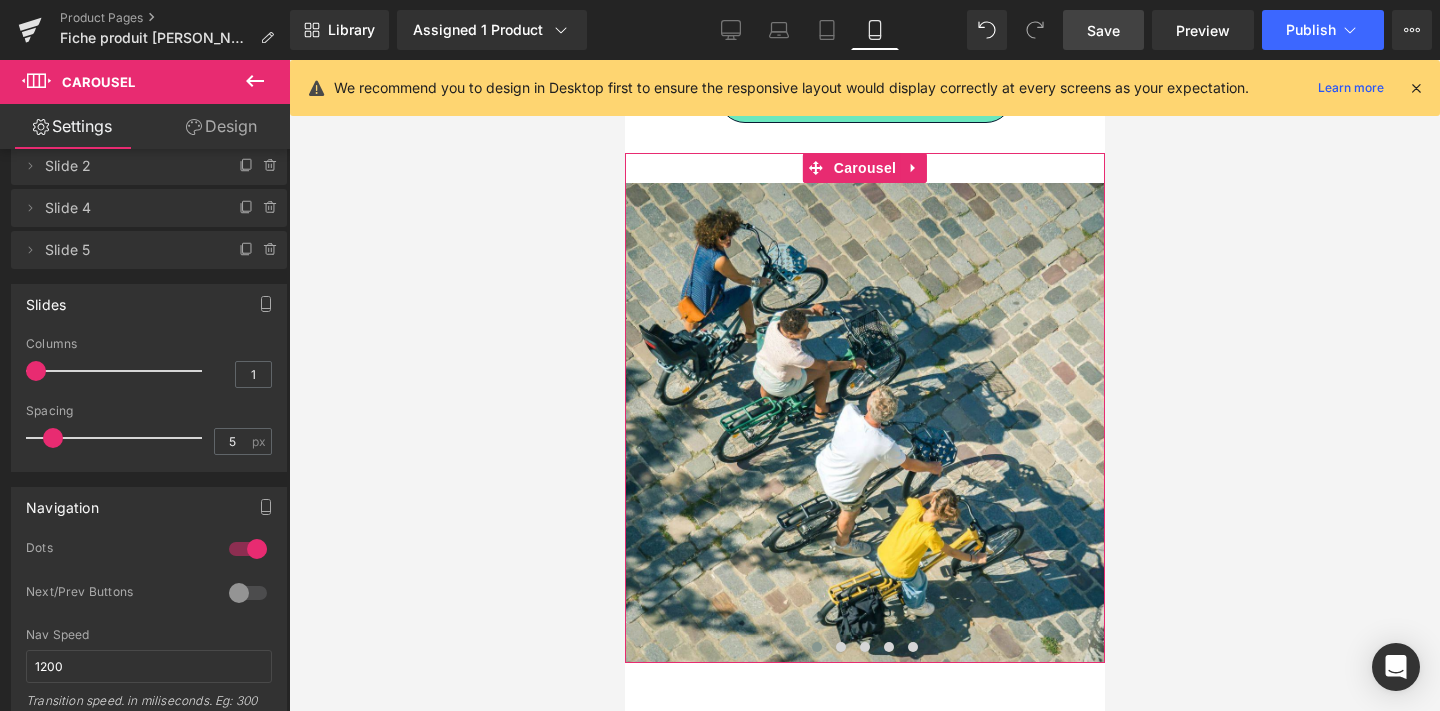 scroll, scrollTop: 130, scrollLeft: 0, axis: vertical 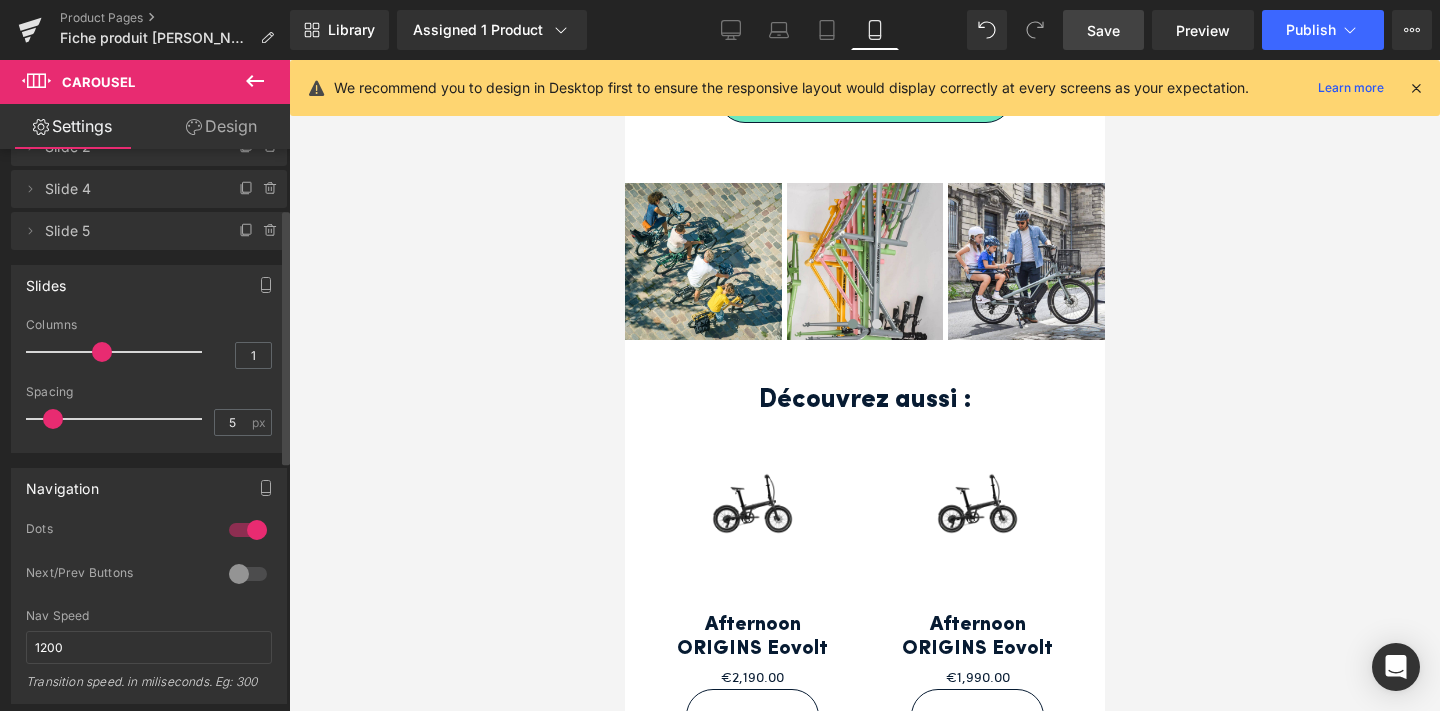 drag, startPoint x: 36, startPoint y: 354, endPoint x: 90, endPoint y: 348, distance: 54.33231 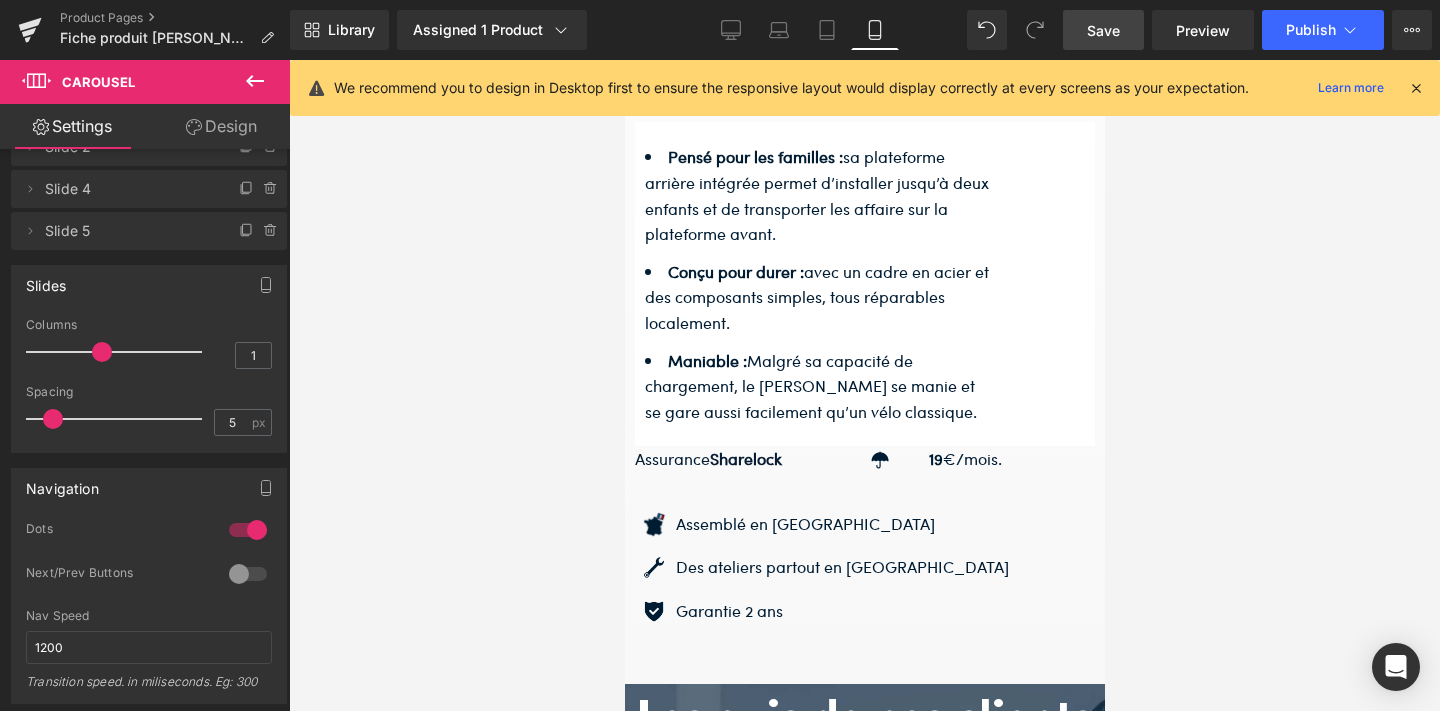 scroll, scrollTop: 819, scrollLeft: 0, axis: vertical 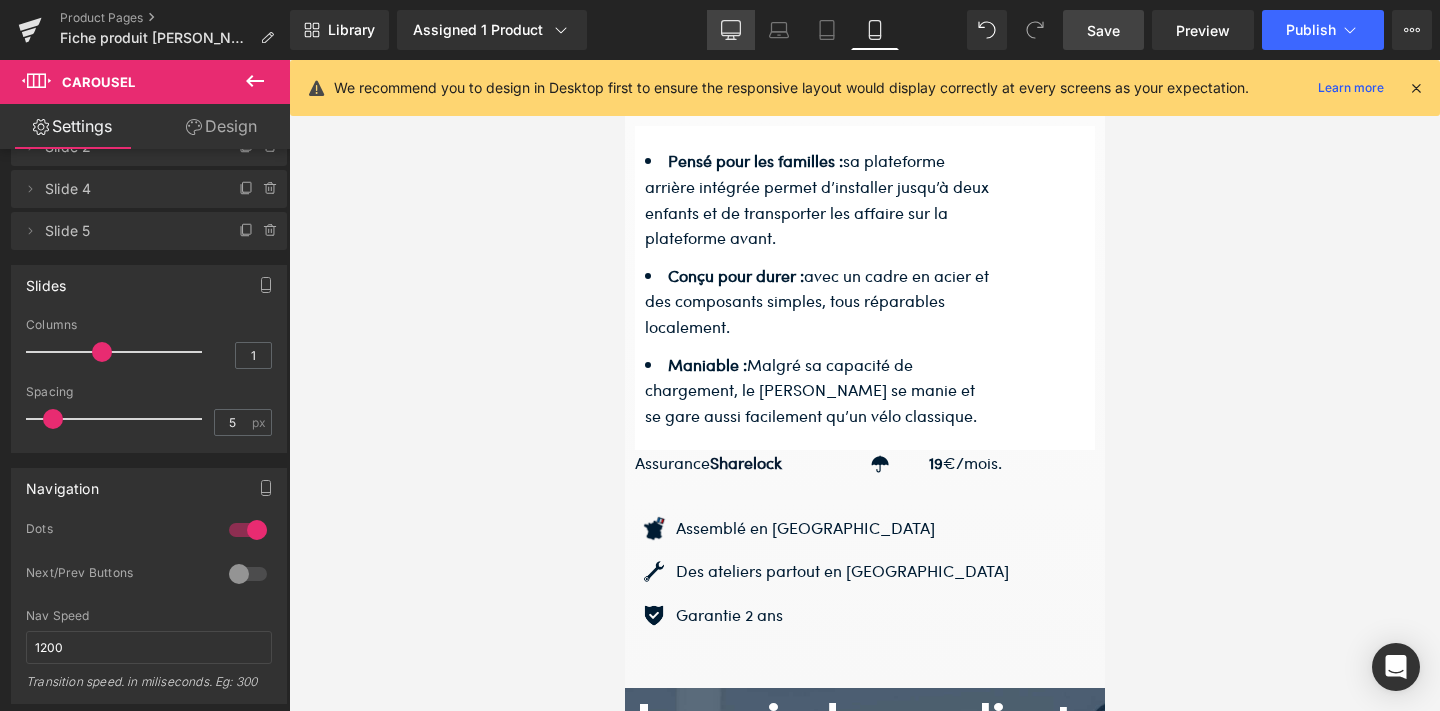 click 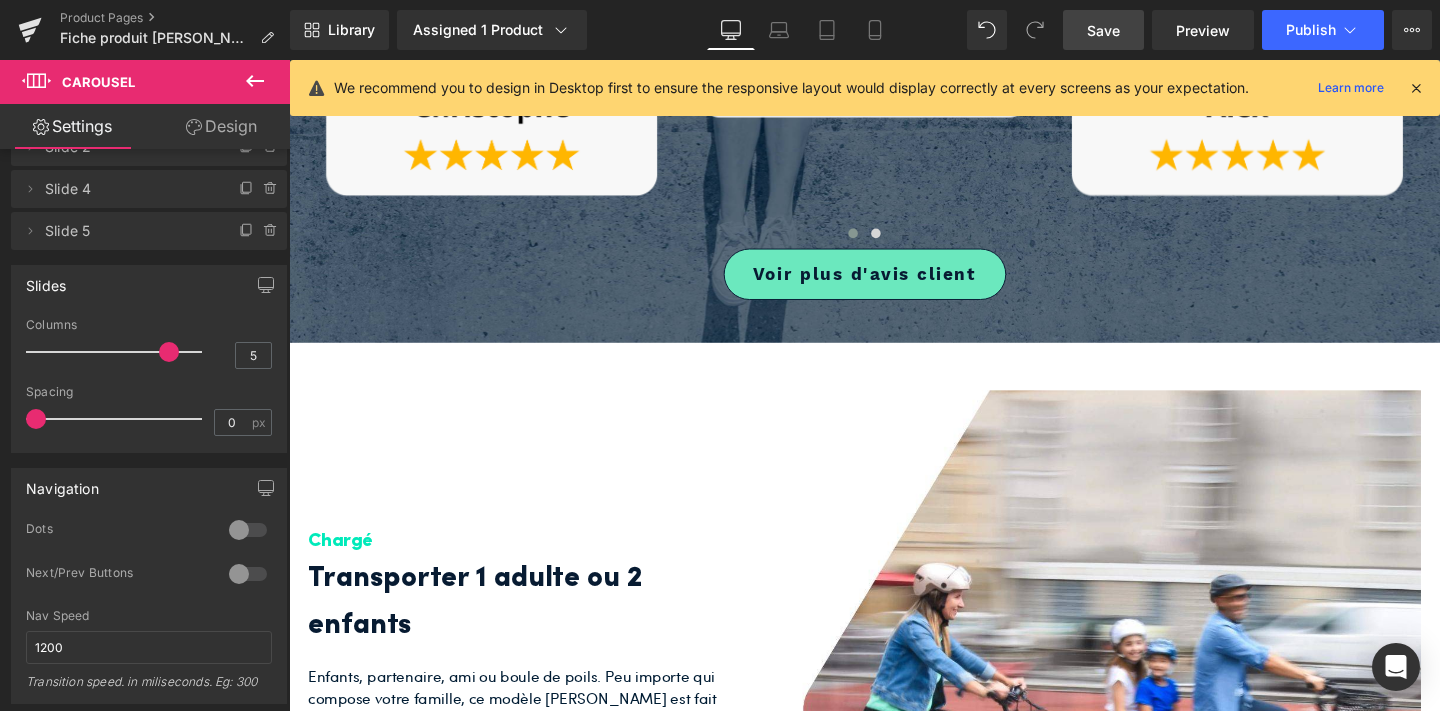 scroll, scrollTop: 1670, scrollLeft: 0, axis: vertical 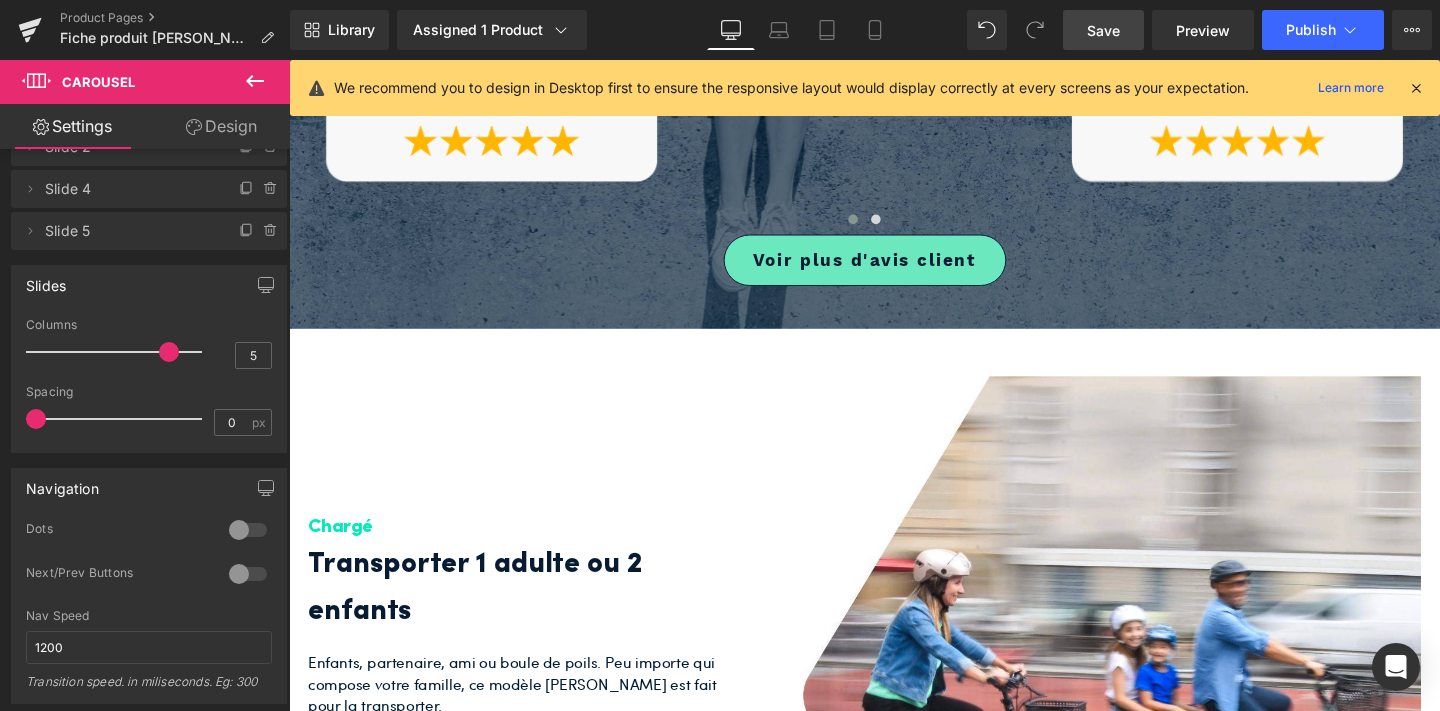click on "Chargé" at bounding box center (544, 506) 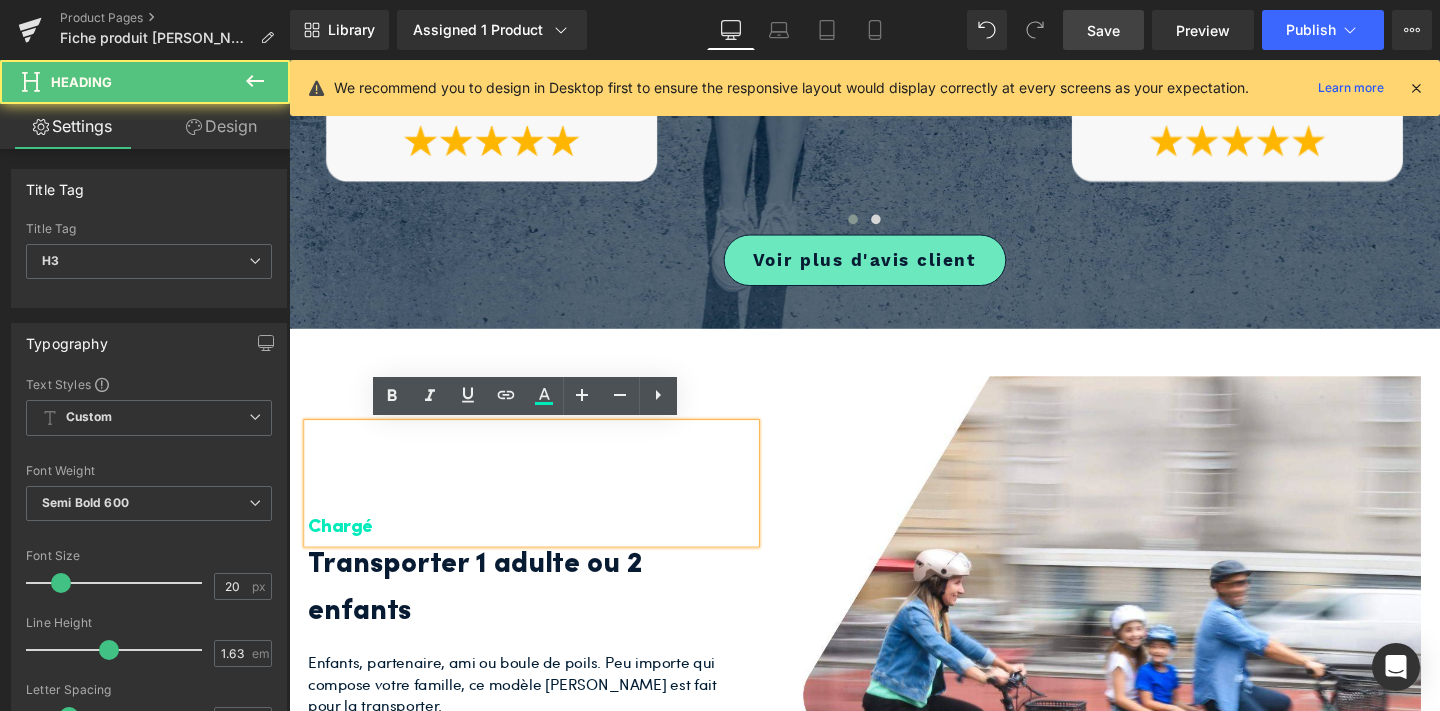 click on "Chargé Heading         Transporter 1 adulte ou 2 enfants Heading         Enfants, partenaire, ami ou boule de poils. Peu importe qui compose votre famille, ce modèle Jean Fourche est fait pour la transporter. Son porte-bagage allongé peut accueillir 70 kg à l’arrière, soit un adulte ou deux enfants. Jean Fourche propose toute une gamme d’accessoires (pare-jupes, cale pieds, banquettes...), pour personnaliser votre biplace en fonction de vos trajets quotidiens. Capacité de charge totale : 85 kg (hors poids du pilote). Text Block
Acheter
(P) Cart Button
Product" at bounding box center [544, 749] 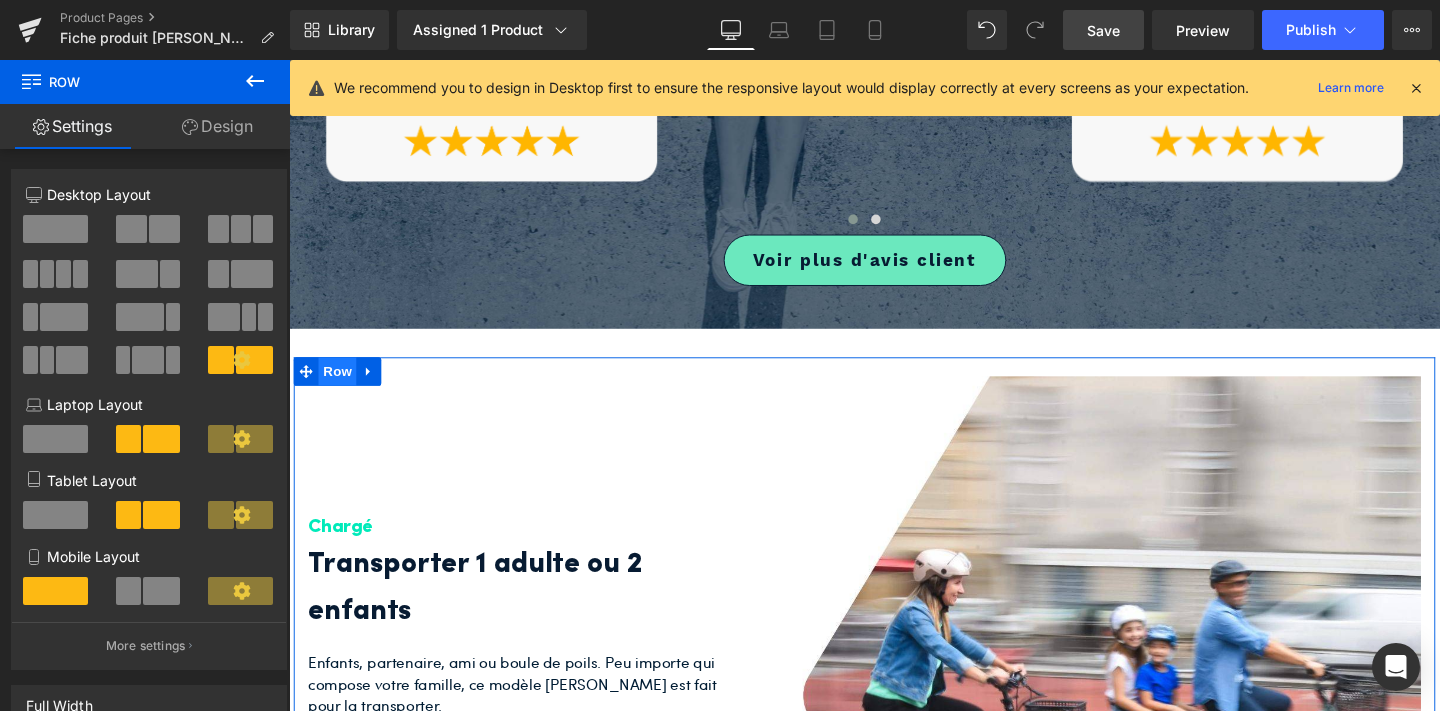 click on "Row" at bounding box center (340, 388) 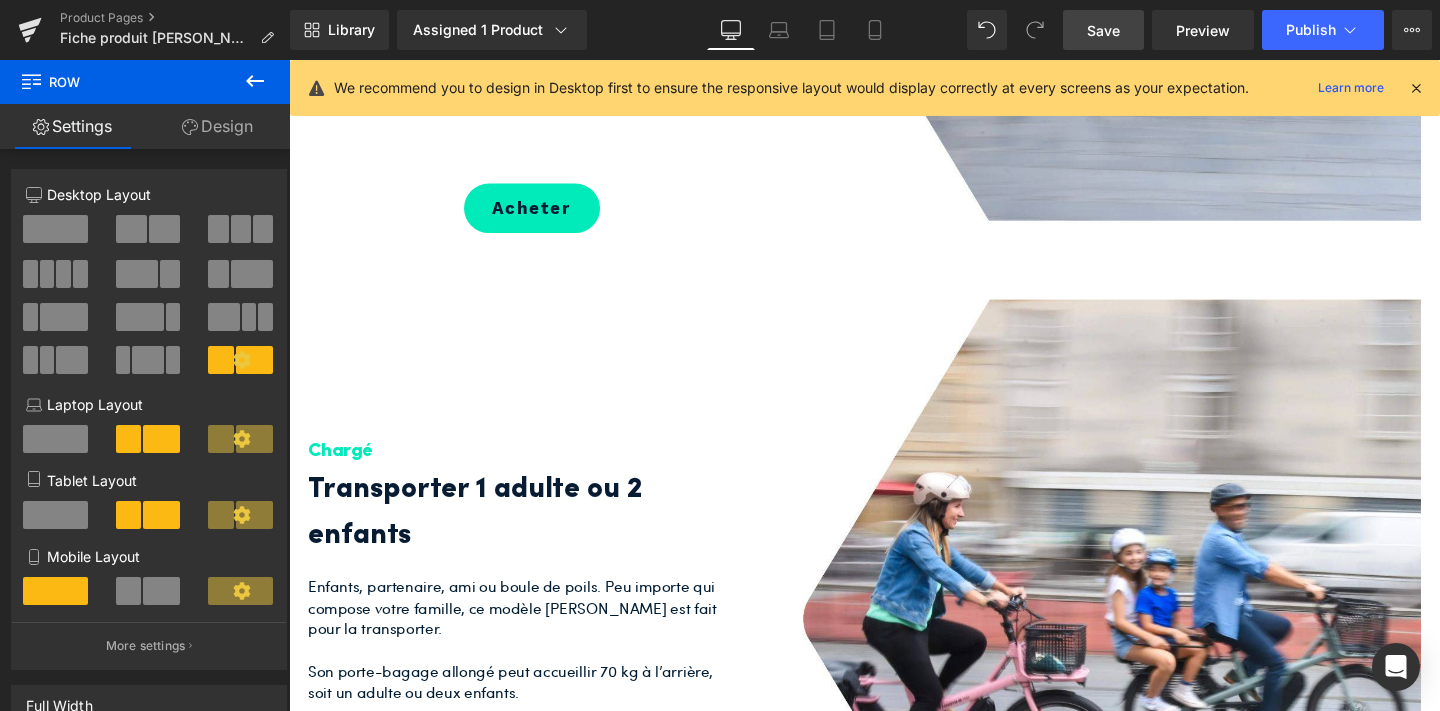 scroll, scrollTop: 2479, scrollLeft: 0, axis: vertical 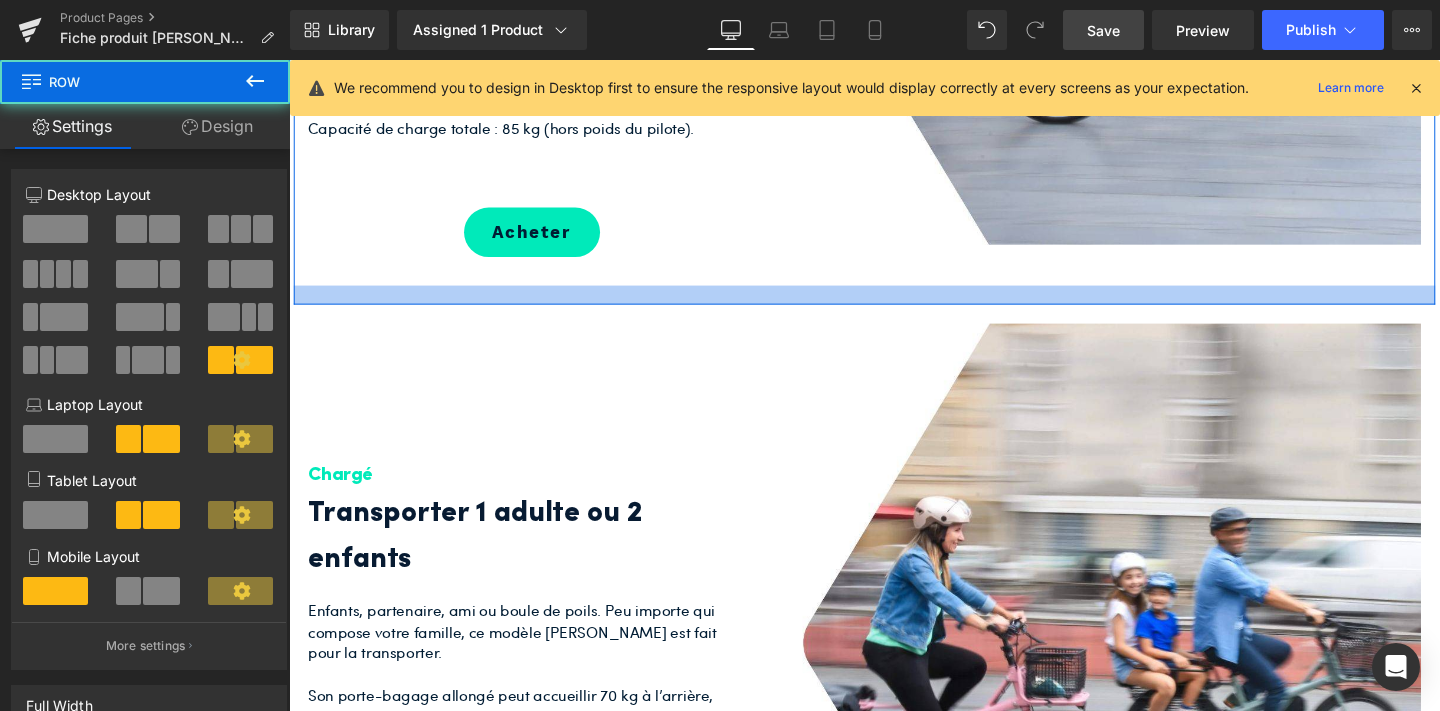 click on "Chargé Heading         Transporter 1 adulte ou 2 enfants Heading         Enfants, partenaire, ami ou boule de poils. Peu importe qui compose votre famille, ce modèle Jean Fourche est fait pour la transporter. Son porte-bagage allongé peut accueillir 70 kg à l’arrière, soit un adulte ou deux enfants. Jean Fourche propose toute une gamme d’accessoires (pare-jupes, cale pieds, banquettes...), pour personnaliser votre biplace en fonction de vos trajets quotidiens. Capacité de charge totale : 85 kg (hors poids du pilote). Text Block
Acheter
(P) Cart Button
Product         Image         Row" at bounding box center [894, -60] 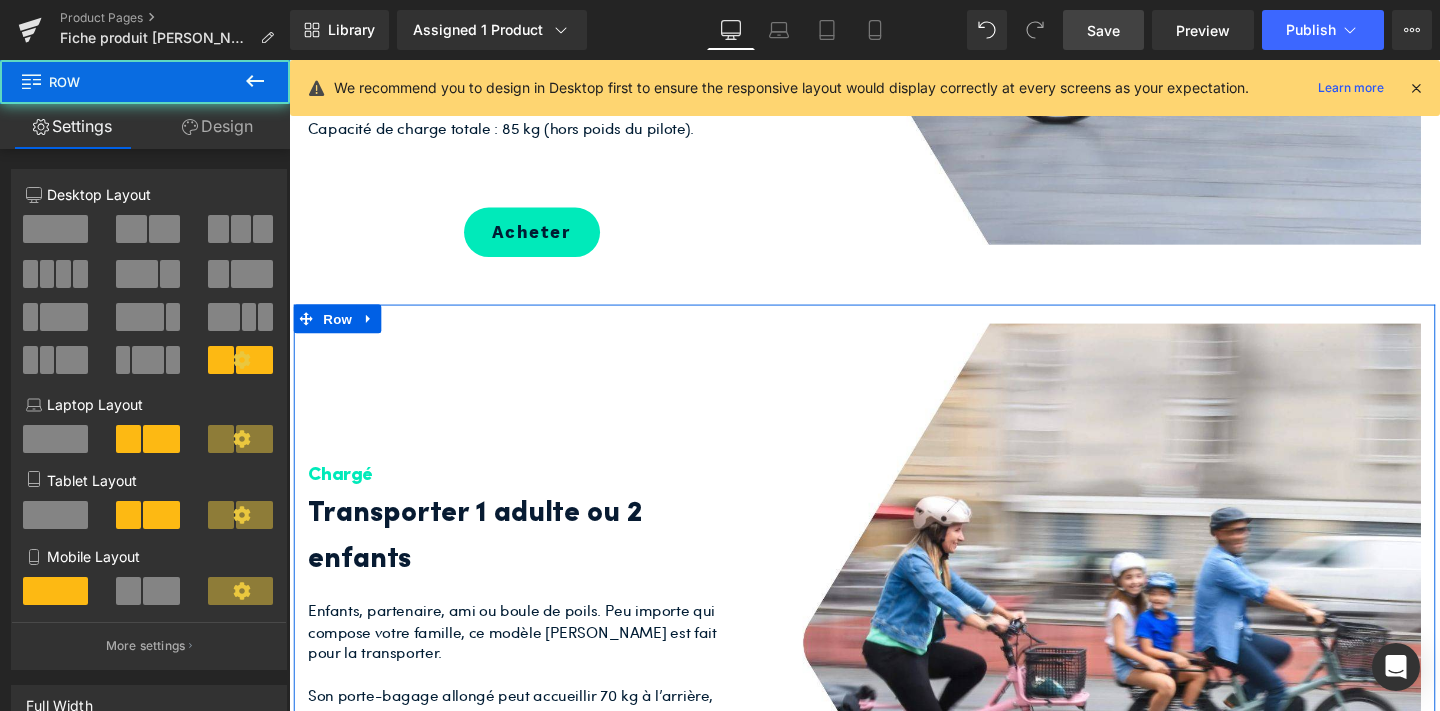 click on "Chargé Heading         Transporter 1 adulte ou 2 enfants Heading         Enfants, partenaire, ami ou boule de poils. Peu importe qui compose votre famille, ce modèle Jean Fourche est fait pour la transporter. Son porte-bagage allongé peut accueillir 70 kg à l’arrière, soit un adulte ou deux enfants. Jean Fourche propose toute une gamme d’accessoires (pare-jupes, cale pieds, banquettes...), pour personnaliser votre biplace en fonction de vos trajets quotidiens. Capacité de charge totale : 85 kg (hors poids du pilote). Text Block
Acheter
(P) Cart Button
Product" at bounding box center (544, 693) 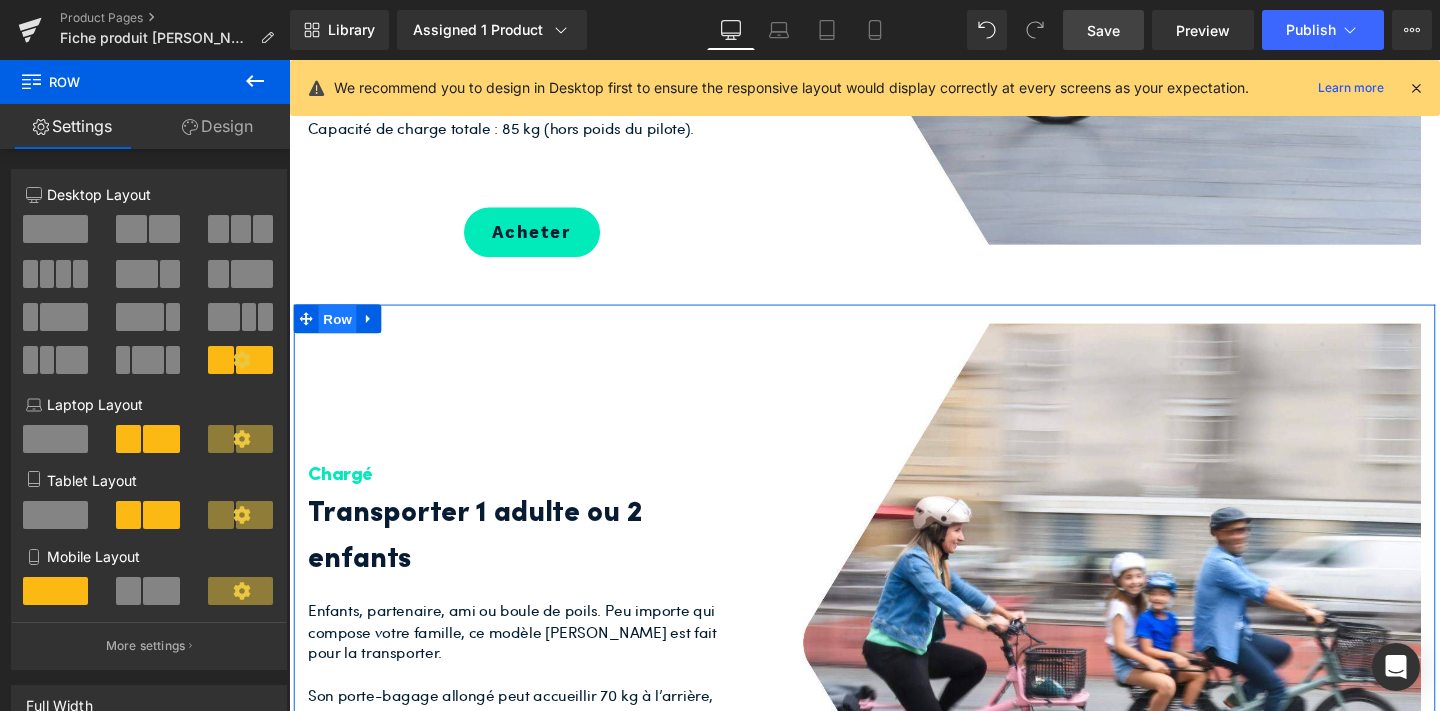 click on "Row" at bounding box center (340, 332) 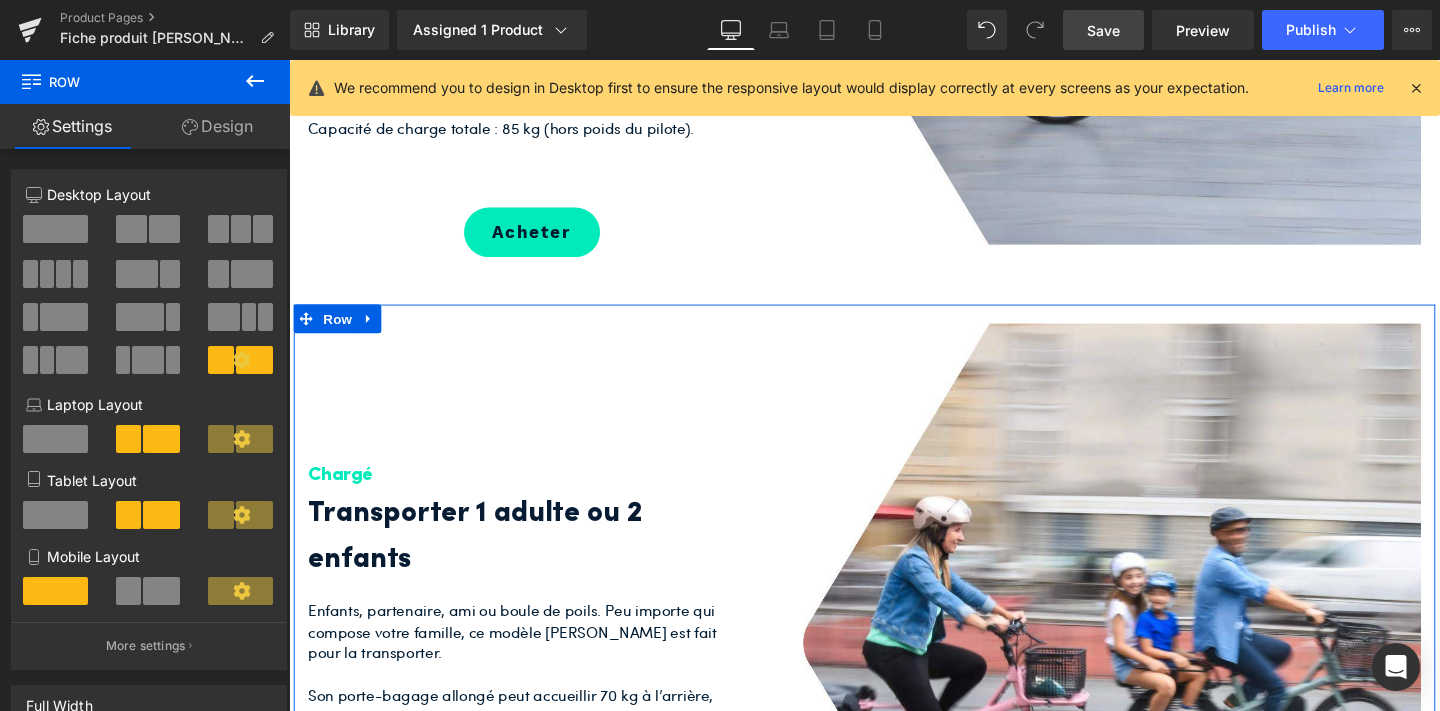 click on "Design" at bounding box center [217, 126] 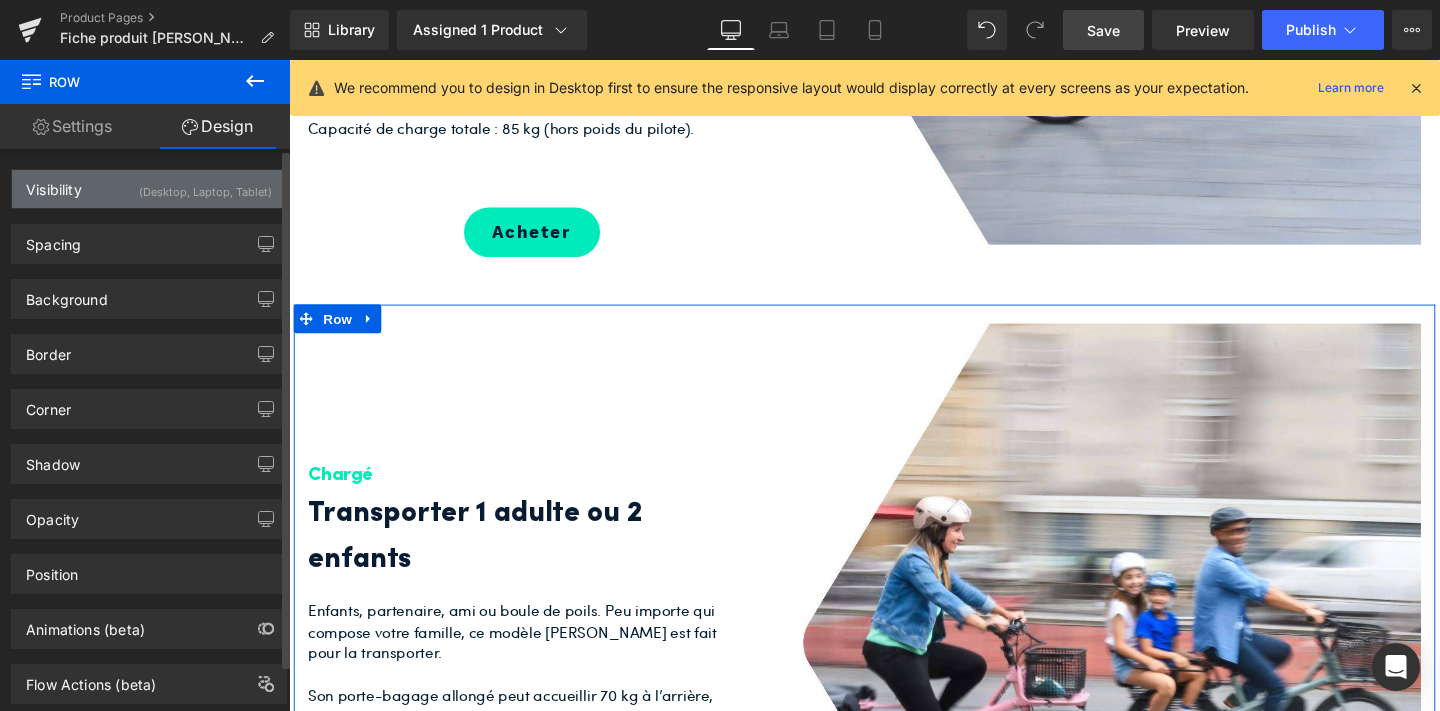 click on "(Desktop, Laptop, Tablet)" at bounding box center (205, 186) 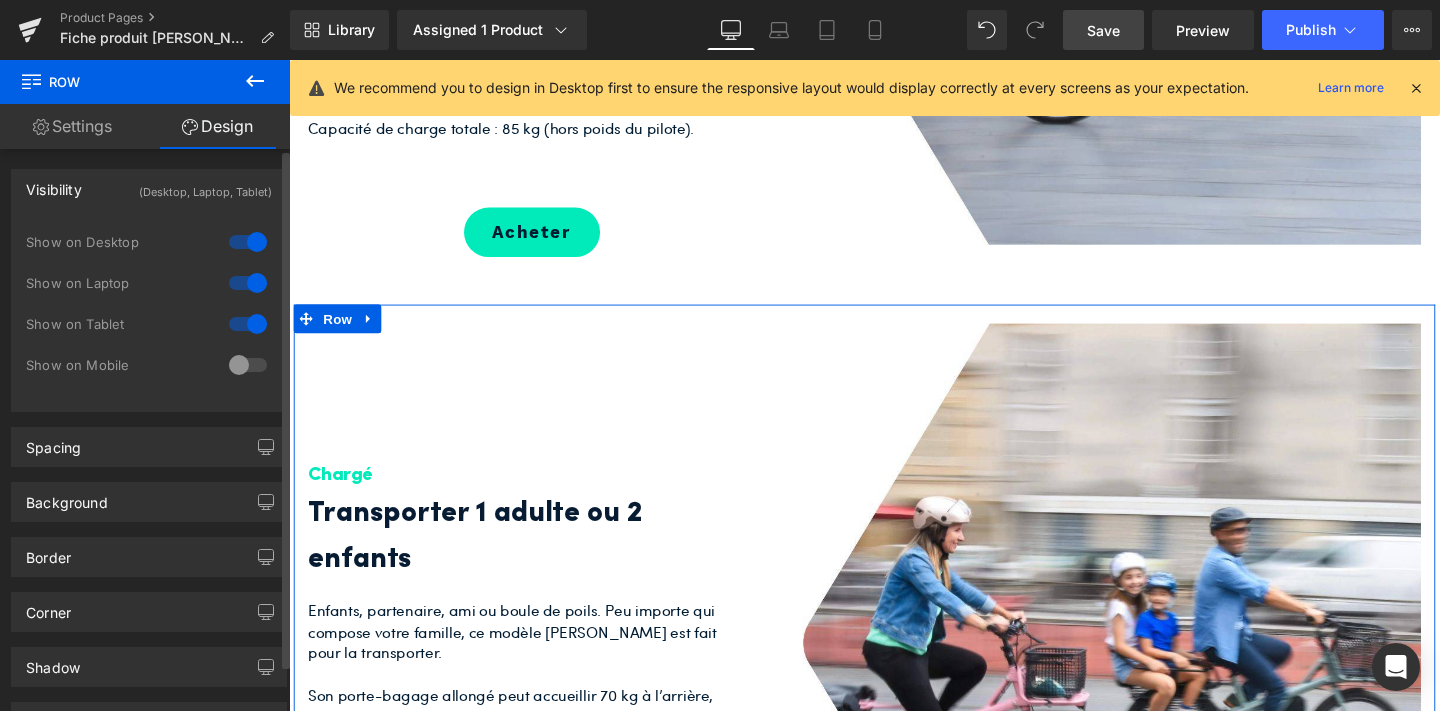 click at bounding box center [248, 365] 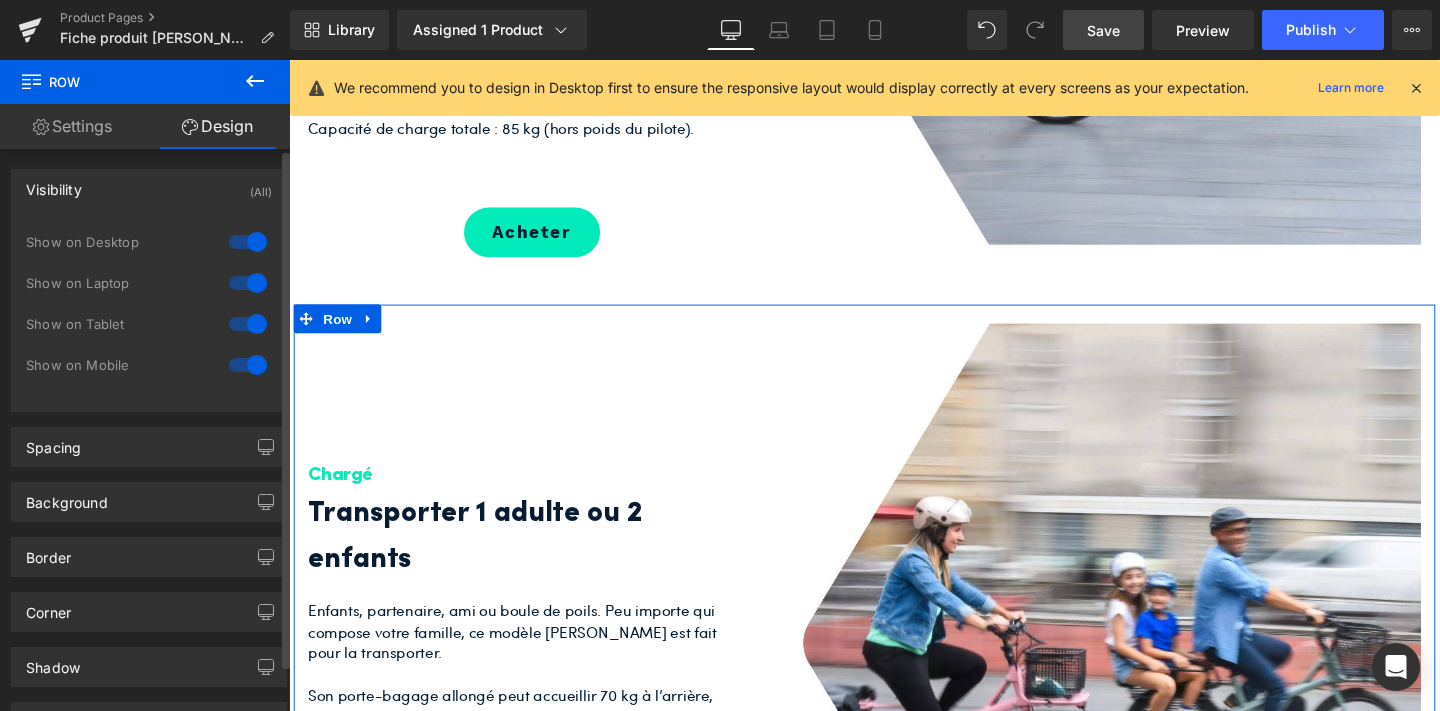 click at bounding box center (248, 324) 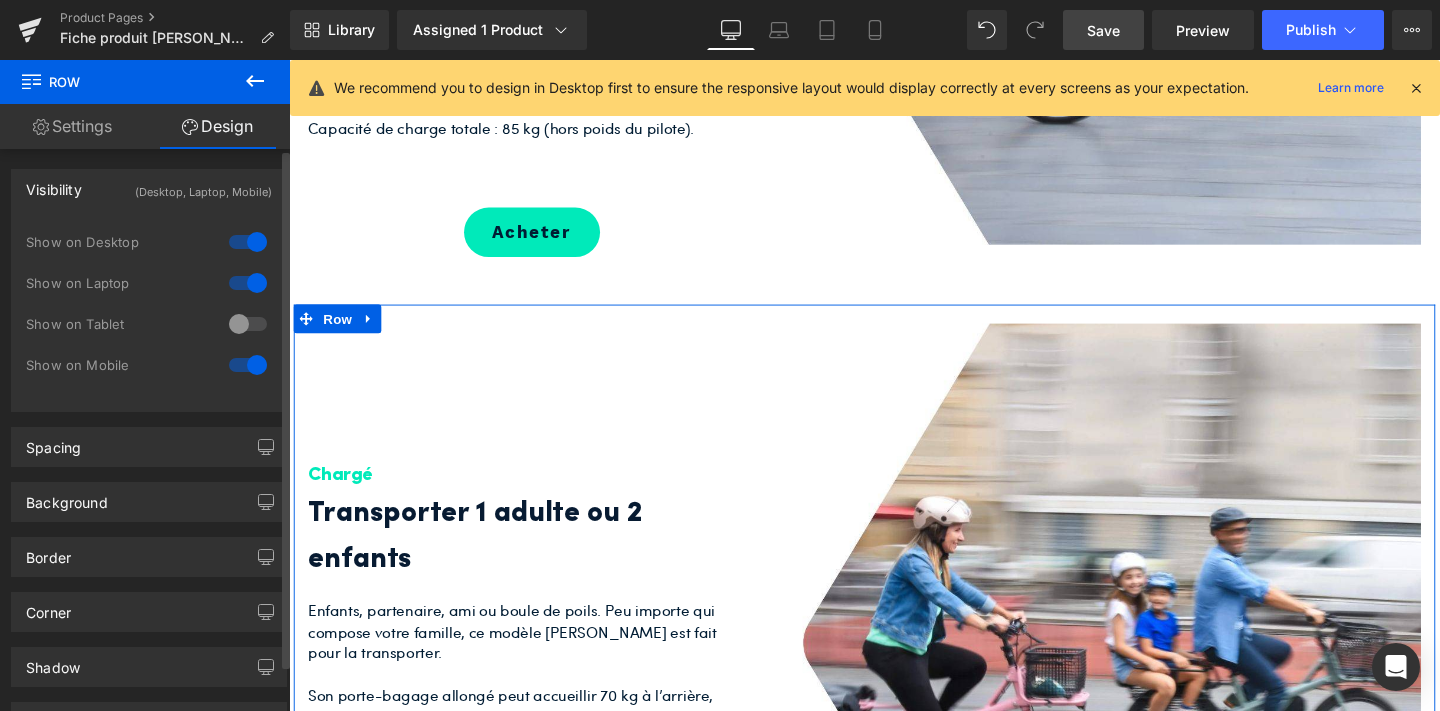 click at bounding box center [248, 283] 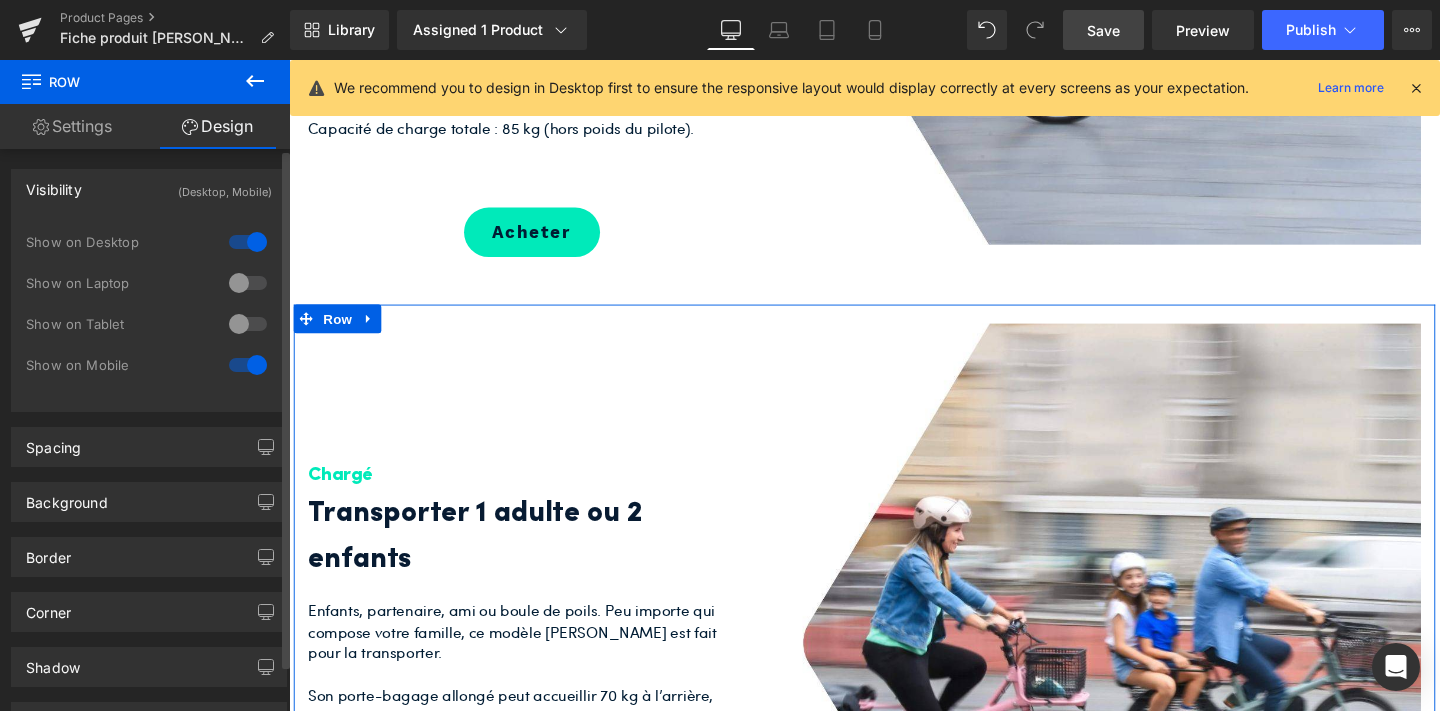 click at bounding box center [248, 242] 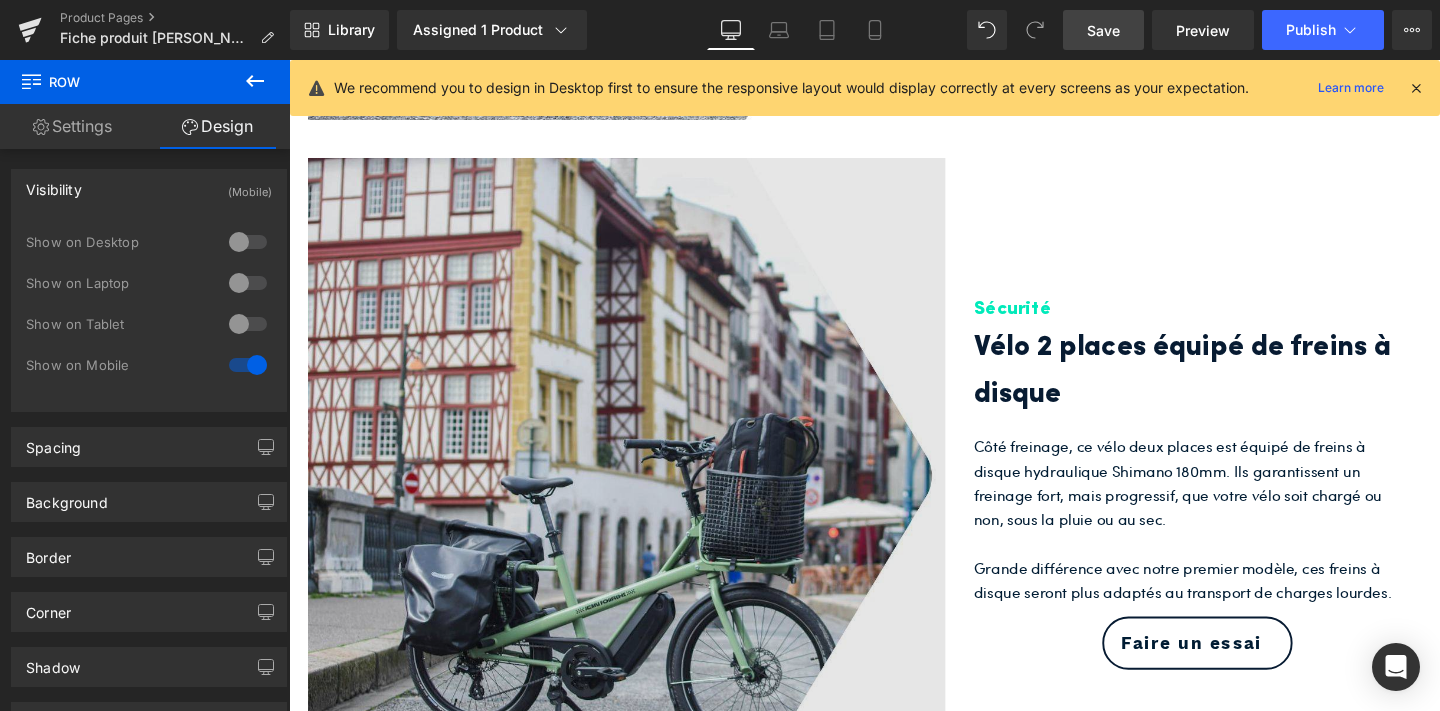 scroll, scrollTop: 3366, scrollLeft: 0, axis: vertical 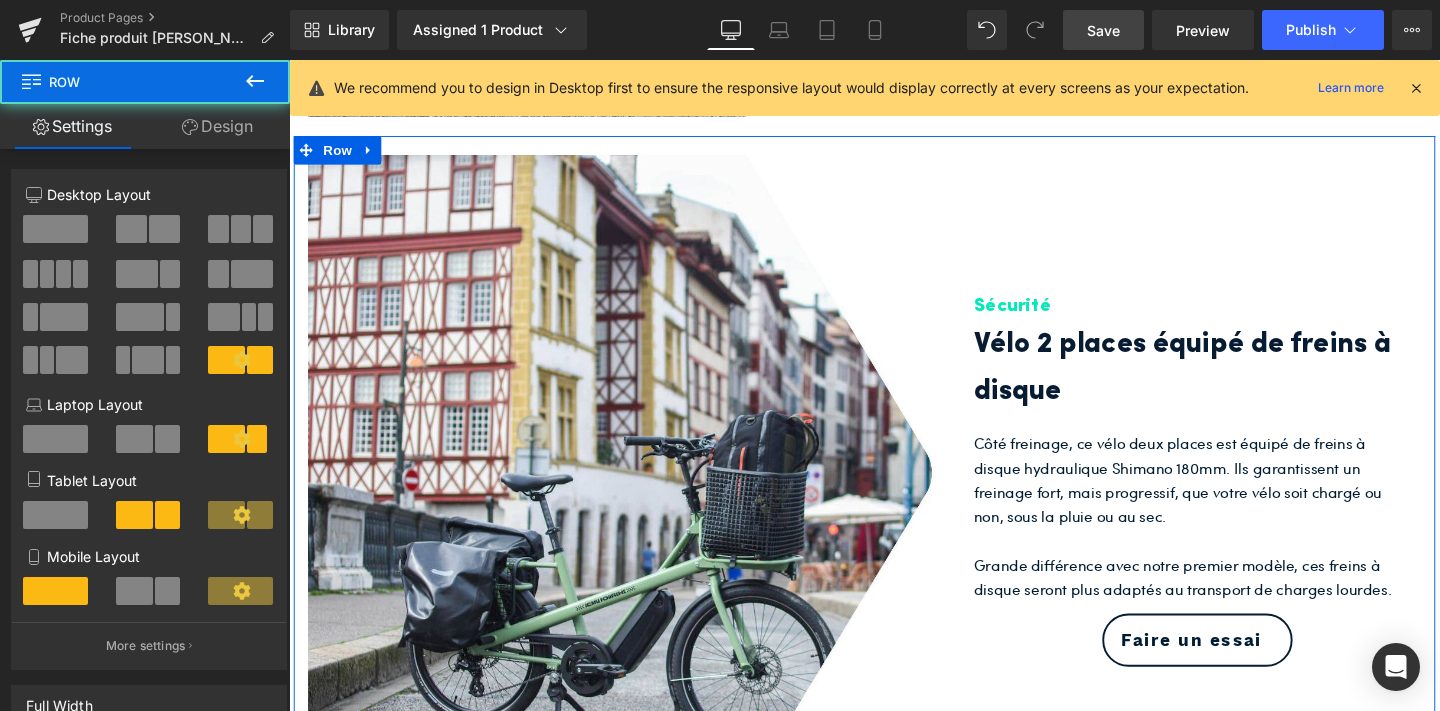 click on "Image         Sécurité Heading         Vélo 2 places équipé de freins à disque Heading         Côté freinage, ce vélo deux places est équipé de freins à disque hydraulique Shimano 180mm. Ils garantissent un freinage fort, mais progressif, que votre vélo soit chargé ou non, sous la pluie ou au sec. Grande différence avec notre premier modèle, ces freins à disque seront plus adaptés au transport de charges lourdes. Text Block         Faire un essai Button         Row" at bounding box center (894, 495) 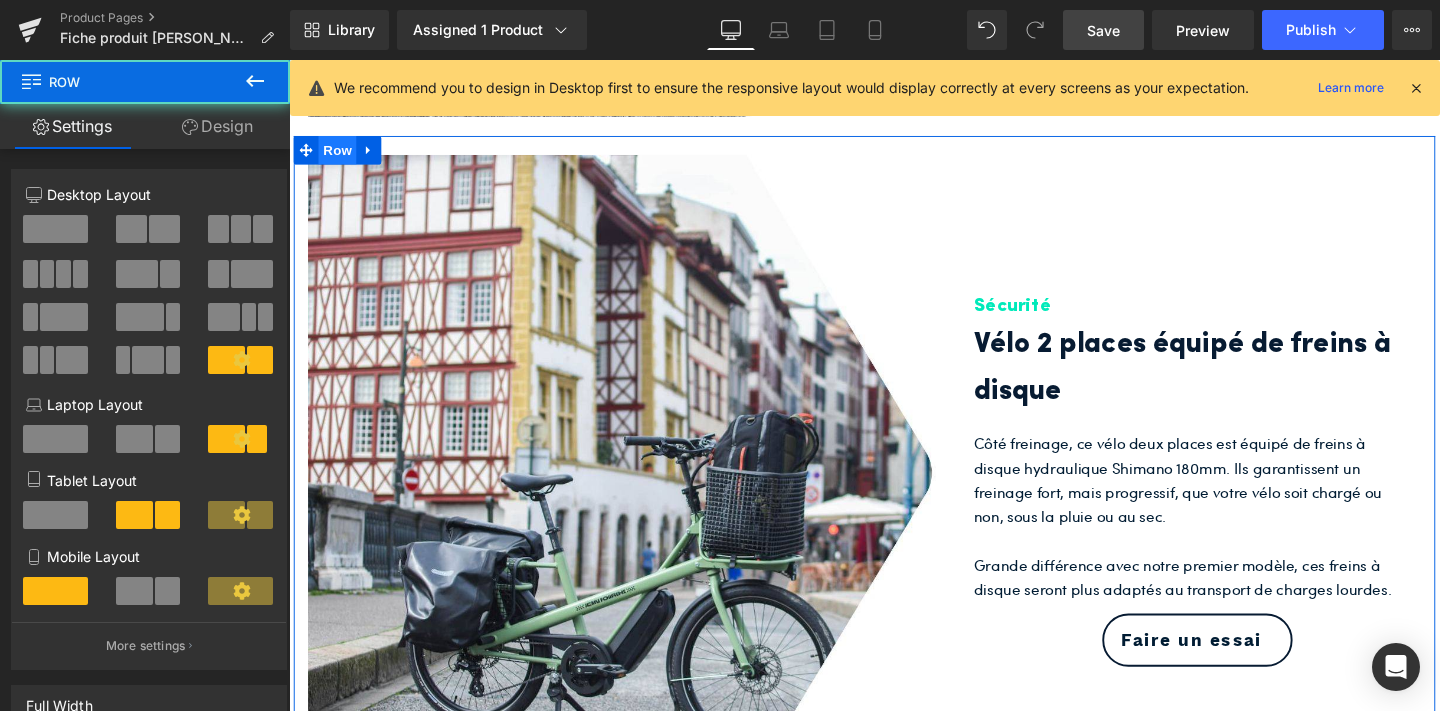 click on "Row" at bounding box center (340, 155) 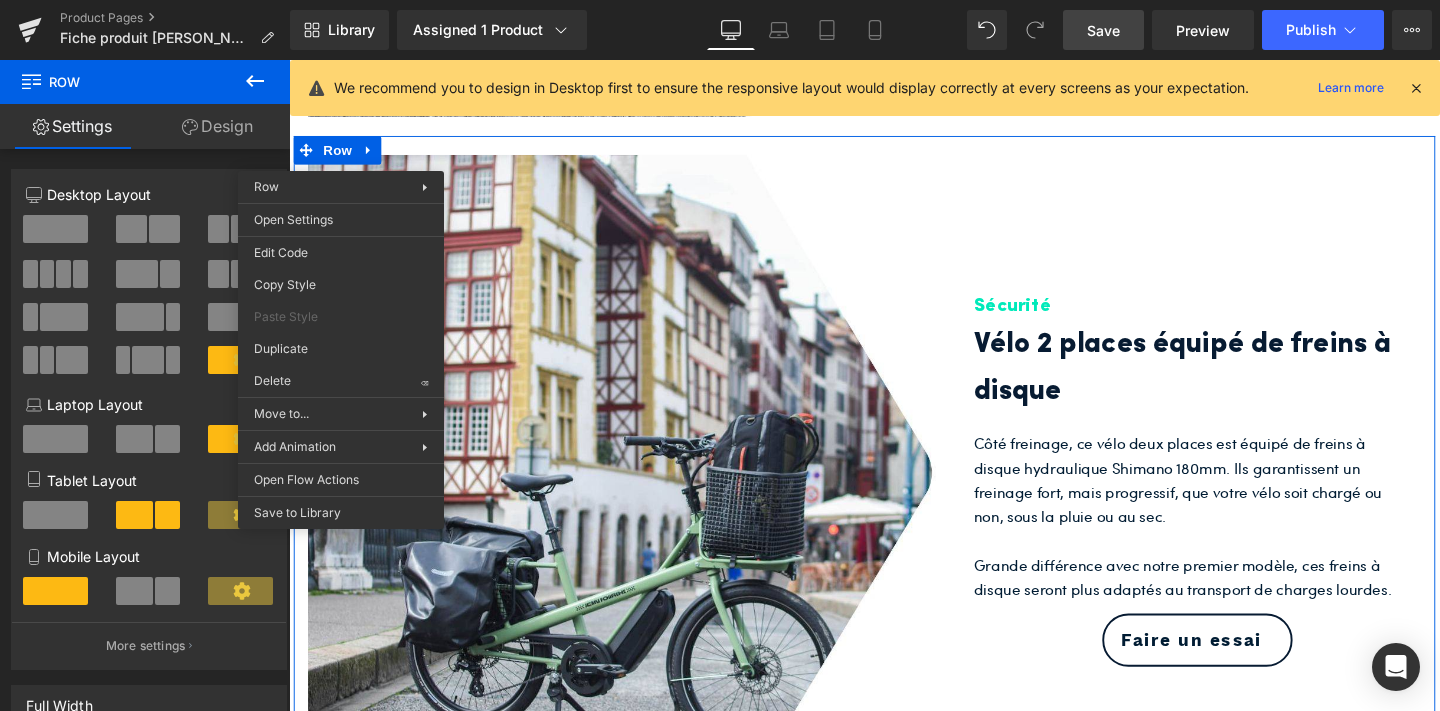 click on "Design" at bounding box center (217, 126) 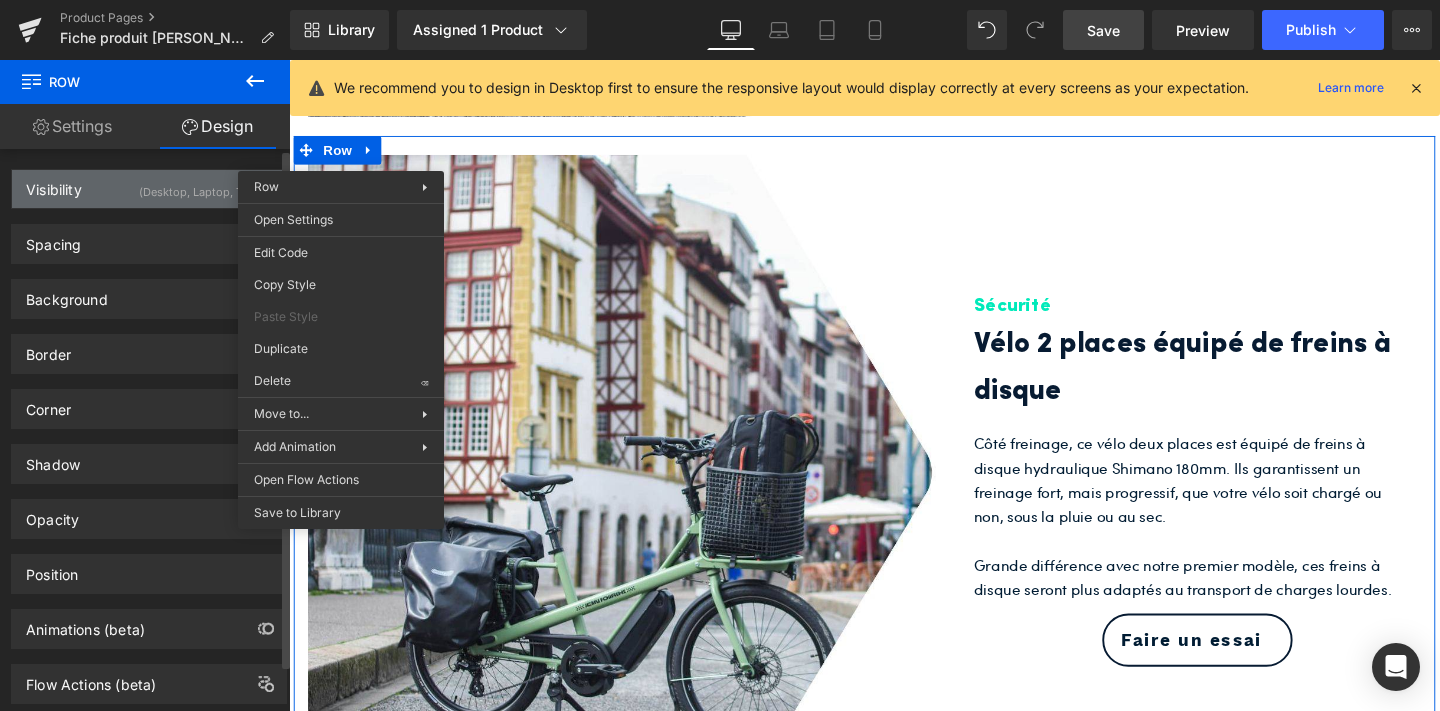 click on "(Desktop, Laptop, Tablet)" at bounding box center [205, 186] 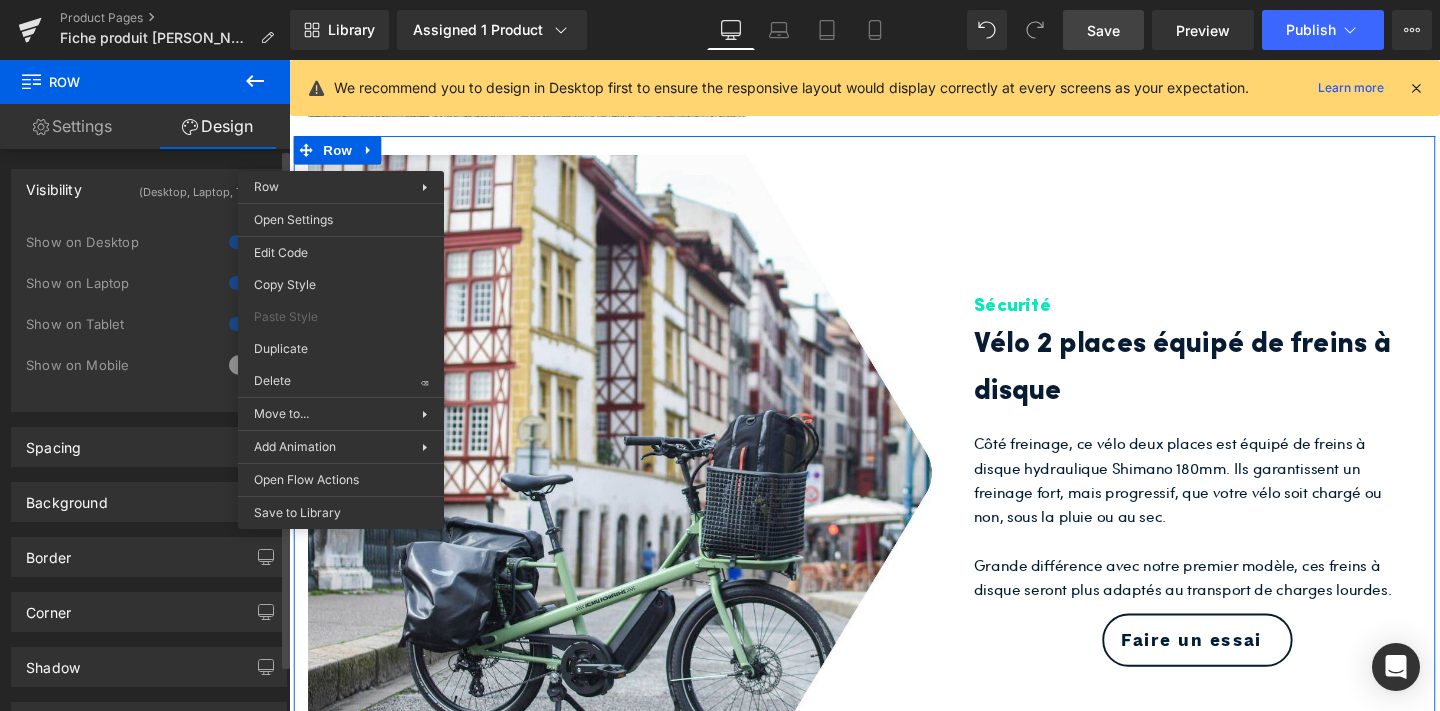 click at bounding box center (248, 365) 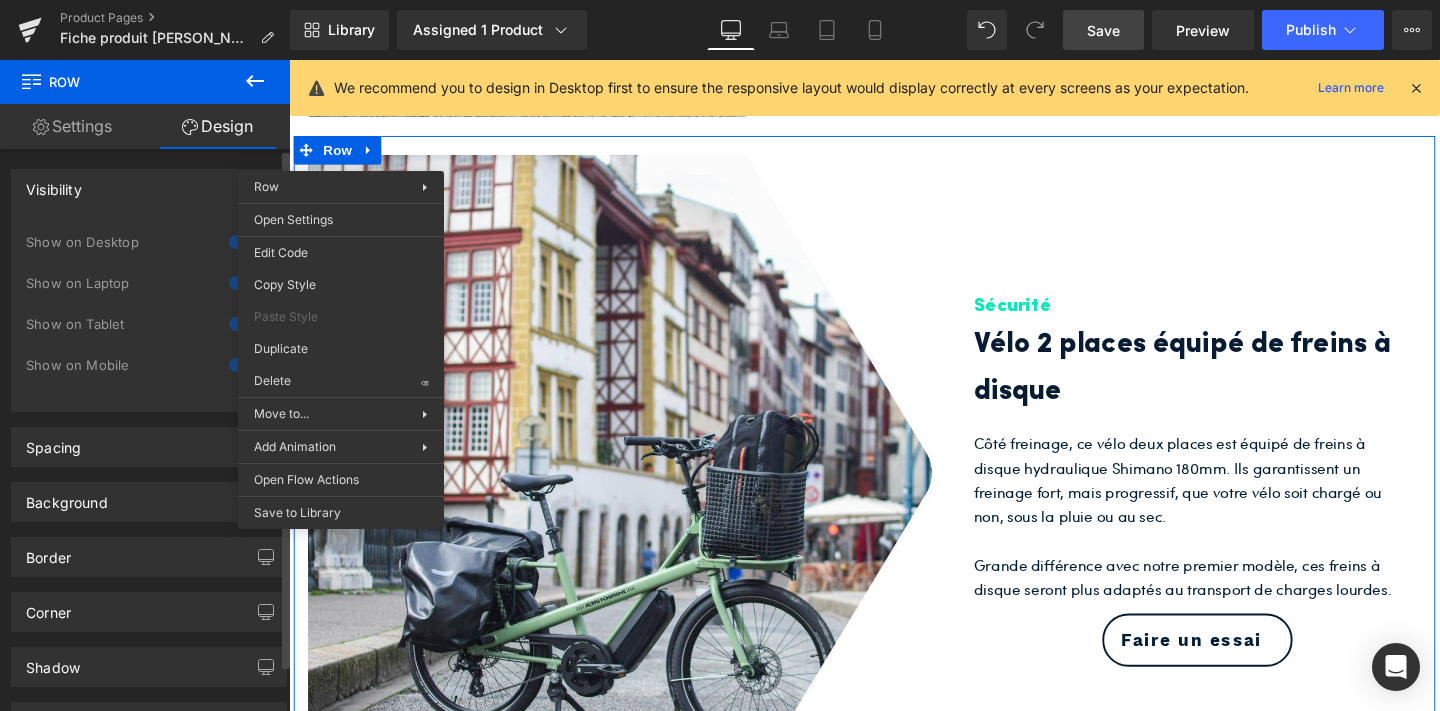 click at bounding box center (248, 324) 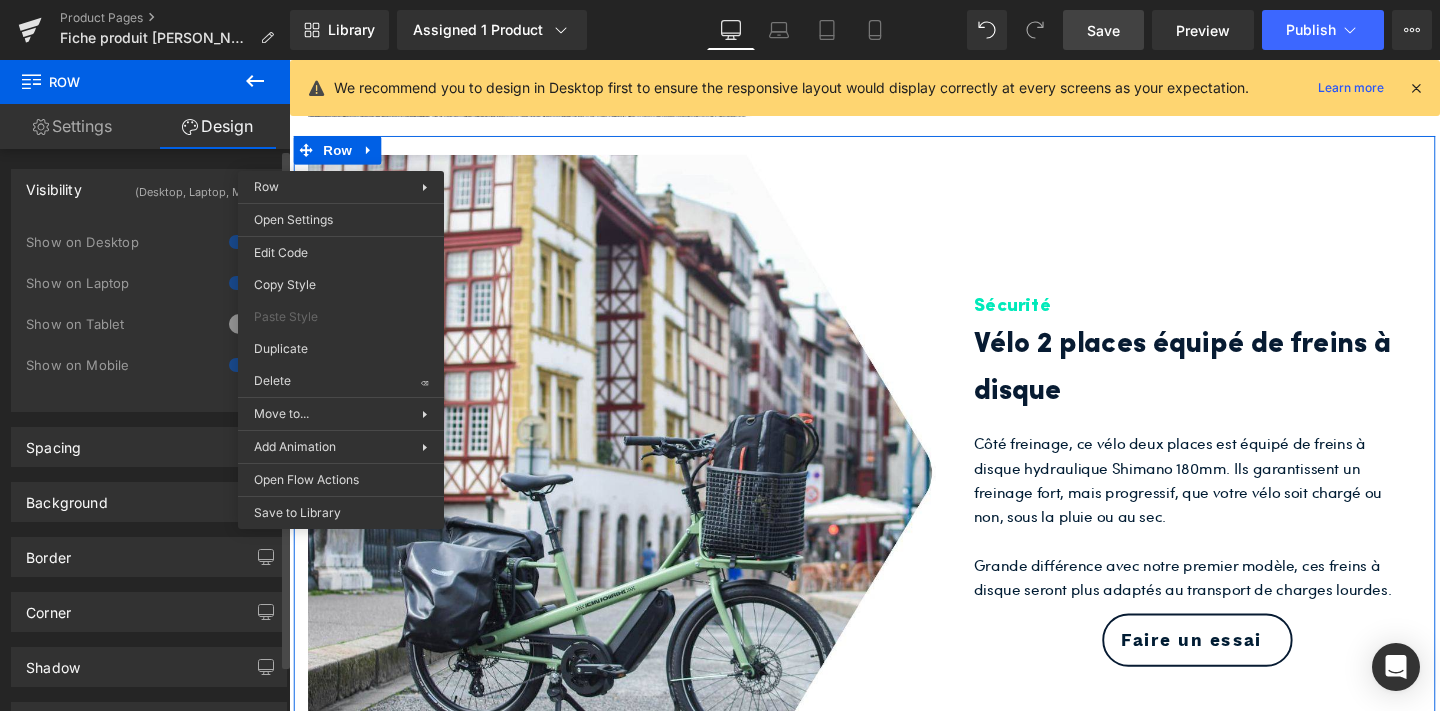 click at bounding box center (248, 283) 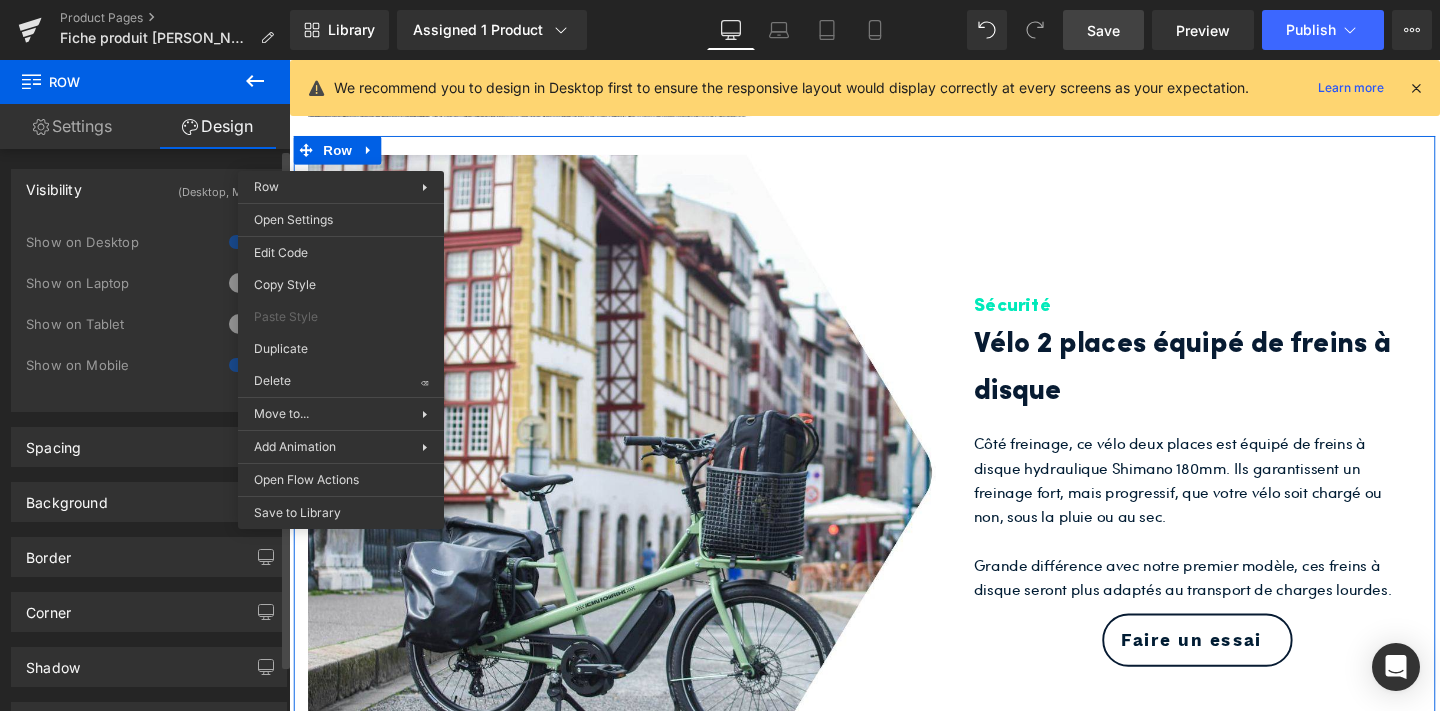 click at bounding box center [248, 242] 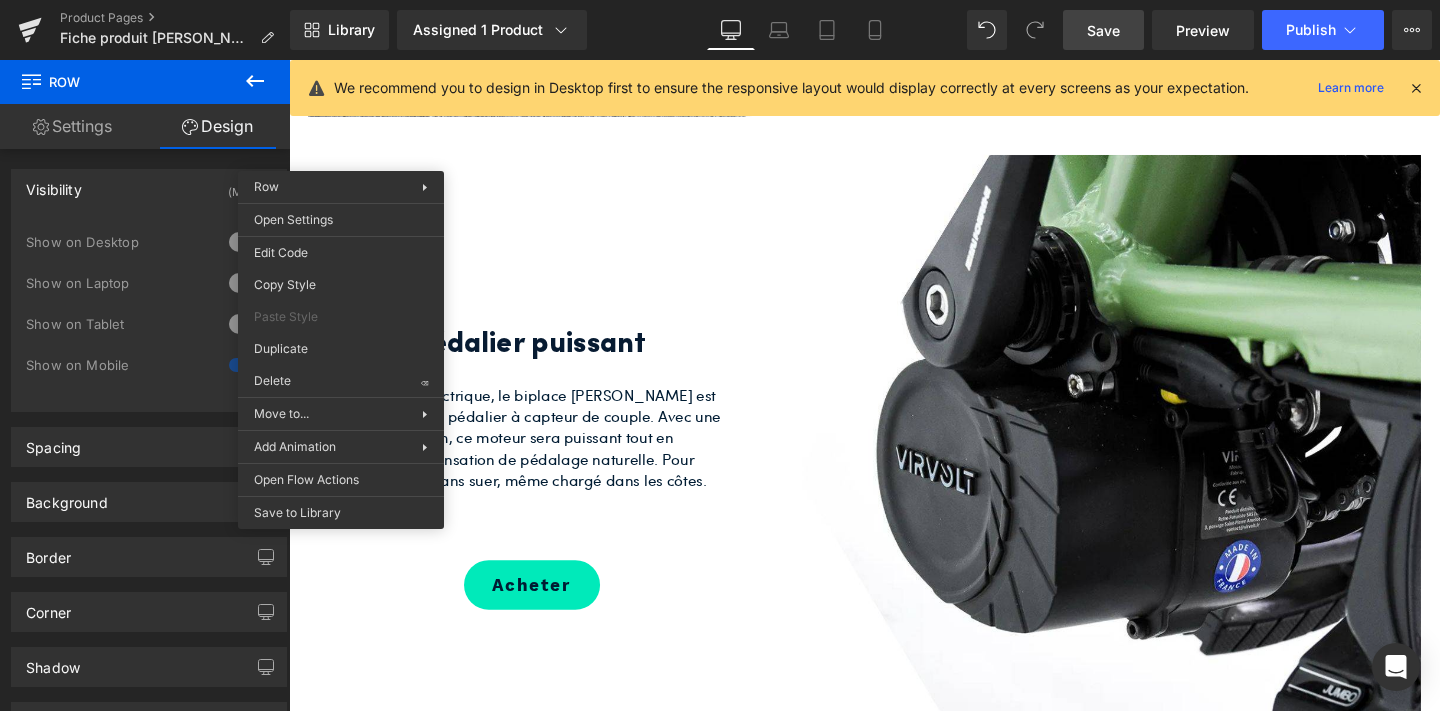 click on "Puissant" at bounding box center (544, 273) 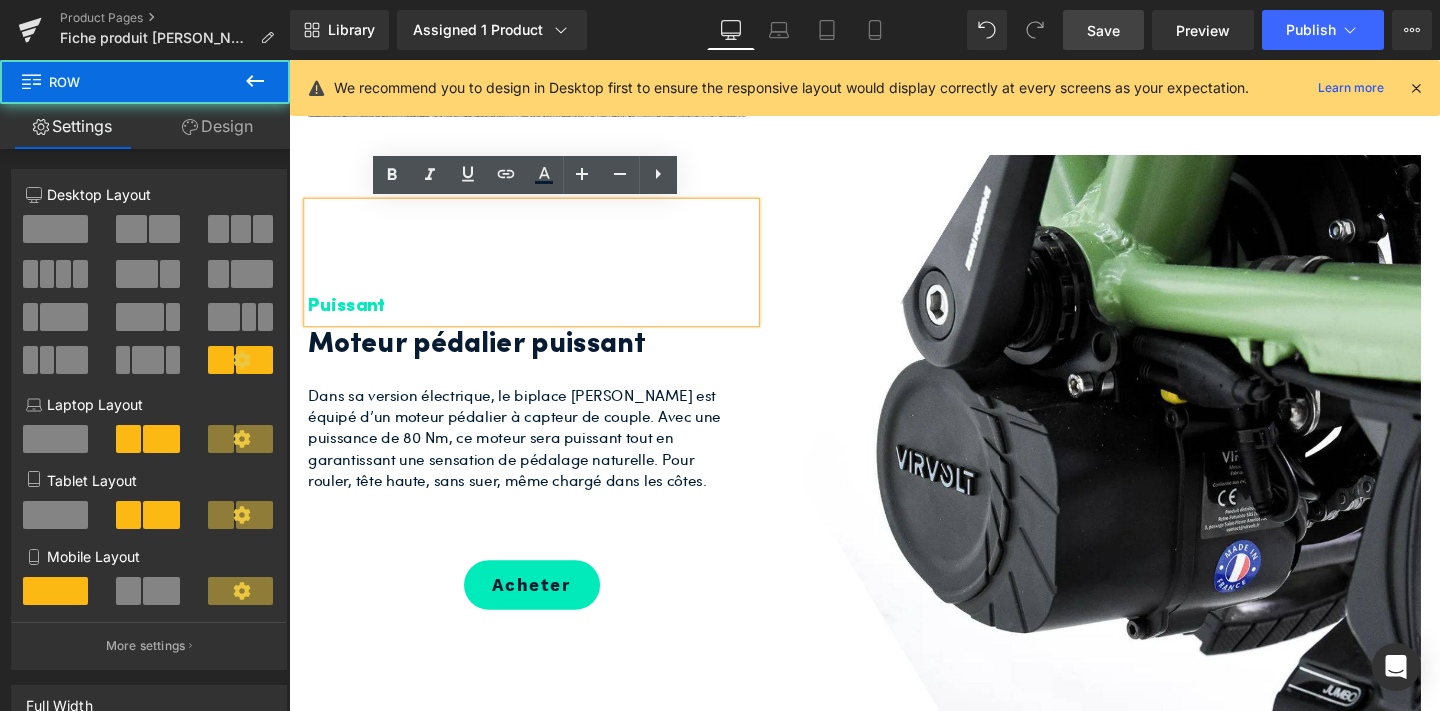 click on "Puissant Heading         Moteur pédalier puissant Heading         Dans sa version électrique, le biplace Jean Fourche est équipé d’un moteur pédalier à capteur de couple. Avec une puissance de 80 Nm, ce moteur sera puissant tout en garantissant une sensation de pédalage naturelle. Pour rouler, tête haute, sans suer, même chargé dans les côtes. Text Block
Acheter
(P) Cart Button
Product" at bounding box center [544, 414] 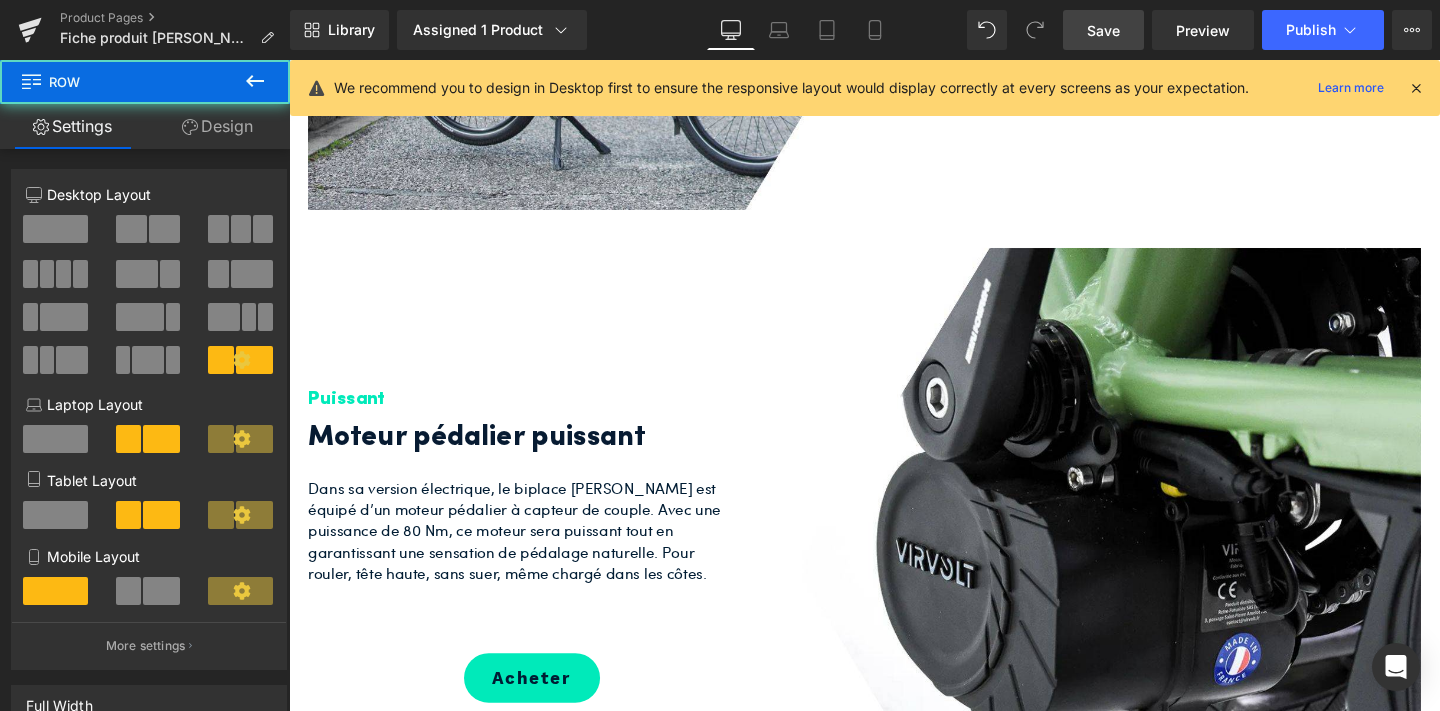 scroll, scrollTop: 3238, scrollLeft: 0, axis: vertical 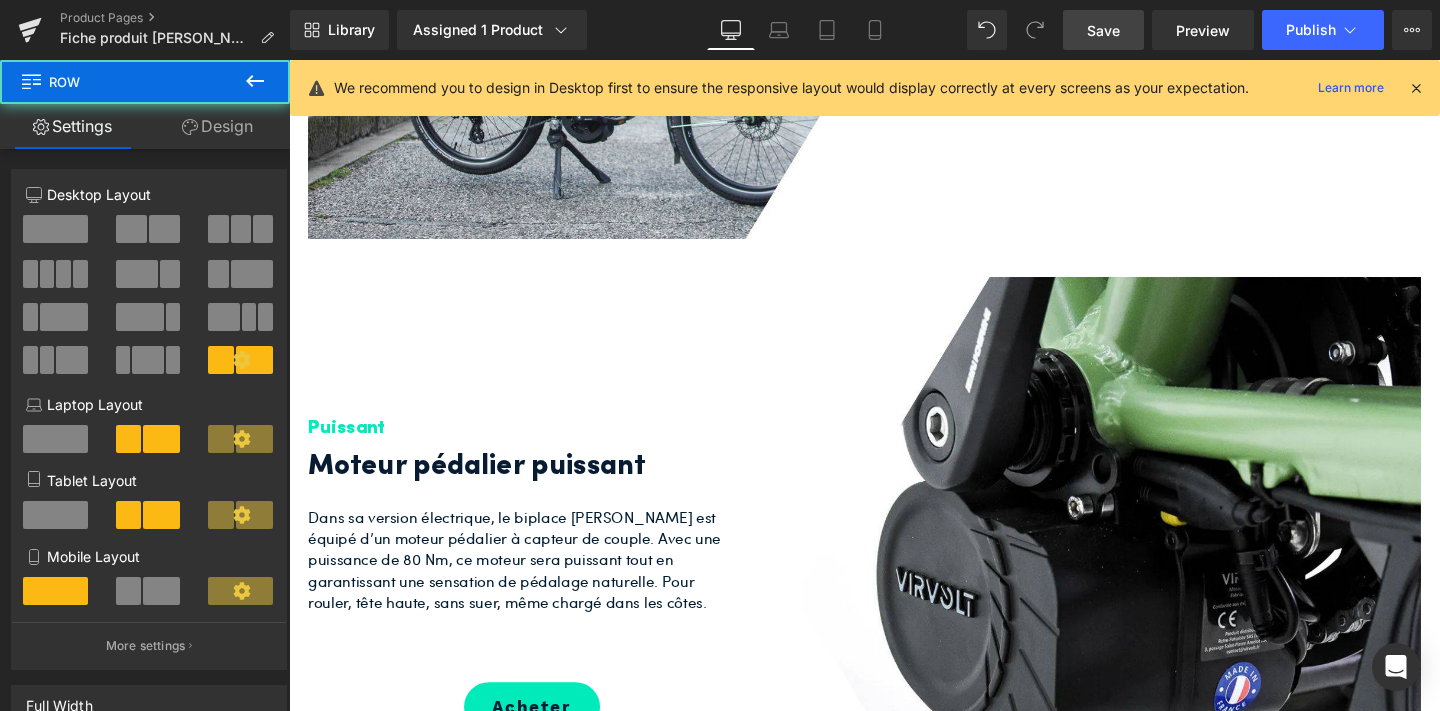 click on "Puissant Heading         Moteur pédalier puissant Heading         Dans sa version électrique, le biplace Jean Fourche est équipé d’un moteur pédalier à capteur de couple. Avec une puissance de 80 Nm, ce moteur sera puissant tout en garantissant une sensation de pédalage naturelle. Pour rouler, tête haute, sans suer, même chargé dans les côtes. Text Block
Acheter
(P) Cart Button
Product" at bounding box center (544, 542) 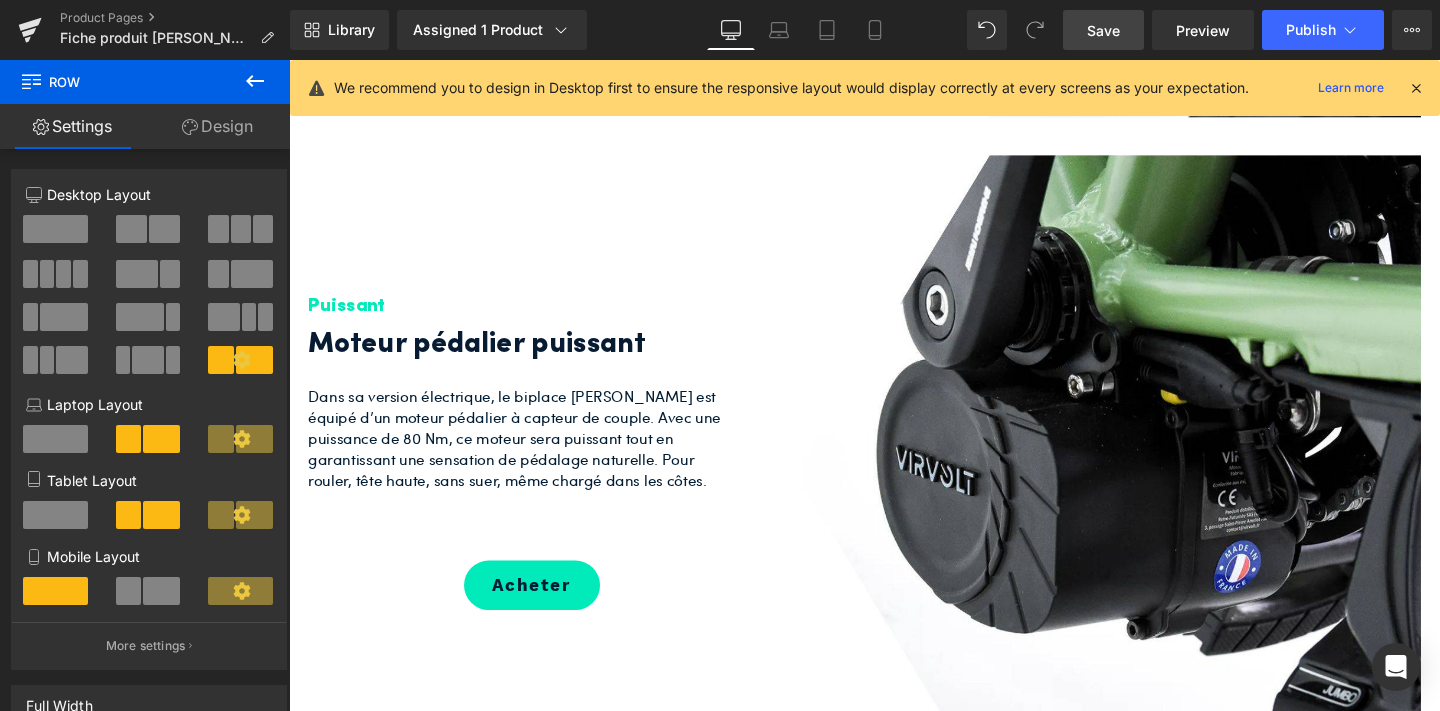 click on "Puissant" at bounding box center (544, 273) 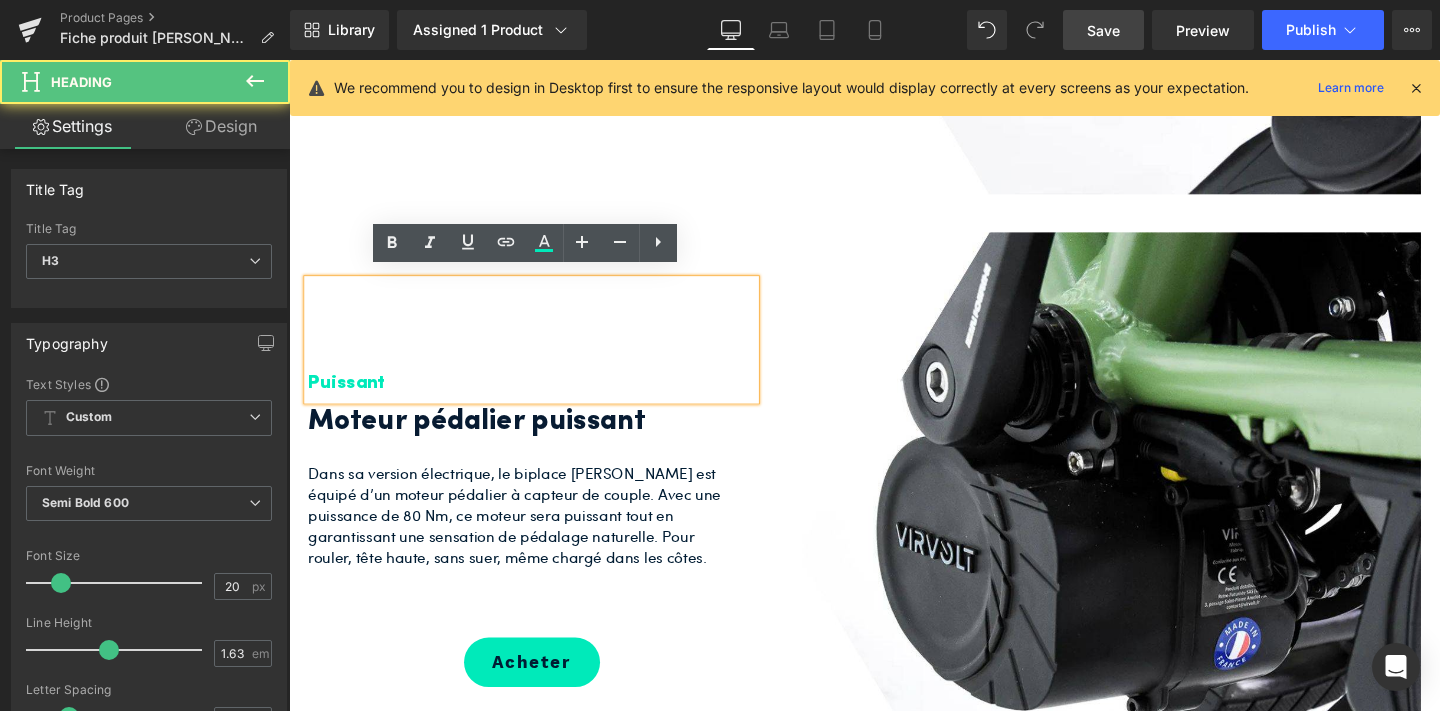 scroll, scrollTop: 3981, scrollLeft: 0, axis: vertical 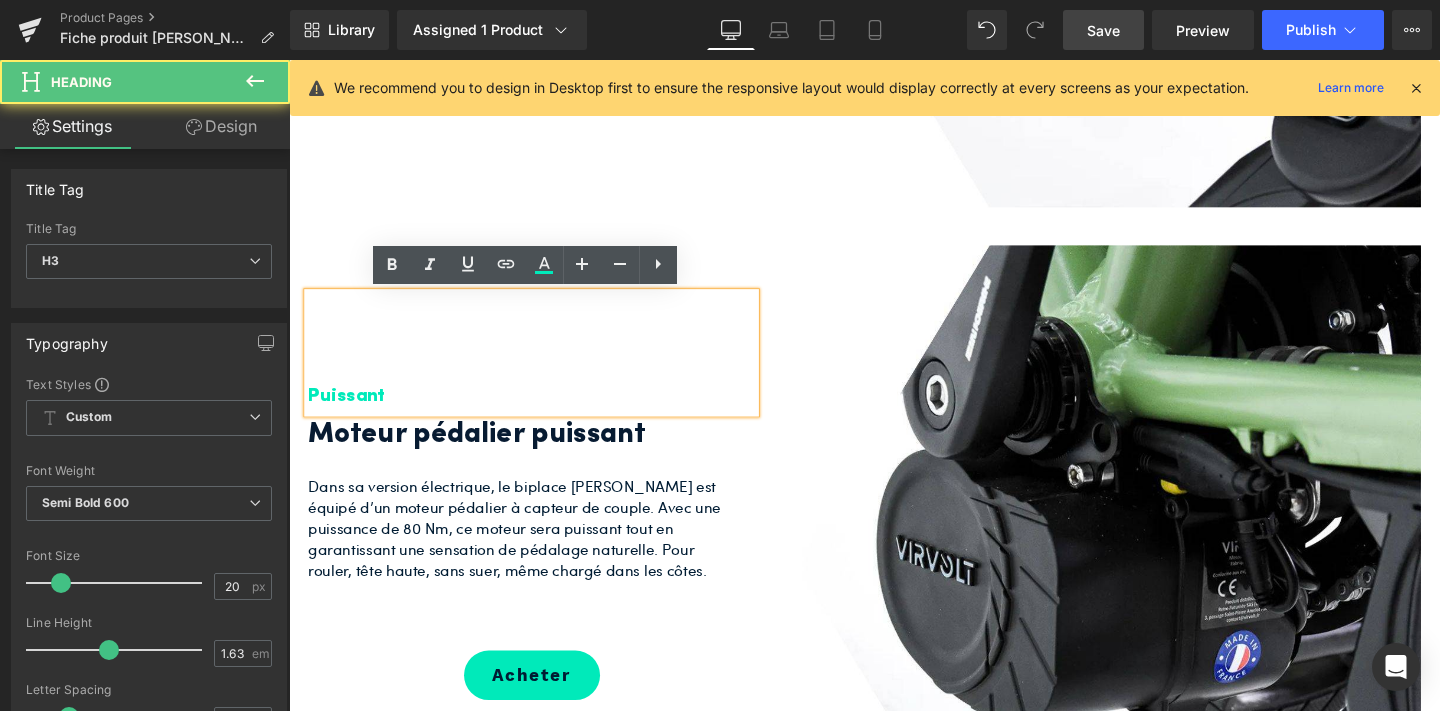 click on "Puissant Heading         Moteur pédalier puissant Heading         Dans sa version électrique, le biplace Jean Fourche est équipé d’un moteur pédalier à capteur de couple. Avec une puissance de 80 Nm, ce moteur sera puissant tout en garantissant une sensation de pédalage naturelle. Pour rouler, tête haute, sans suer, même chargé dans les côtes. Text Block
Acheter
(P) Cart Button
Product         Image         Row" at bounding box center [894, -120] 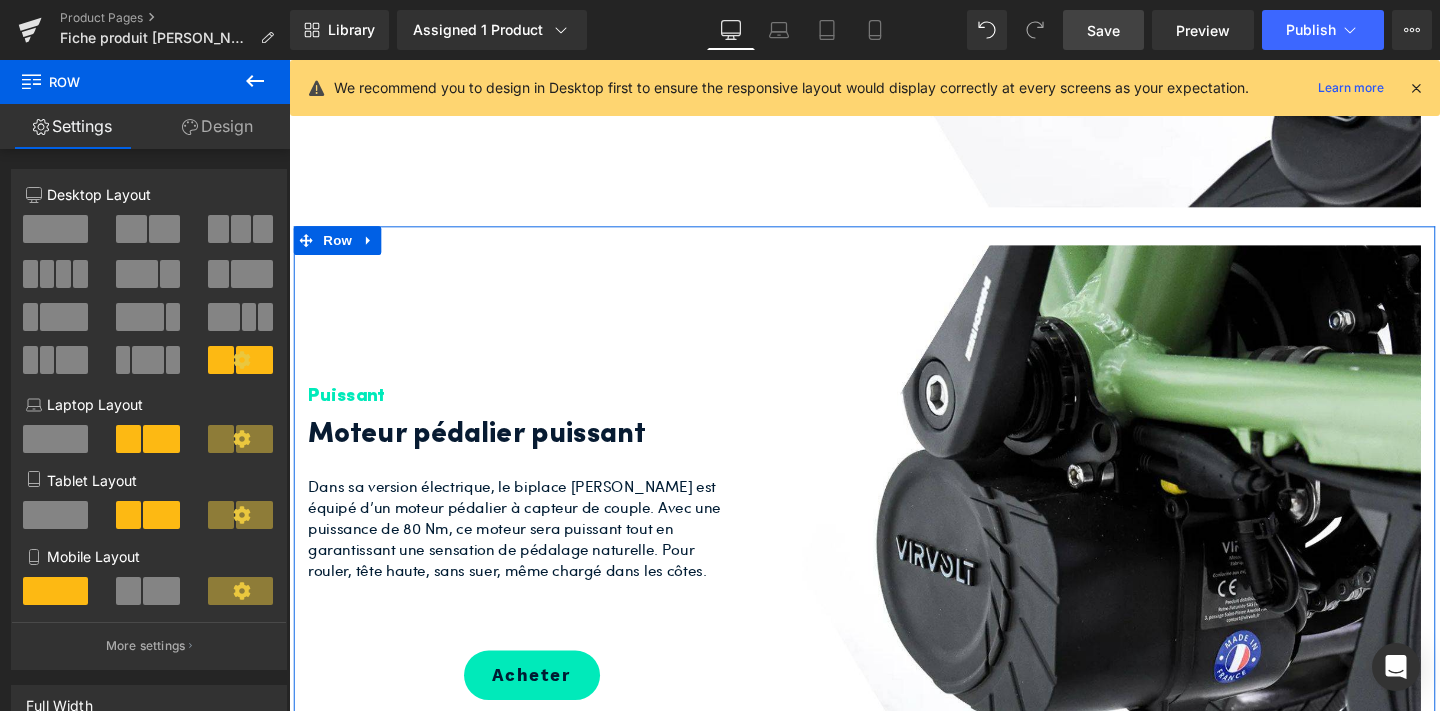 click on "Puissant Heading         Moteur pédalier puissant Heading         Dans sa version électrique, le biplace Jean Fourche est équipé d’un moteur pédalier à capteur de couple. Avec une puissance de 80 Nm, ce moteur sera puissant tout en garantissant une sensation de pédalage naturelle. Pour rouler, tête haute, sans suer, même chargé dans les côtes. Text Block
Acheter
(P) Cart Button
Product         Image         Row" at bounding box center [894, 590] 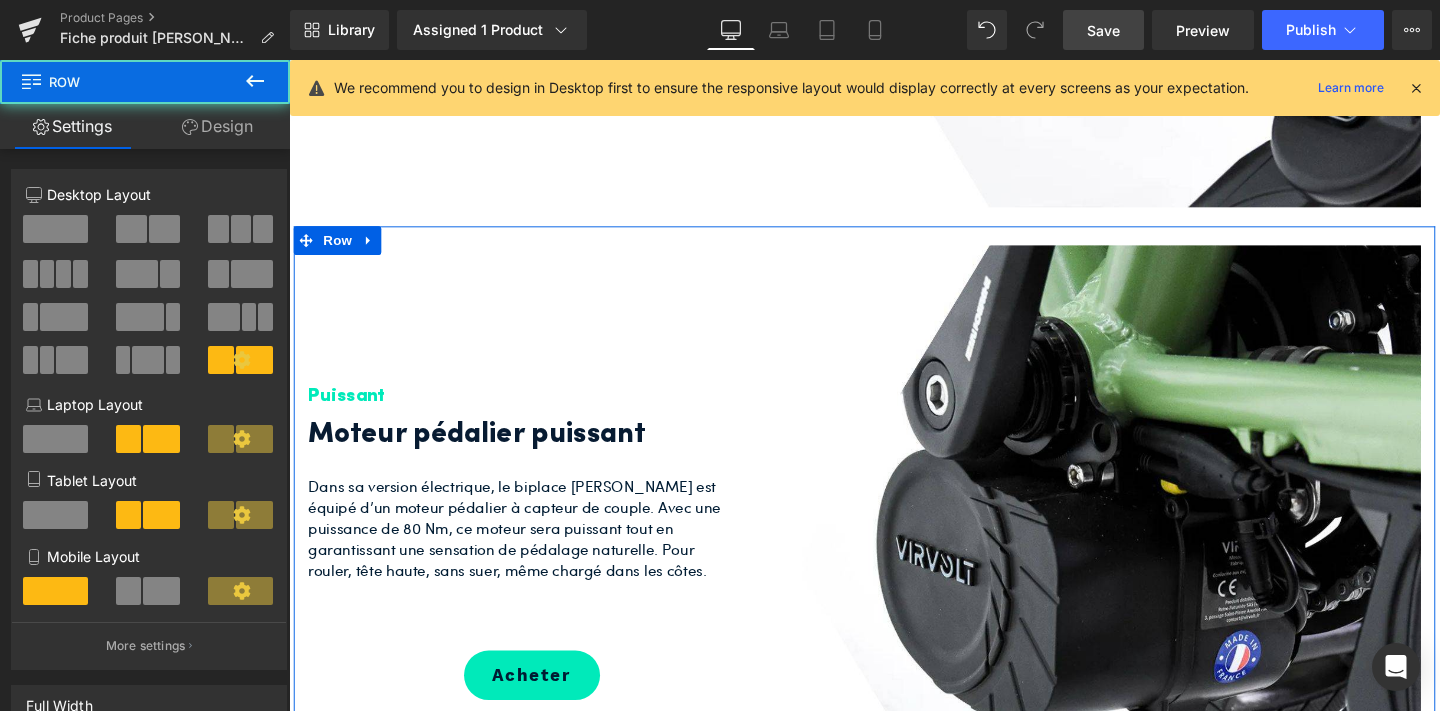 click on "Row" at bounding box center (340, 250) 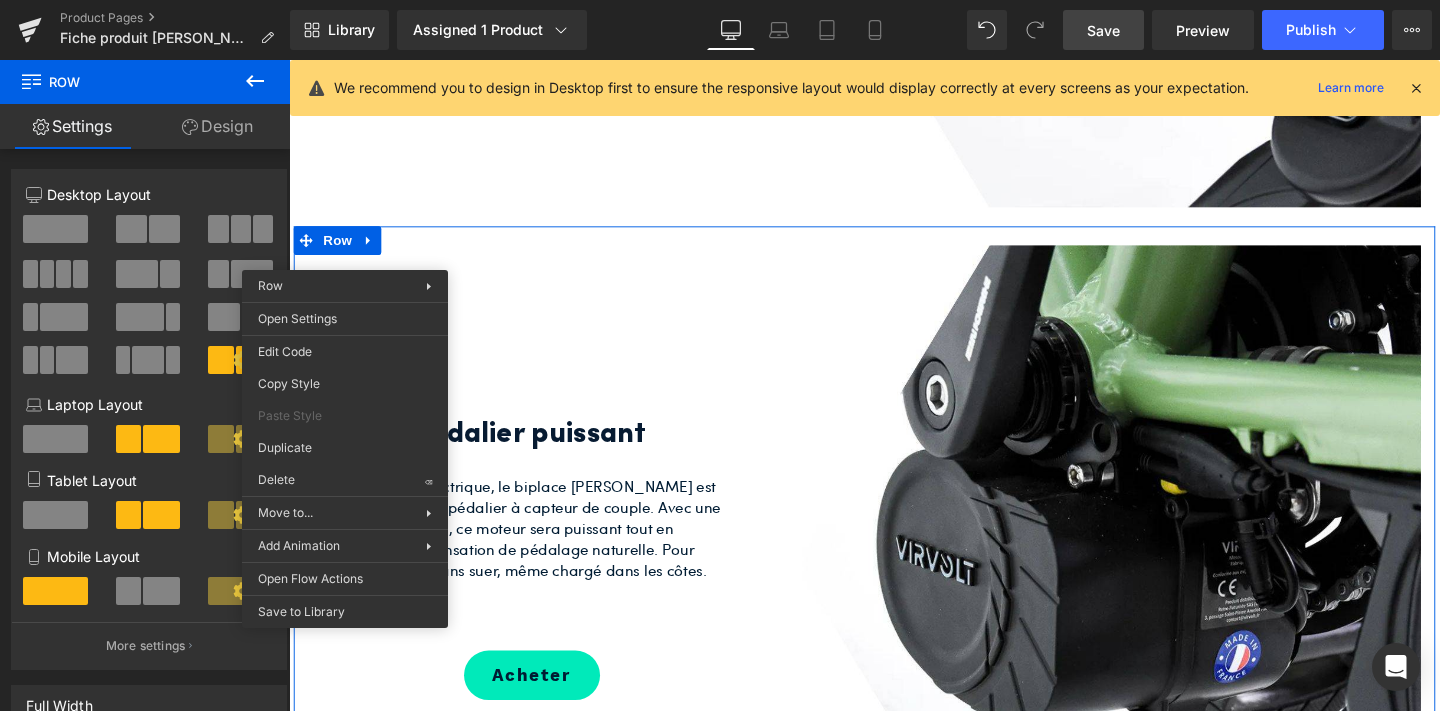 click on "Row" at bounding box center [340, 250] 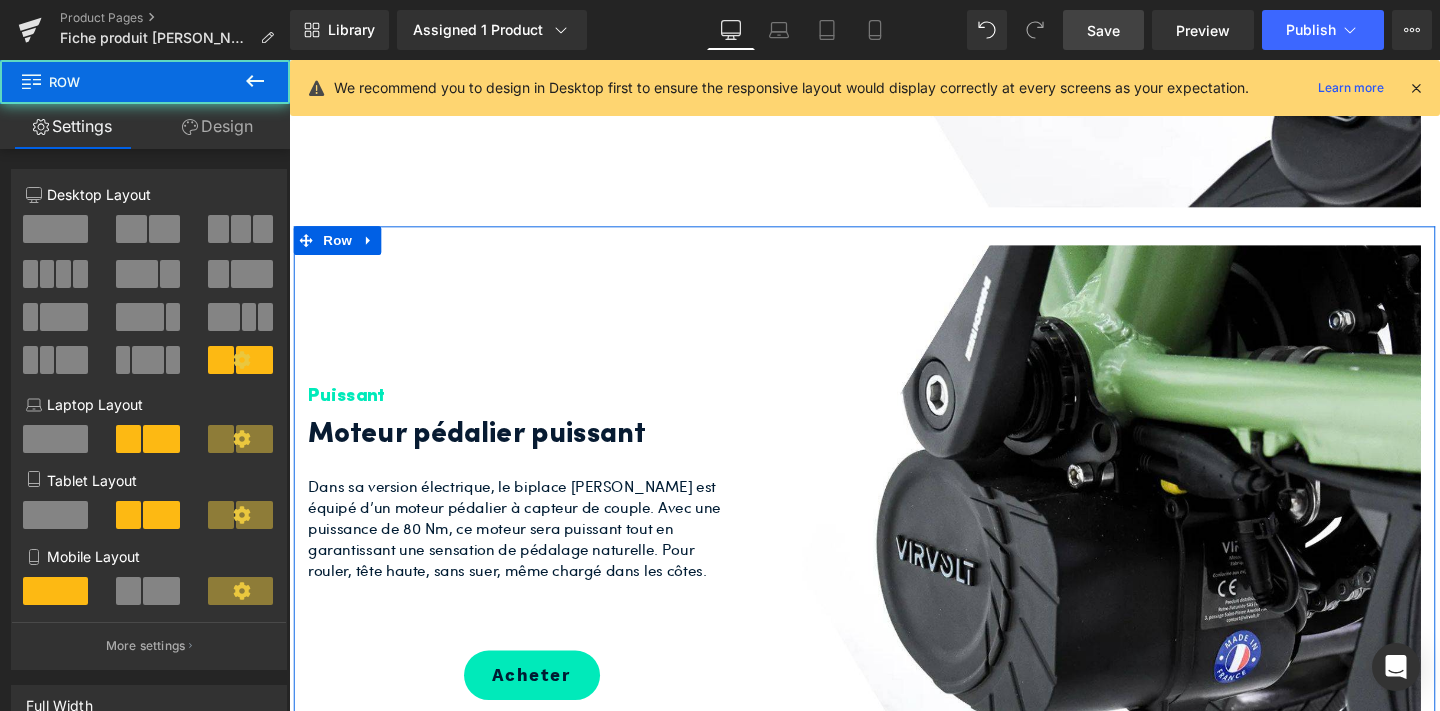 click on "Design" at bounding box center (217, 126) 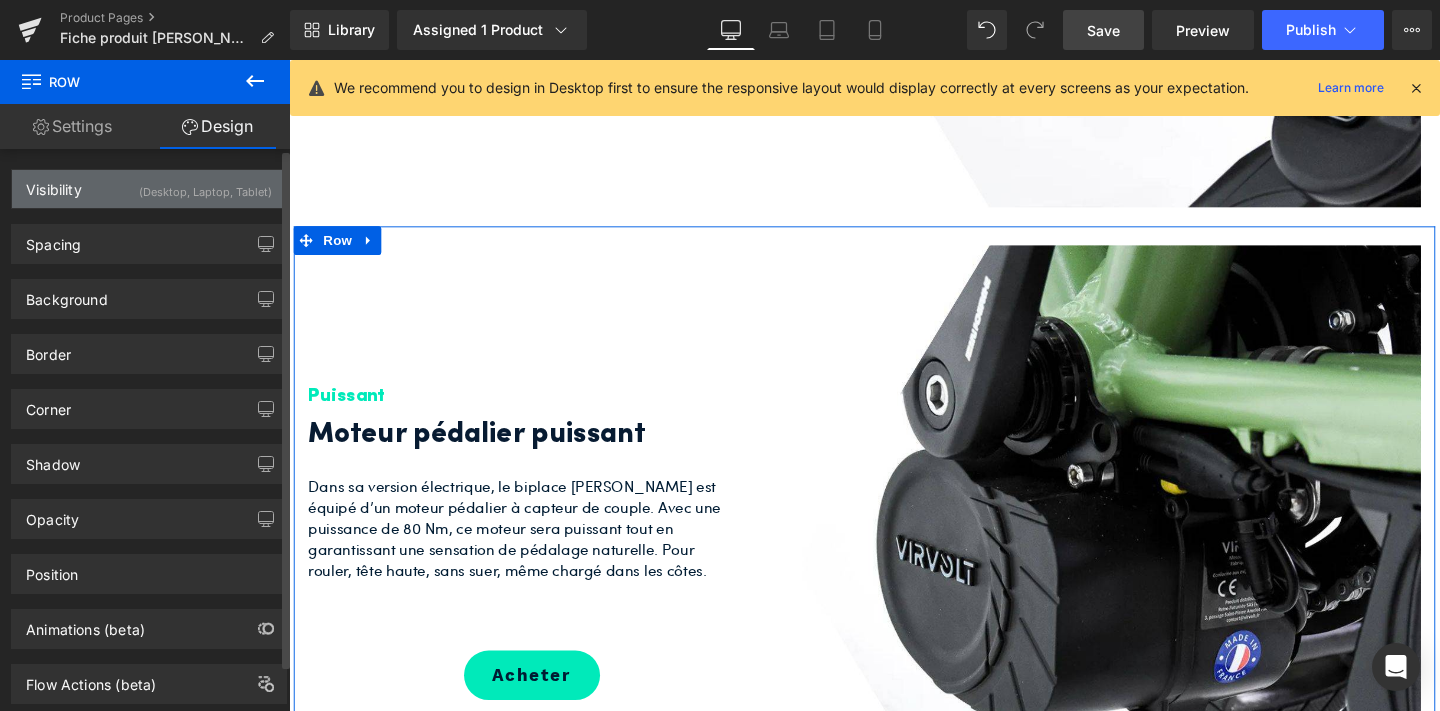 click on "(Desktop, Laptop, Tablet)" at bounding box center (205, 186) 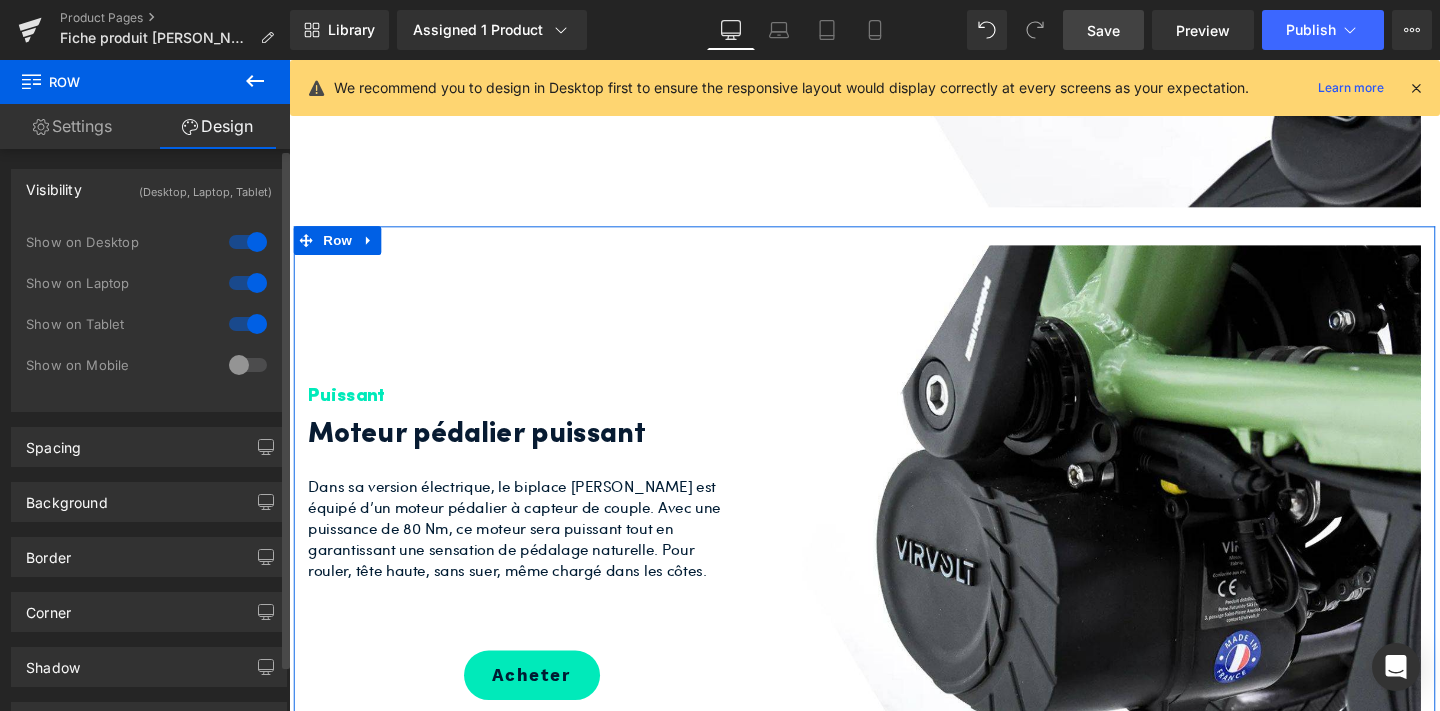 click at bounding box center [248, 365] 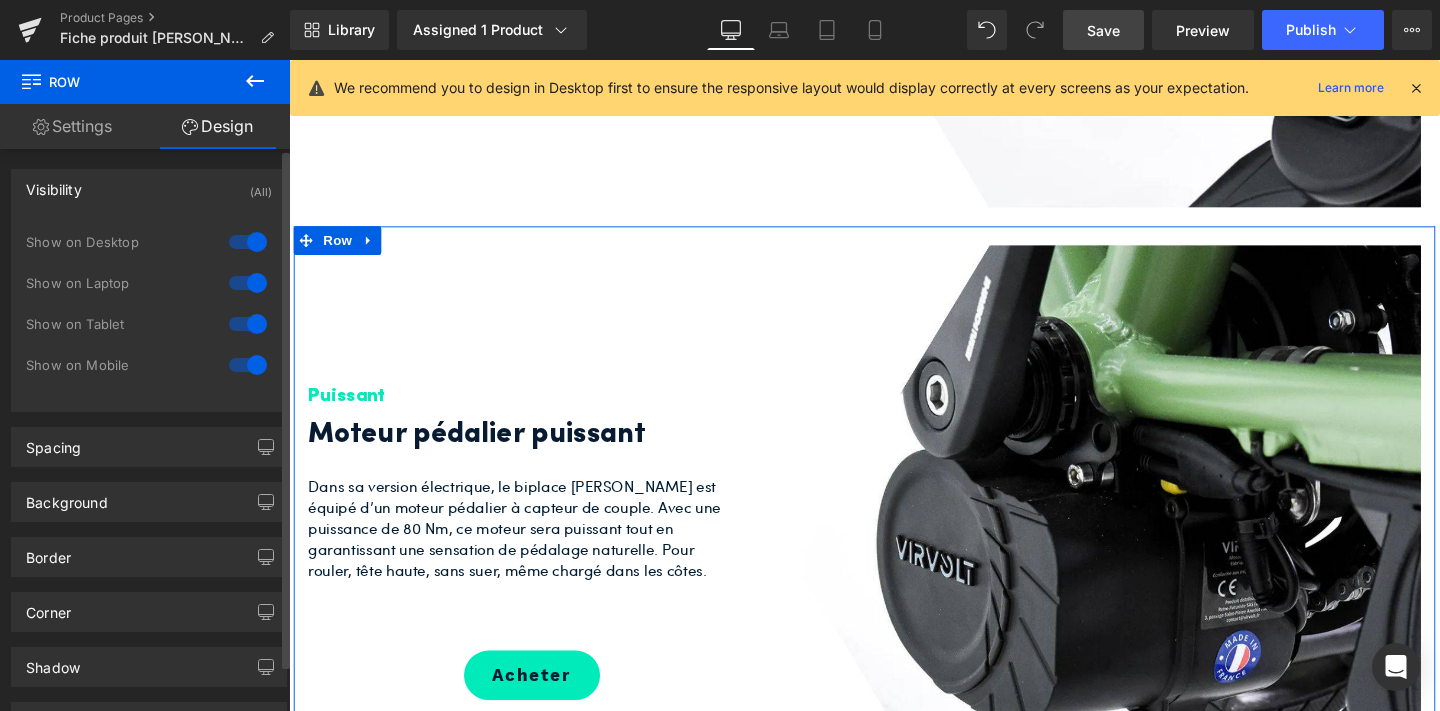 click at bounding box center [248, 324] 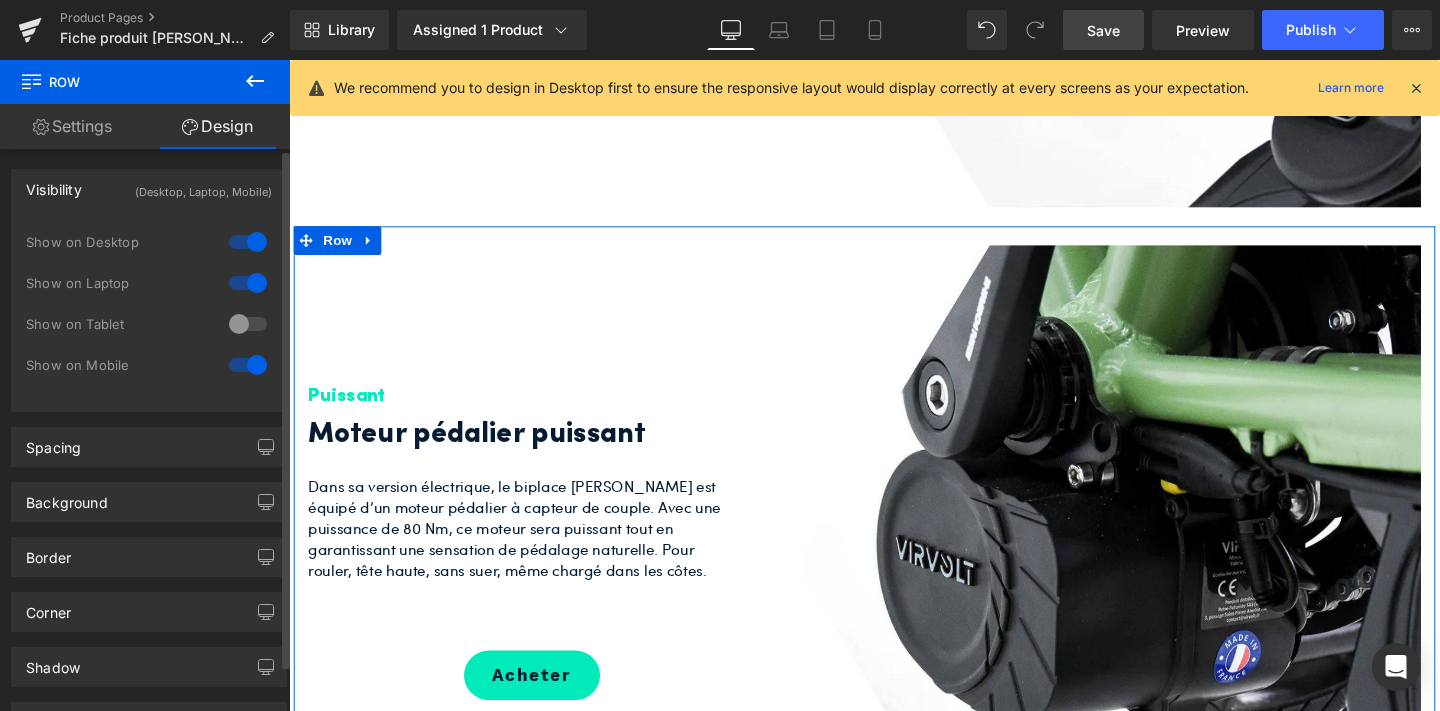 click at bounding box center (248, 283) 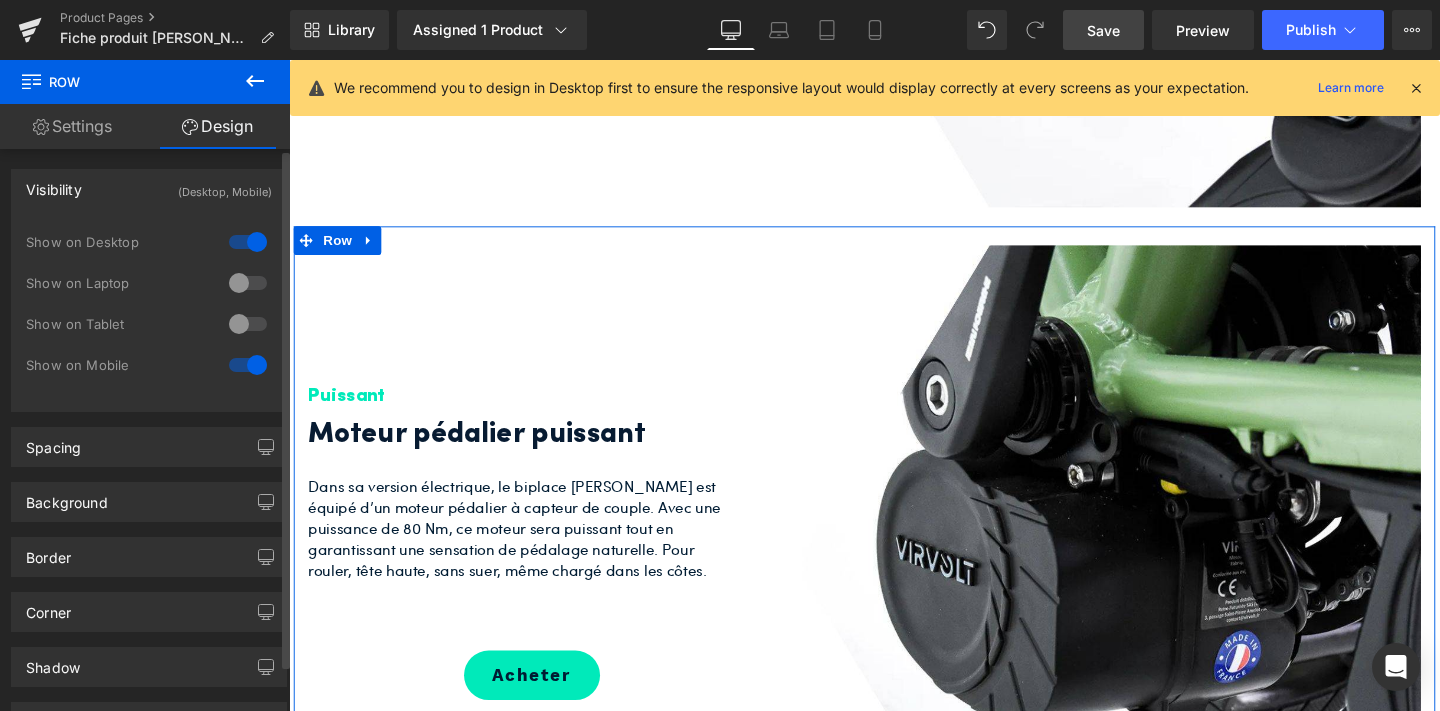 click at bounding box center (248, 242) 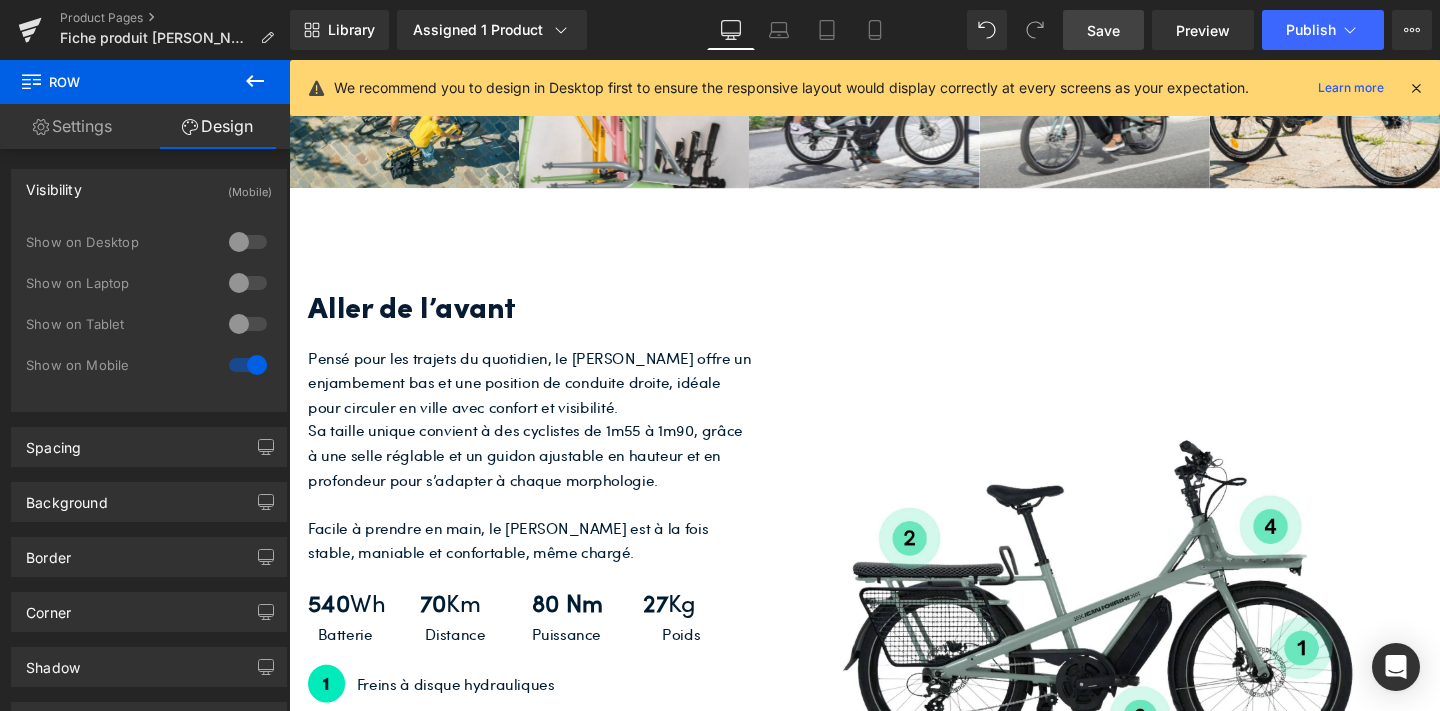 scroll, scrollTop: 4306, scrollLeft: 0, axis: vertical 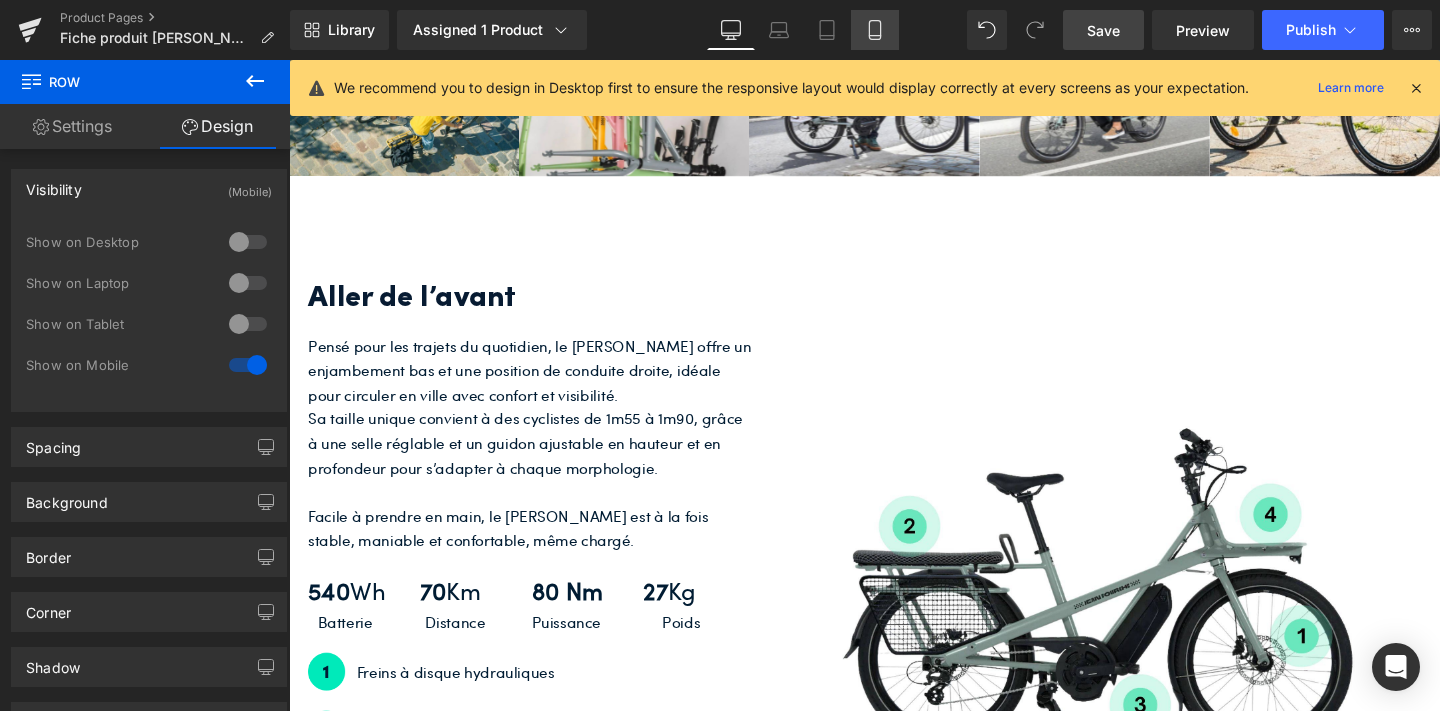 click 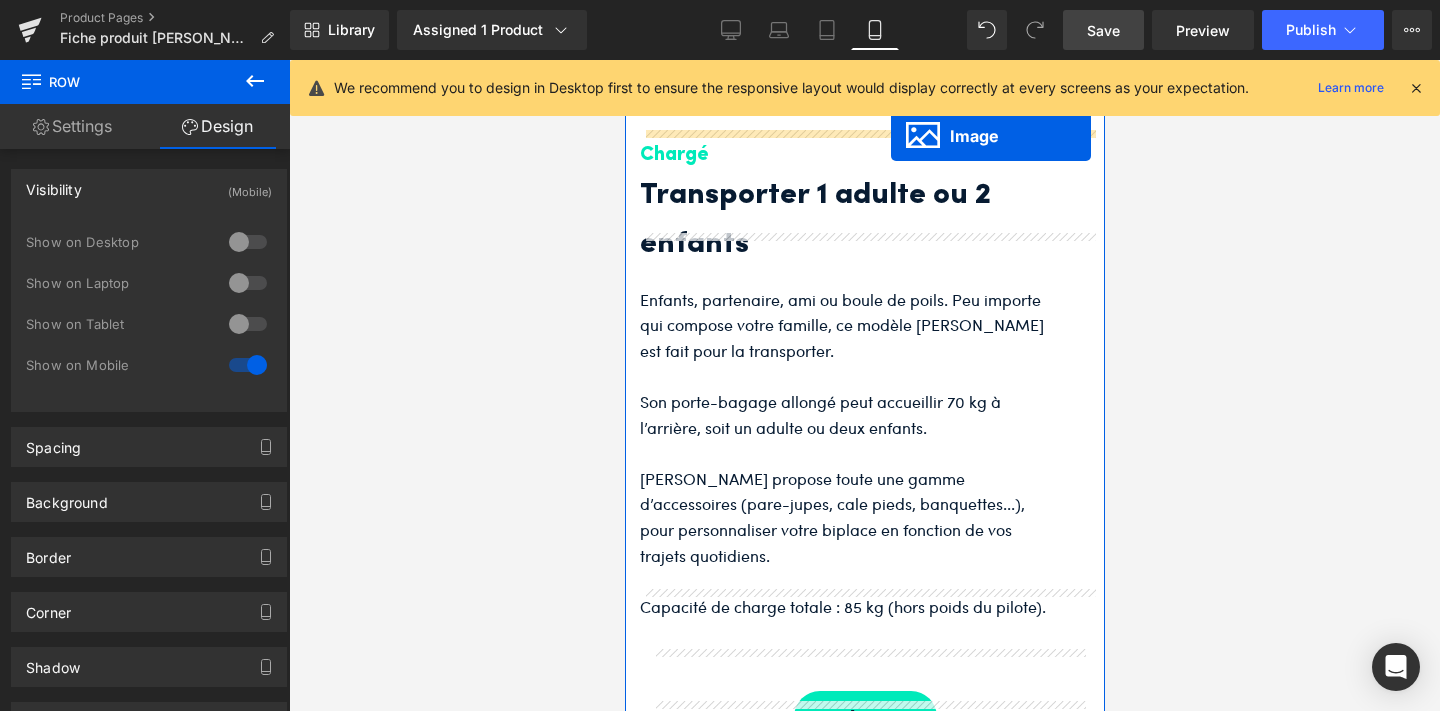scroll, scrollTop: 2339, scrollLeft: 0, axis: vertical 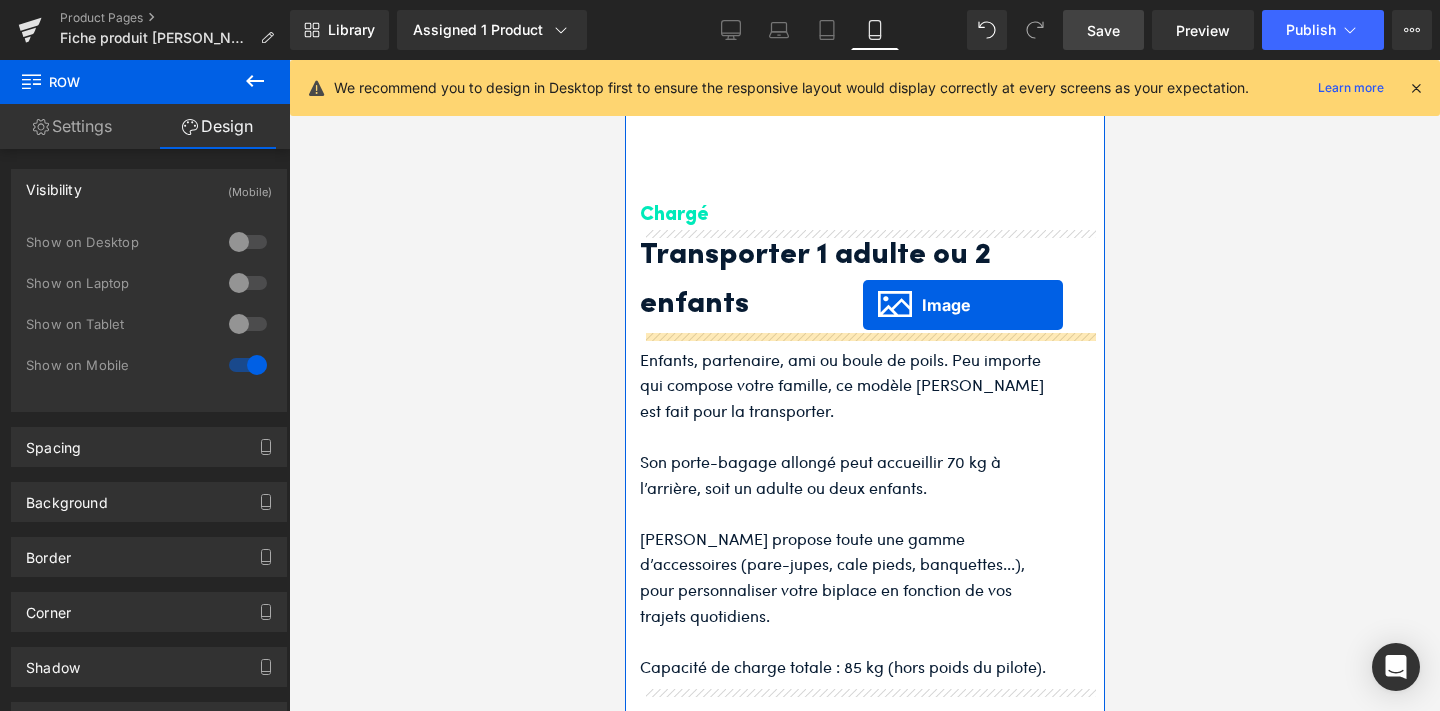 drag, startPoint x: 832, startPoint y: 575, endPoint x: 862, endPoint y: 305, distance: 271.66156 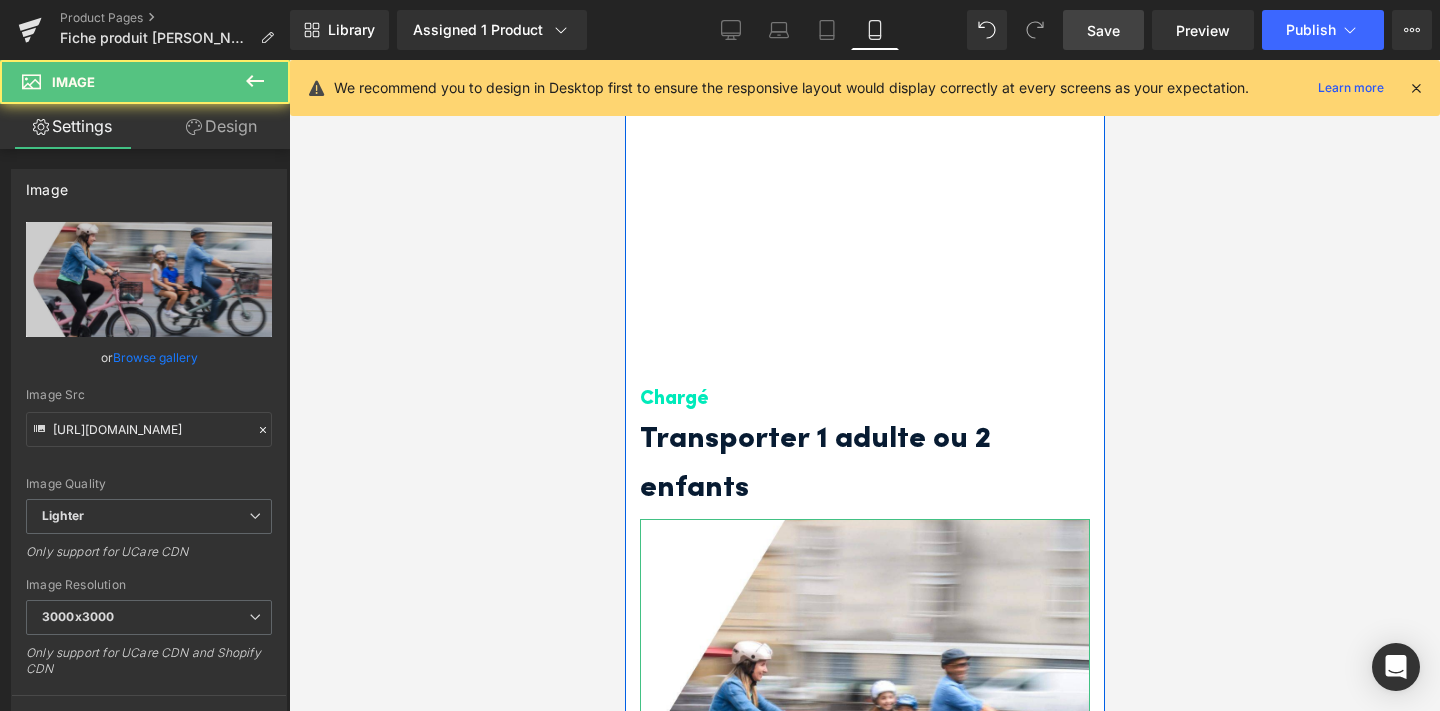 scroll, scrollTop: 2137, scrollLeft: 0, axis: vertical 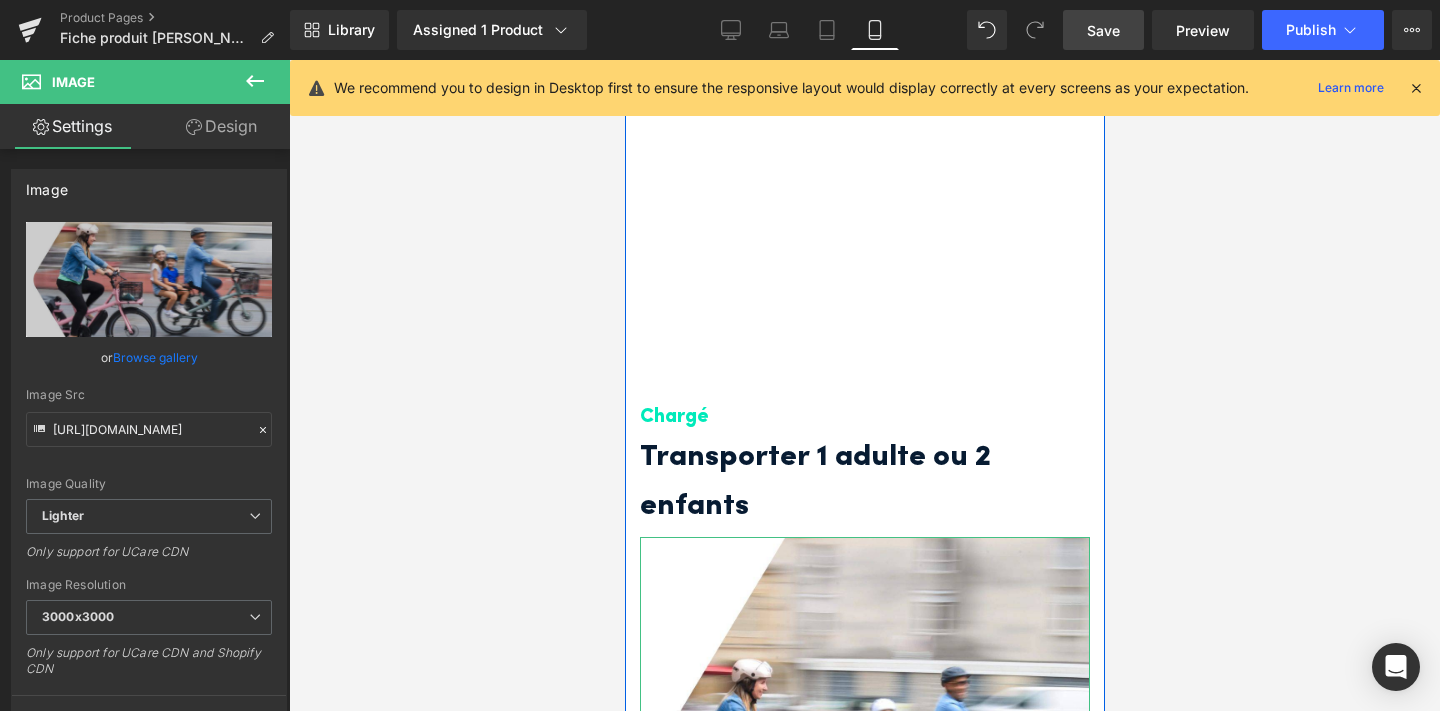 click on "Chargé" at bounding box center (864, 371) 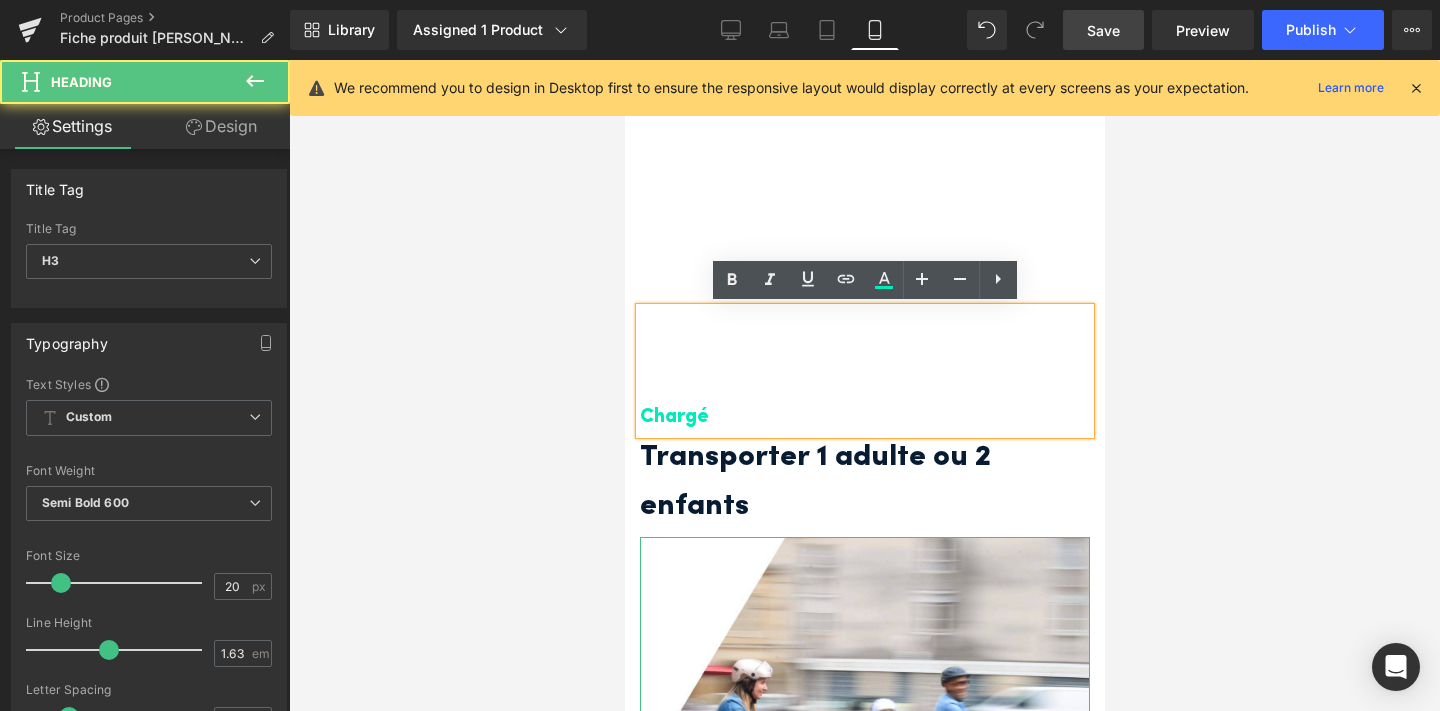 click on "Chargé" at bounding box center [864, 371] 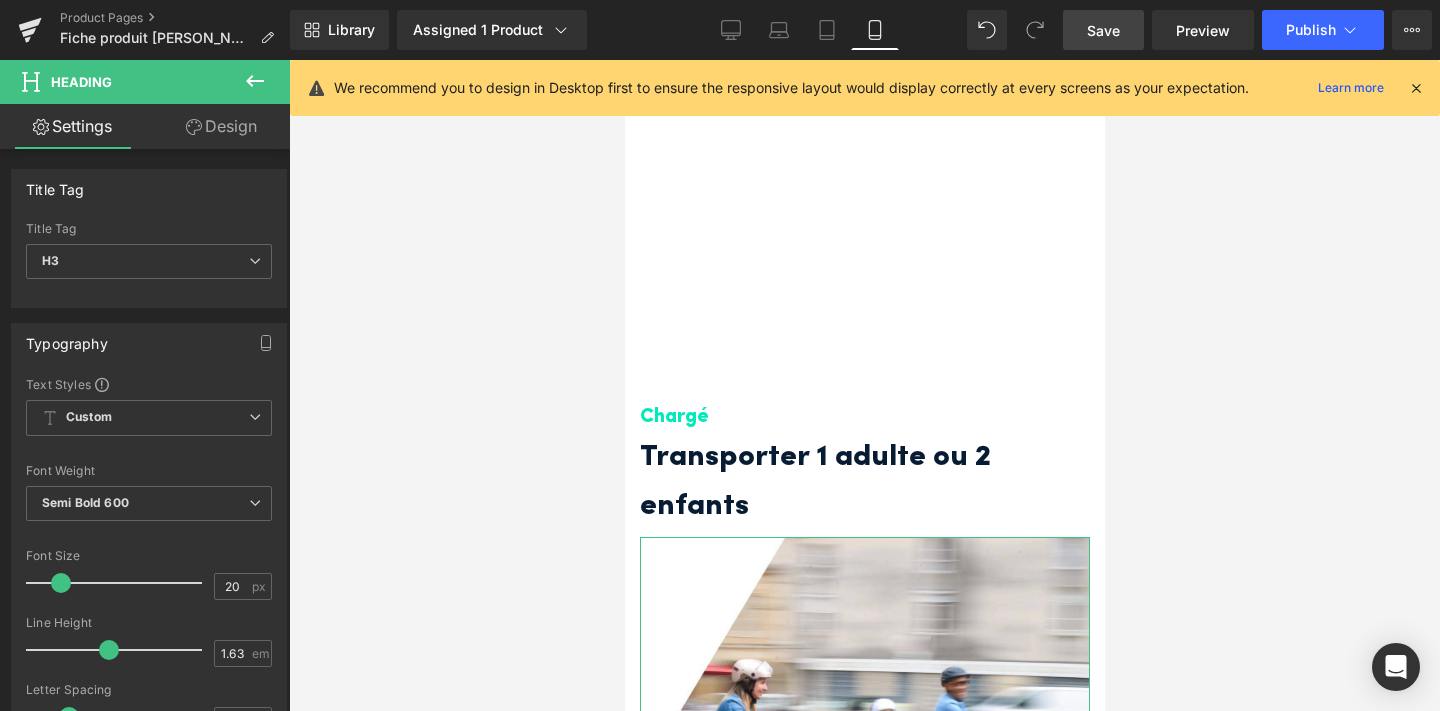 click on "Design" at bounding box center (221, 126) 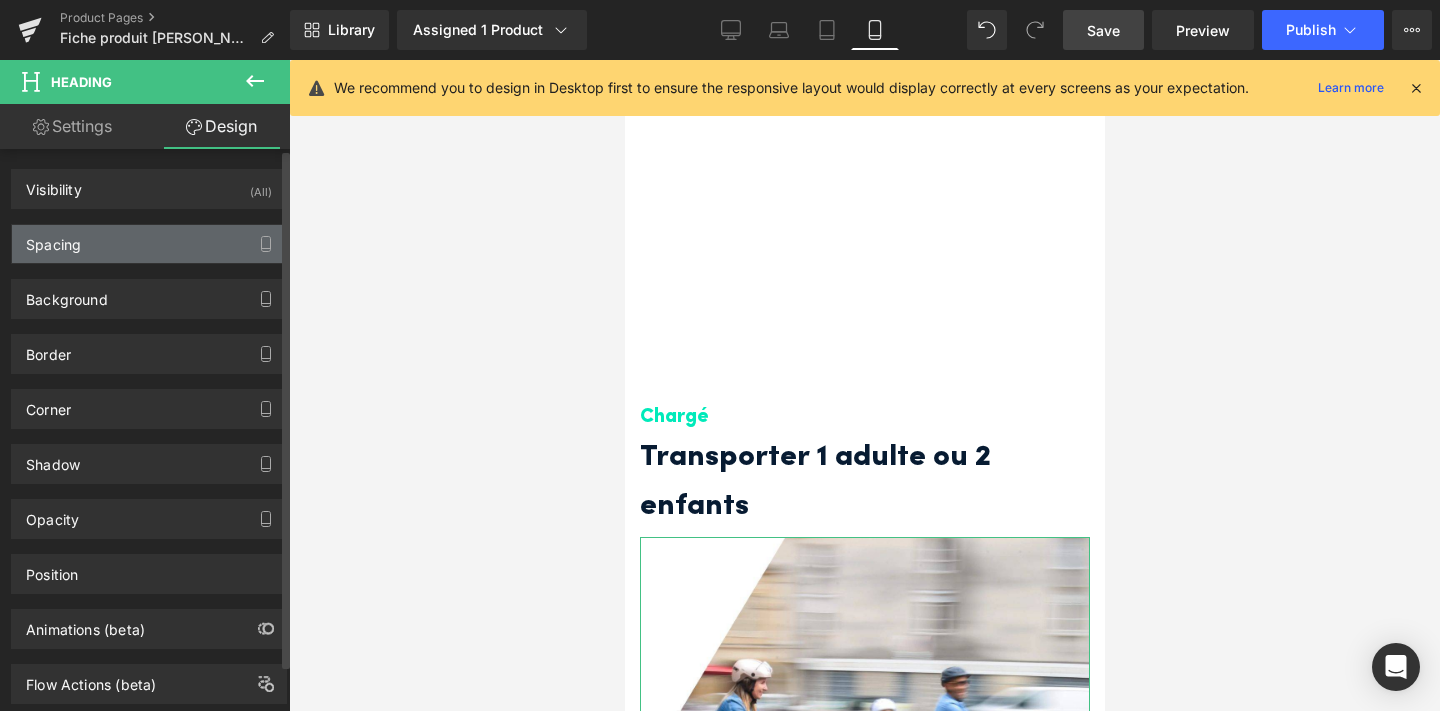 click on "Spacing" at bounding box center [149, 244] 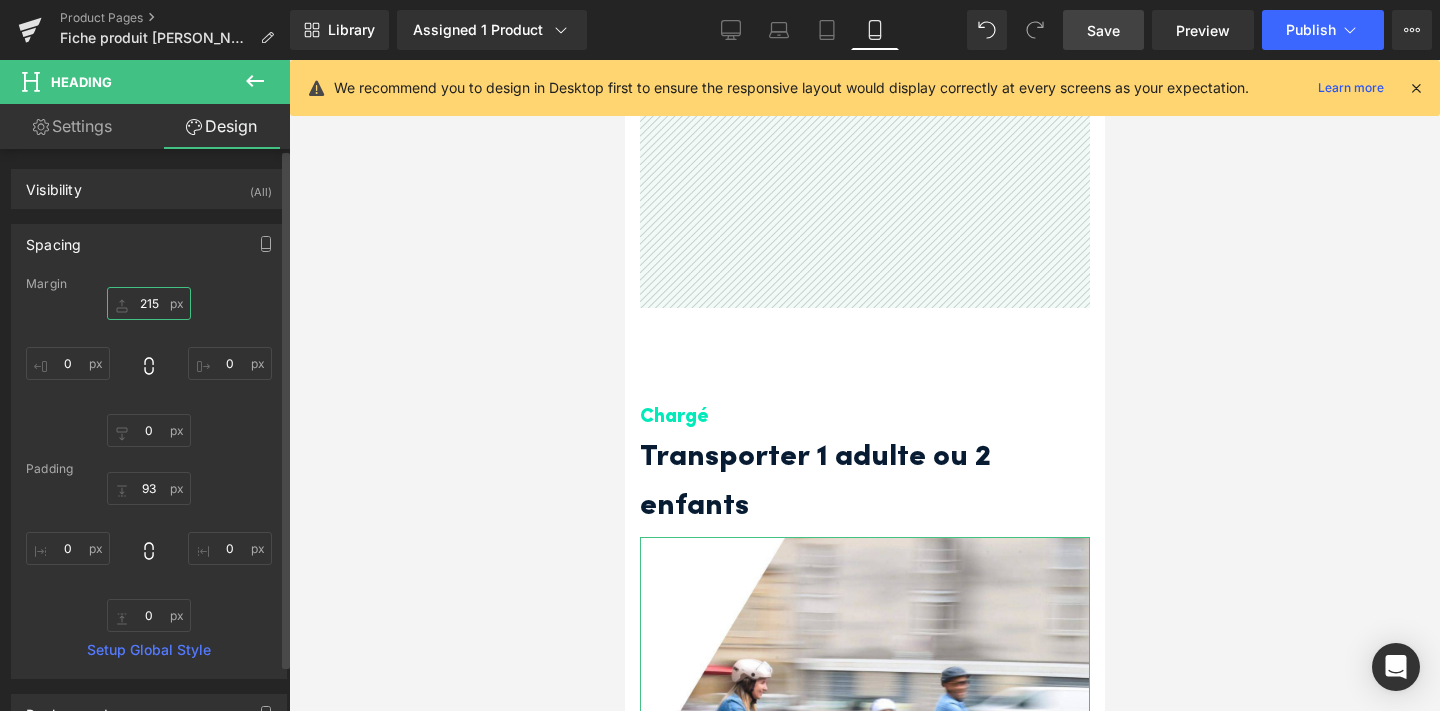 click on "215" at bounding box center (149, 303) 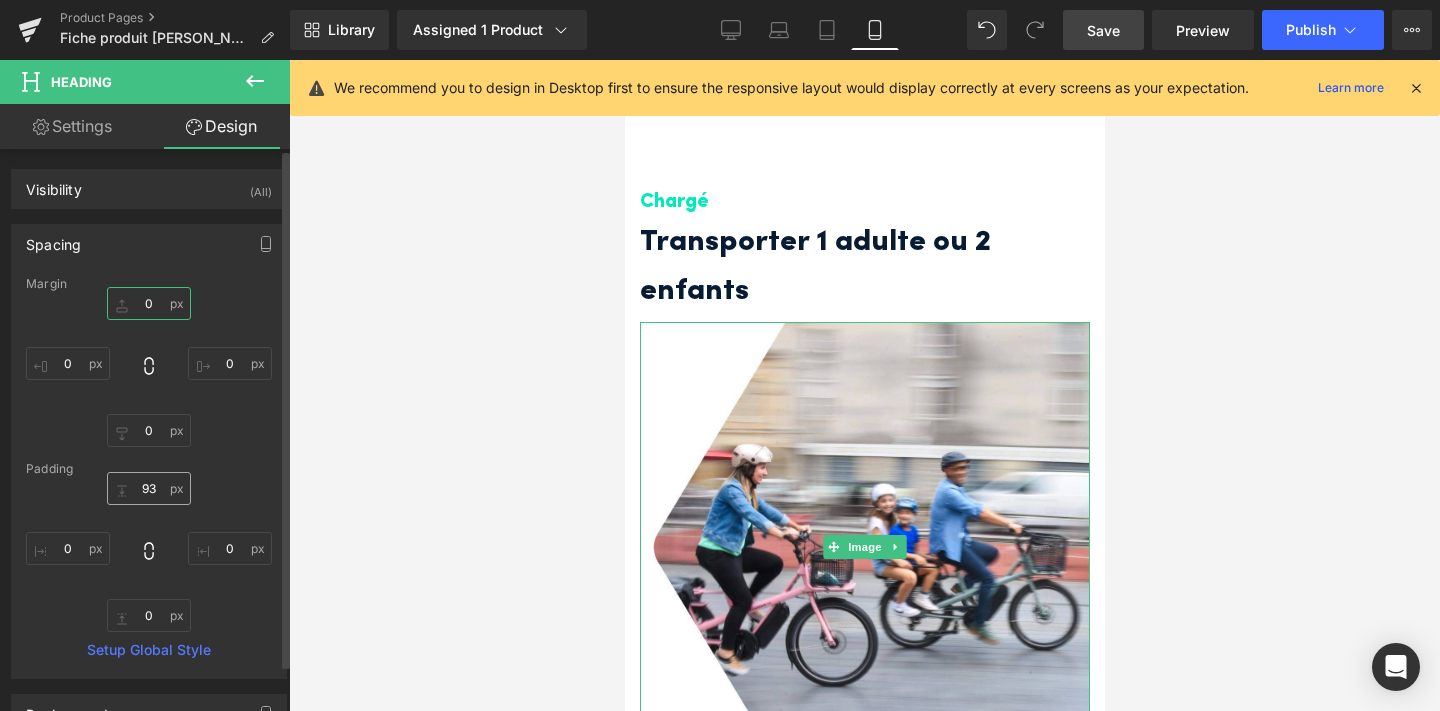 type 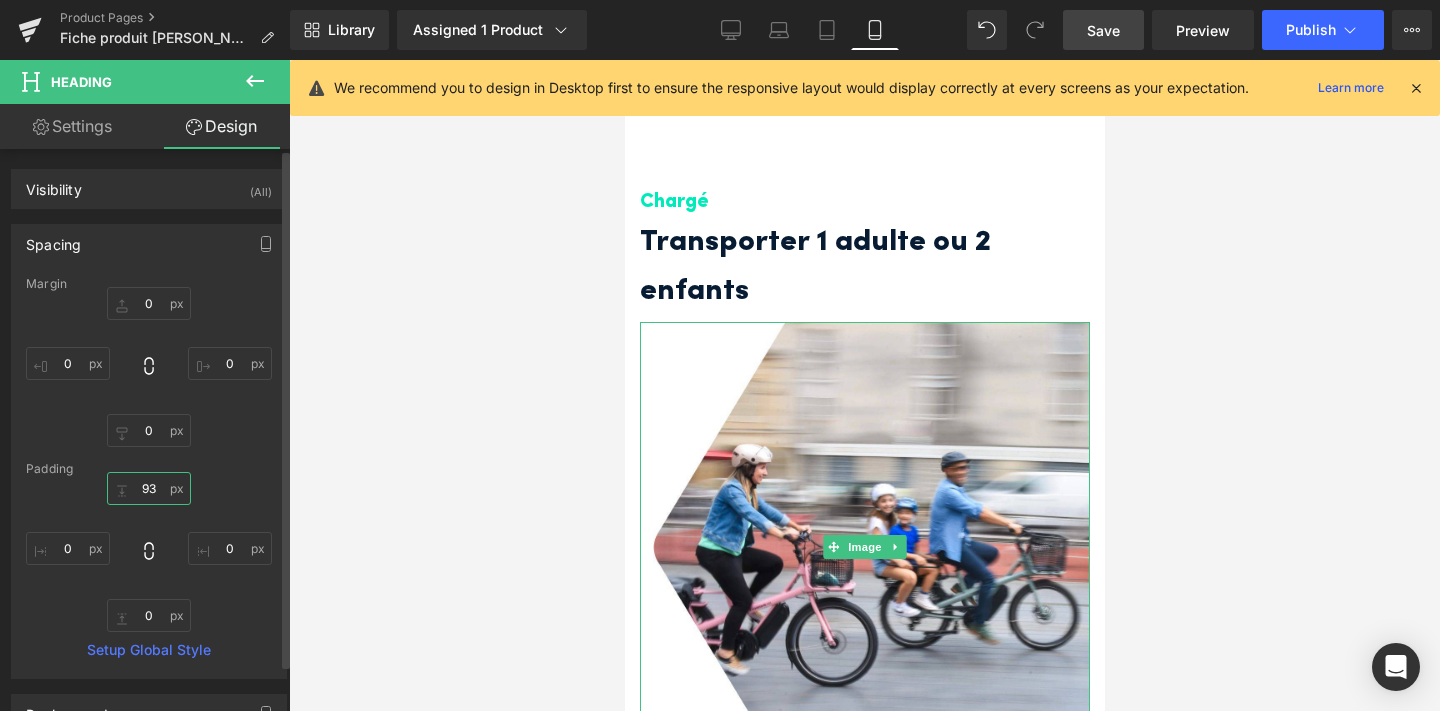click on "93" at bounding box center [149, 488] 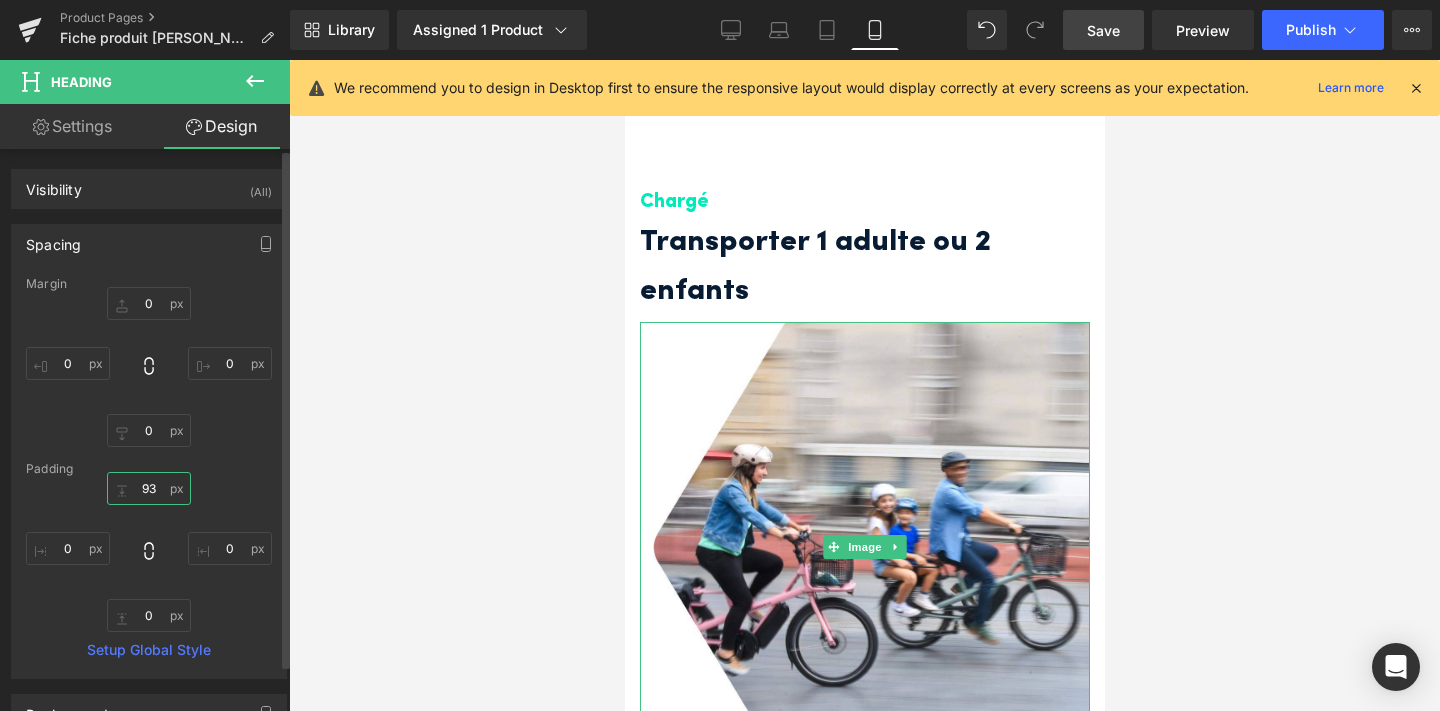 type on "3" 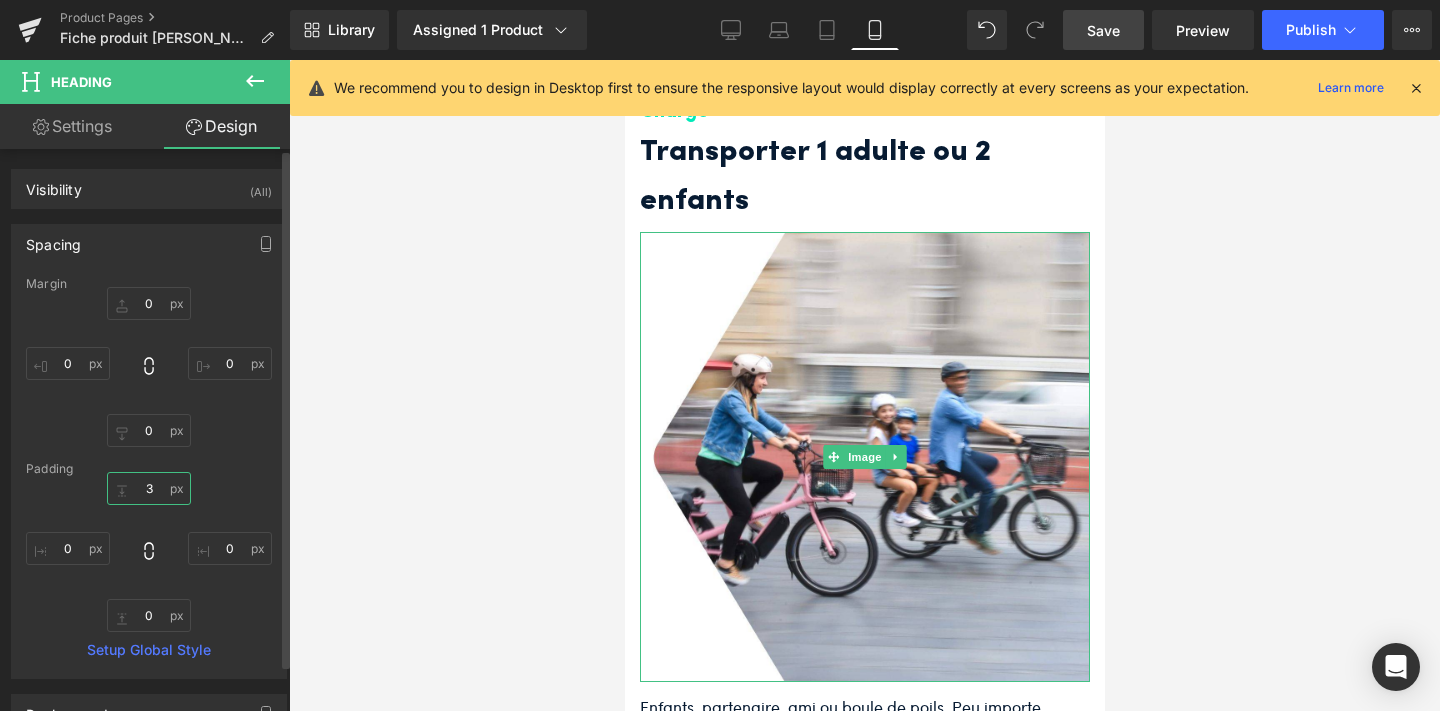 type 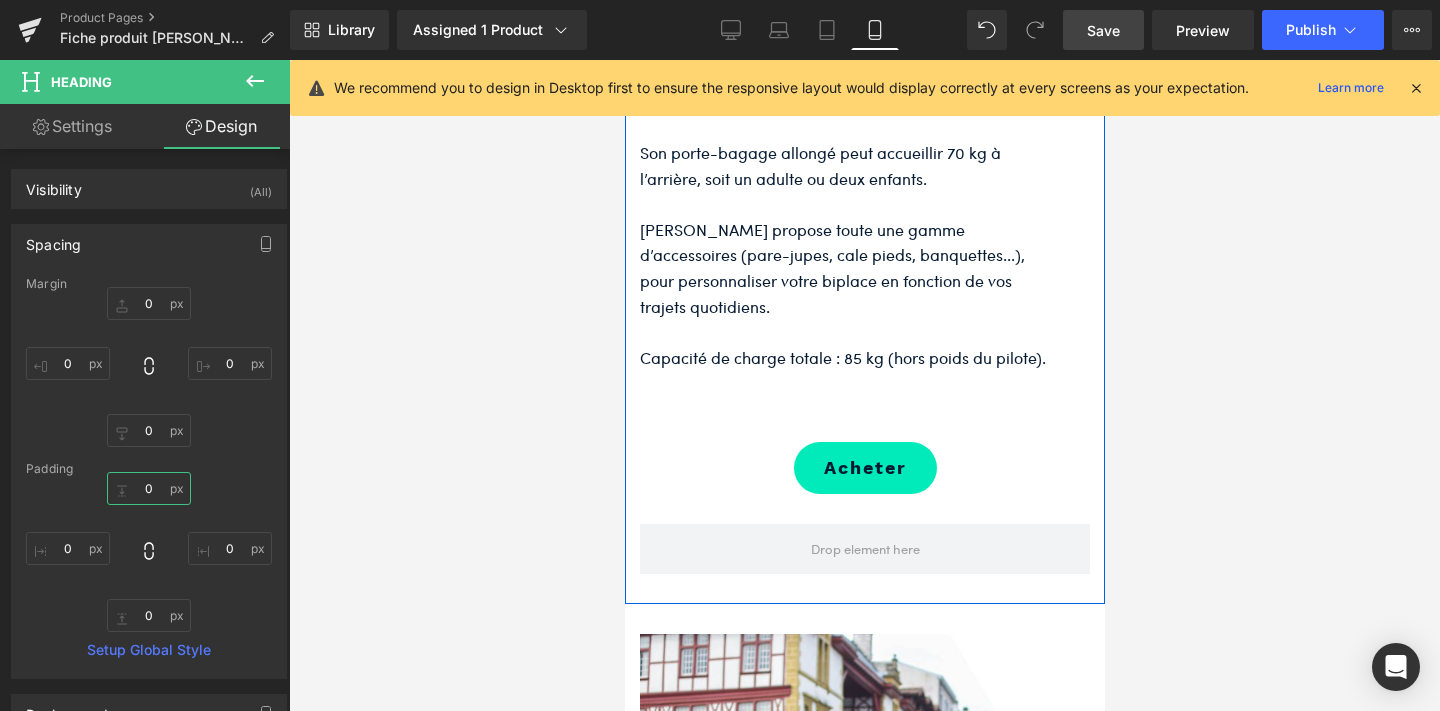 scroll, scrollTop: 2816, scrollLeft: 0, axis: vertical 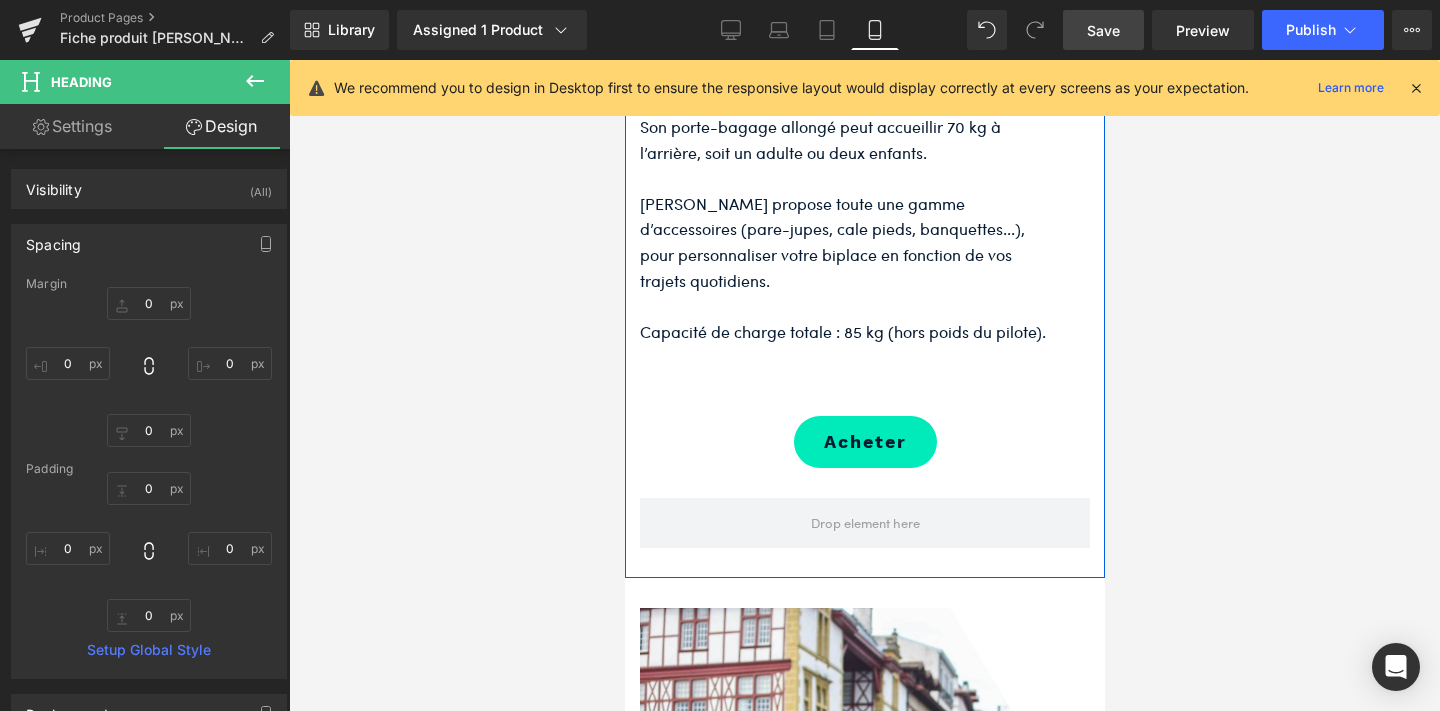 click on "Acheter
(P) Cart Button
Product" at bounding box center [864, 427] 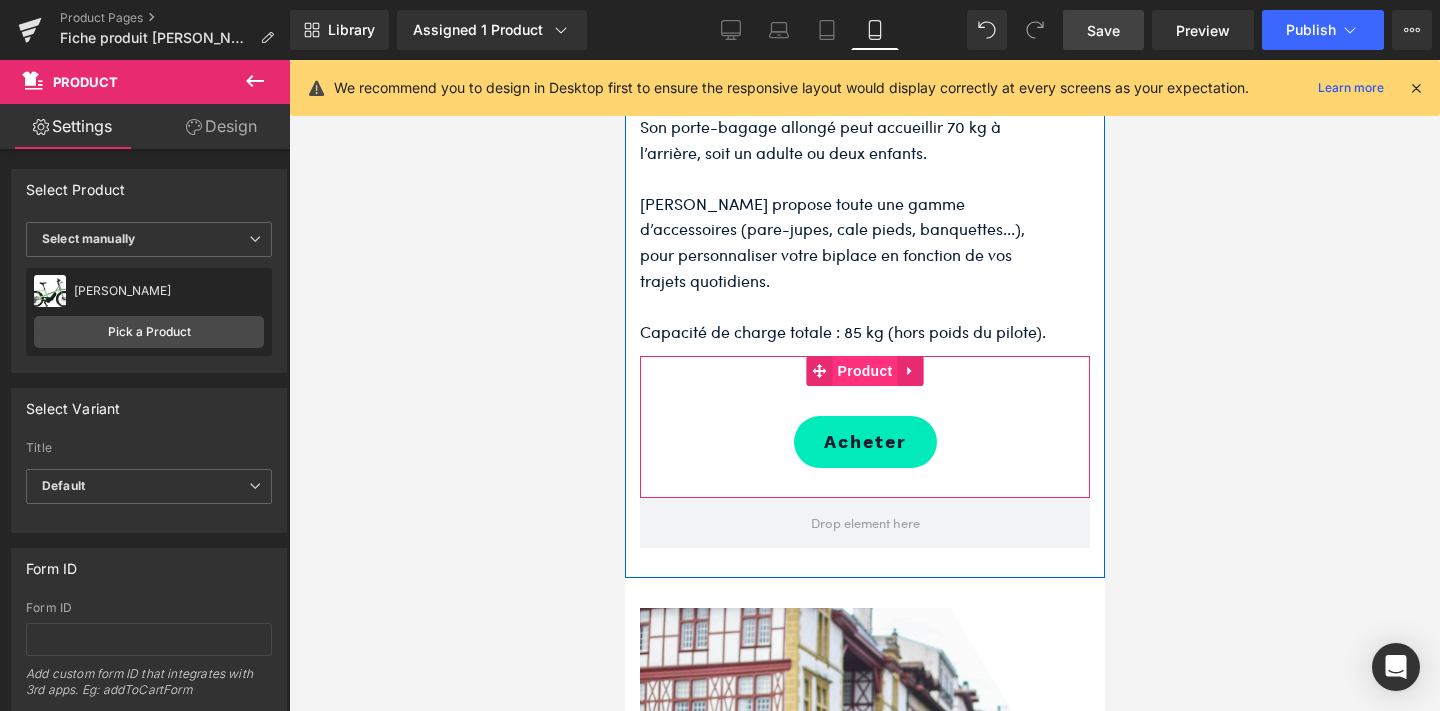 click on "Product" at bounding box center (864, 371) 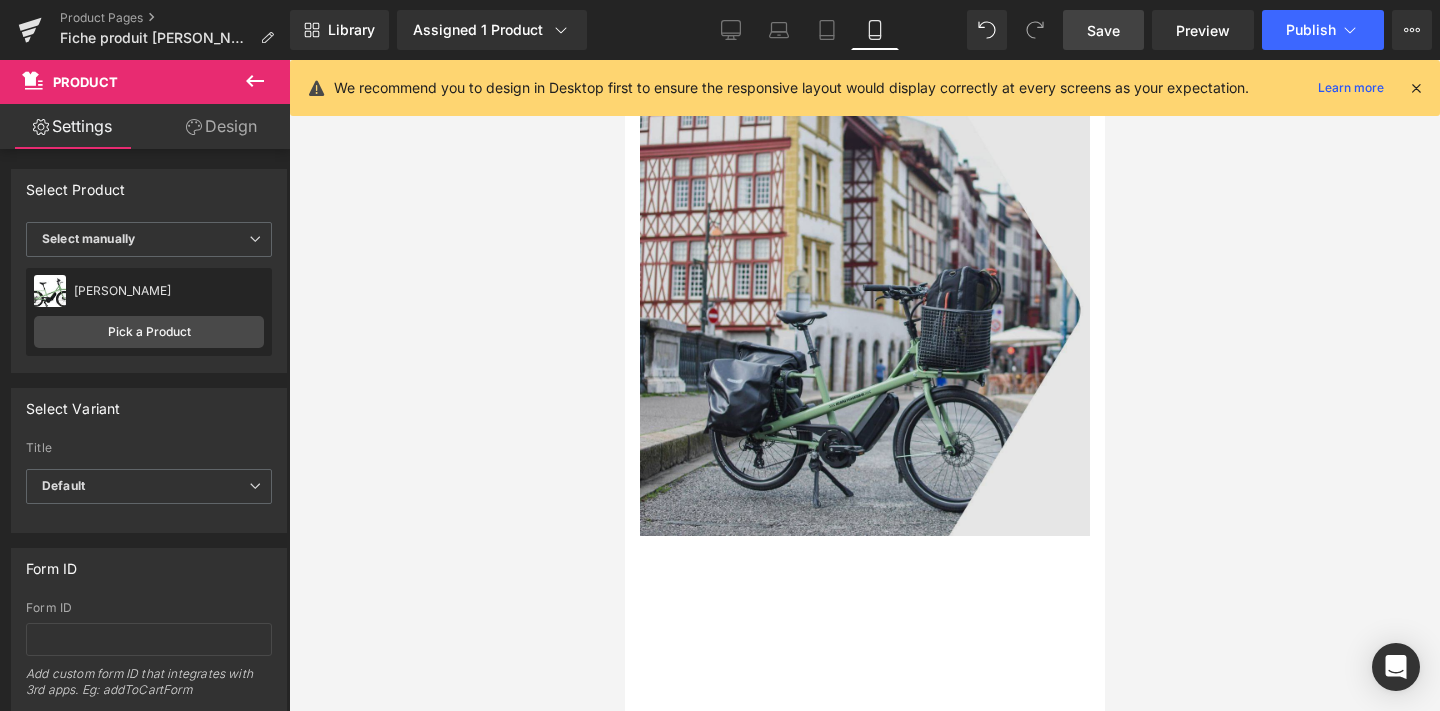 scroll, scrollTop: 3469, scrollLeft: 0, axis: vertical 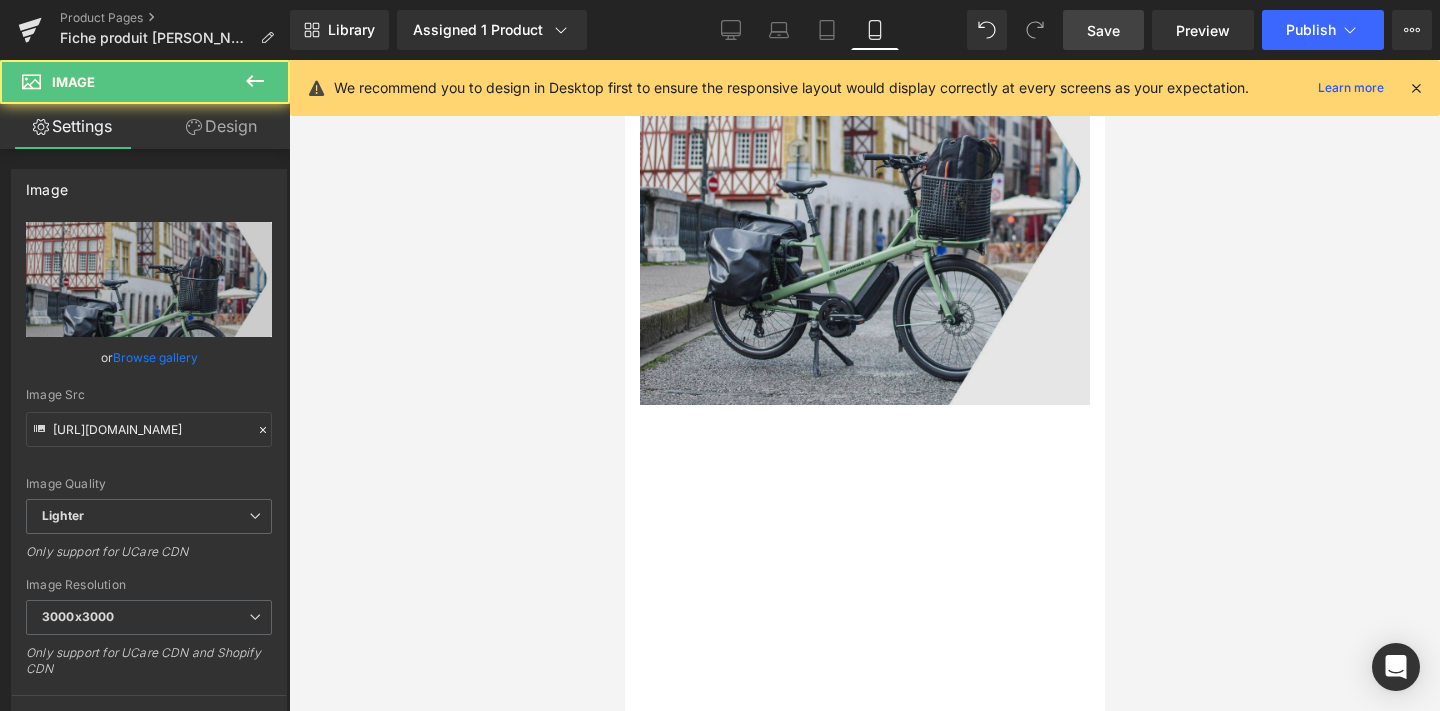 click at bounding box center (864, 180) 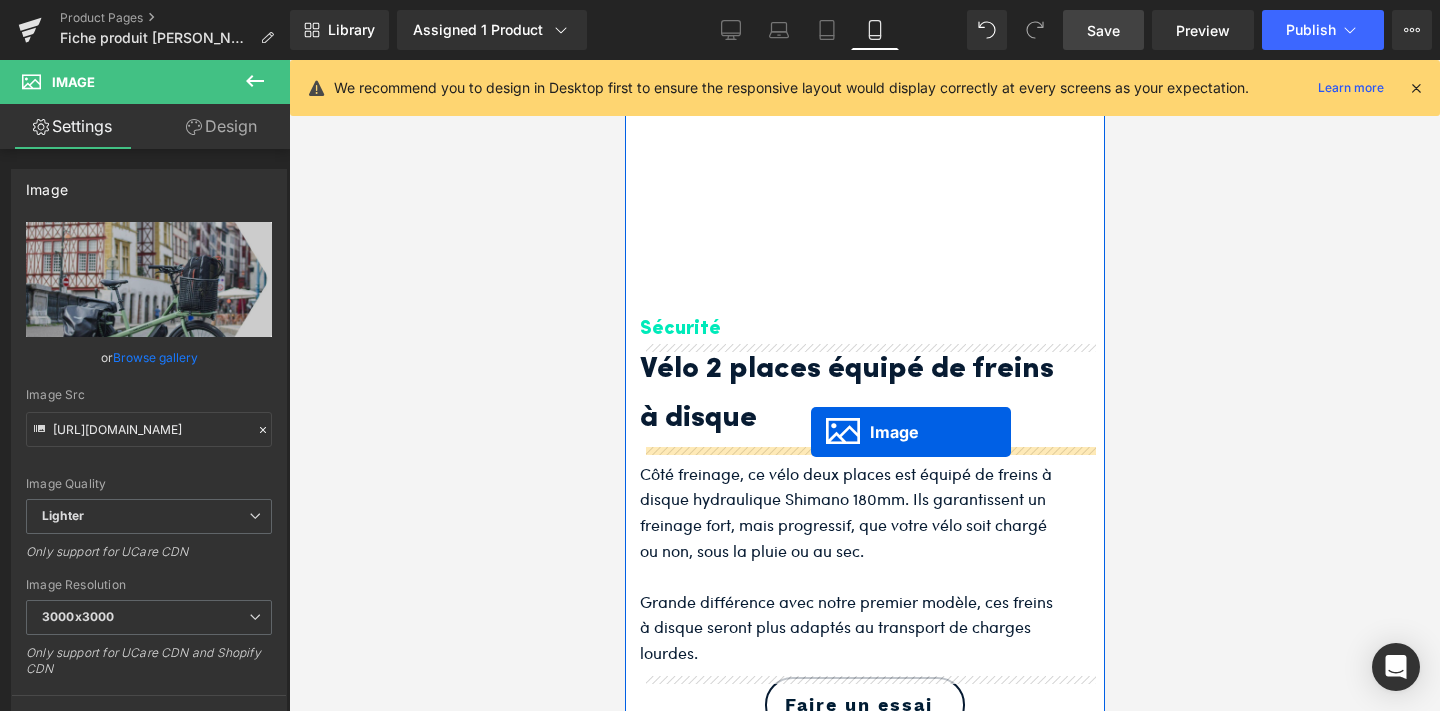 drag, startPoint x: 832, startPoint y: 170, endPoint x: 810, endPoint y: 432, distance: 262.92203 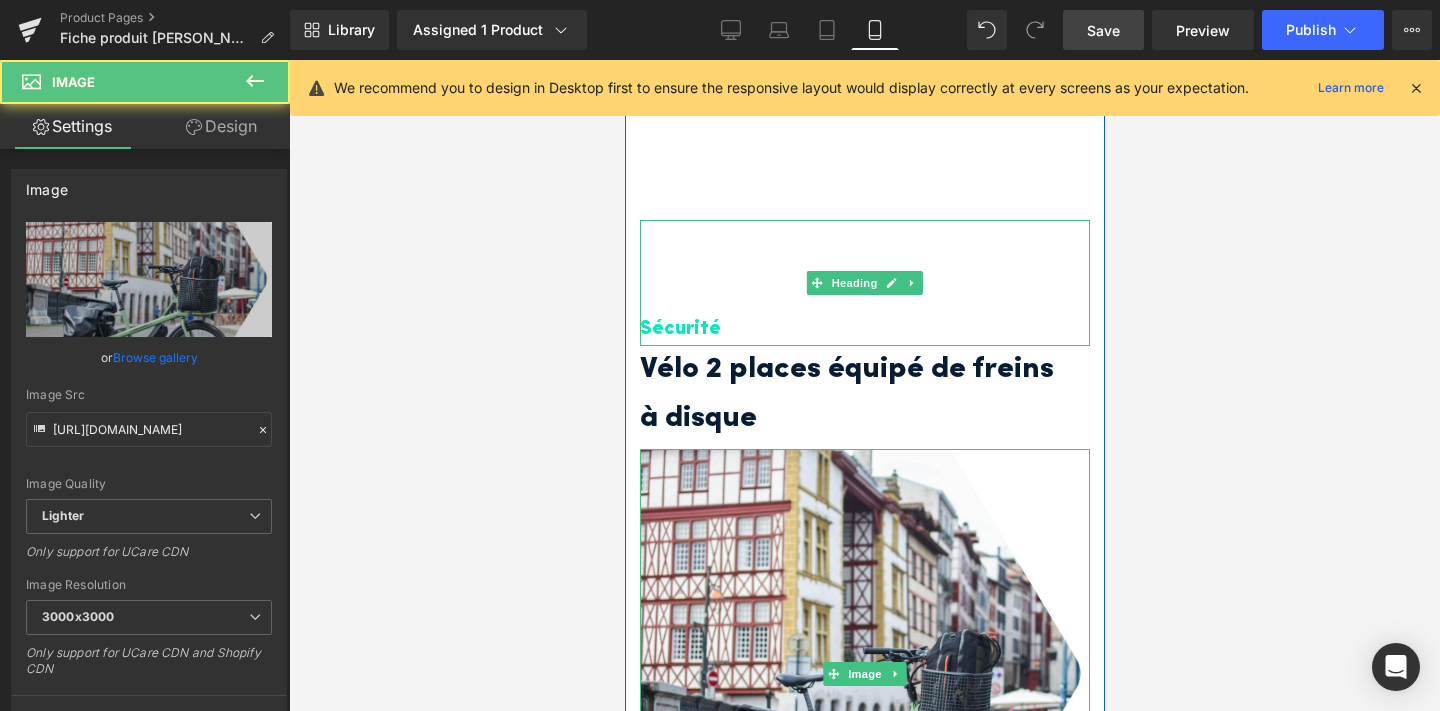 click on "Sécurité" at bounding box center [864, 329] 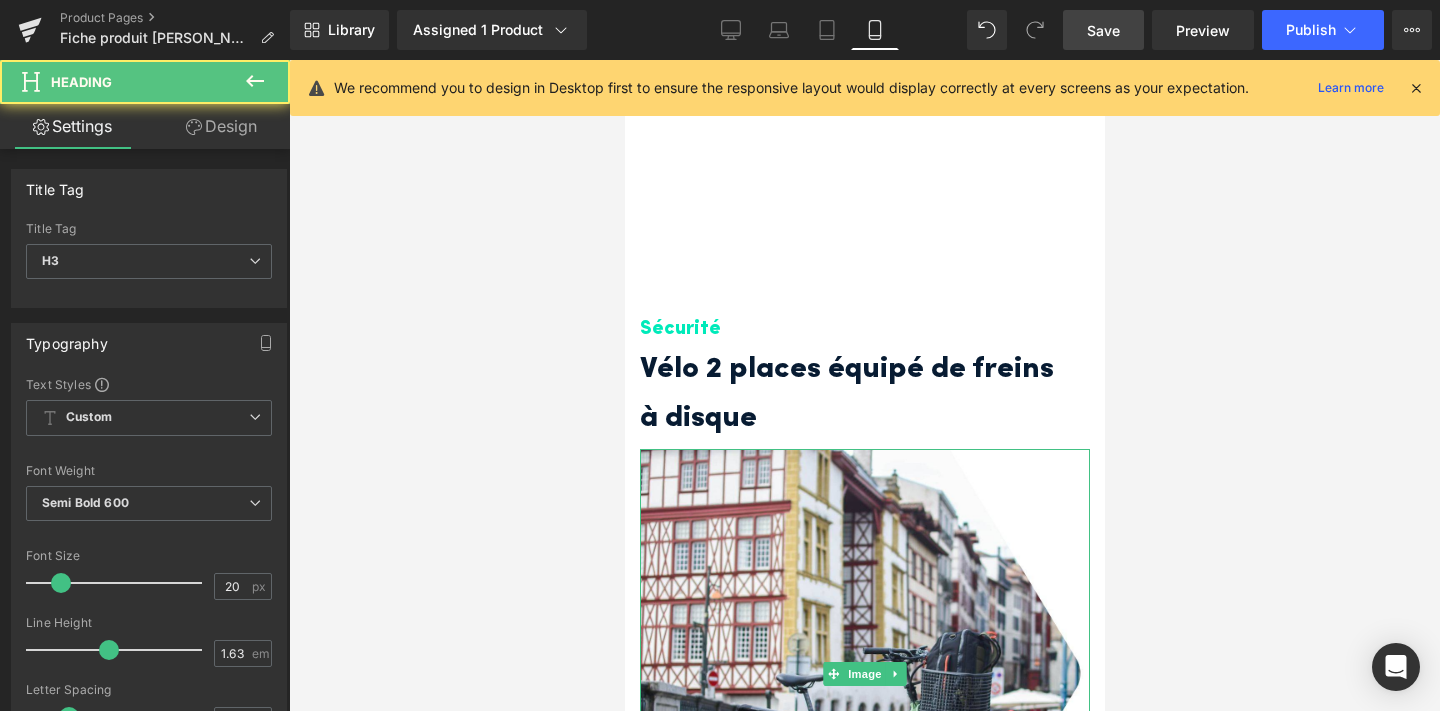 click on "Design" at bounding box center (221, 126) 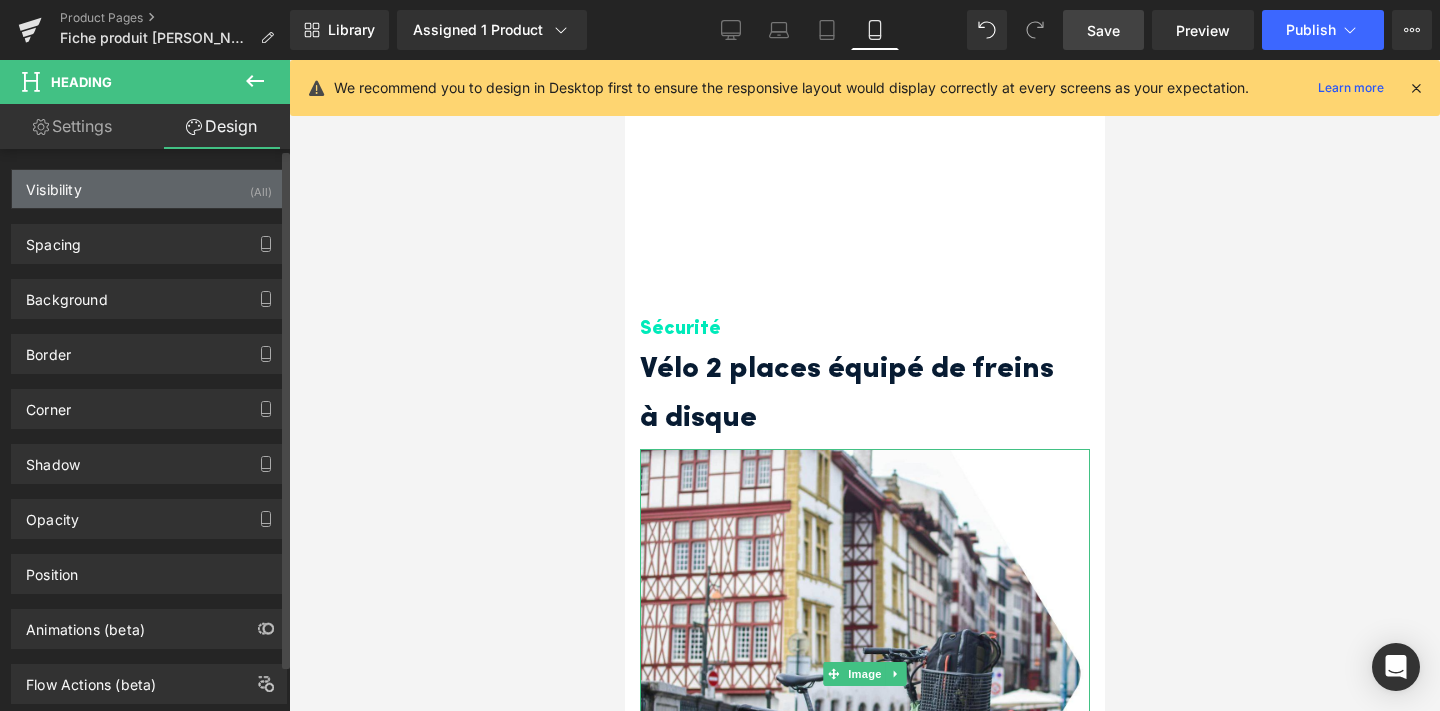 click on "Visibility
(All)" at bounding box center [149, 189] 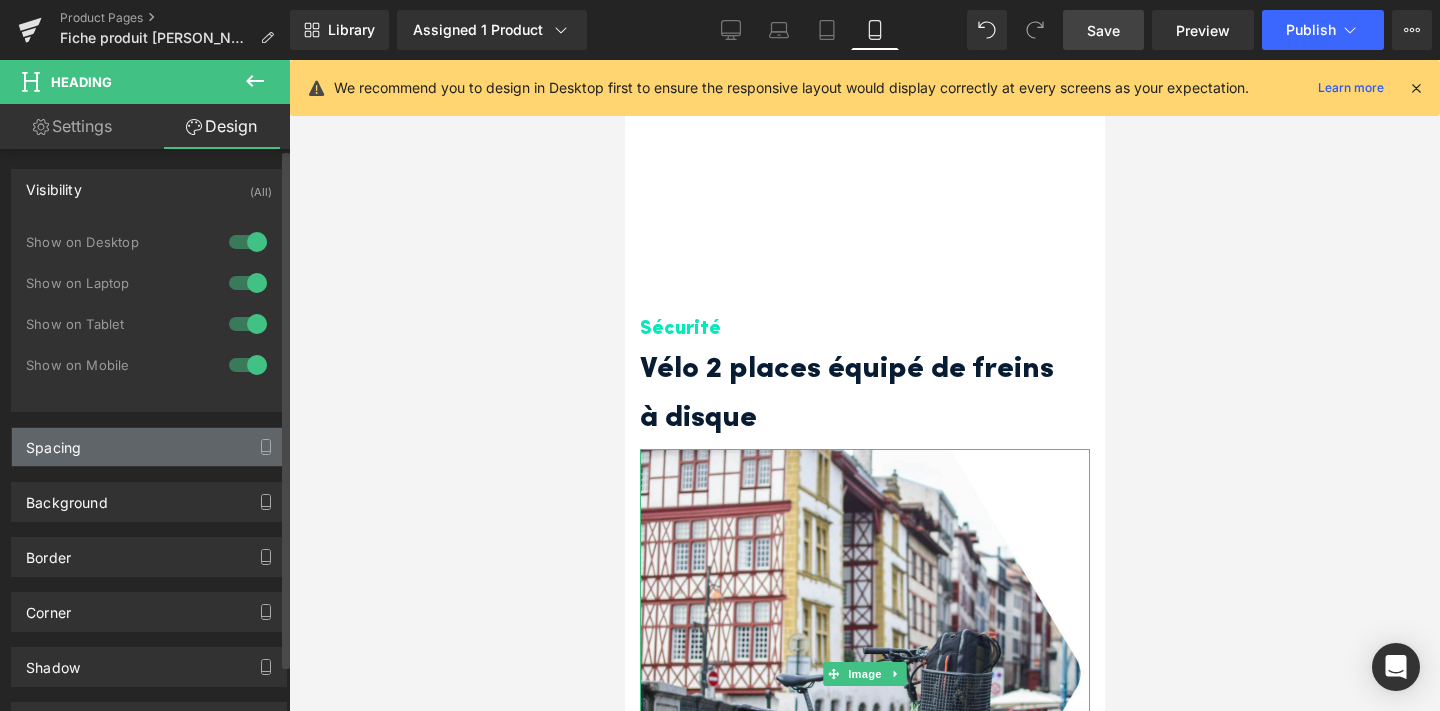 click on "Spacing" at bounding box center (149, 447) 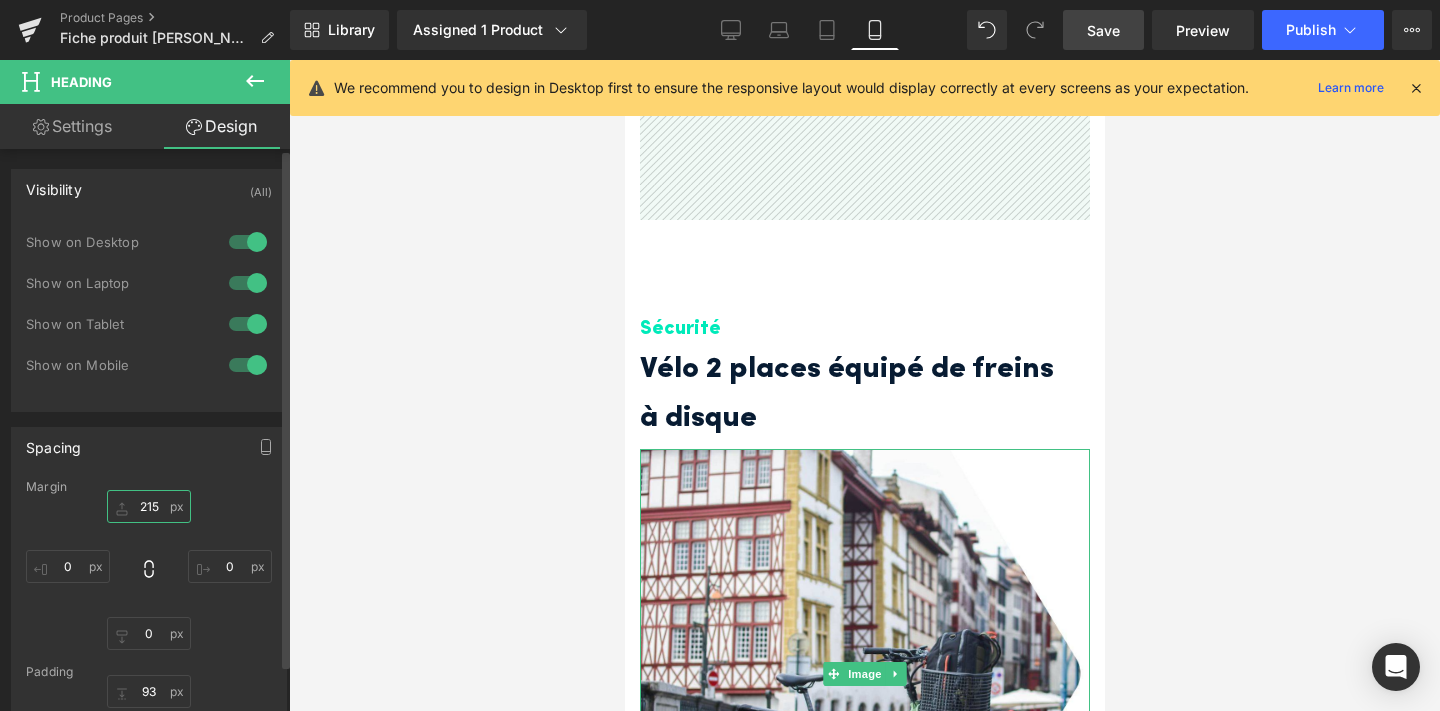 click on "215" at bounding box center [149, 506] 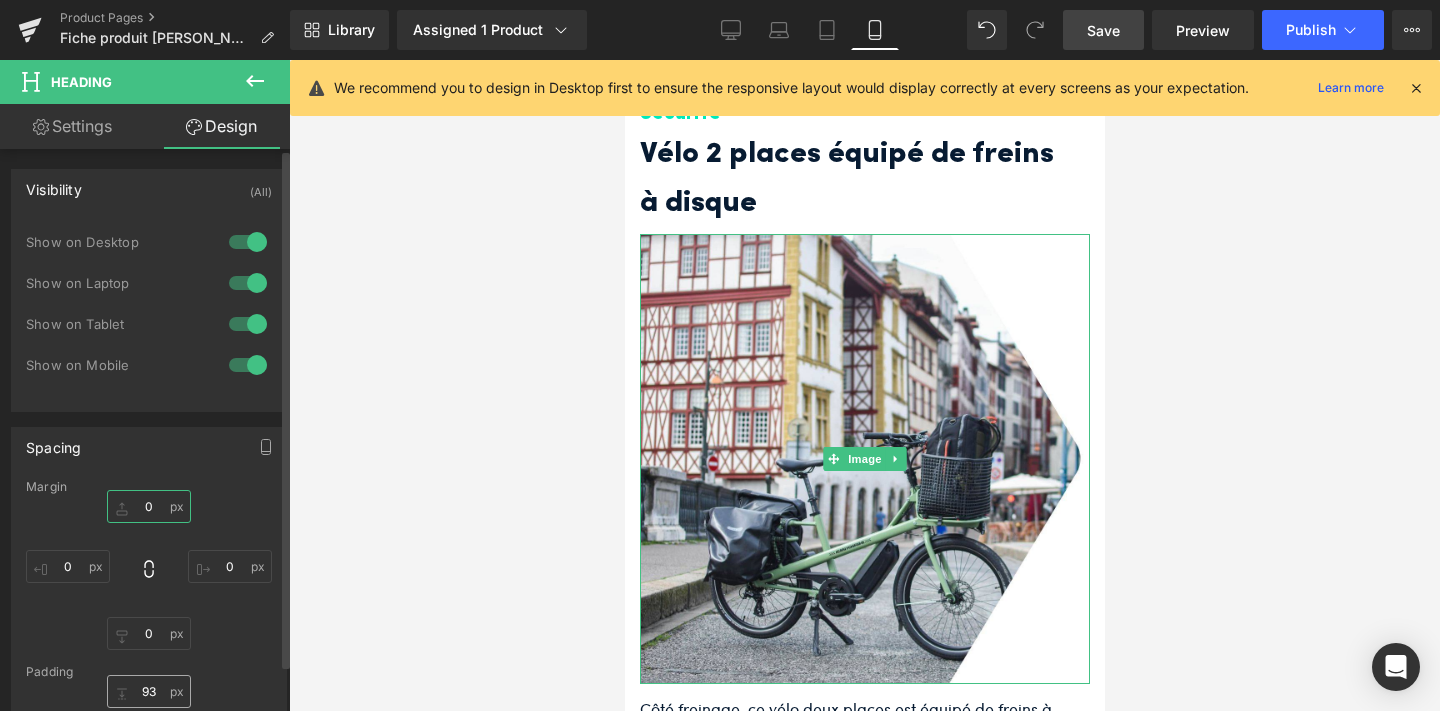 type 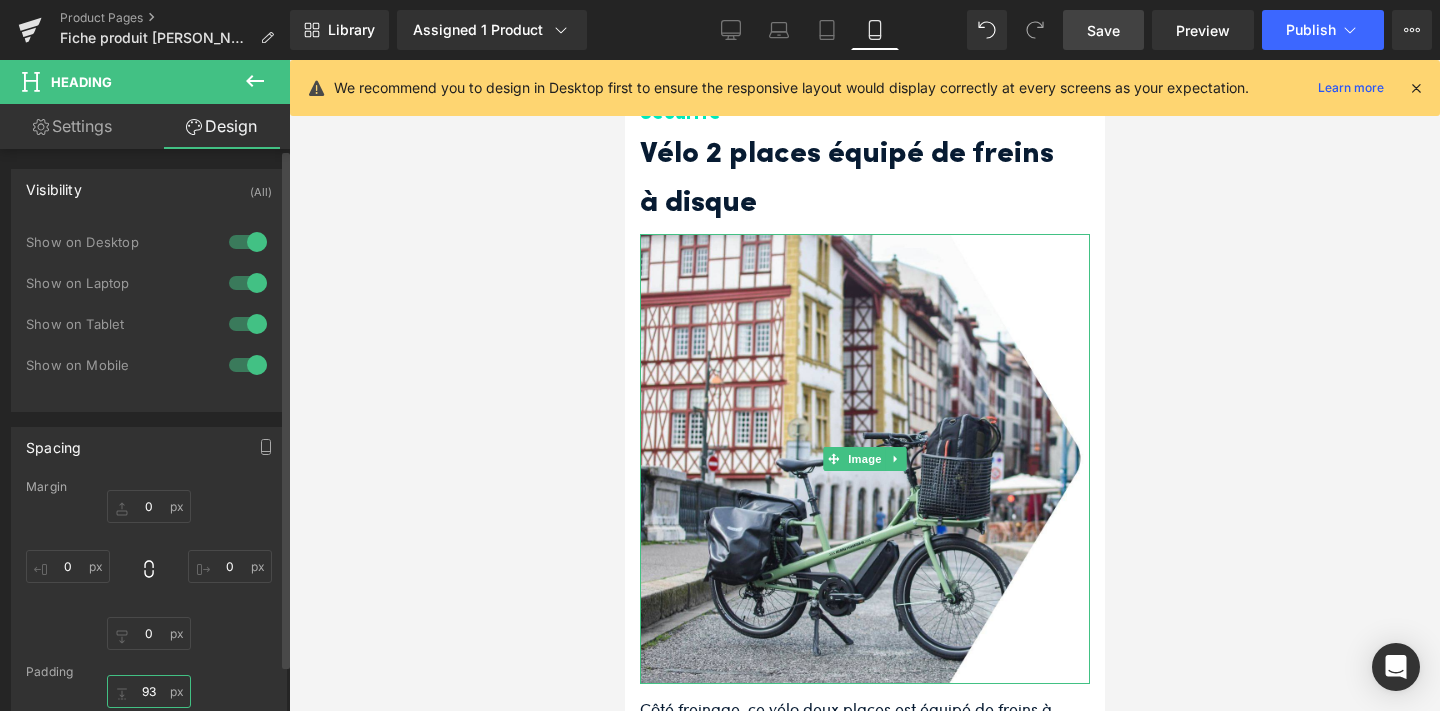 click on "93" at bounding box center (149, 691) 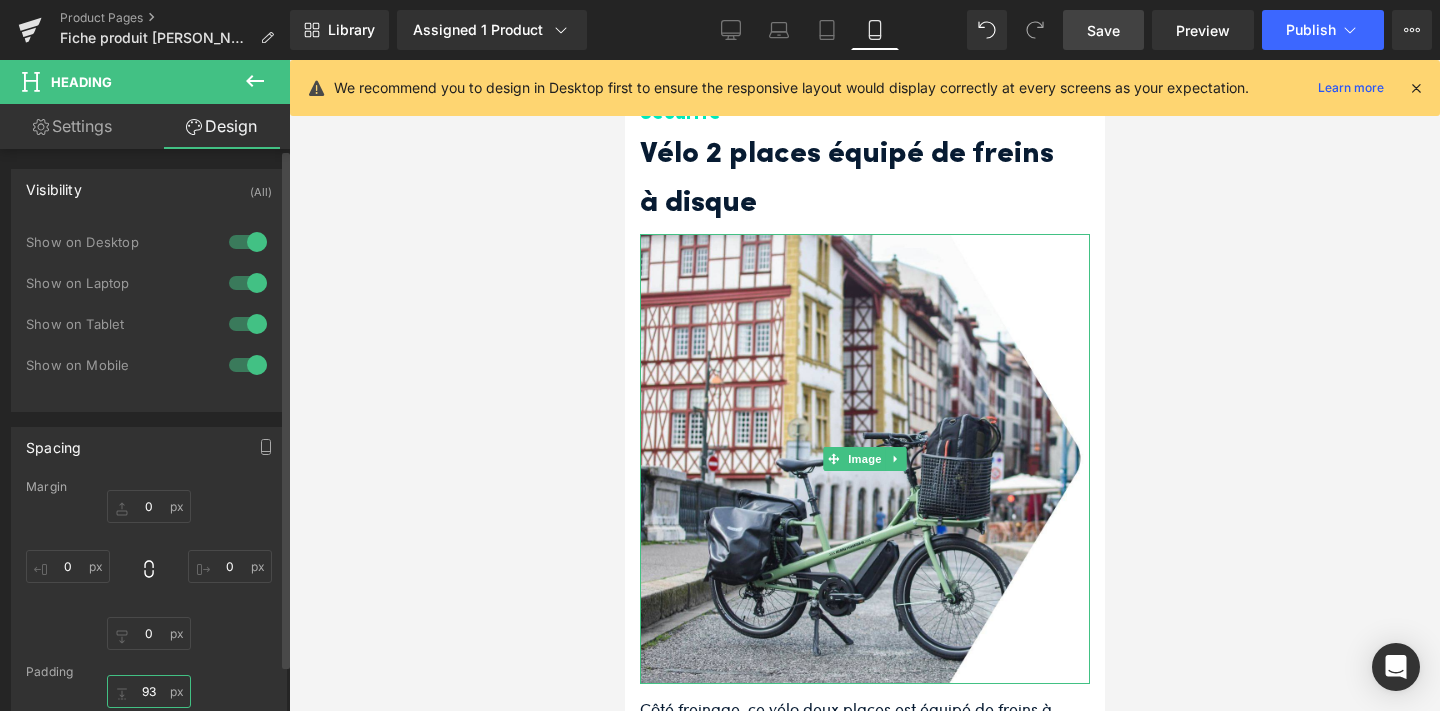 type 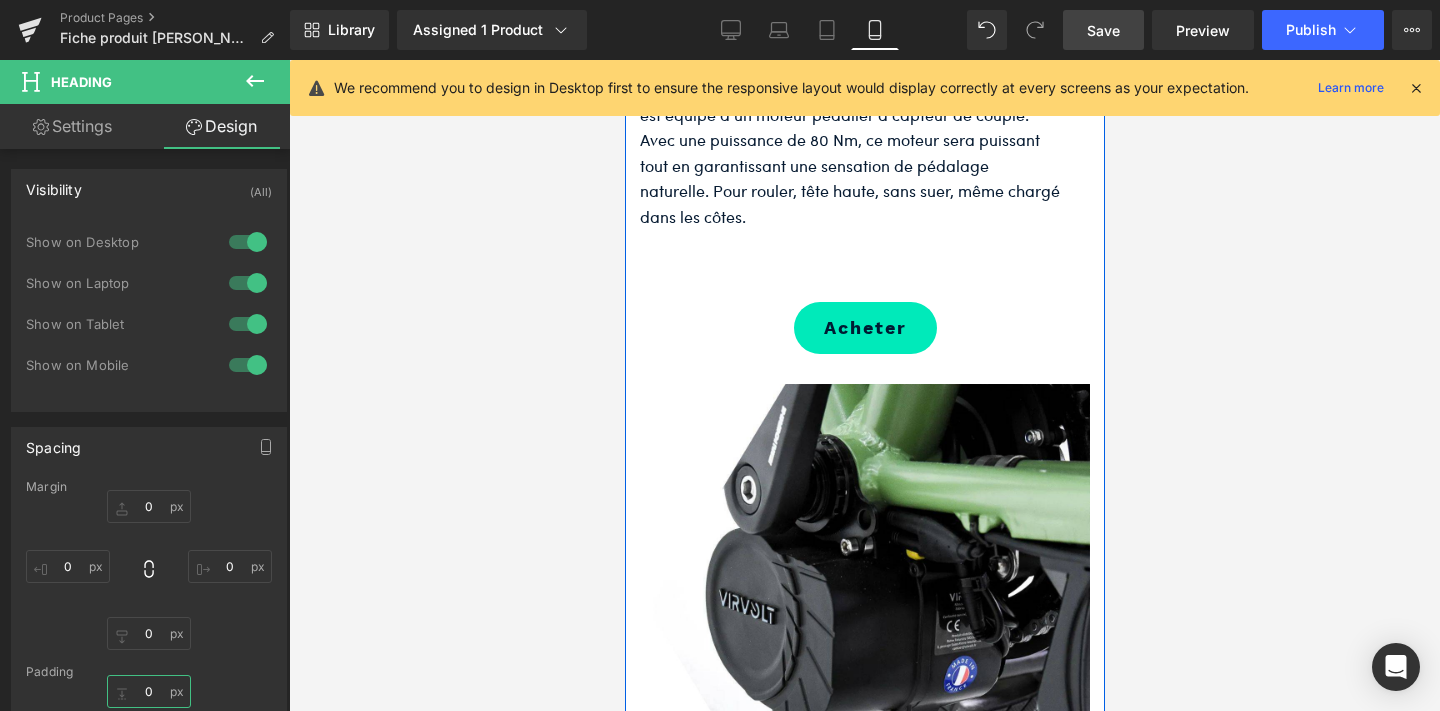 scroll, scrollTop: 4736, scrollLeft: 0, axis: vertical 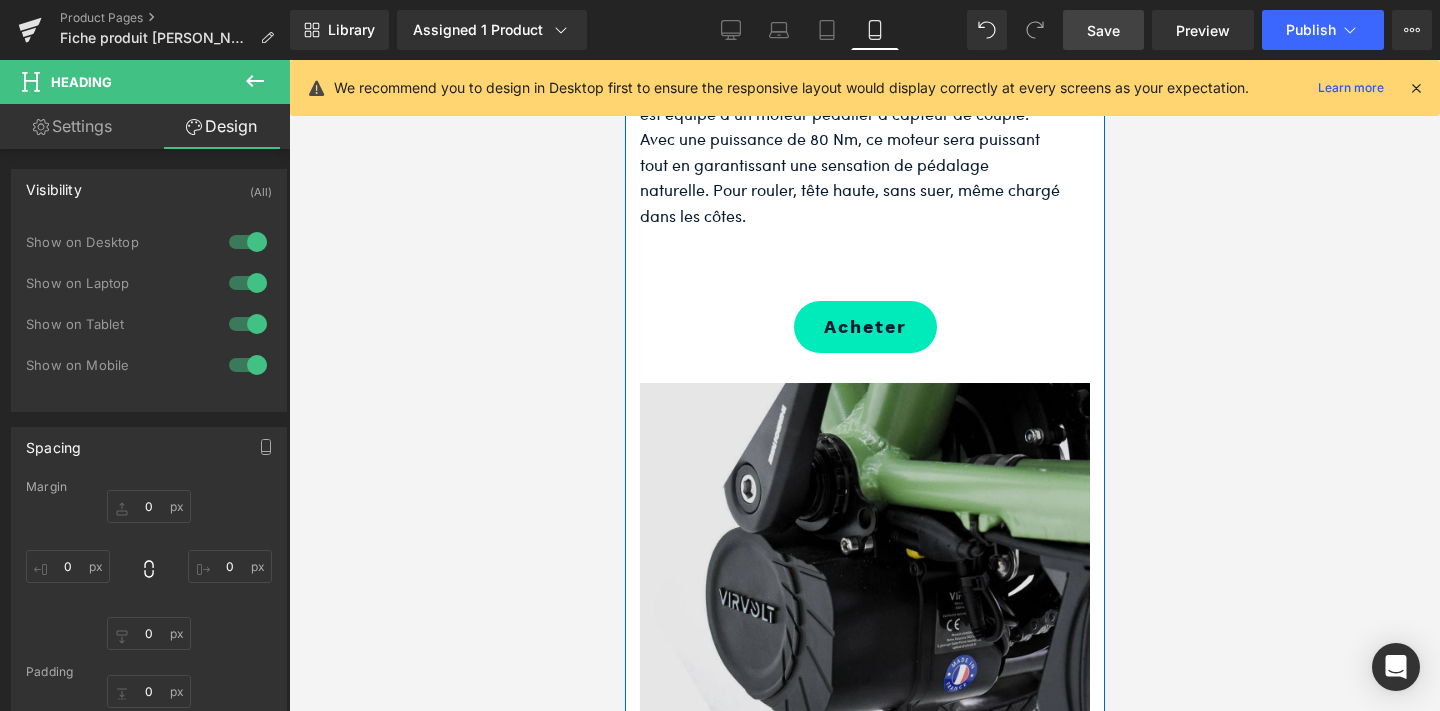 click at bounding box center (864, 608) 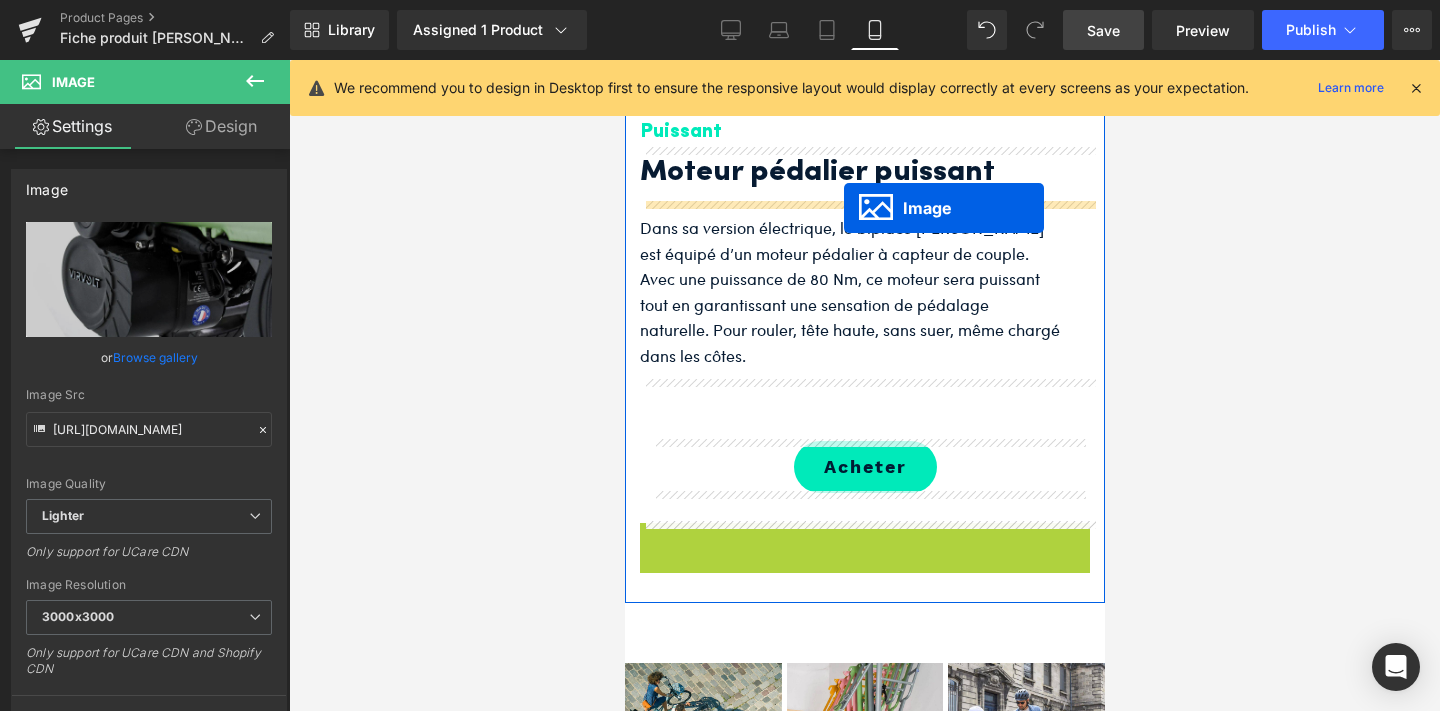 drag, startPoint x: 828, startPoint y: 608, endPoint x: 843, endPoint y: 208, distance: 400.28116 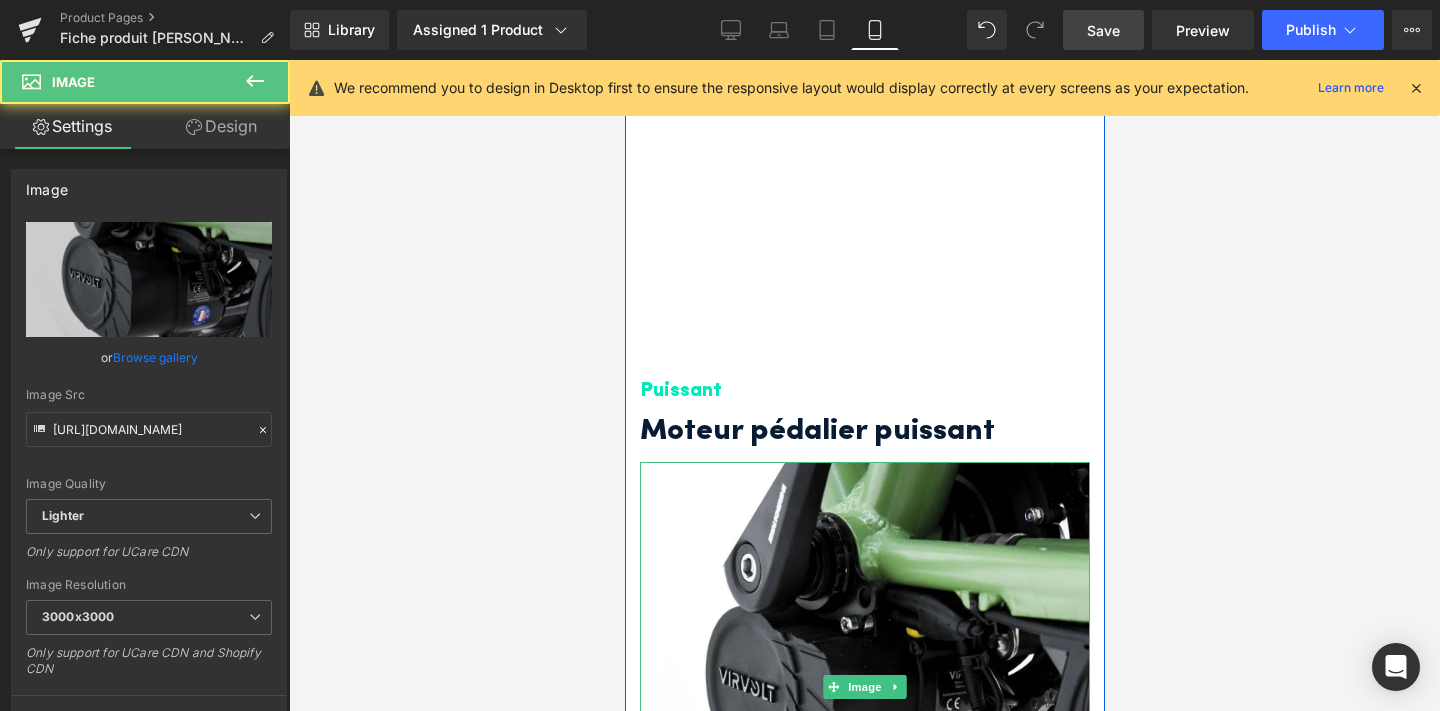scroll, scrollTop: 4333, scrollLeft: 0, axis: vertical 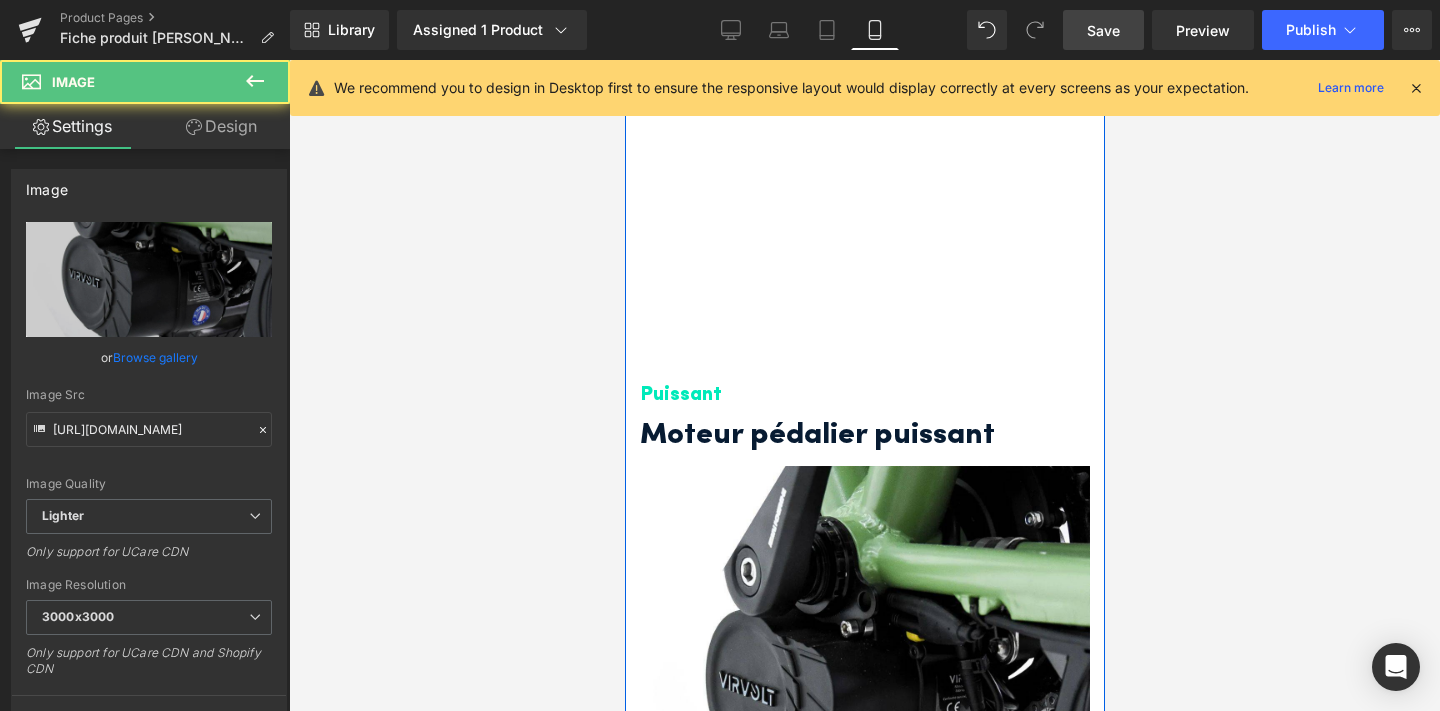 click on "Puissant" at bounding box center [864, 349] 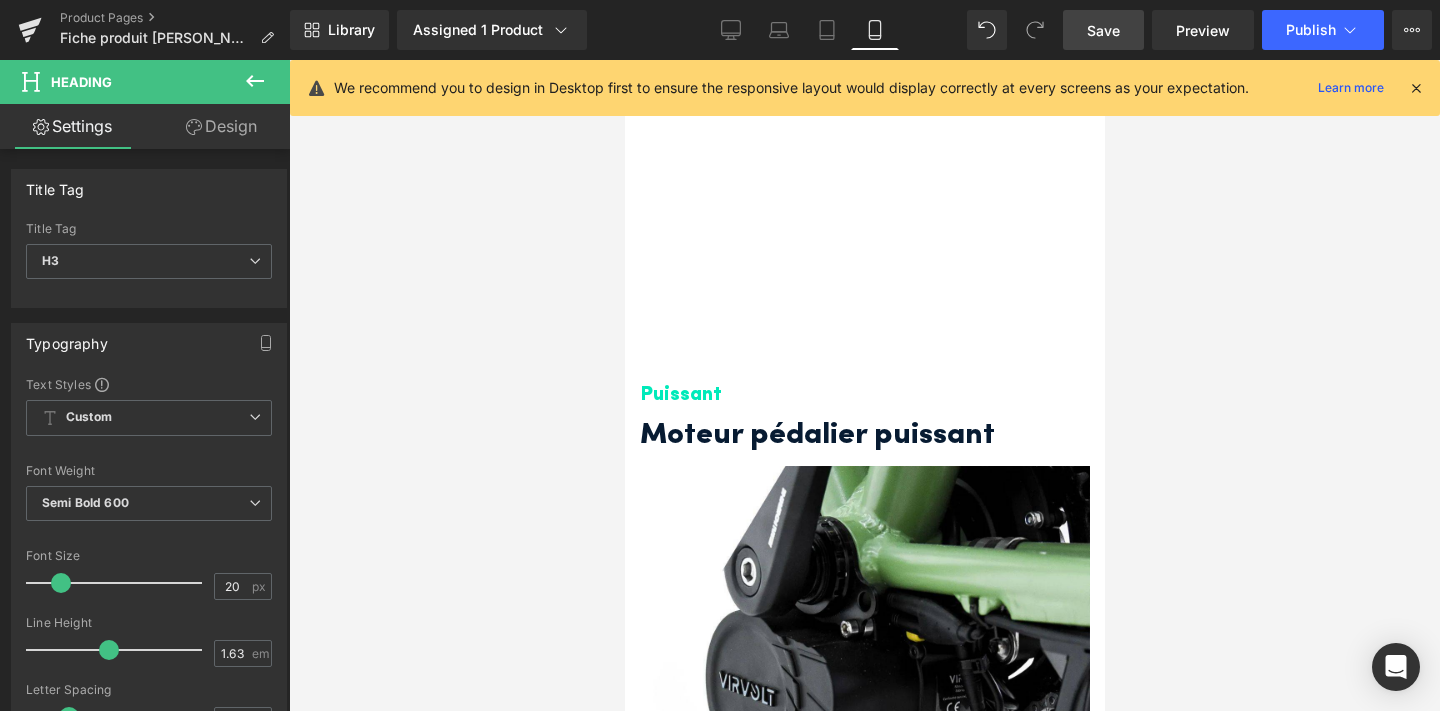 click on "Design" at bounding box center (221, 126) 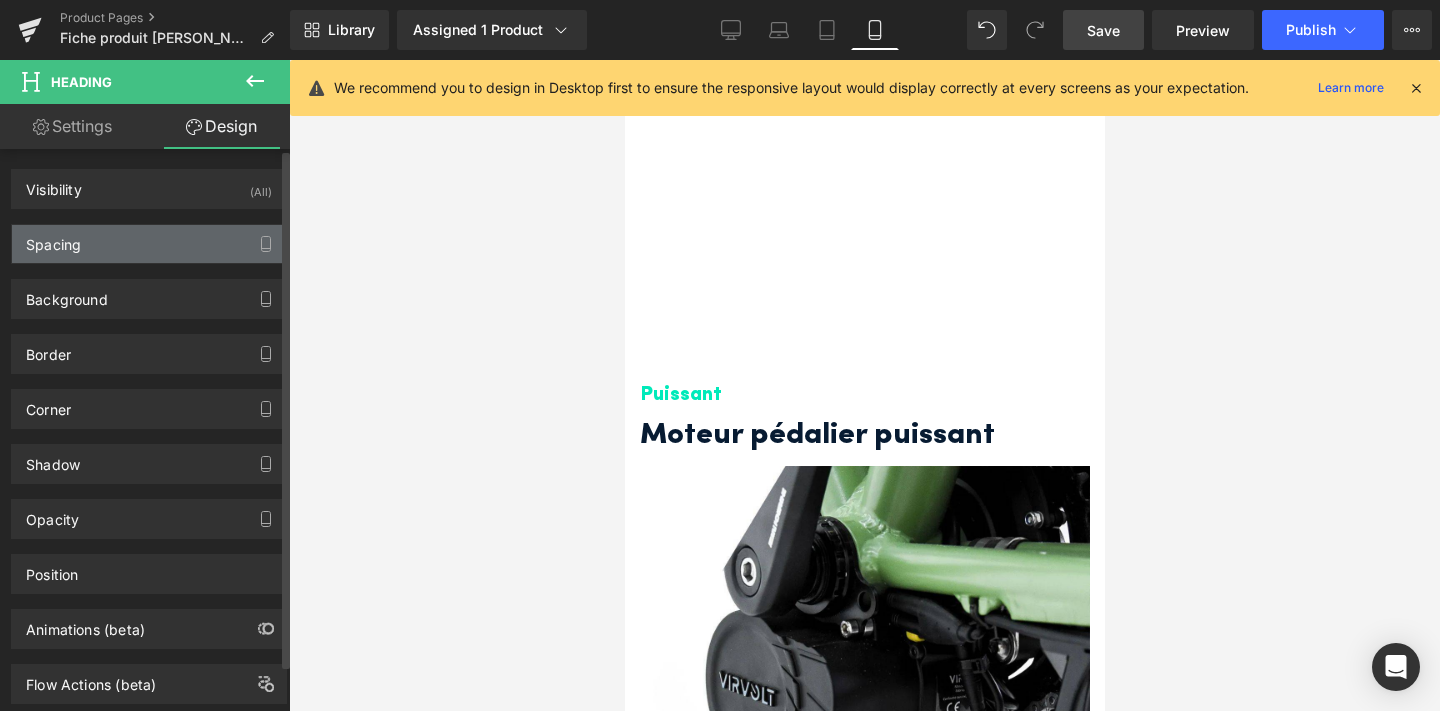 click on "Spacing" at bounding box center (149, 244) 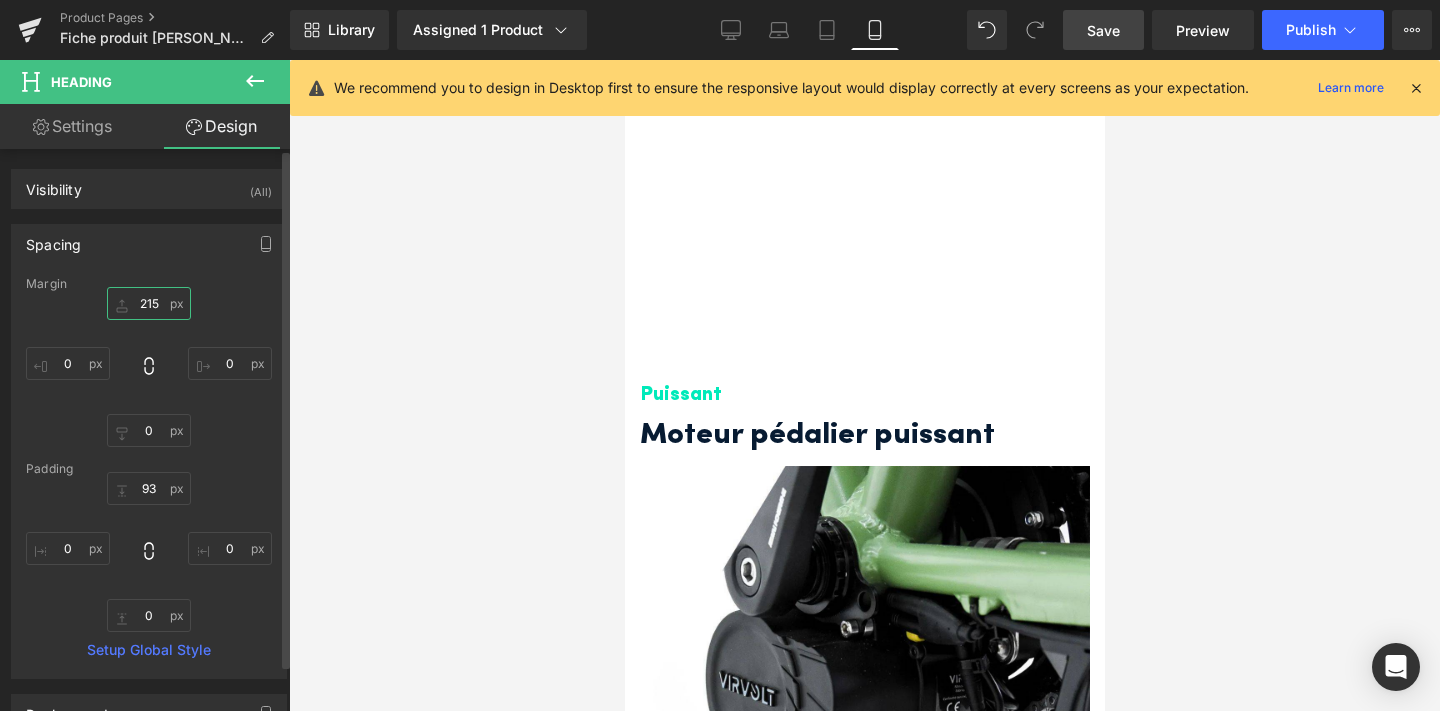 click on "215" at bounding box center [149, 303] 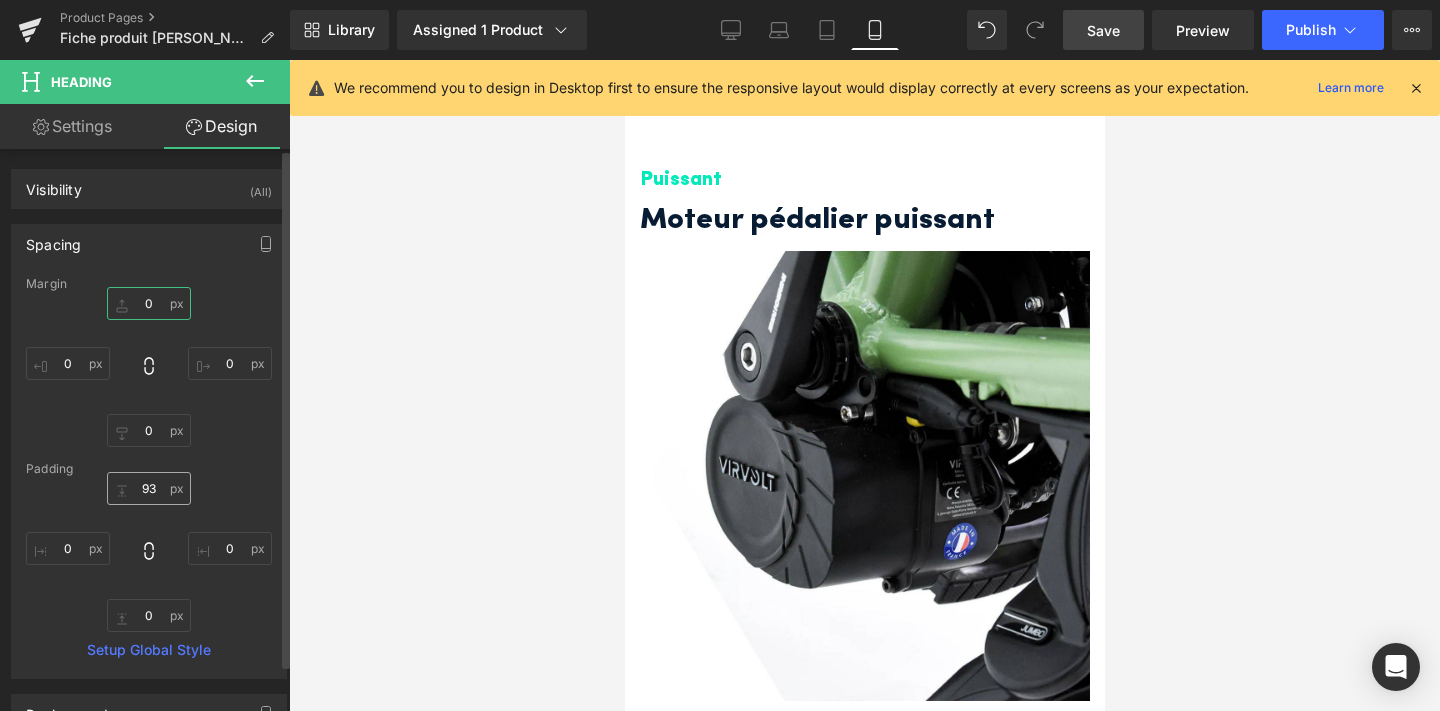 type 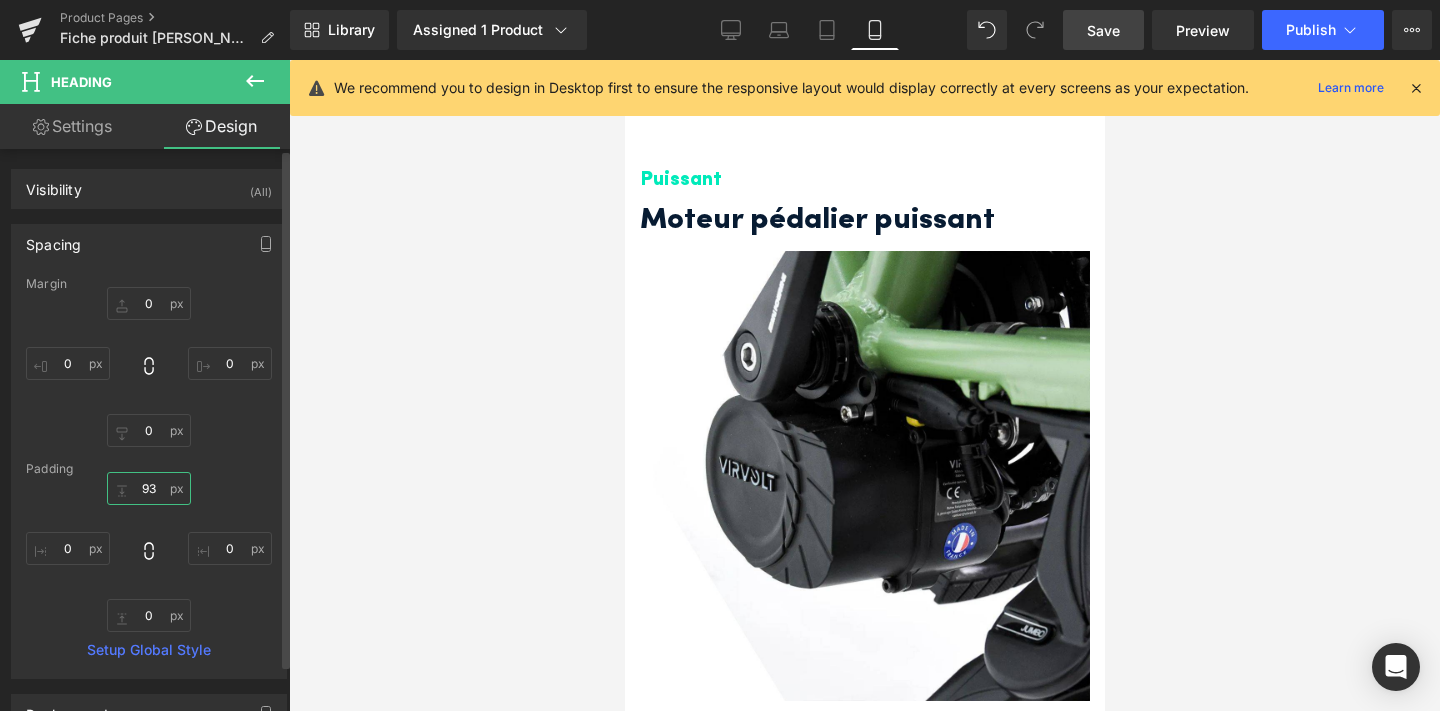 click on "93" at bounding box center (149, 488) 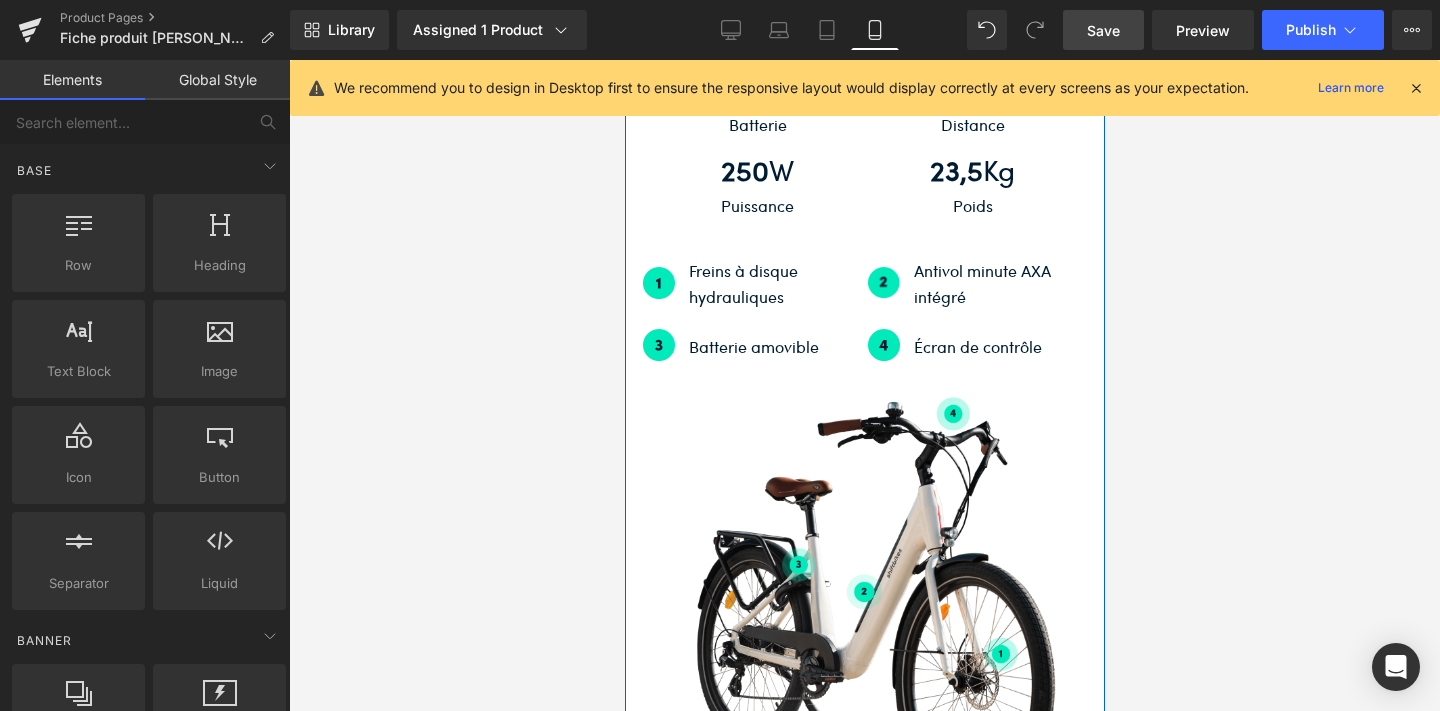 scroll, scrollTop: 6680, scrollLeft: 0, axis: vertical 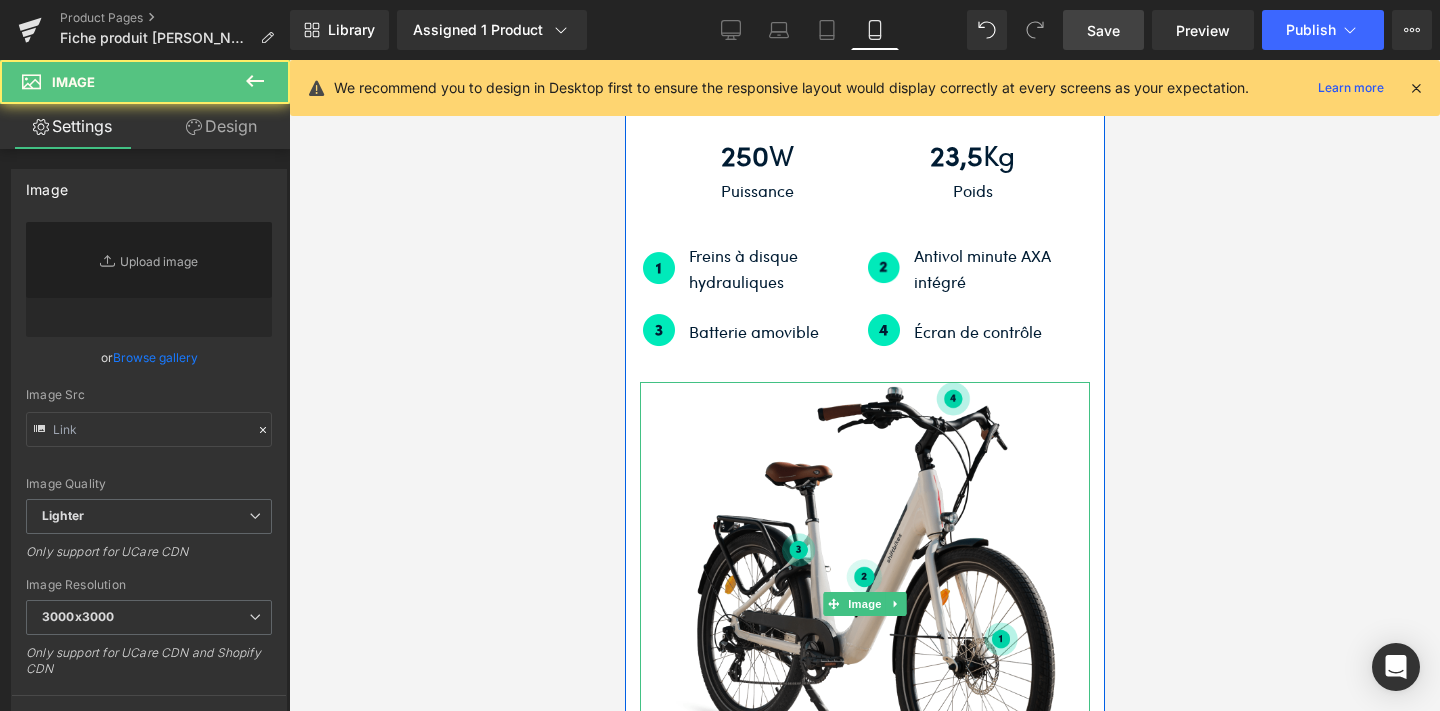 click at bounding box center [864, 604] 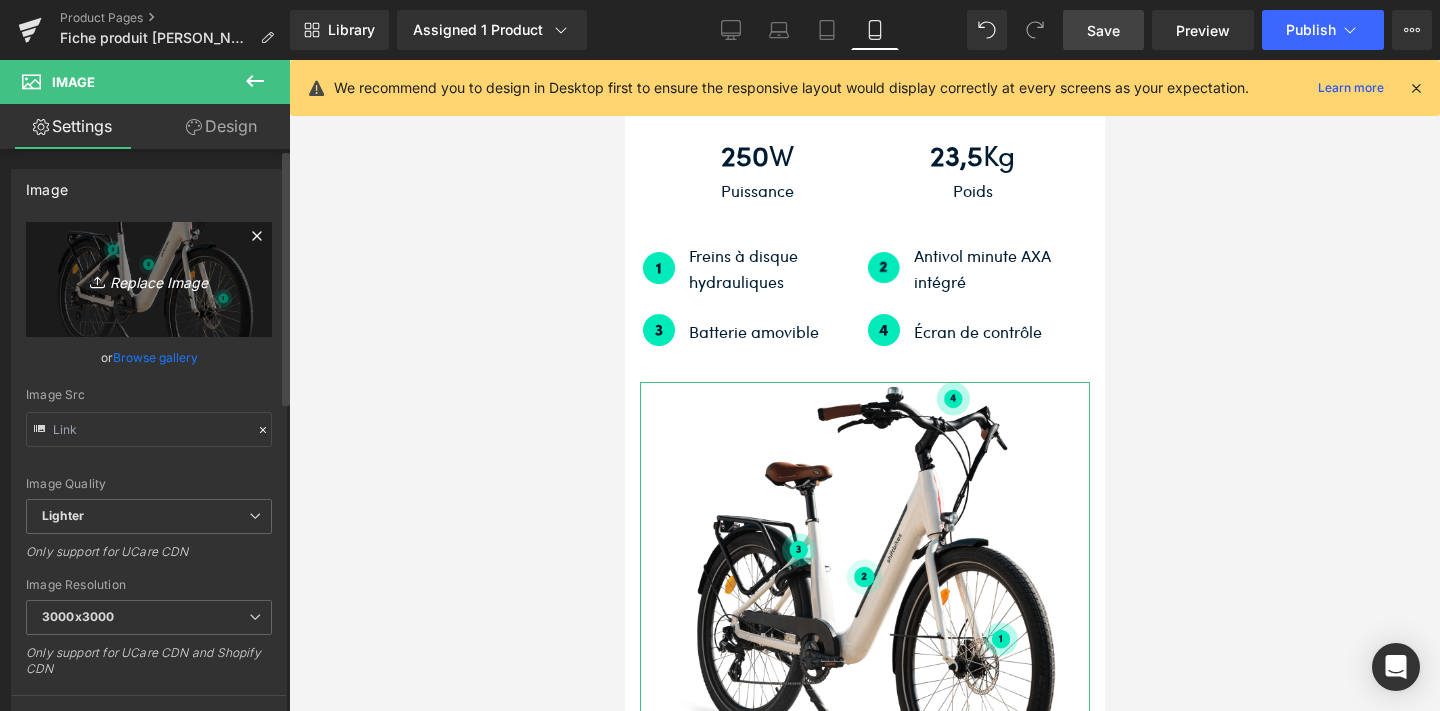click on "Replace Image" at bounding box center [149, 279] 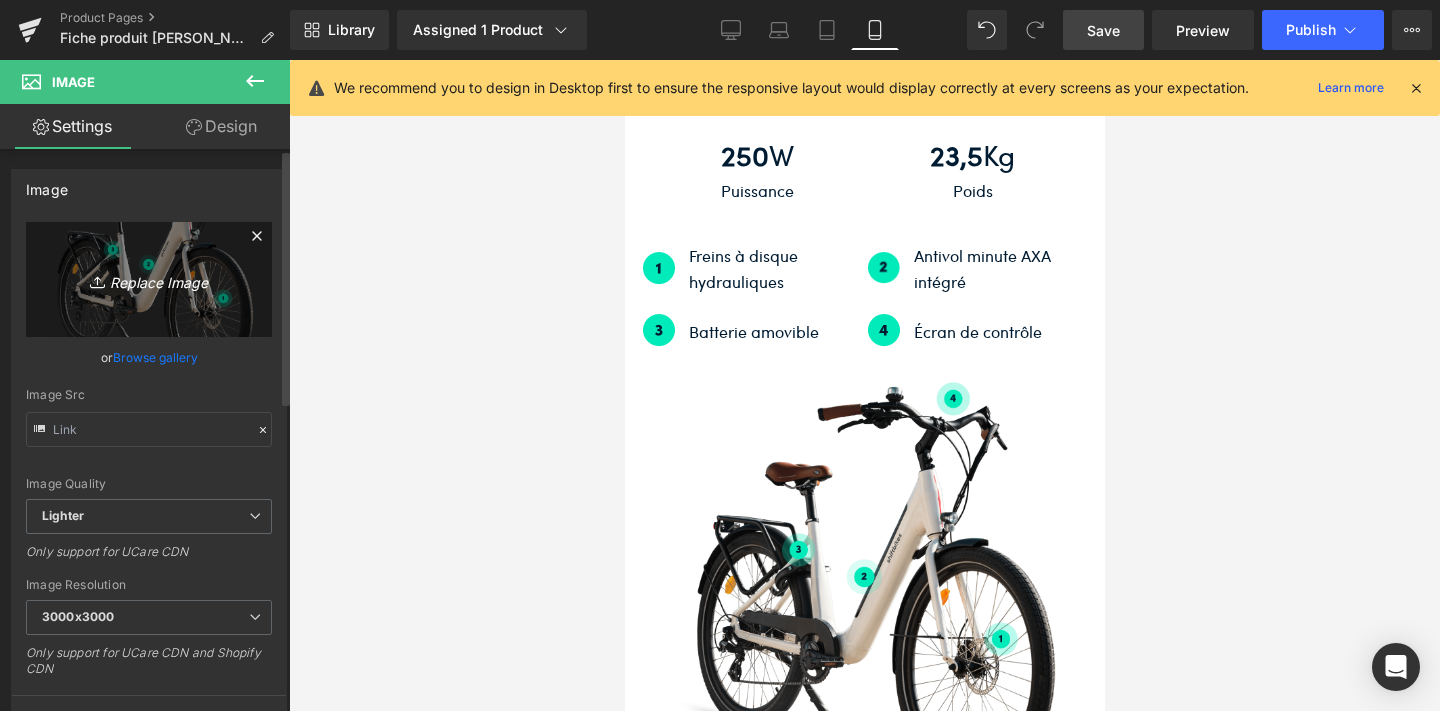 type on "C:\fakepath\Présentation vélo (9).jpg" 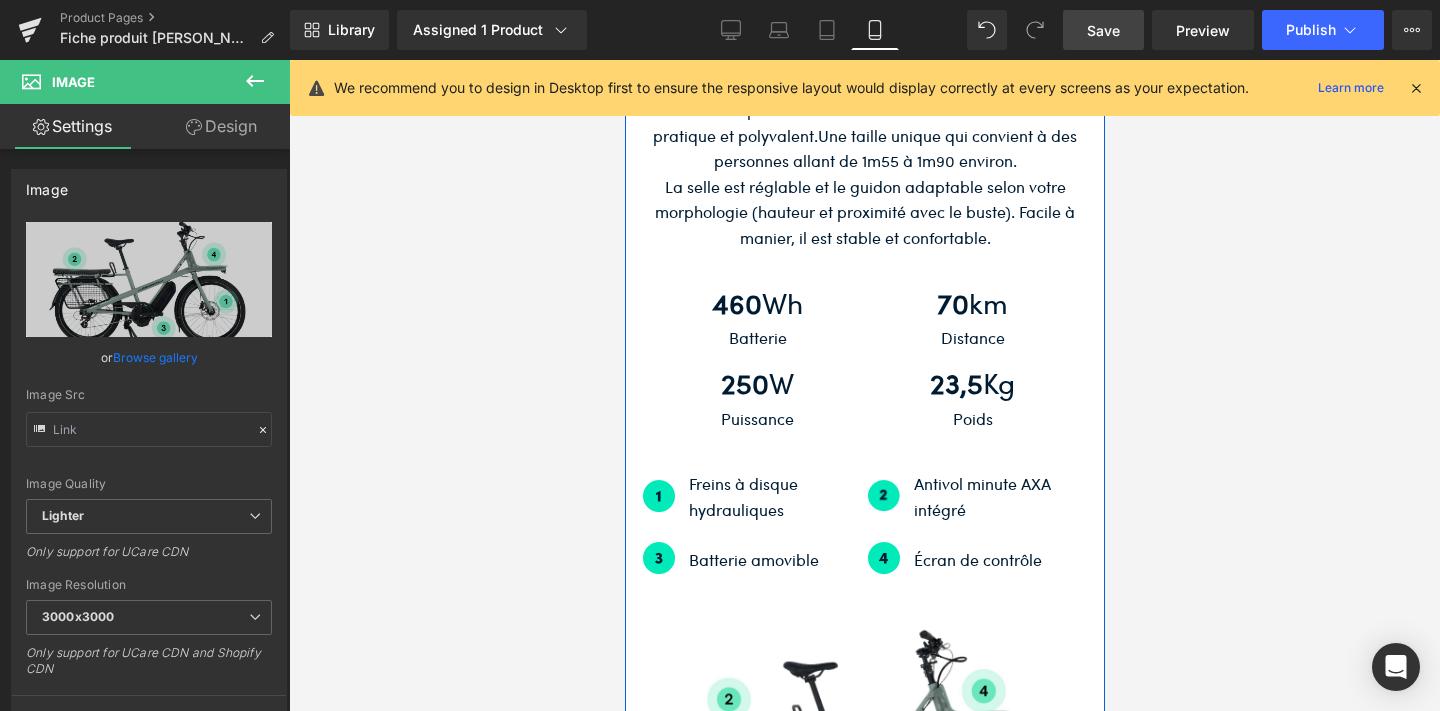 scroll, scrollTop: 6448, scrollLeft: 0, axis: vertical 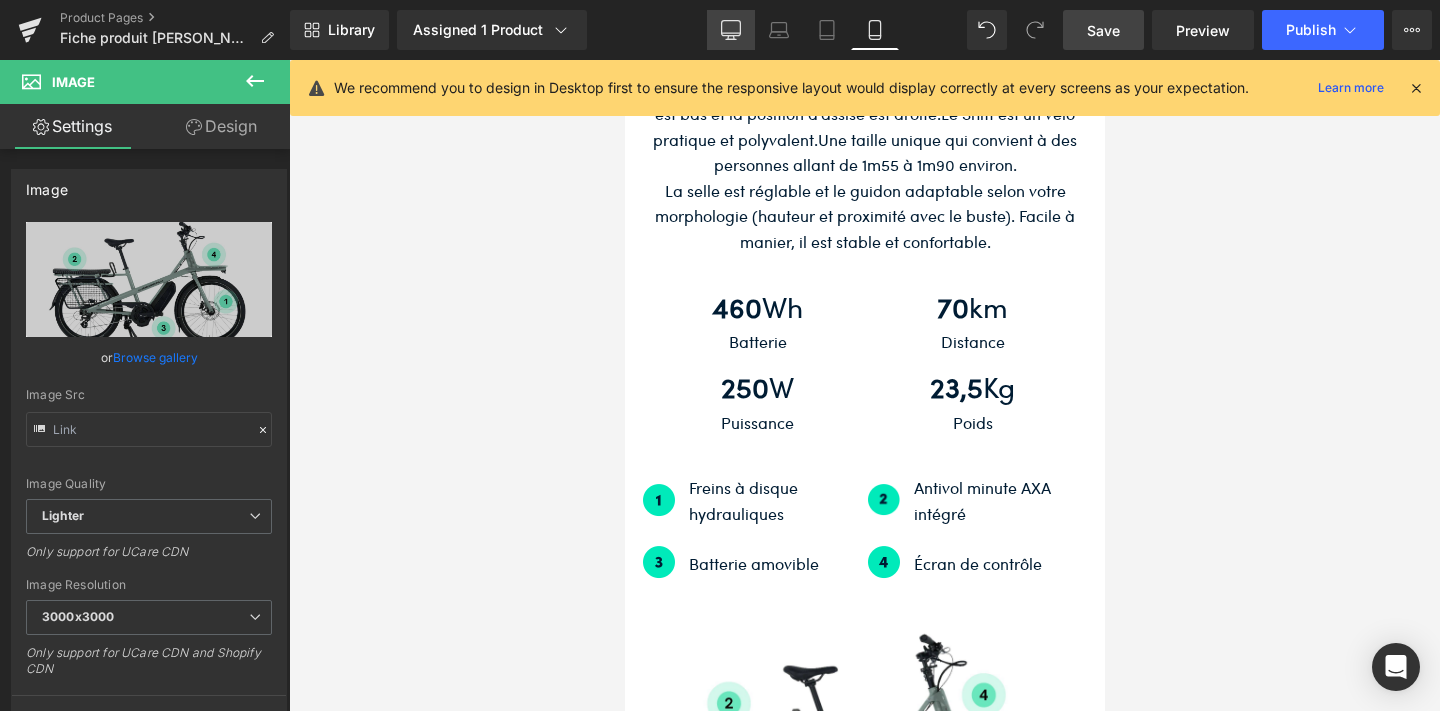 click 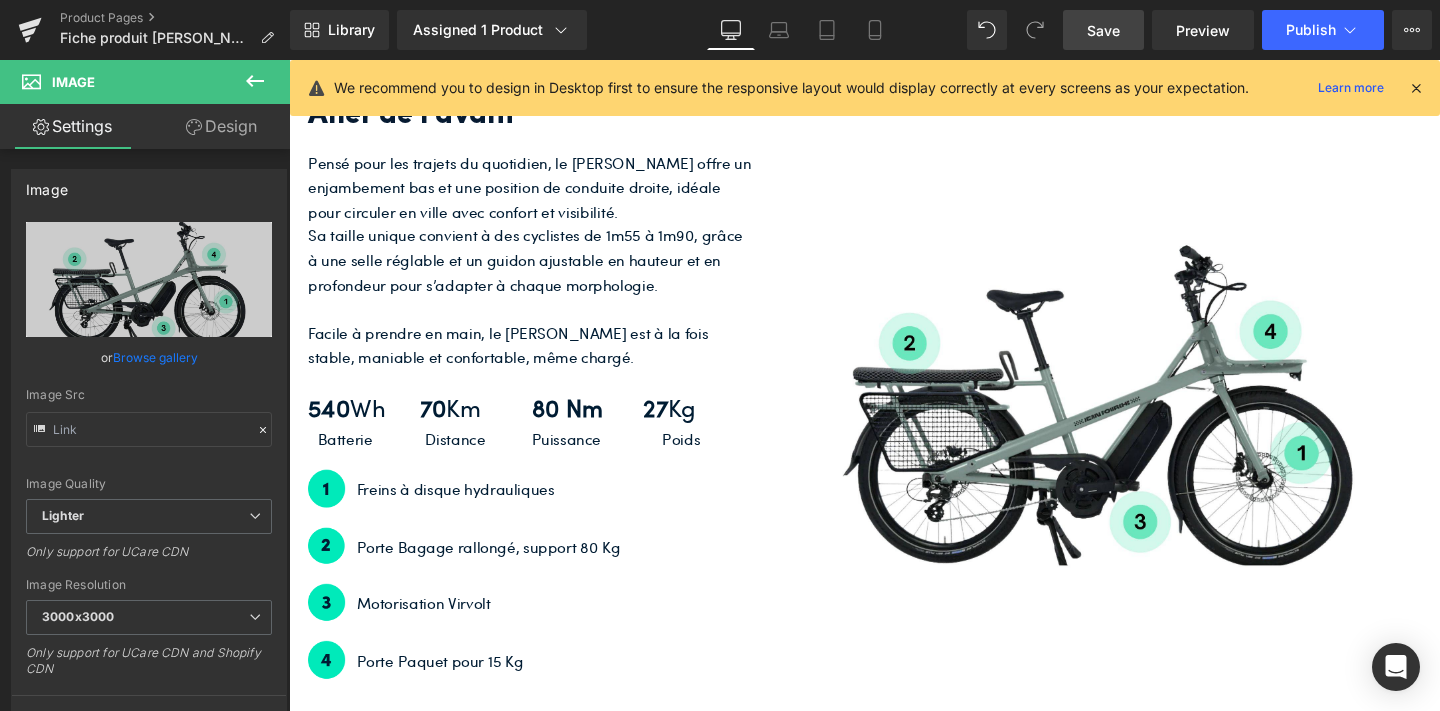 scroll, scrollTop: 4497, scrollLeft: 0, axis: vertical 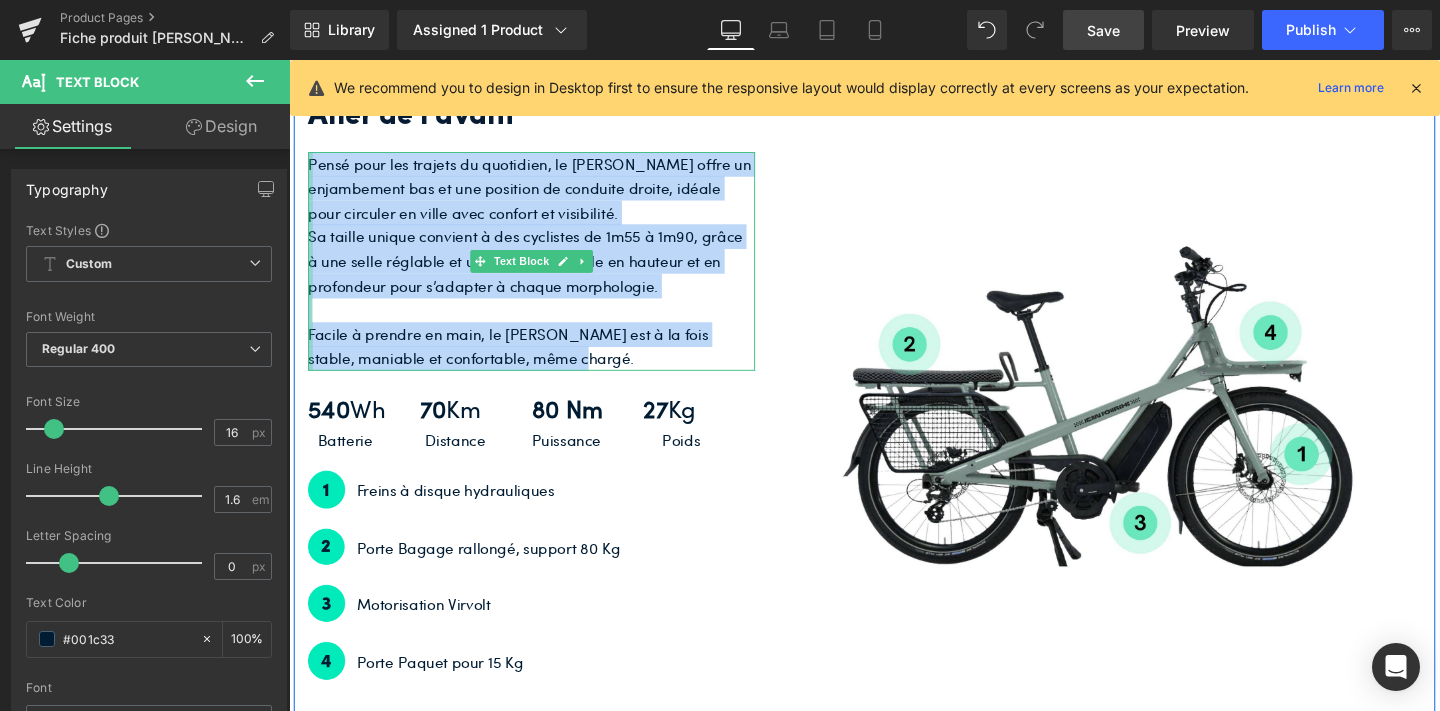 drag, startPoint x: 535, startPoint y: 372, endPoint x: 313, endPoint y: 165, distance: 303.53418 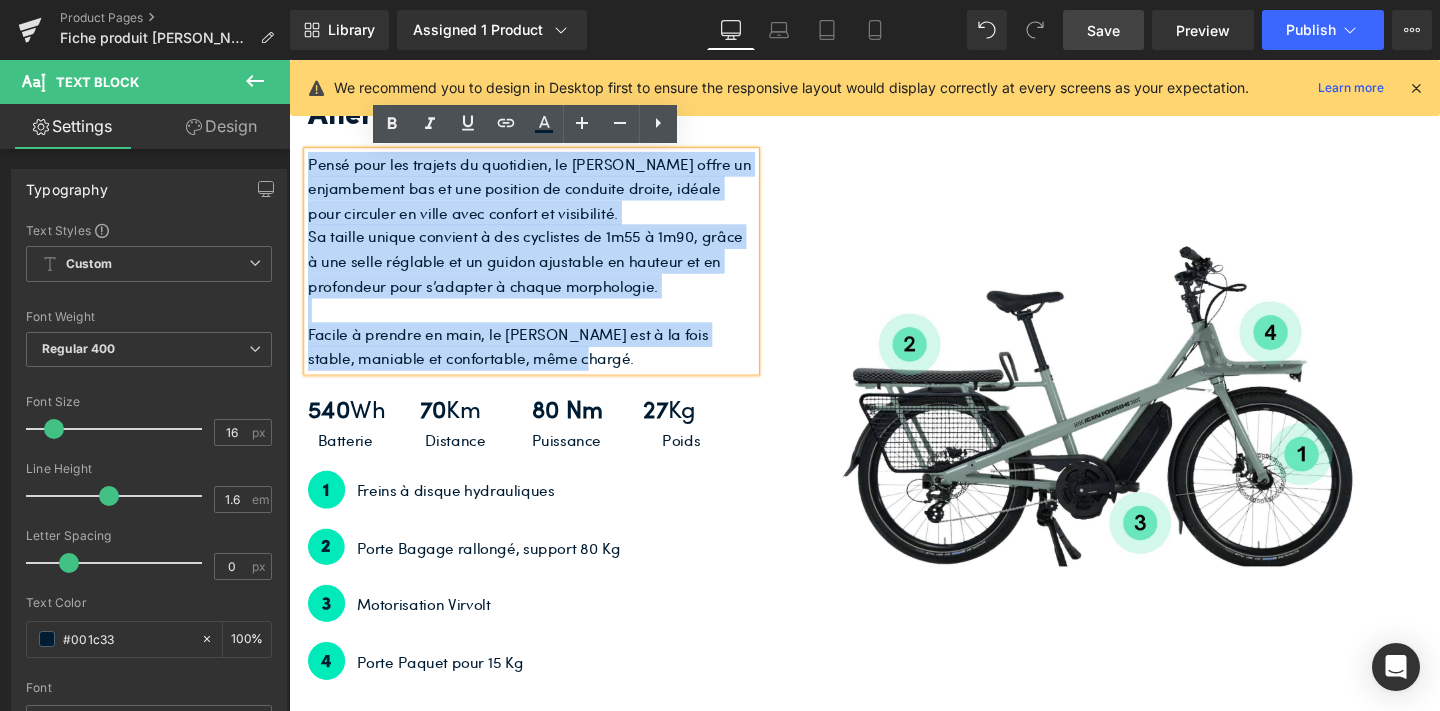 copy on "Pensé pour les trajets du quotidien, le Jean II offre un enjambement bas et une position de conduite droite, idéale pour circuler en ville avec confort et visibilité. Sa taille unique convient à des cyclistes de 1m55 à 1m90, grâce à une selle réglable et un guidon ajustable en hauteur et en profondeur pour s’adapter à chaque morphologie. Facile à prendre en main, le Jean II est à la fois stable, maniable et confortable, même chargé." 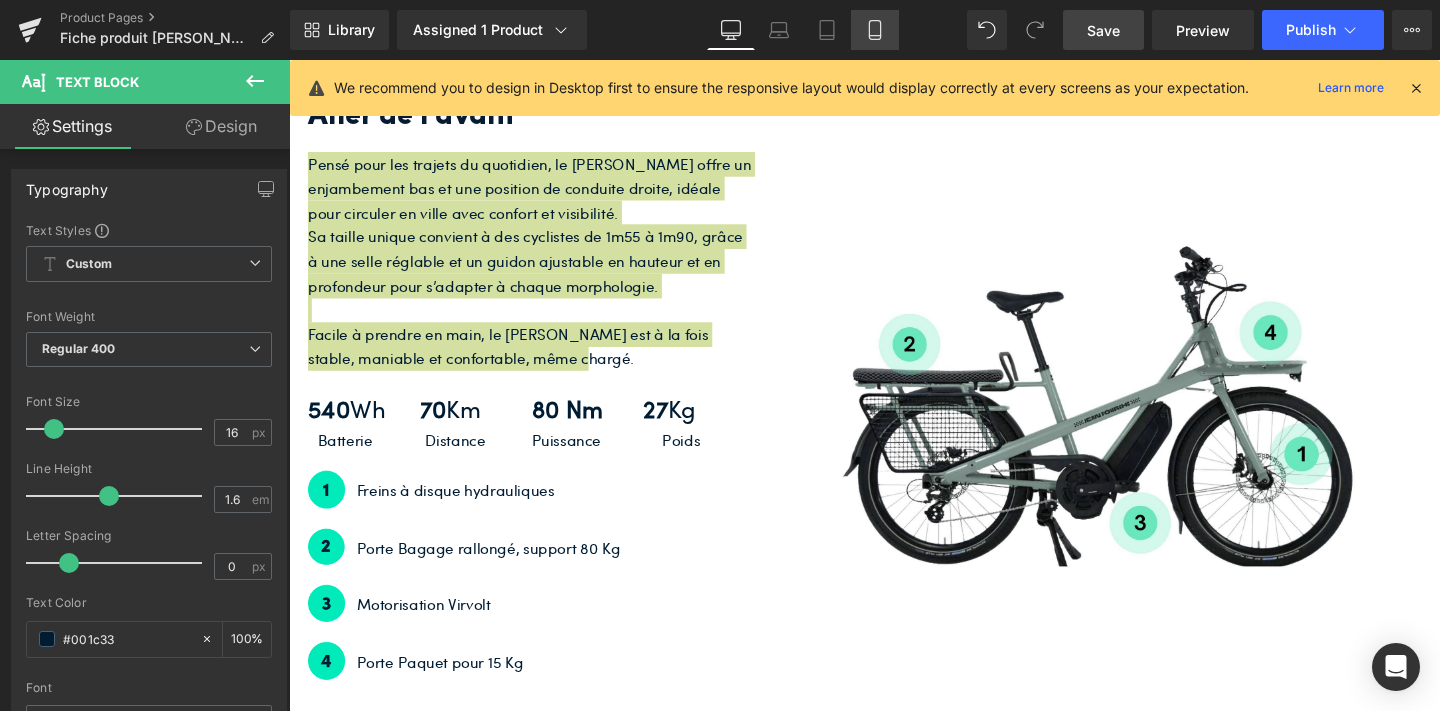 click 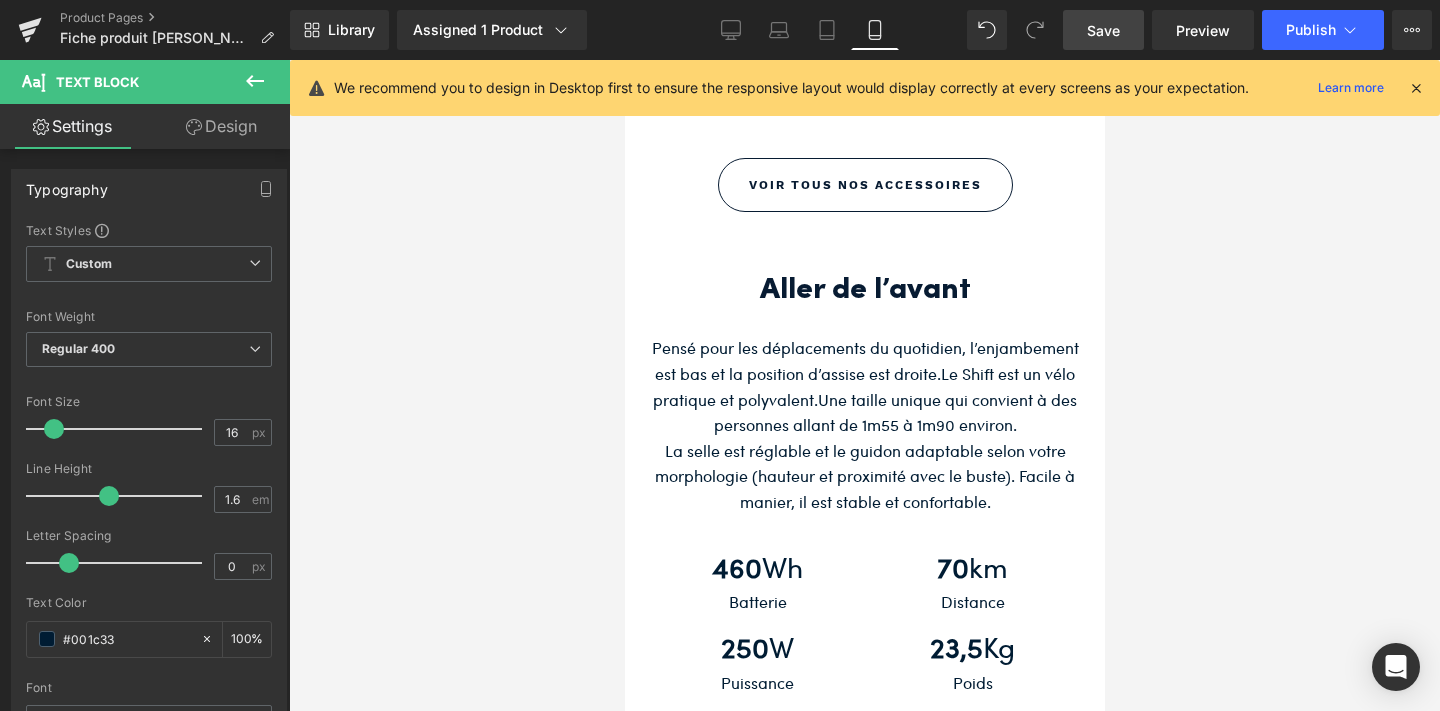 scroll, scrollTop: 6190, scrollLeft: 0, axis: vertical 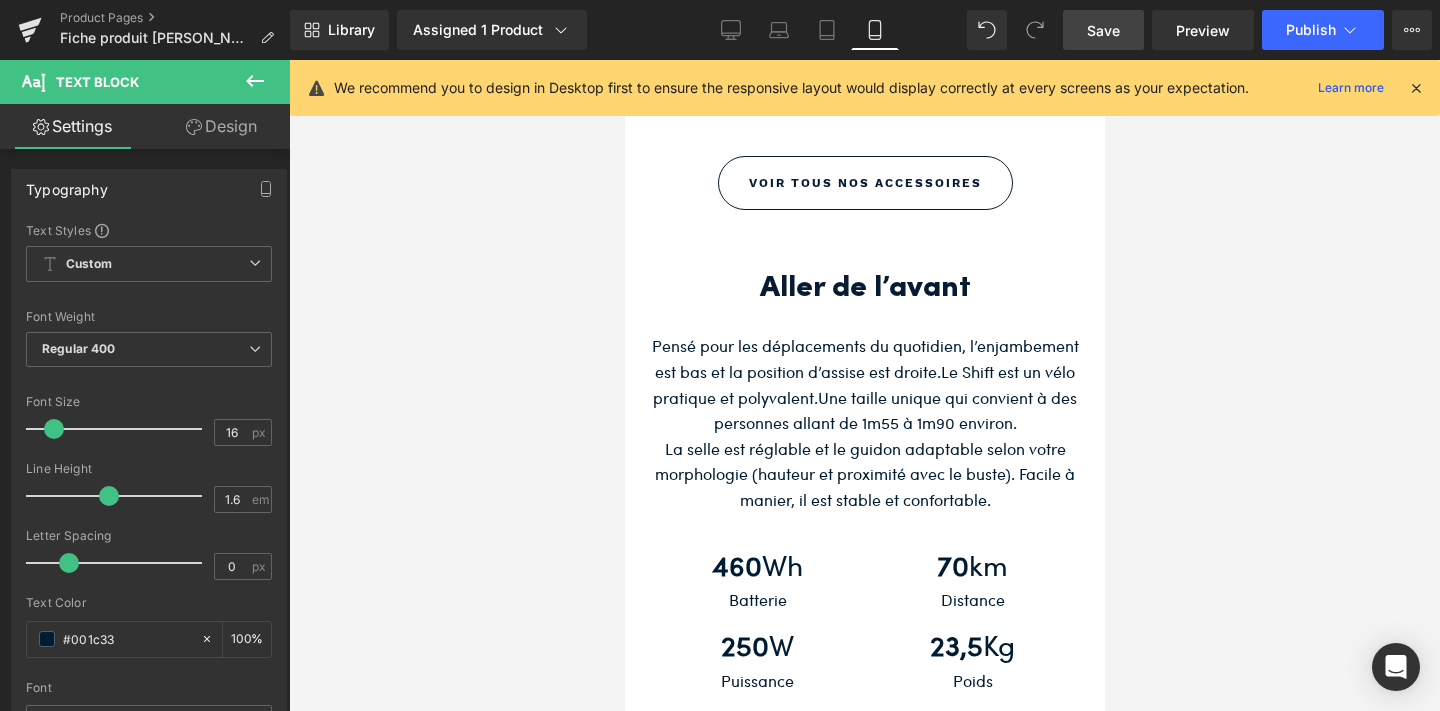 click on "Le Shift est un vélo pratique et polyvalent." at bounding box center [863, 384] 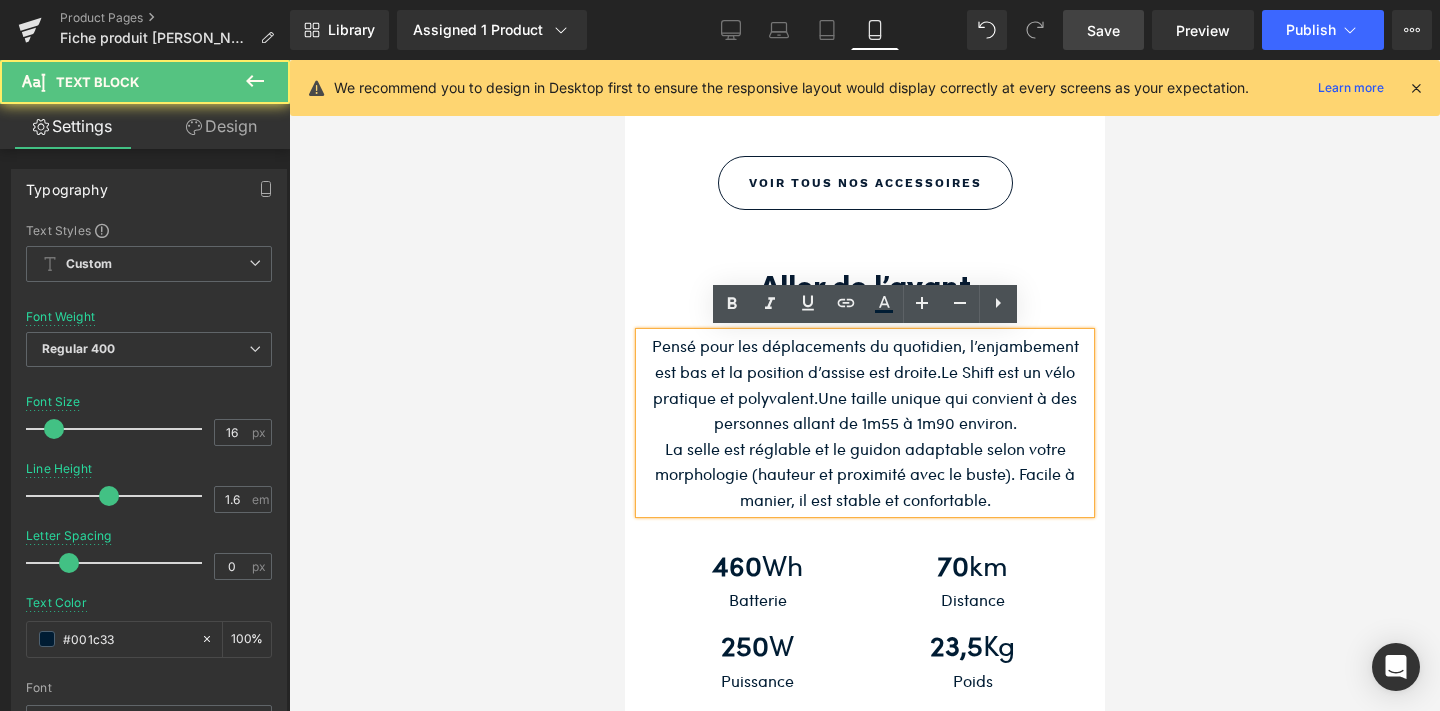 click on "La selle est réglable et le guidon adaptable selon votre morphologie (hauteur et proximité avec le buste). Facile à manier, il est stable et confortable." at bounding box center (864, 474) 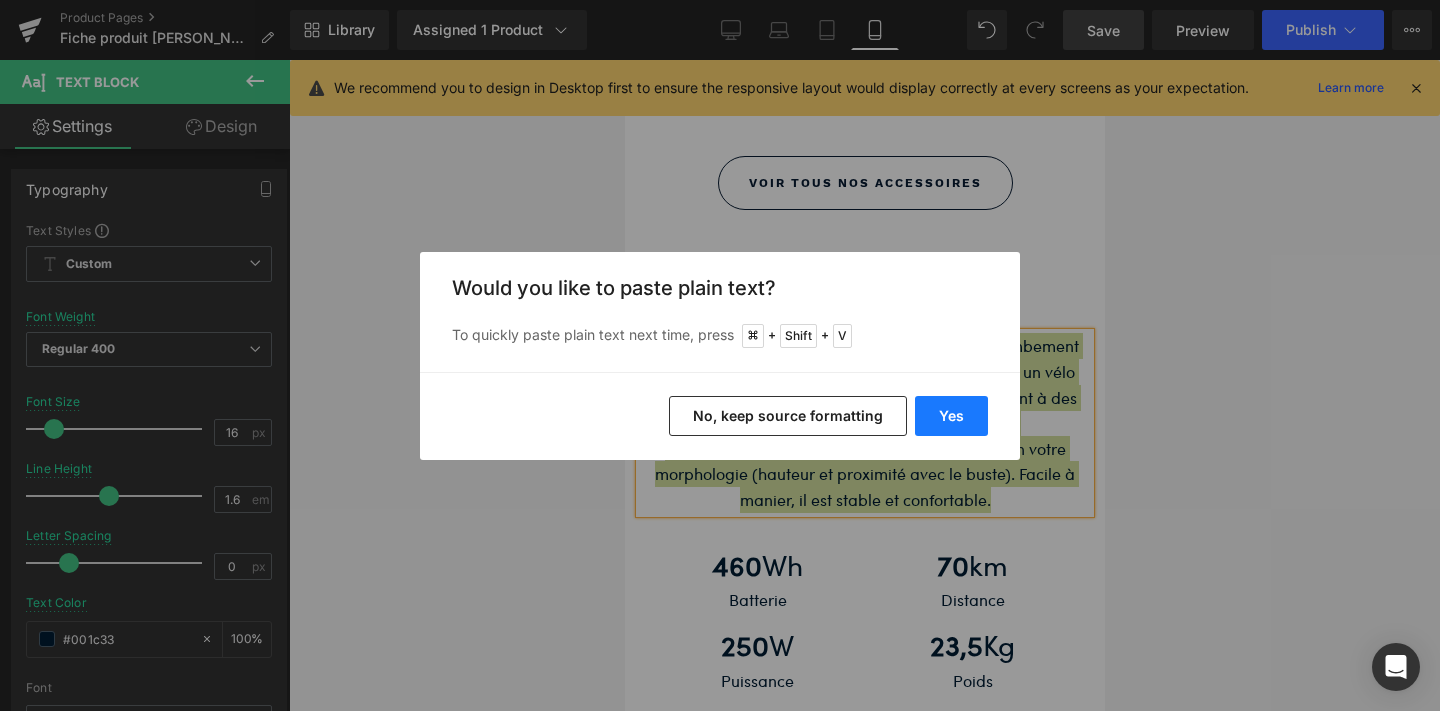 click on "Yes" at bounding box center [951, 416] 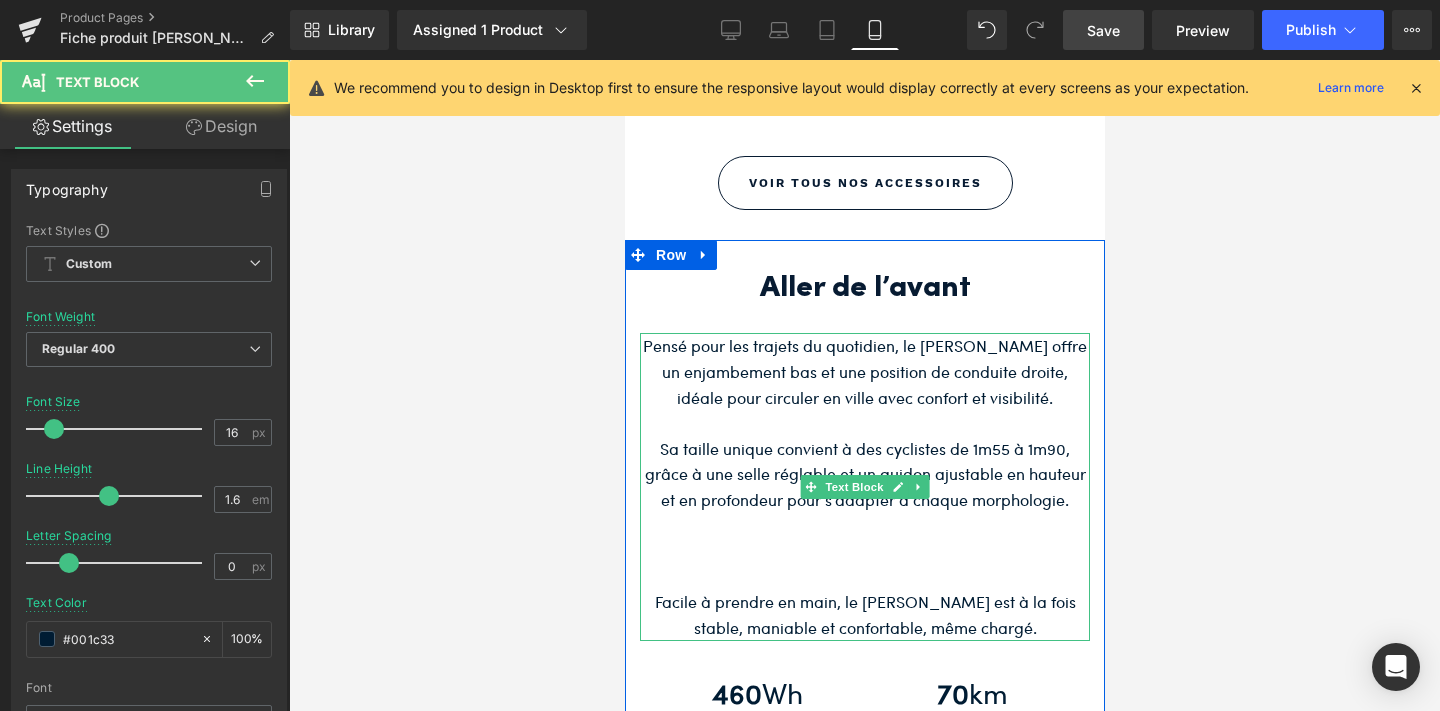click at bounding box center [864, 551] 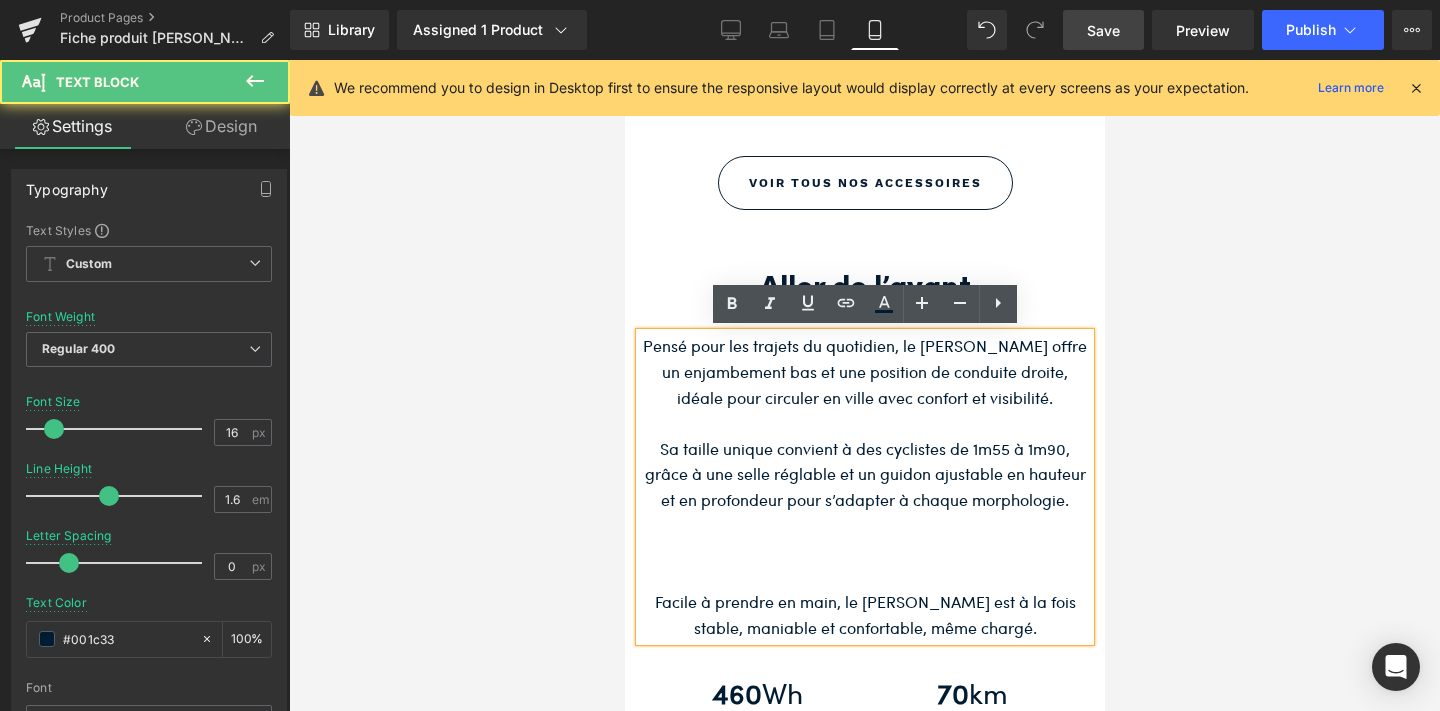 click at bounding box center [864, 577] 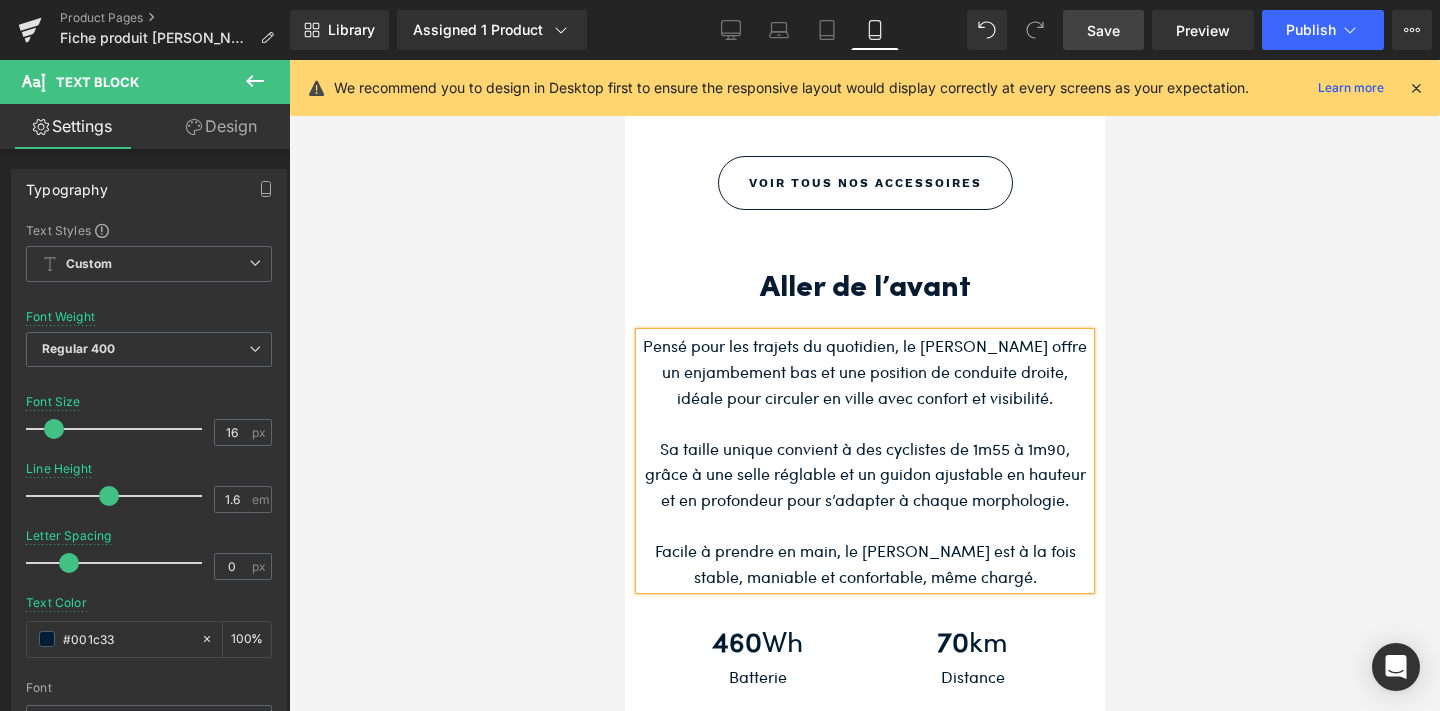 click on "Sa taille unique convient à des cyclistes de 1m55 à 1m90, grâce à une selle réglable et un guidon ajustable en hauteur et en profondeur pour s’adapter à chaque morphologie." at bounding box center [864, 474] 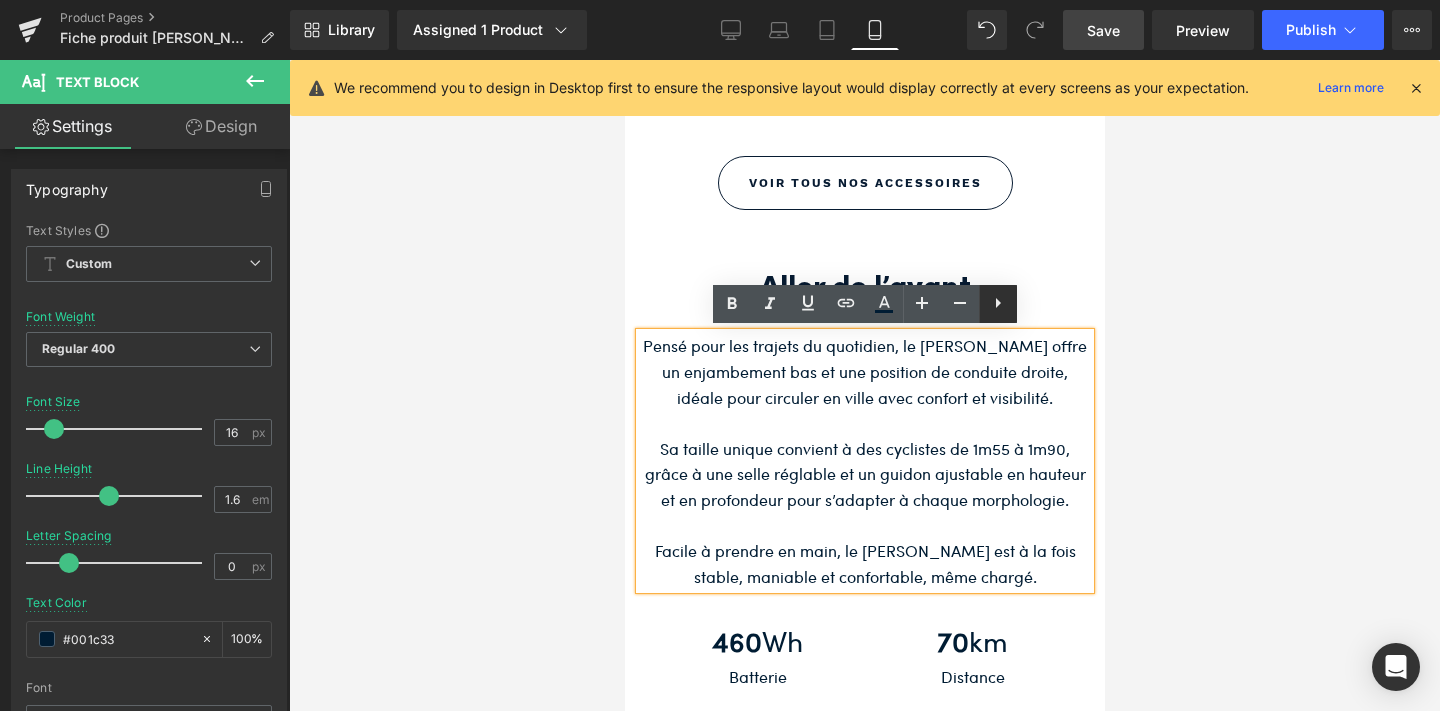 click 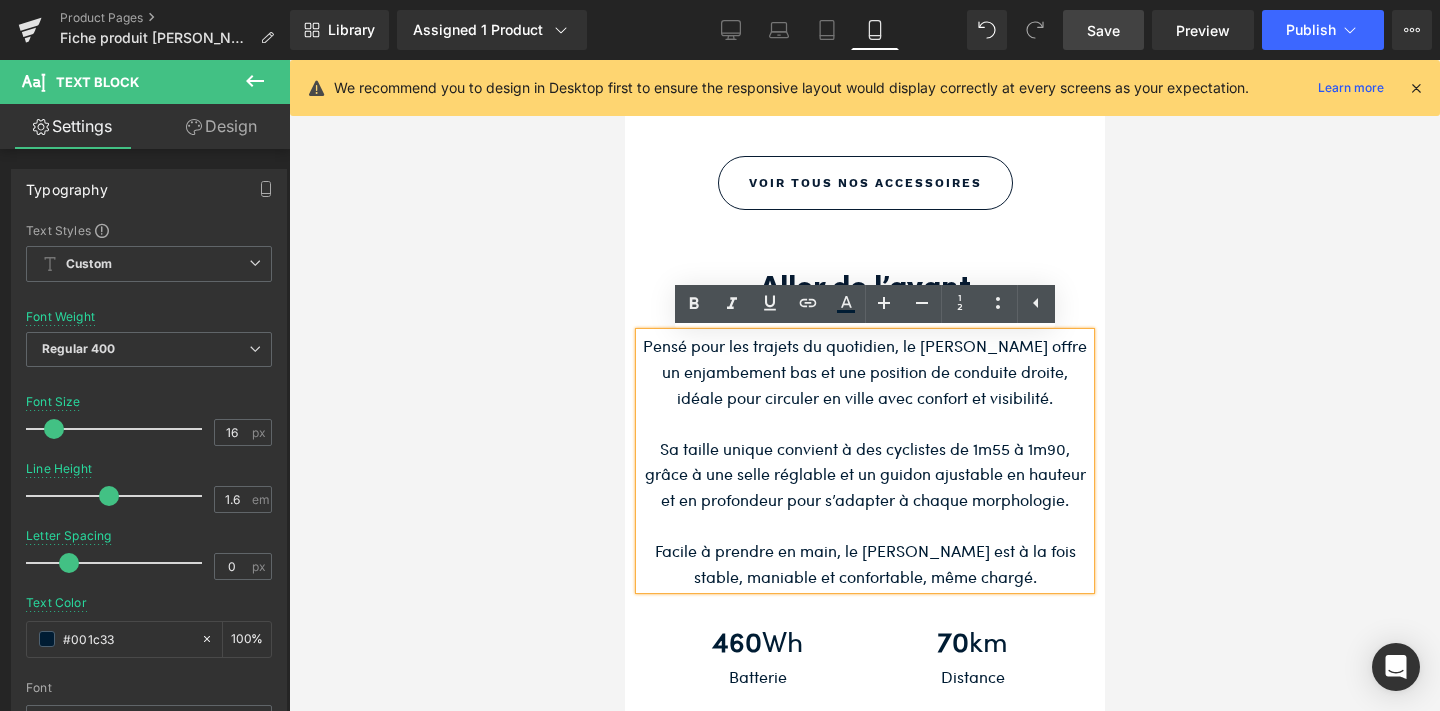 click at bounding box center [864, 385] 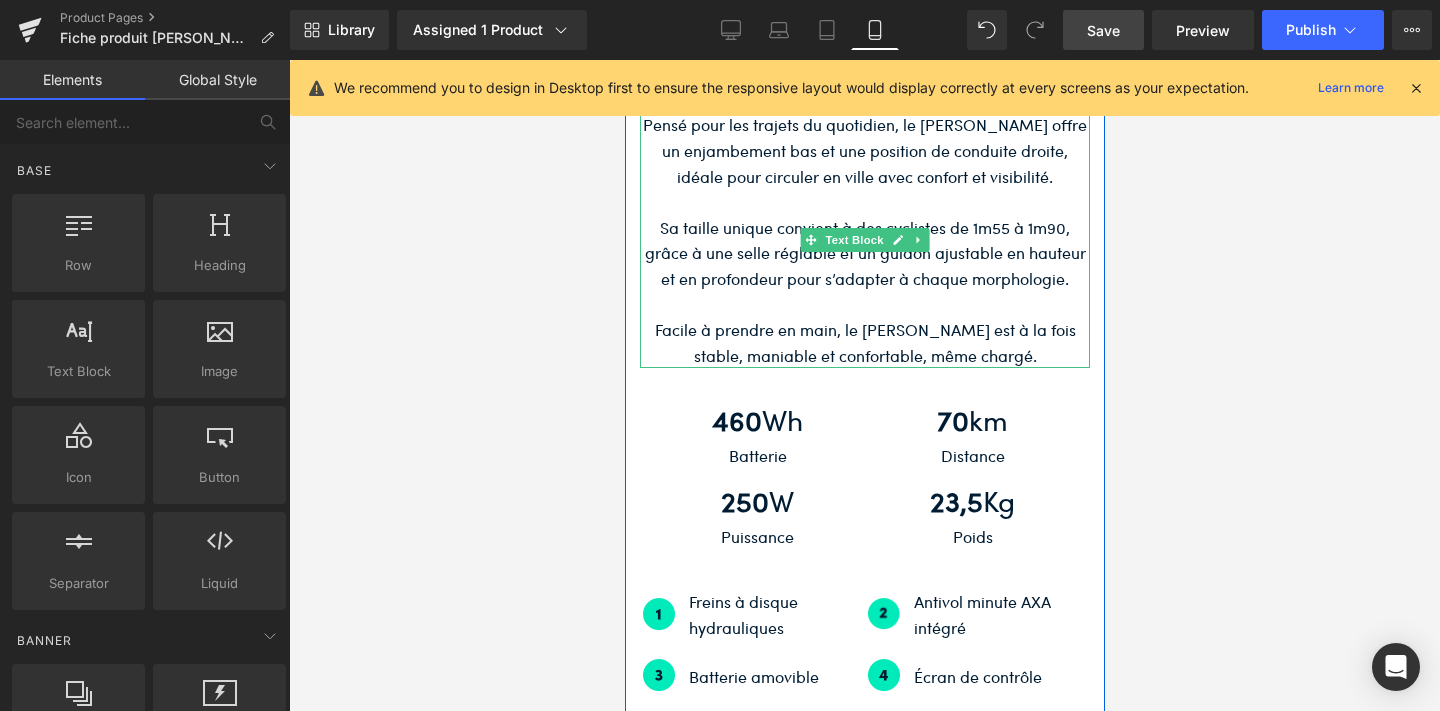 scroll, scrollTop: 6413, scrollLeft: 0, axis: vertical 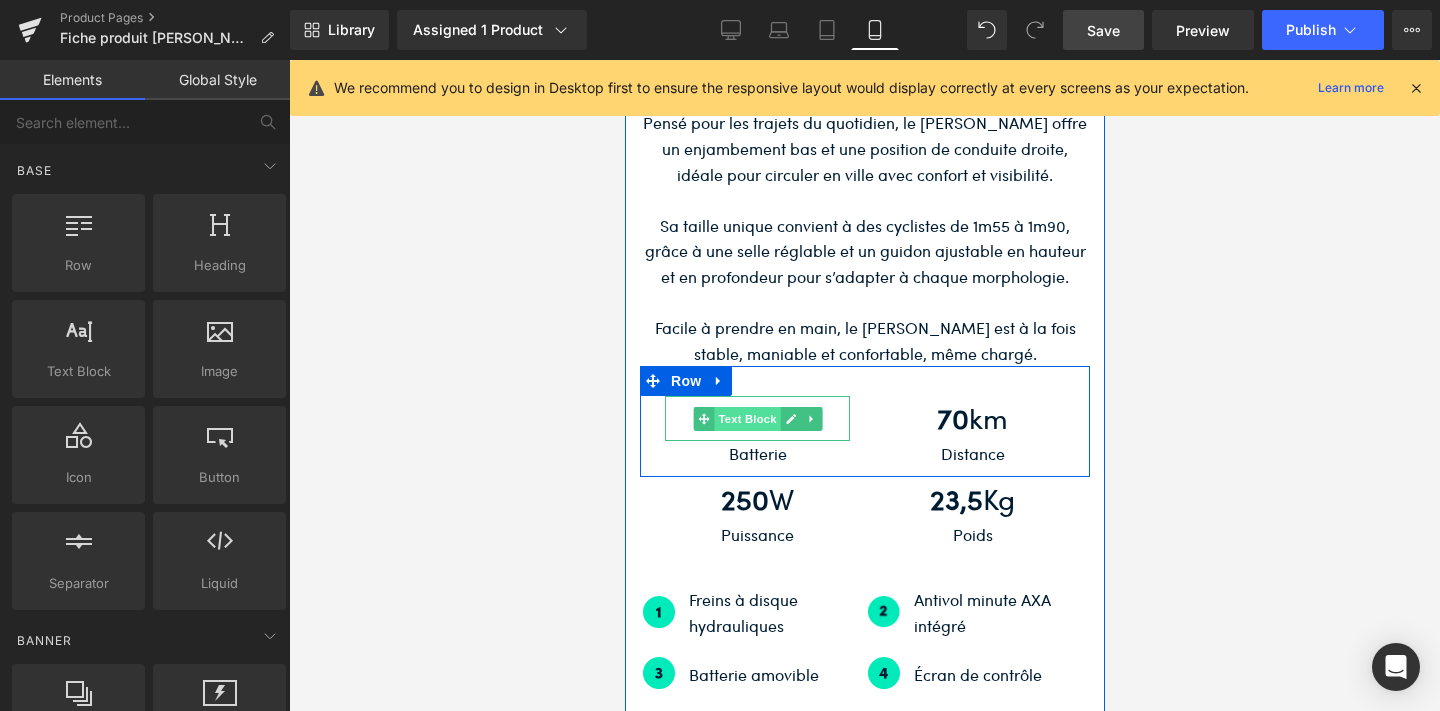 click on "Text Block" at bounding box center (746, 419) 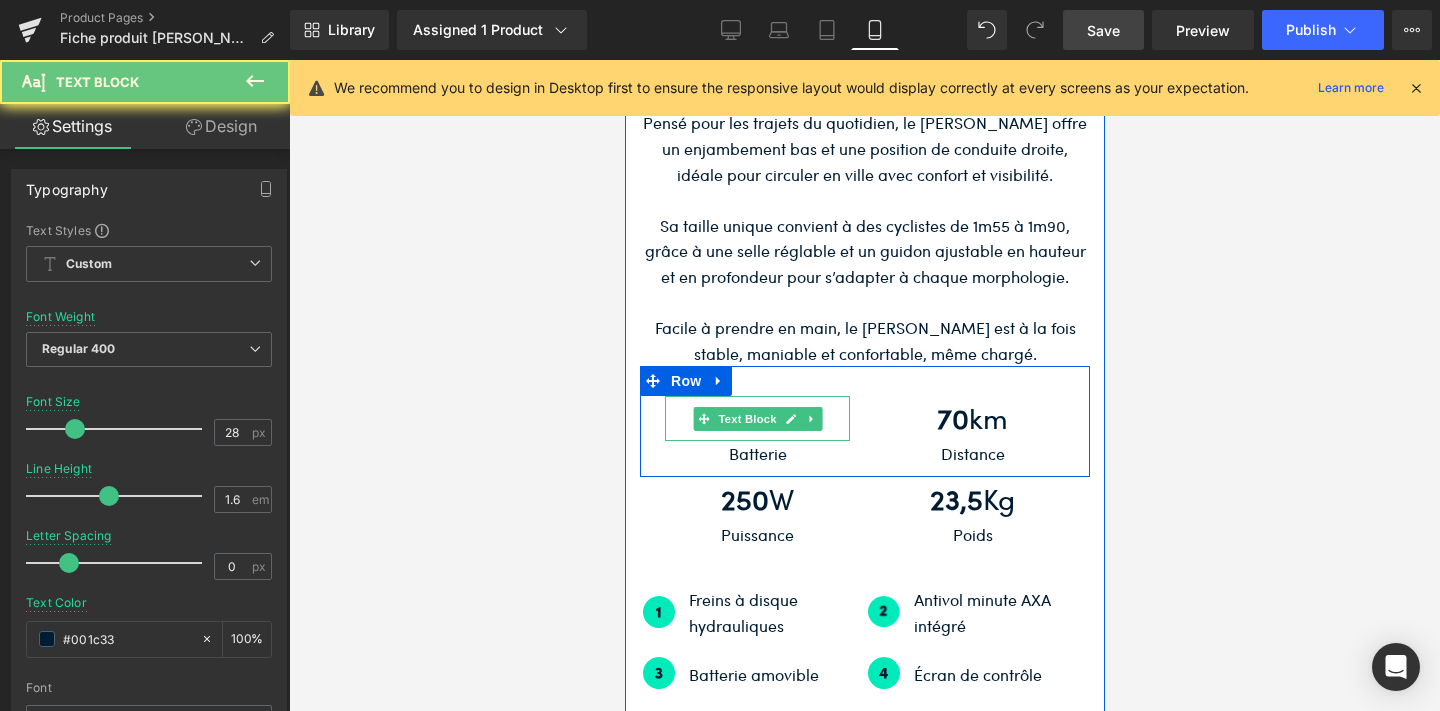 click on "460  Wh" at bounding box center [756, 418] 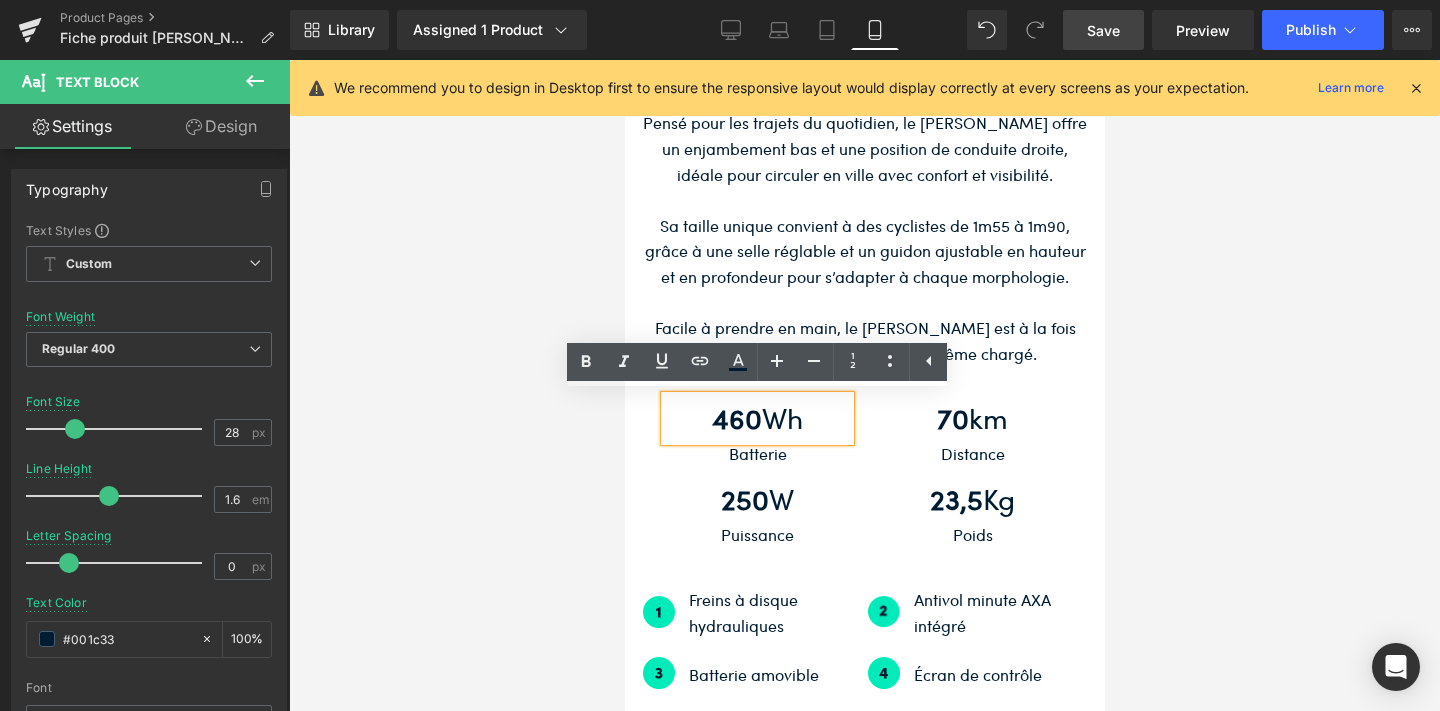 click on "460" at bounding box center [736, 417] 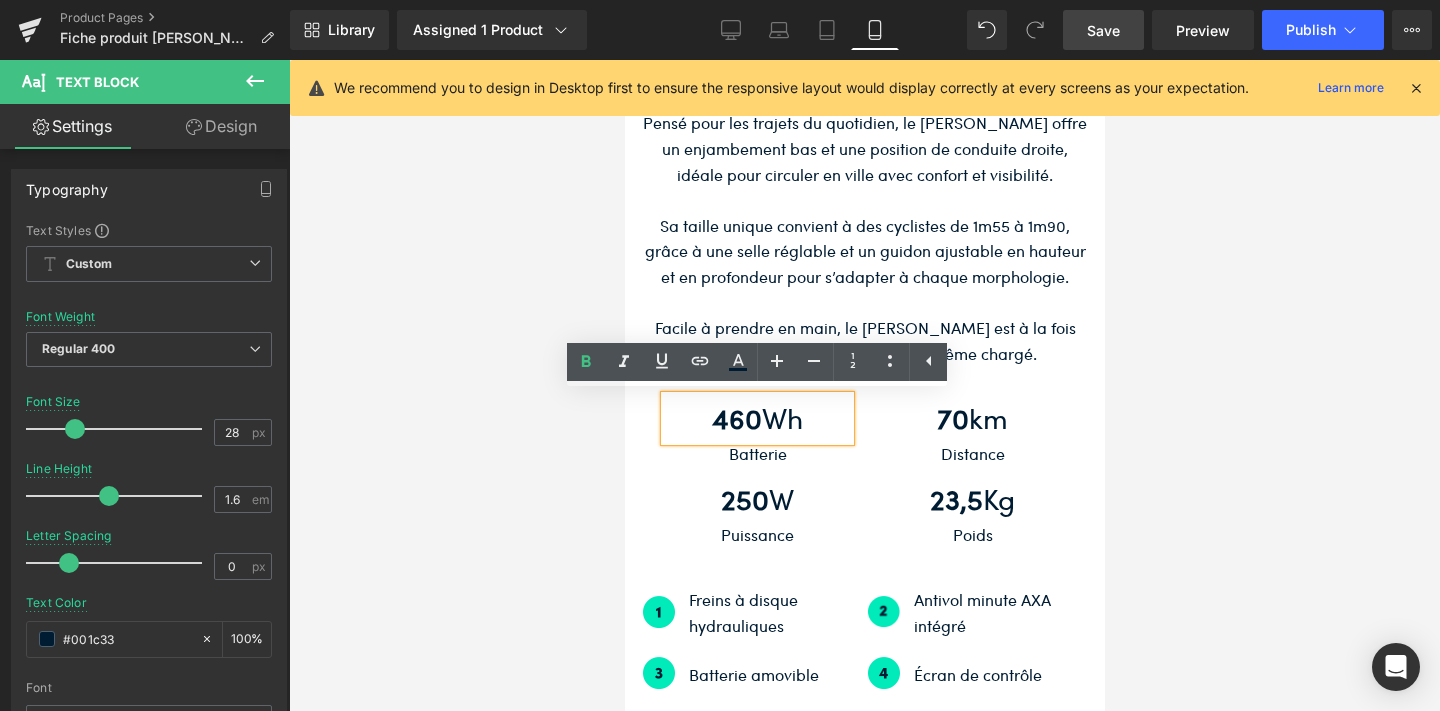 type 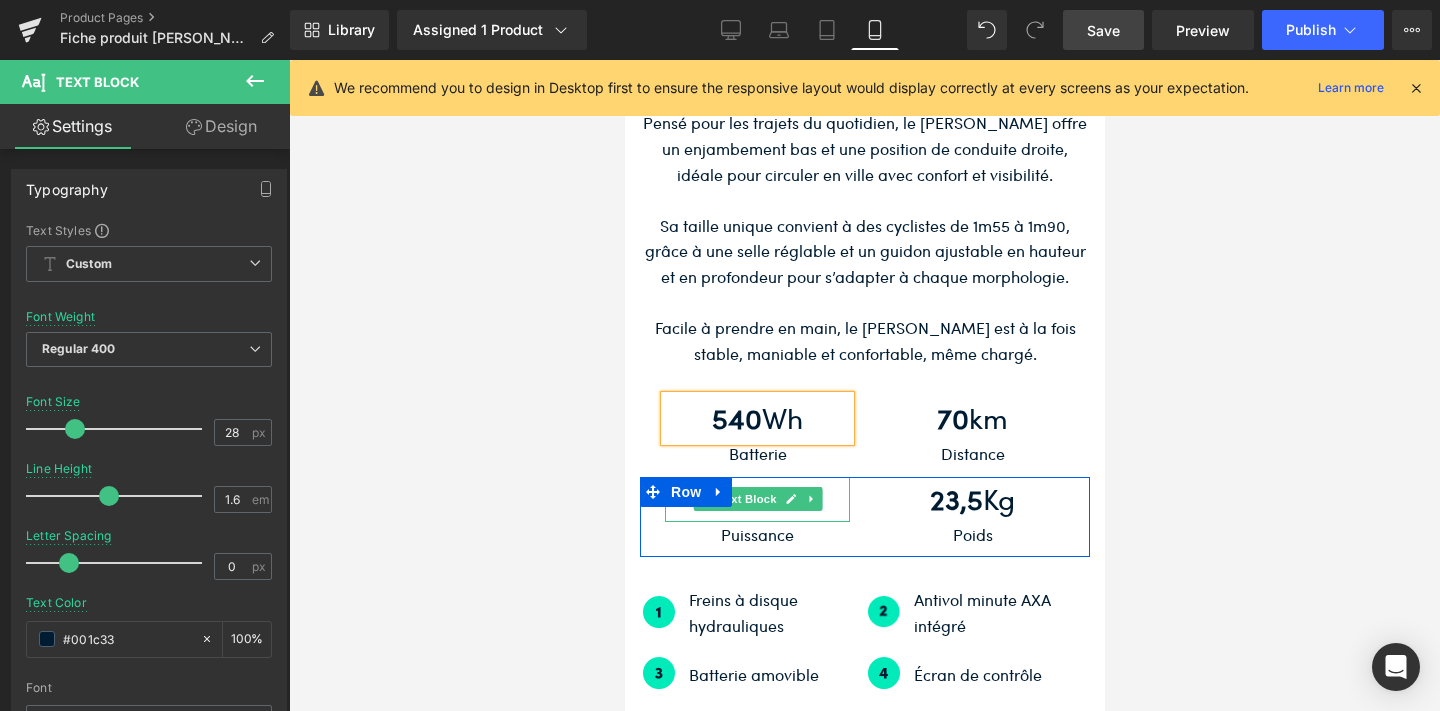 click on "250  W" at bounding box center (756, 499) 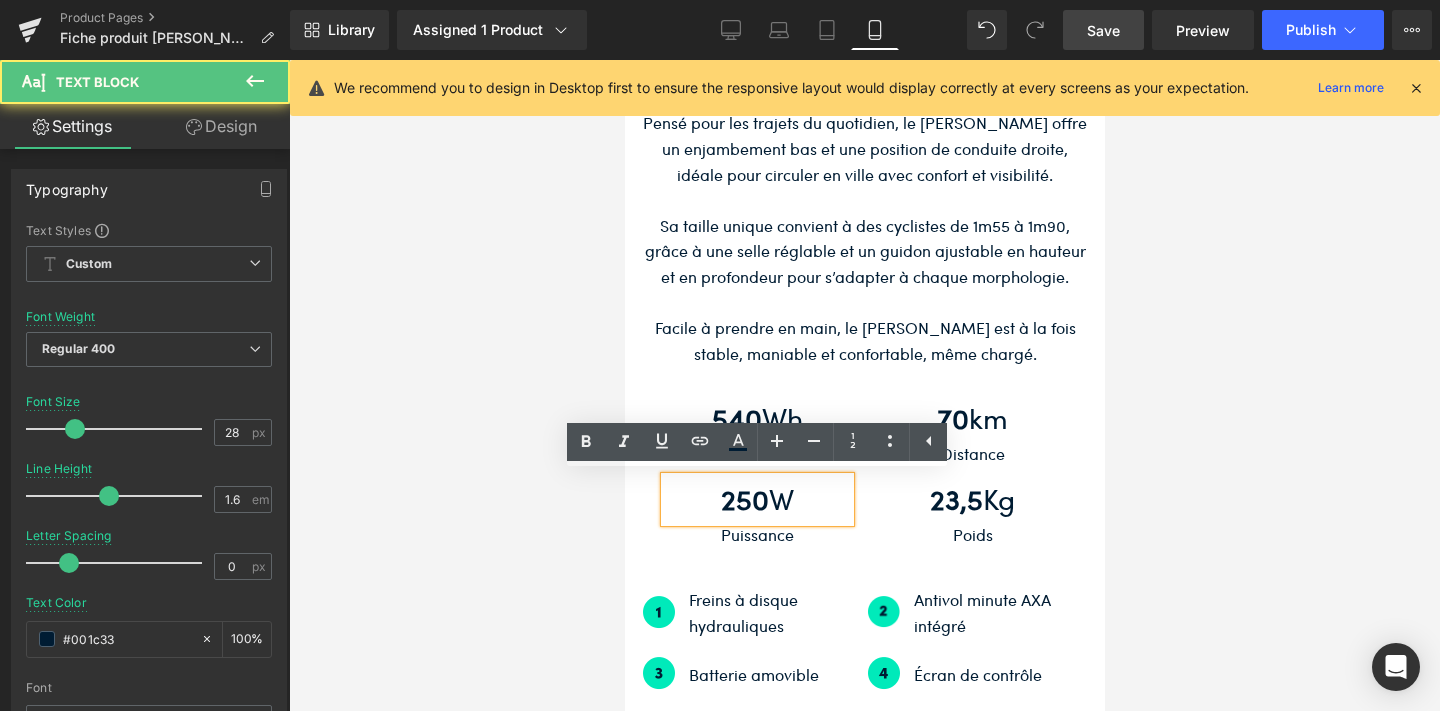 click on "250  W" at bounding box center (756, 499) 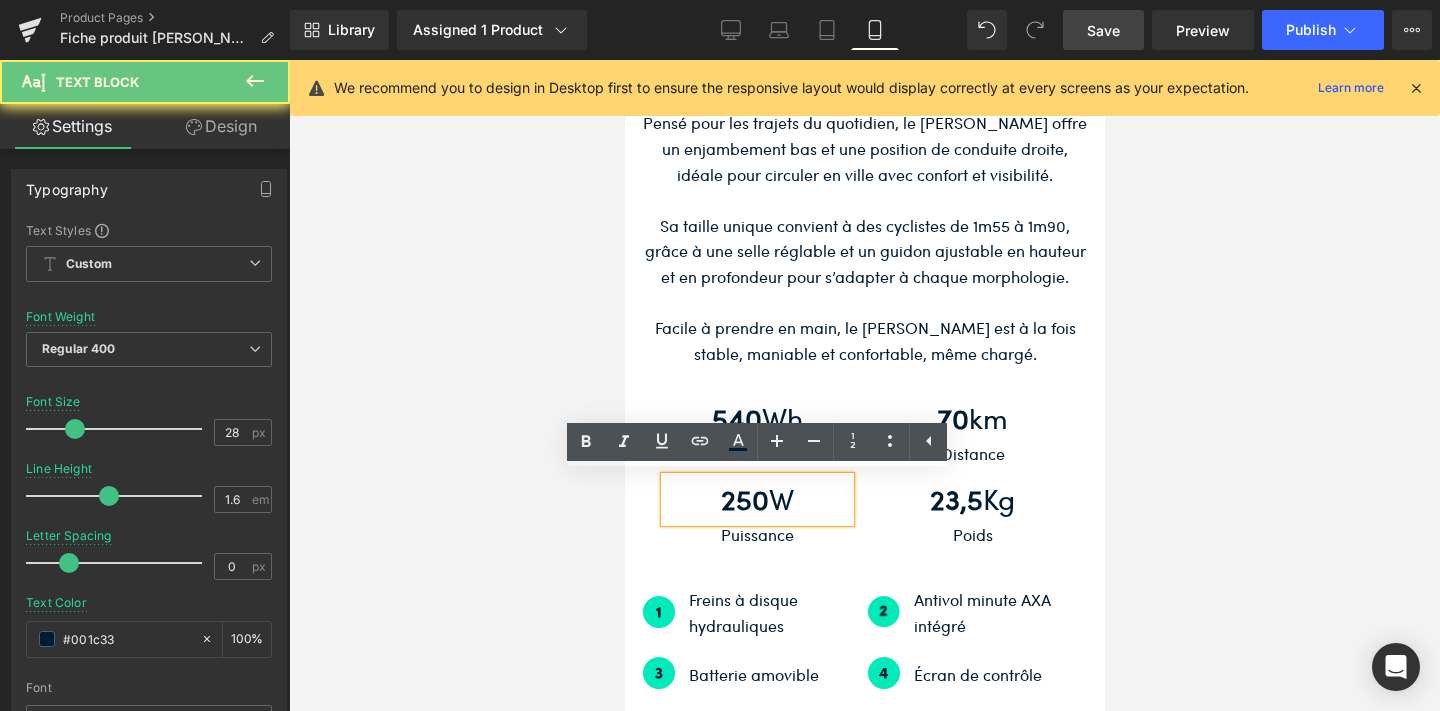 type 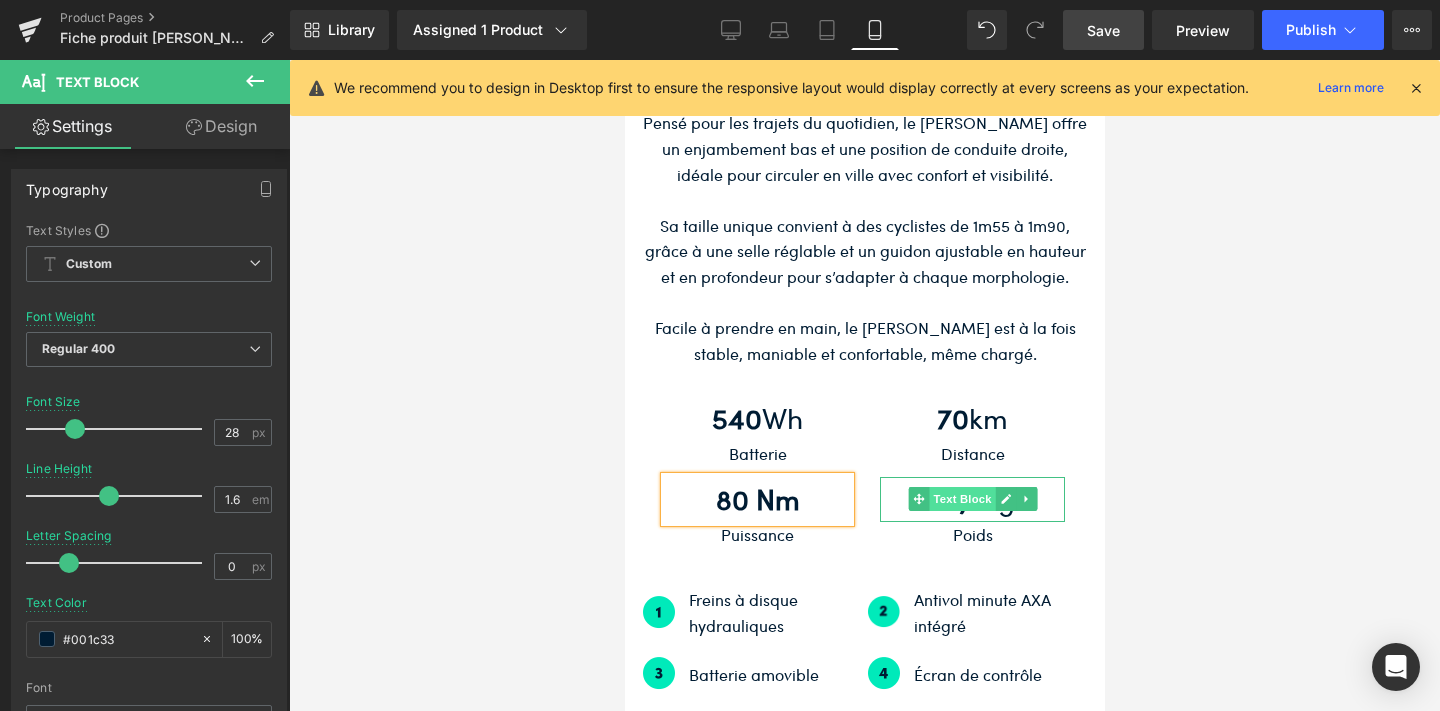 click on "Text Block" at bounding box center (961, 499) 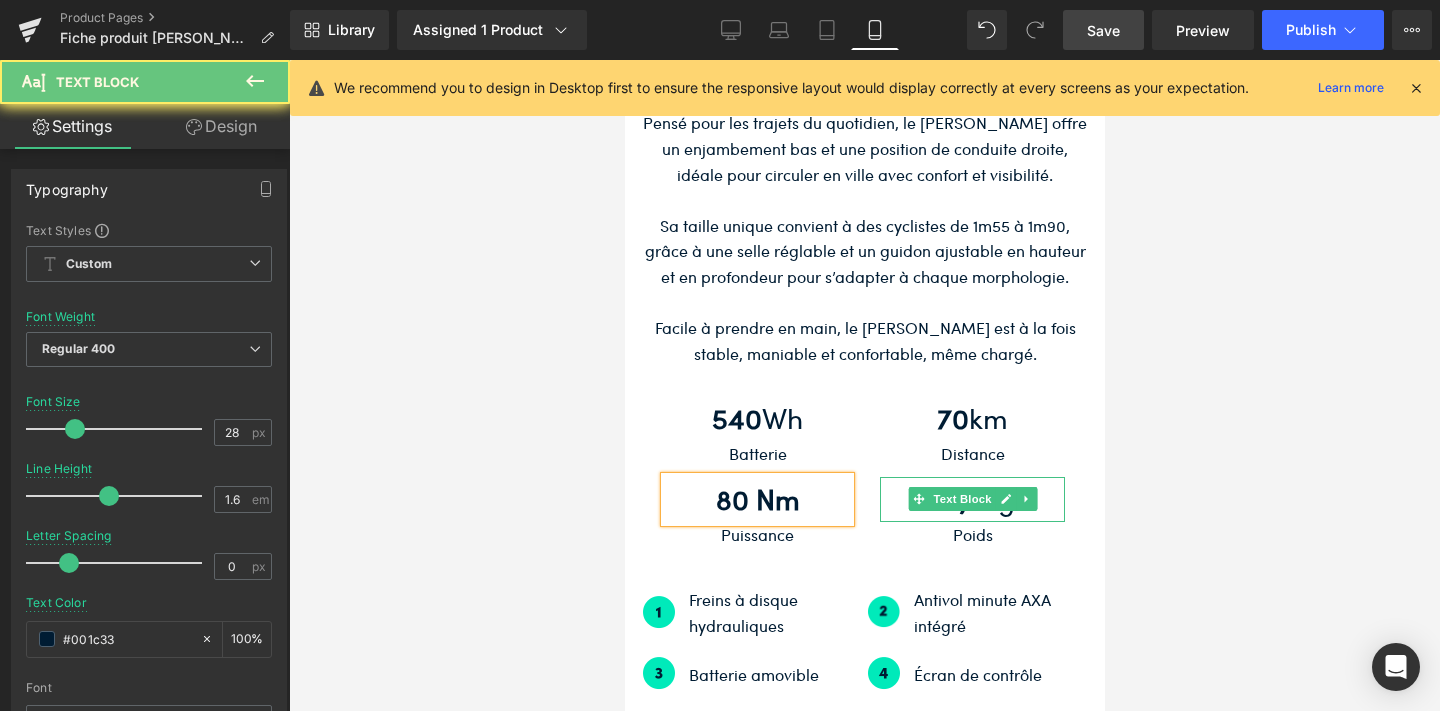 click on "23,5  Kg" at bounding box center (971, 499) 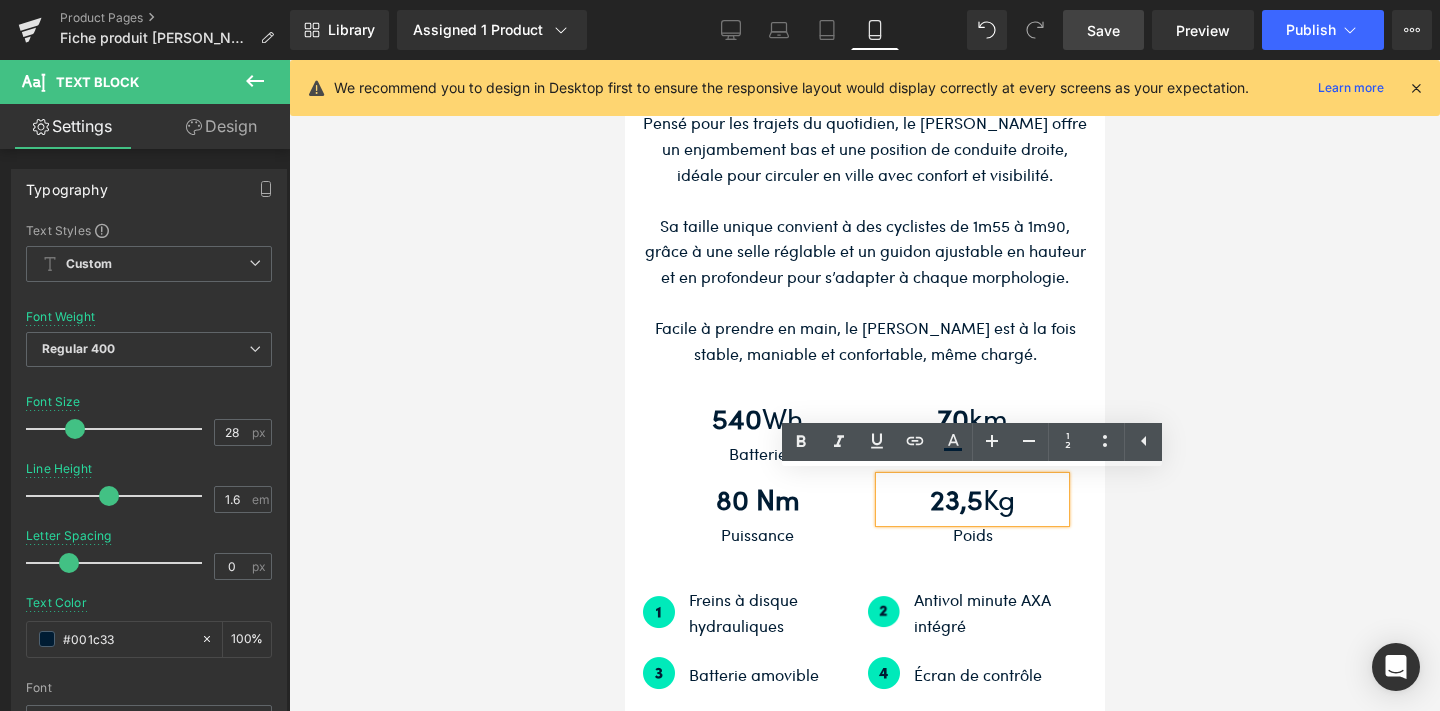 click on "23,5  Kg" at bounding box center [971, 499] 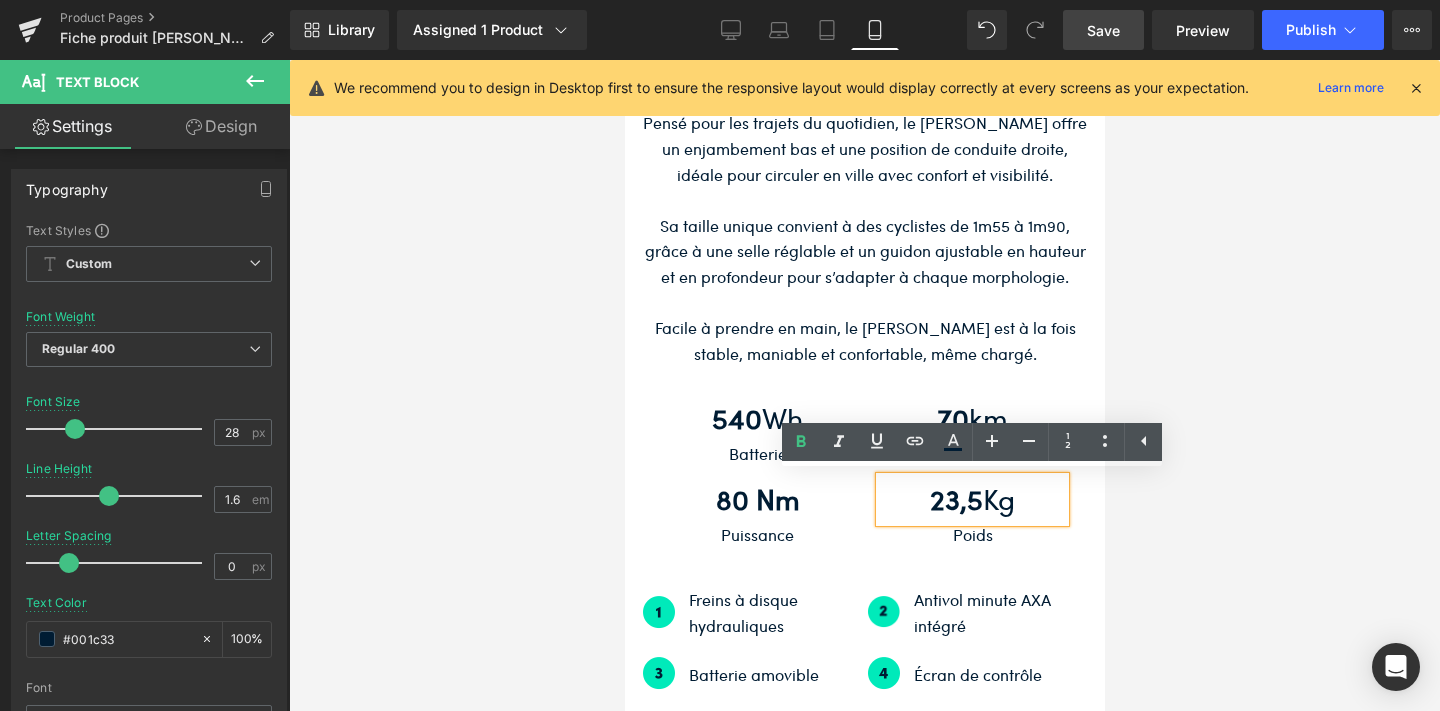 type 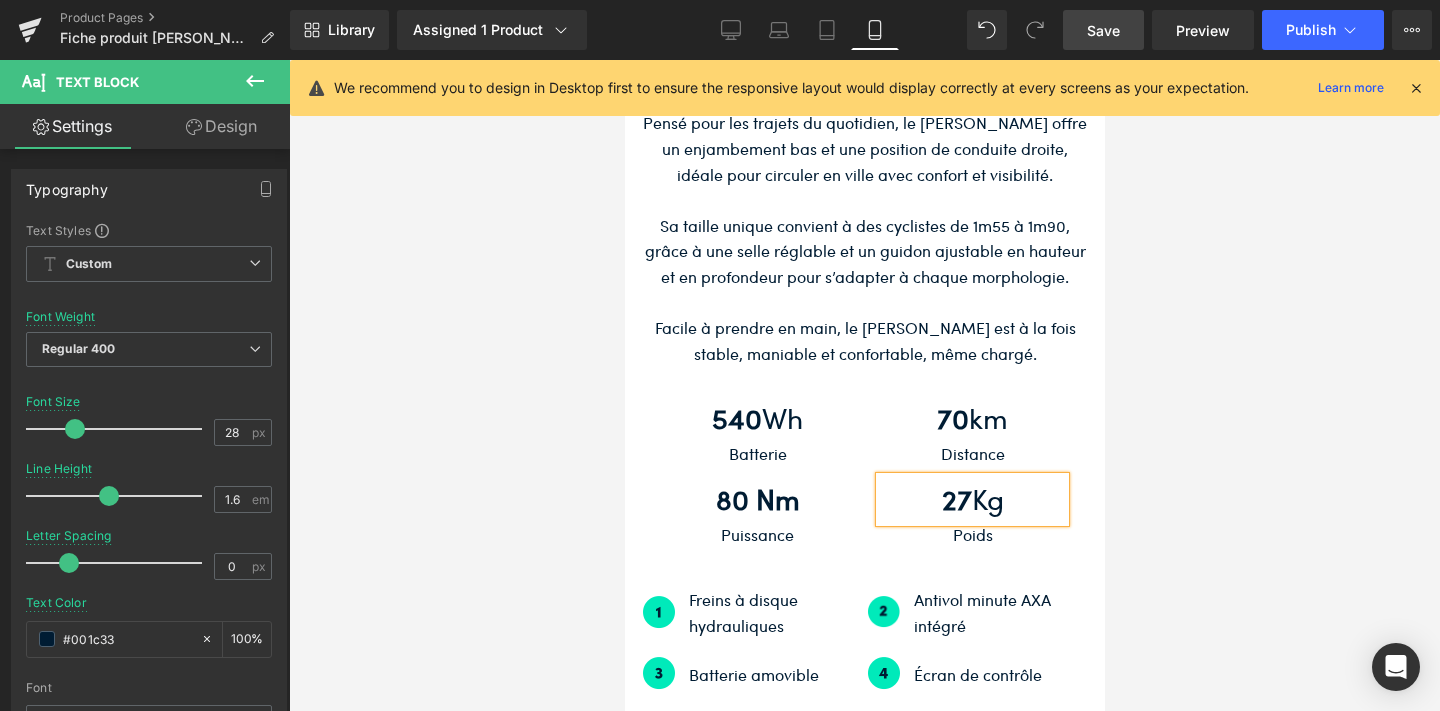 scroll, scrollTop: 6658, scrollLeft: 0, axis: vertical 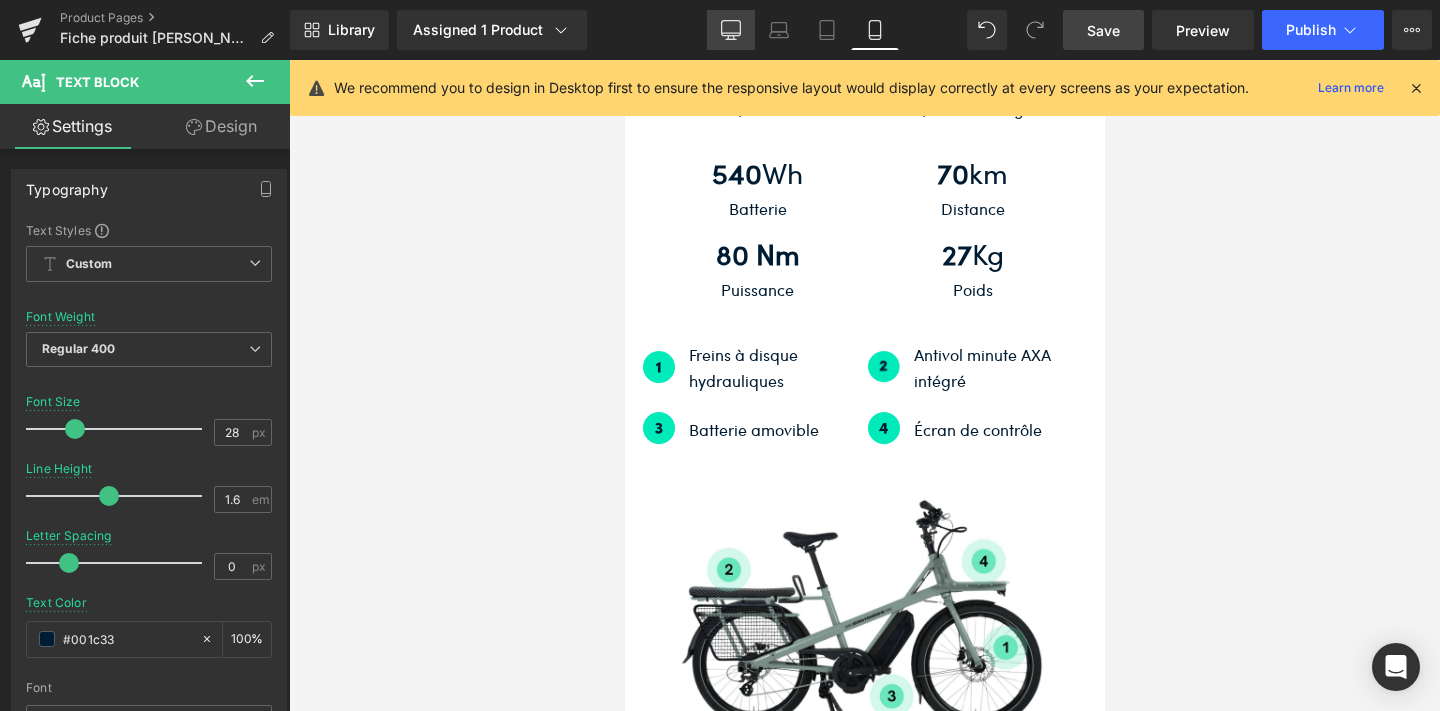 click 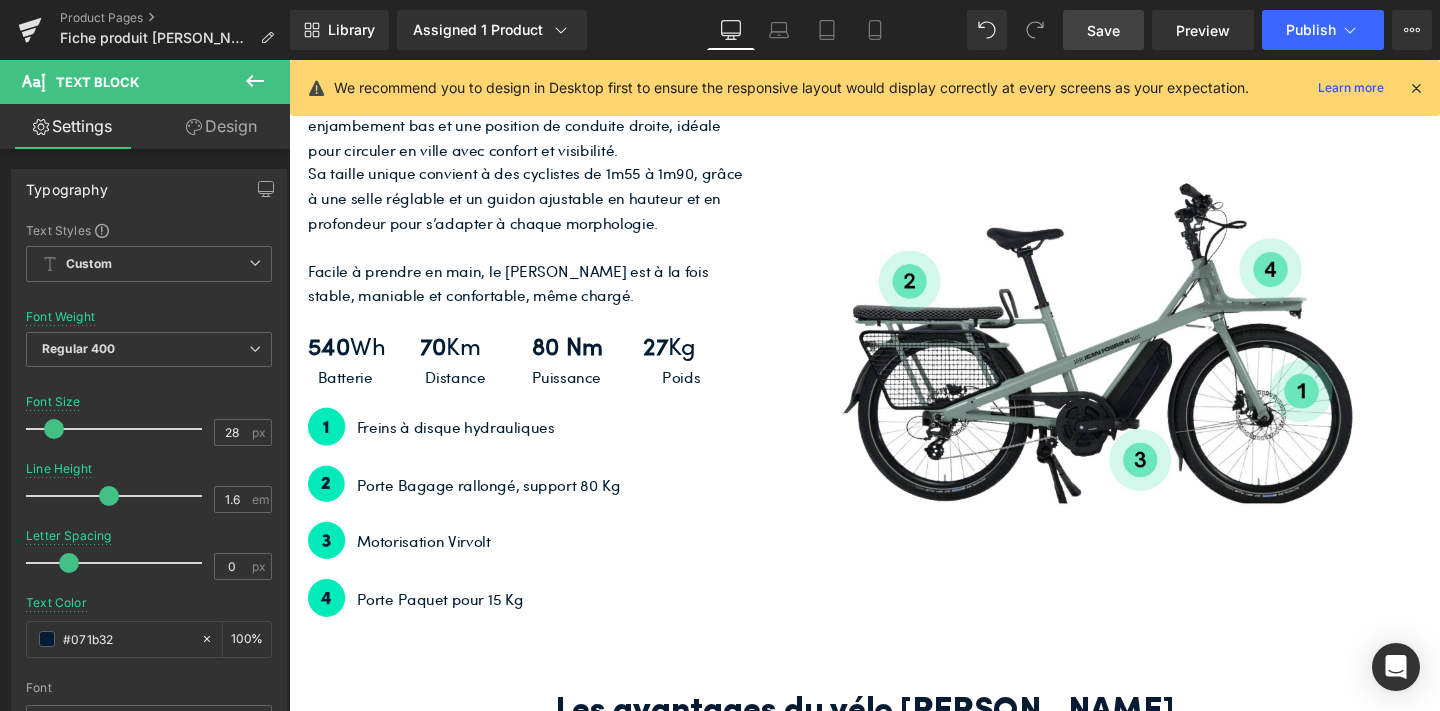 scroll, scrollTop: 4567, scrollLeft: 0, axis: vertical 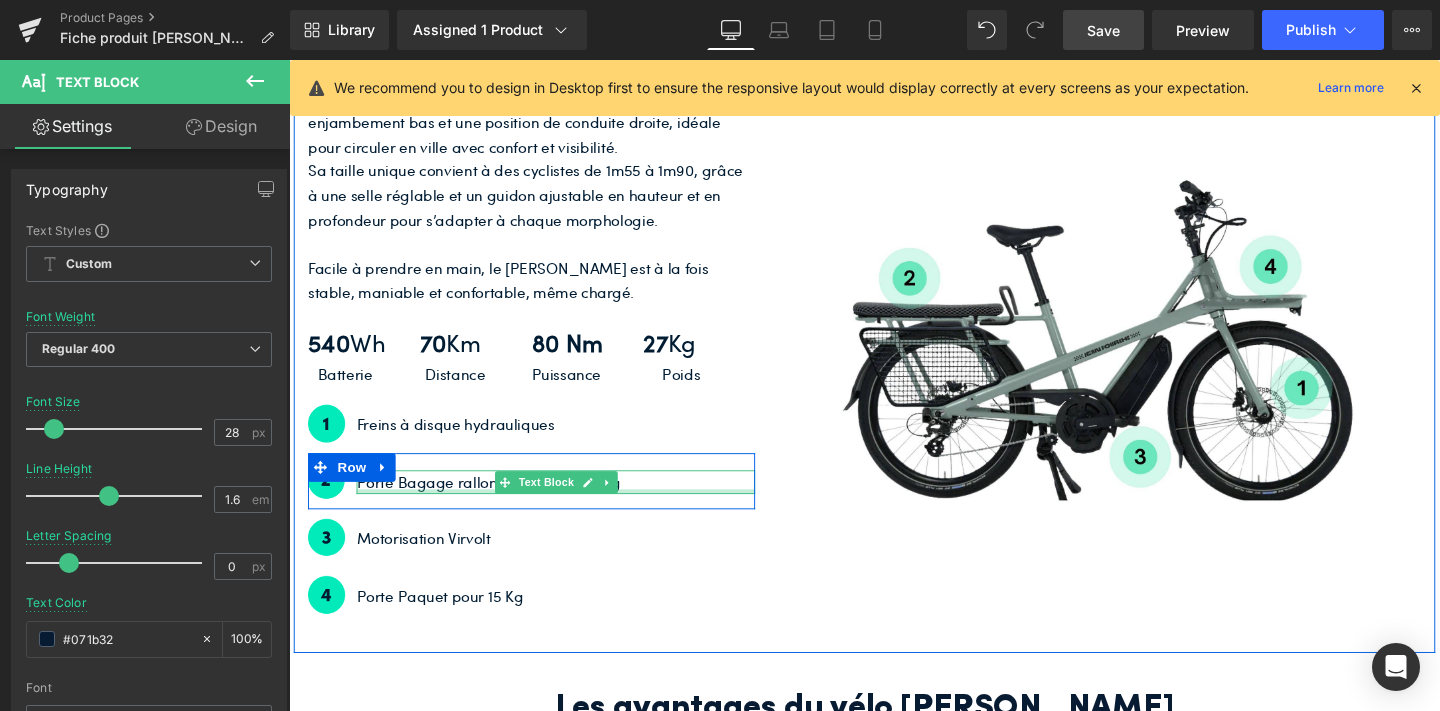 click at bounding box center [569, 513] 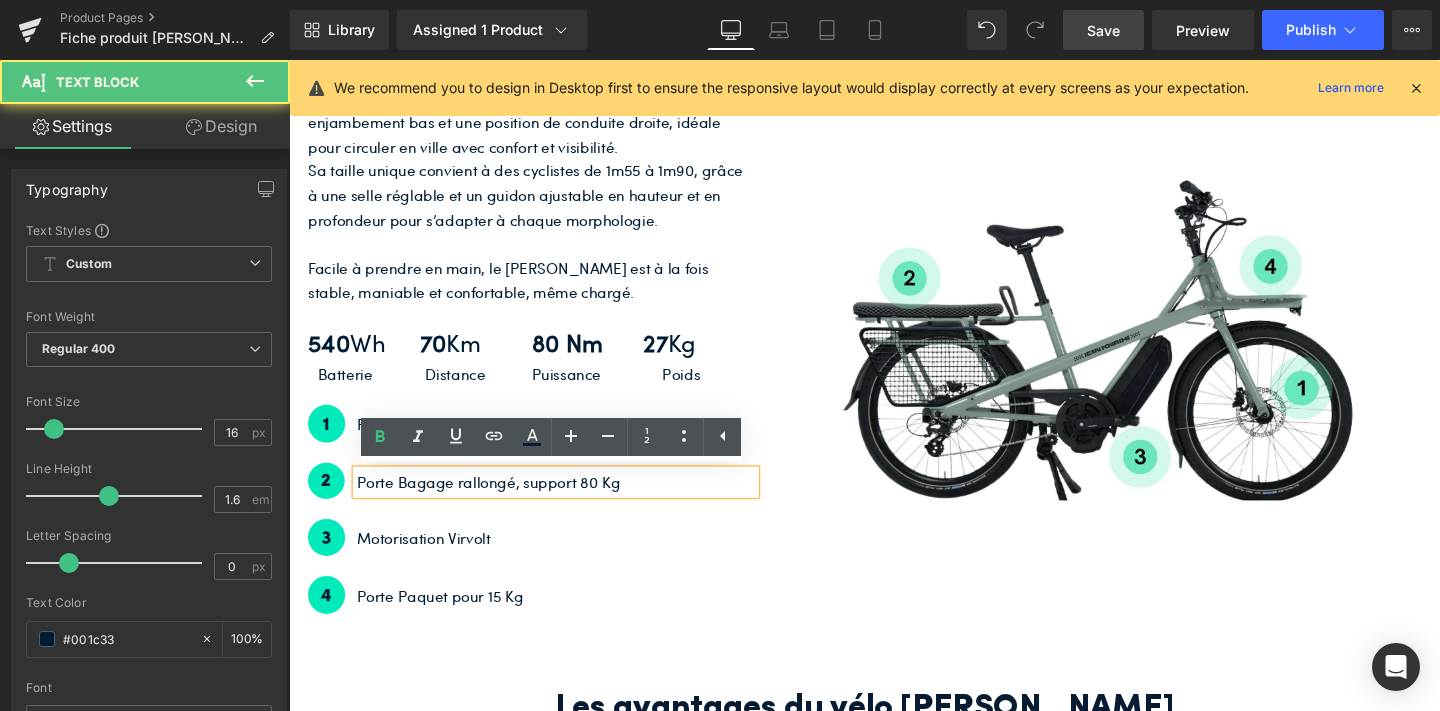 click on "Porte Bagage rallongé, support 80 Kg" at bounding box center [569, 504] 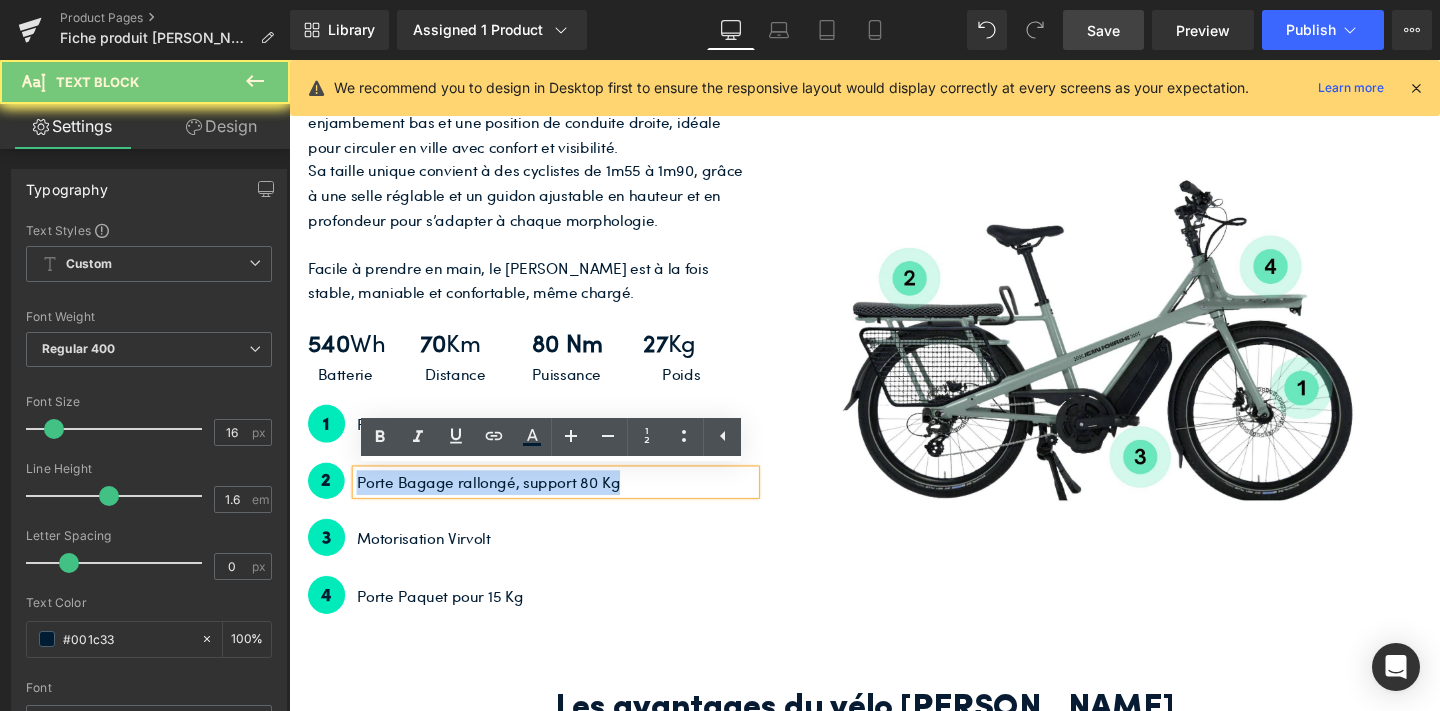 click on "Porte Bagage rallongé, support 80 Kg" at bounding box center (569, 504) 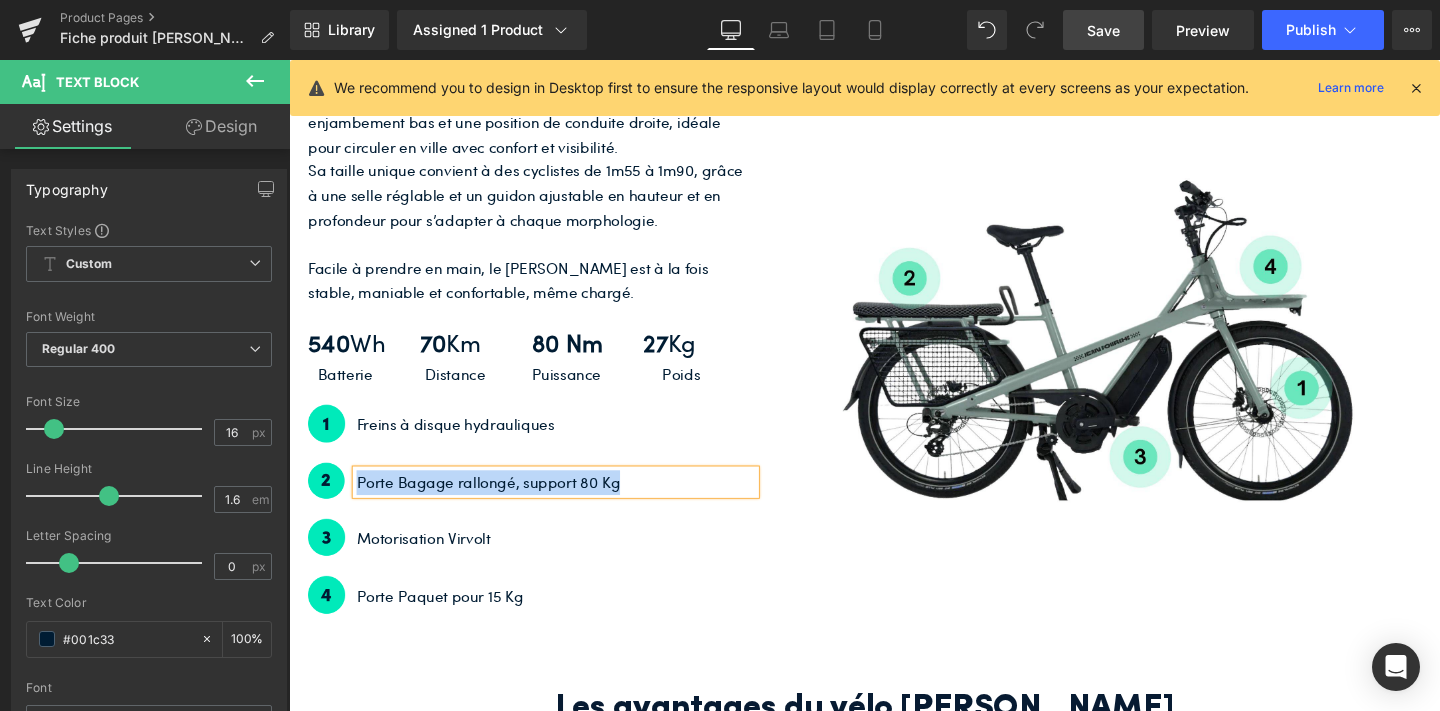 copy on "Porte Bagage rallongé, support 80 Kg" 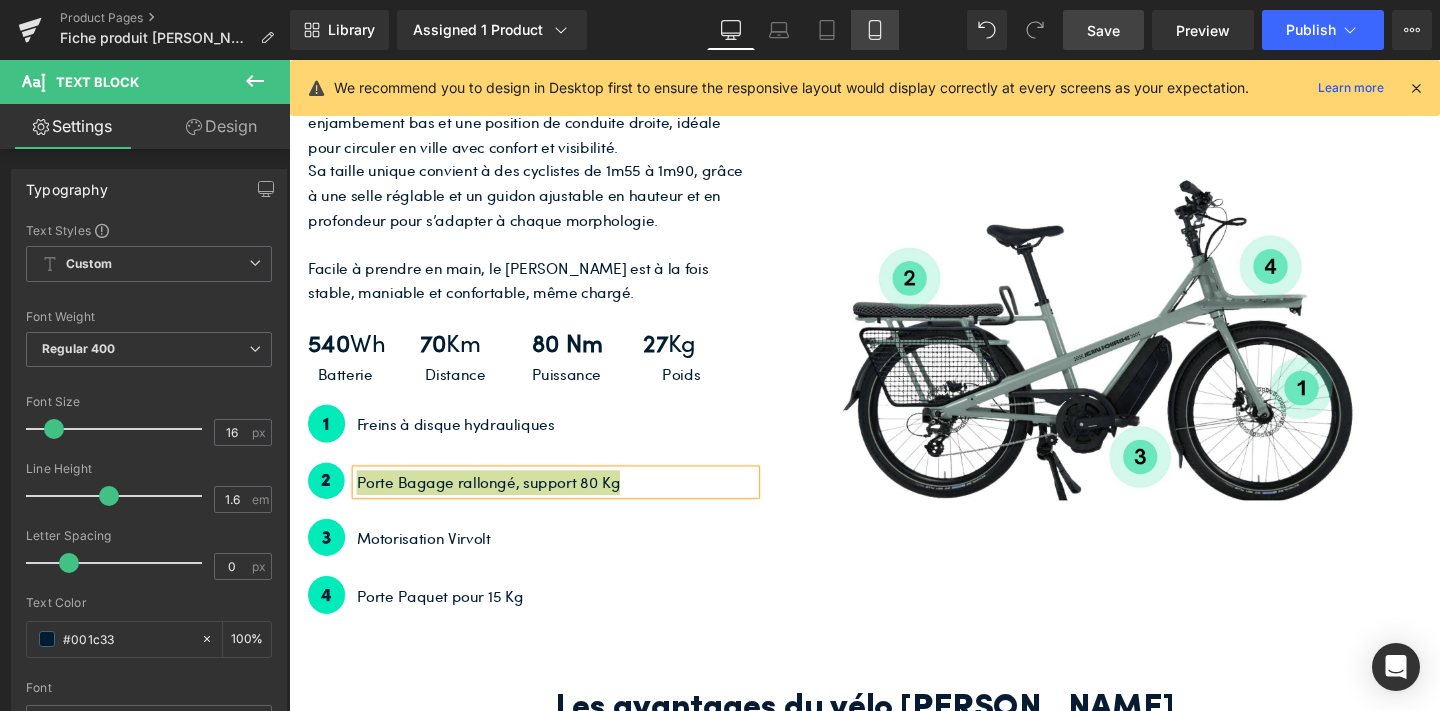 click 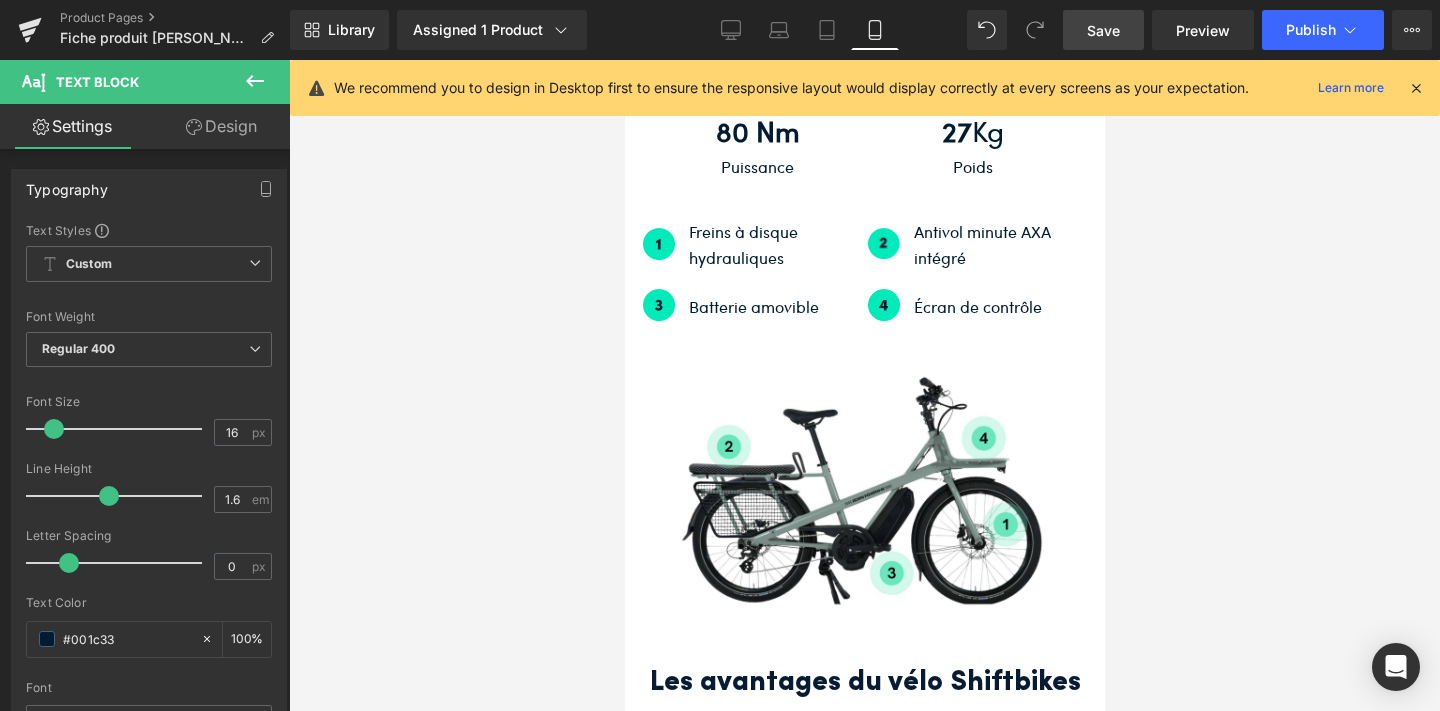 scroll, scrollTop: 6723, scrollLeft: 0, axis: vertical 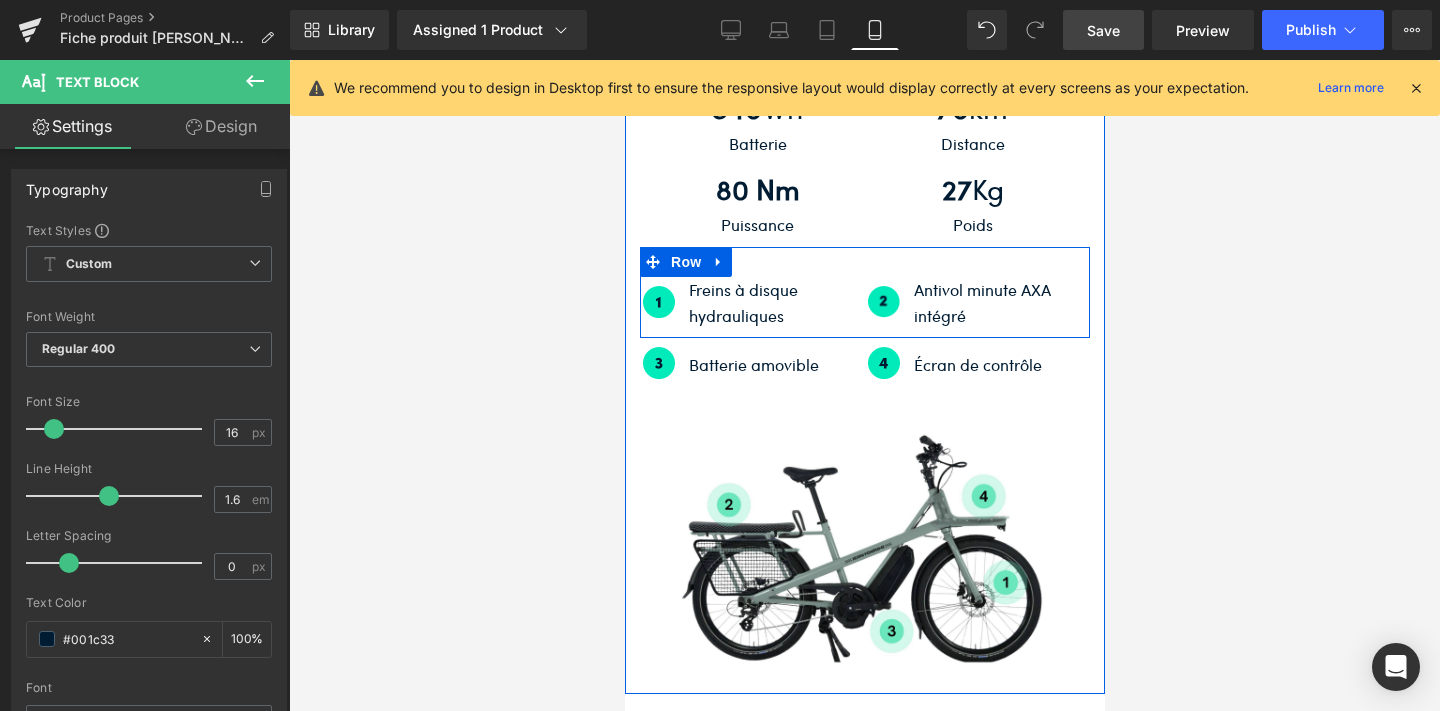click on "Antivol minute AXA intégré" at bounding box center (1001, 302) 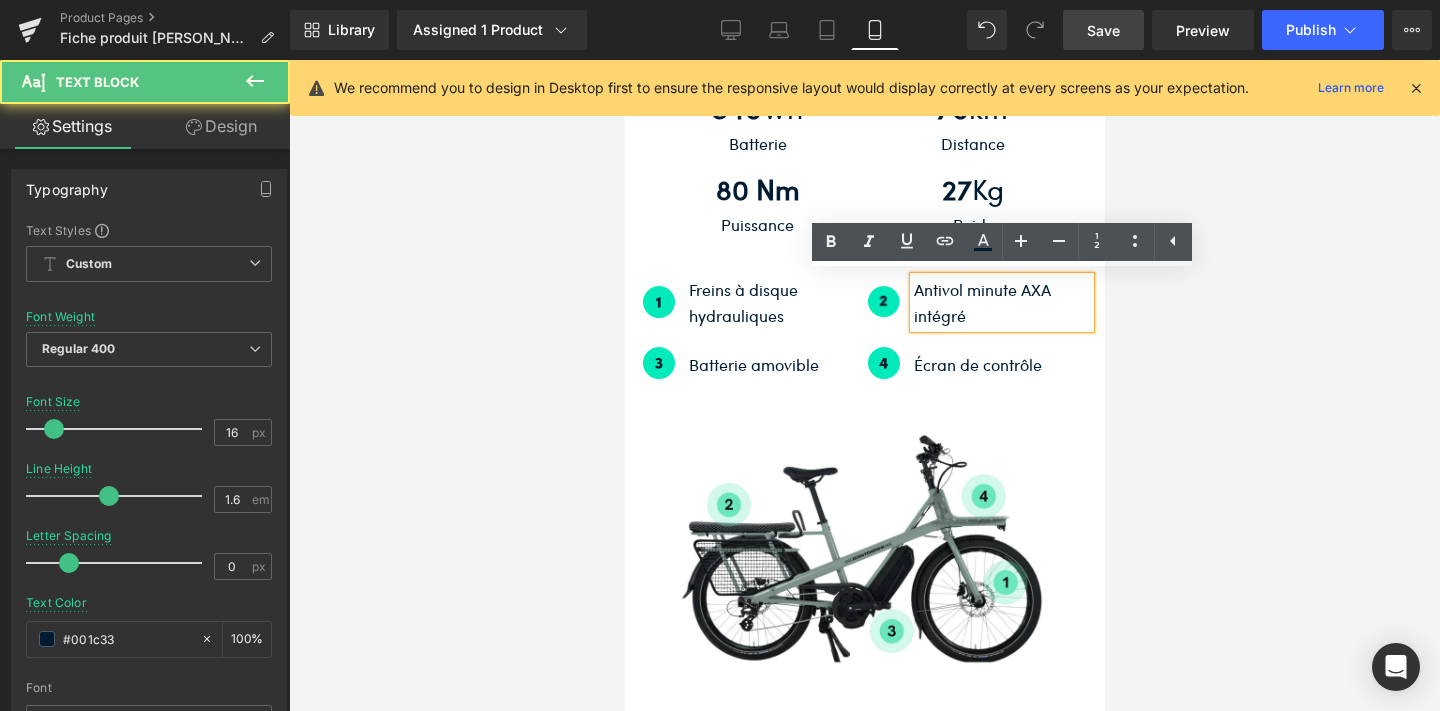 click on "Antivol minute AXA intégré" at bounding box center [1001, 302] 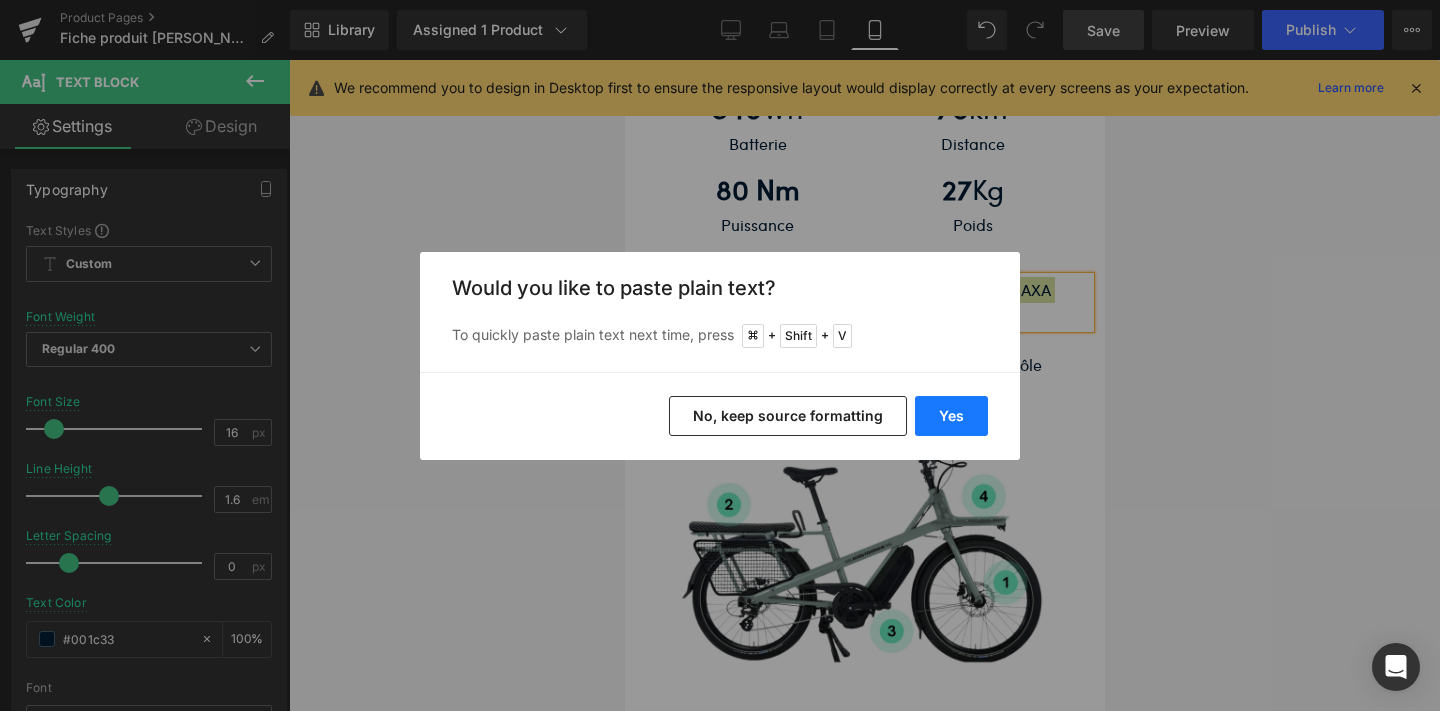 click on "Yes" at bounding box center (951, 416) 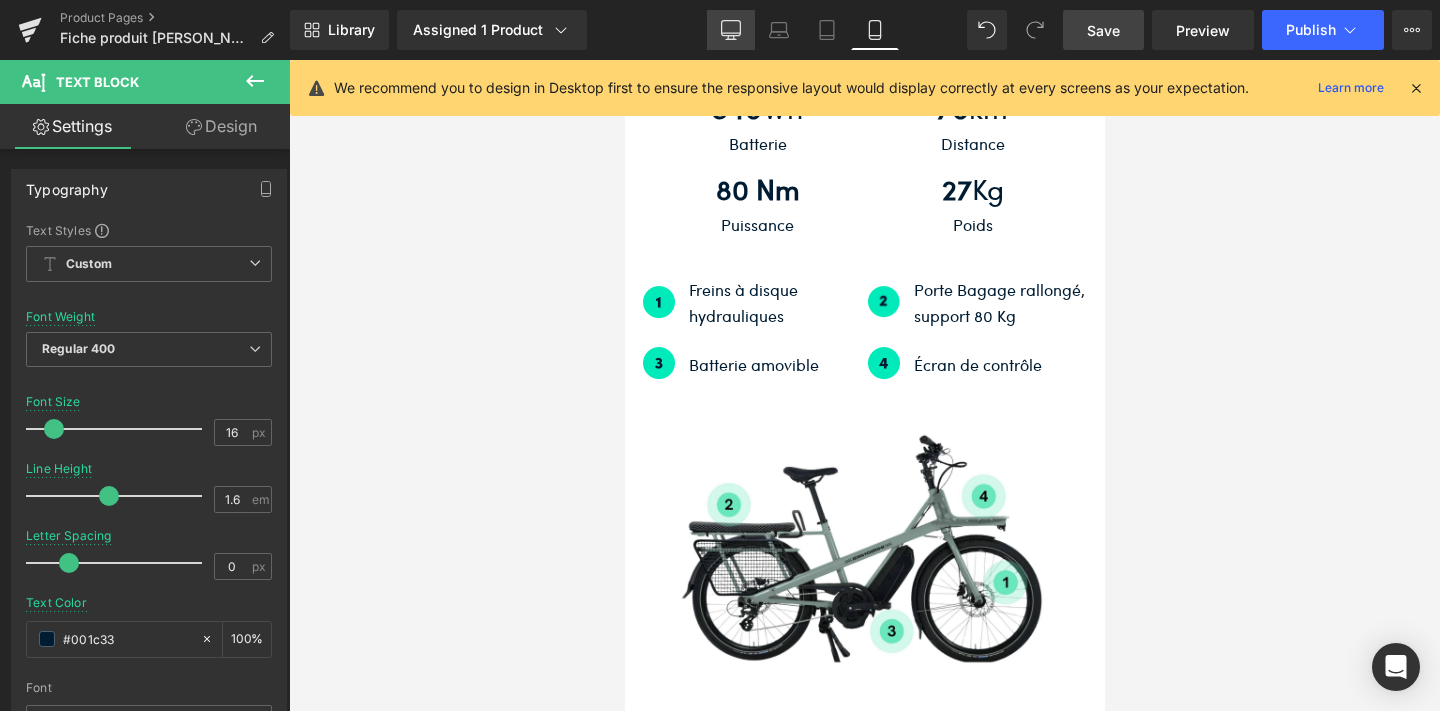 click on "Desktop" at bounding box center [731, 30] 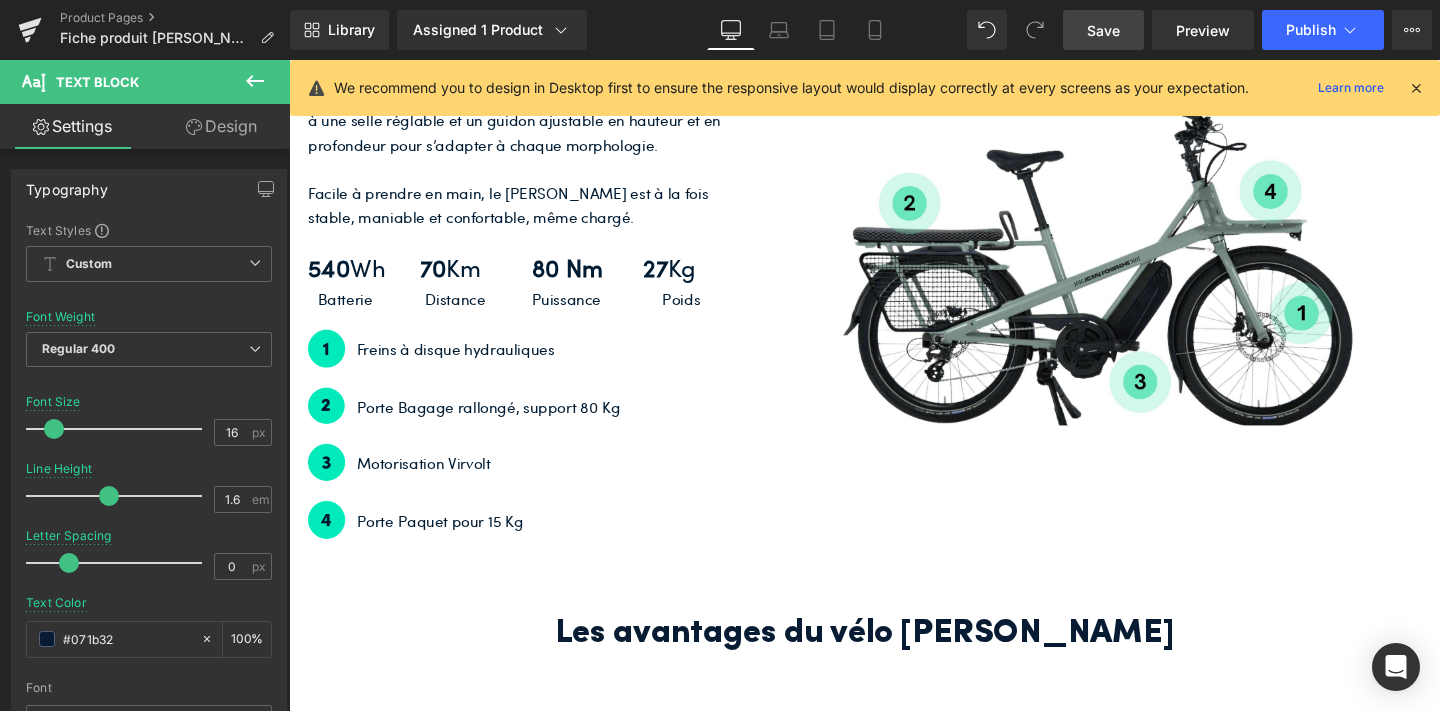 scroll, scrollTop: 4669, scrollLeft: 0, axis: vertical 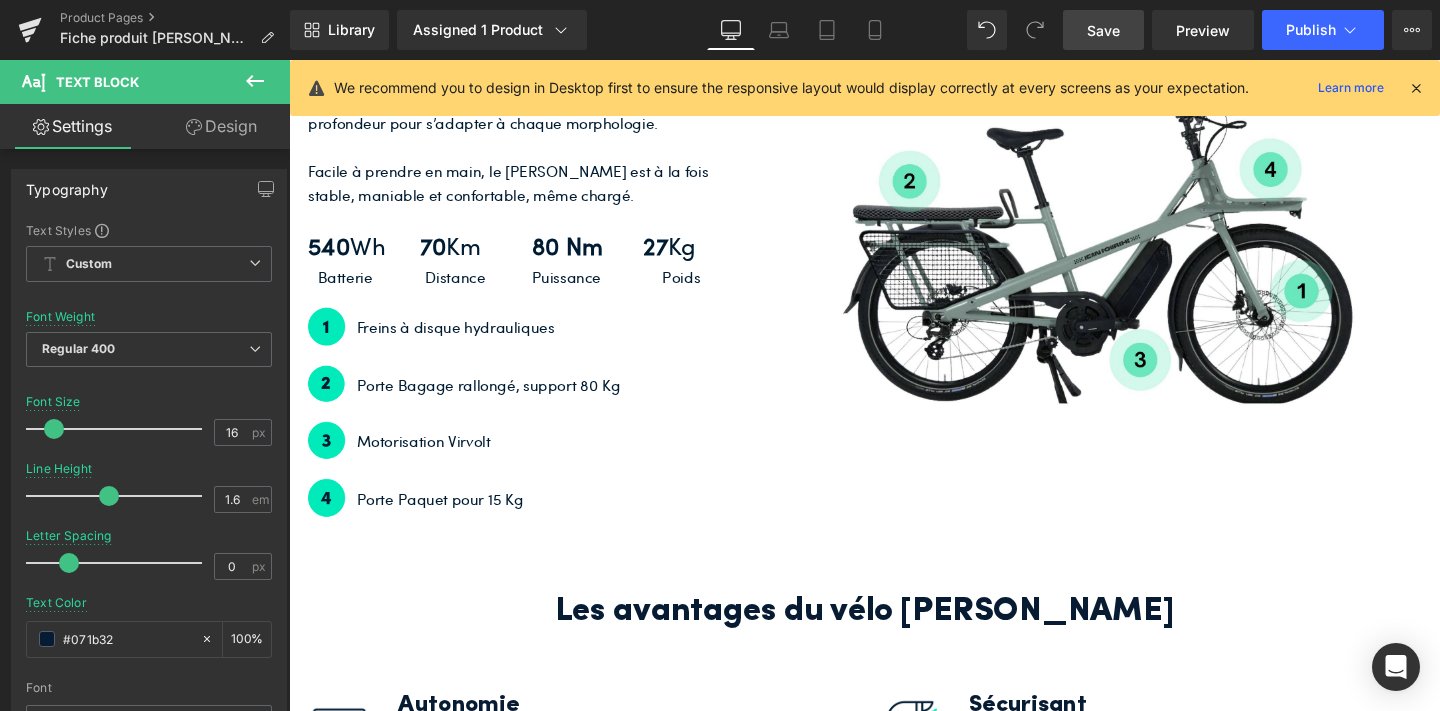 click on "Motorisation Virvolt" at bounding box center [569, 461] 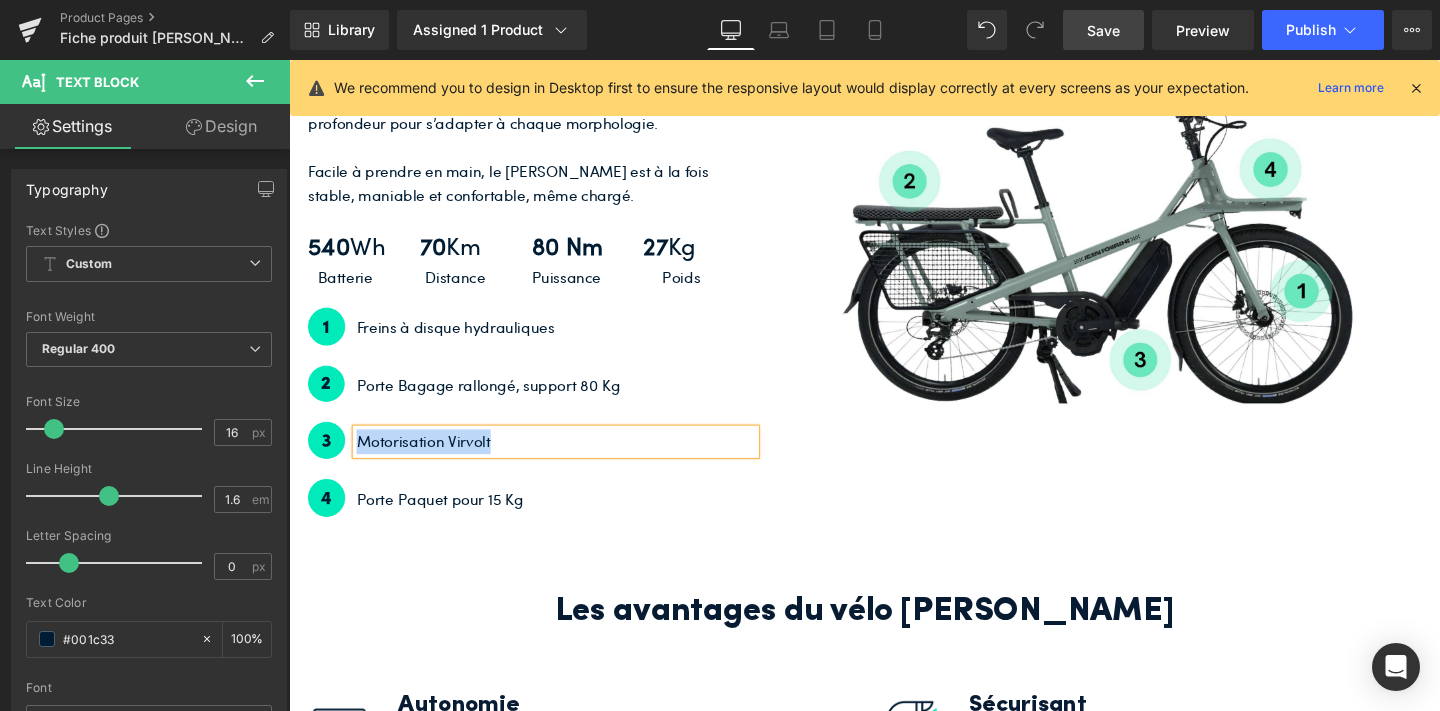 copy on "Motorisation Virvolt" 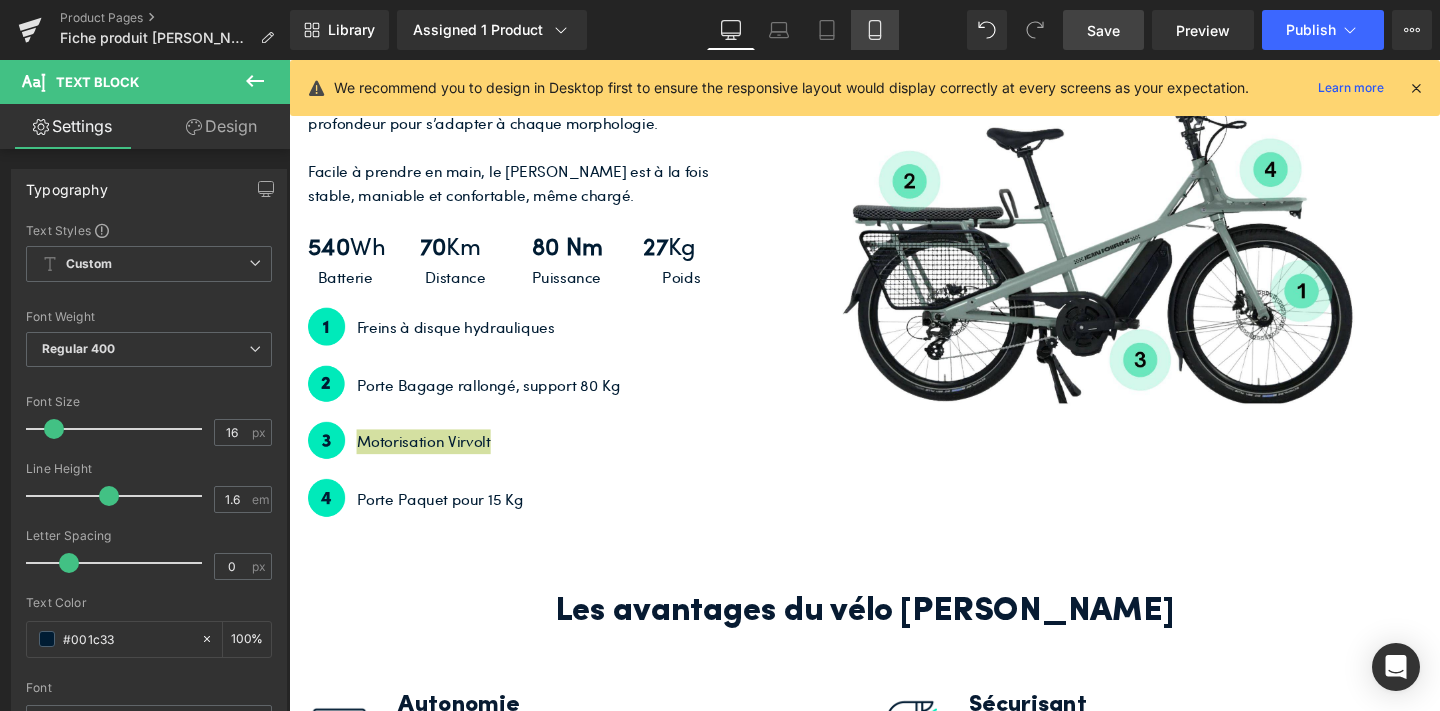 click 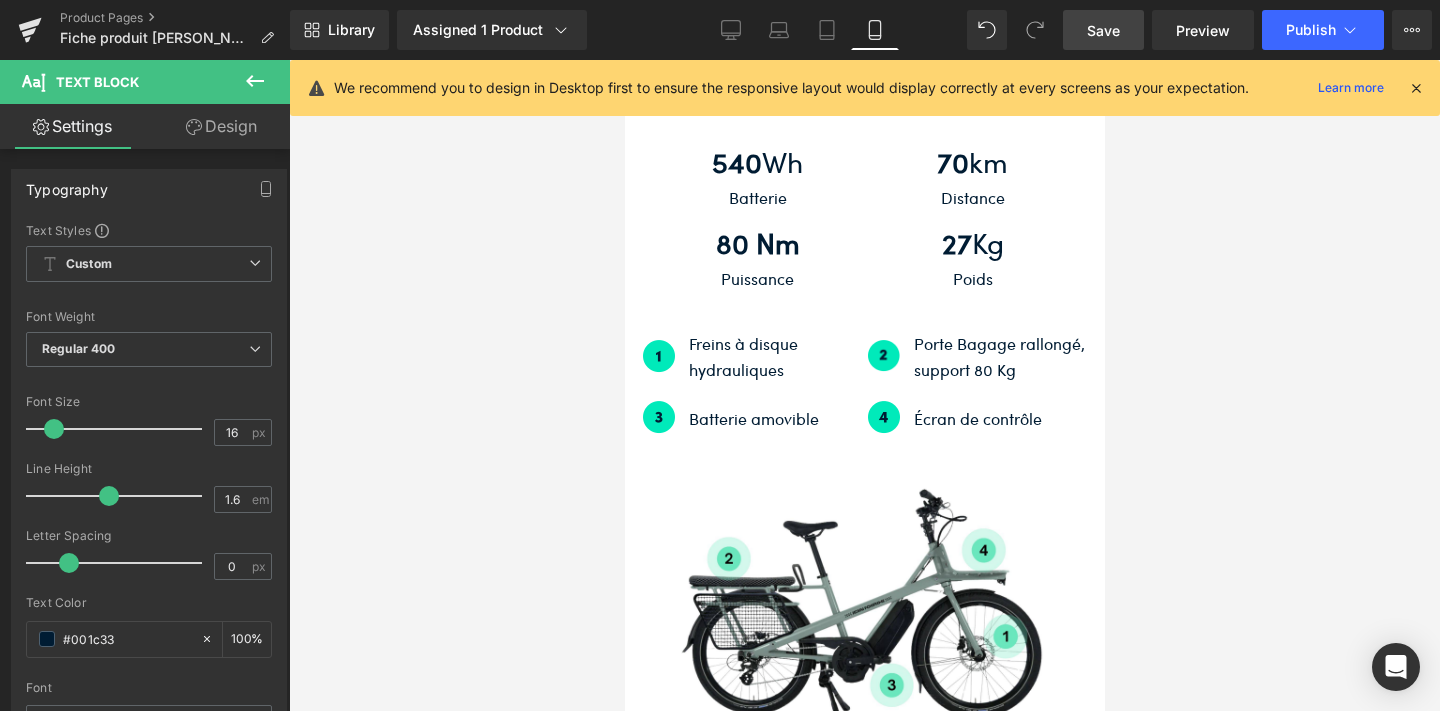 scroll, scrollTop: 6677, scrollLeft: 0, axis: vertical 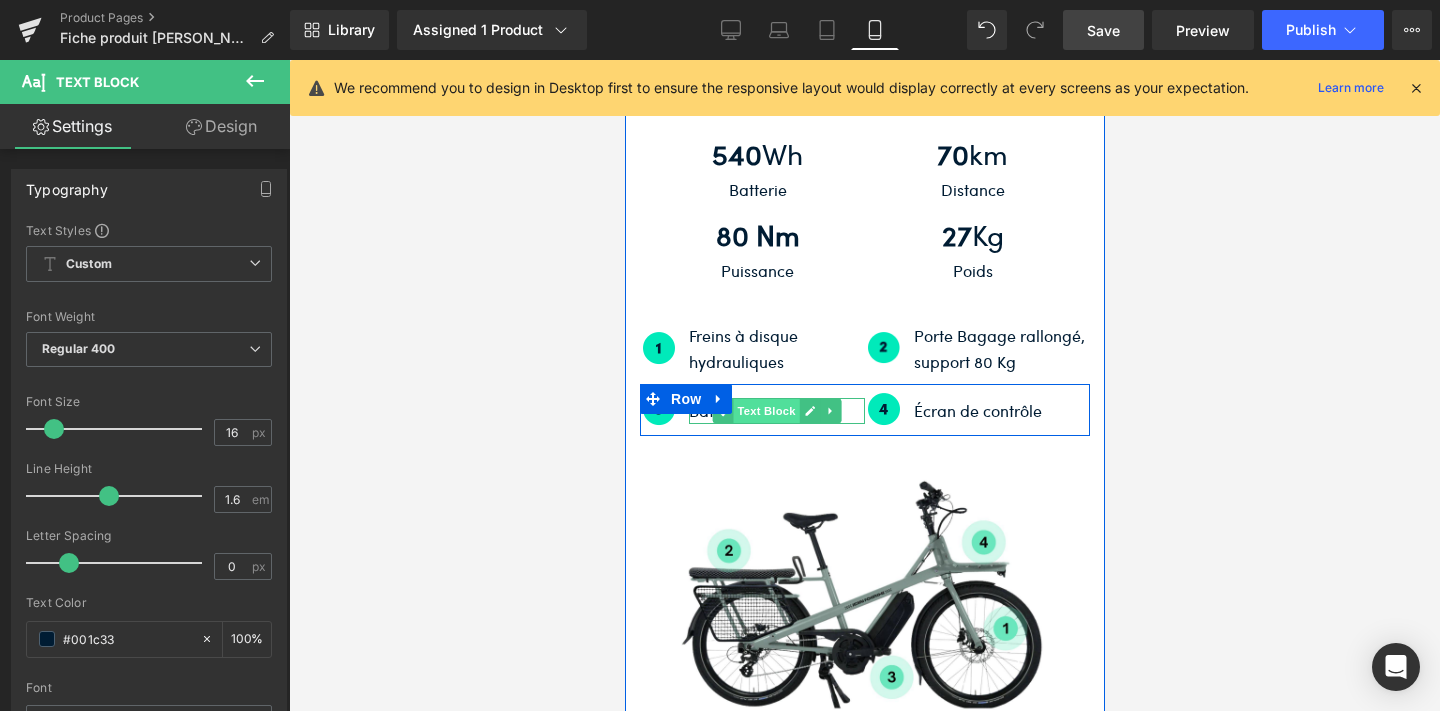 click on "Text Block" at bounding box center [766, 411] 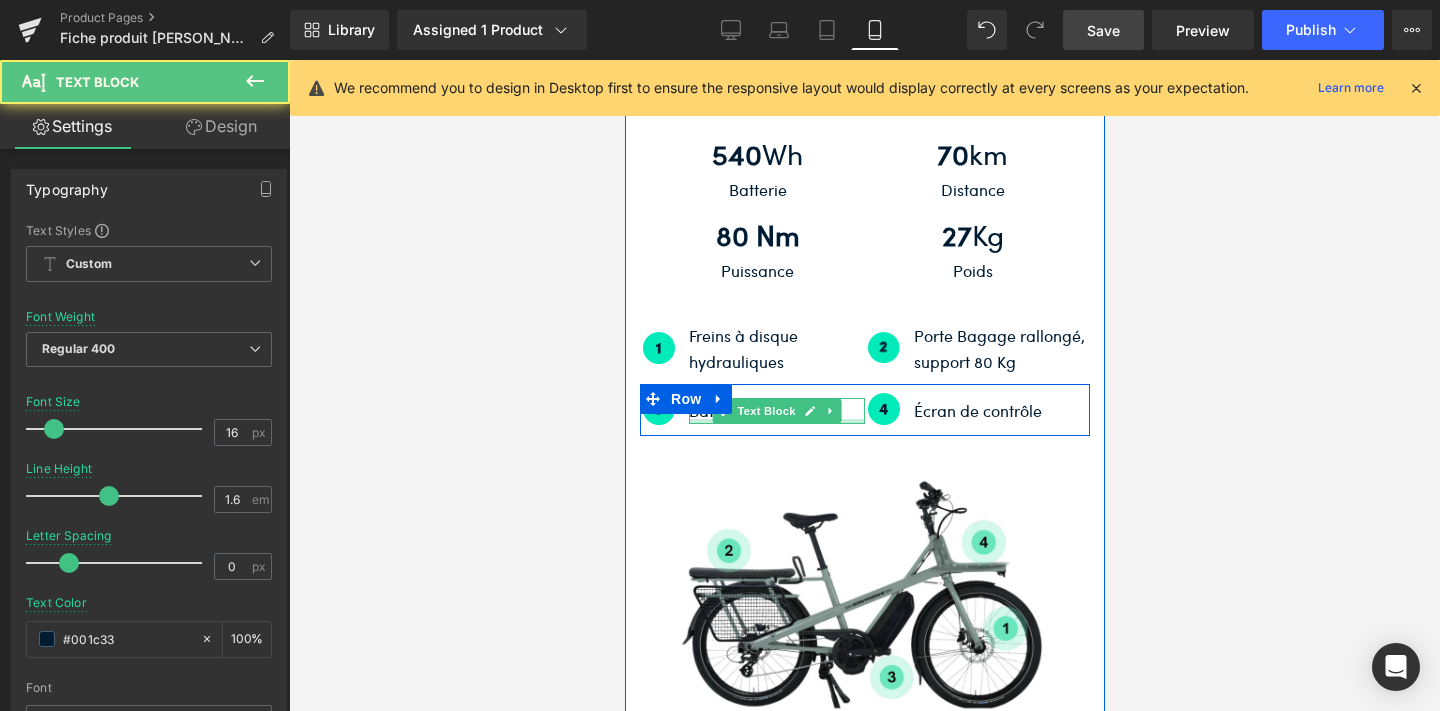 click at bounding box center [776, 421] 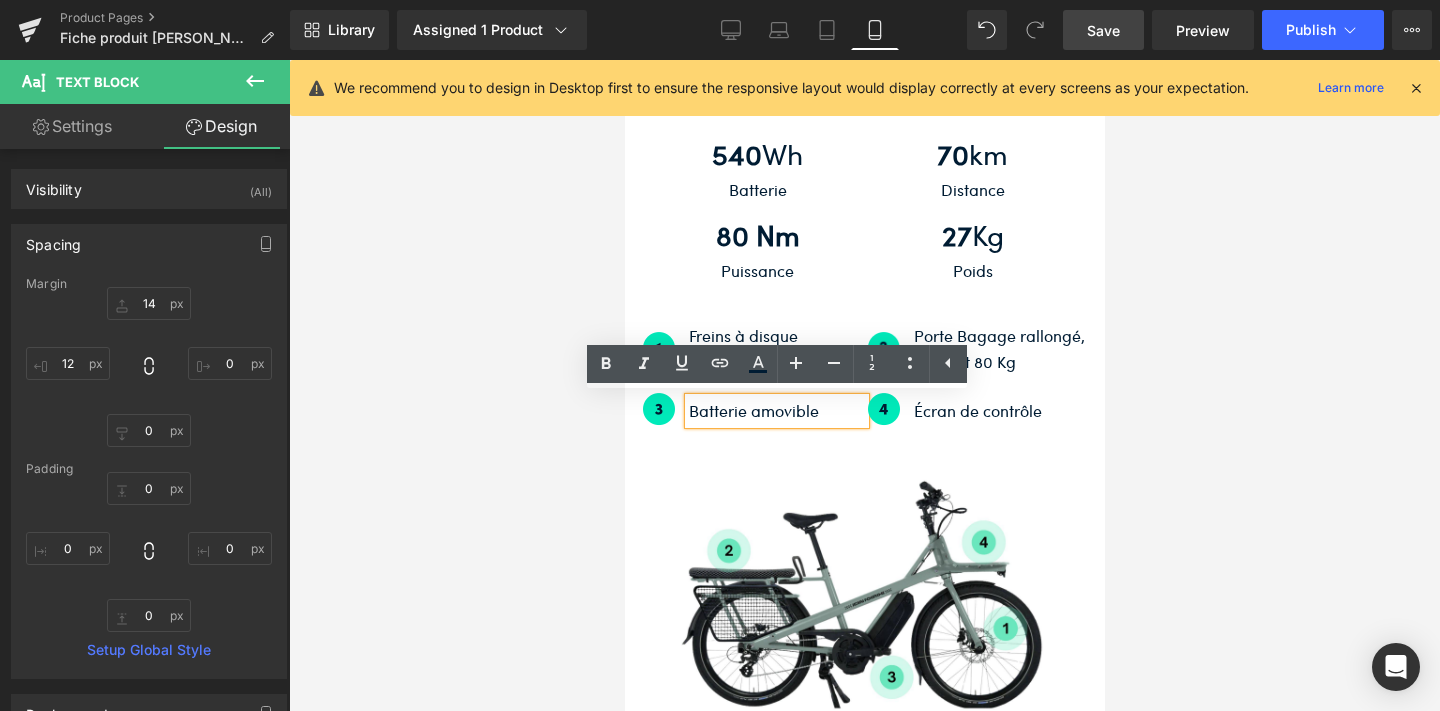 click on "Batterie amovible" at bounding box center [776, 411] 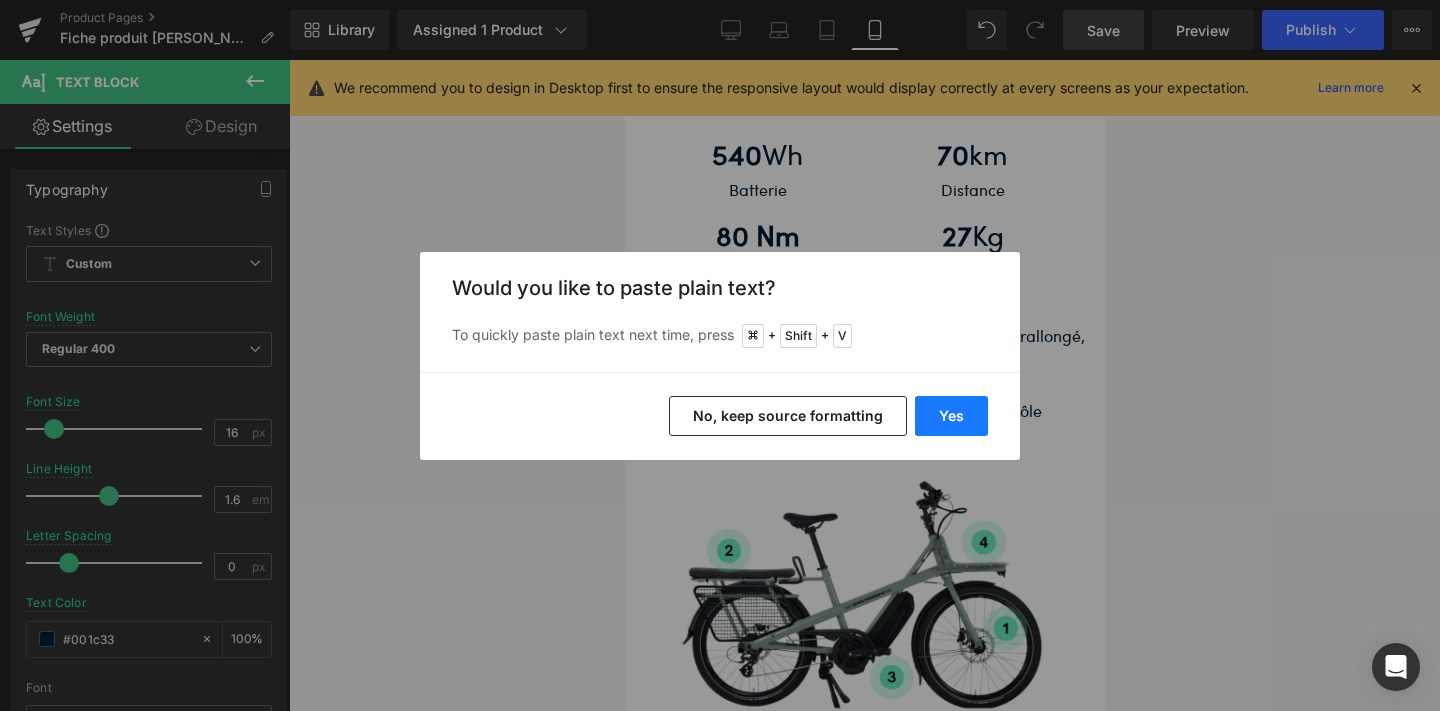 click on "Yes" at bounding box center (951, 416) 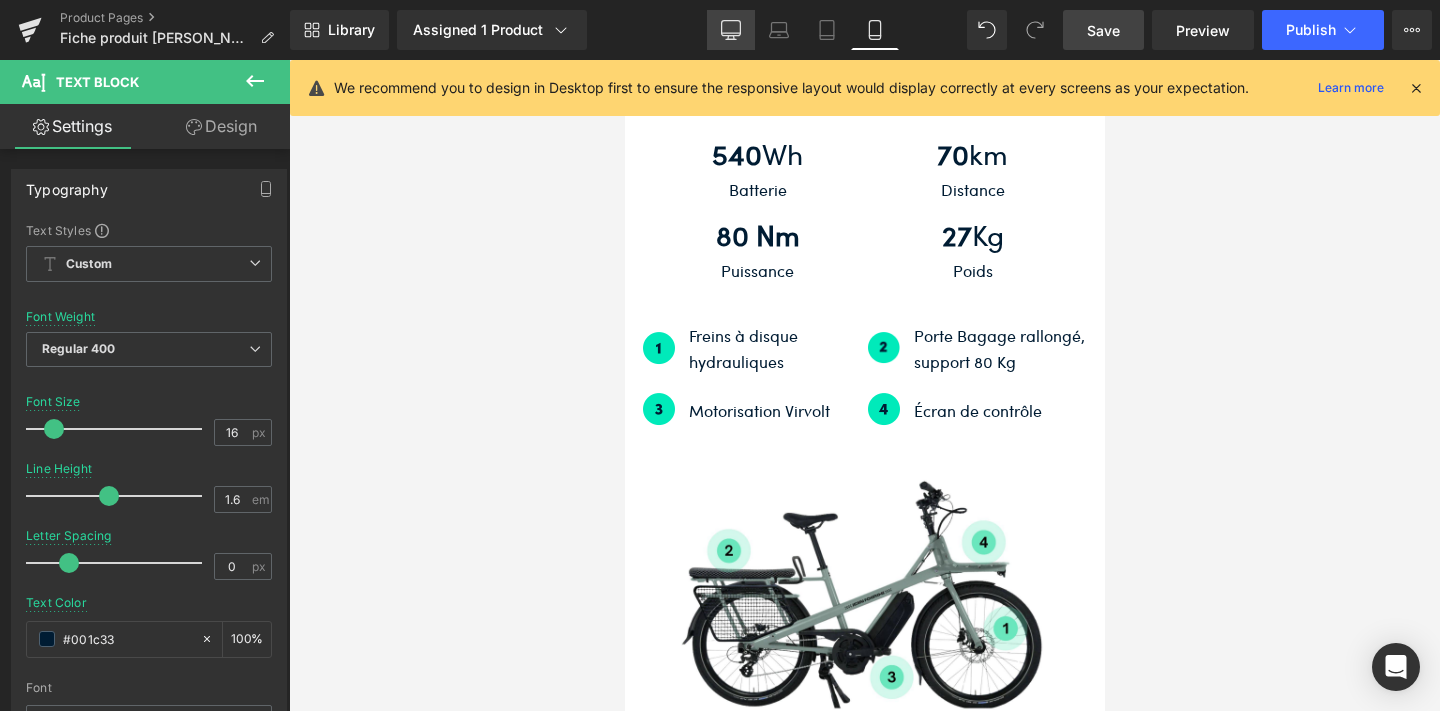 click 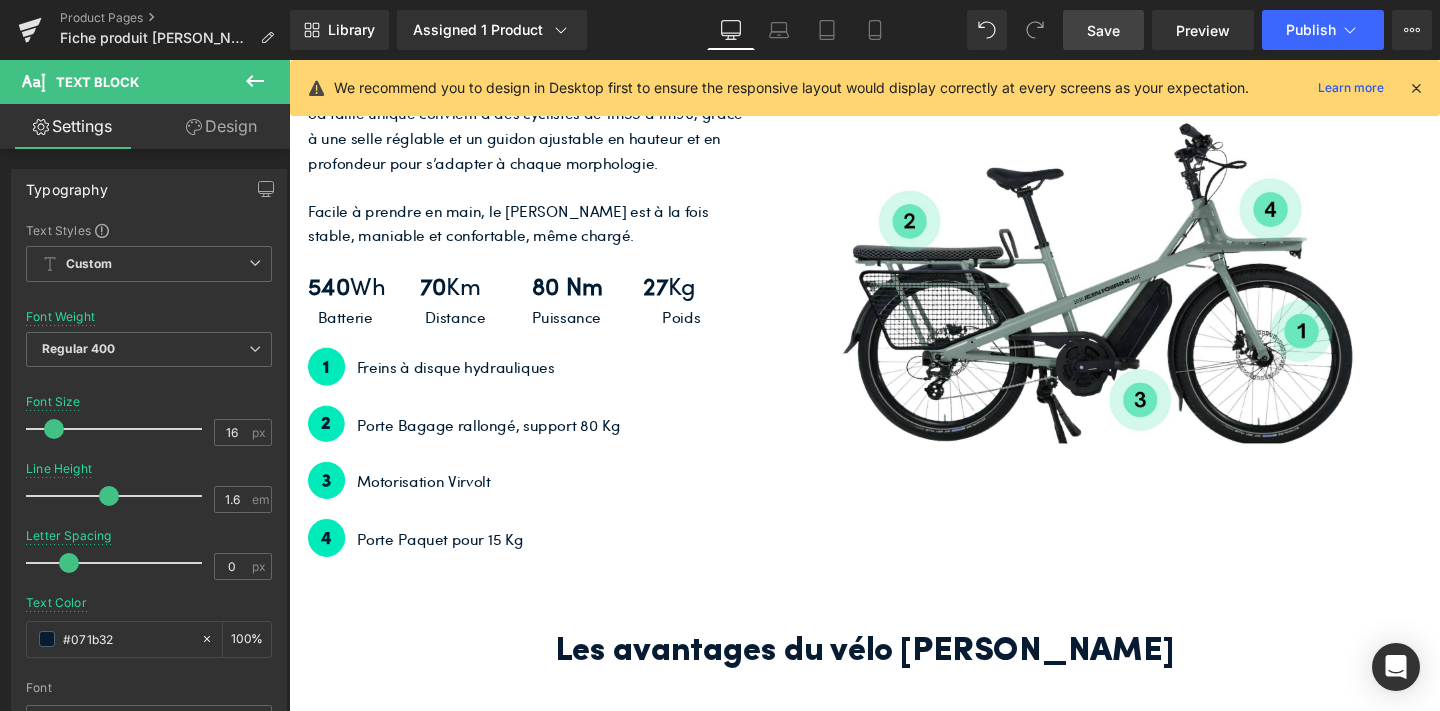 scroll, scrollTop: 4624, scrollLeft: 0, axis: vertical 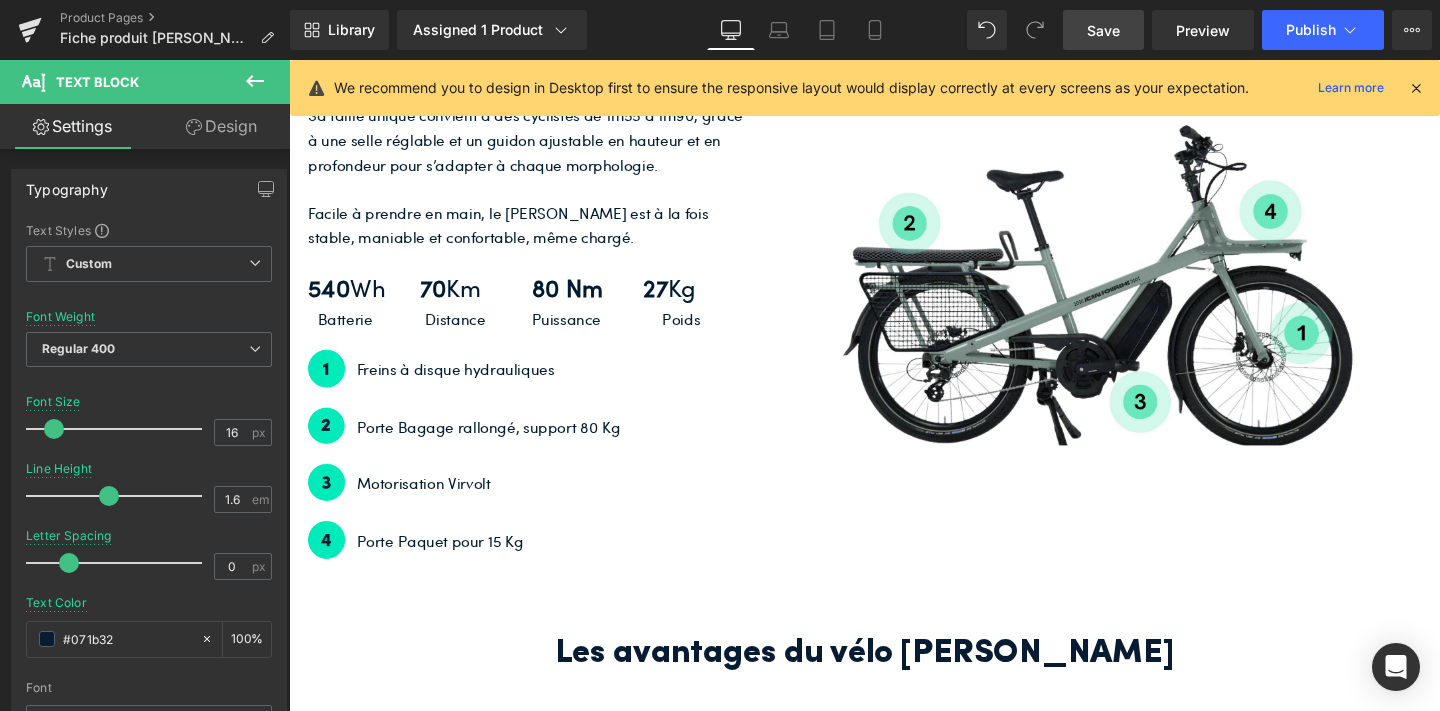 click on "Porte Paquet pour 15 Kg" at bounding box center [569, 566] 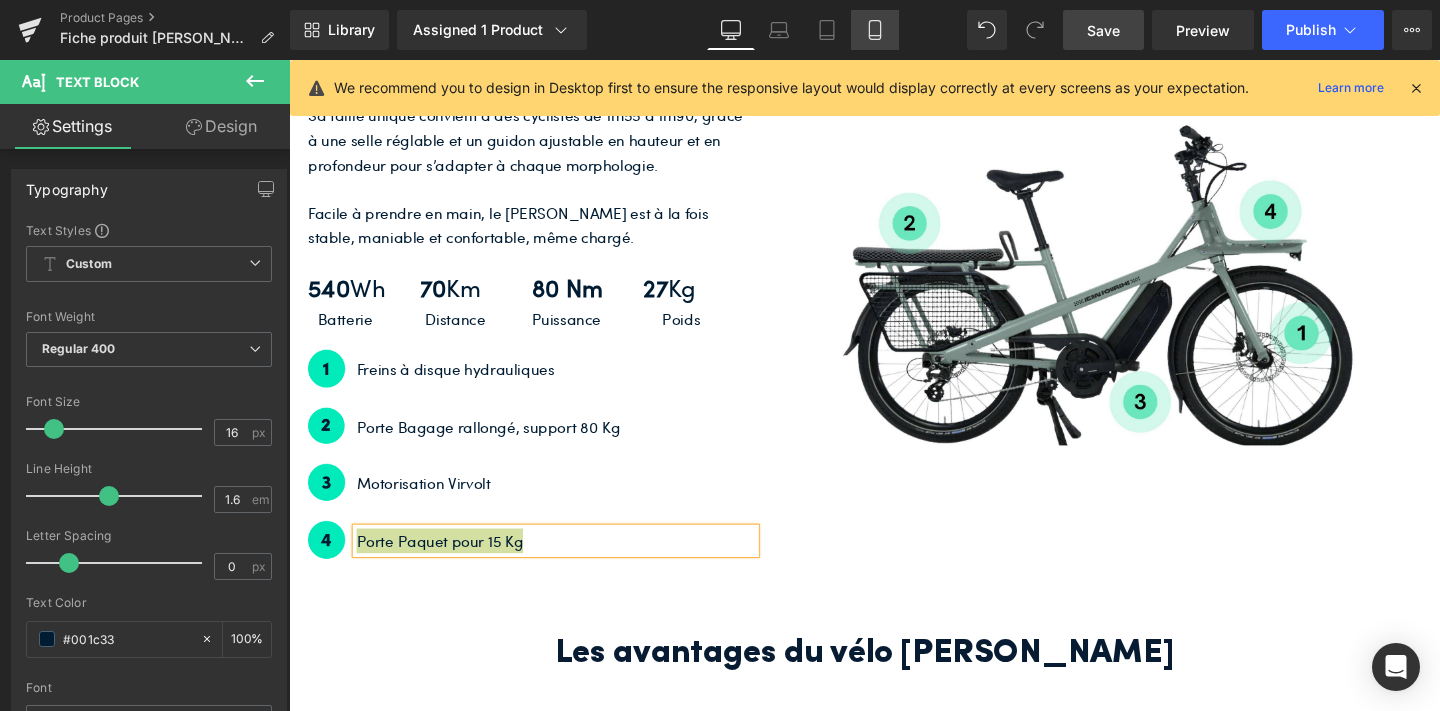 click on "Mobile" at bounding box center (875, 30) 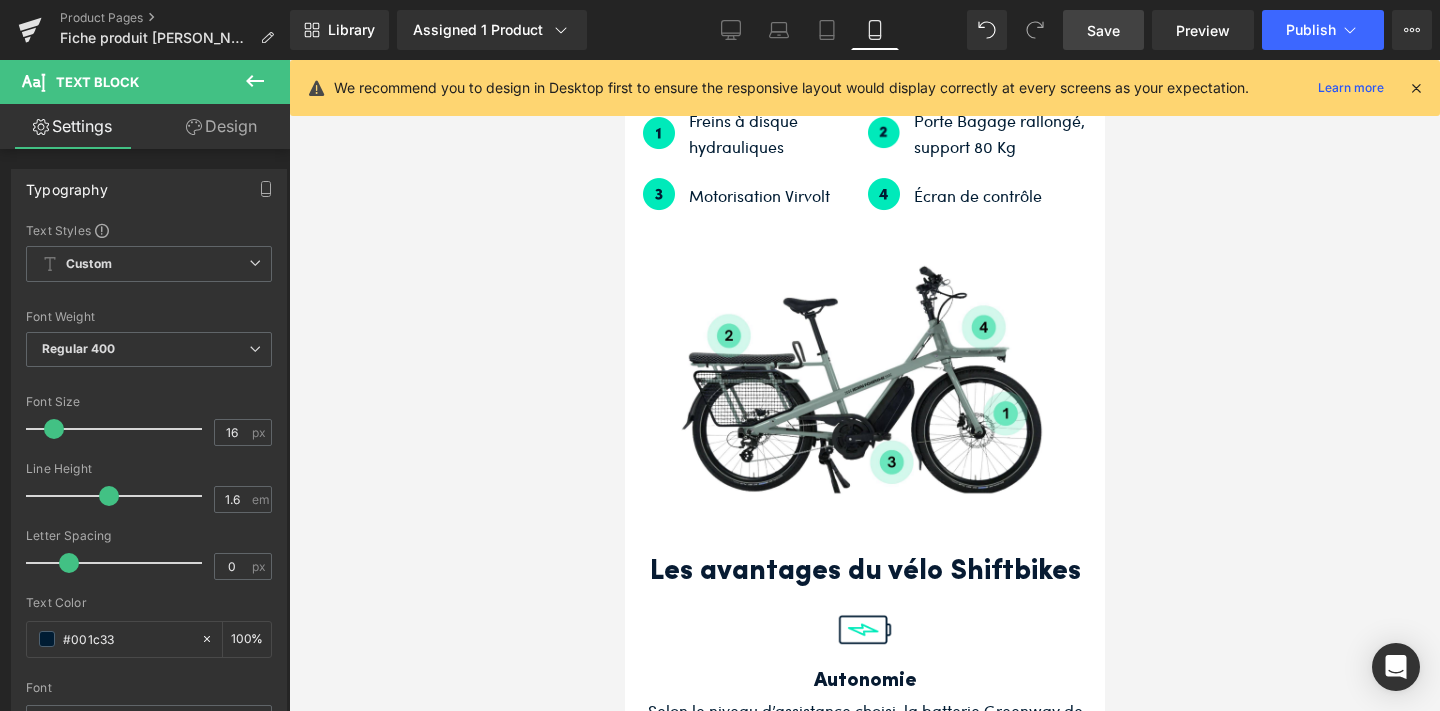 scroll, scrollTop: 6884, scrollLeft: 0, axis: vertical 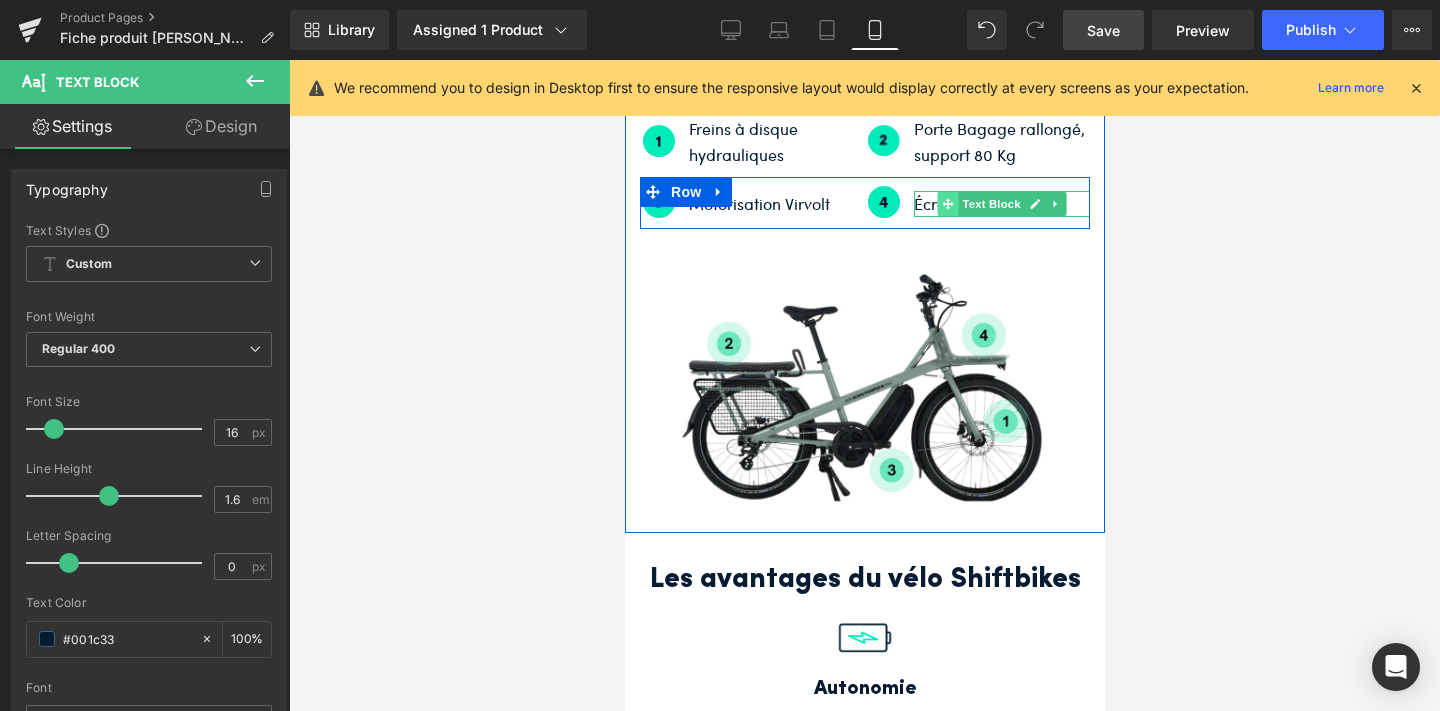 click at bounding box center (947, 204) 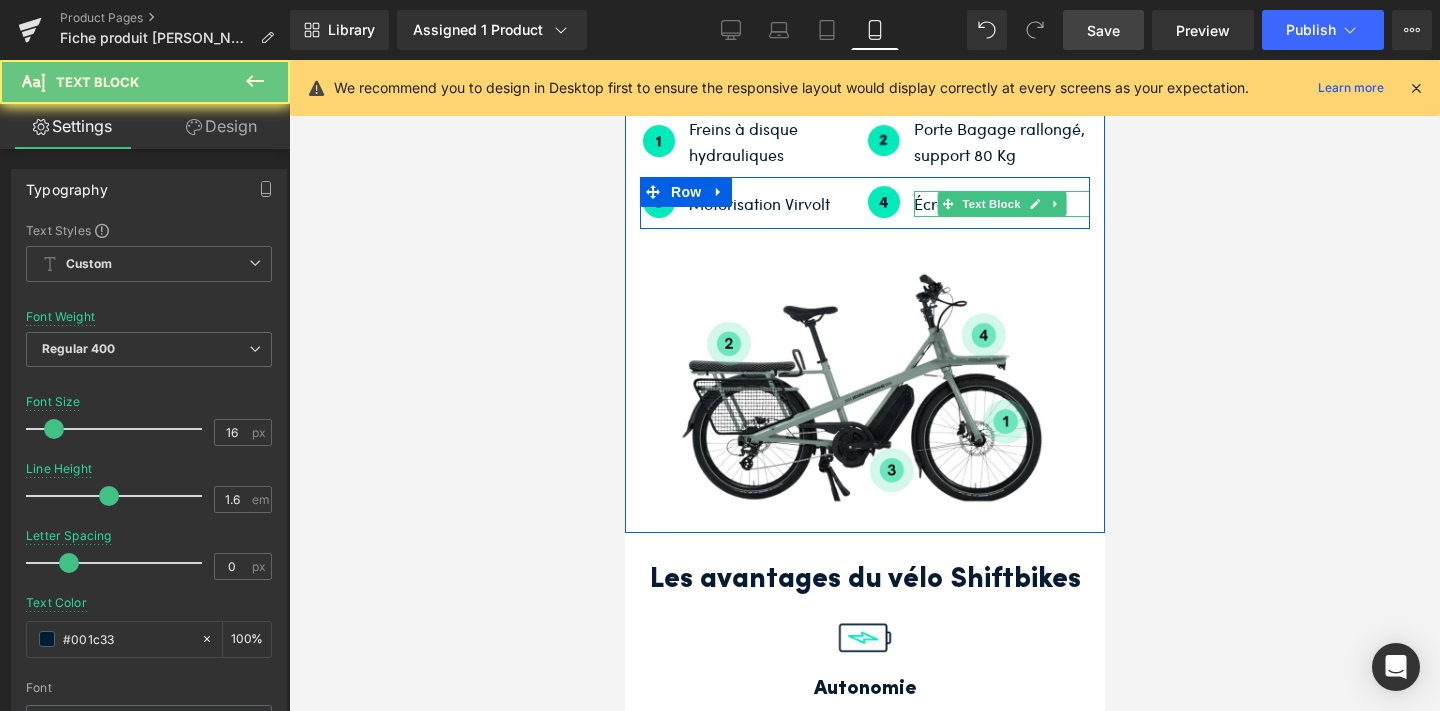 click on "Écran de contrôle" at bounding box center (1001, 204) 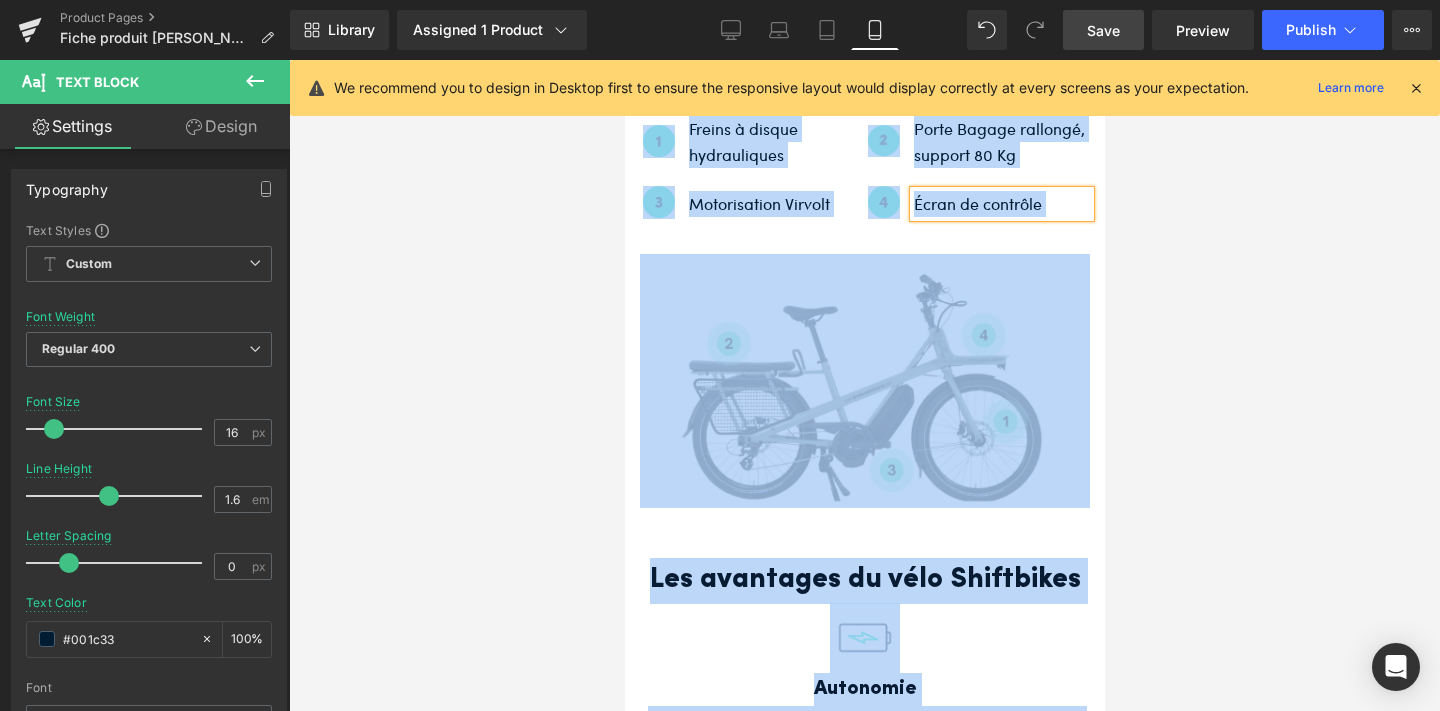 click on "Écran de contrôle" at bounding box center [1001, 204] 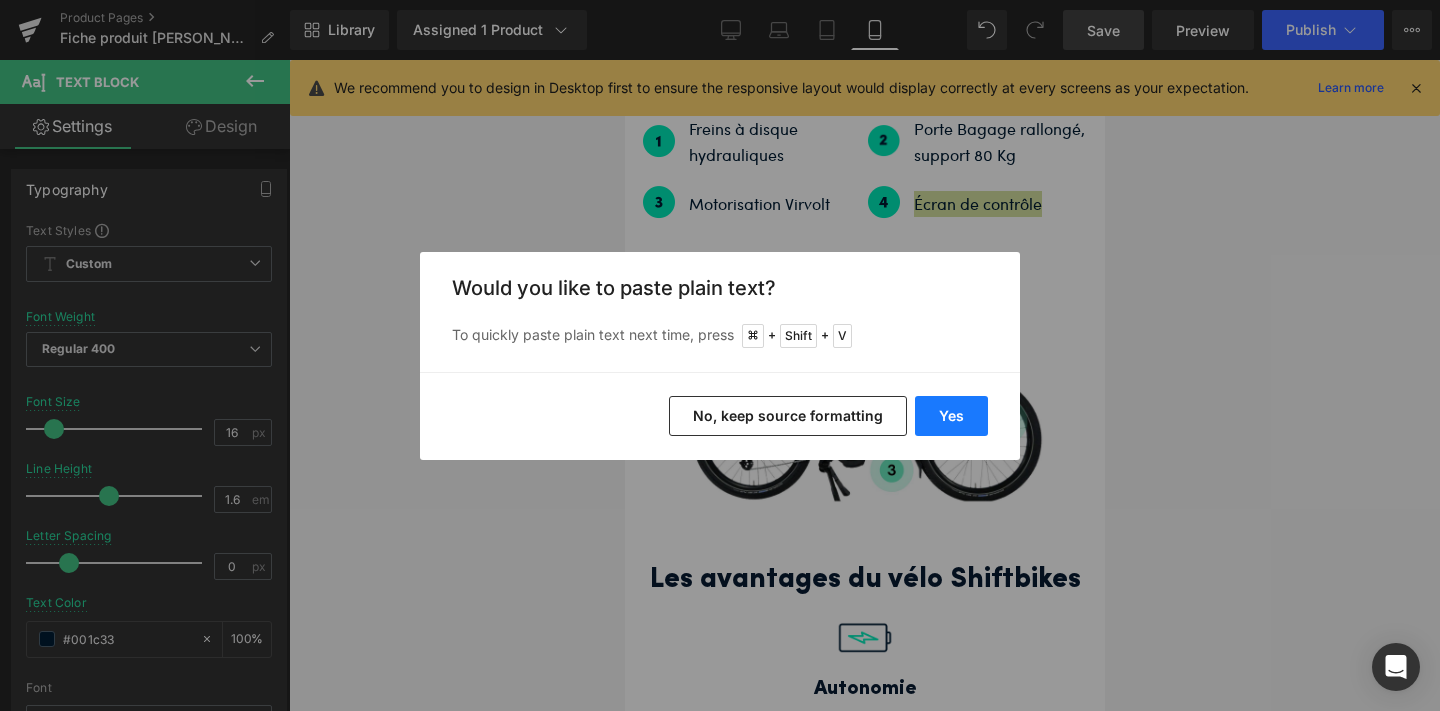 click on "Yes" at bounding box center [951, 416] 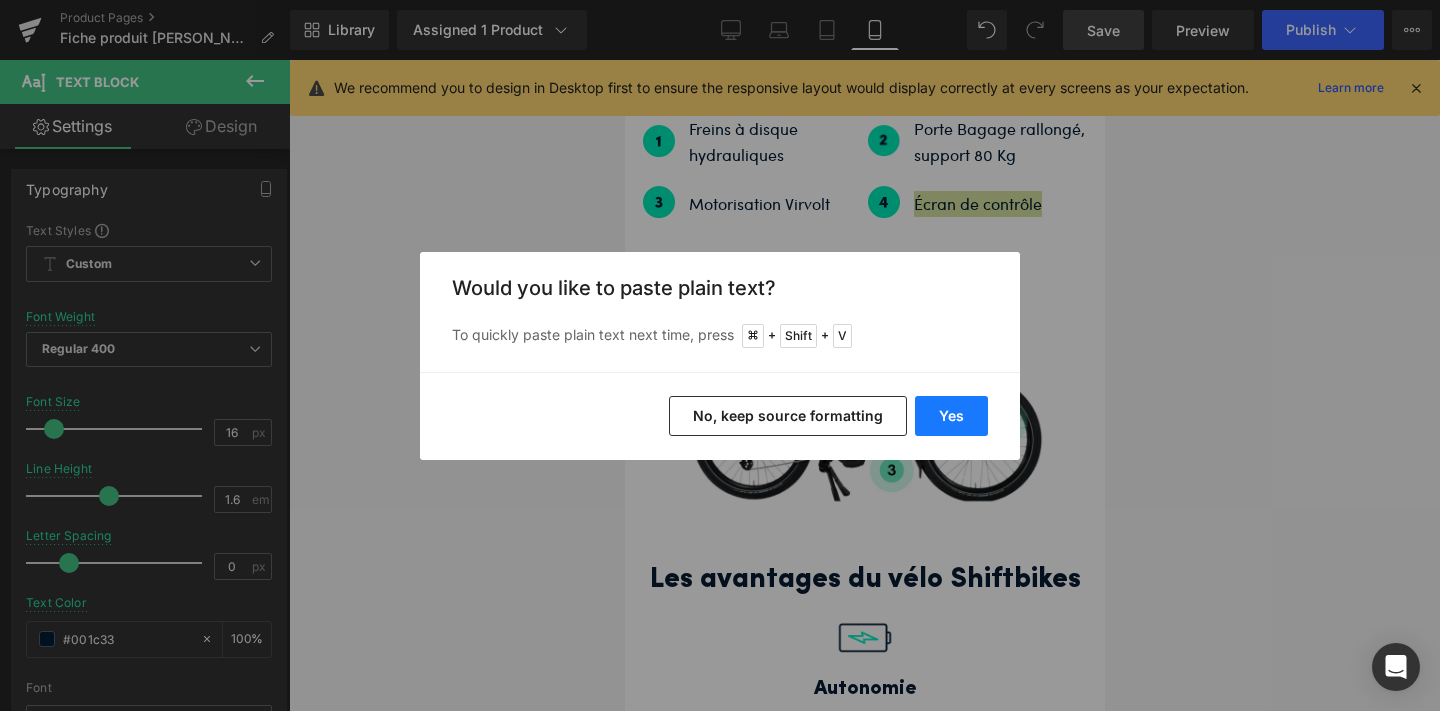 type 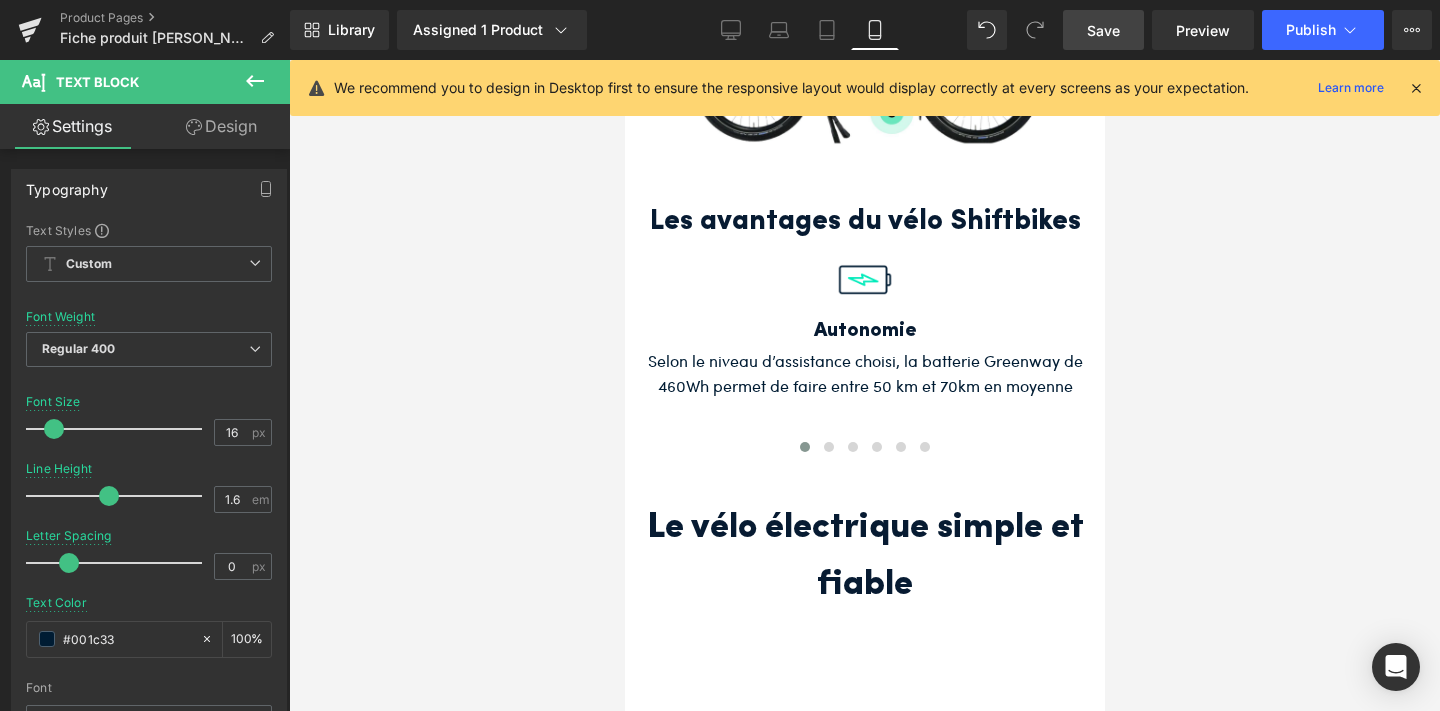 scroll, scrollTop: 7244, scrollLeft: 0, axis: vertical 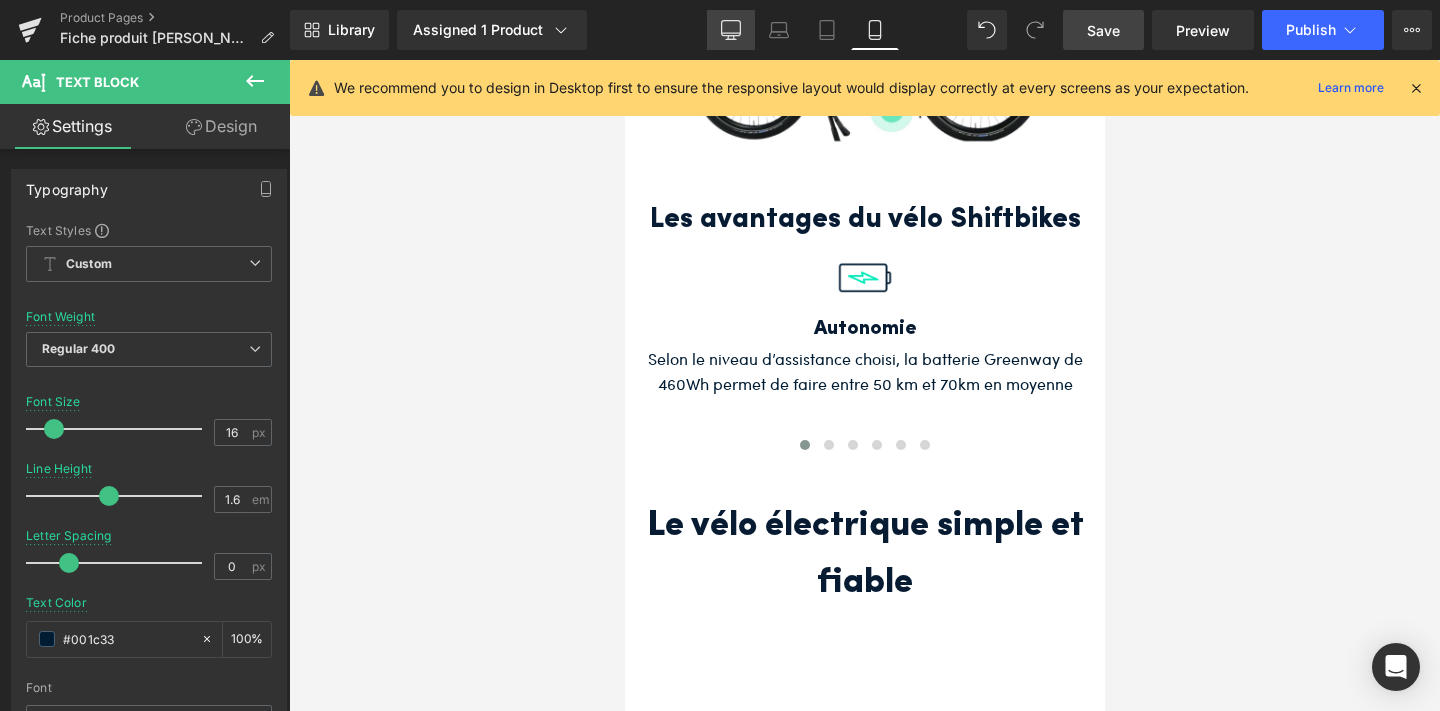 click 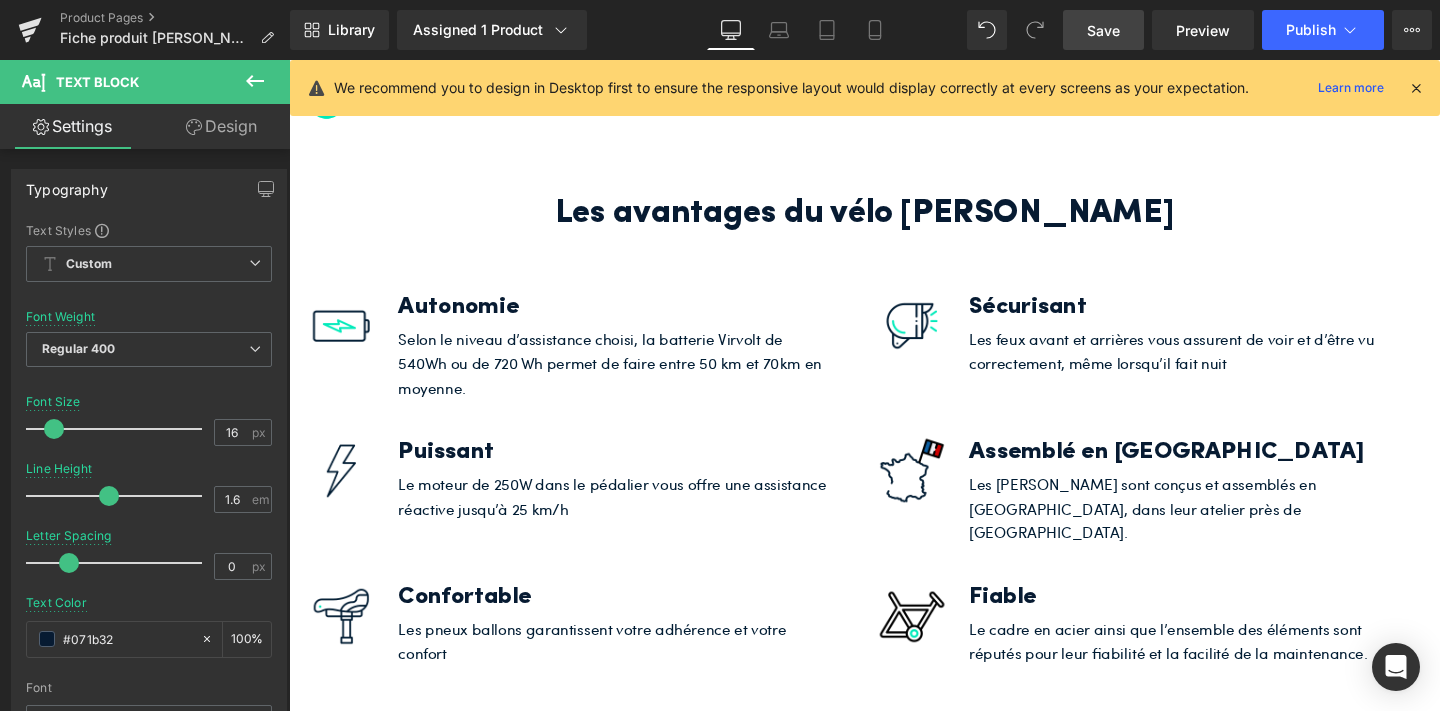 scroll, scrollTop: 5085, scrollLeft: 0, axis: vertical 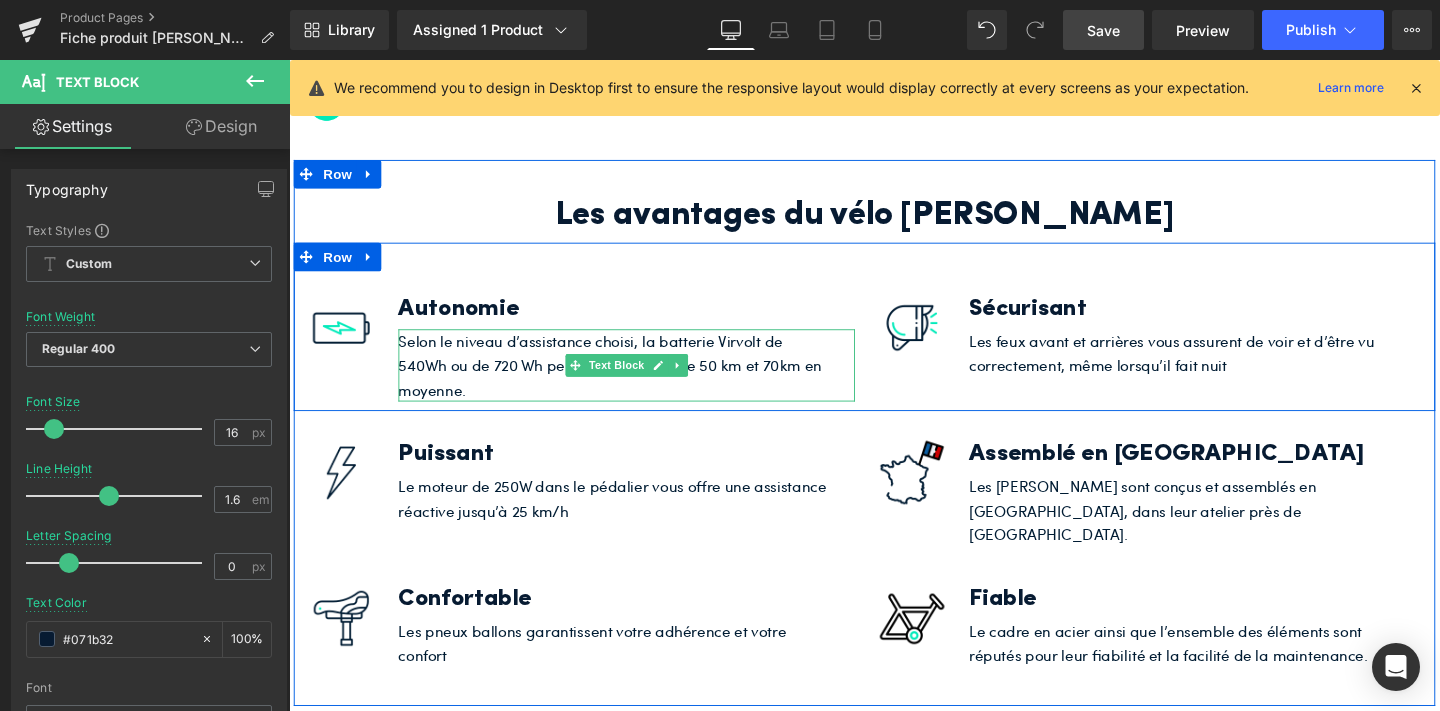 click on "Selon le niveau d’assistance choisi, la batterie Virvolt de 540Wh ou de 720 Wh permet de faire entre 50 km et 70km en moyenne." at bounding box center [629, 381] 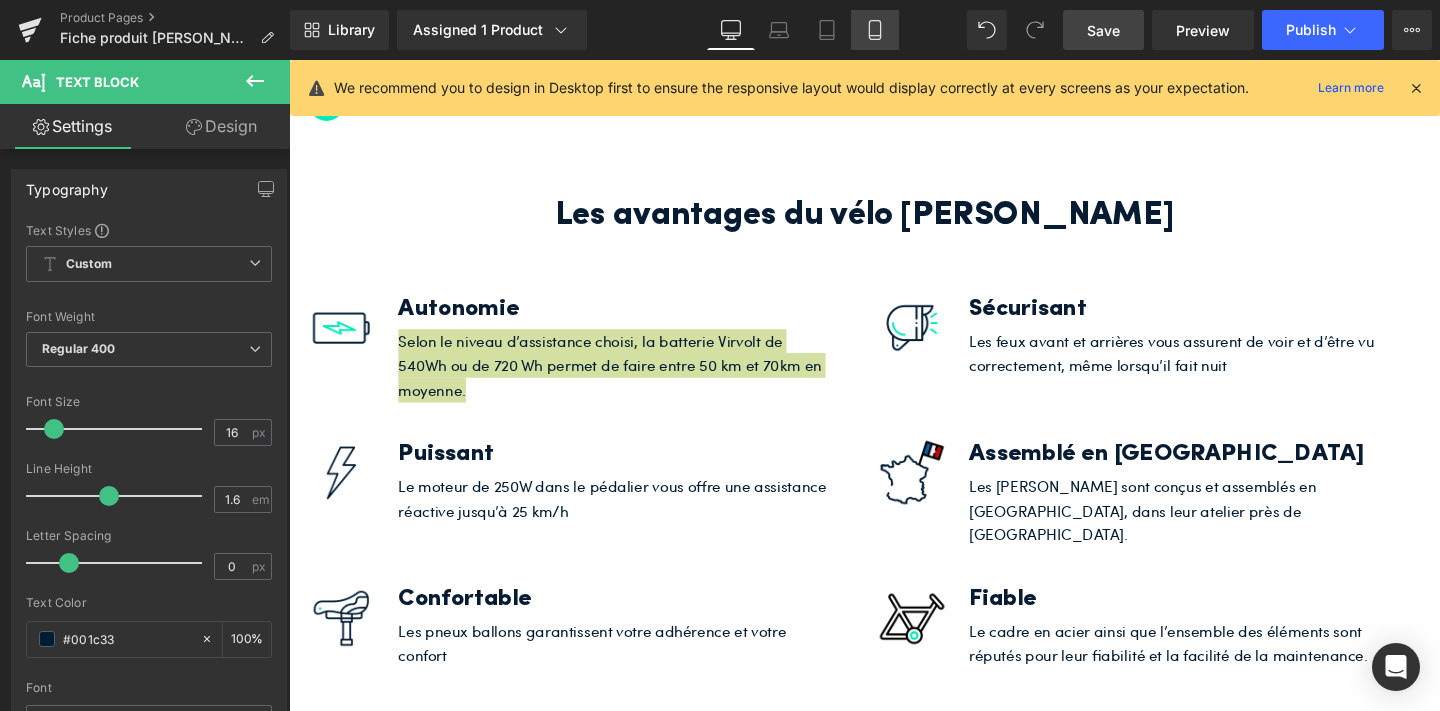 click on "Mobile" at bounding box center [875, 30] 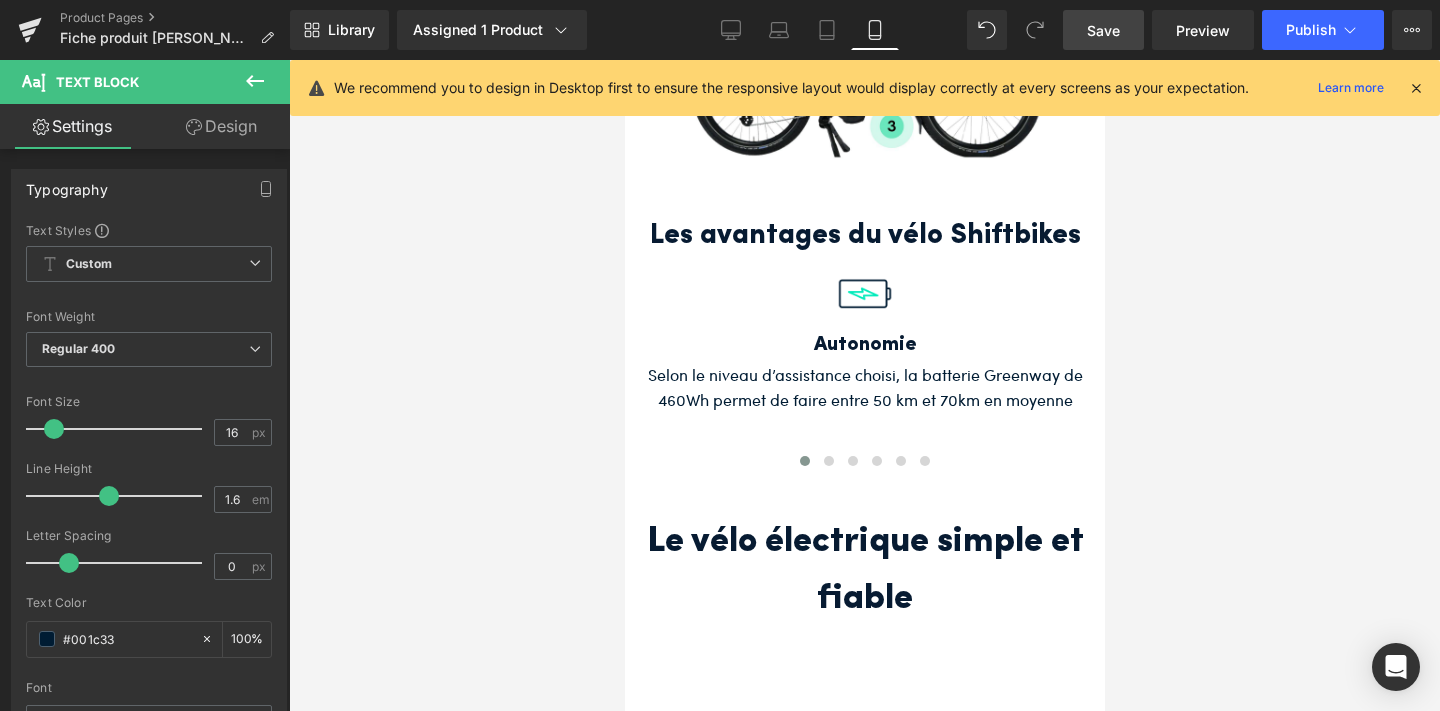 scroll, scrollTop: 7227, scrollLeft: 0, axis: vertical 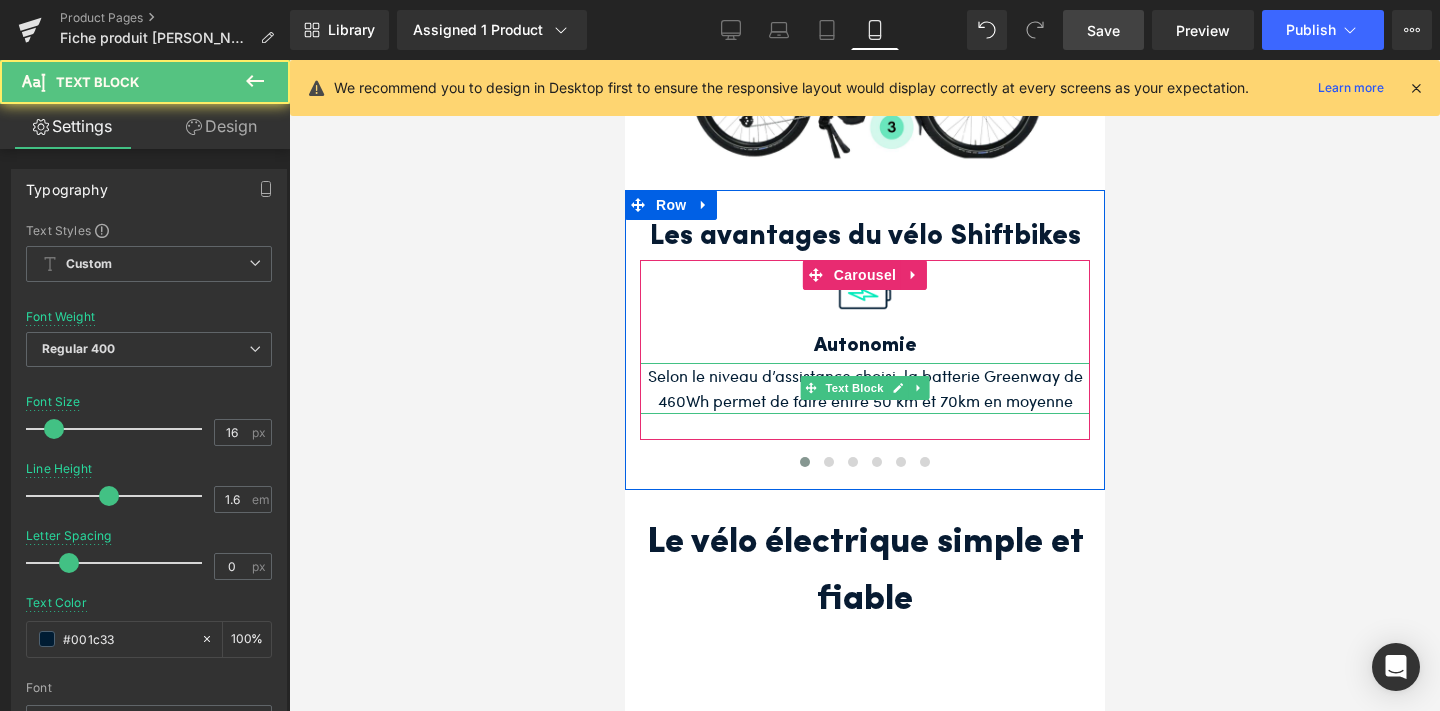 click on "Selon le niveau d’assistance choisi, la batterie Greenway de 460Wh permet de faire entre 50 km et 70km en moyenne" at bounding box center (864, 388) 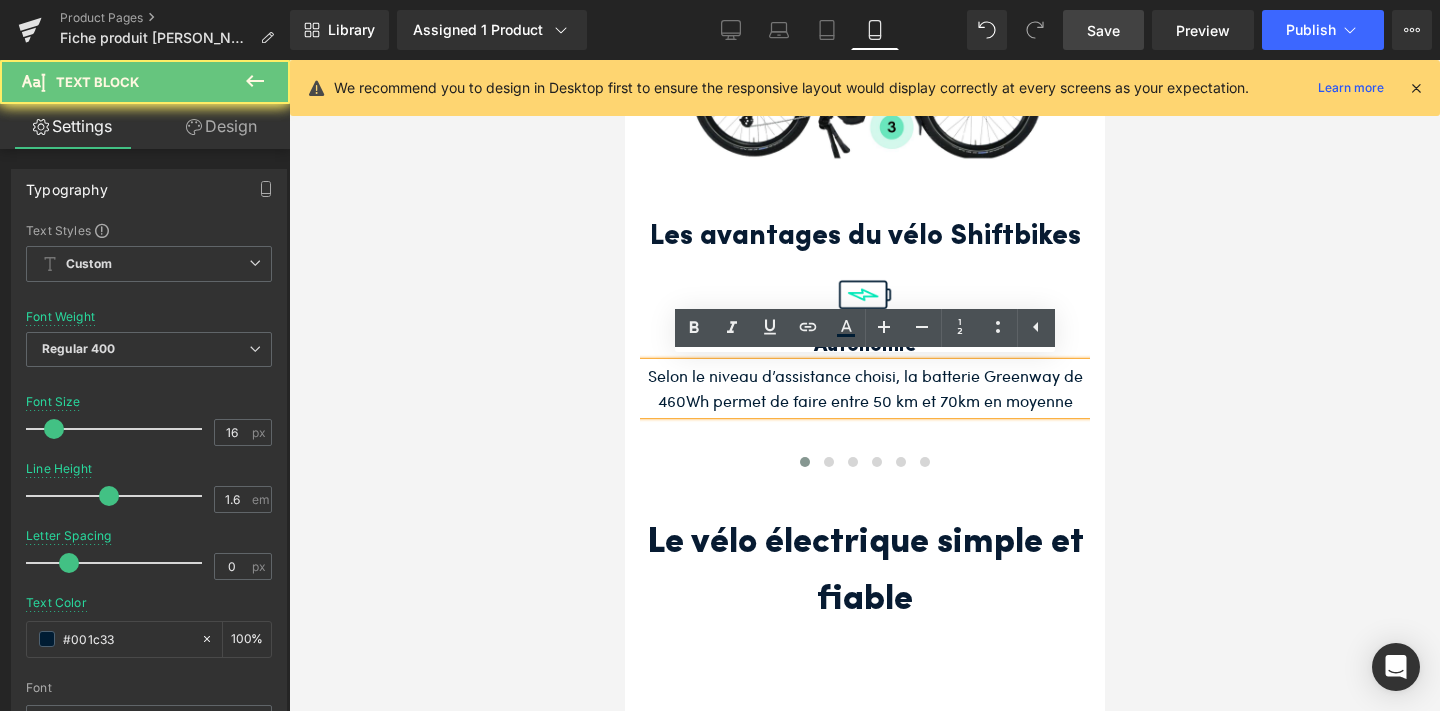 click on "Selon le niveau d’assistance choisi, la batterie Greenway de 460Wh permet de faire entre 50 km et 70km en moyenne" at bounding box center (864, 388) 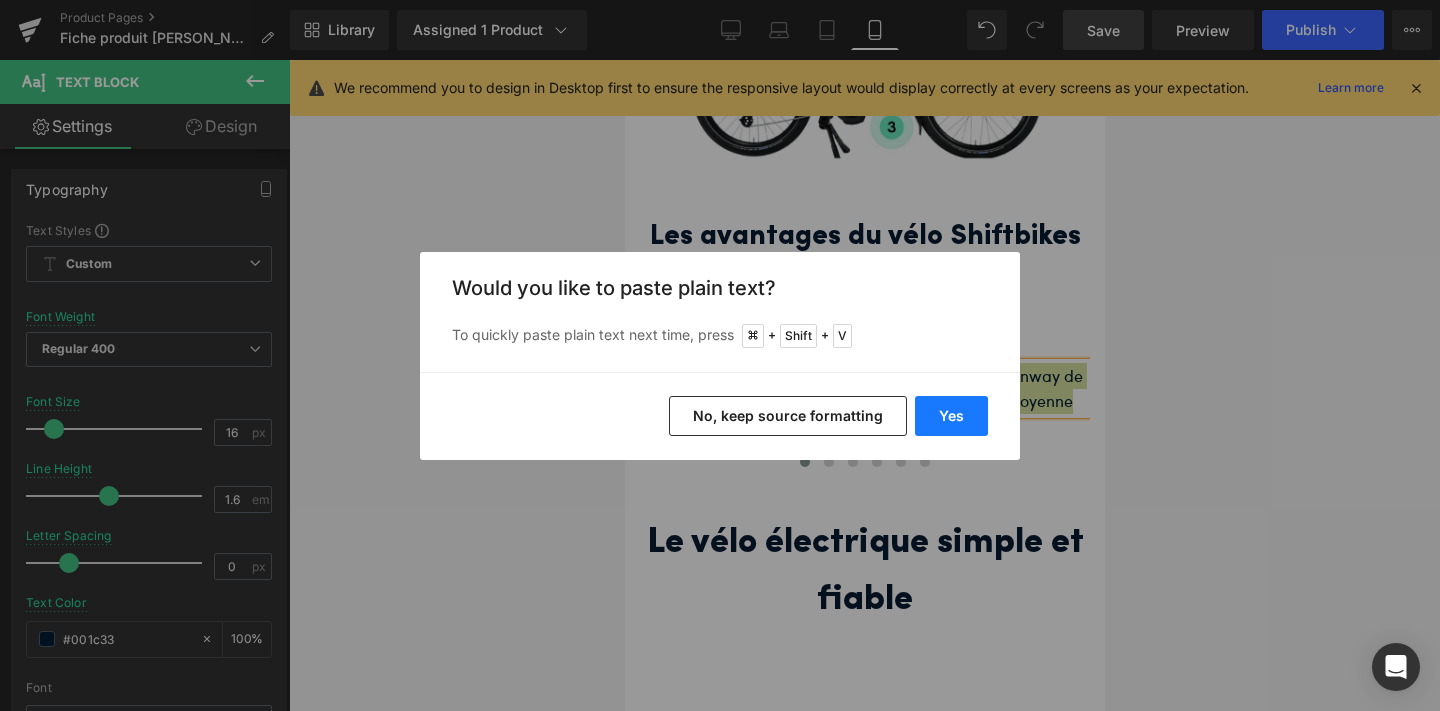 click on "Yes" at bounding box center (951, 416) 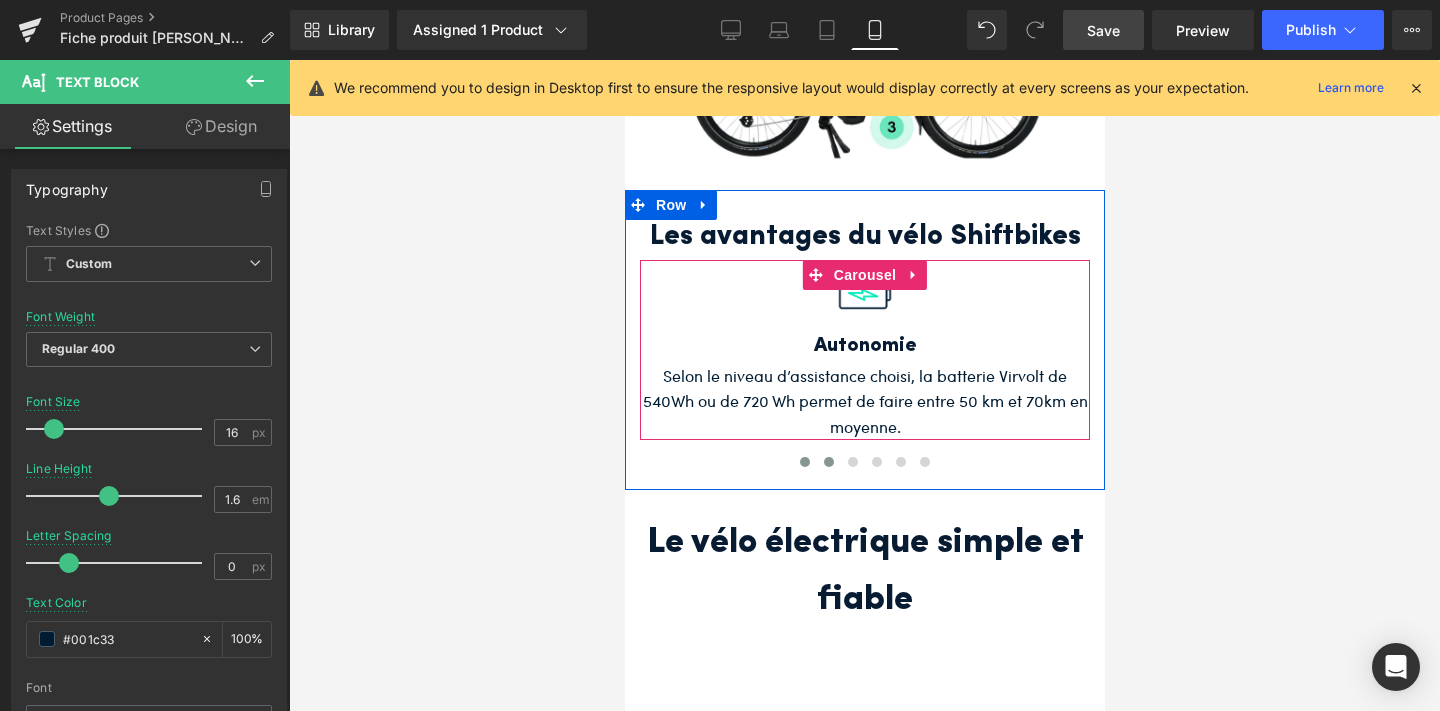 click at bounding box center (828, 462) 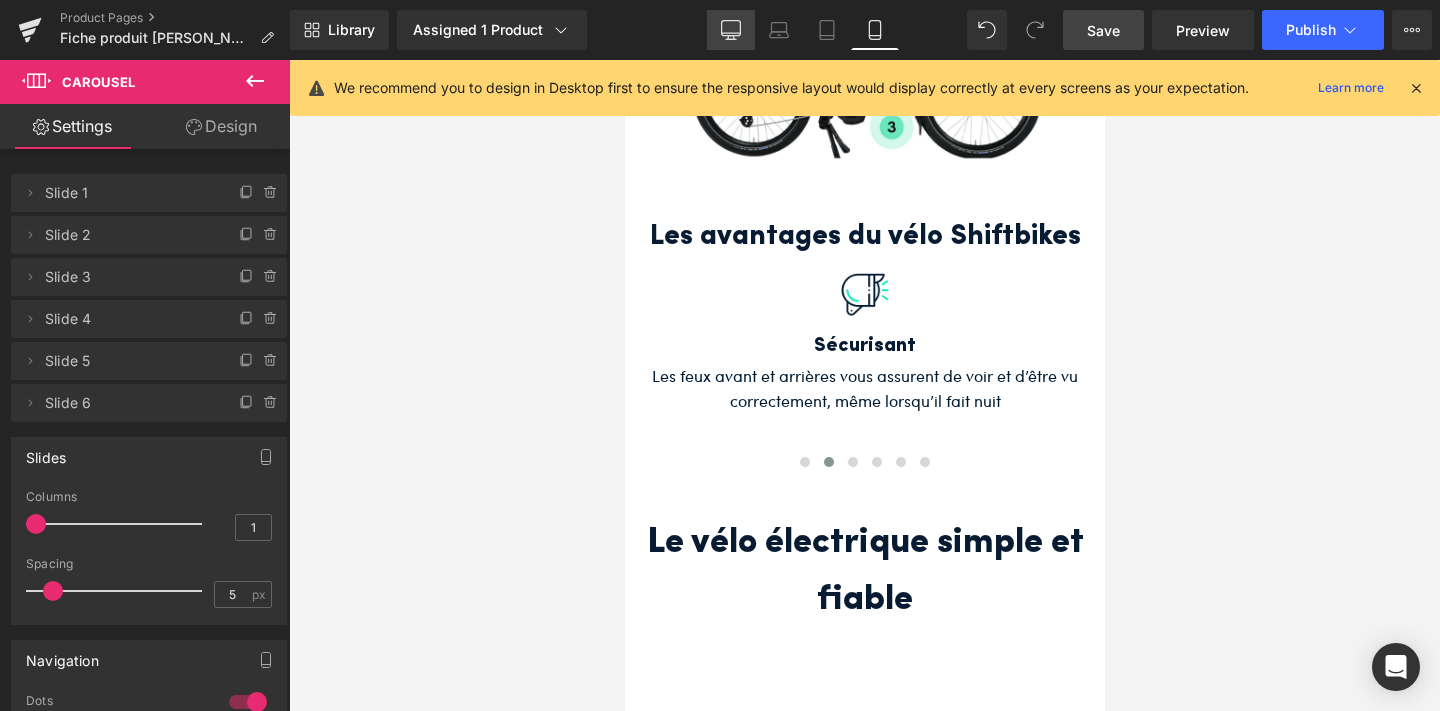 click 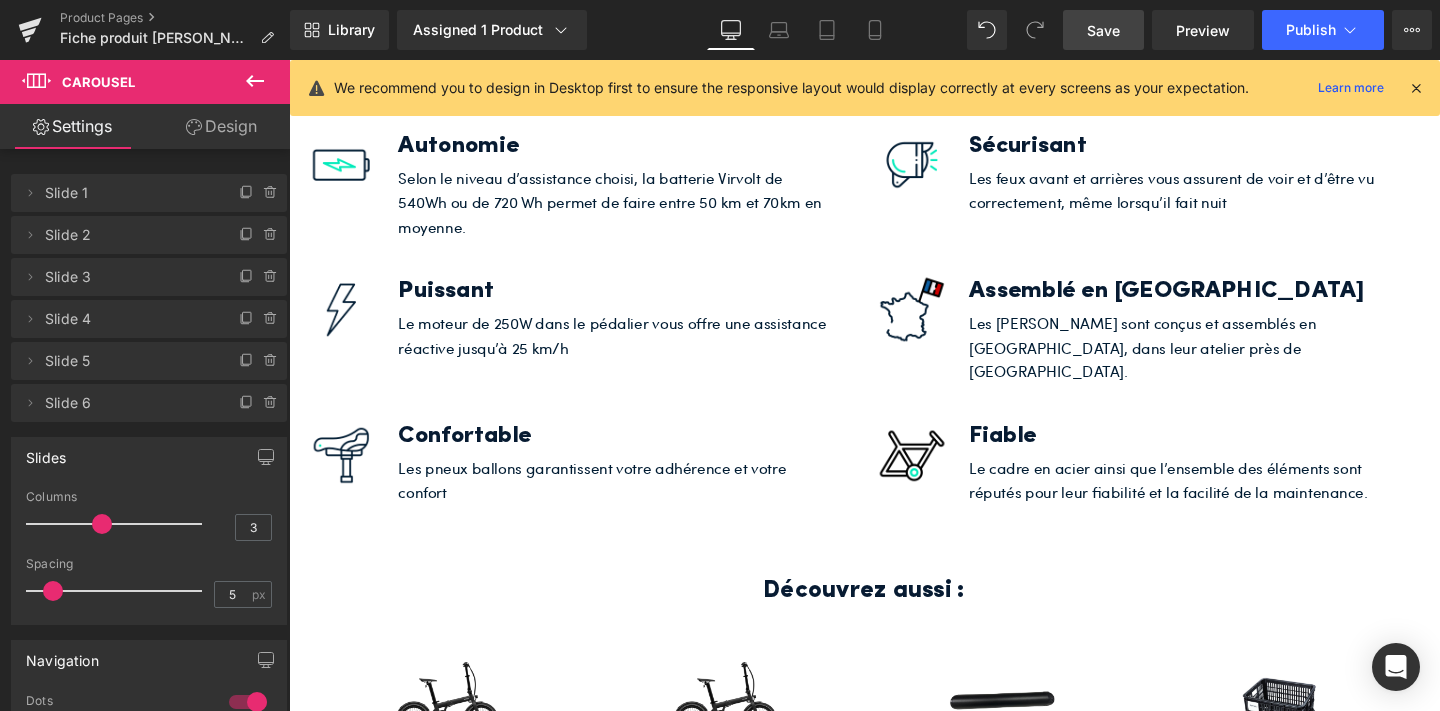 scroll, scrollTop: 5268, scrollLeft: 0, axis: vertical 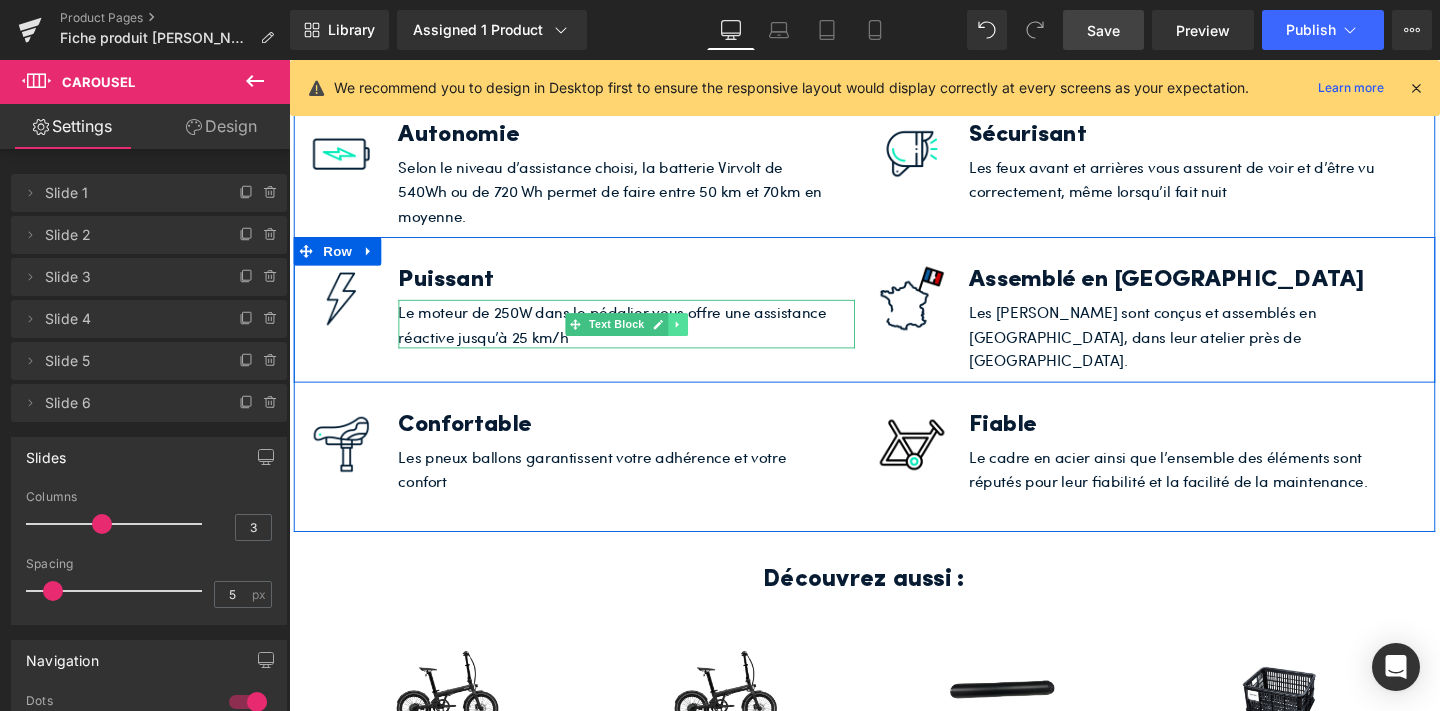 click at bounding box center (697, 338) 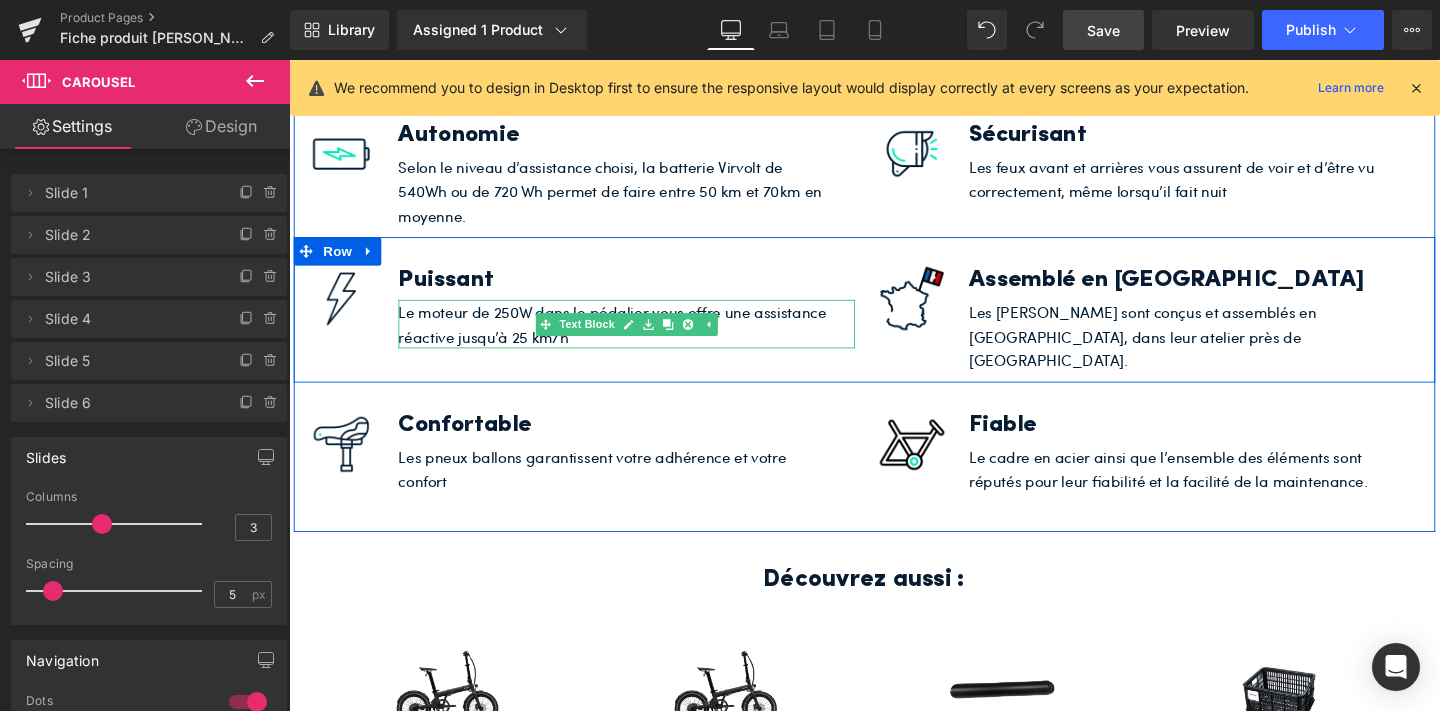 click on "Le moteur de 250W dans le pédalier vous offre une assistance réactive jusqu’à 25 km/h" at bounding box center [629, 337] 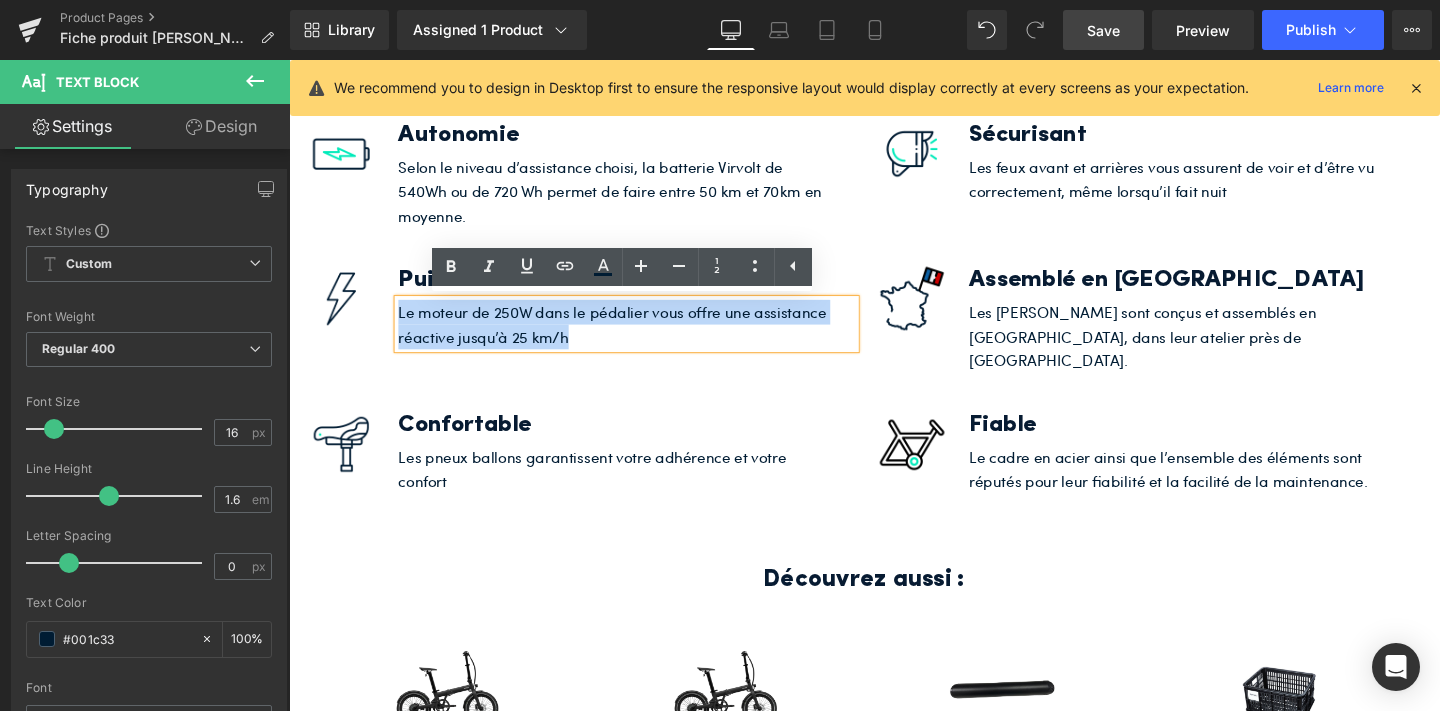 drag, startPoint x: 662, startPoint y: 352, endPoint x: 396, endPoint y: 318, distance: 268.16412 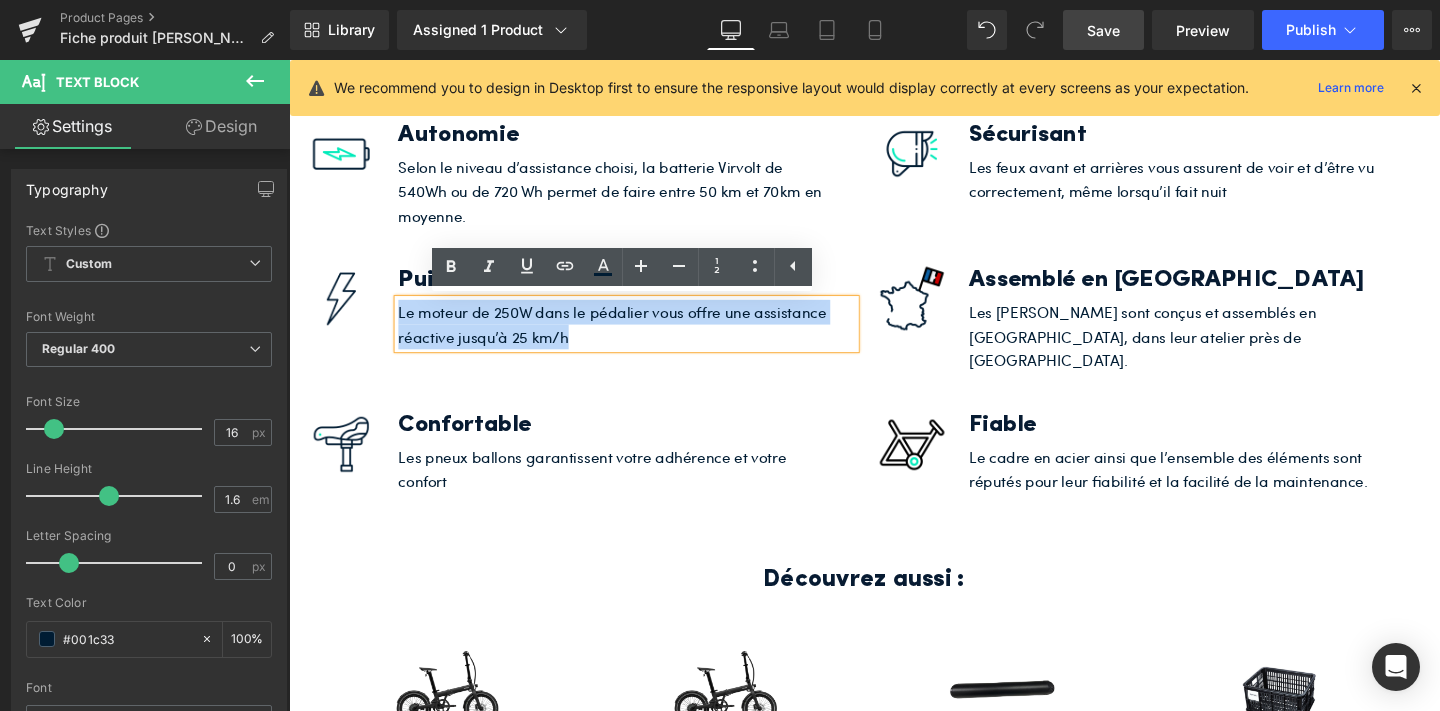 click on "Puissant Heading         Le moteur de 250W dans le pédalier vous offre une assistance réactive jusqu’à 25 km/h Text Block" at bounding box center [644, 317] 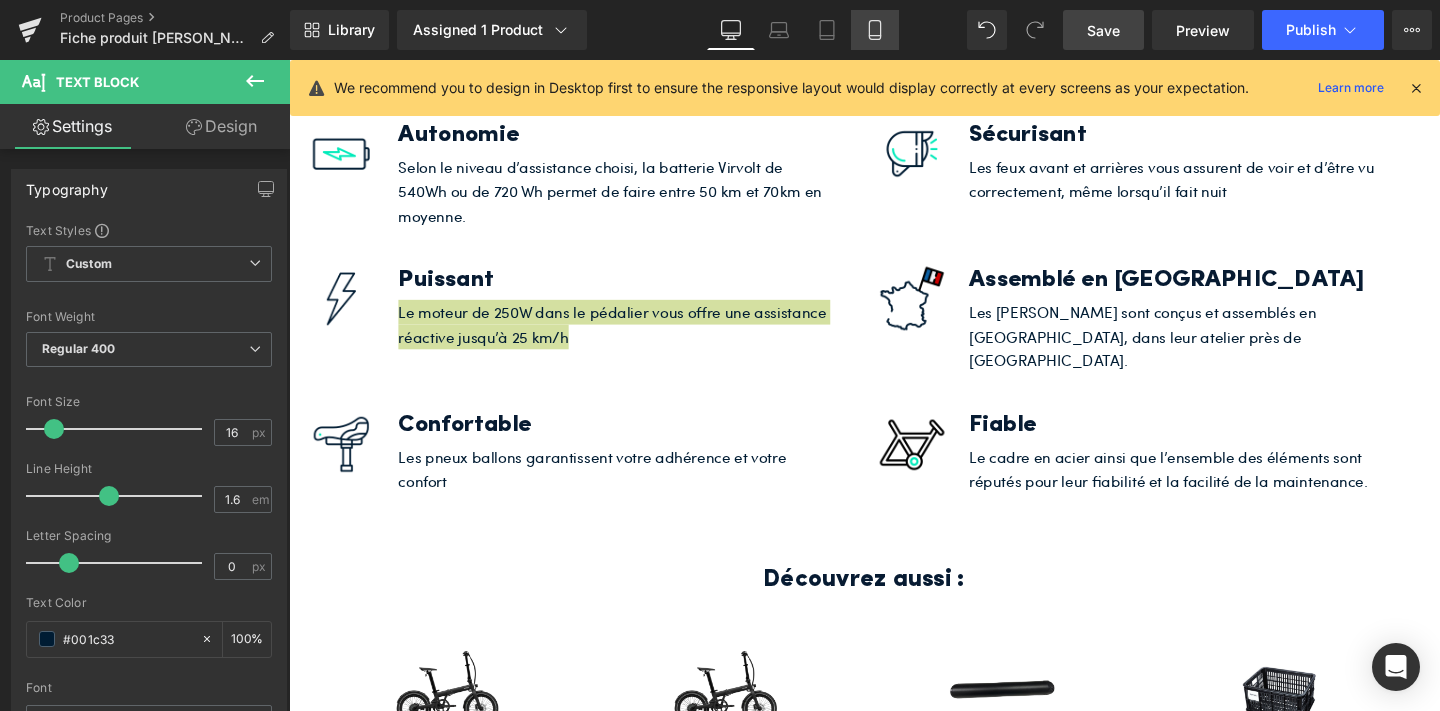 click 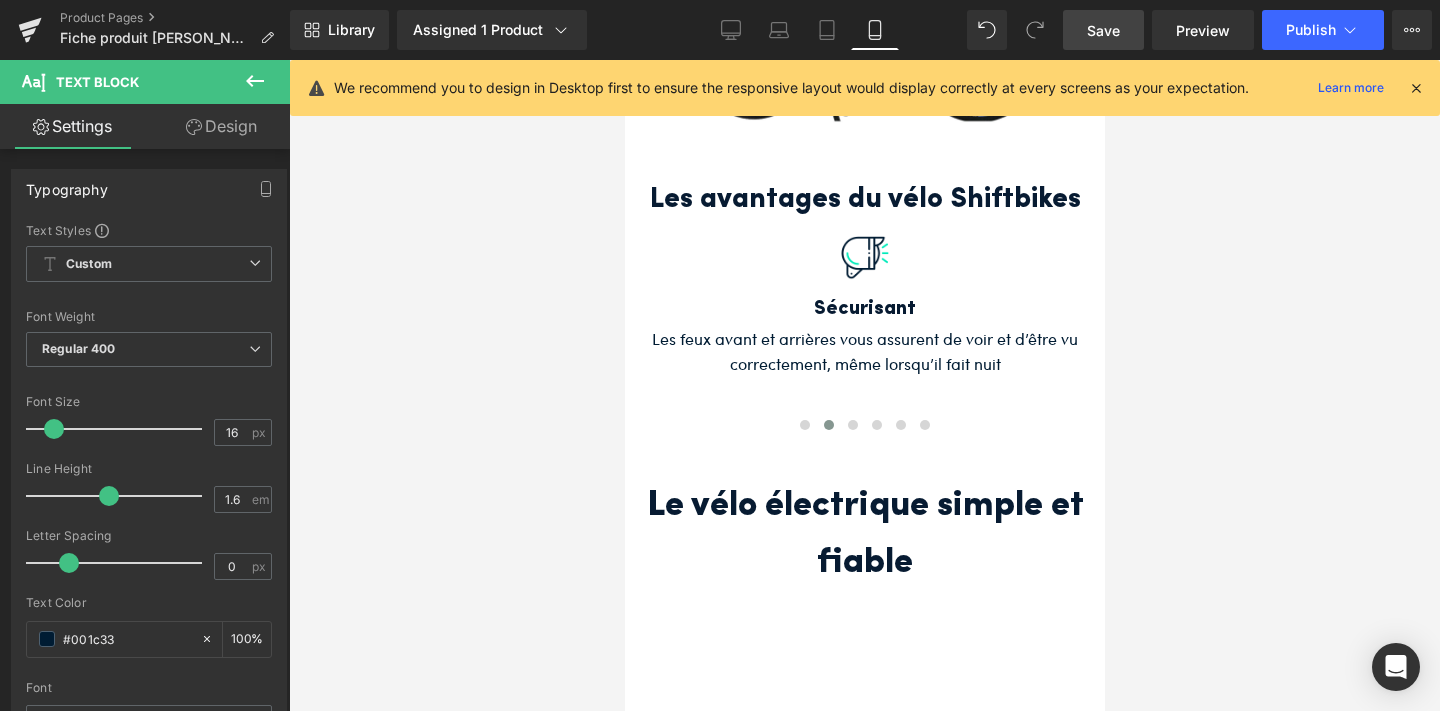 scroll, scrollTop: 7259, scrollLeft: 0, axis: vertical 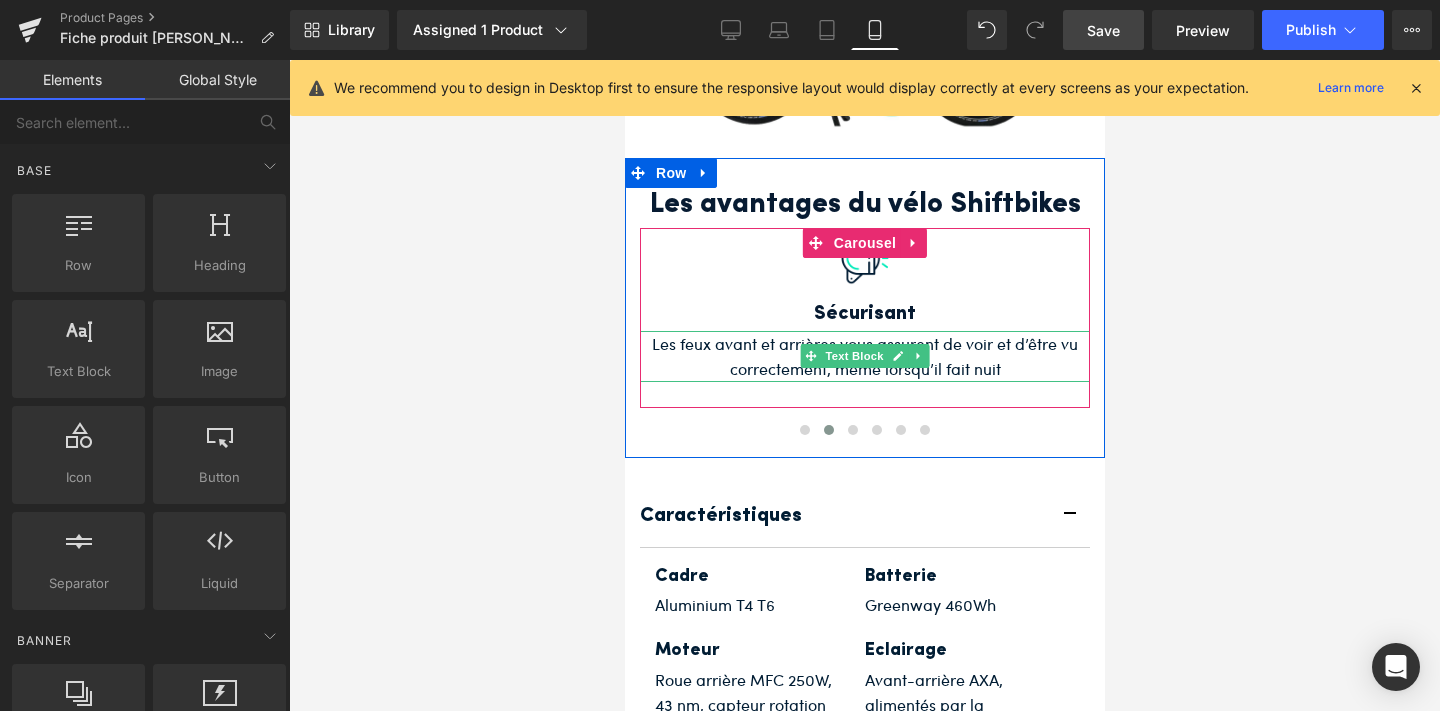 click on "Les feux avant et arrières vous assurent de voir et d’être vu correctement, même lorsqu’il fait nuit" at bounding box center (864, 356) 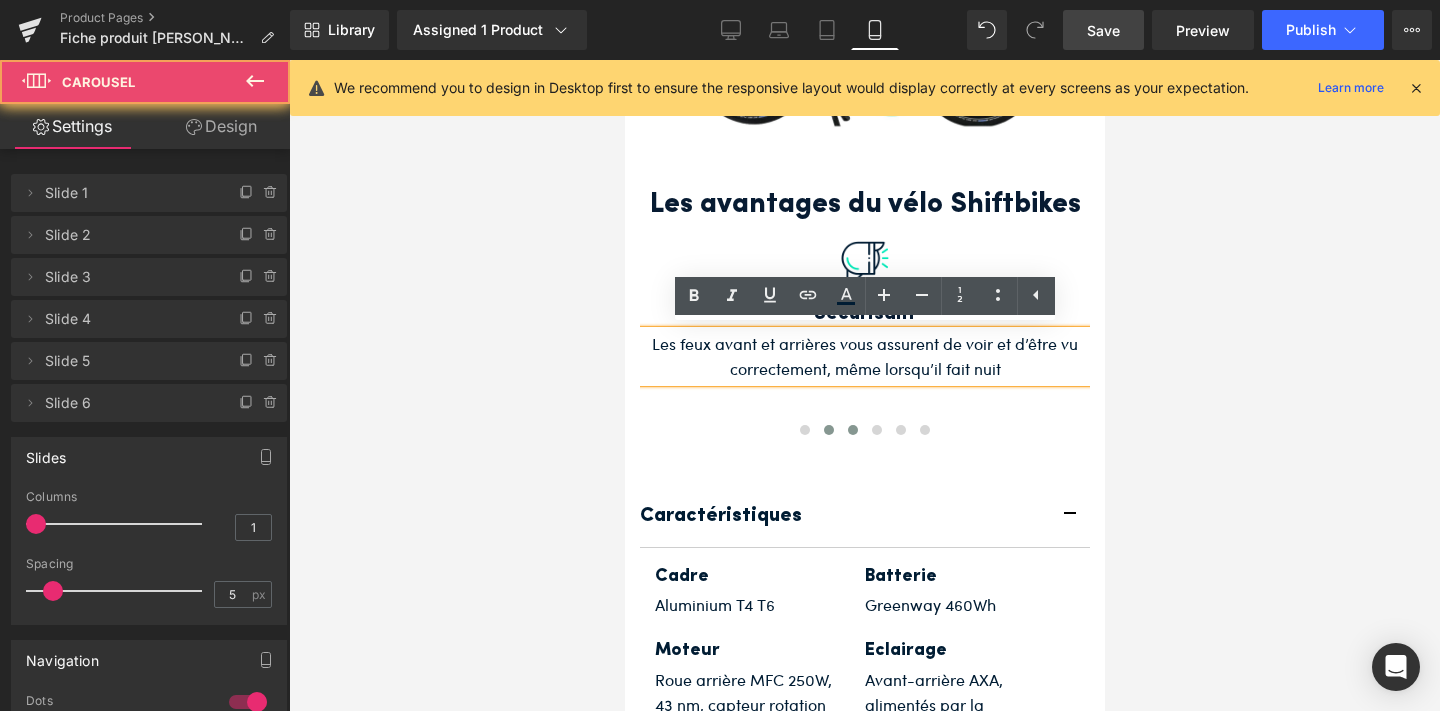 click at bounding box center (852, 430) 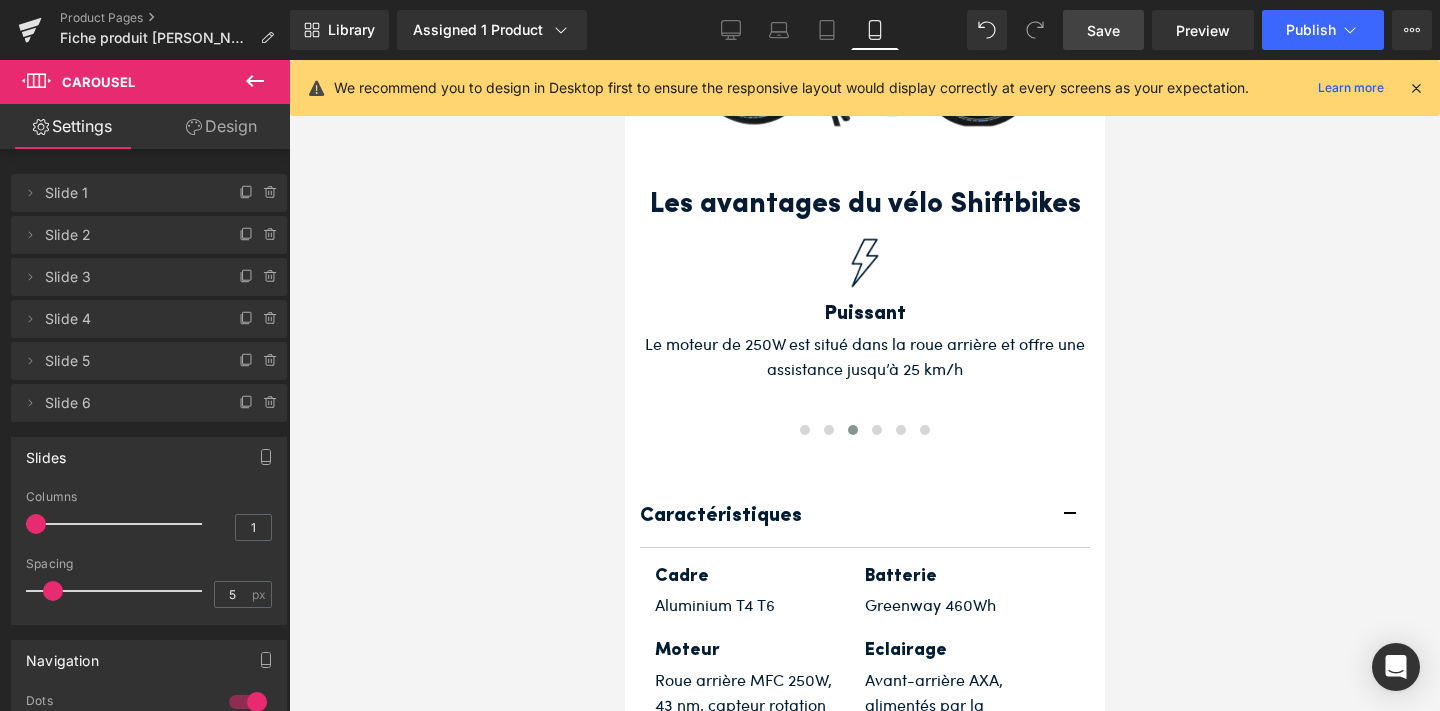 click on "Text Block" at bounding box center (853, 356) 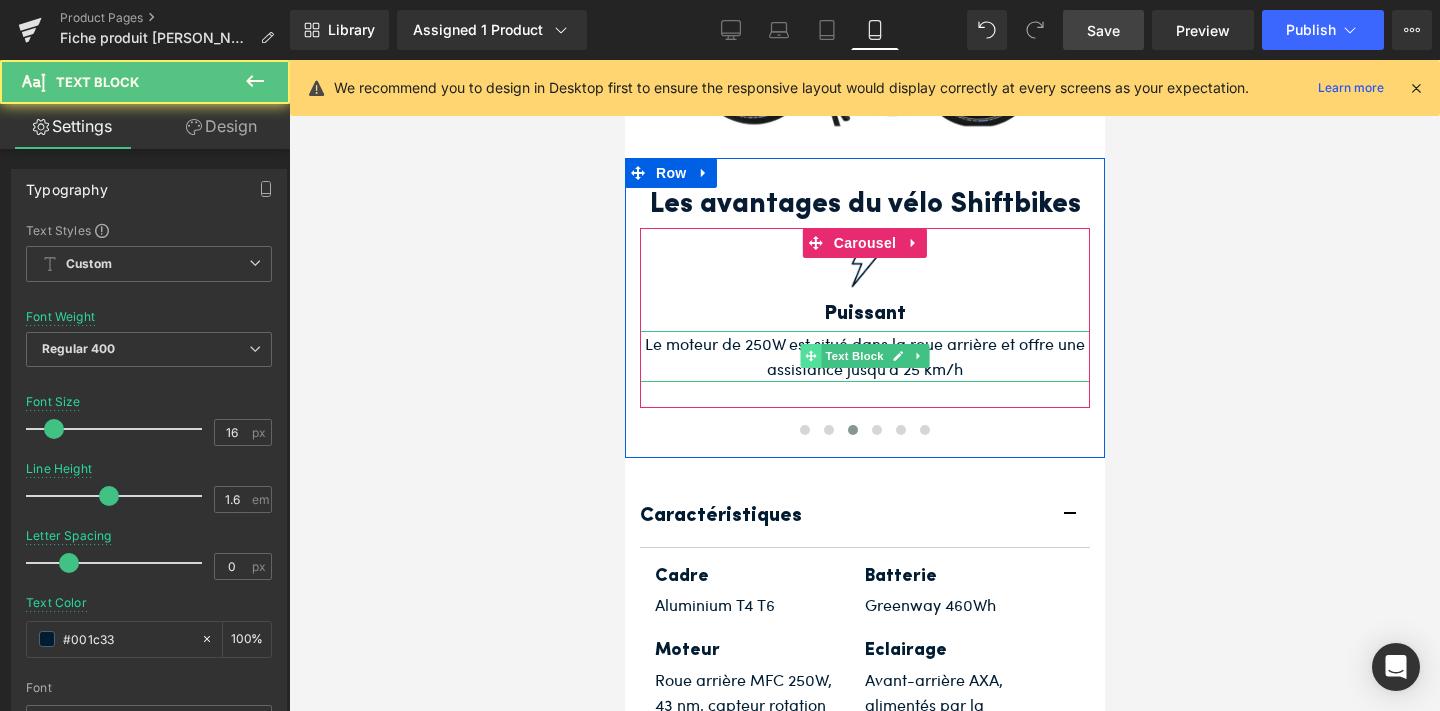 click at bounding box center (810, 356) 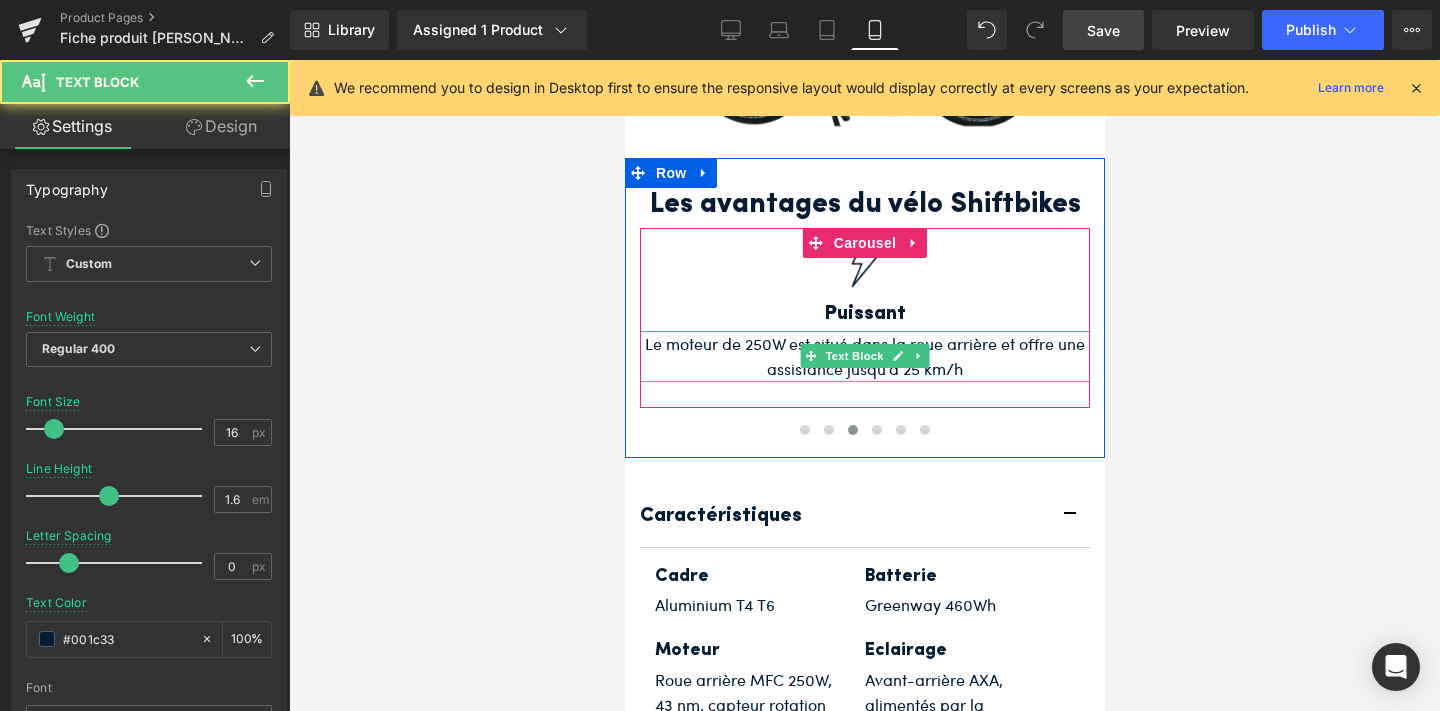 click on "Le moteur de 250W est situé dans la roue arrière et offre une assistance jusqu’à 25 km/h" at bounding box center (864, 356) 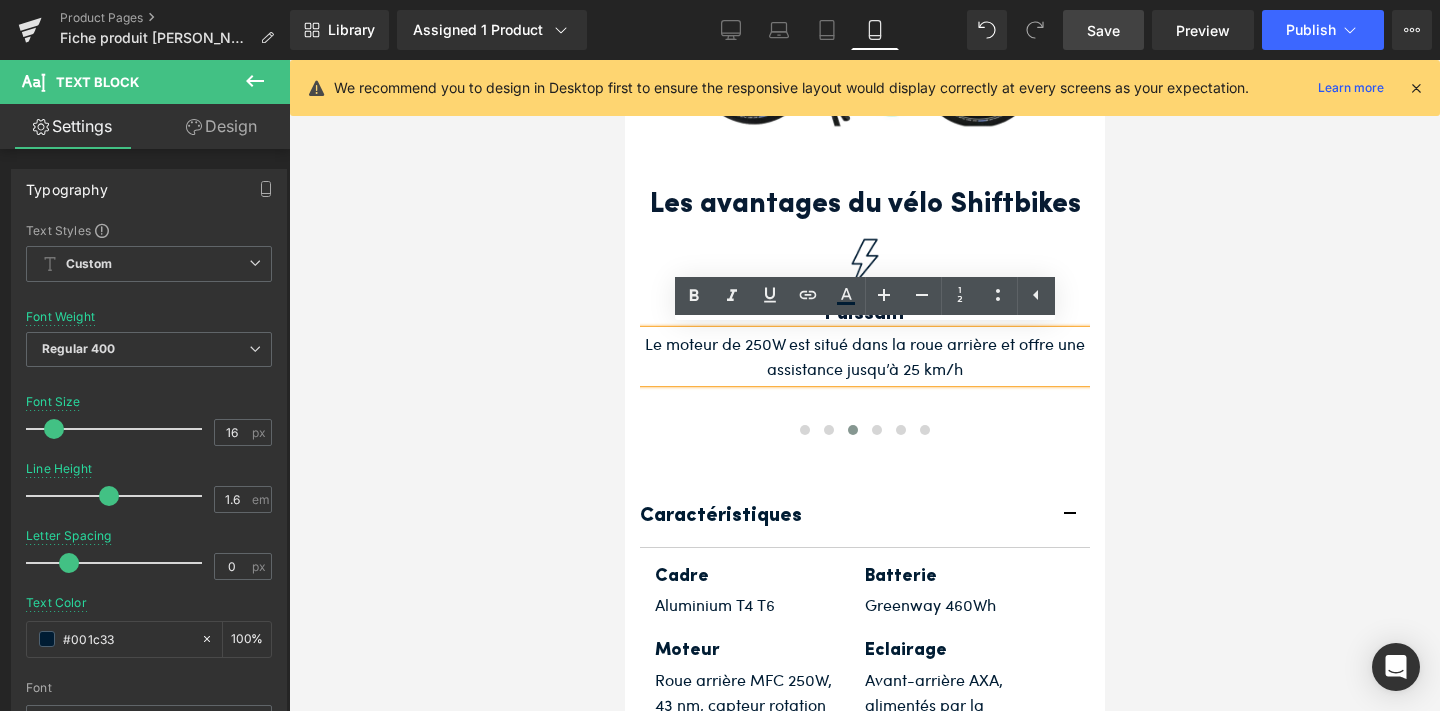 click on "Le moteur de 250W est situé dans la roue arrière et offre une assistance jusqu’à 25 km/h" at bounding box center (864, 356) 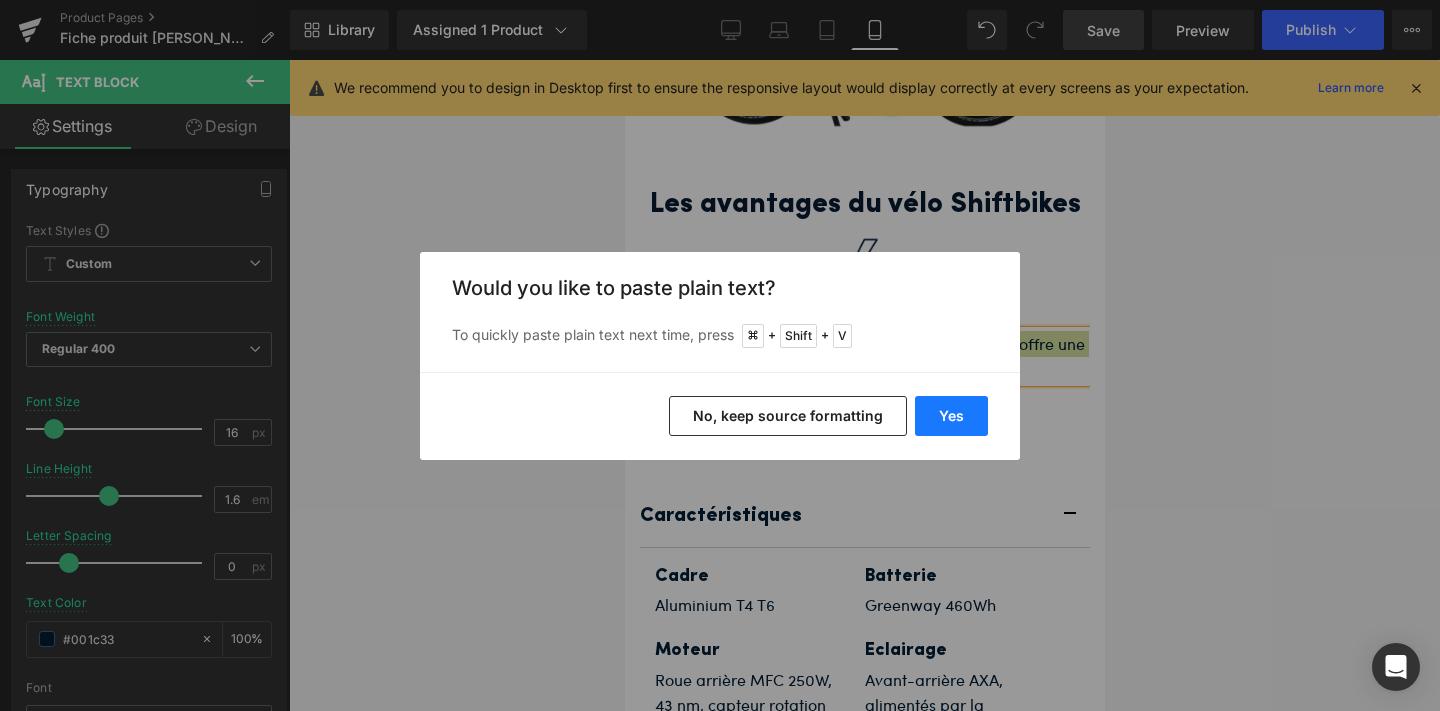 click on "Yes" at bounding box center [951, 416] 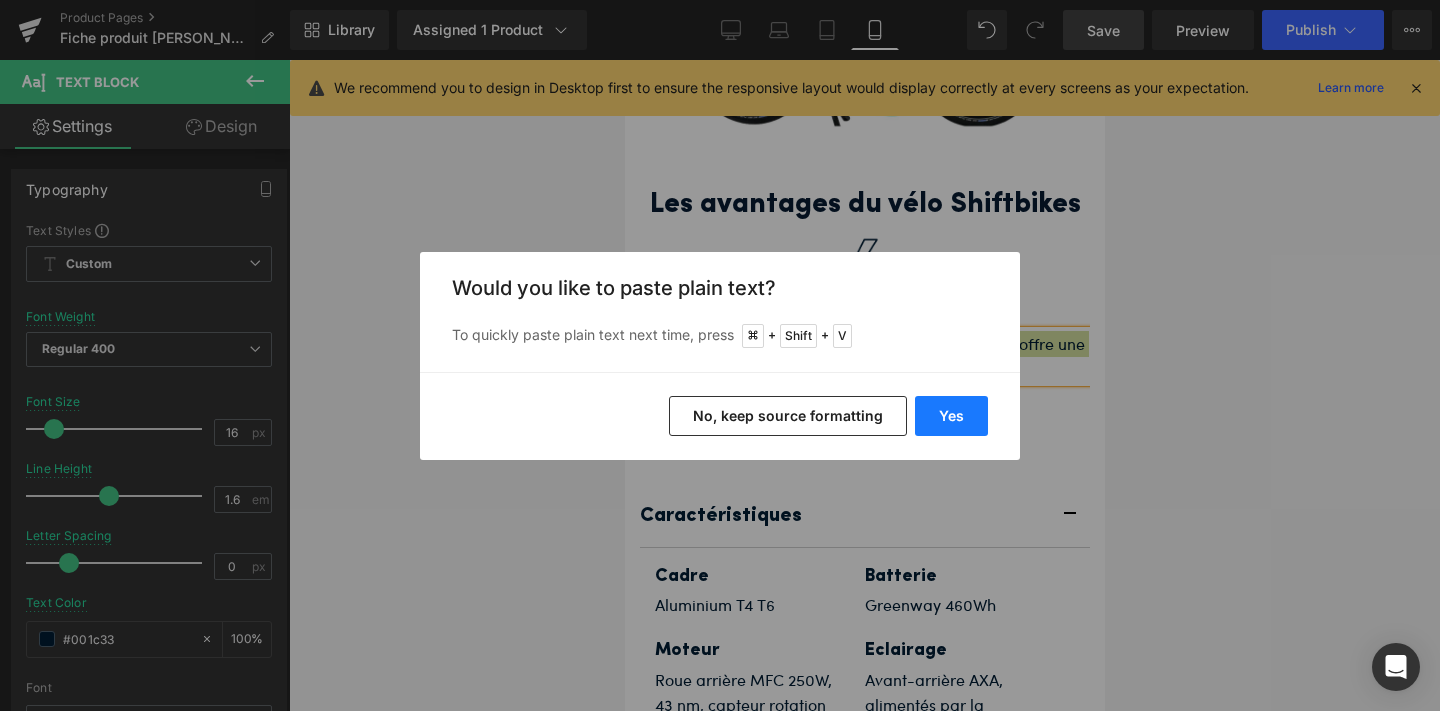 type 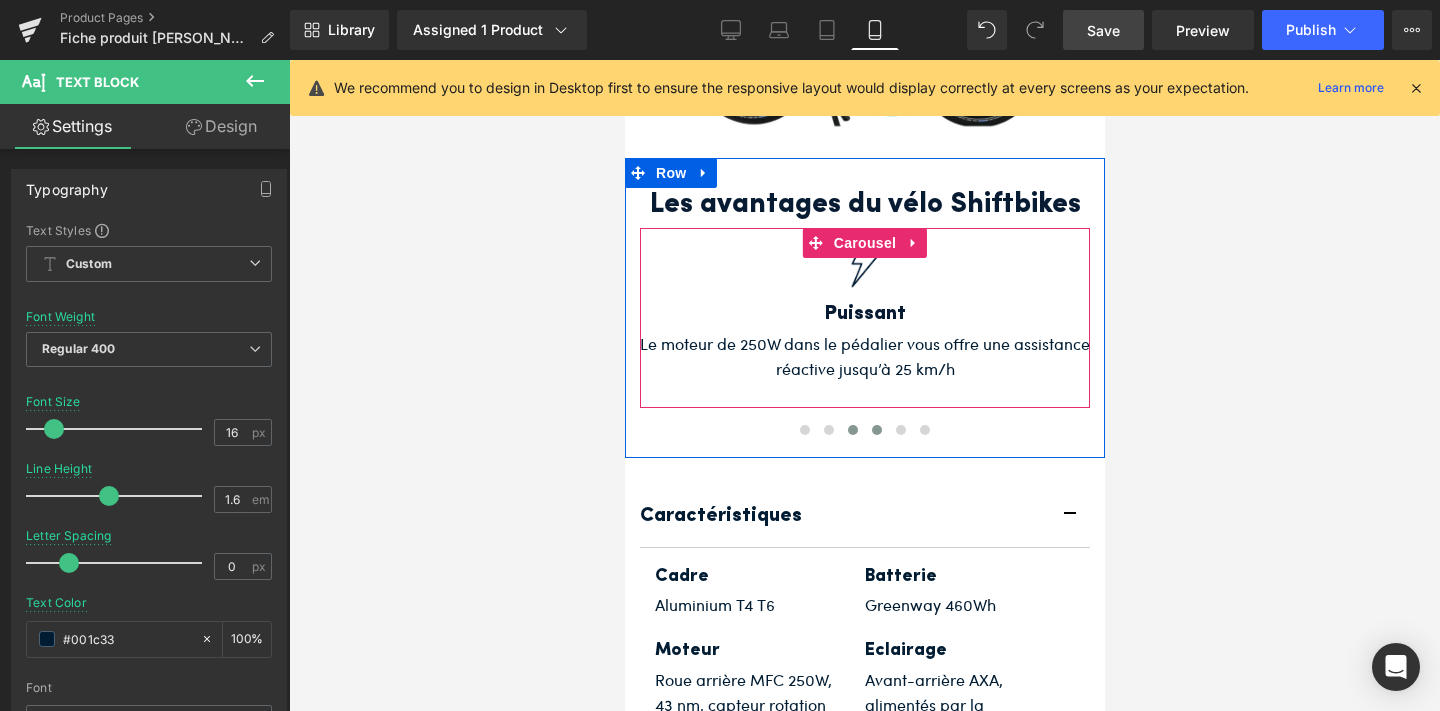 click at bounding box center (876, 430) 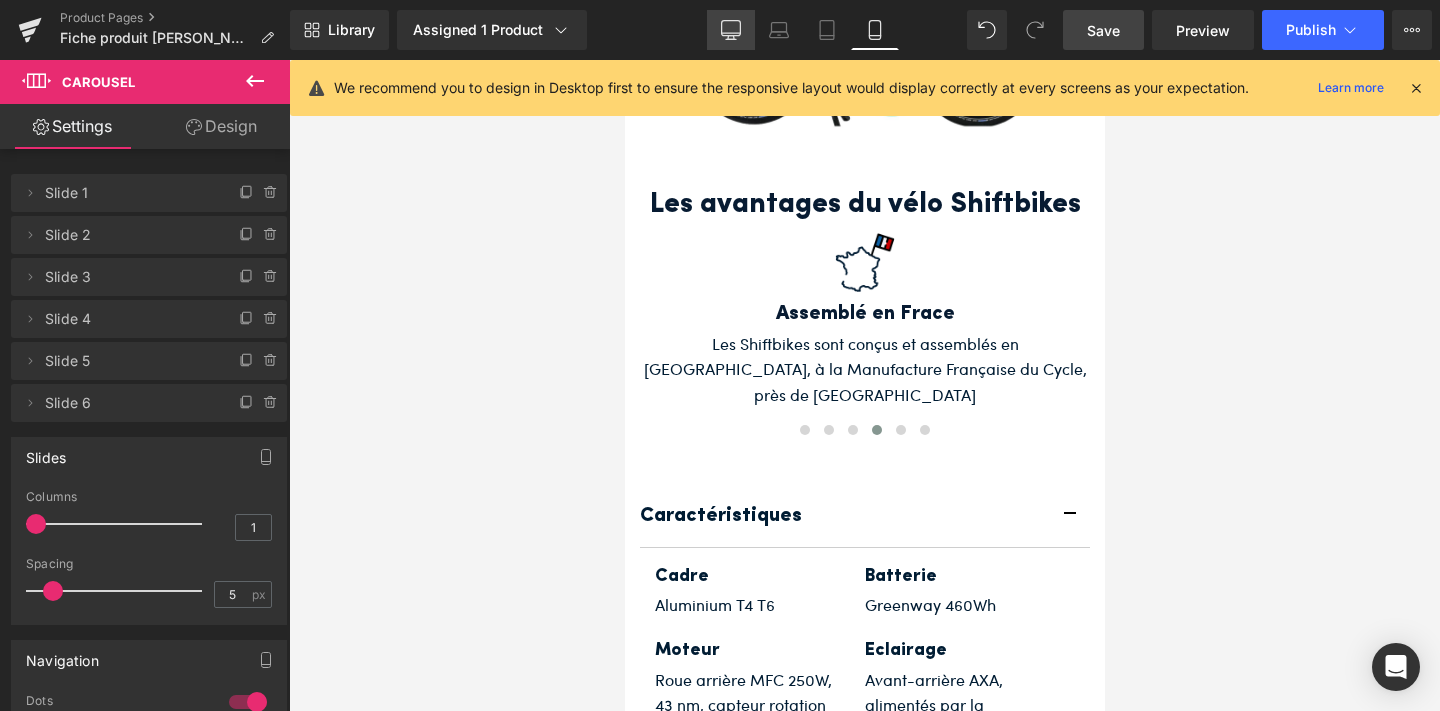 click 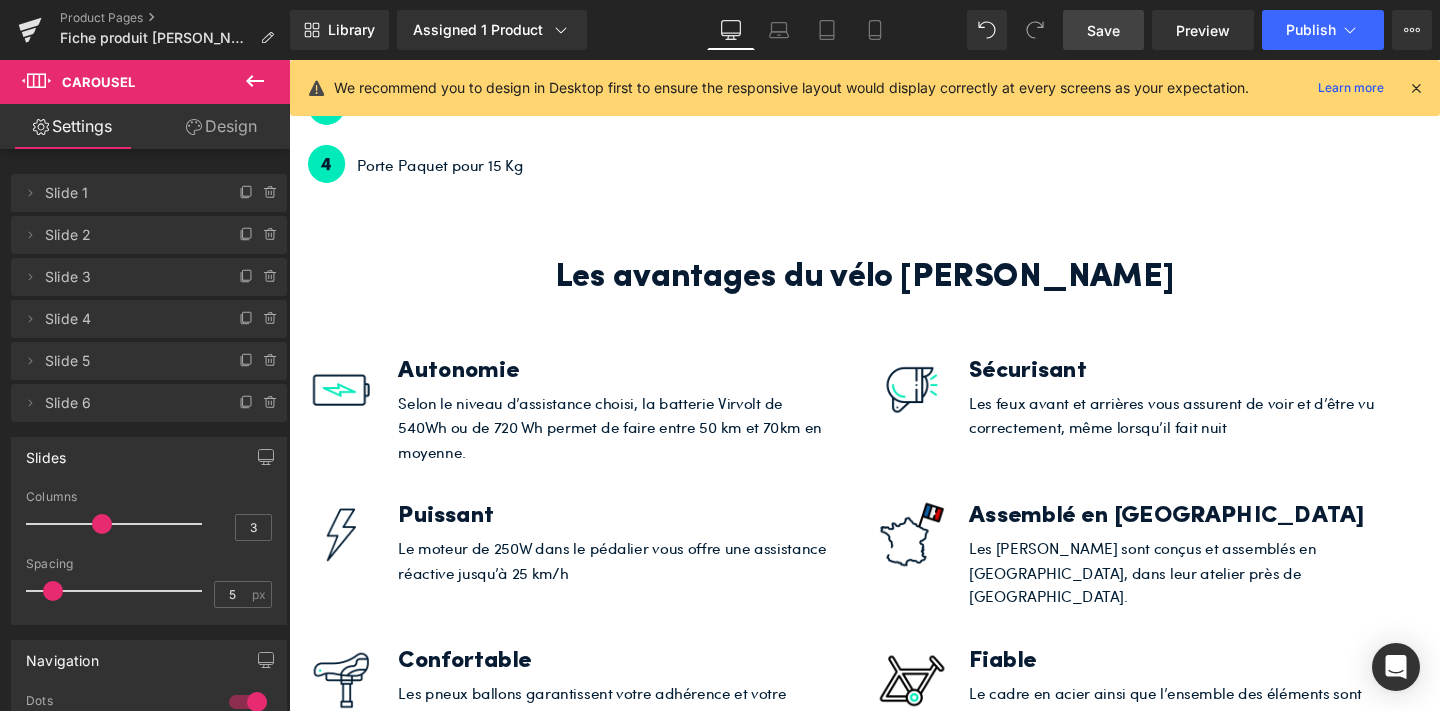 scroll, scrollTop: 5161, scrollLeft: 0, axis: vertical 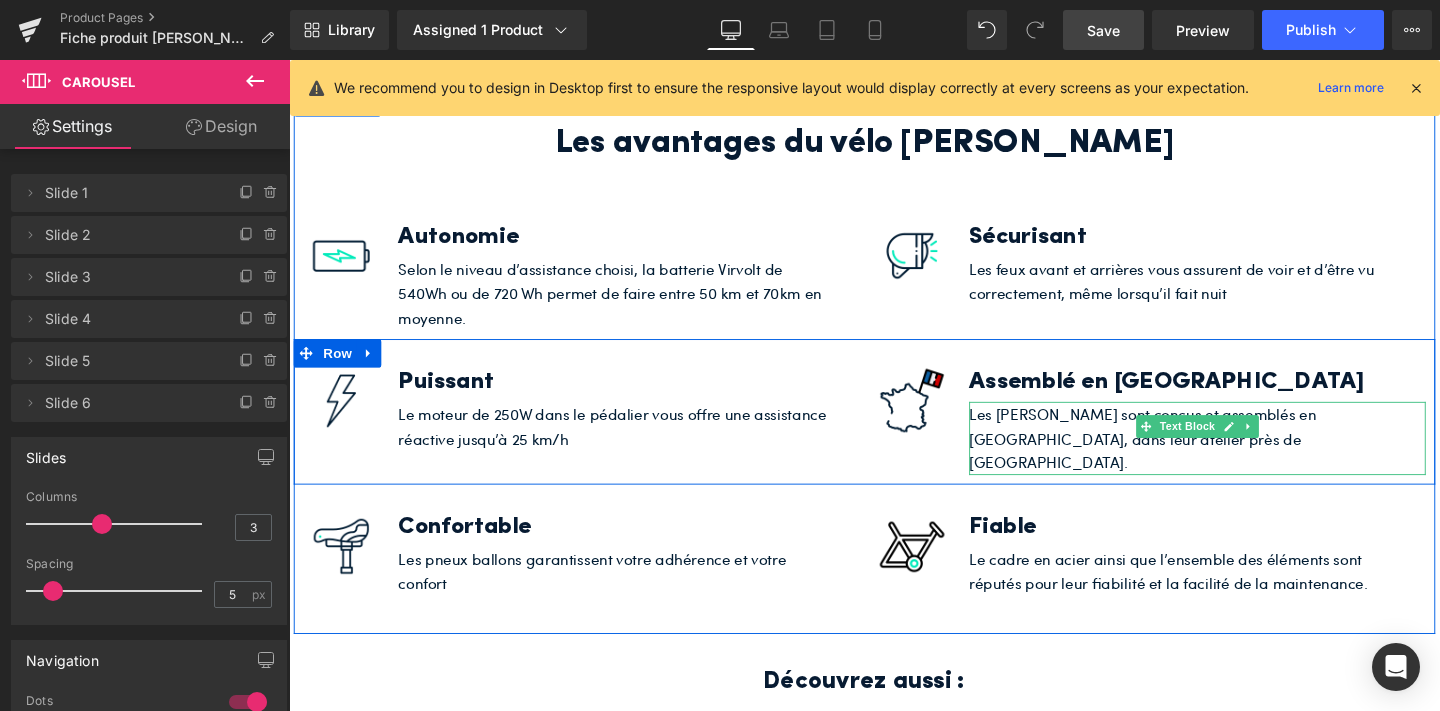 click on "Les [PERSON_NAME] sont conçus et assemblés en [GEOGRAPHIC_DATA], dans leur atelier près de [GEOGRAPHIC_DATA]." at bounding box center [1229, 457] 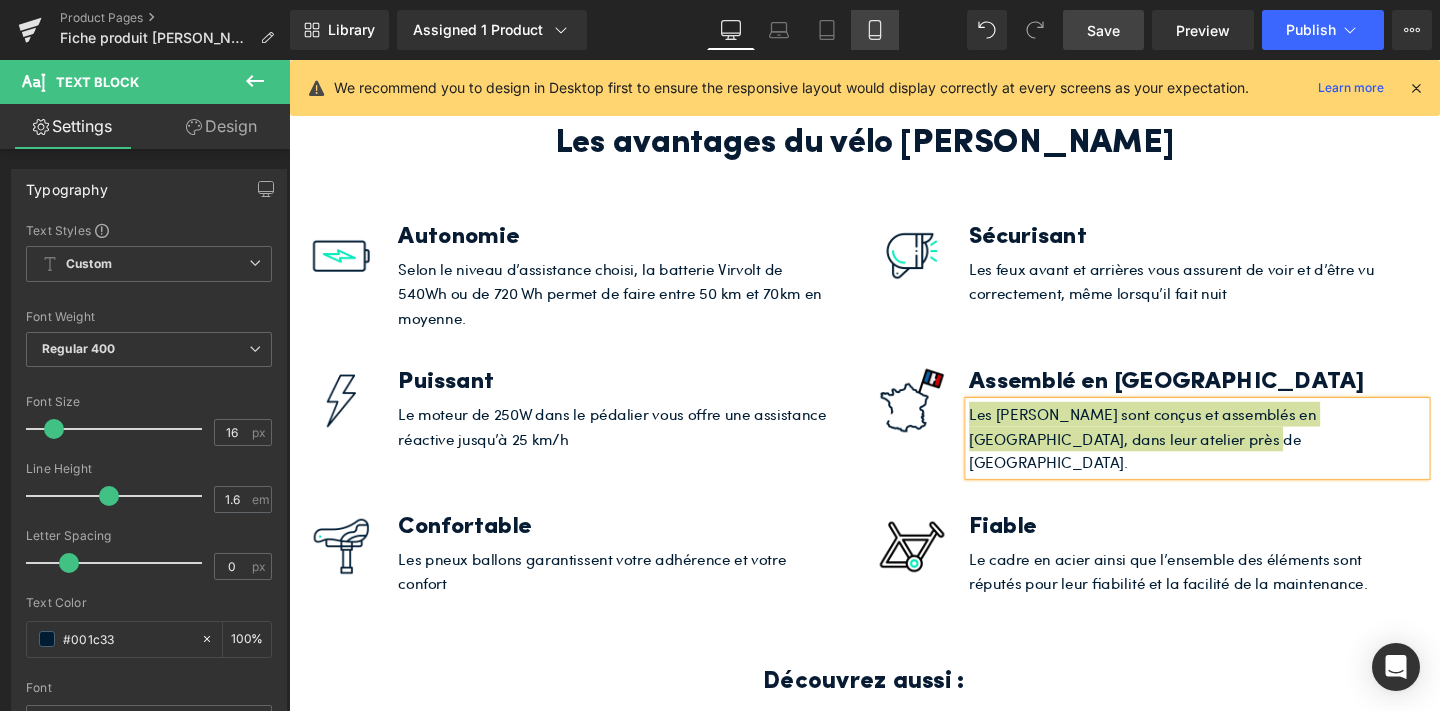 click 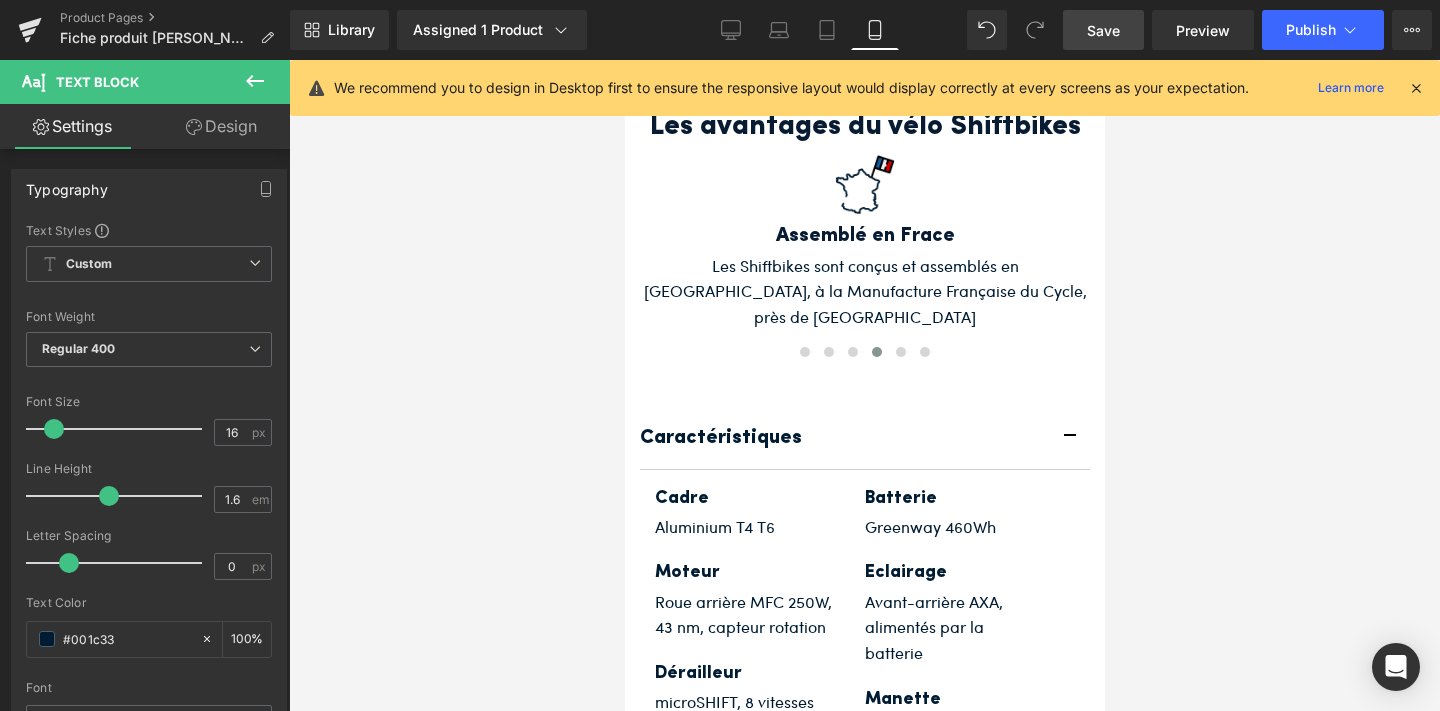 scroll, scrollTop: 7294, scrollLeft: 0, axis: vertical 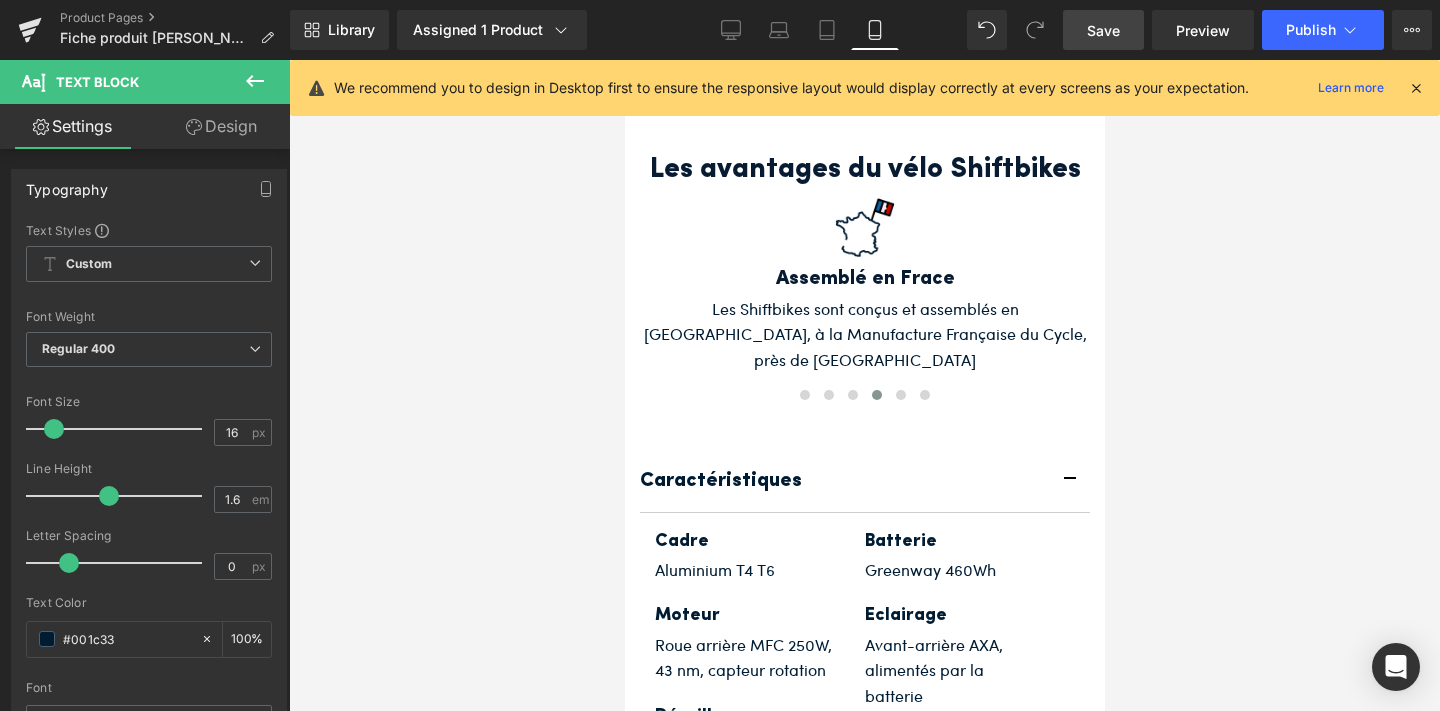 click on "Text Block" at bounding box center [853, 334] 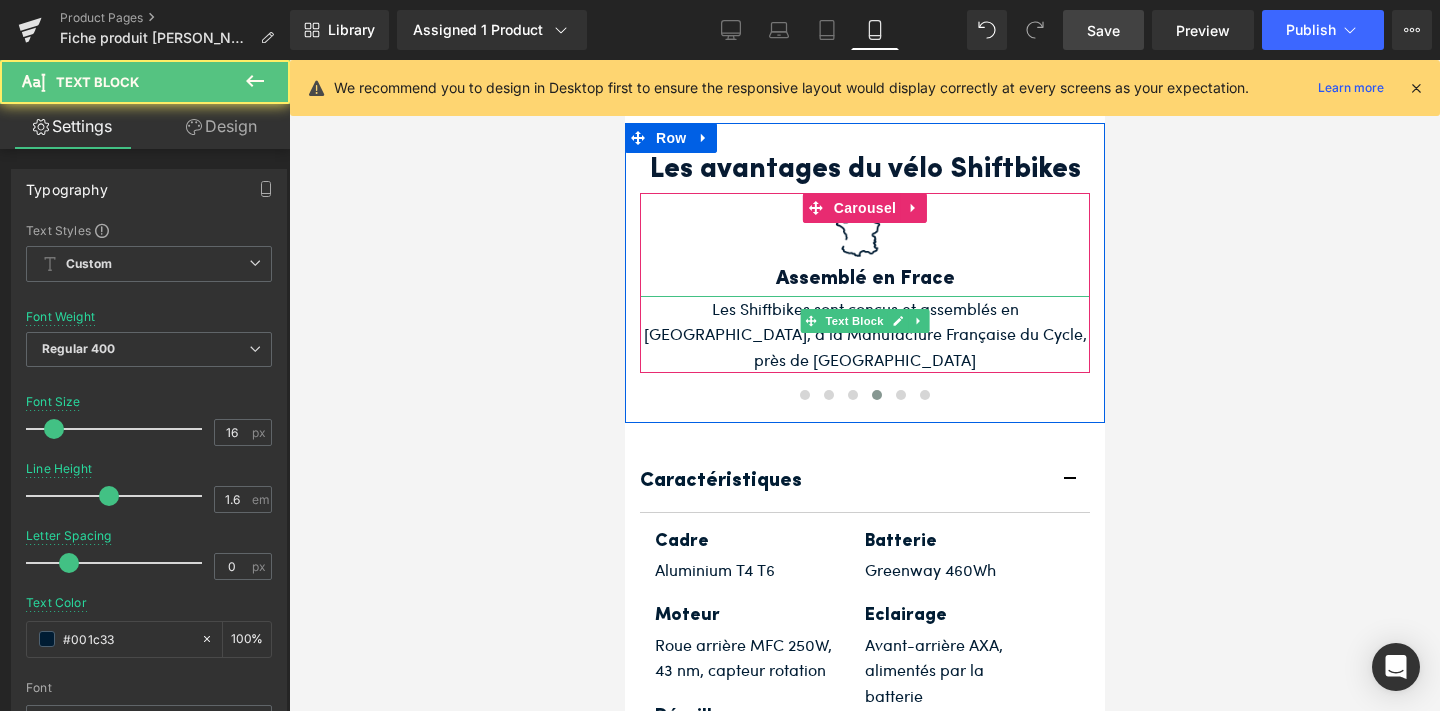 click on "Les Shiftbikes sont conçus et assemblés en [GEOGRAPHIC_DATA], à la Manufacture Française du Cycle, près de [GEOGRAPHIC_DATA]" at bounding box center [864, 334] 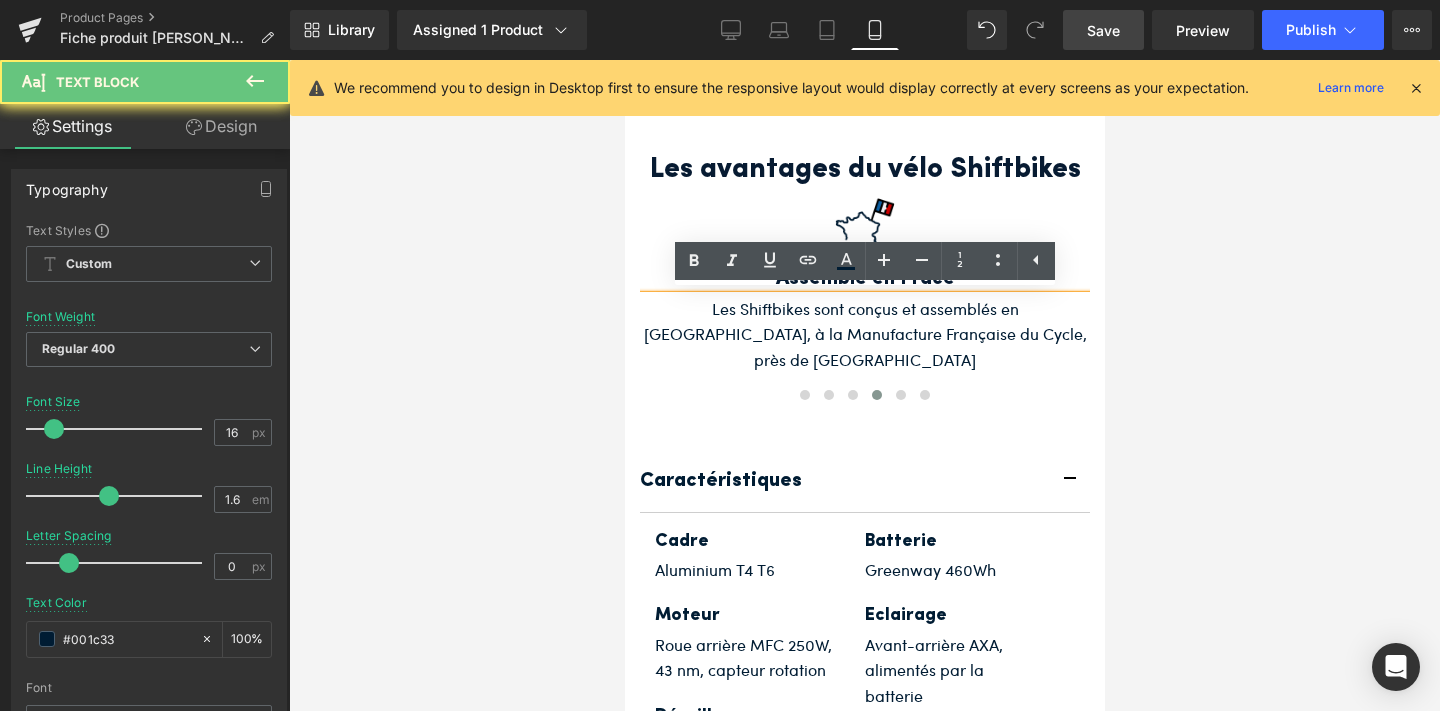 click on "Les Shiftbikes sont conçus et assemblés en [GEOGRAPHIC_DATA], à la Manufacture Française du Cycle, près de [GEOGRAPHIC_DATA]" at bounding box center (864, 334) 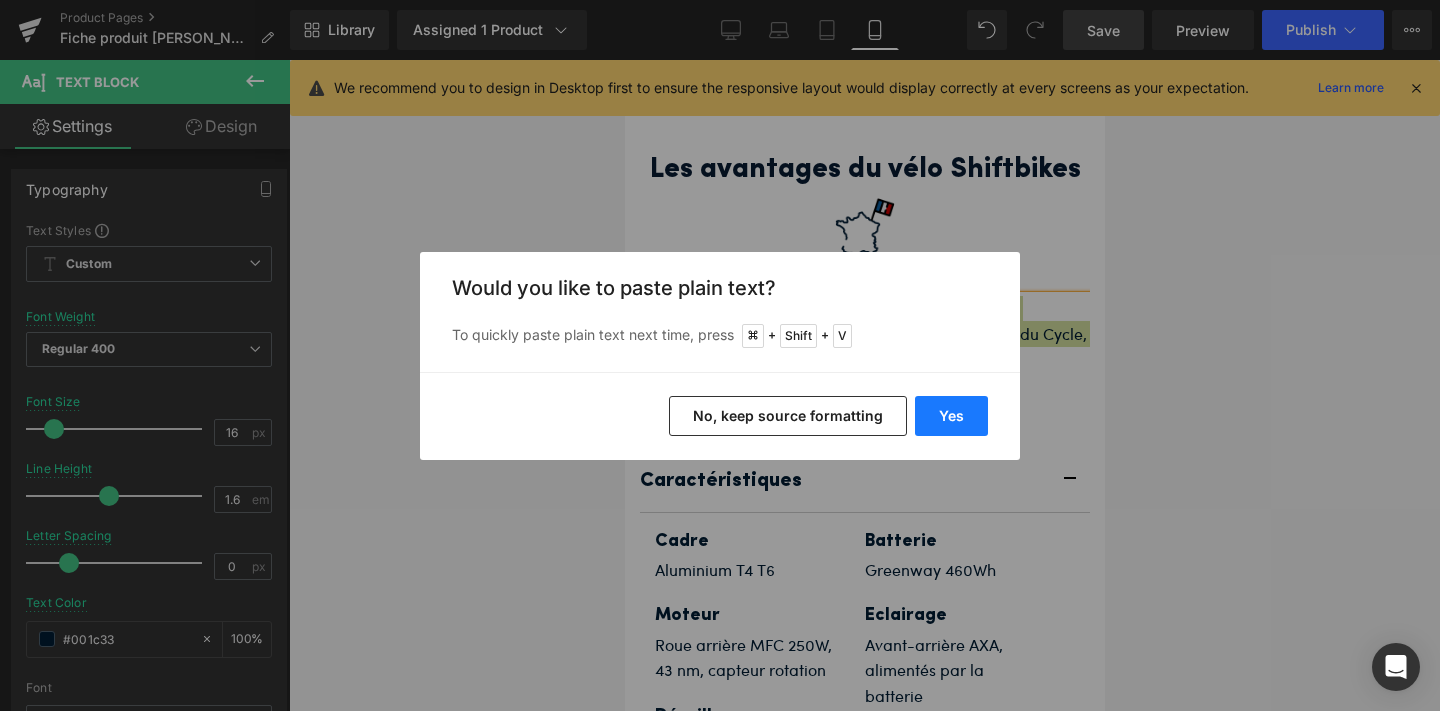 click on "Yes" at bounding box center (951, 416) 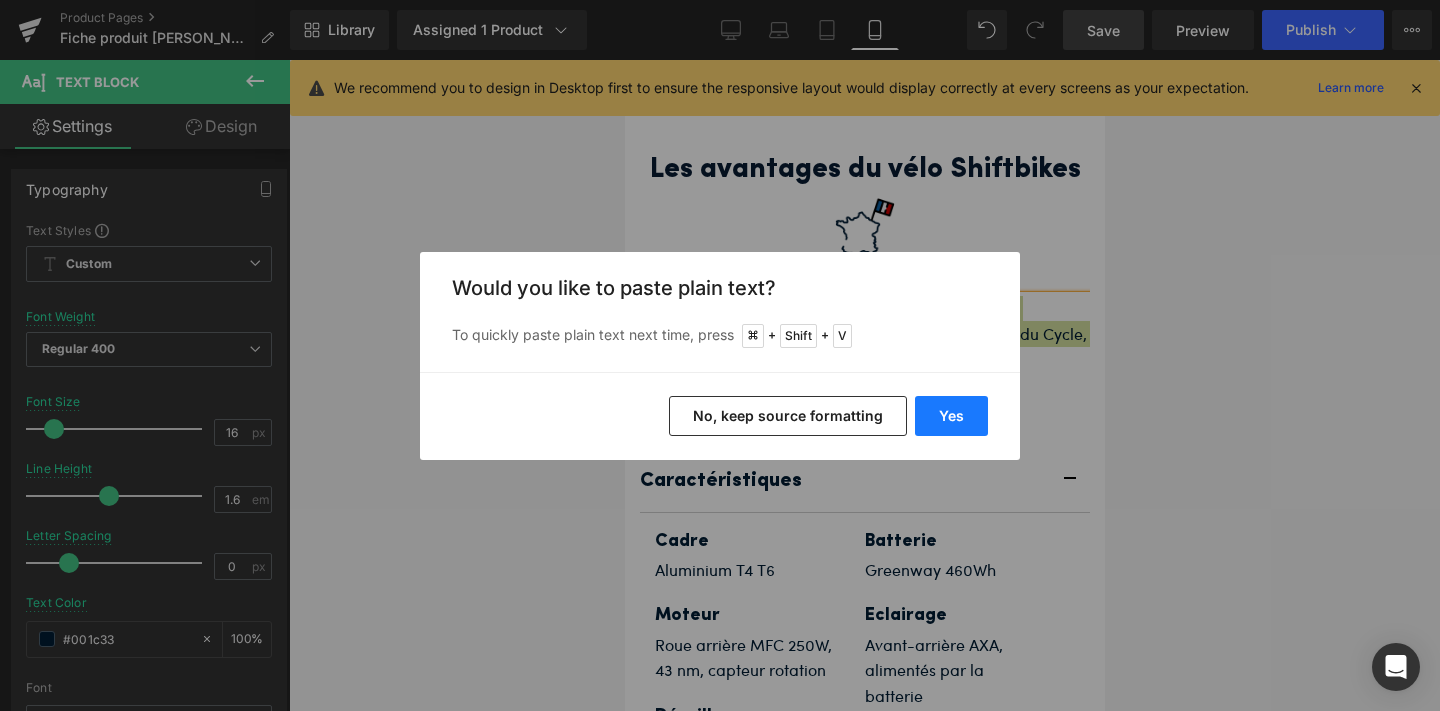 type 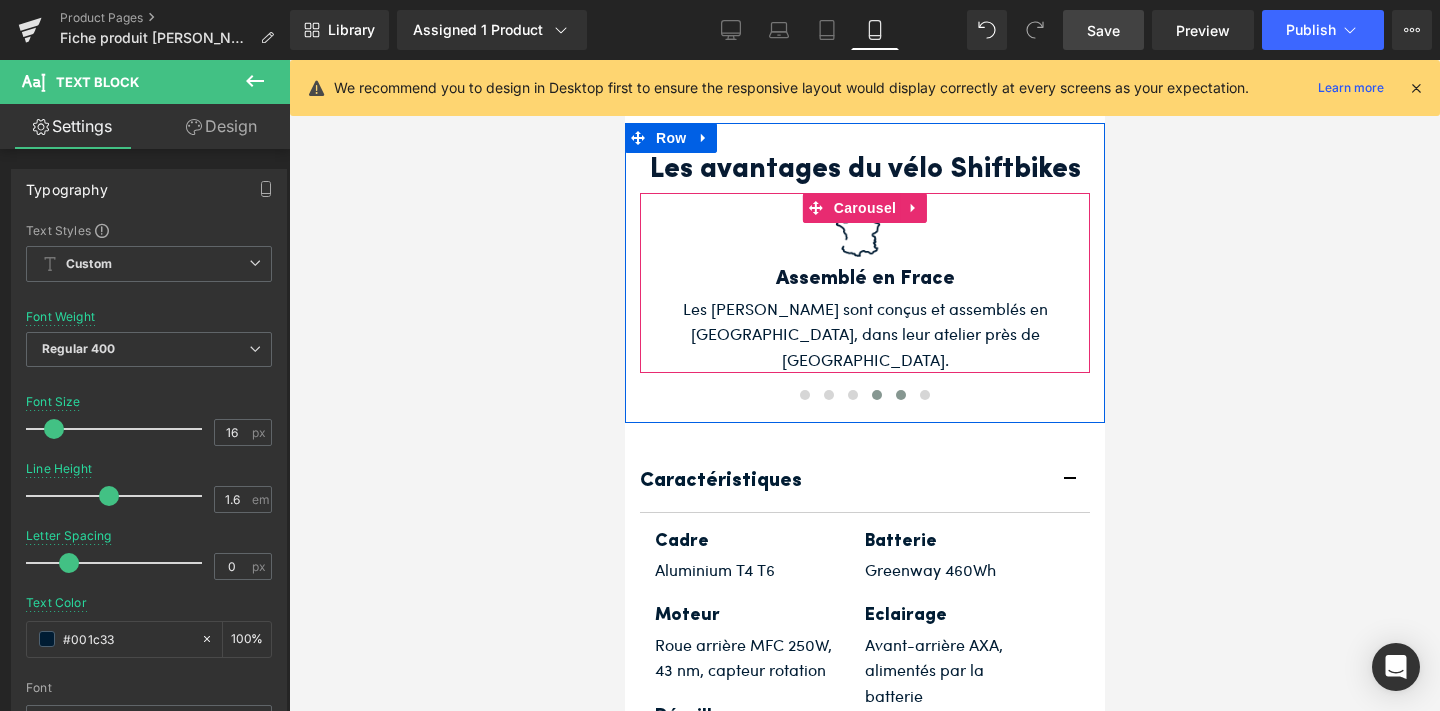 click at bounding box center [900, 395] 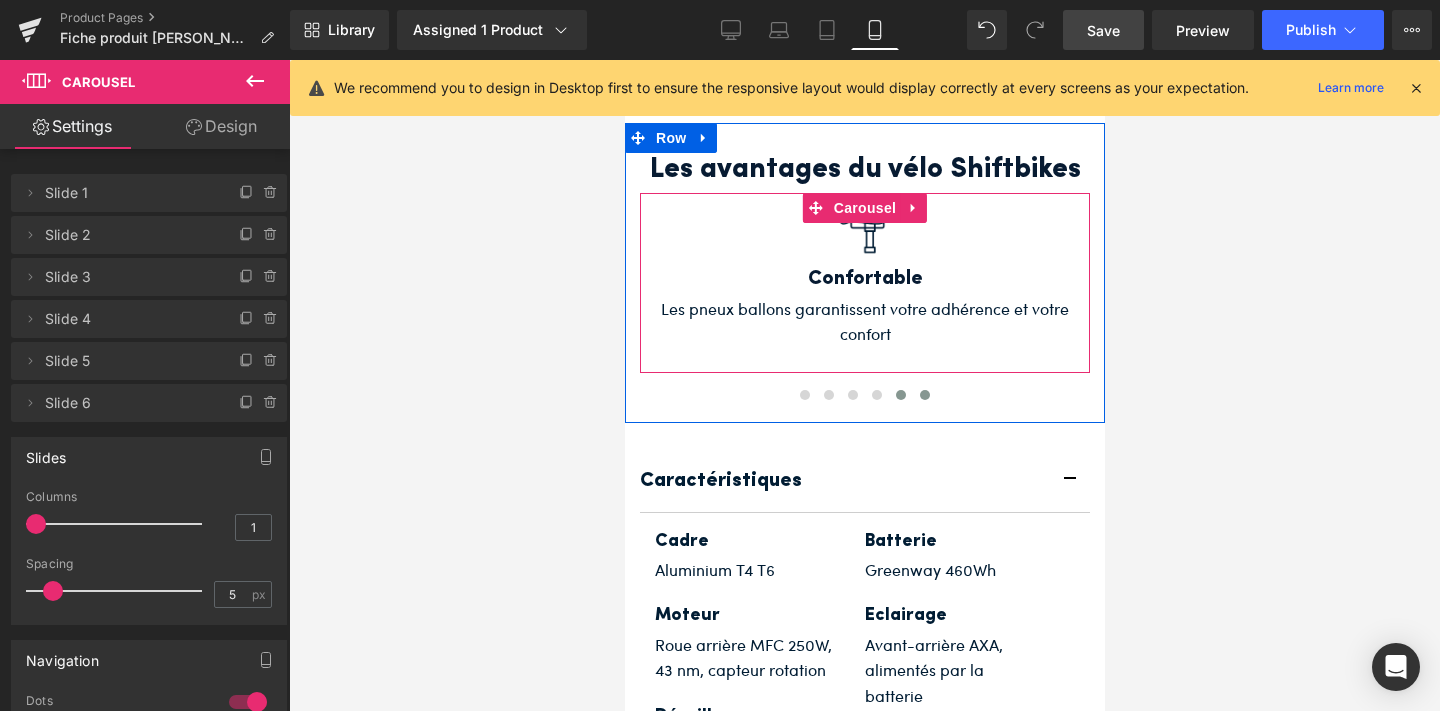 click at bounding box center (924, 395) 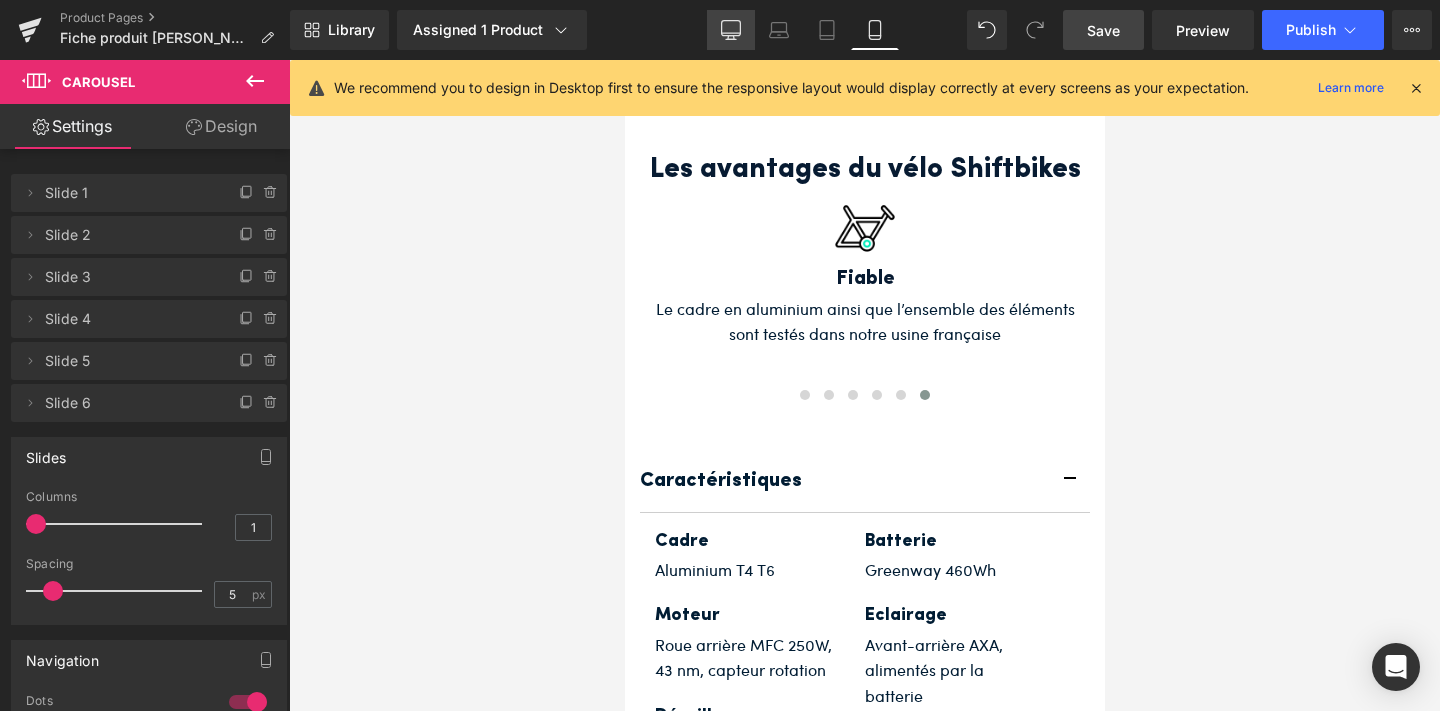 click on "Desktop" at bounding box center [731, 30] 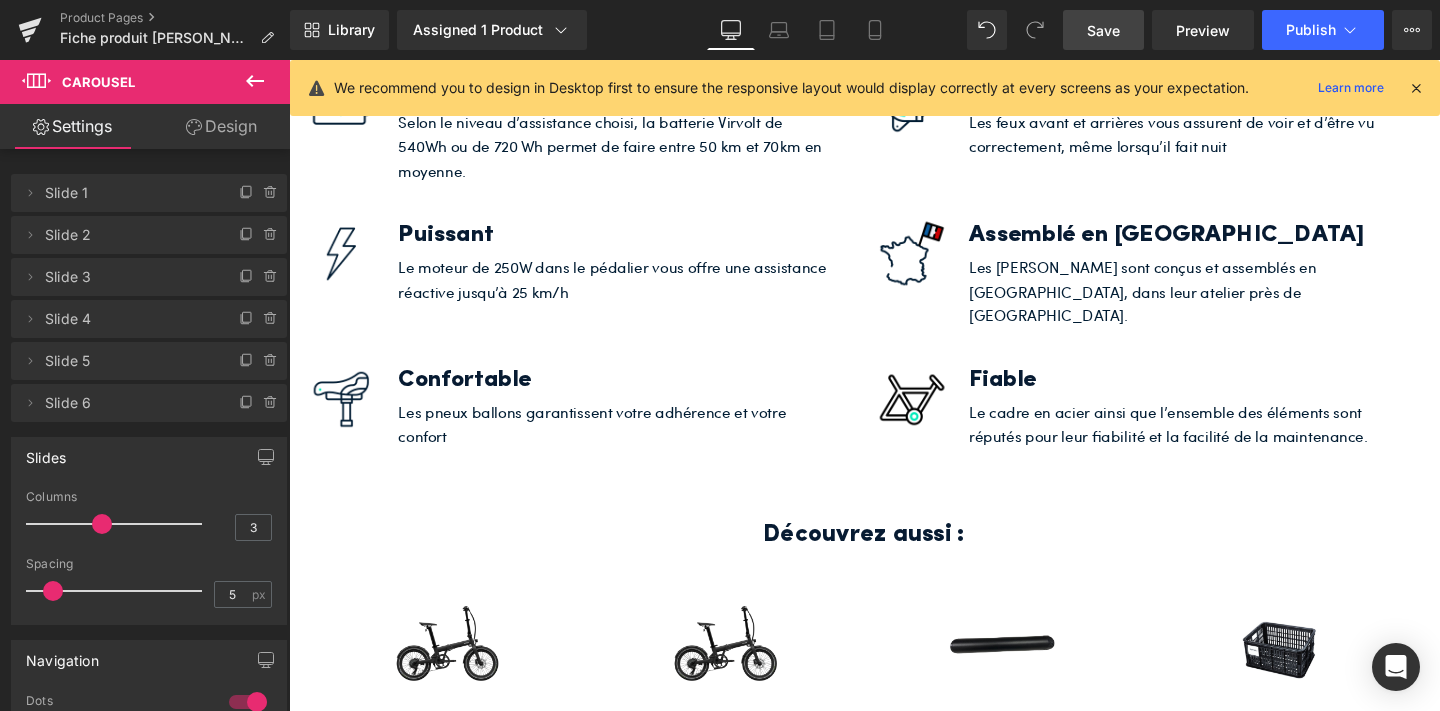 scroll, scrollTop: 5316, scrollLeft: 0, axis: vertical 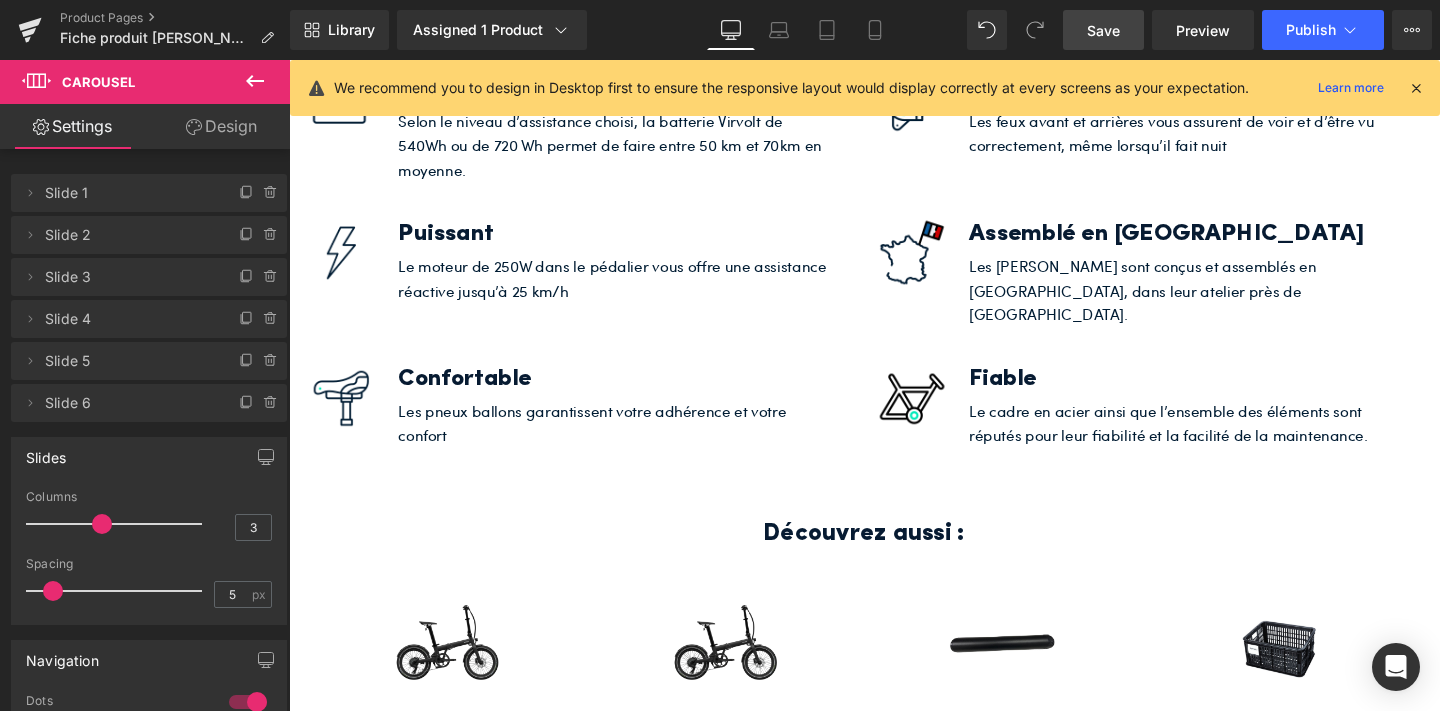 click on "Le cadre en acier ainsi que l’ensemble des éléments sont réputés pour leur fiabilité et la facilité de la maintenance." at bounding box center (1235, 442) 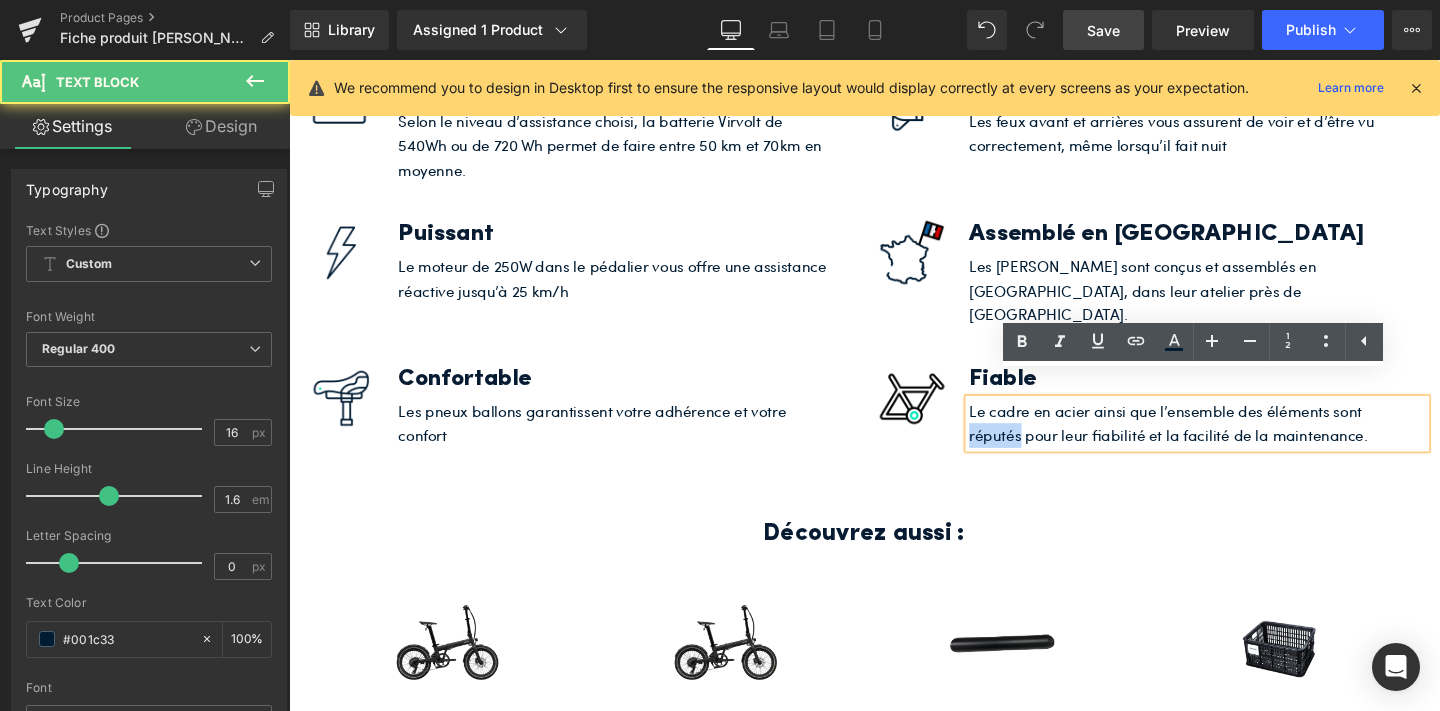 click on "Le cadre en acier ainsi que l’ensemble des éléments sont réputés pour leur fiabilité et la facilité de la maintenance." at bounding box center [1235, 442] 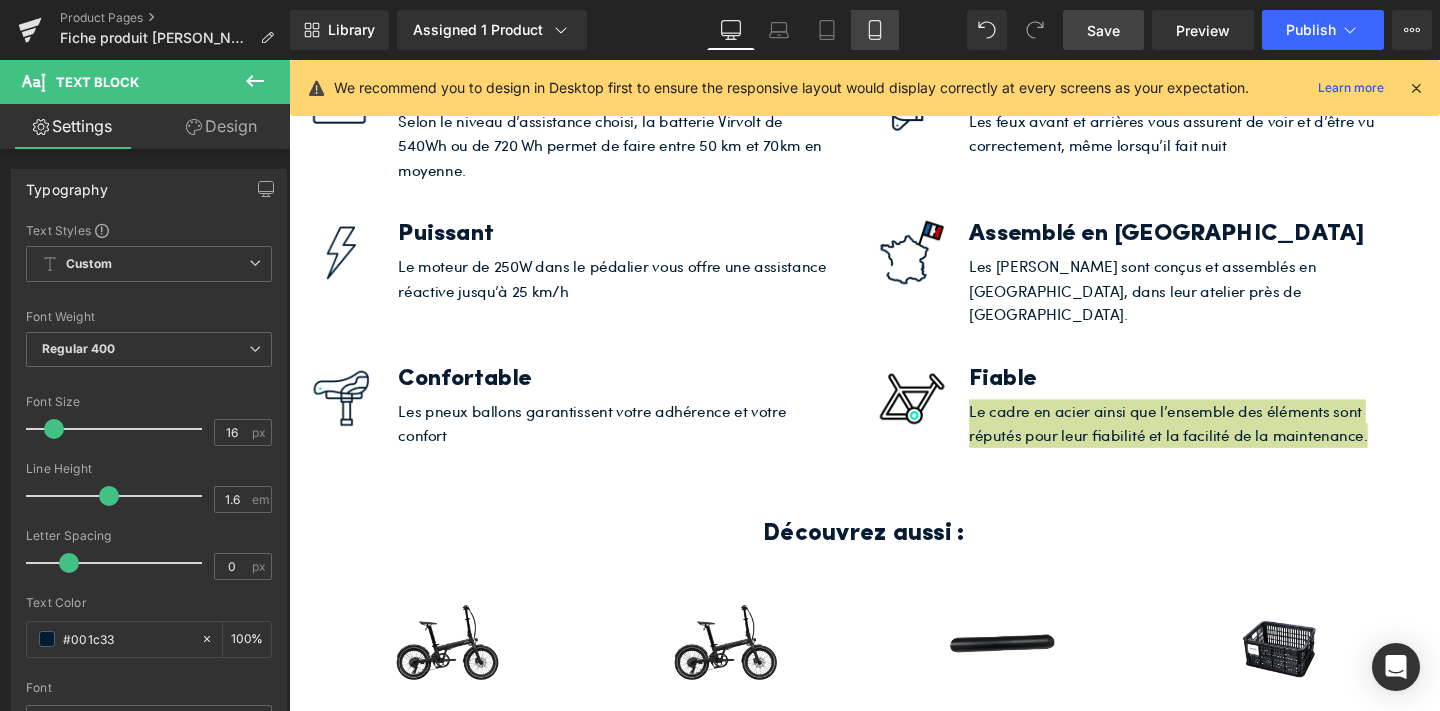 click on "Mobile" at bounding box center (875, 30) 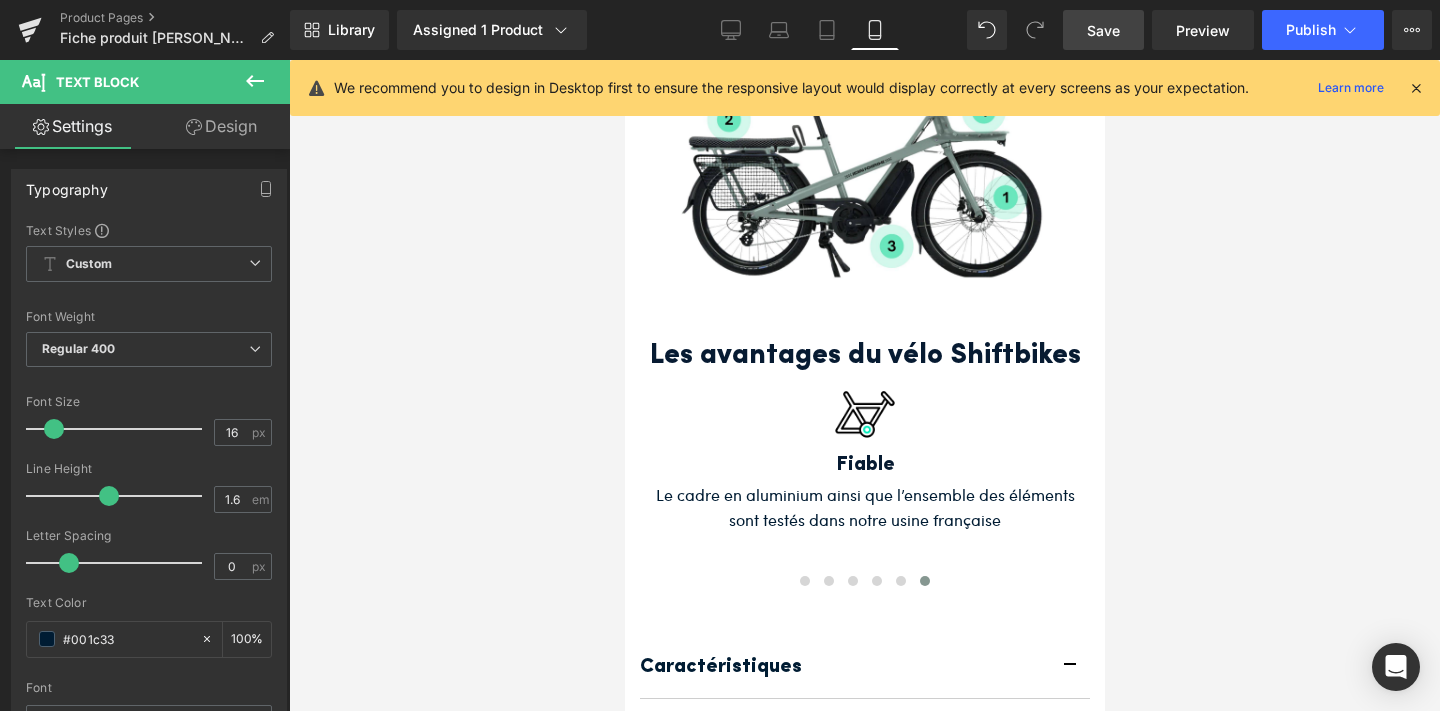 scroll, scrollTop: 7123, scrollLeft: 0, axis: vertical 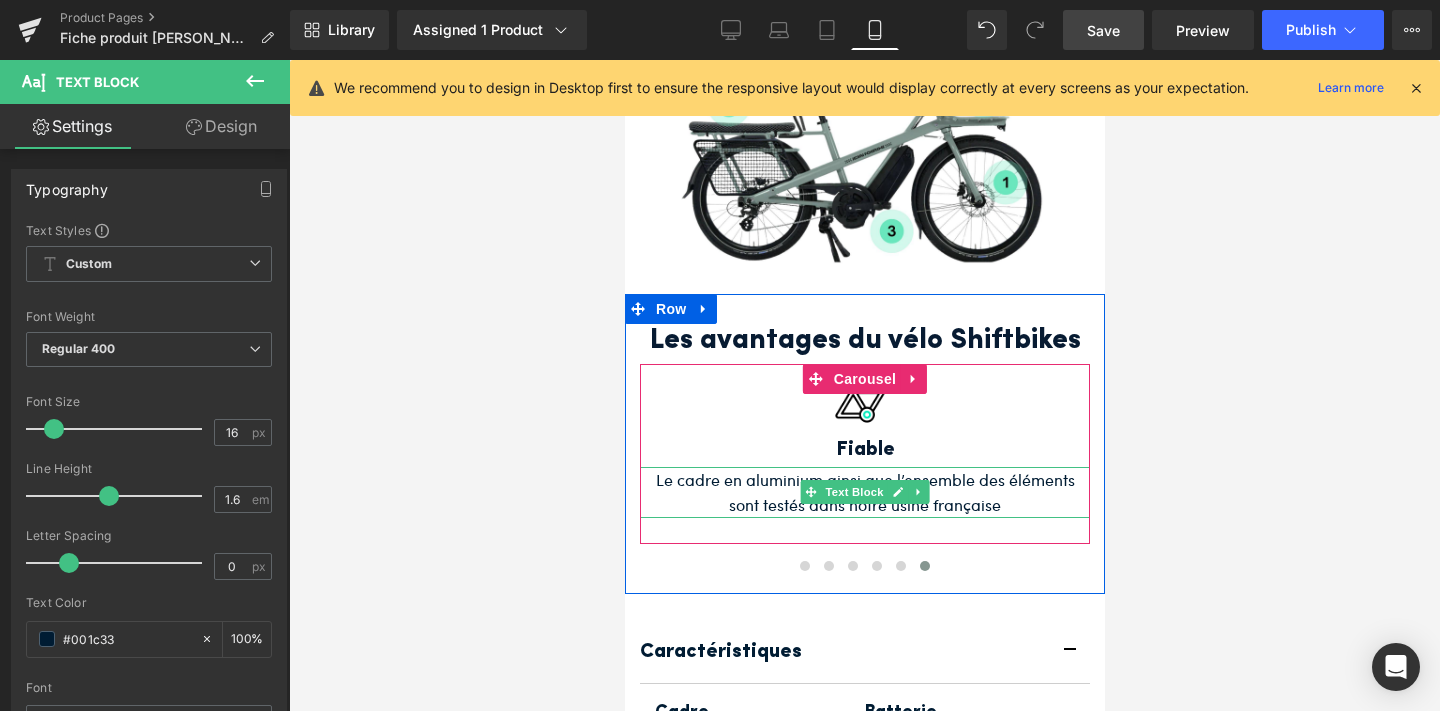 click on "Le cadre en aluminium ainsi que l’ensemble des éléments sont testés dans notre usine française" at bounding box center (864, 492) 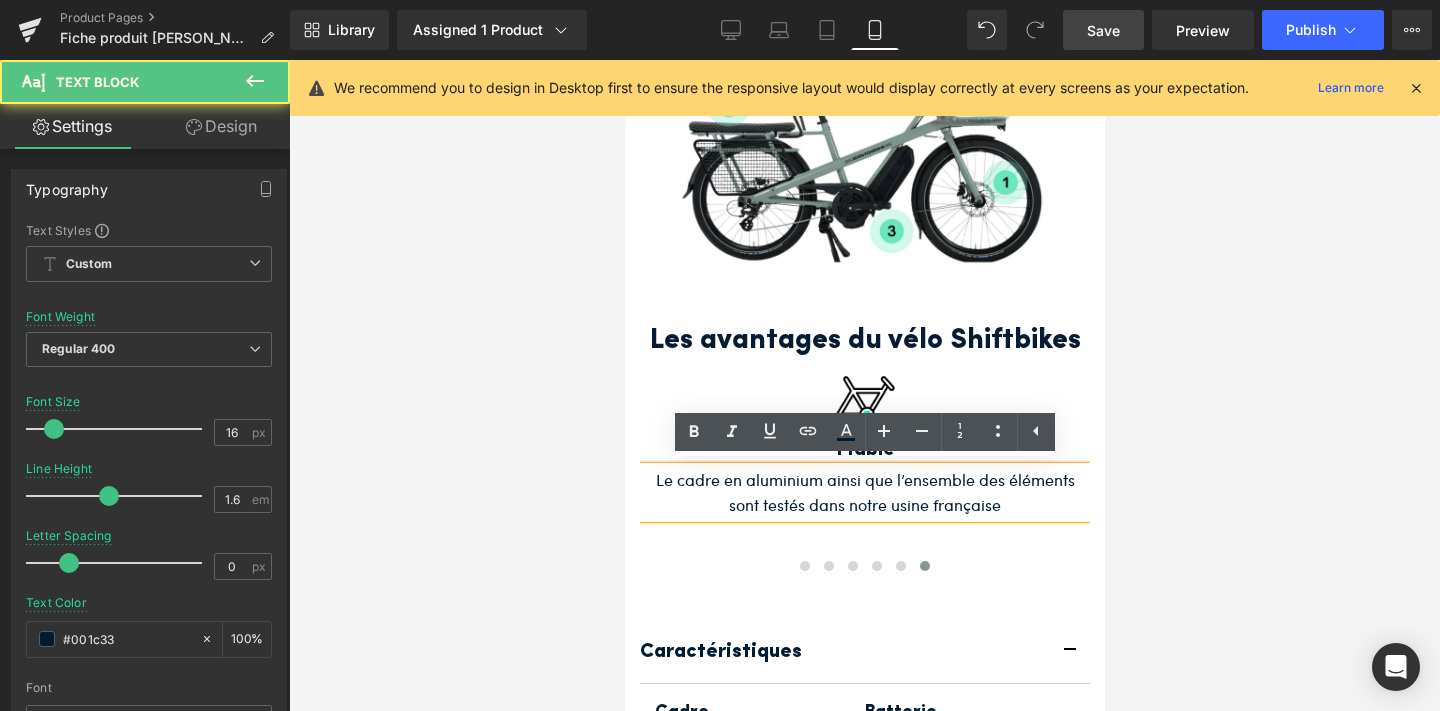 click on "Le cadre en aluminium ainsi que l’ensemble des éléments sont testés dans notre usine française" at bounding box center (864, 492) 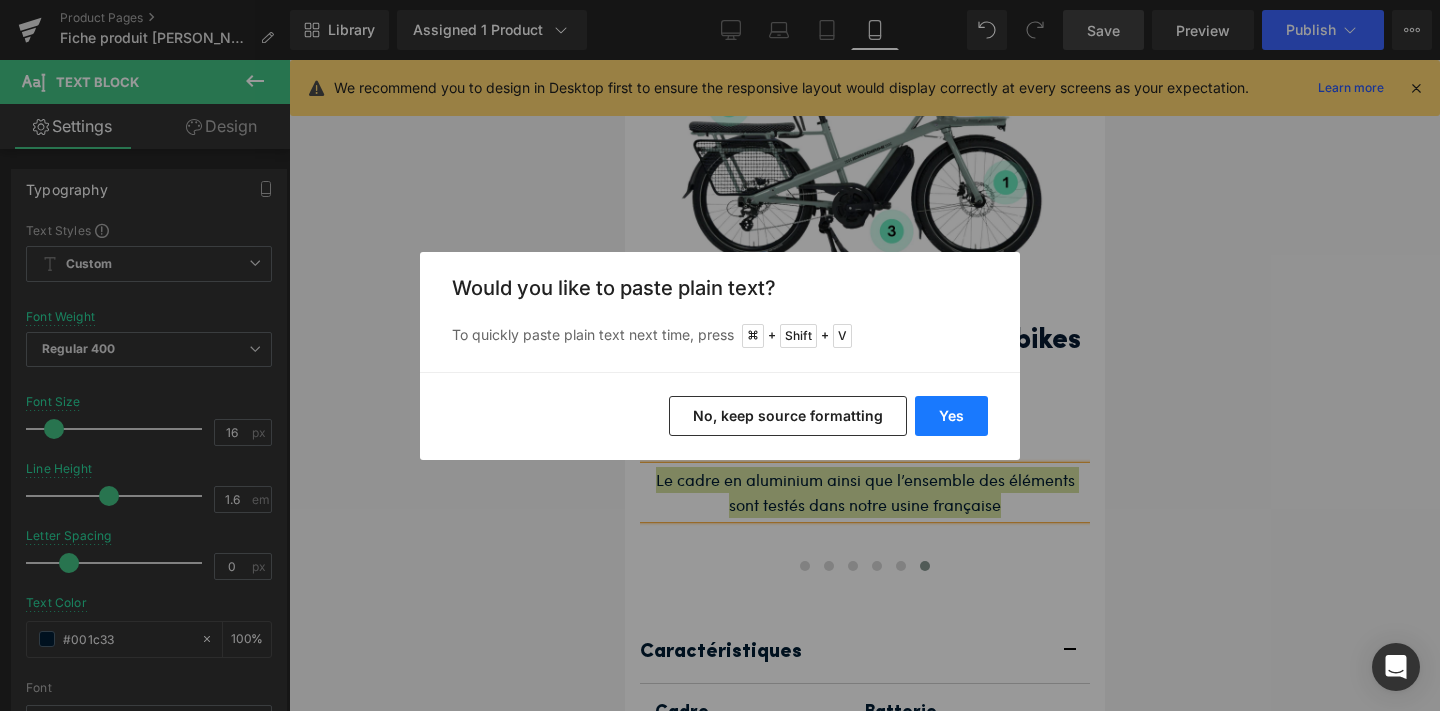 click on "Yes" at bounding box center (951, 416) 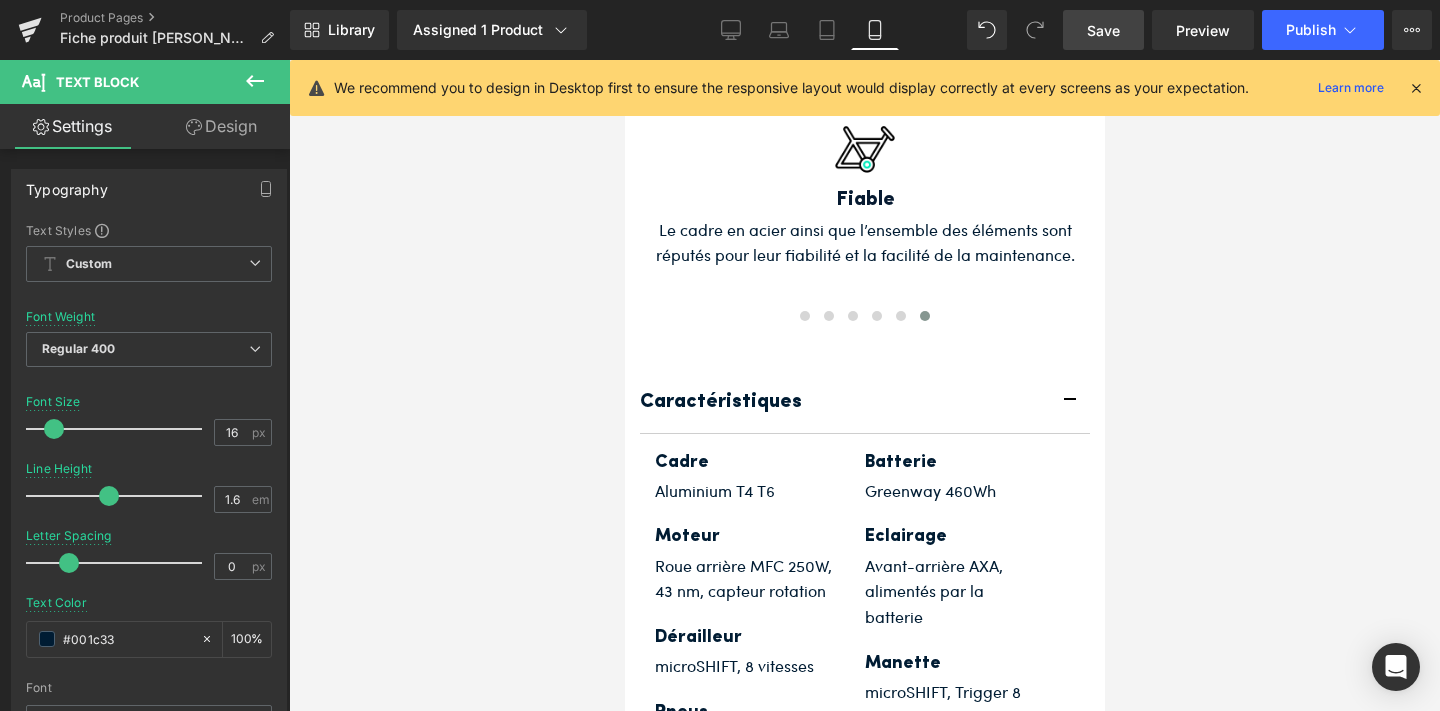 scroll, scrollTop: 7574, scrollLeft: 0, axis: vertical 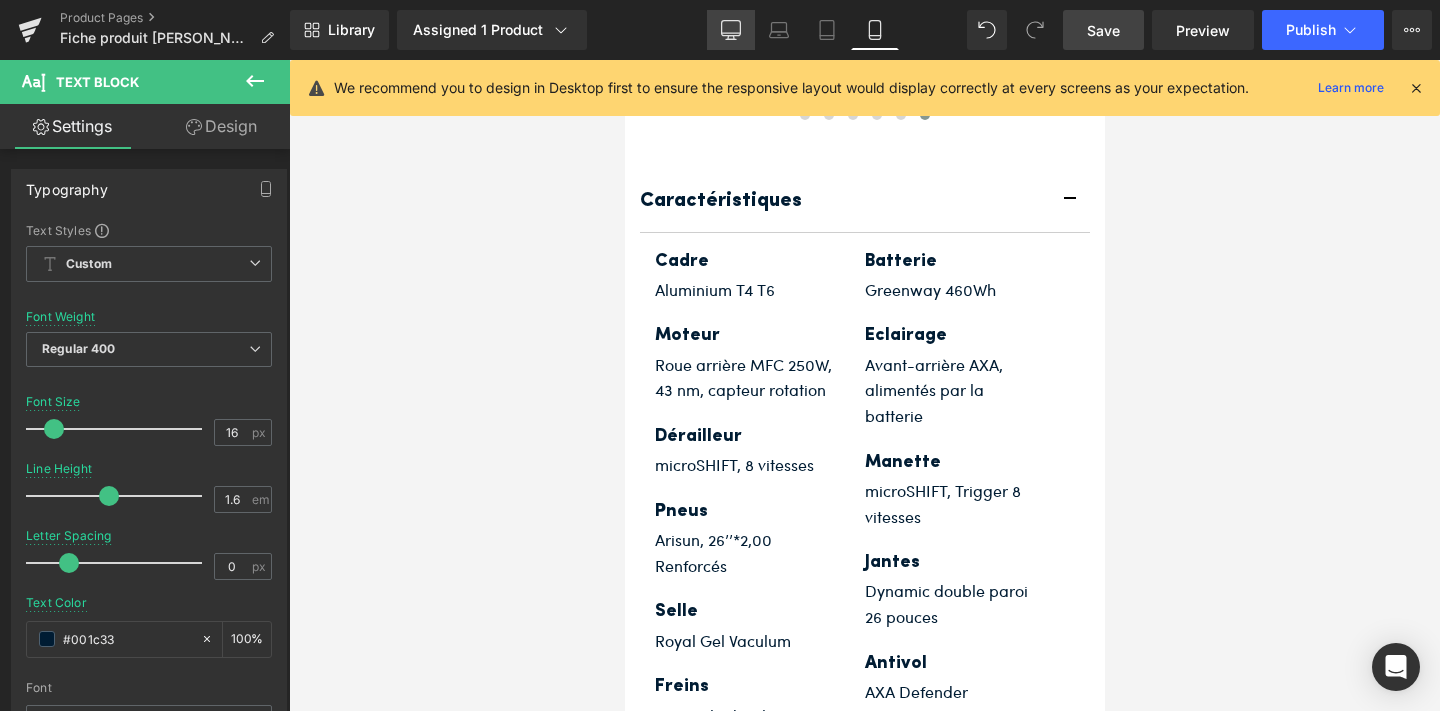 click 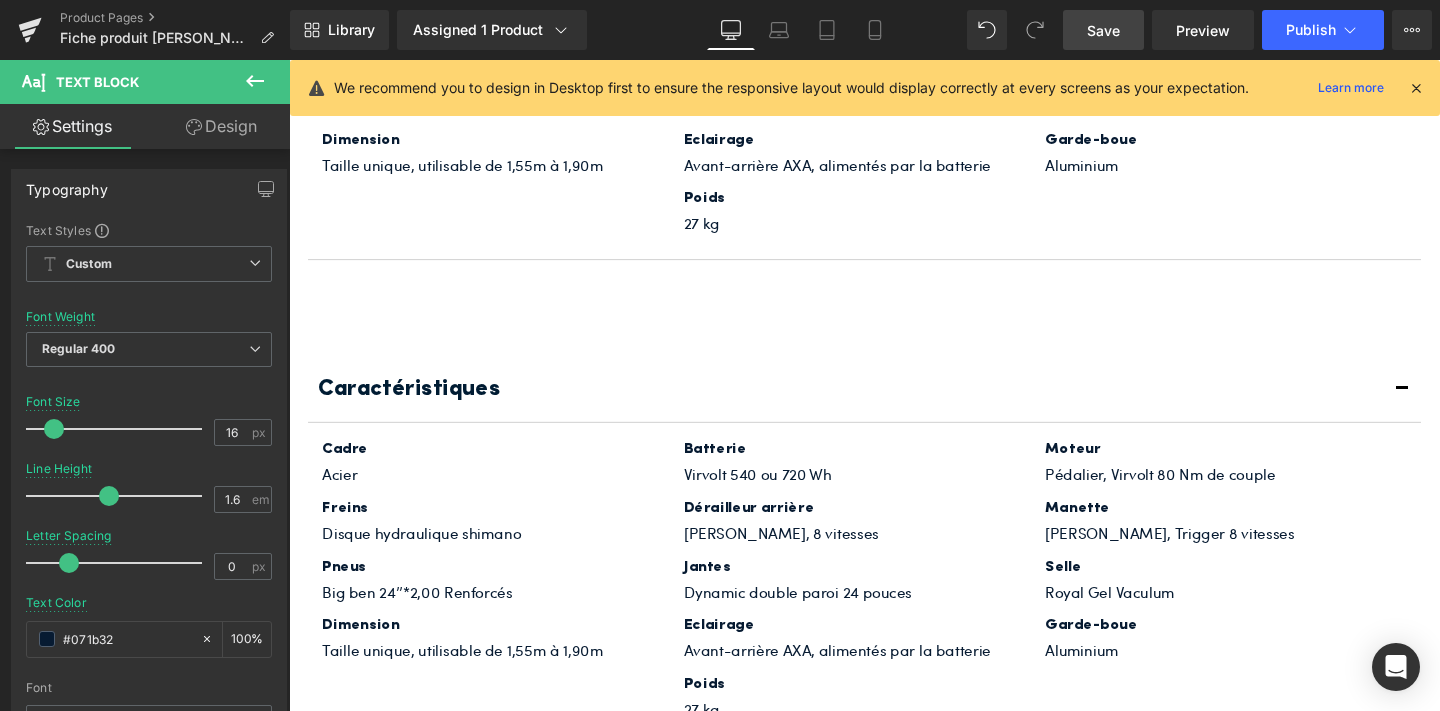 scroll, scrollTop: 6720, scrollLeft: 0, axis: vertical 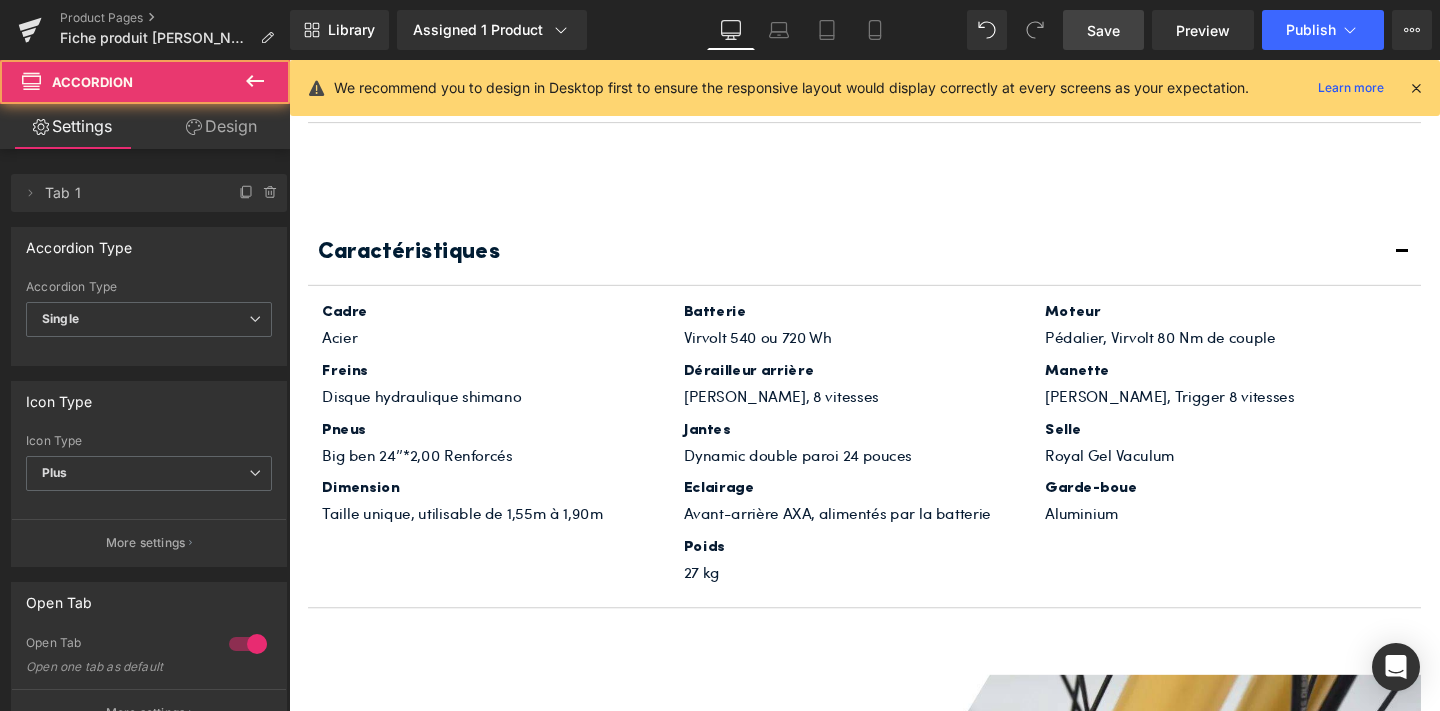 click on "Caractéristiques
Text Block
Cadre
Heading
Acier
Text Block         Freins Heading         Disque hydraulique shimano Text Block         Pneus Heading         Big ben 24’’*2,00 Renforcés Text Block         Dimension Heading         Taille unique, utilisable de 1,55m à 1,90m Text Block         Batterie Heading         Virvolt 540 ou 720 Wh Text Block         Dérailleur arrière Heading" at bounding box center [894, 431] 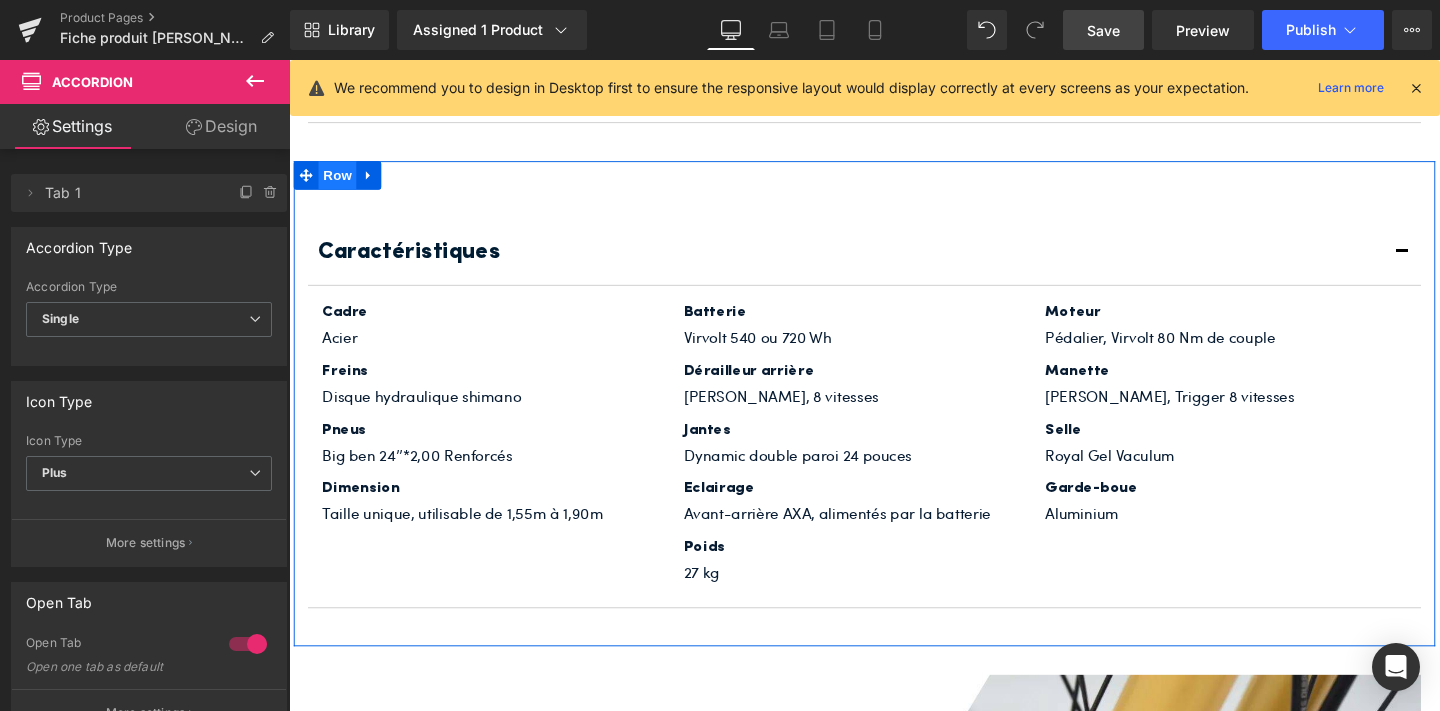 click on "Row" at bounding box center [340, 181] 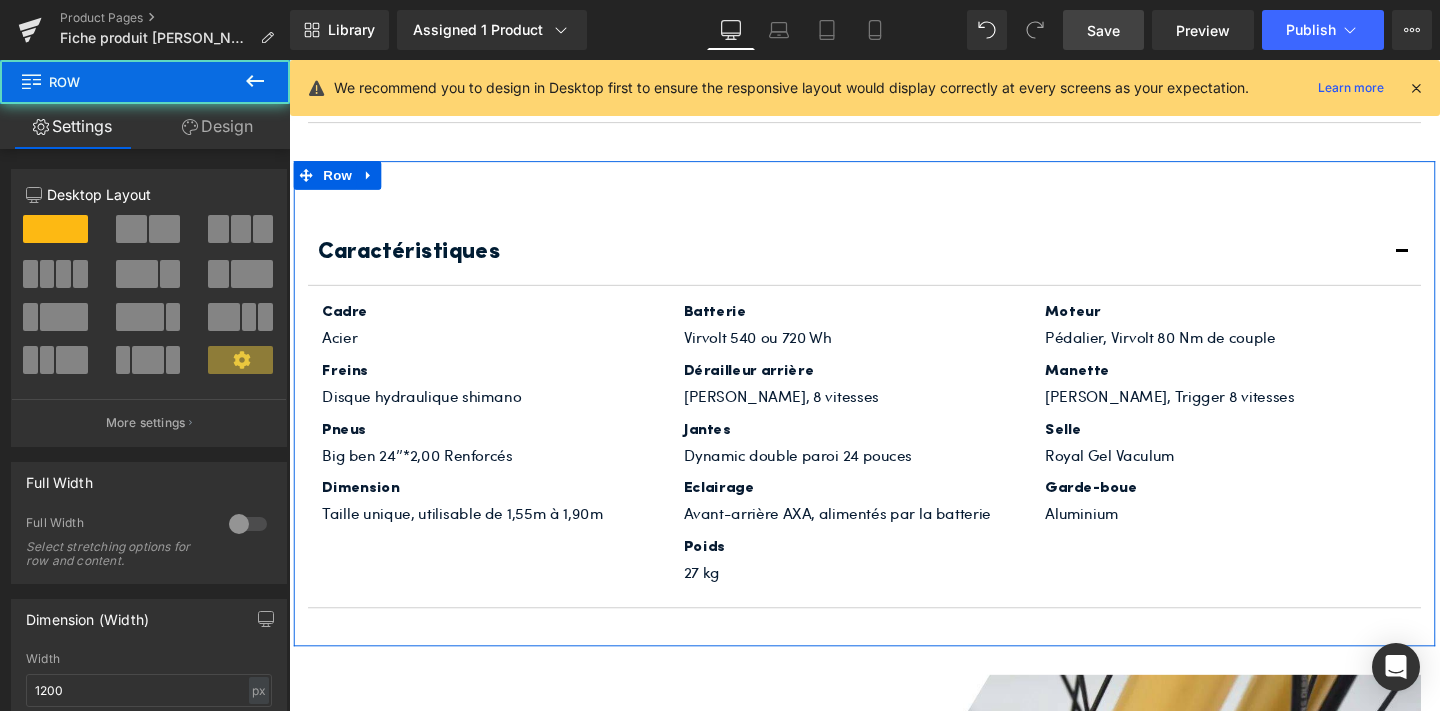 click on "Design" at bounding box center (217, 126) 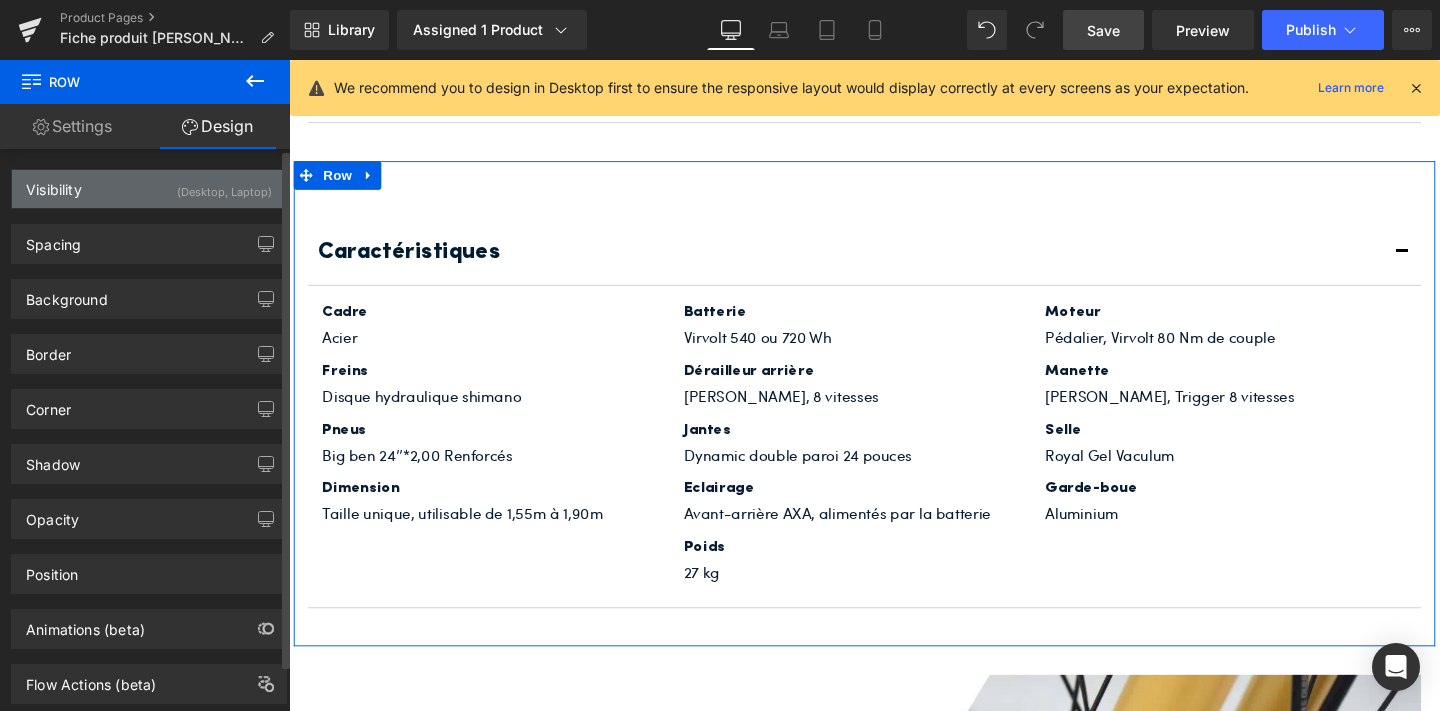 click on "(Desktop, Laptop)" at bounding box center (224, 186) 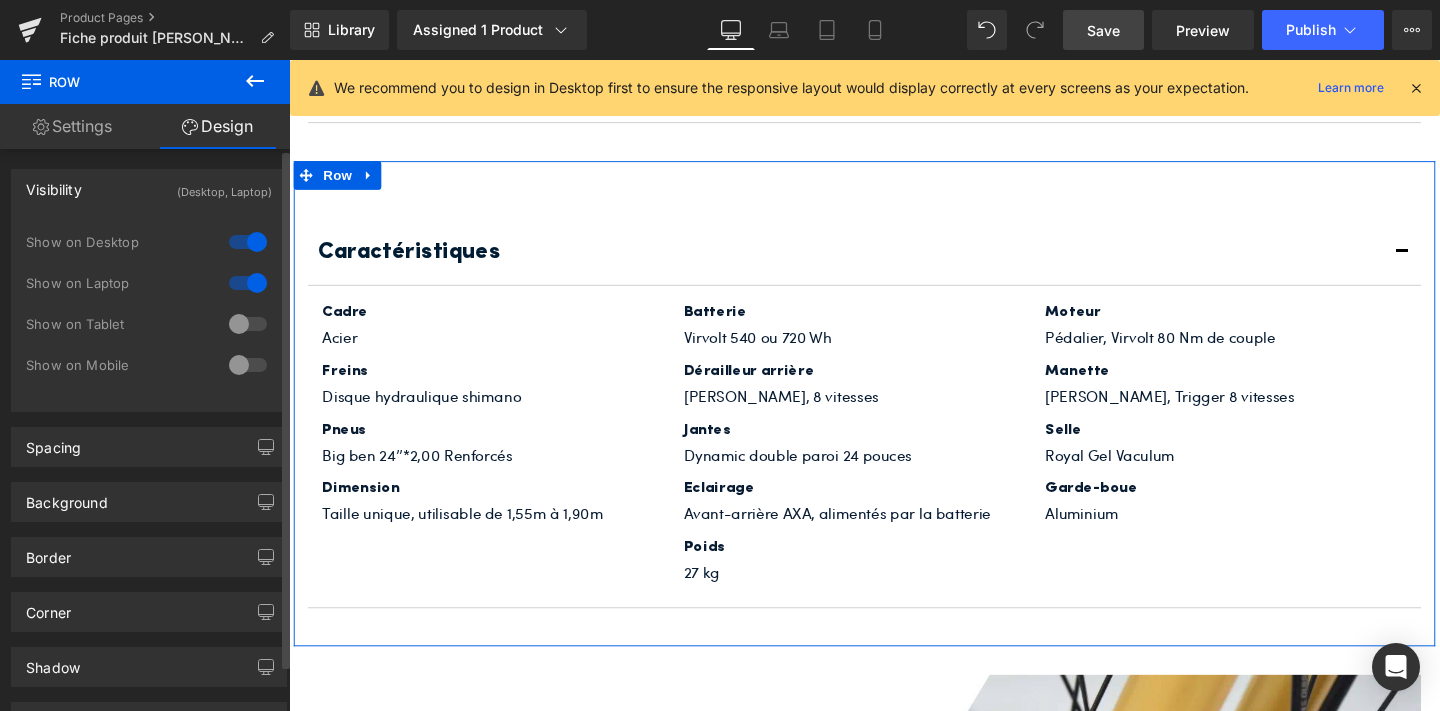 click at bounding box center [248, 365] 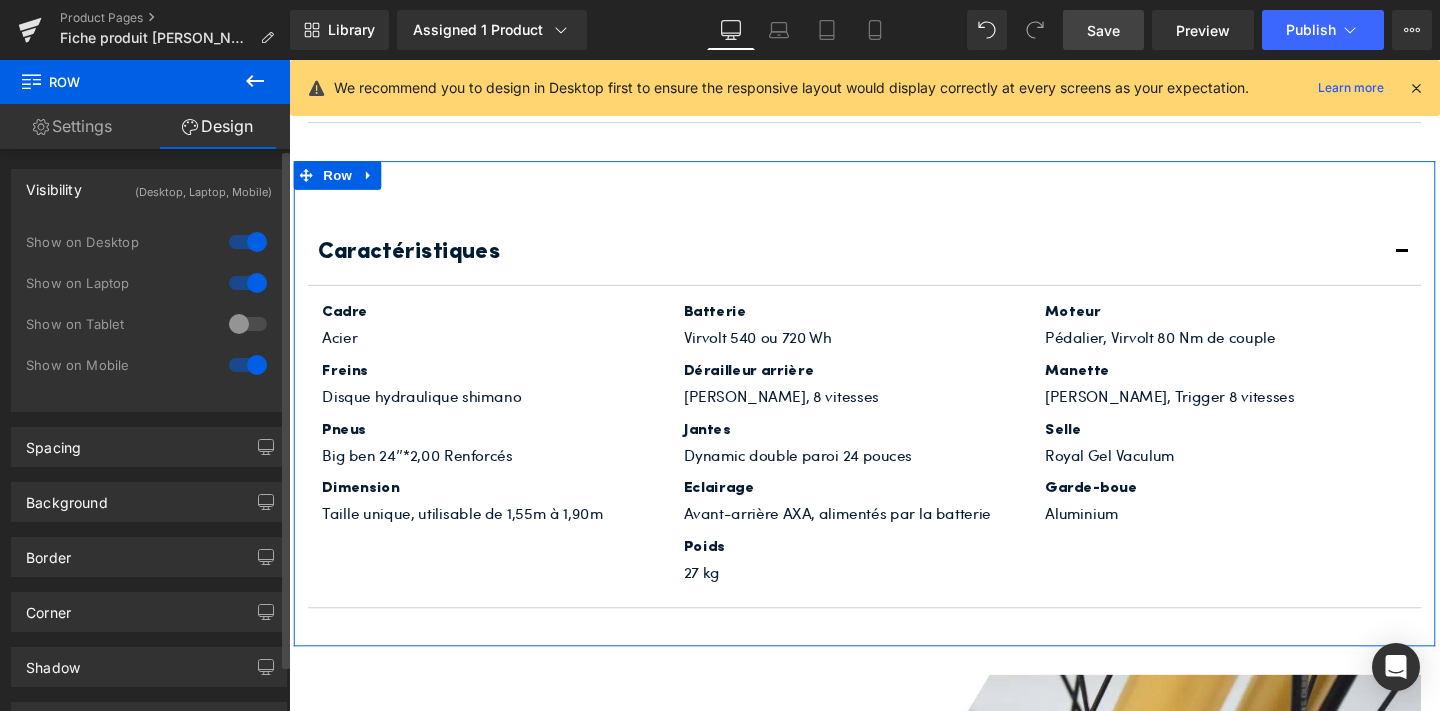 click at bounding box center (248, 324) 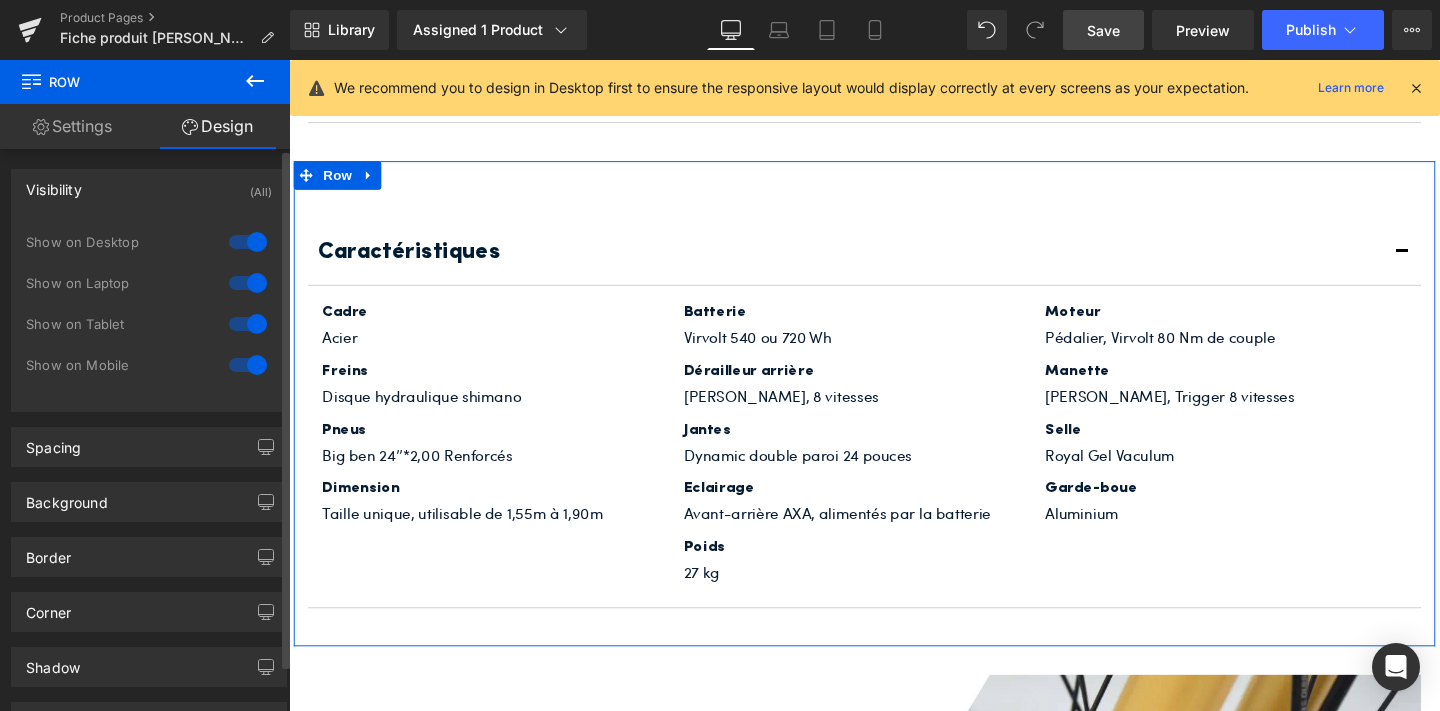 click at bounding box center (248, 283) 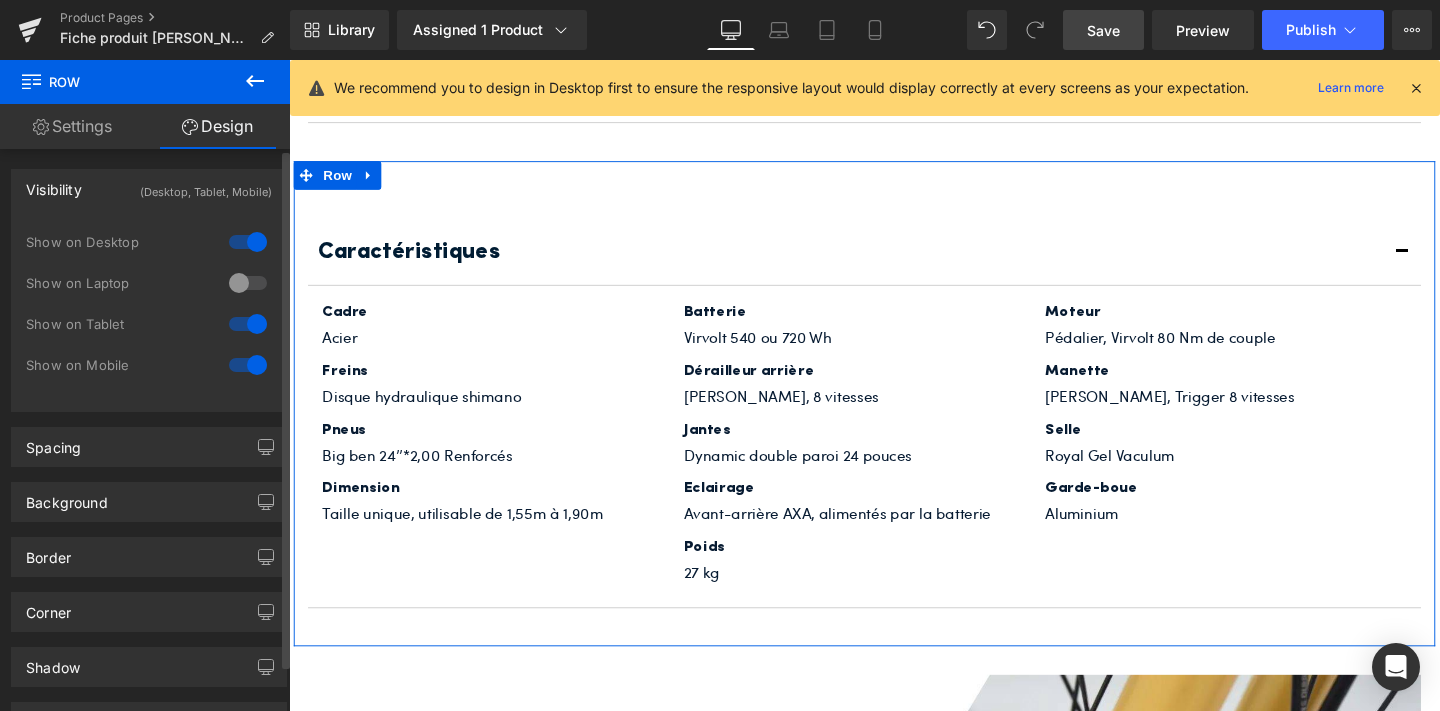 click at bounding box center (248, 242) 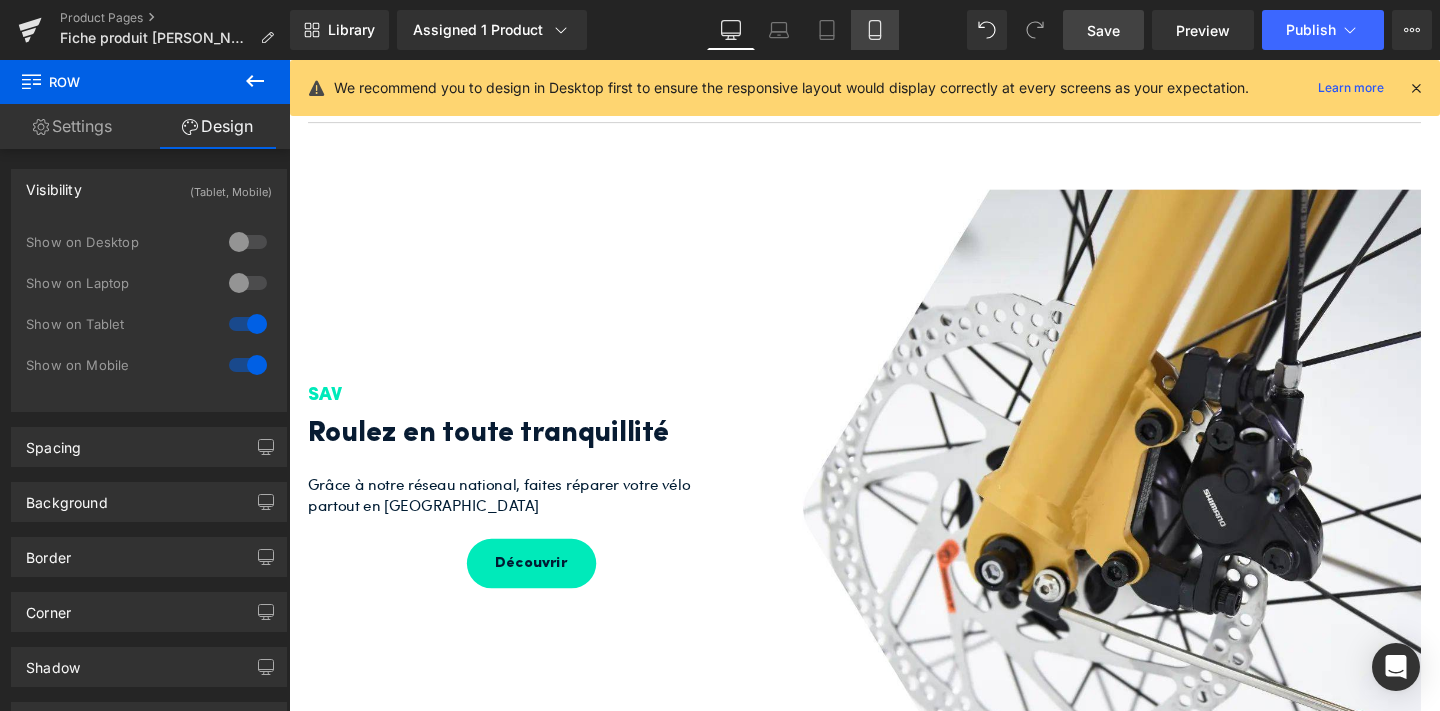 click 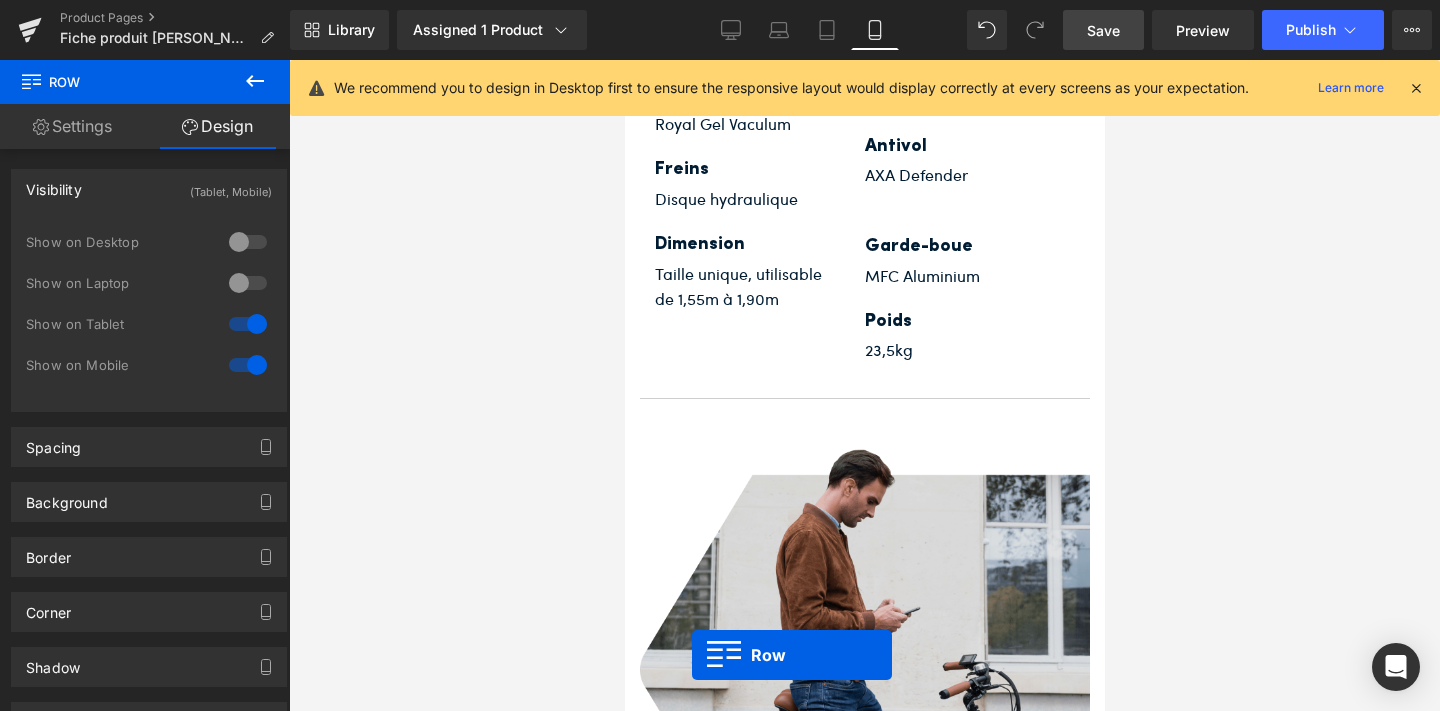 scroll, scrollTop: 8241, scrollLeft: 0, axis: vertical 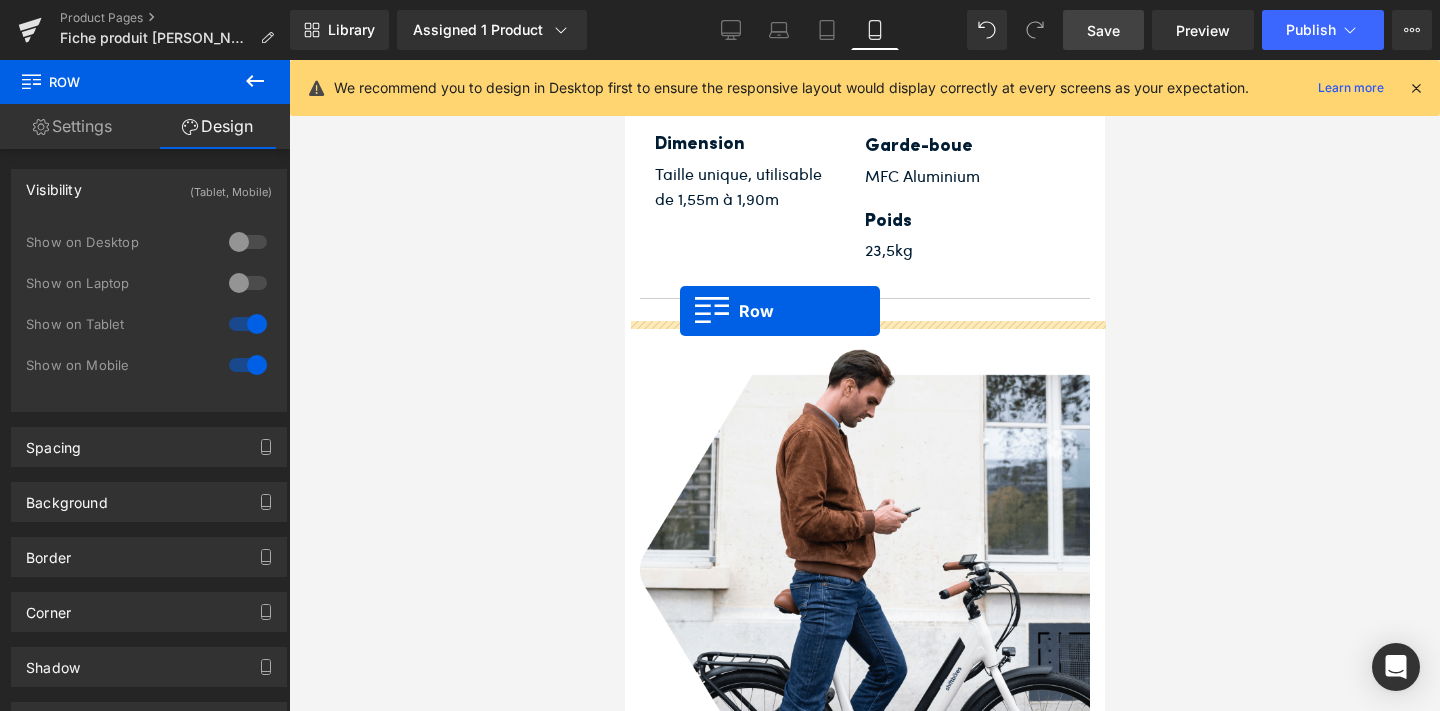 drag, startPoint x: 636, startPoint y: 338, endPoint x: 679, endPoint y: 311, distance: 50.77401 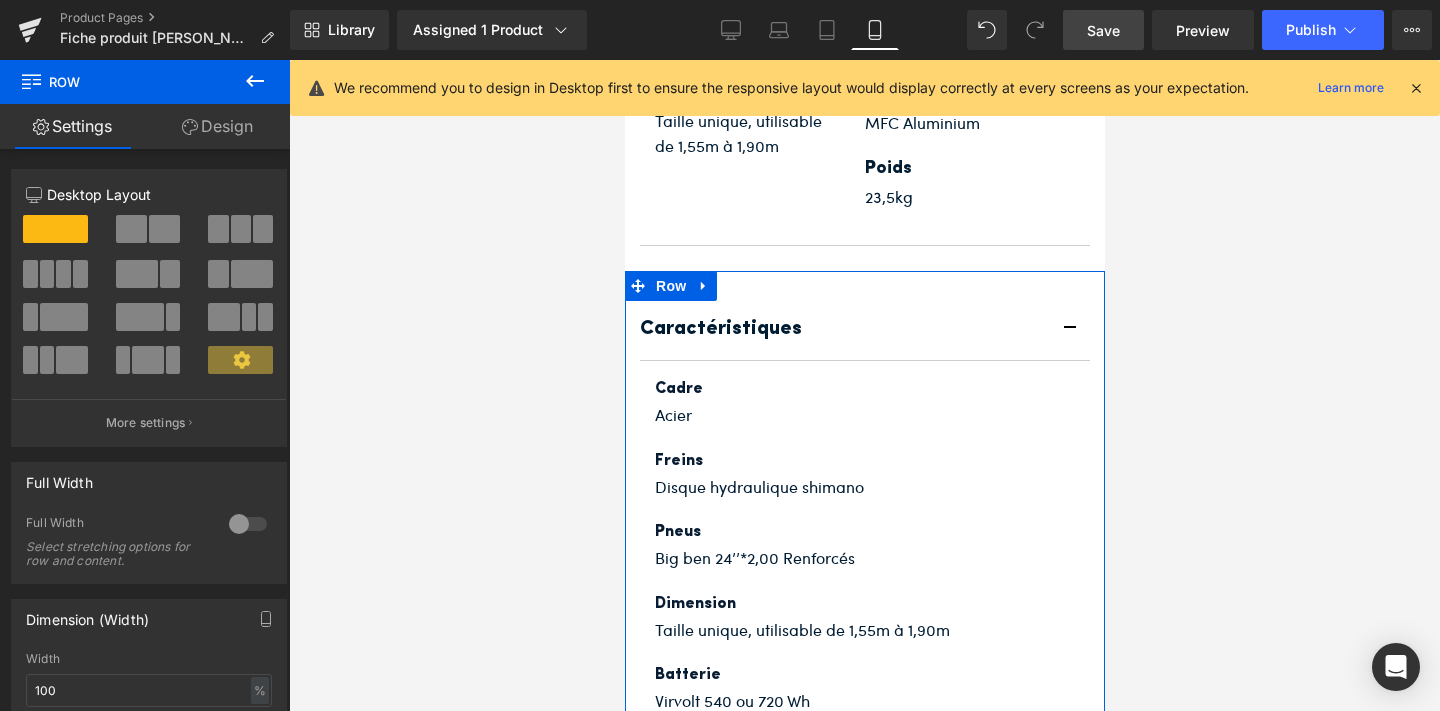 scroll, scrollTop: 8297, scrollLeft: 0, axis: vertical 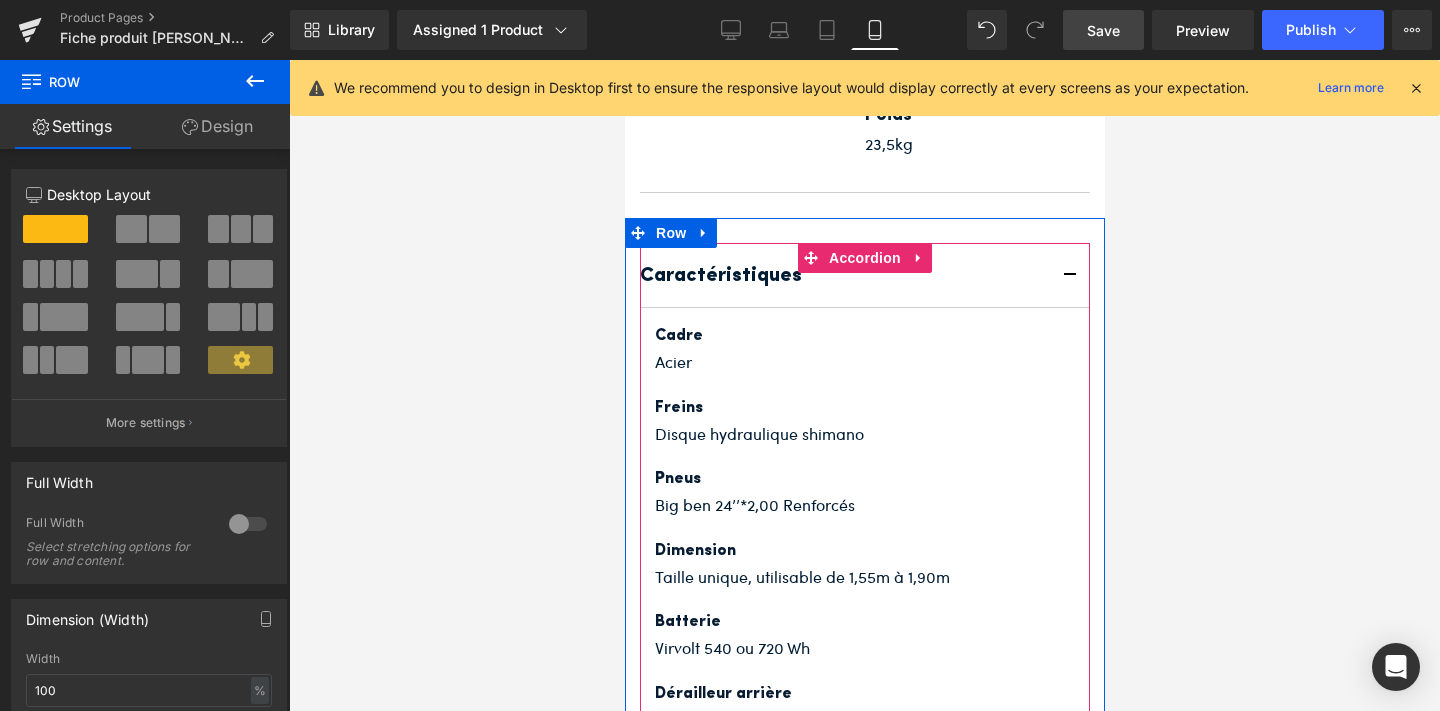click on "Row" at bounding box center [700, 339] 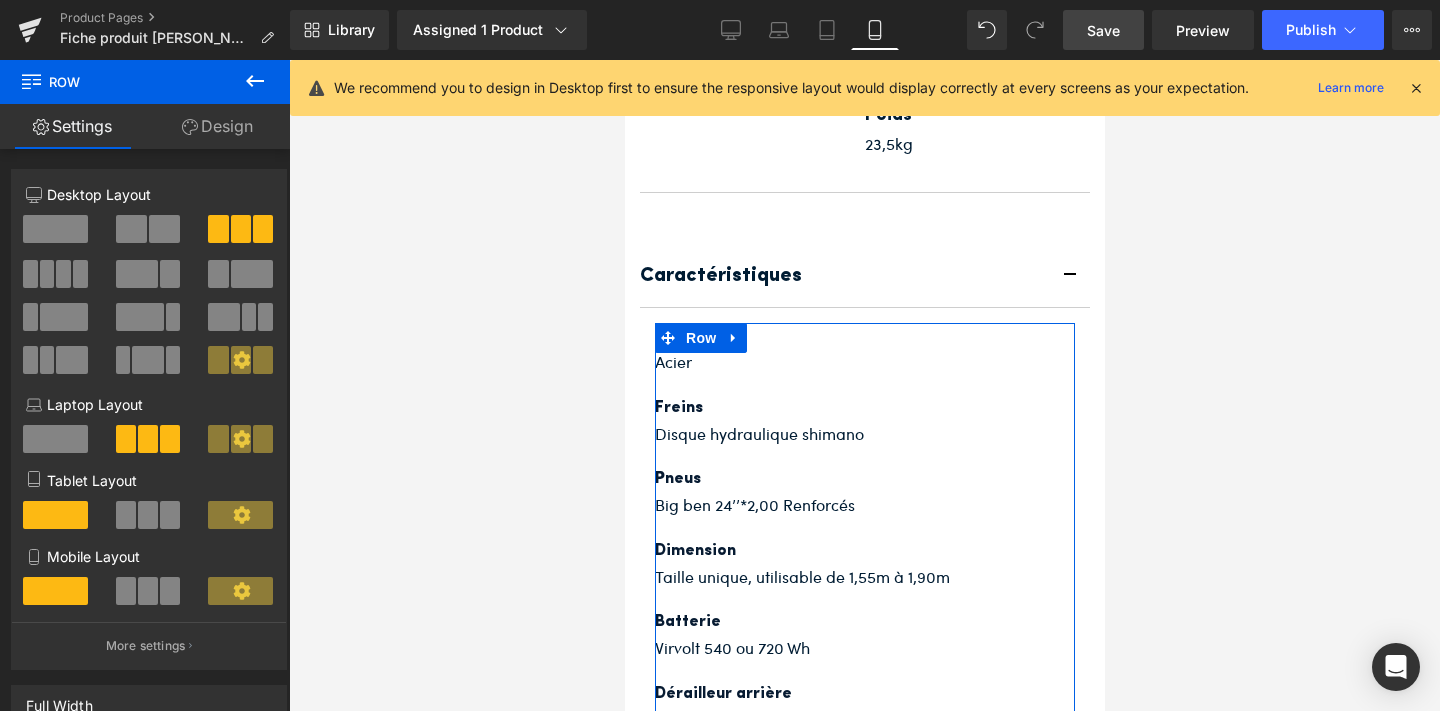 click at bounding box center [148, 515] 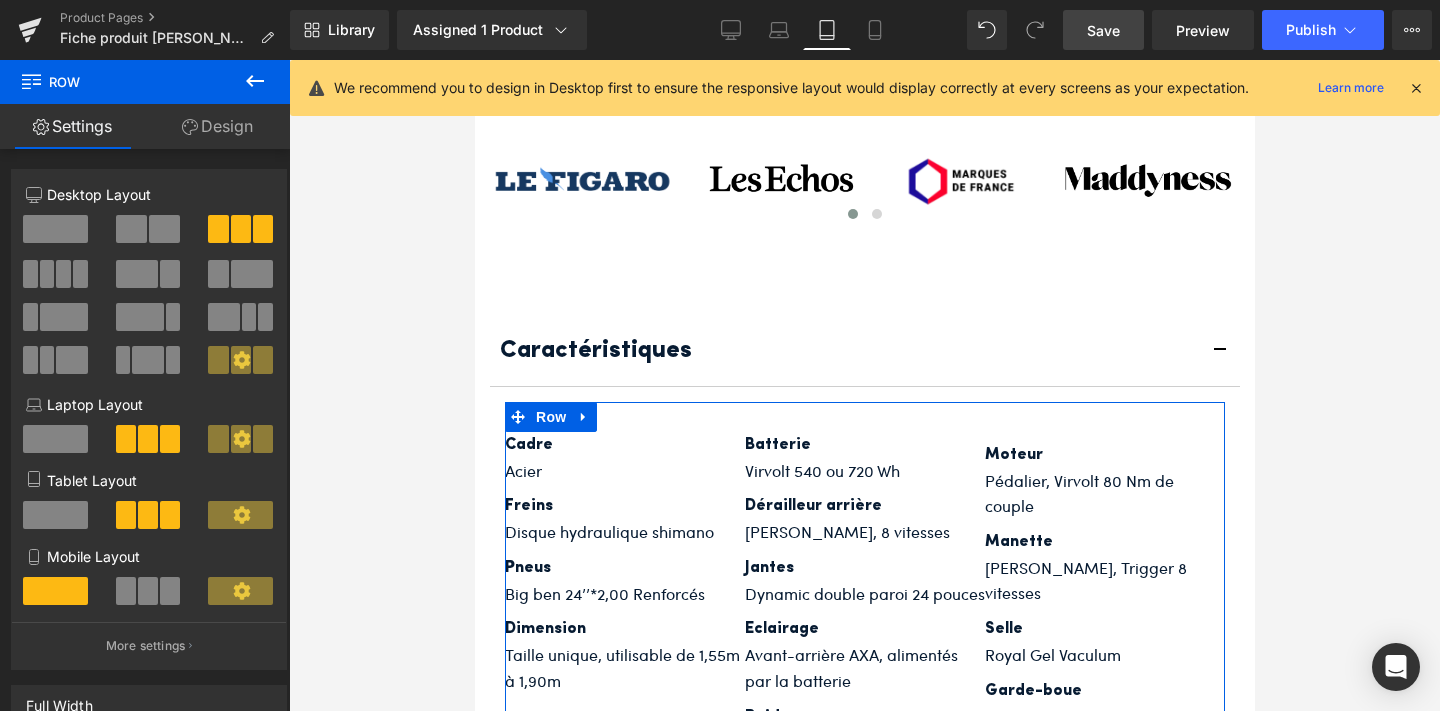 scroll, scrollTop: 9824, scrollLeft: 0, axis: vertical 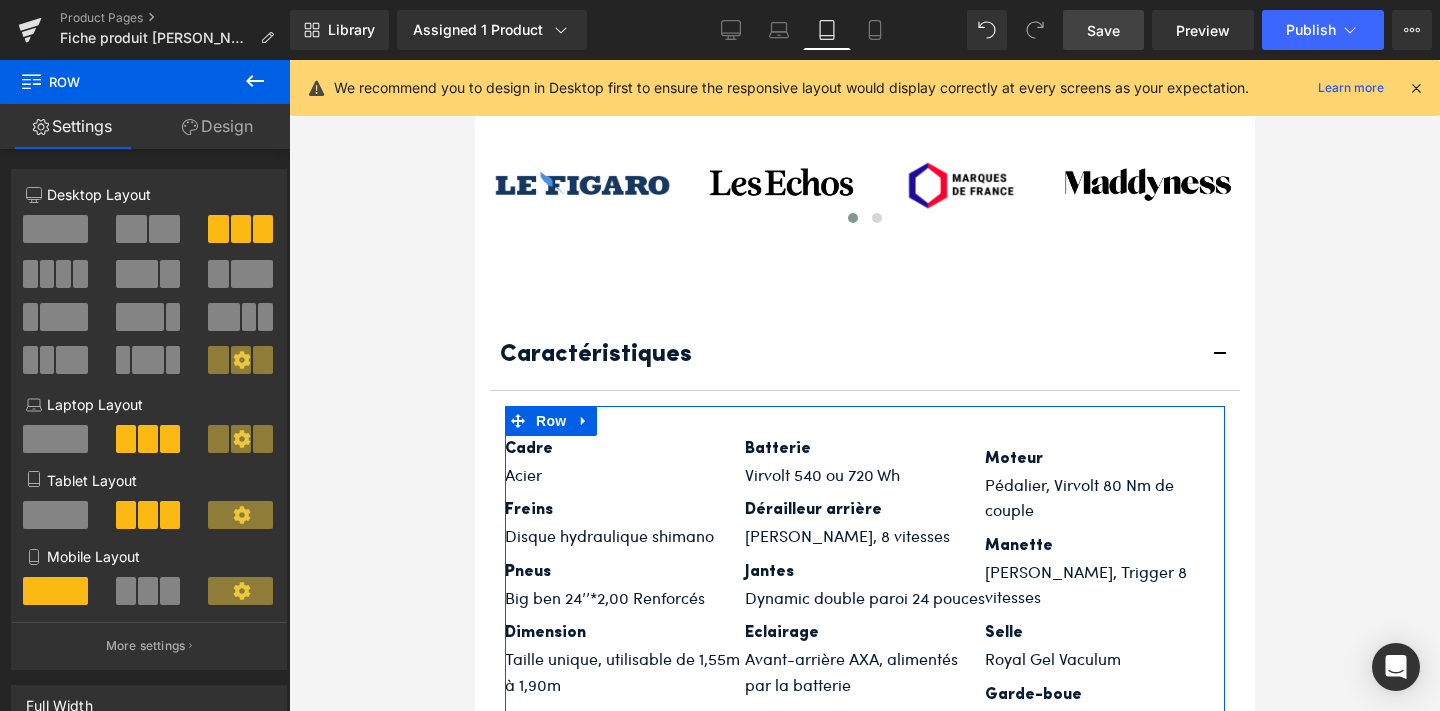 click 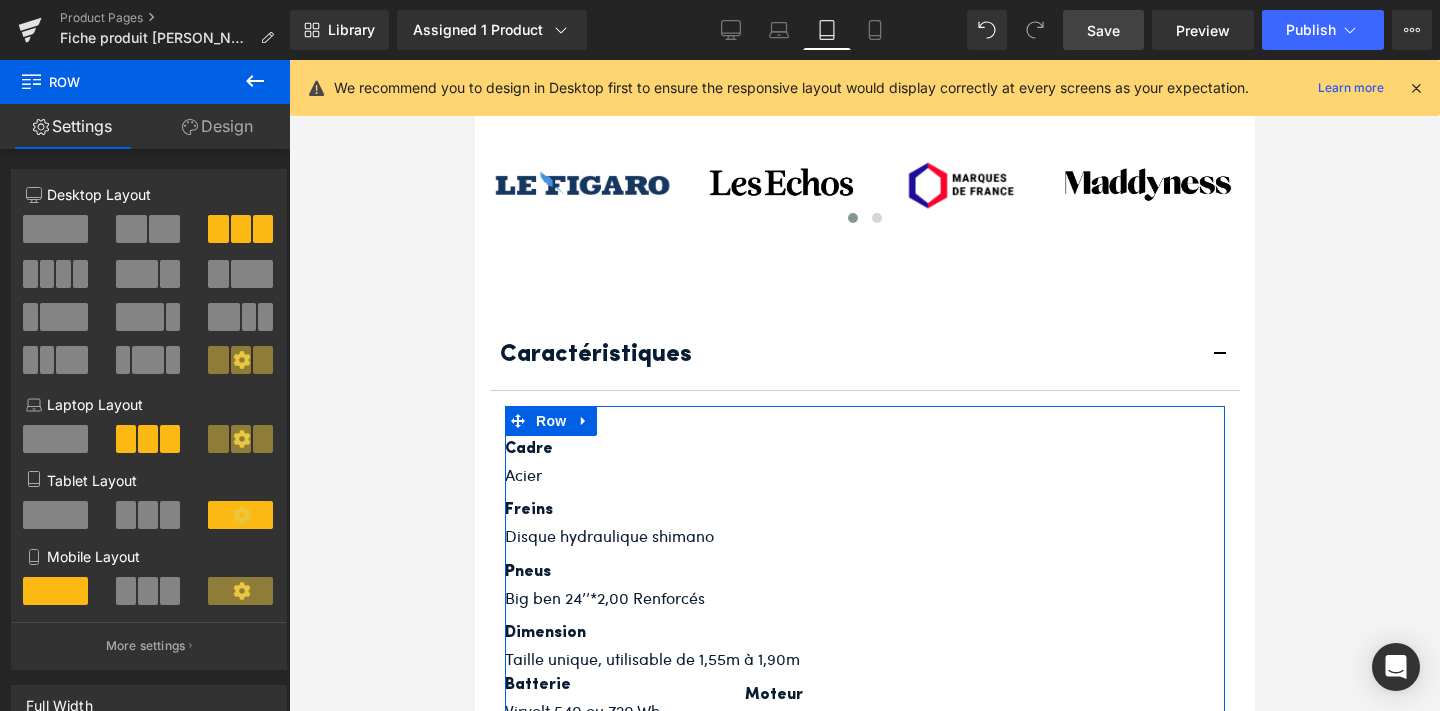 click at bounding box center (148, 515) 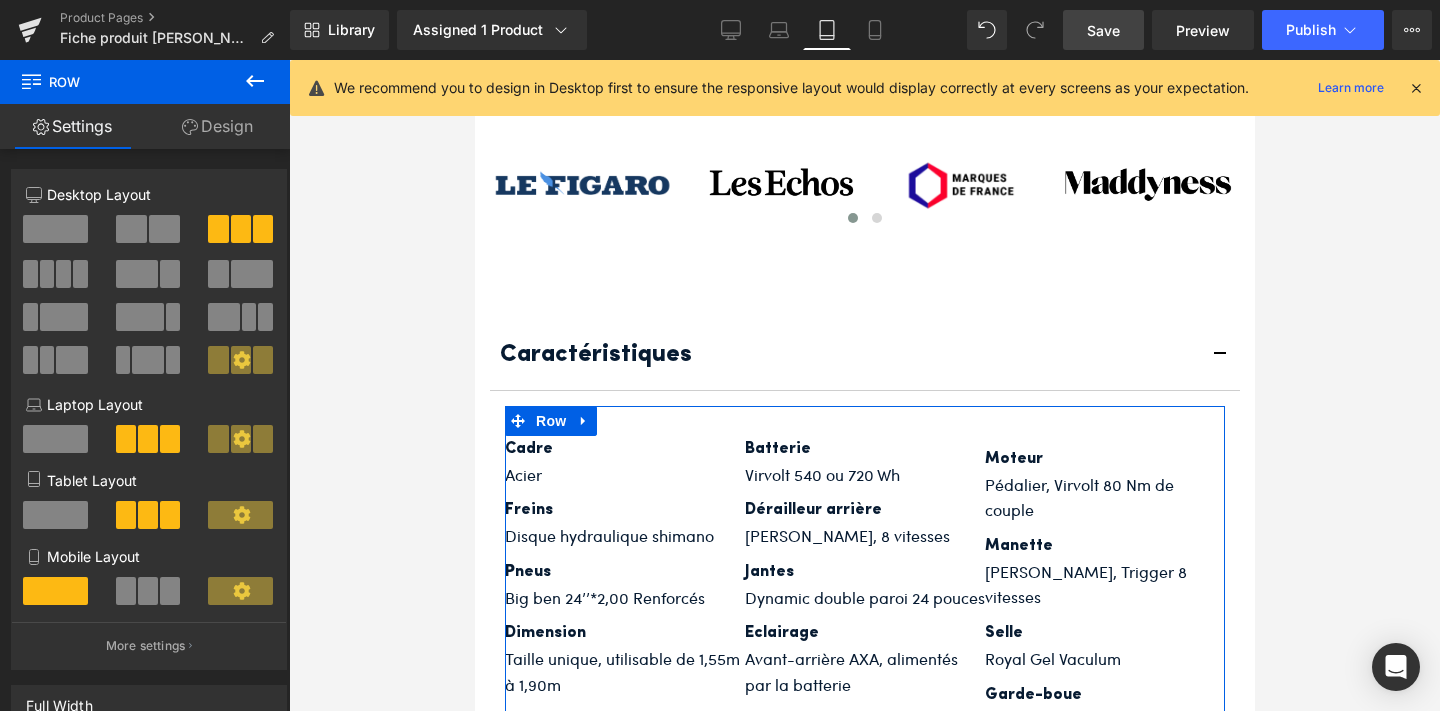 click at bounding box center (131, 229) 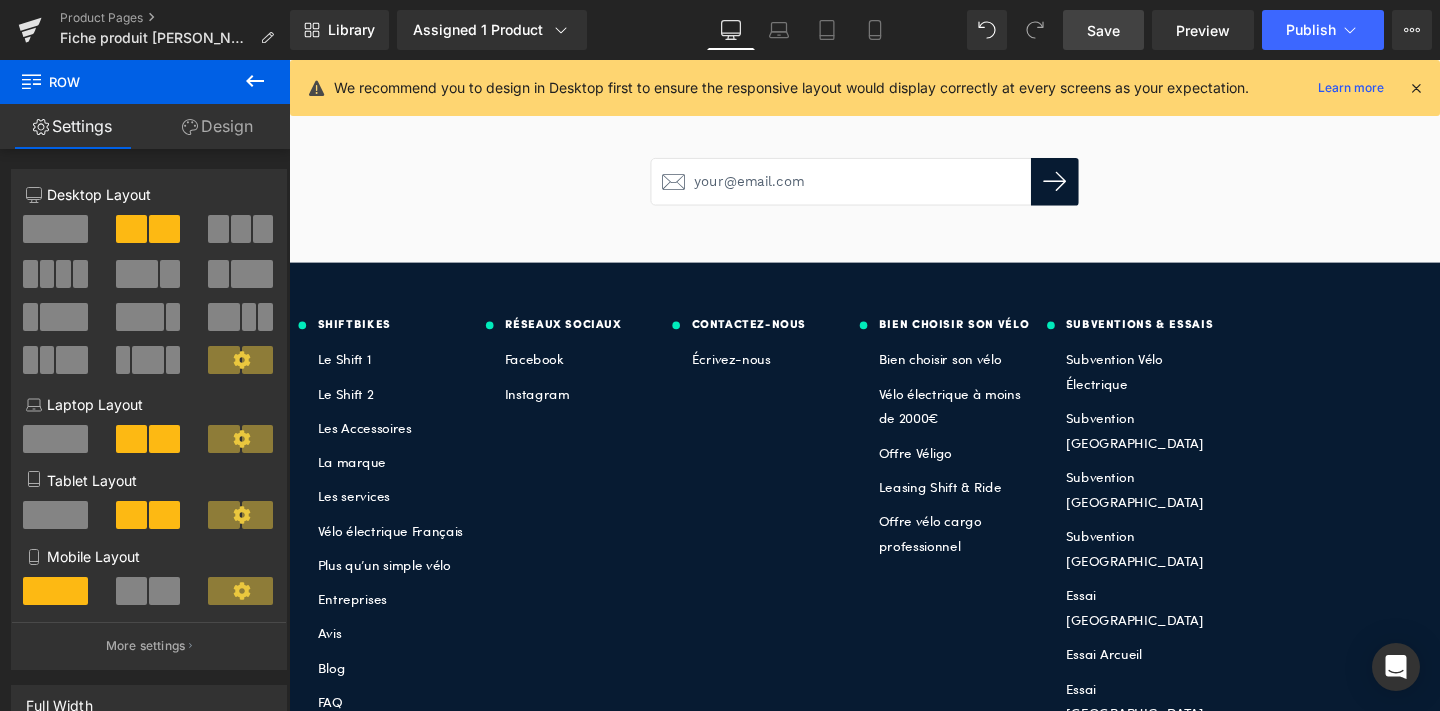 scroll, scrollTop: 0, scrollLeft: 0, axis: both 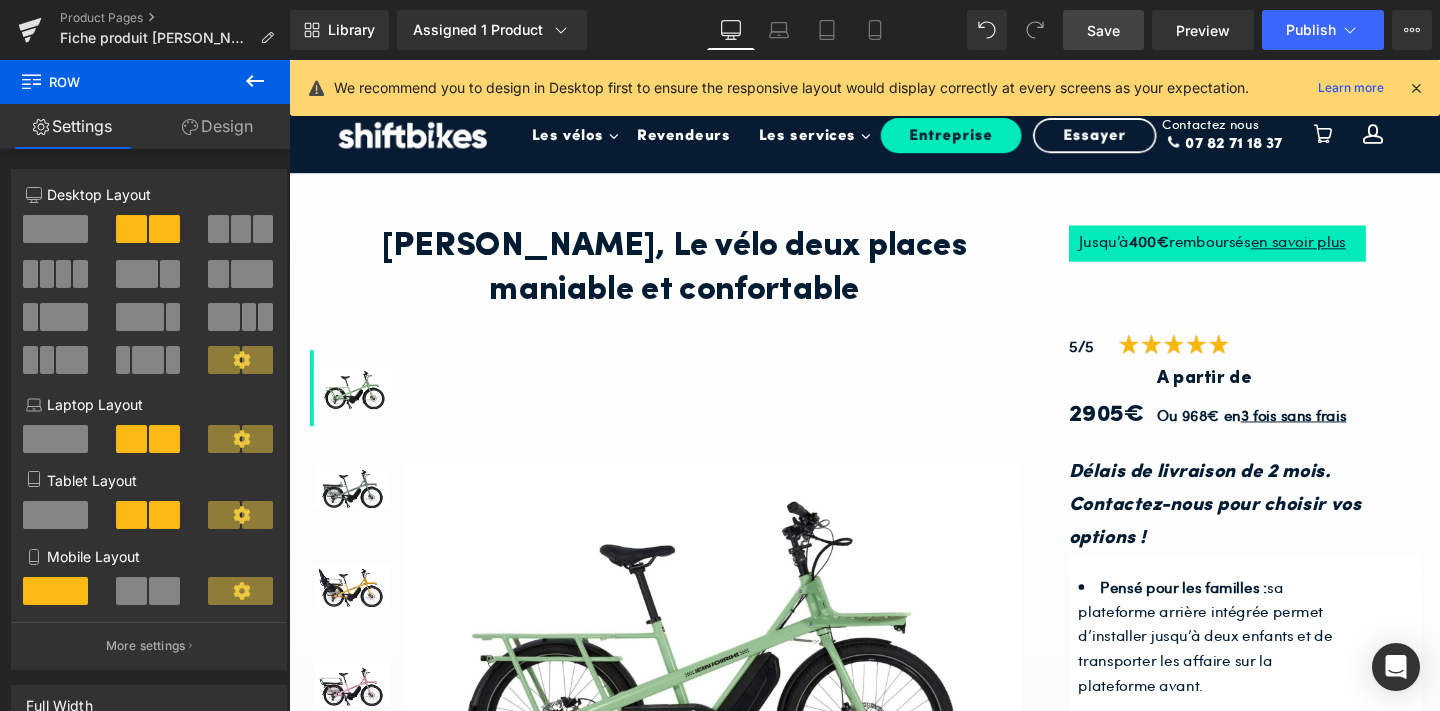 click at bounding box center [131, 591] 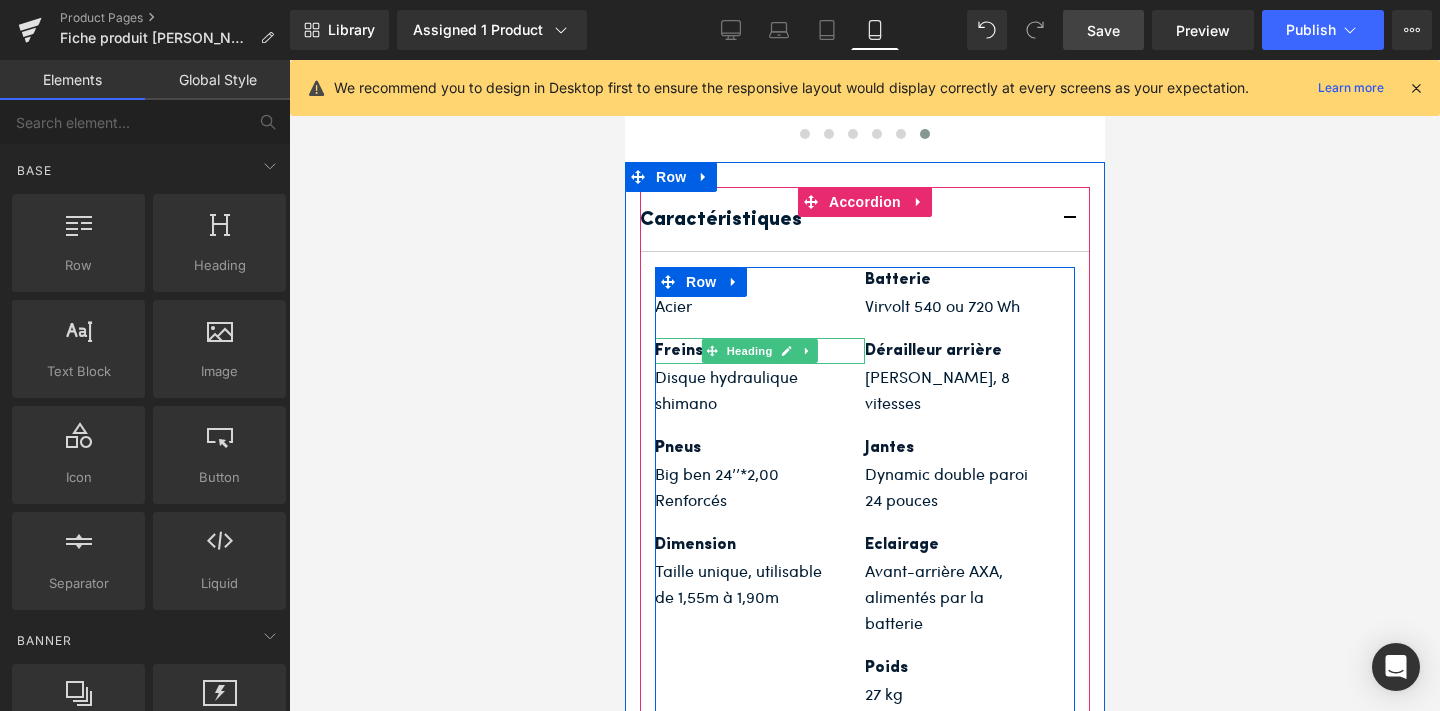 scroll, scrollTop: 7556, scrollLeft: 0, axis: vertical 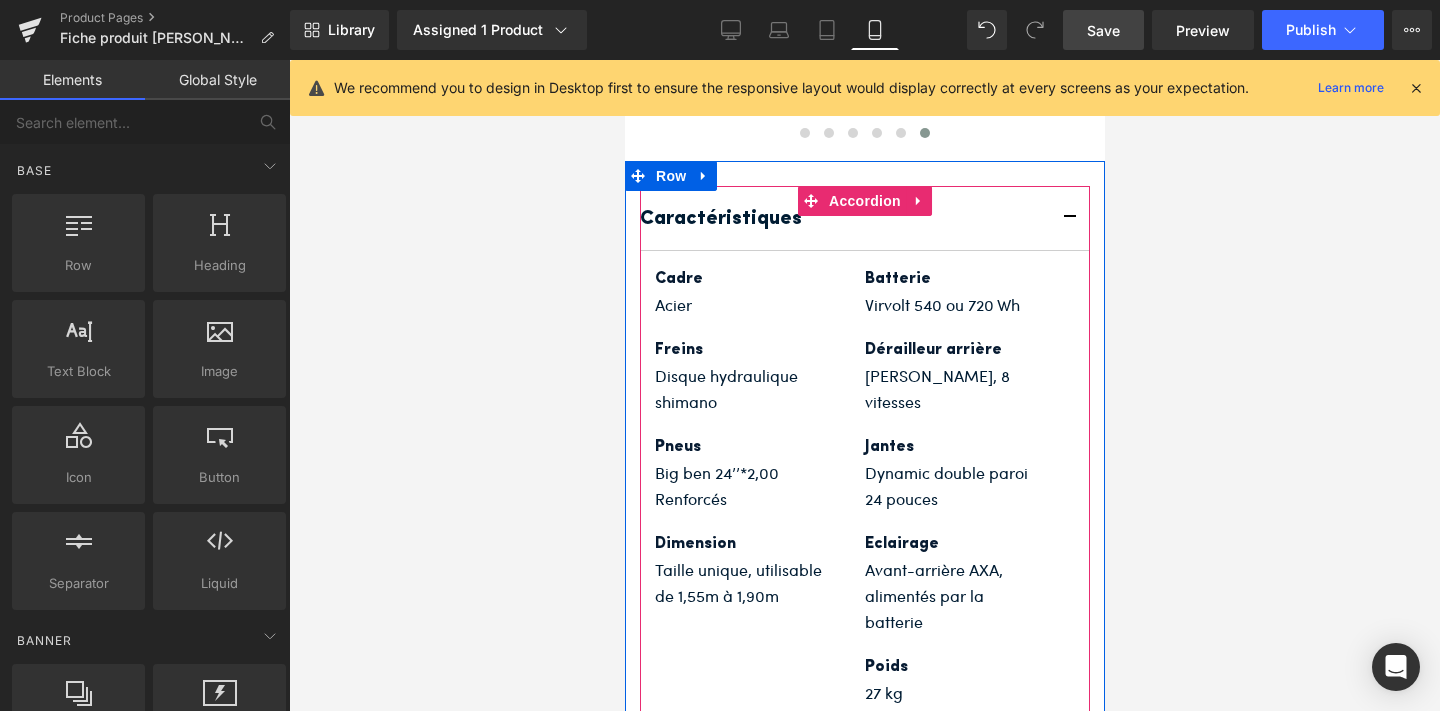 click at bounding box center [1069, 218] 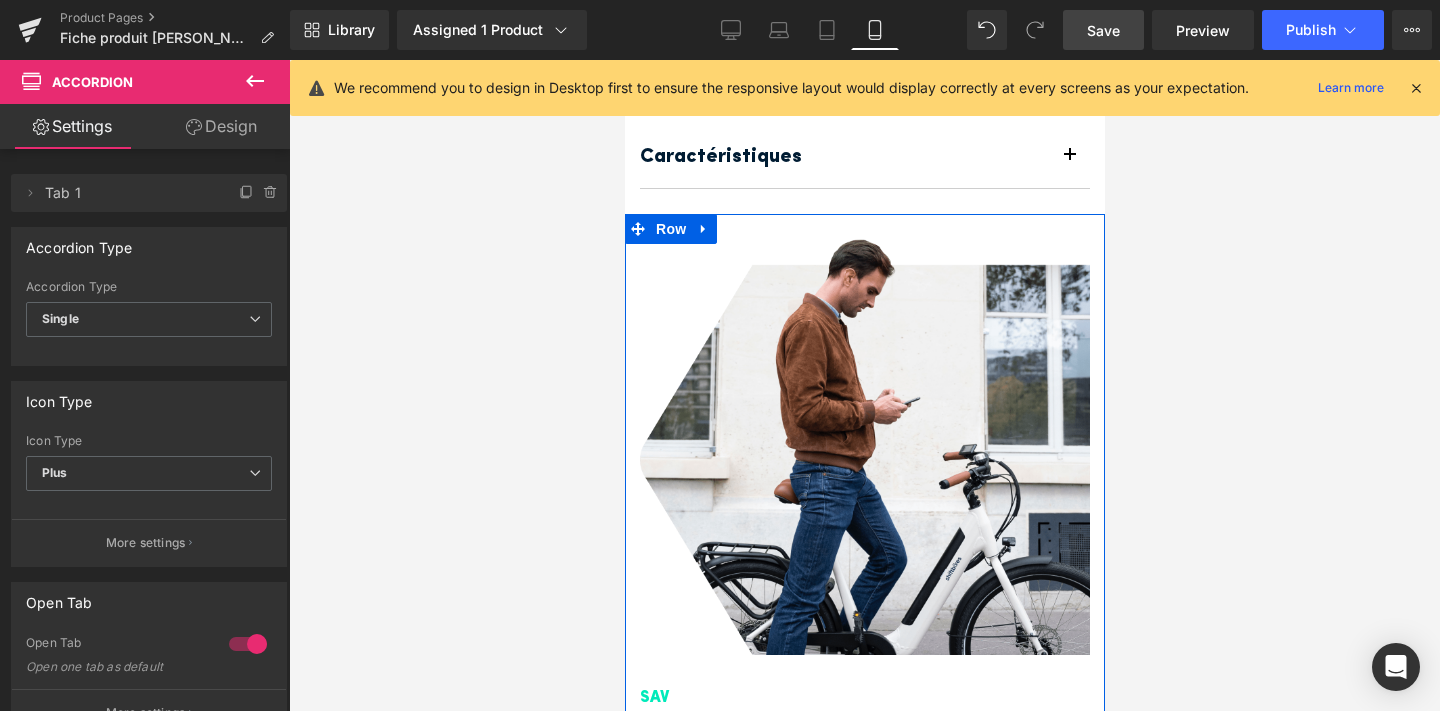 scroll, scrollTop: 7619, scrollLeft: 0, axis: vertical 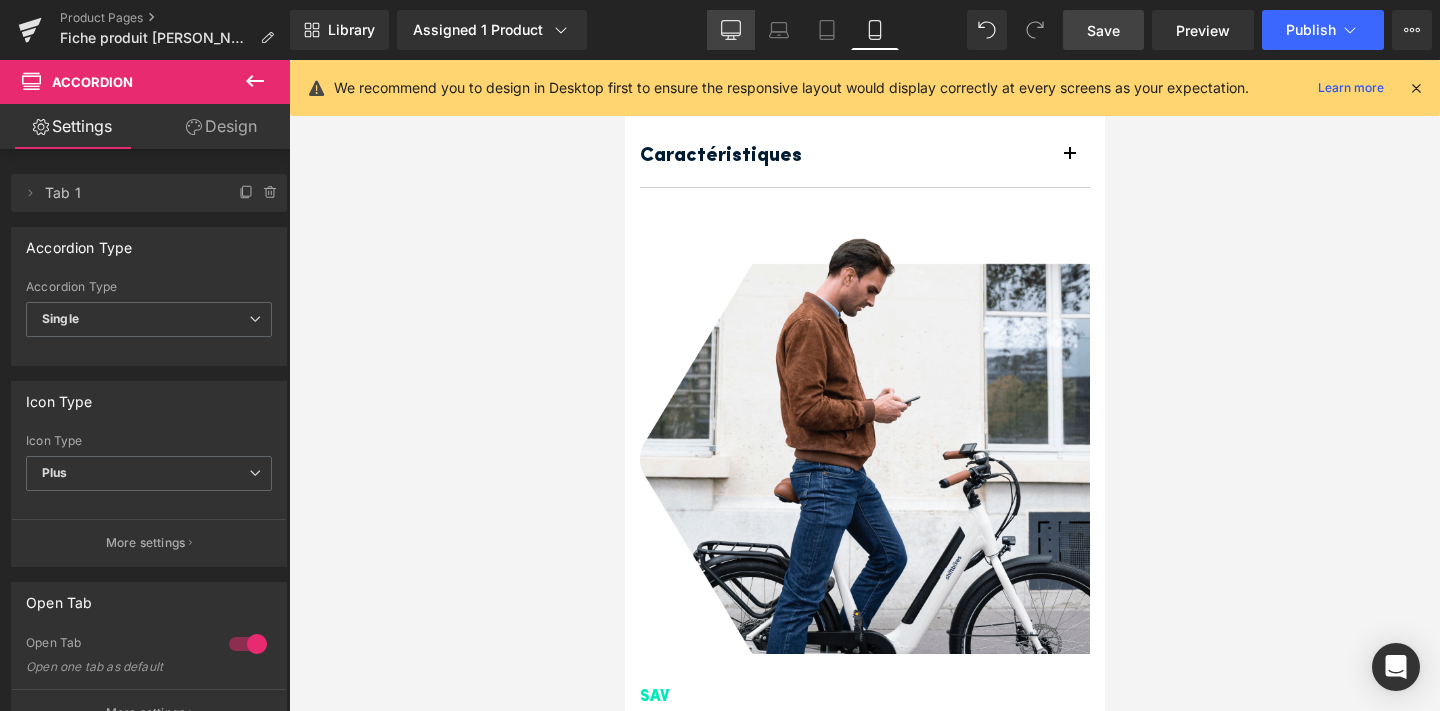 click on "Desktop" at bounding box center [731, 30] 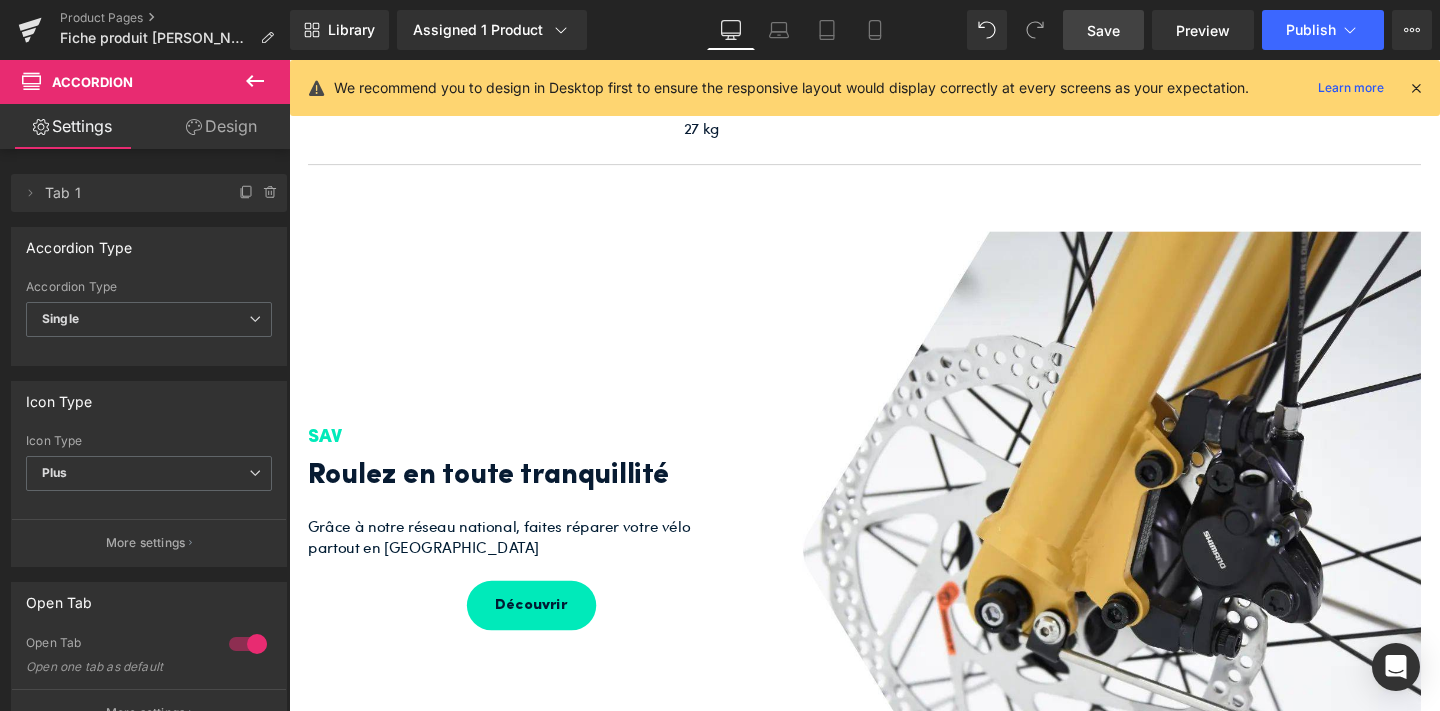 scroll, scrollTop: 6673, scrollLeft: 0, axis: vertical 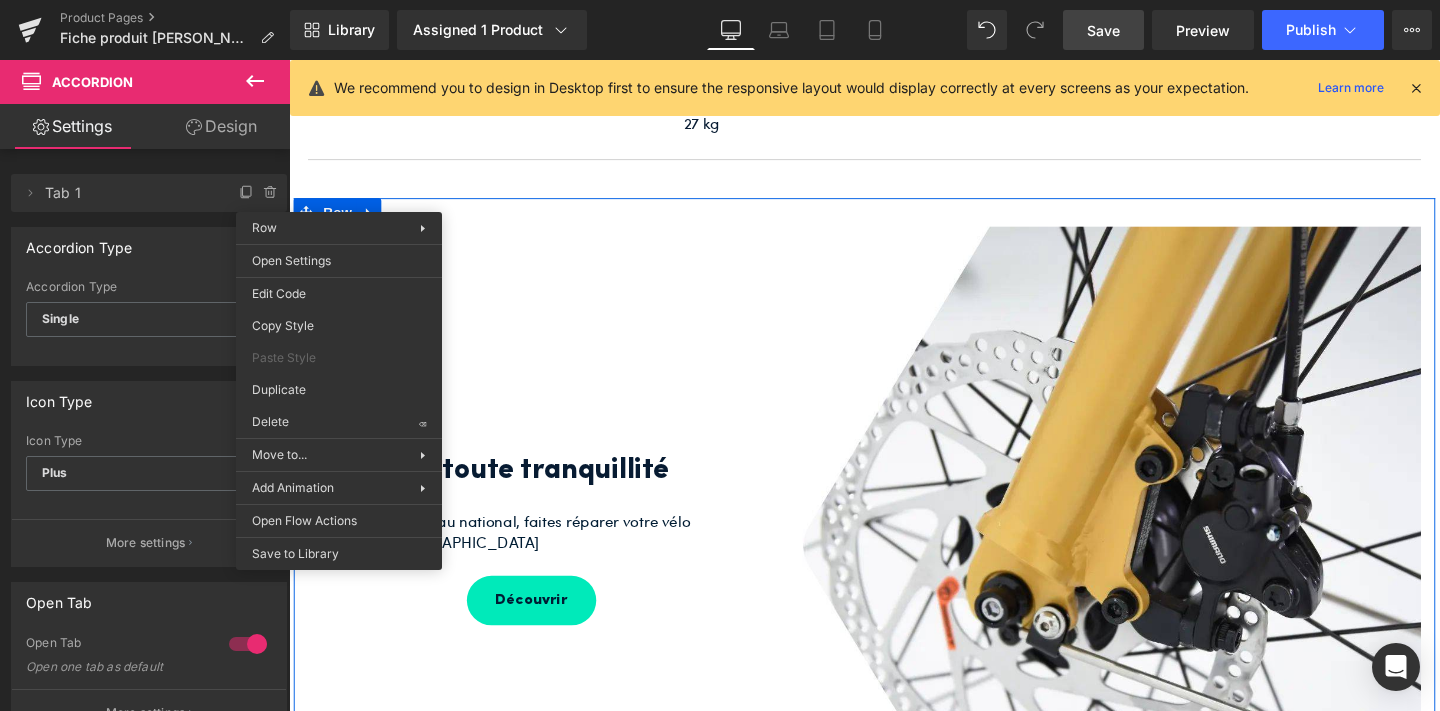 drag, startPoint x: 614, startPoint y: 449, endPoint x: 327, endPoint y: 405, distance: 290.35324 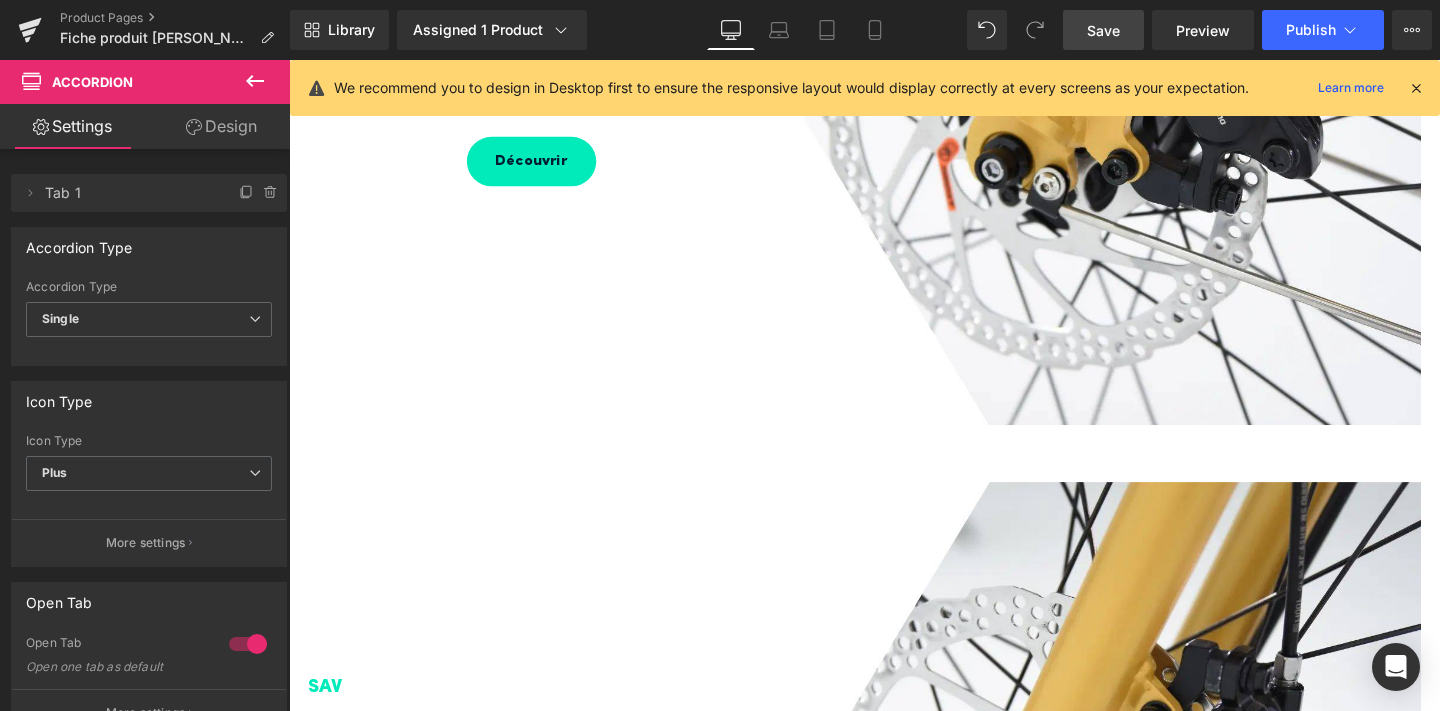 scroll, scrollTop: 7302, scrollLeft: 0, axis: vertical 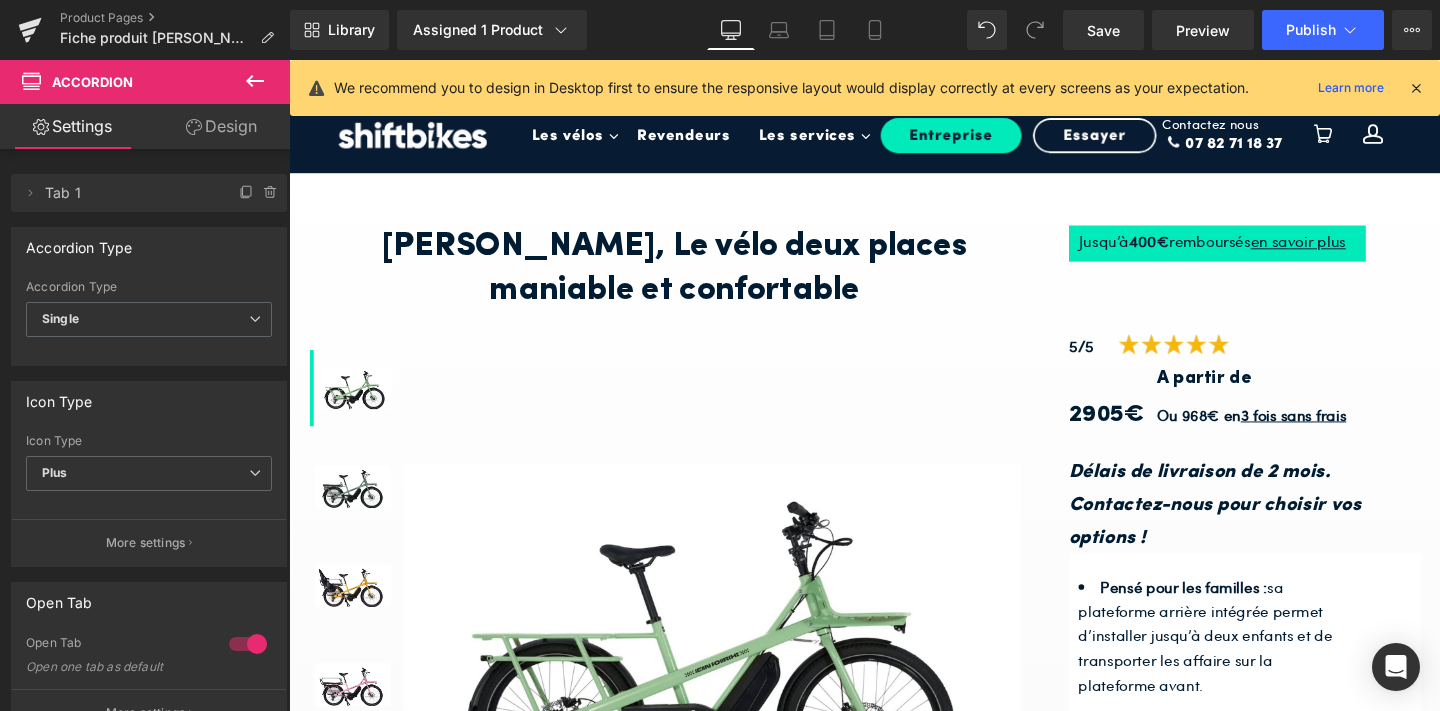 click on "SAV Heading         Roulez en toute tranquillité Heading         Grâce à notre réseau national, faites réparer votre vélo partout en [GEOGRAPHIC_DATA] Text Block         Découvrir Button" at bounding box center [544, 7855] 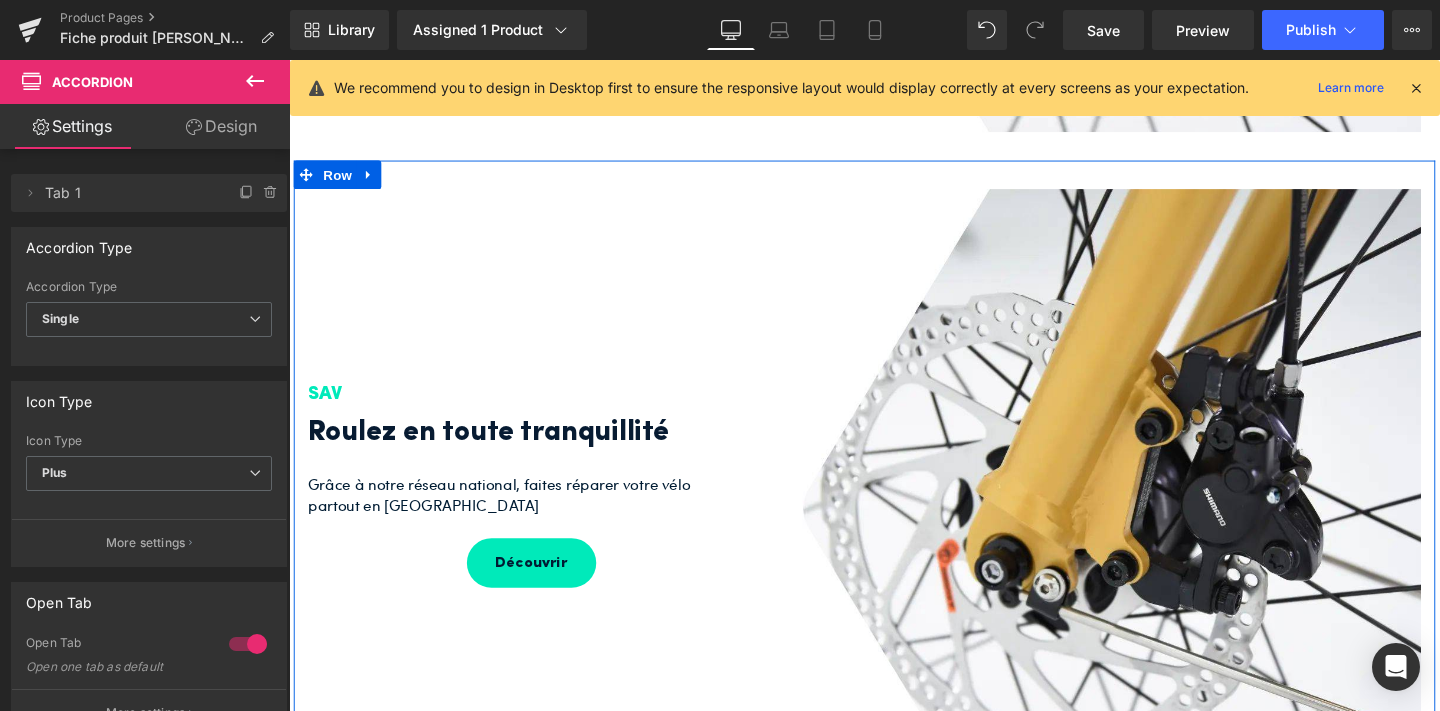 scroll, scrollTop: 0, scrollLeft: 0, axis: both 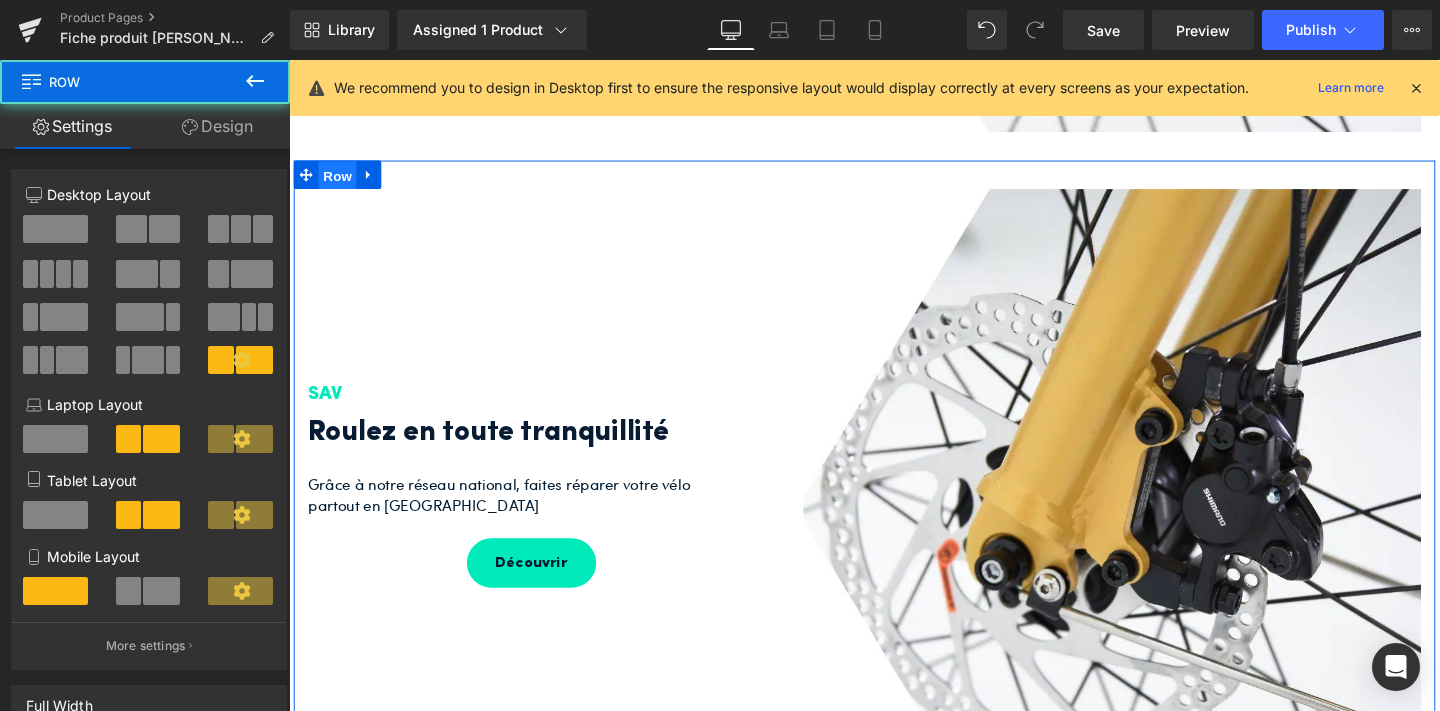 click on "Row" at bounding box center [340, 182] 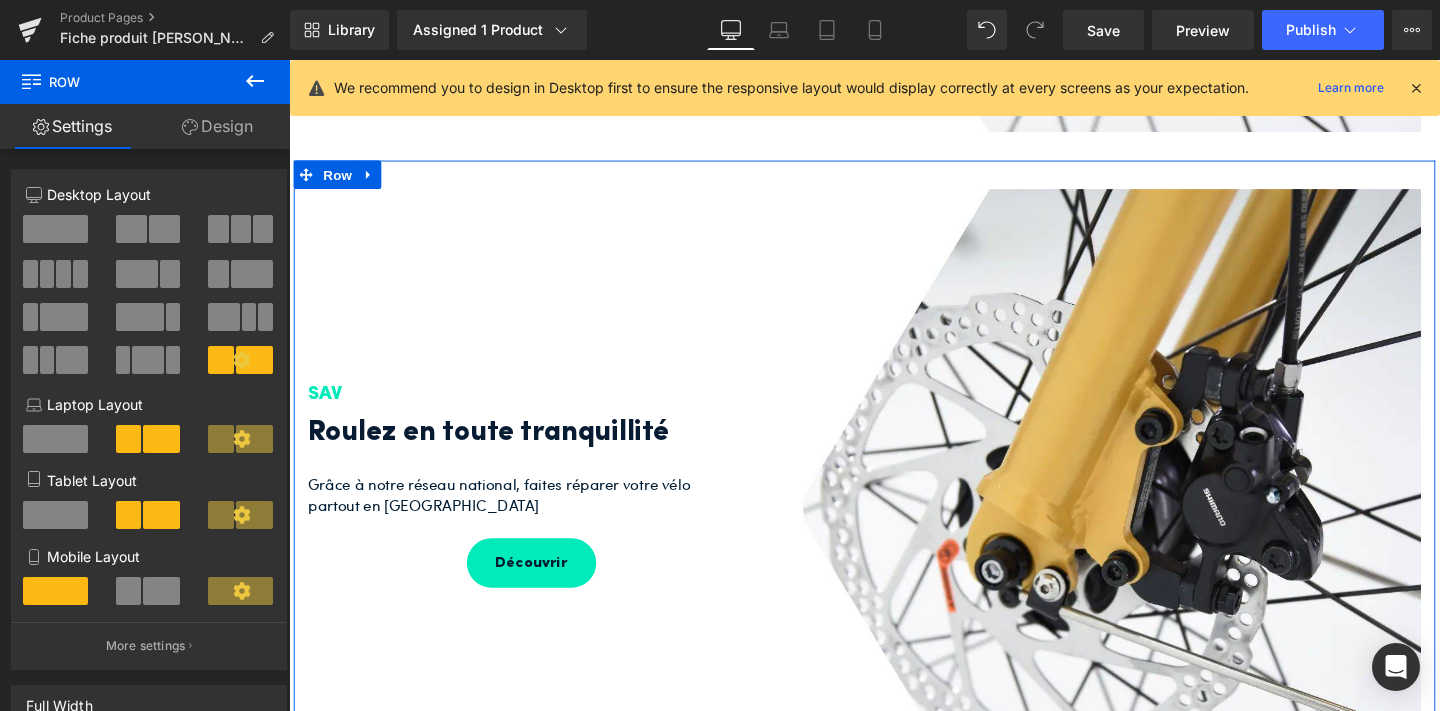 click on "Design" at bounding box center (217, 126) 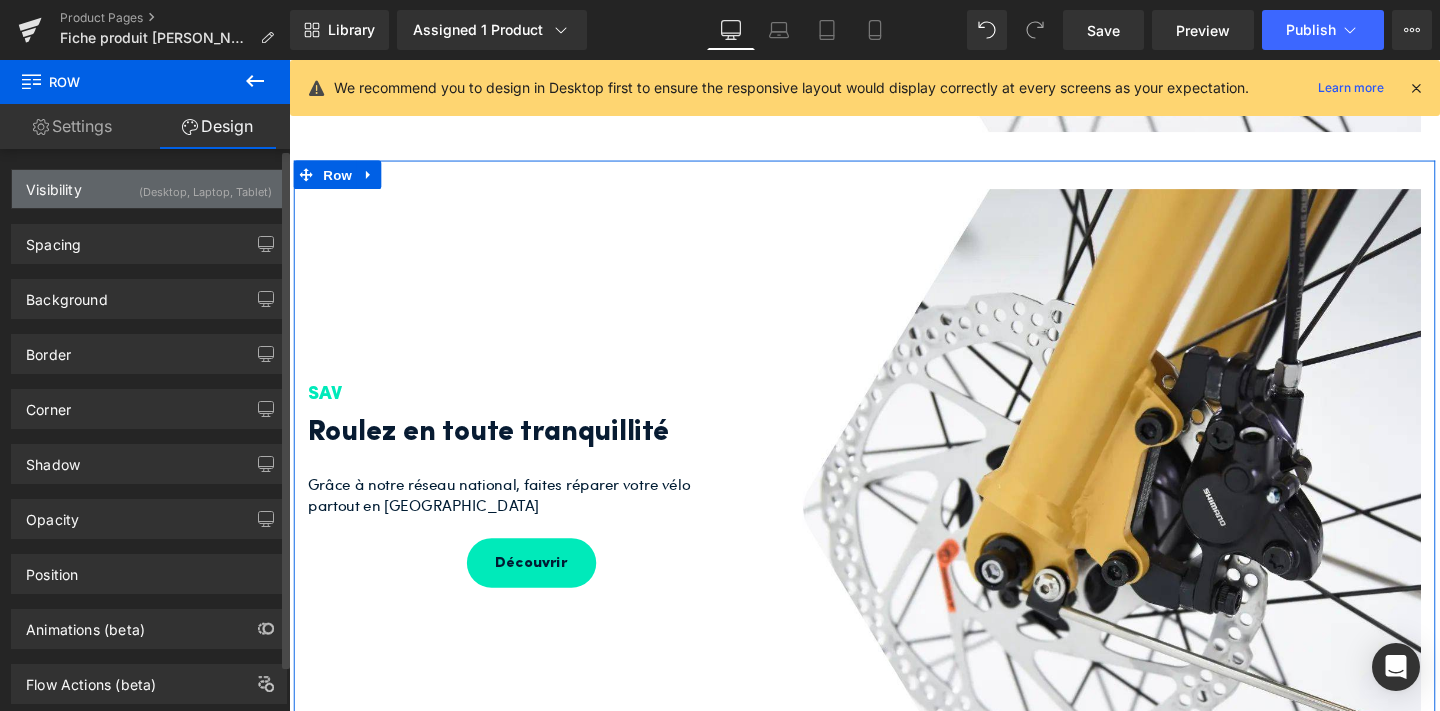 click on "(Desktop, Laptop, Tablet)" at bounding box center (205, 186) 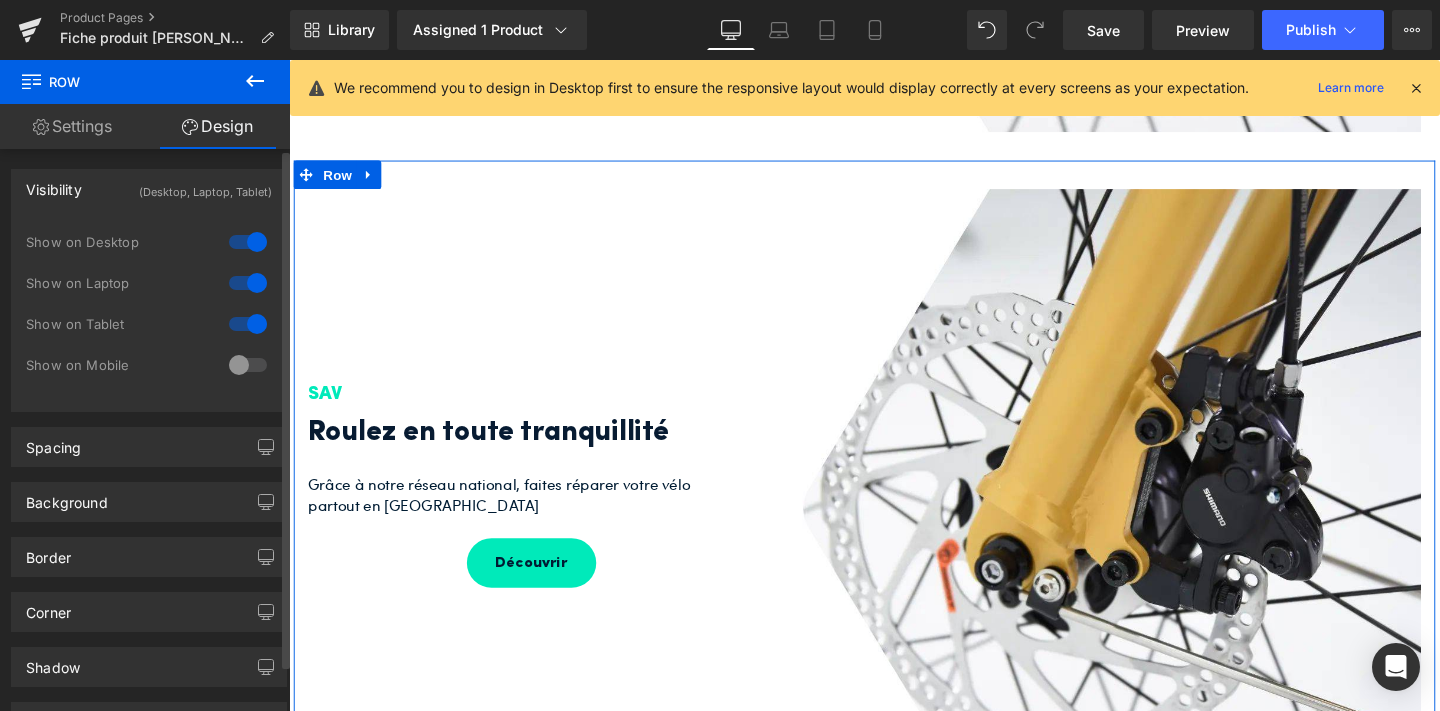 click at bounding box center (248, 365) 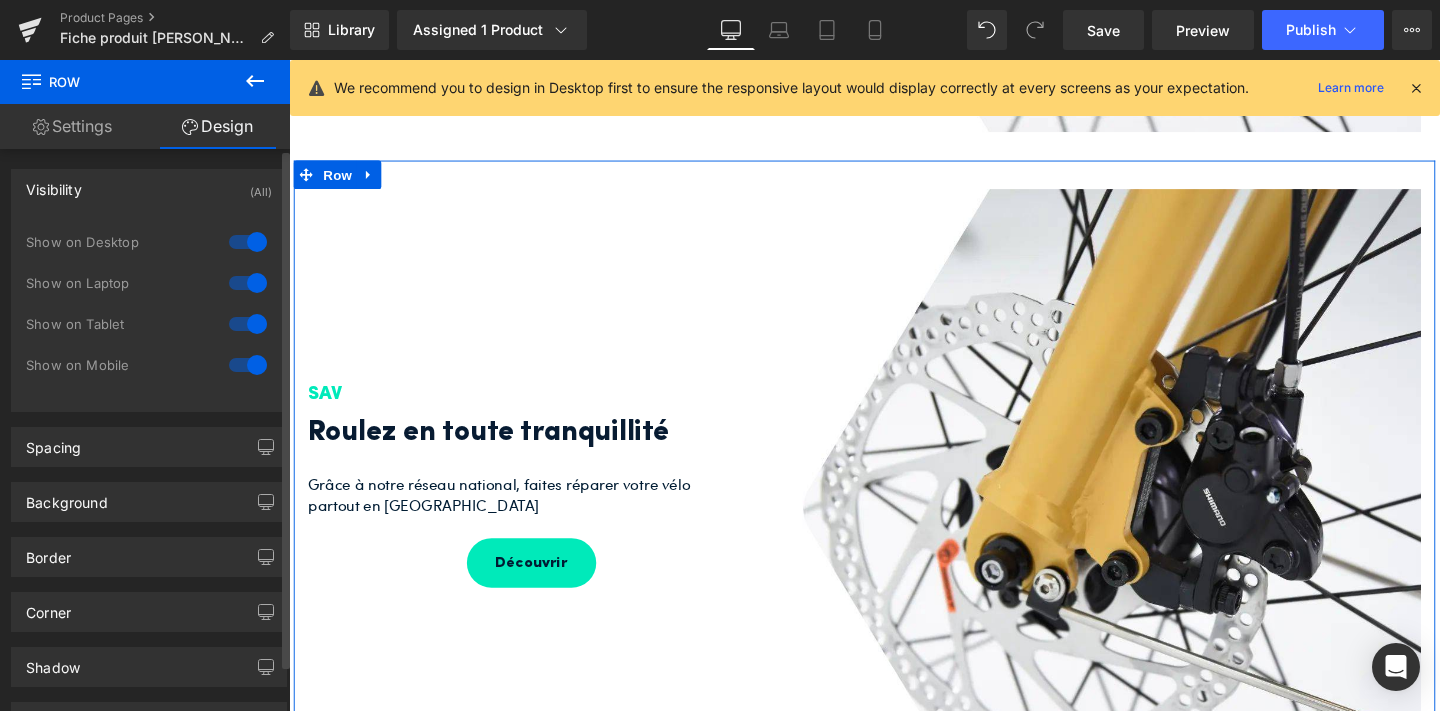 click at bounding box center (248, 324) 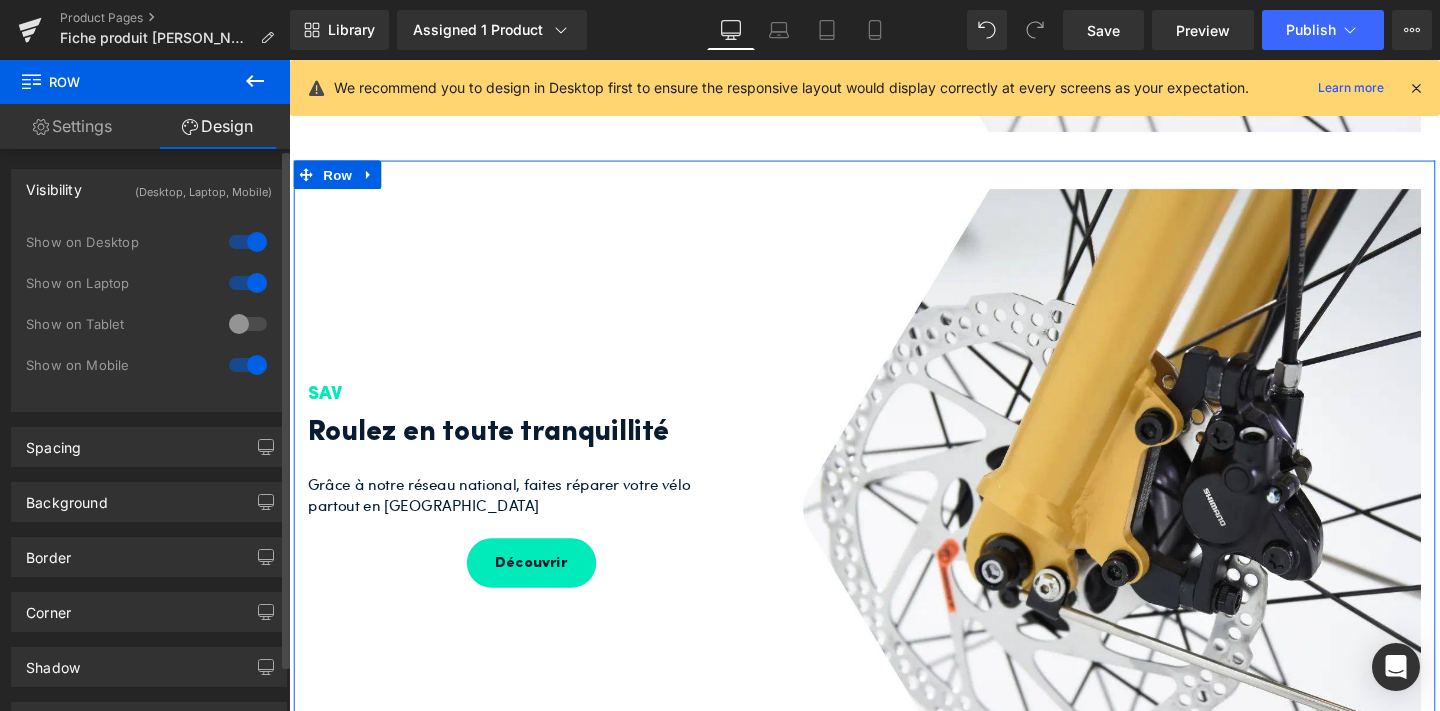 click at bounding box center (248, 283) 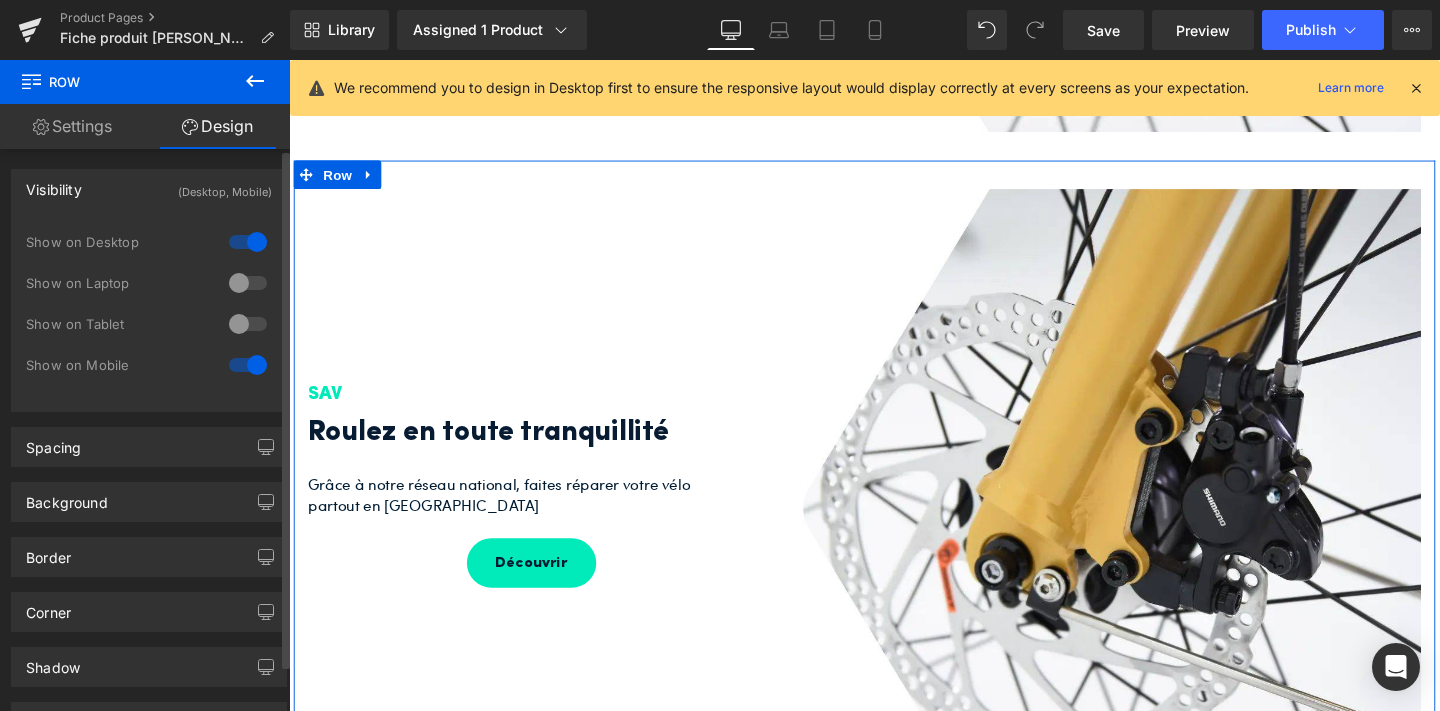 click at bounding box center [248, 242] 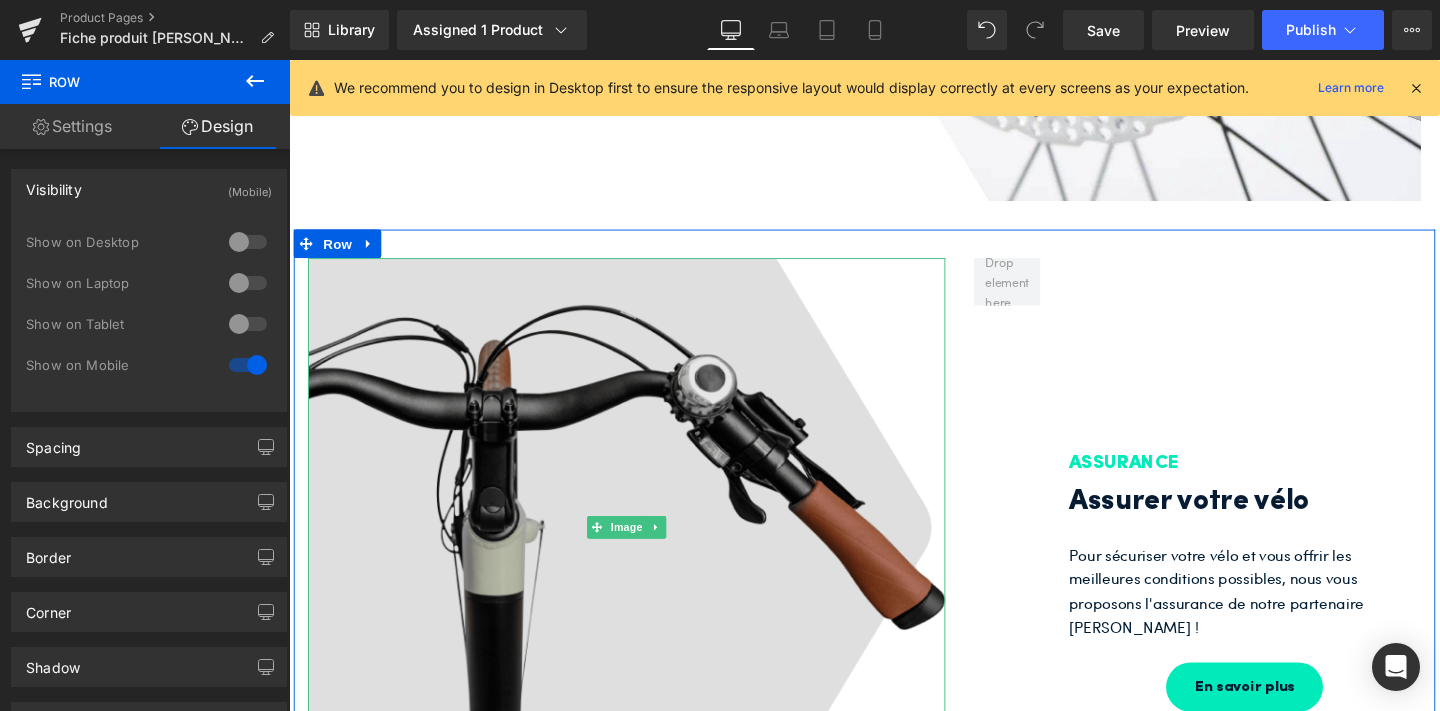 scroll, scrollTop: 7382, scrollLeft: 0, axis: vertical 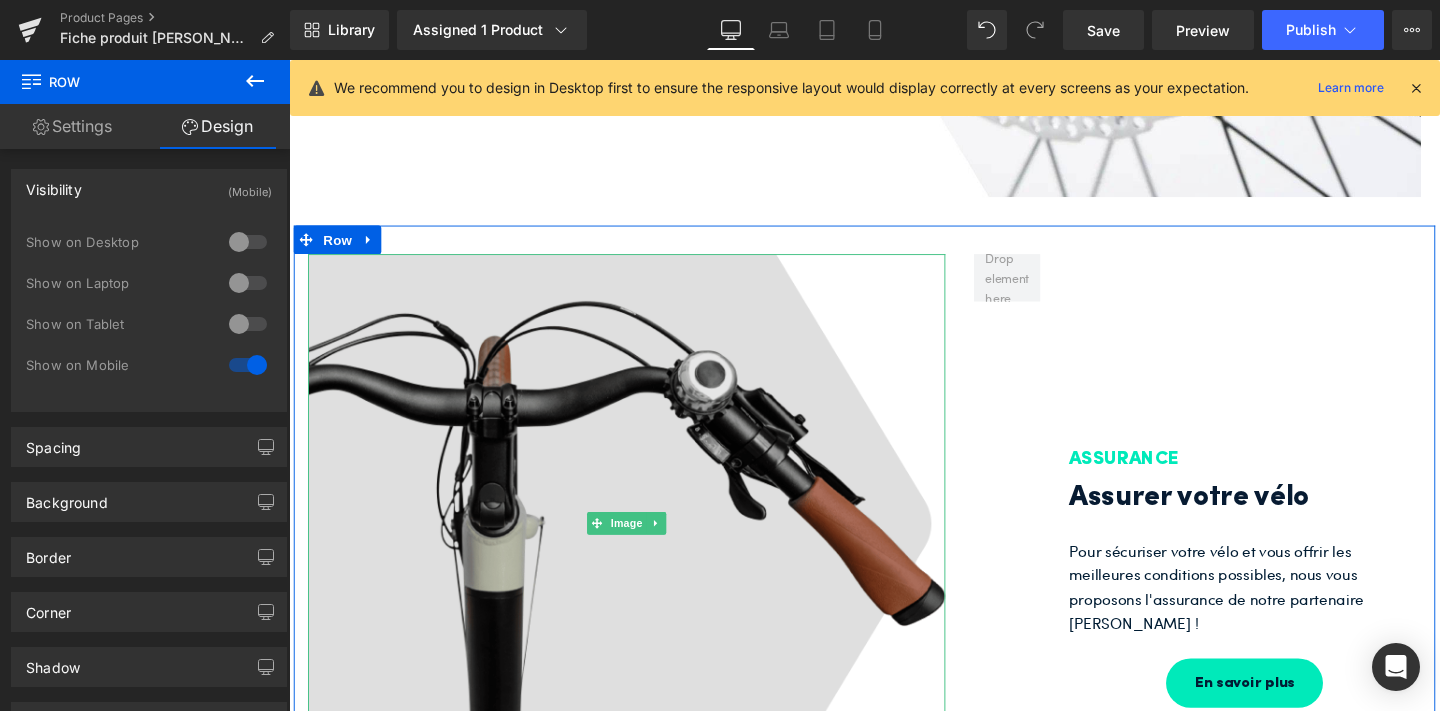 click at bounding box center [644, 547] 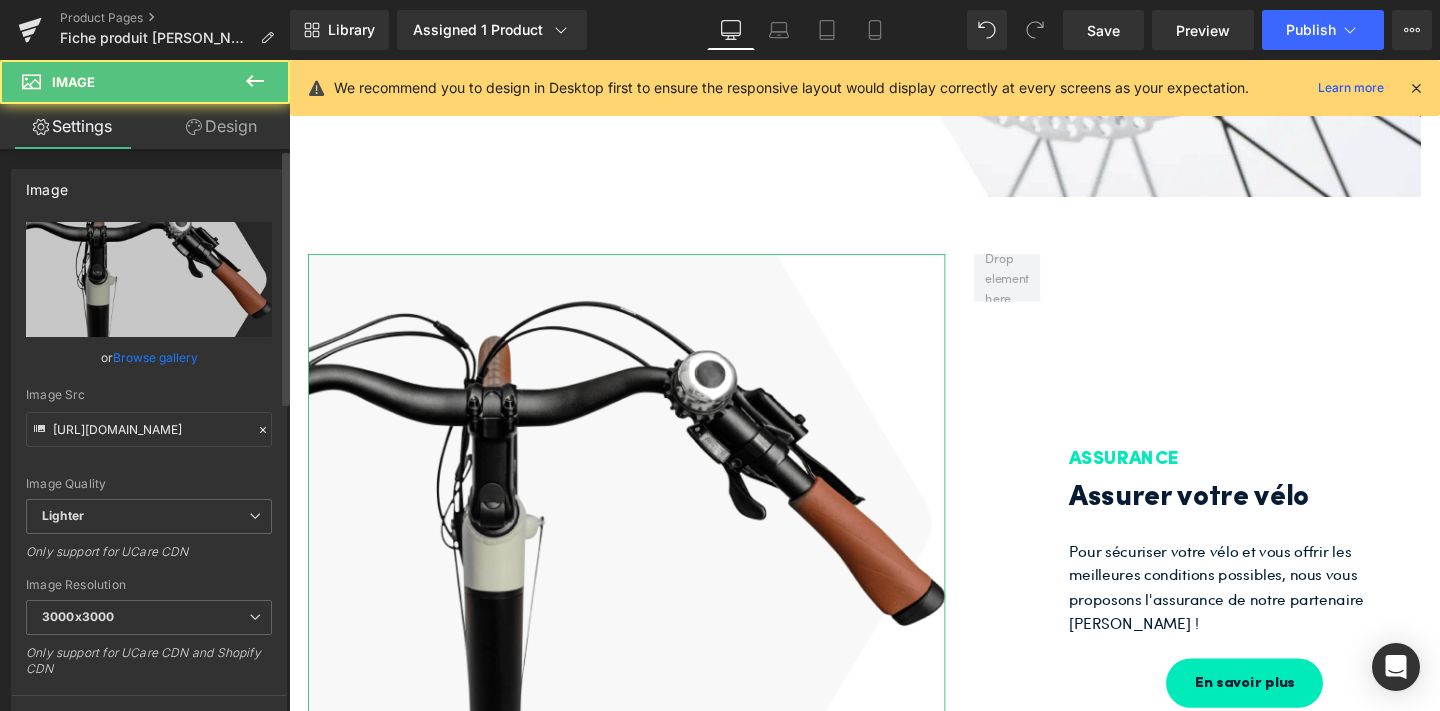 click on "Browse gallery" at bounding box center [155, 357] 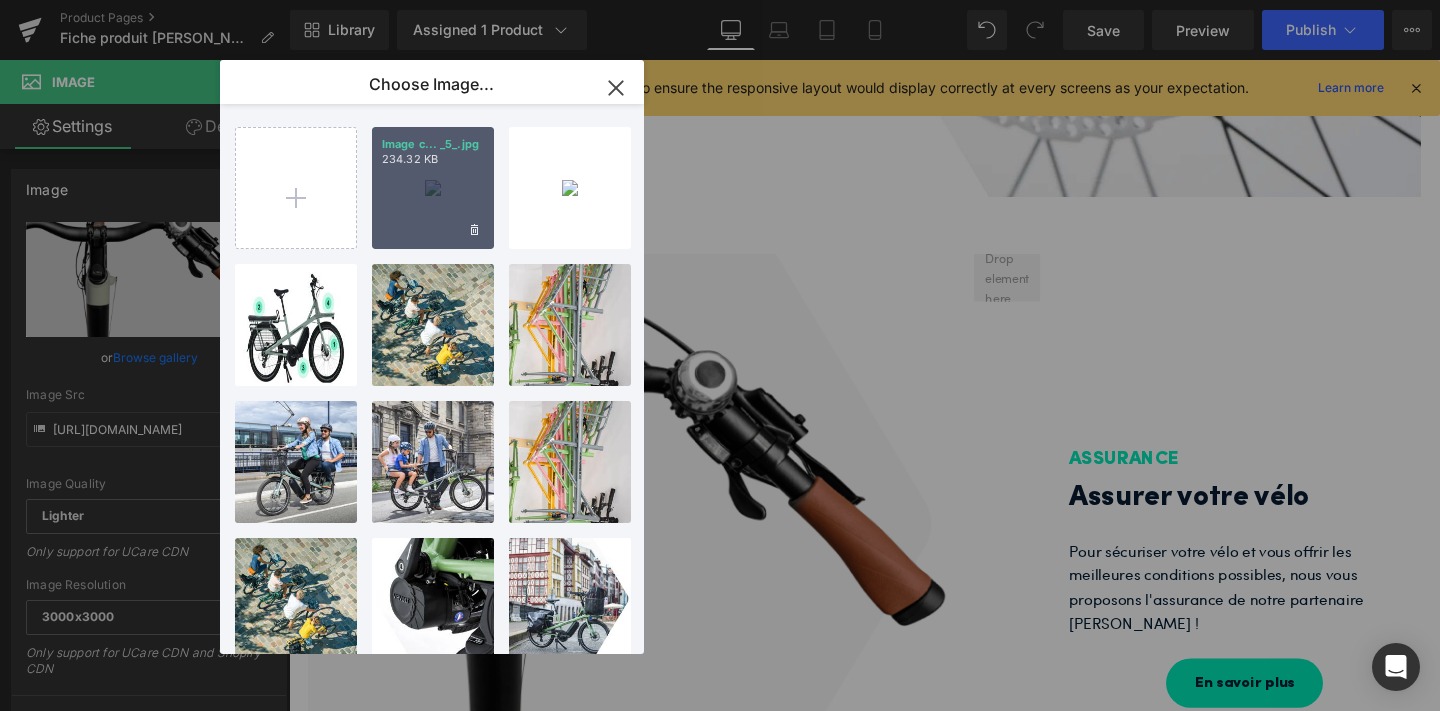 click on "Image c... _5_.jpg 234.32 KB" at bounding box center [433, 188] 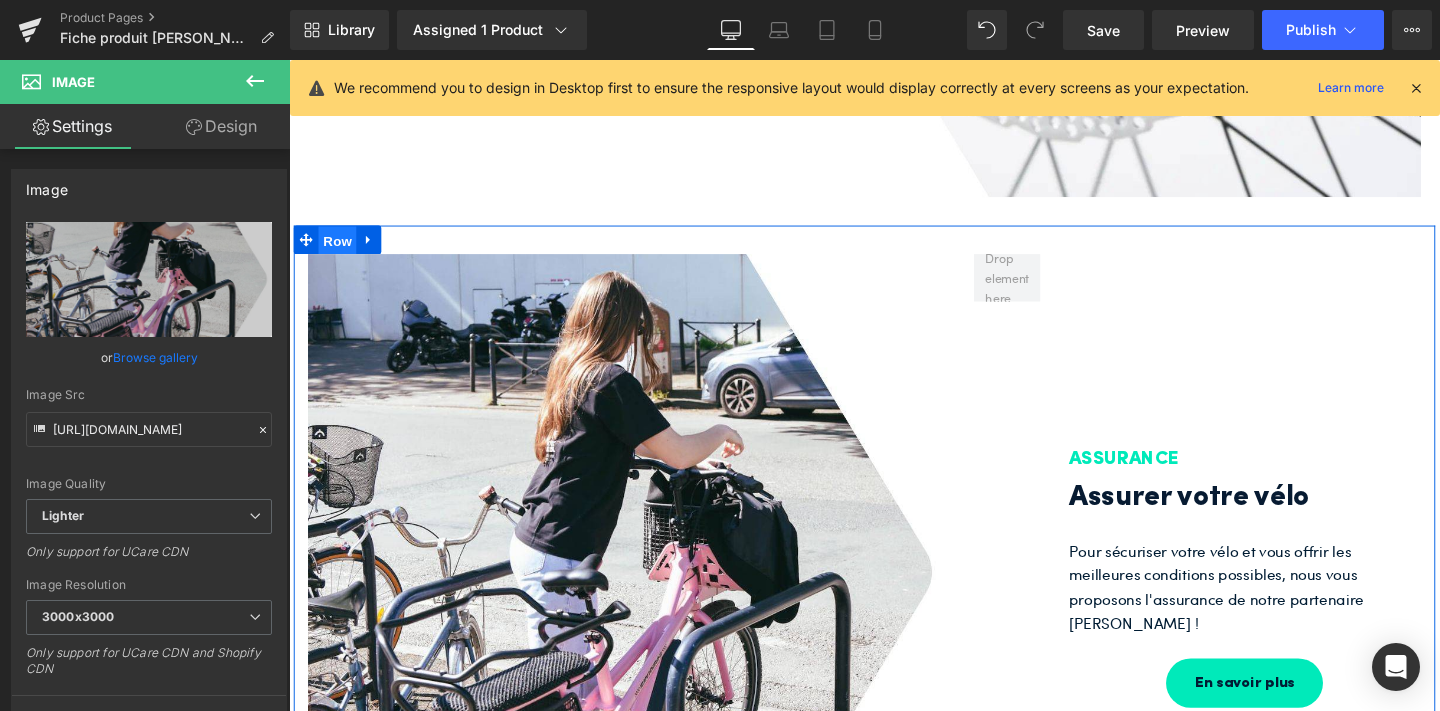 click on "Row" at bounding box center (340, 250) 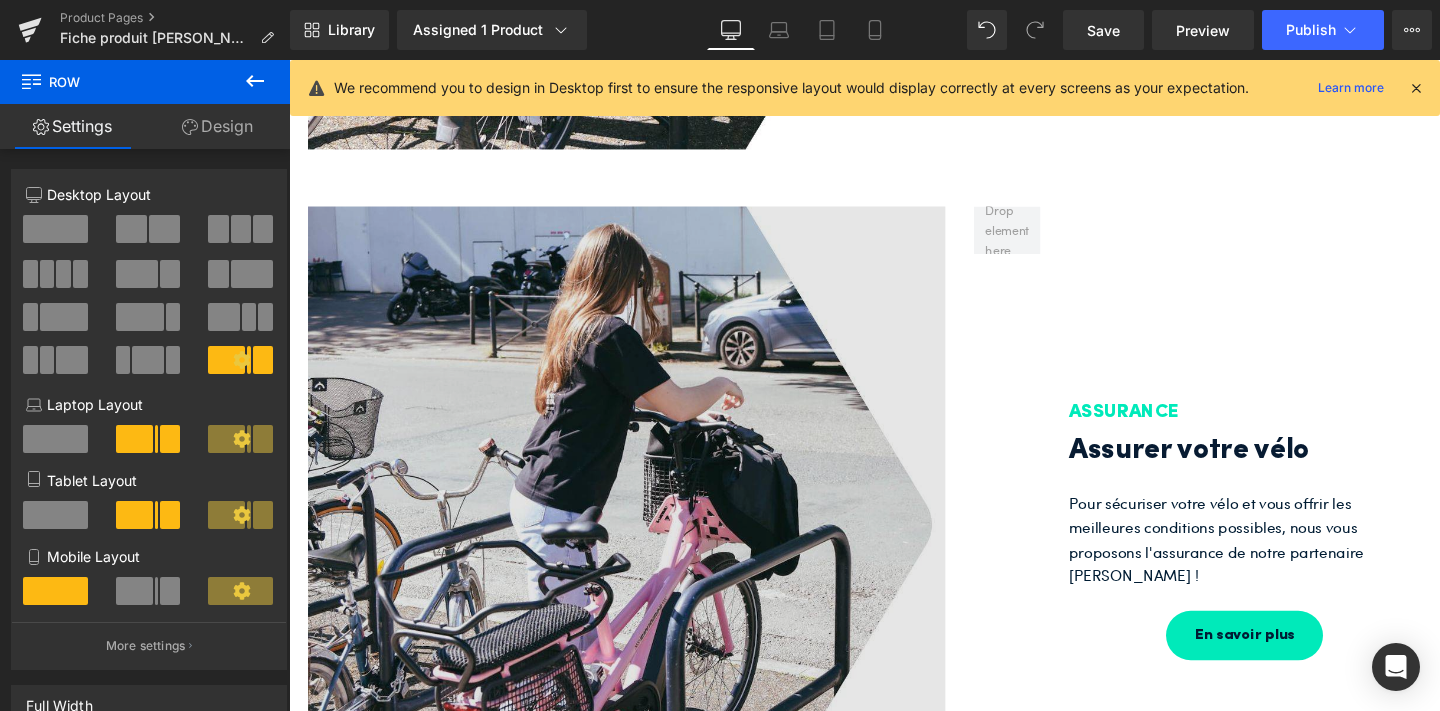 scroll, scrollTop: 8180, scrollLeft: 0, axis: vertical 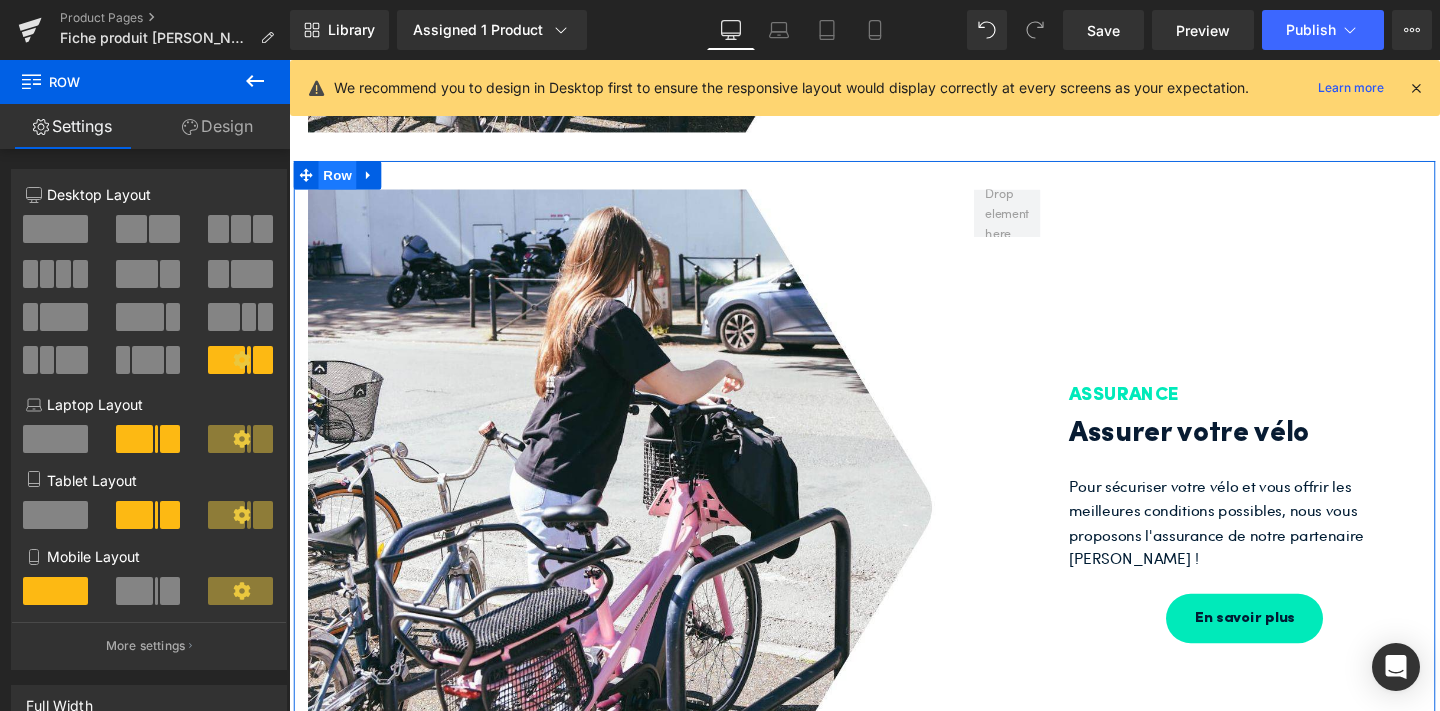 click on "Row" at bounding box center [340, 181] 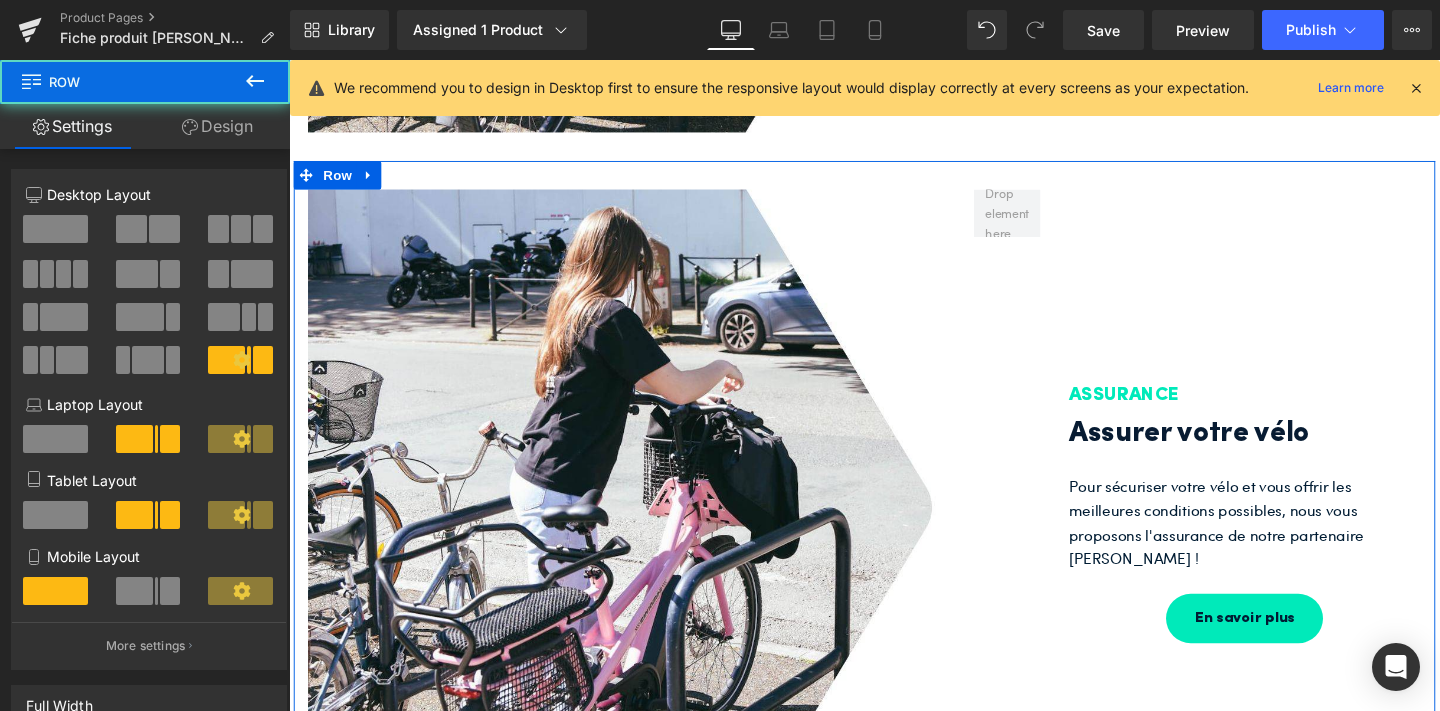 click on "Design" at bounding box center [217, 126] 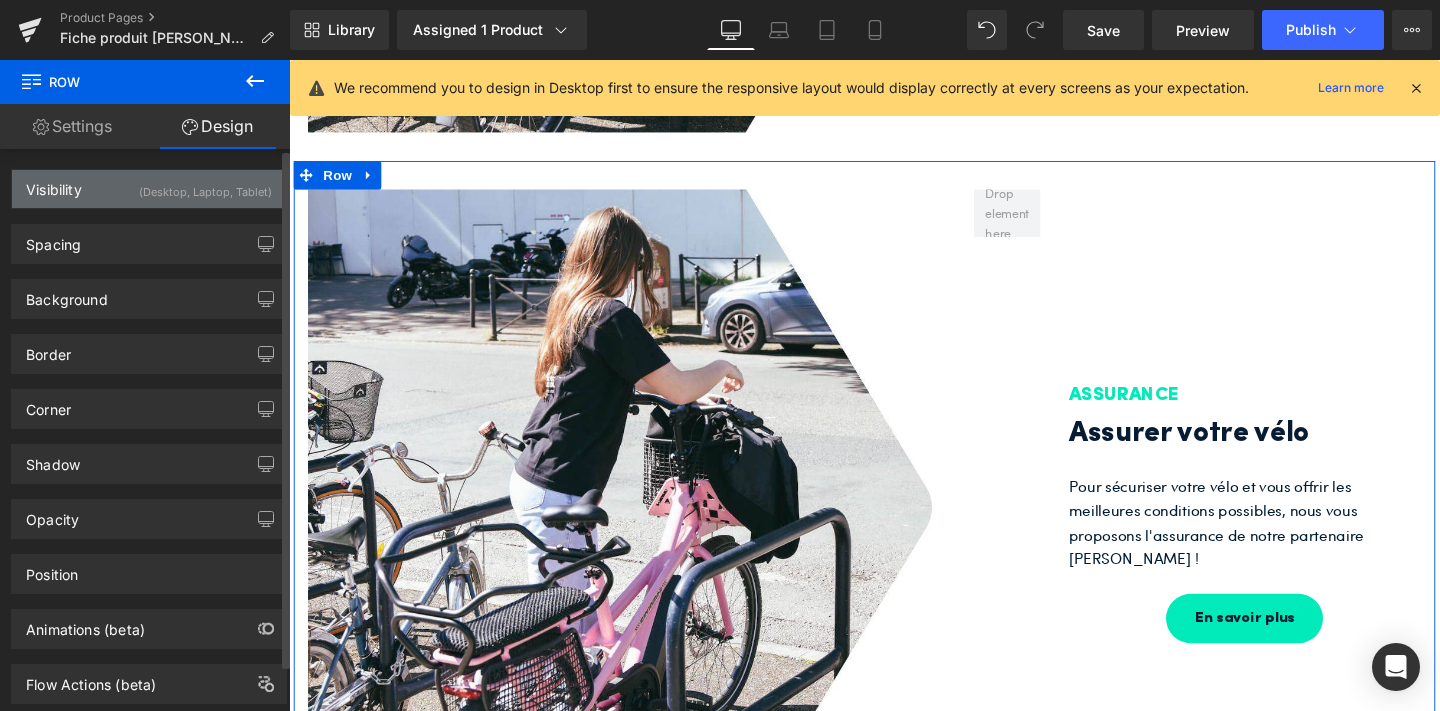 click on "(Desktop, Laptop, Tablet)" at bounding box center (205, 186) 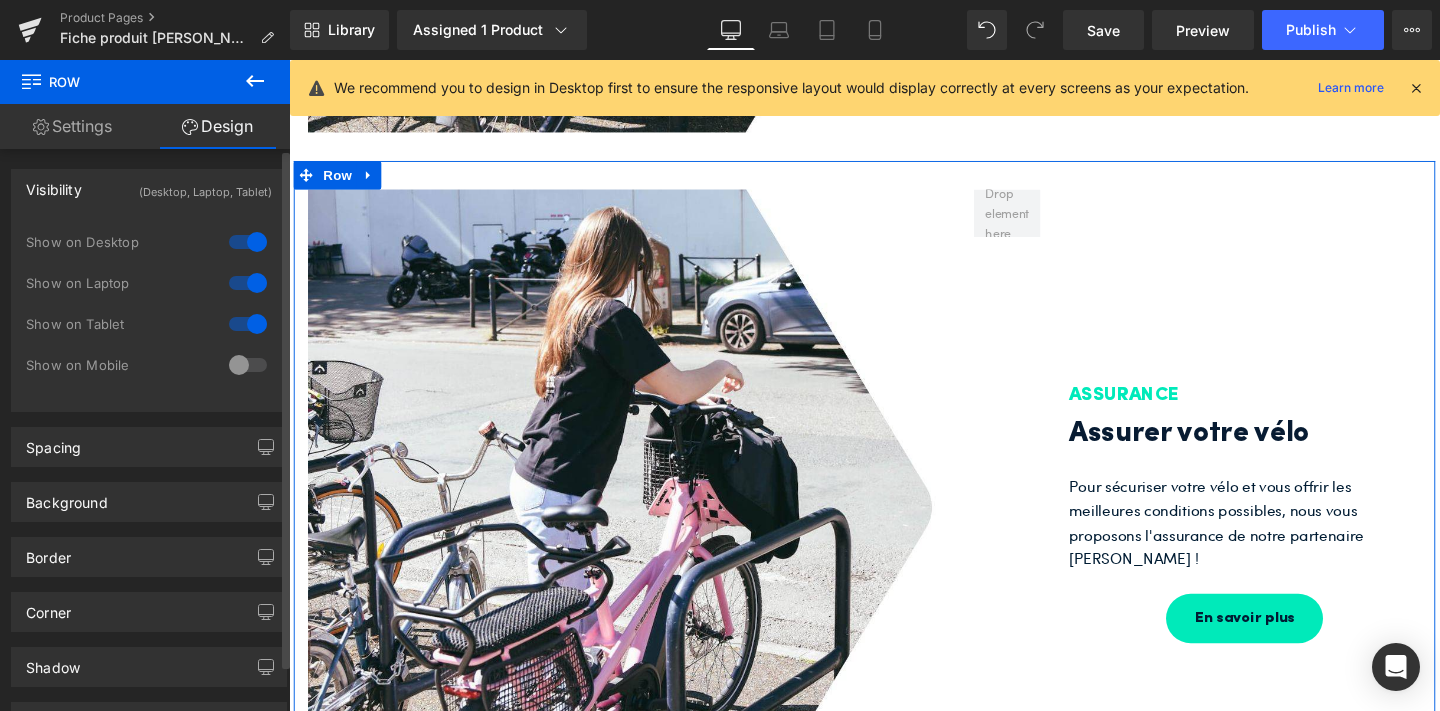 click at bounding box center (248, 365) 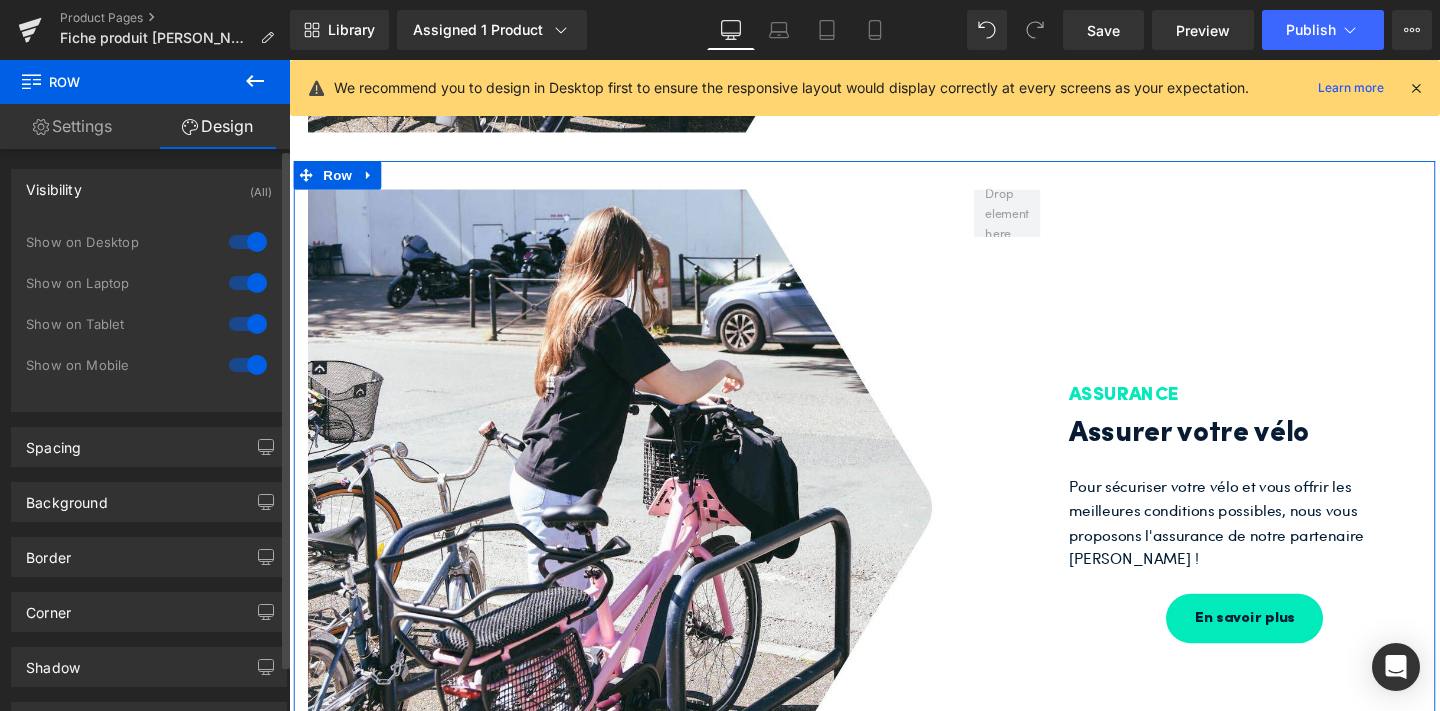 click at bounding box center [248, 324] 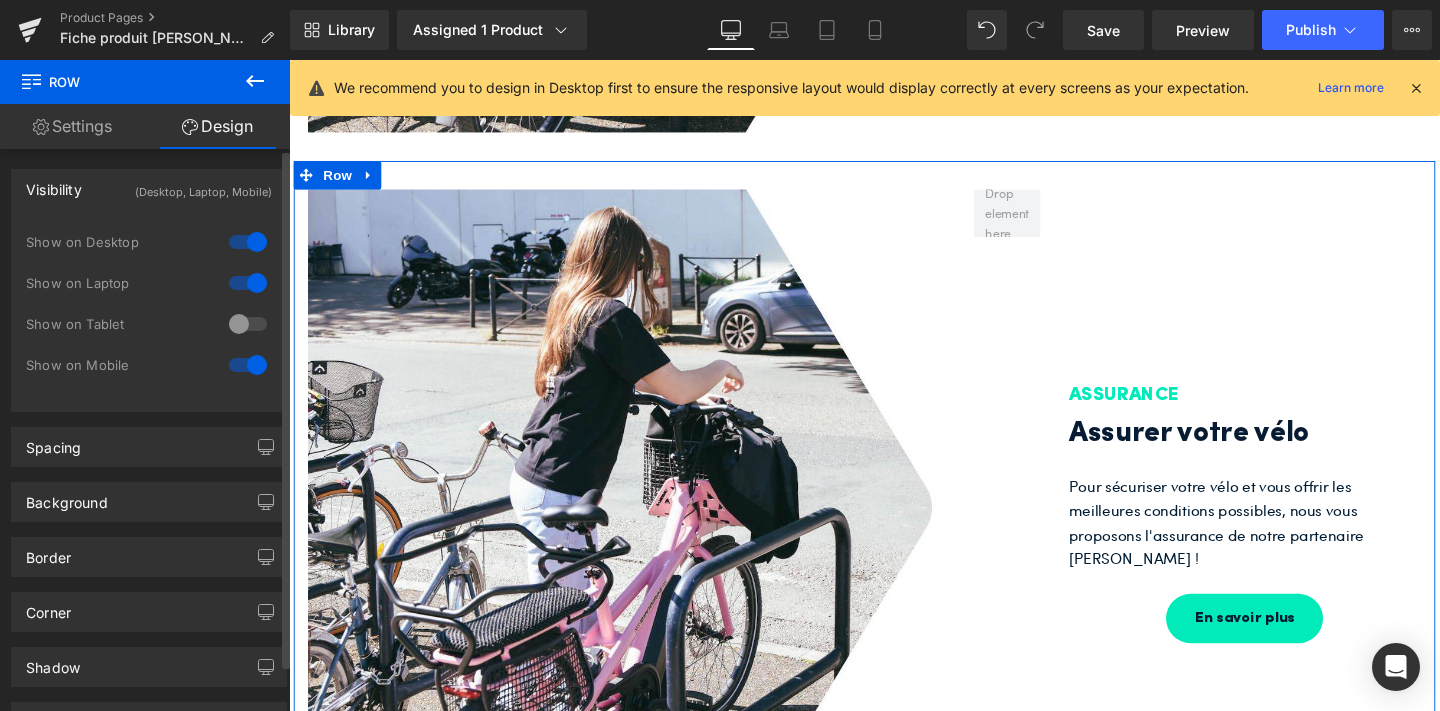 click at bounding box center [248, 242] 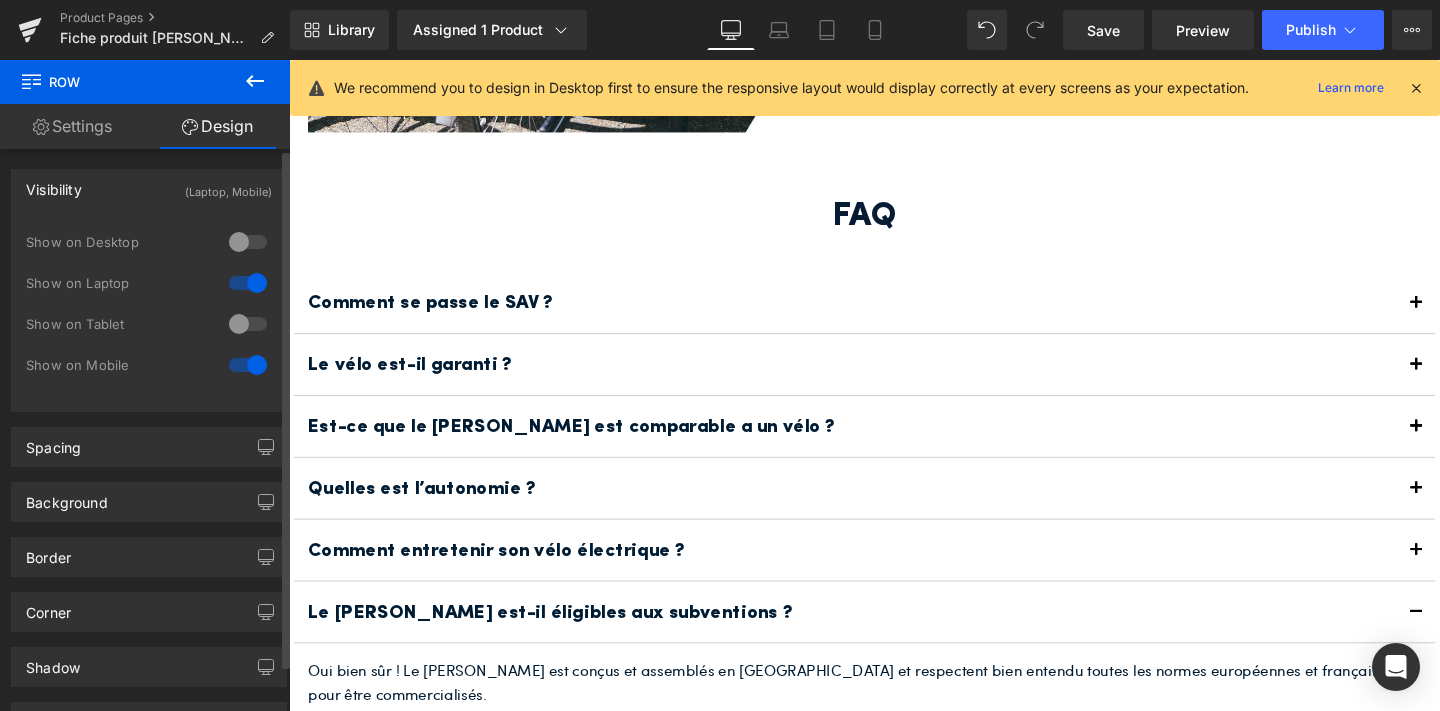 click at bounding box center [248, 283] 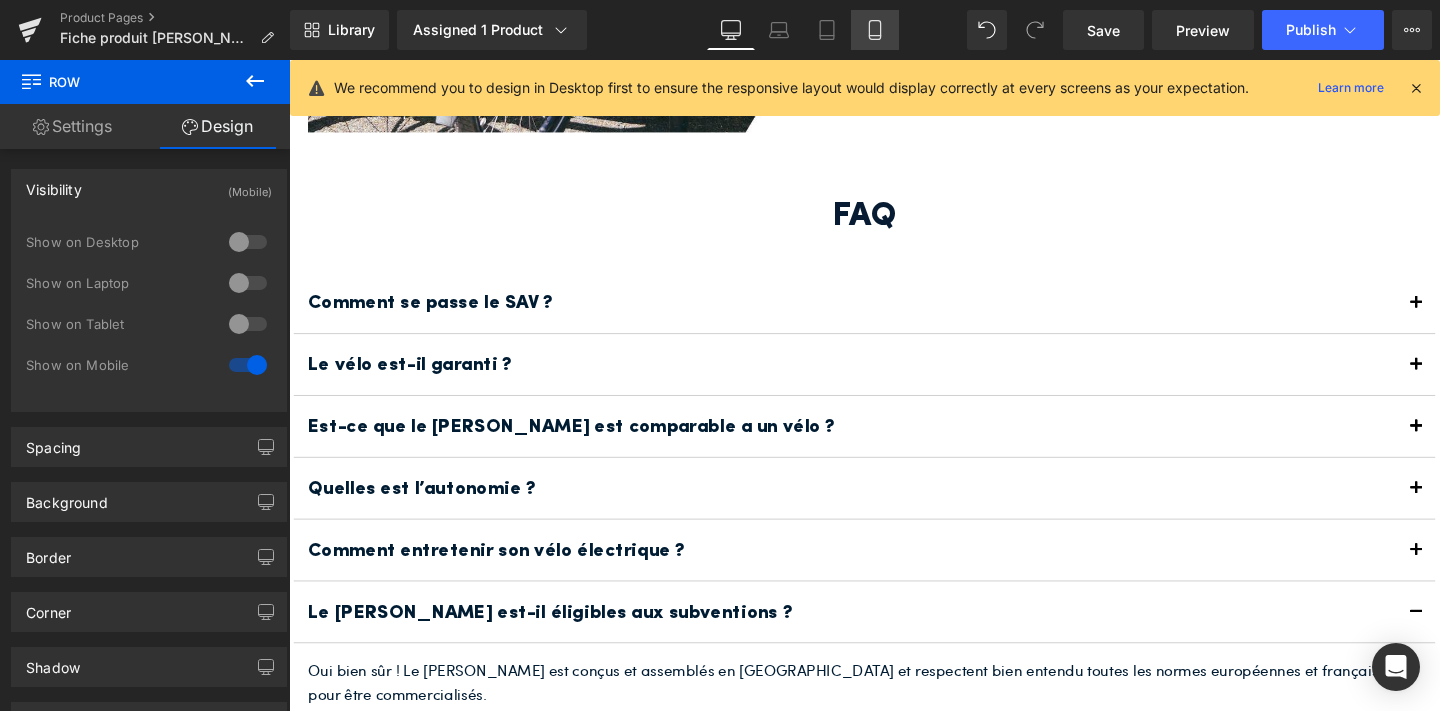 click on "Mobile" at bounding box center [875, 30] 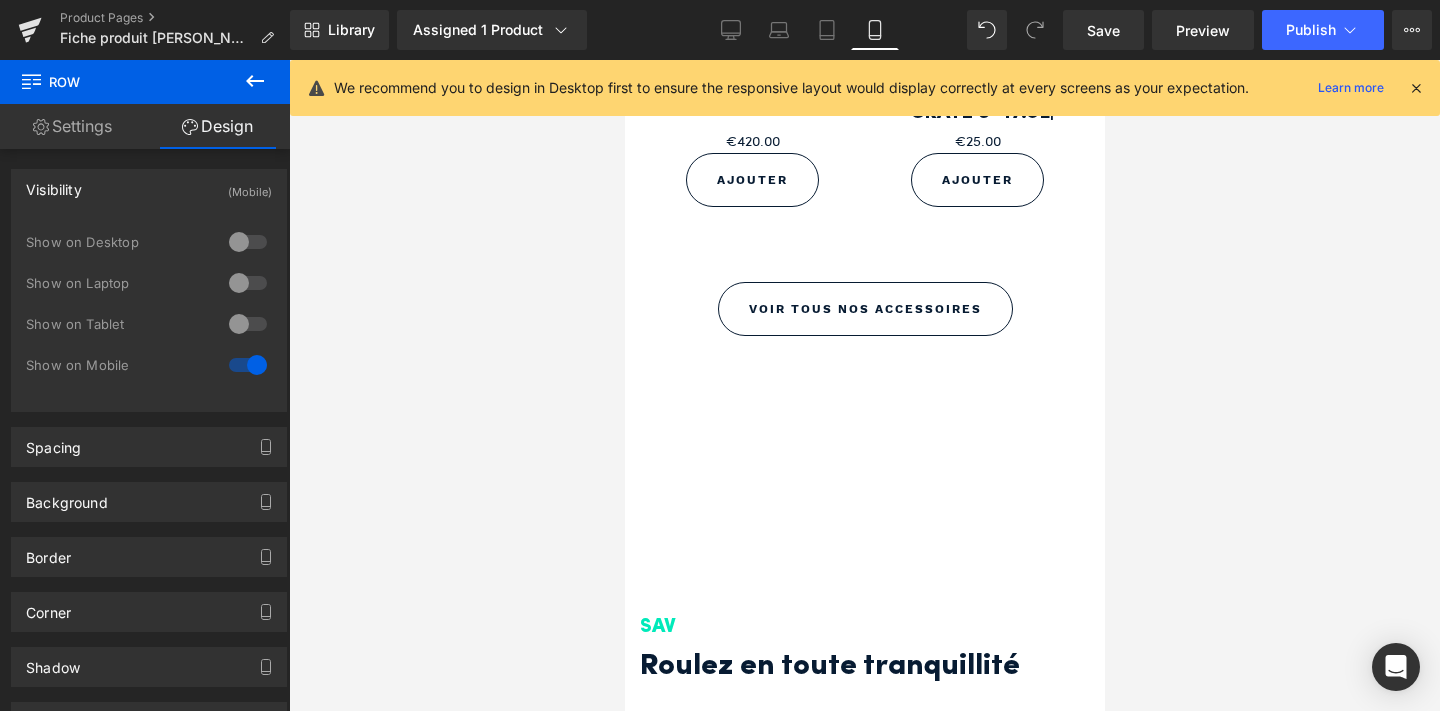 scroll, scrollTop: 6062, scrollLeft: 0, axis: vertical 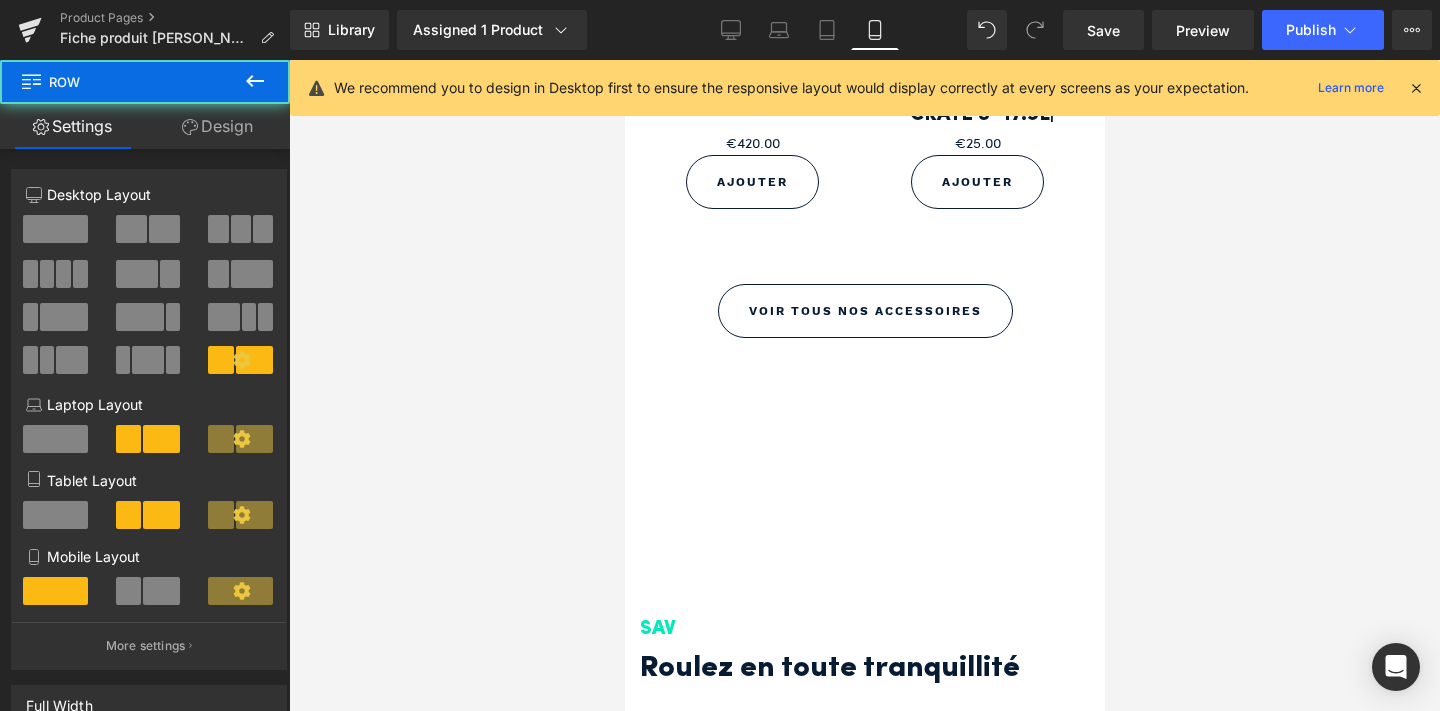 click on "SAV Heading         Roulez en toute tranquillité Heading         Grâce à notre réseau national, faites réparer votre vélo partout en [GEOGRAPHIC_DATA] Text Block         Découvrir Button" at bounding box center [864, 618] 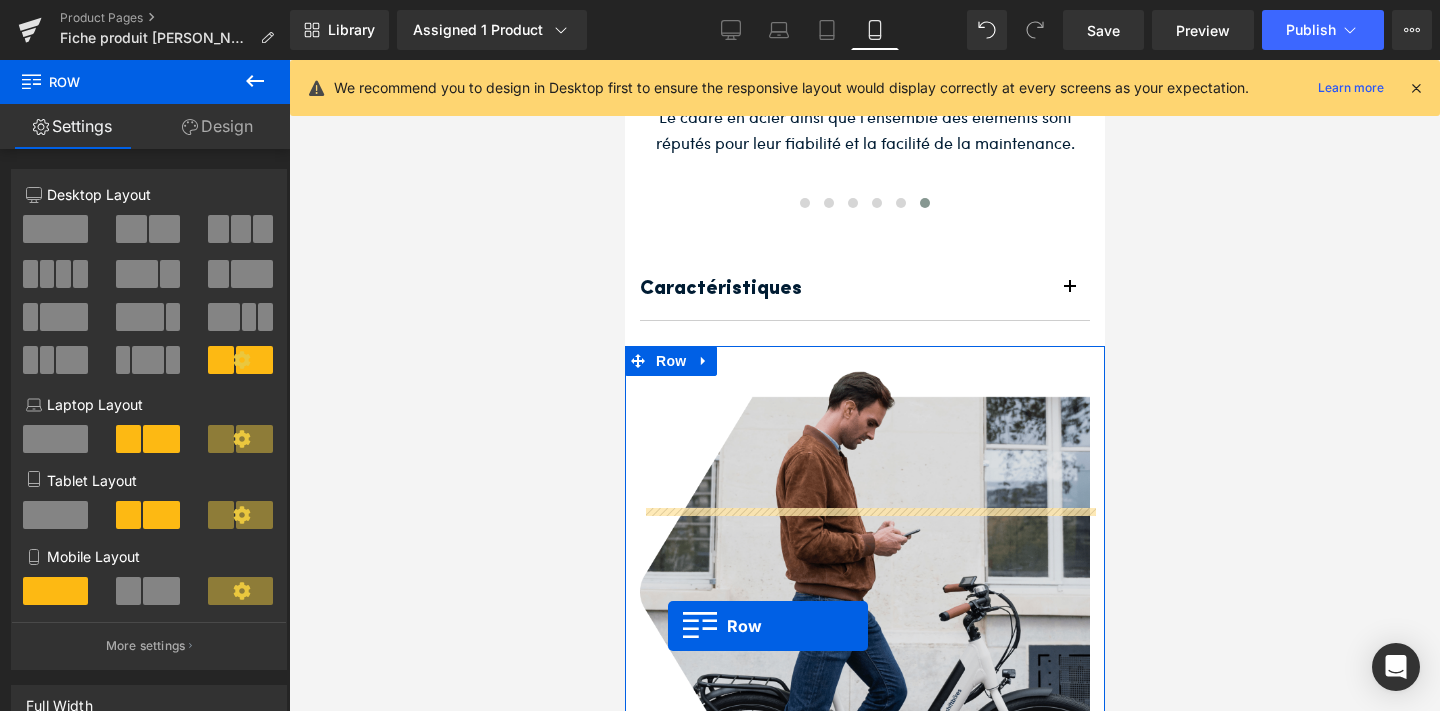 scroll, scrollTop: 8582, scrollLeft: 0, axis: vertical 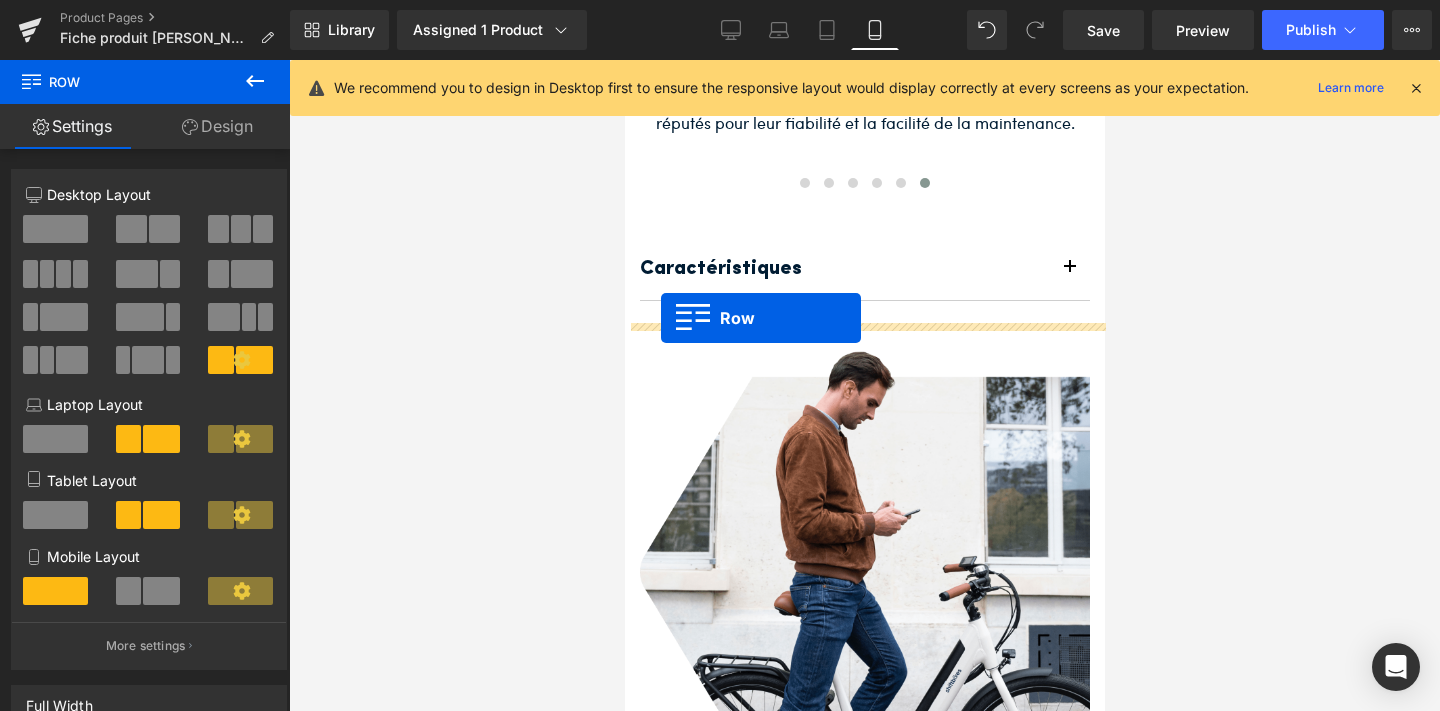 drag, startPoint x: 638, startPoint y: 374, endPoint x: 660, endPoint y: 317, distance: 61.09828 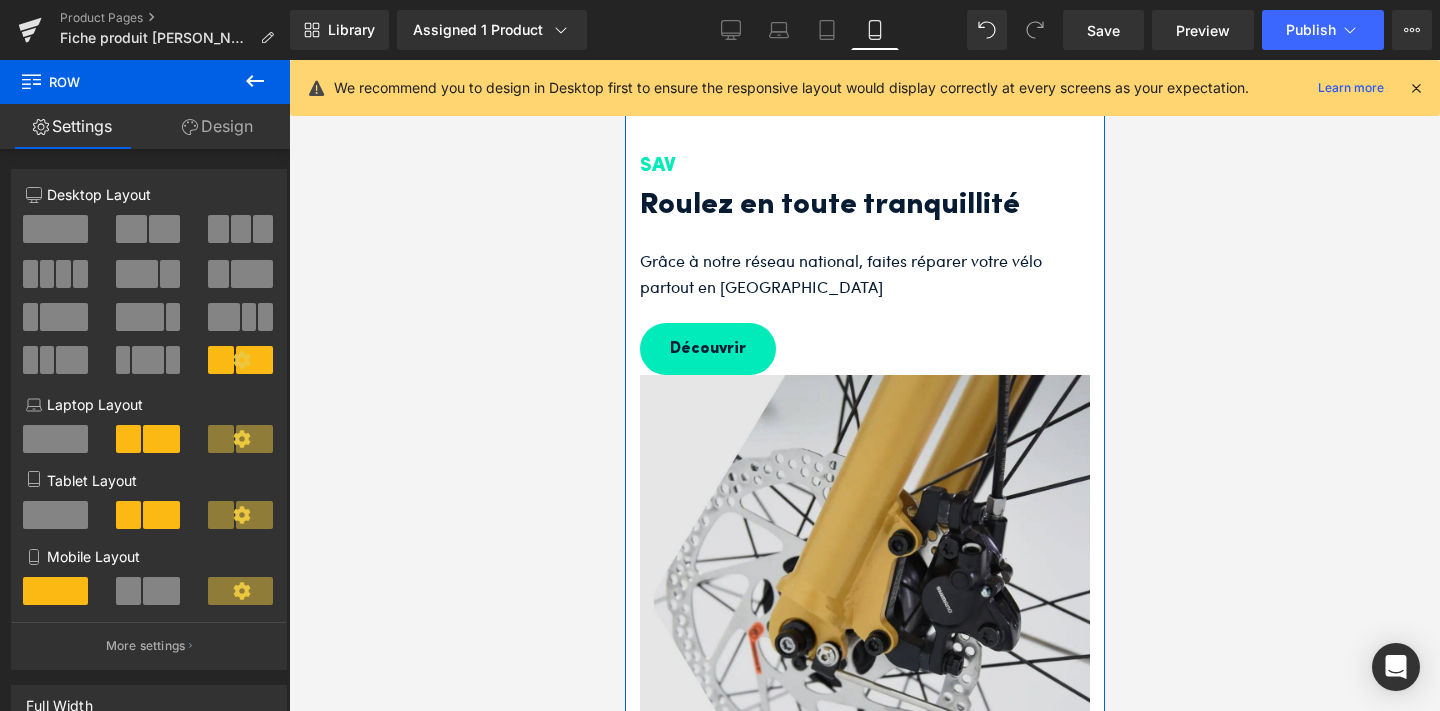 scroll, scrollTop: 8979, scrollLeft: 0, axis: vertical 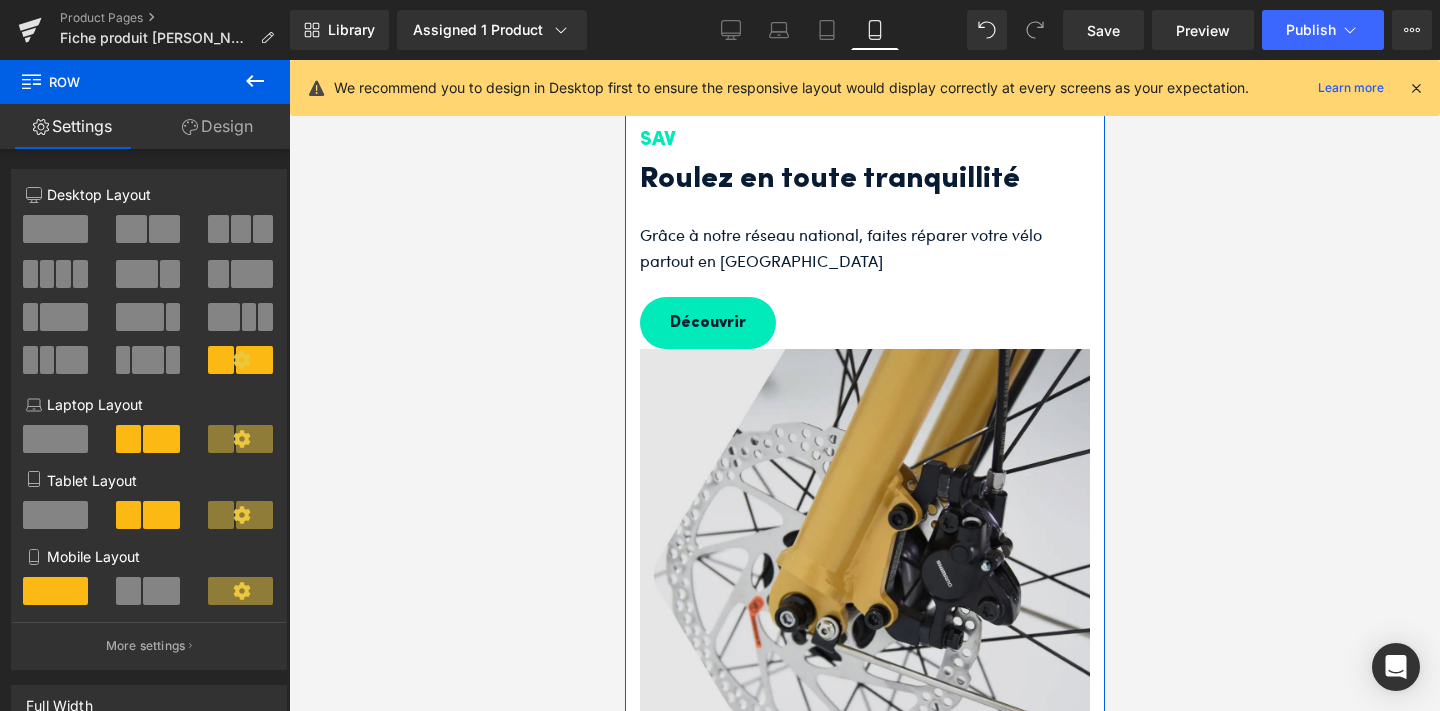 click on "Image" at bounding box center [864, 574] 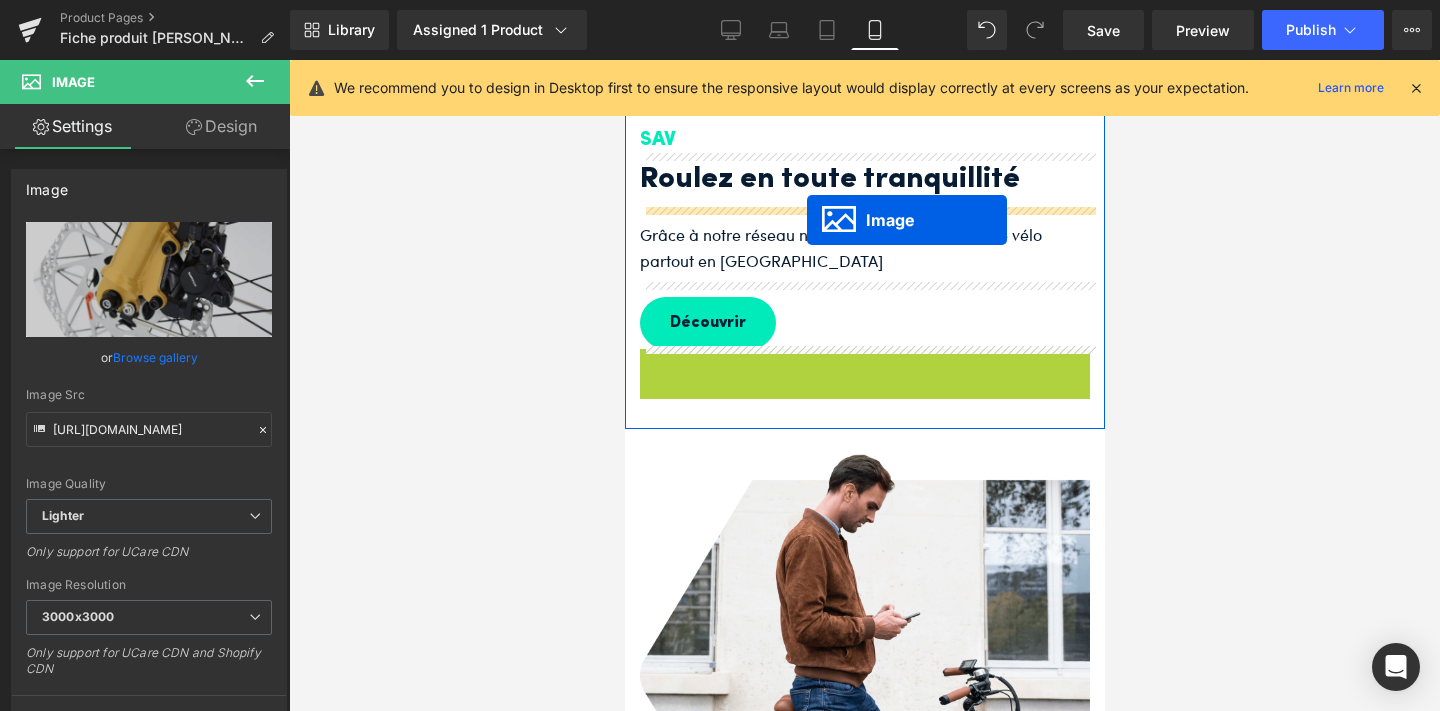 drag, startPoint x: 830, startPoint y: 574, endPoint x: 806, endPoint y: 220, distance: 354.81262 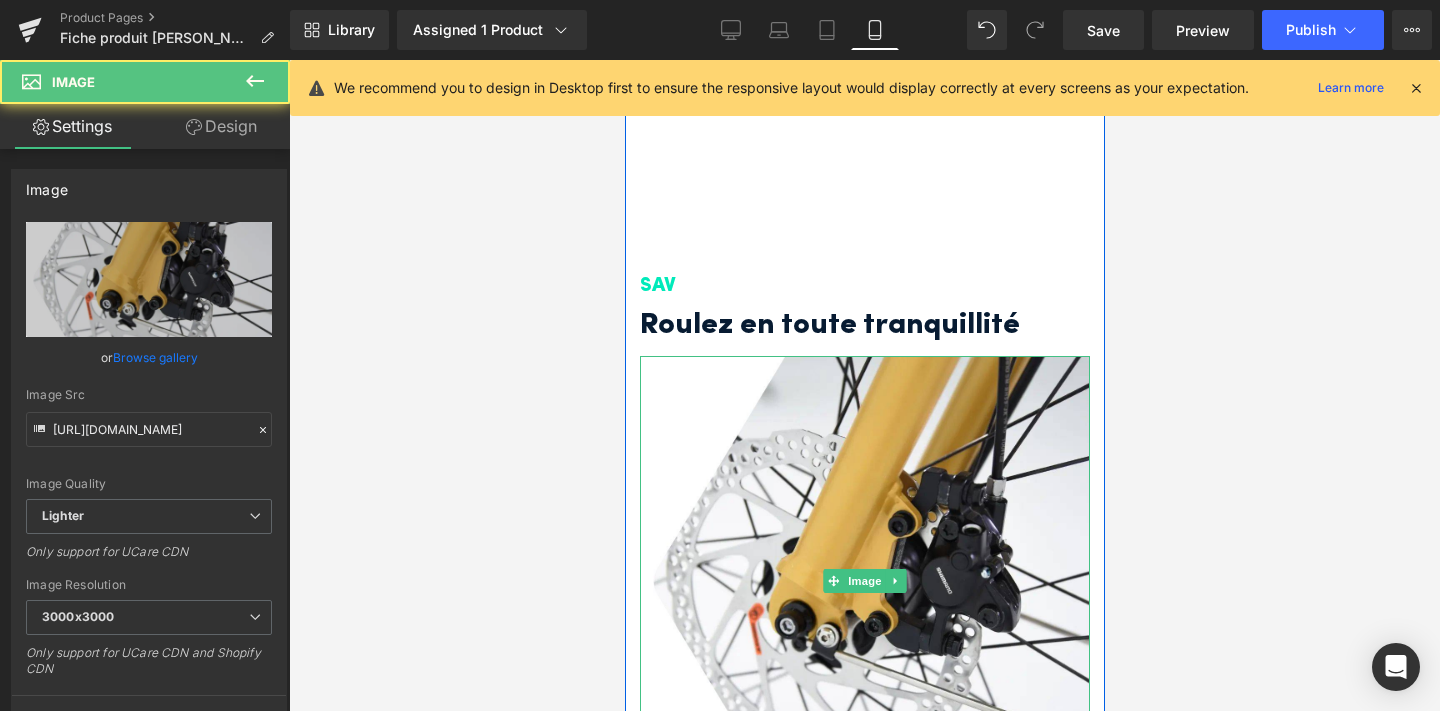 scroll, scrollTop: 8829, scrollLeft: 0, axis: vertical 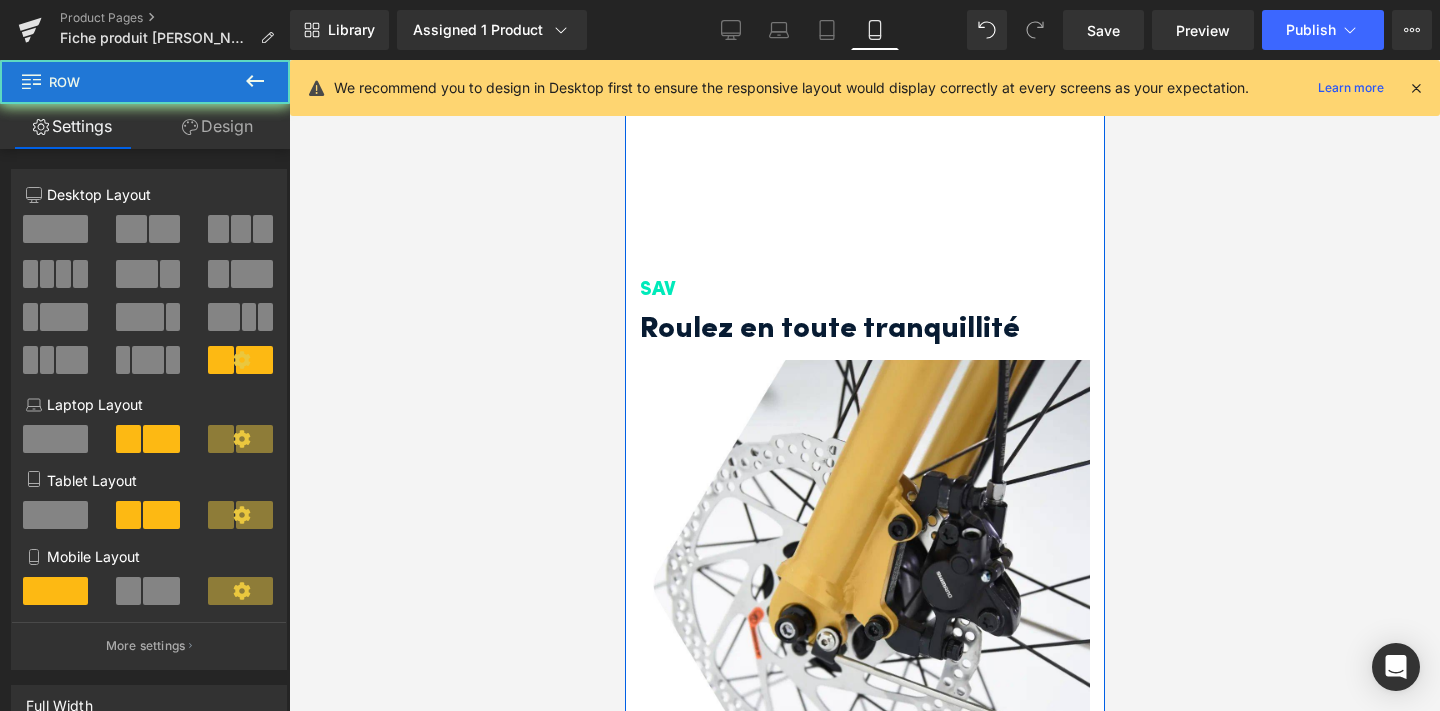 click on "SAV Heading         Roulez en toute tranquillité Heading         Image         Grâce à notre réseau national, faites réparer votre vélo partout en [GEOGRAPHIC_DATA] Text Block         Découvrir Button" at bounding box center [864, 504] 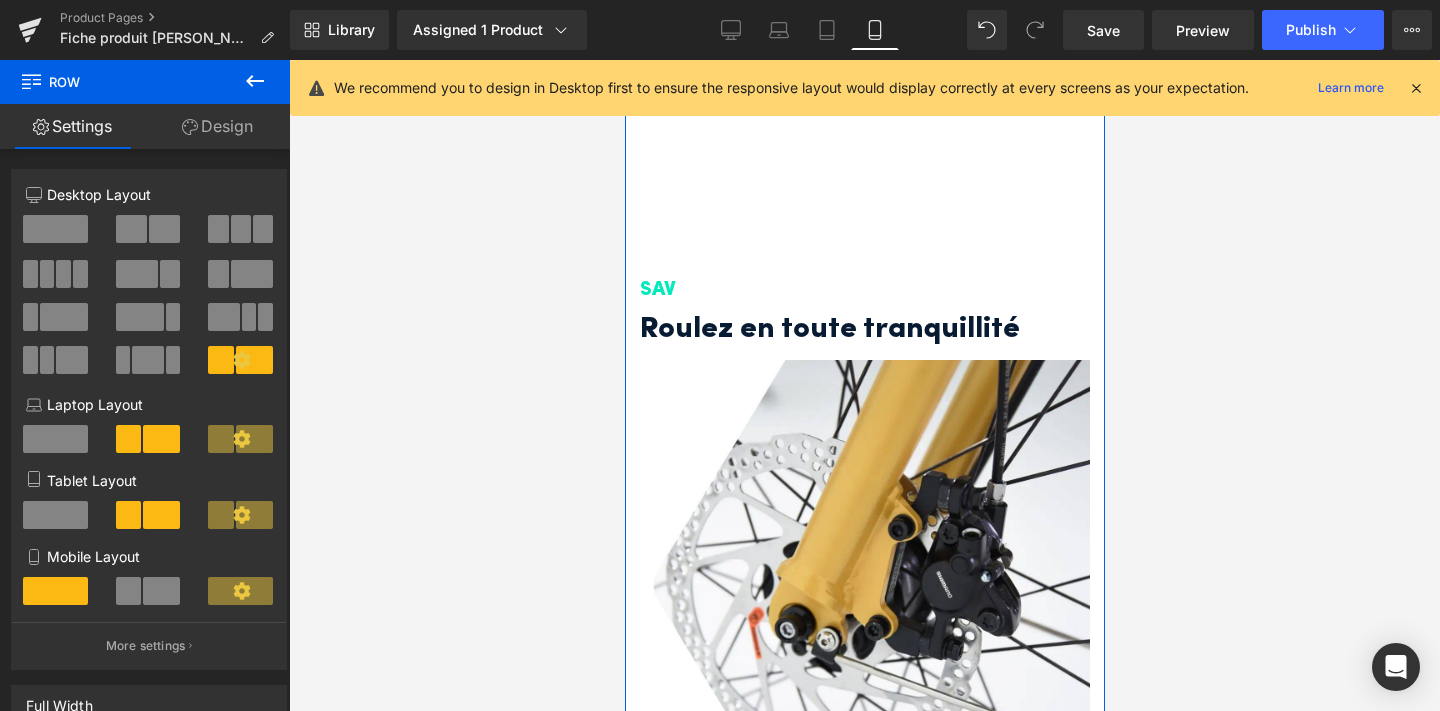click on "SAV" at bounding box center (864, 290) 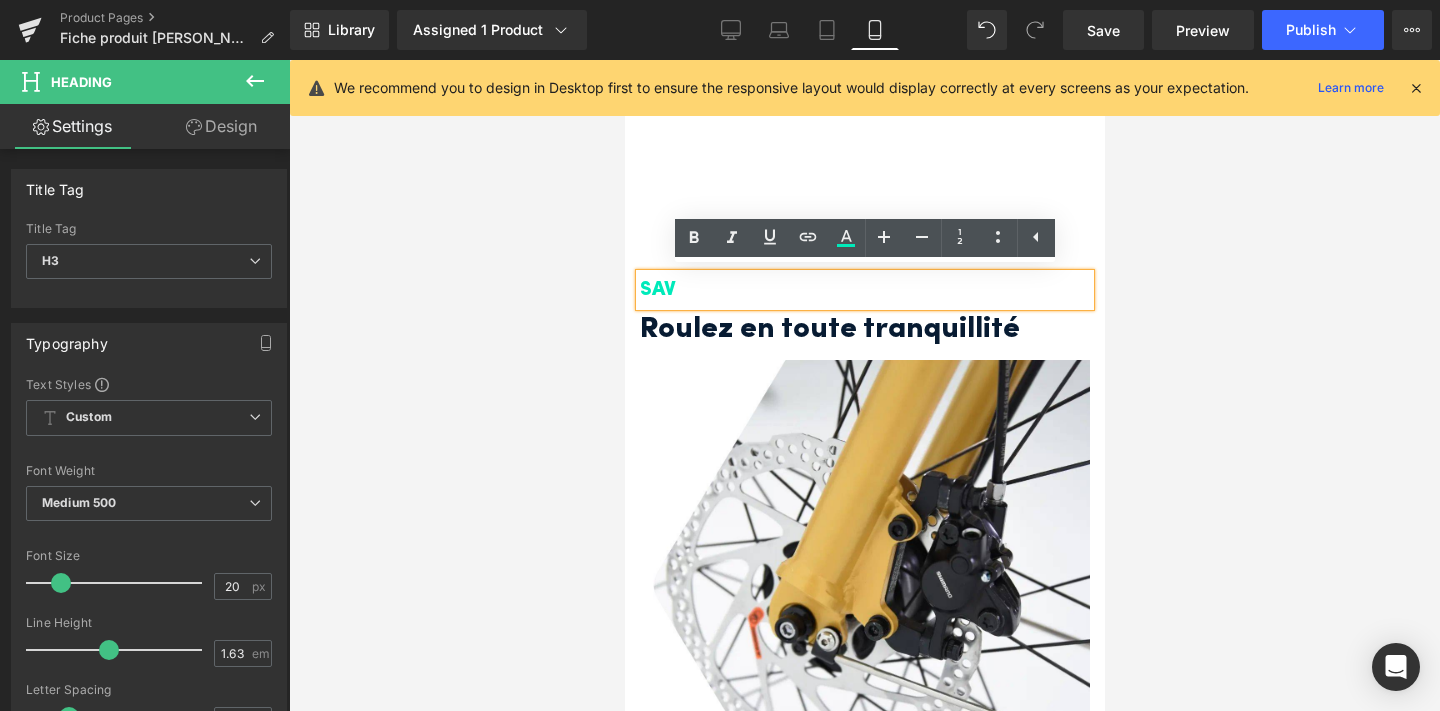 click on "SAV" at bounding box center (864, 290) 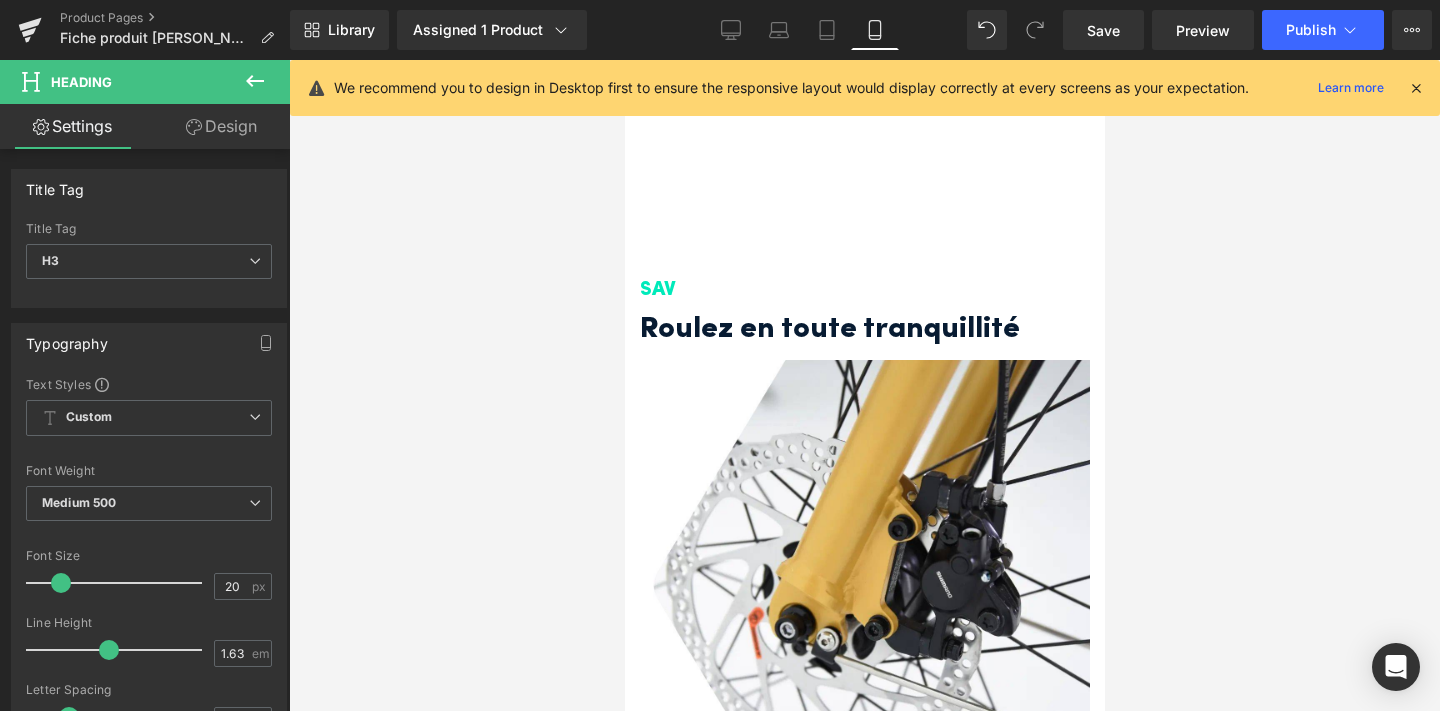 click on "Design" at bounding box center [221, 126] 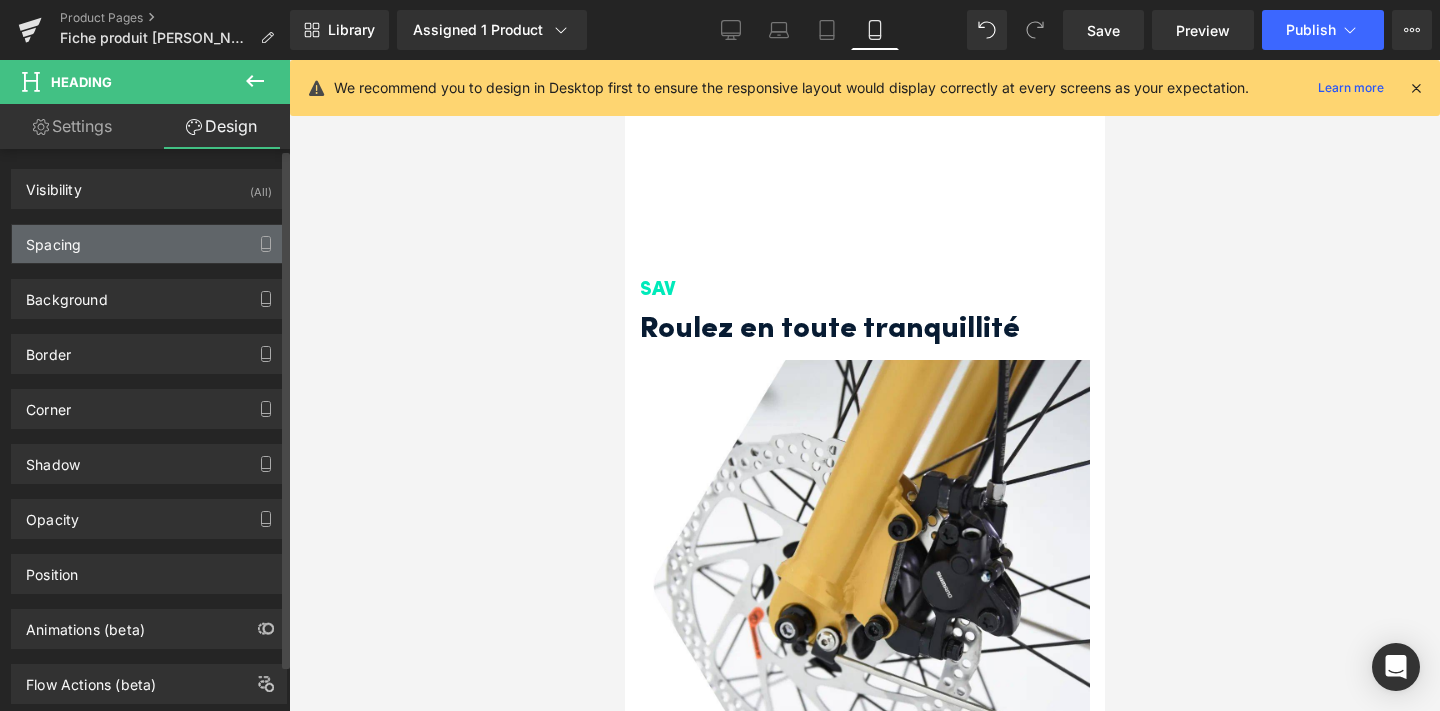 click on "Spacing" at bounding box center (149, 244) 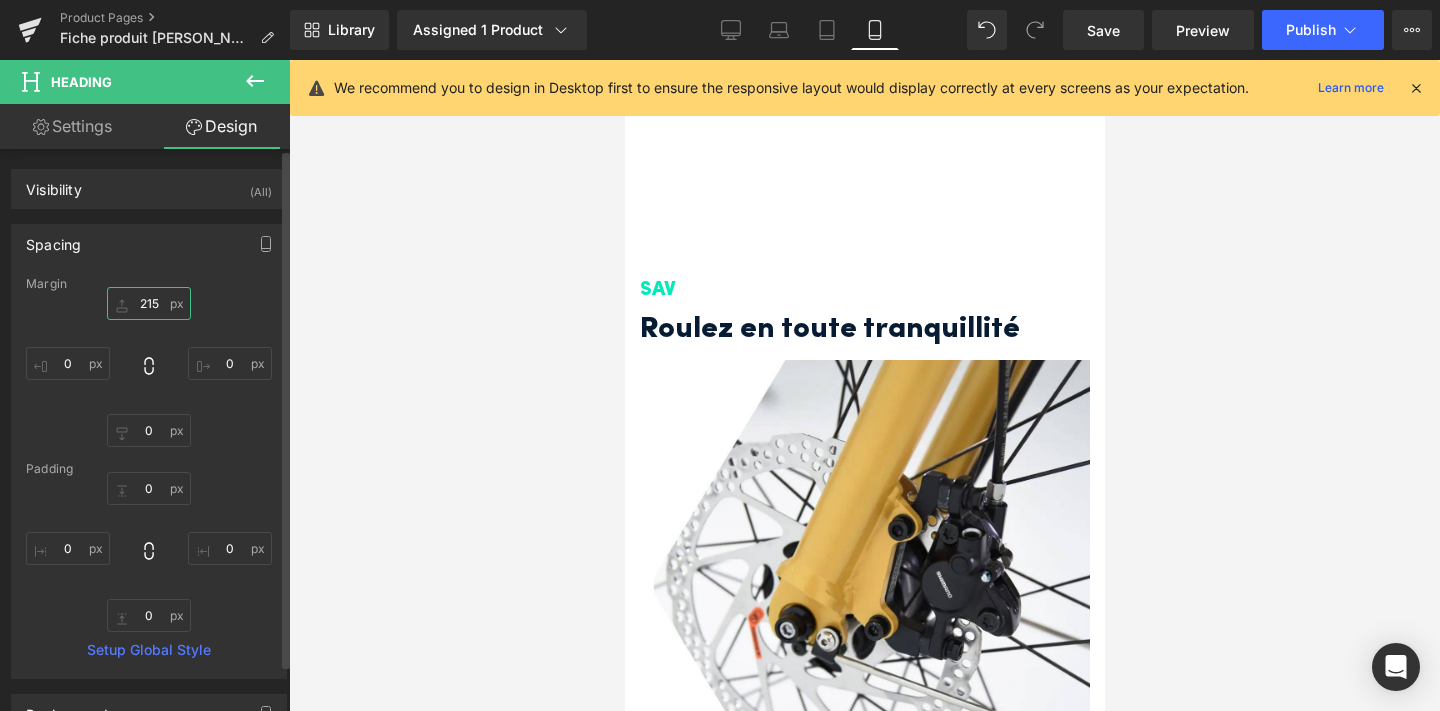 click on "215" at bounding box center [149, 303] 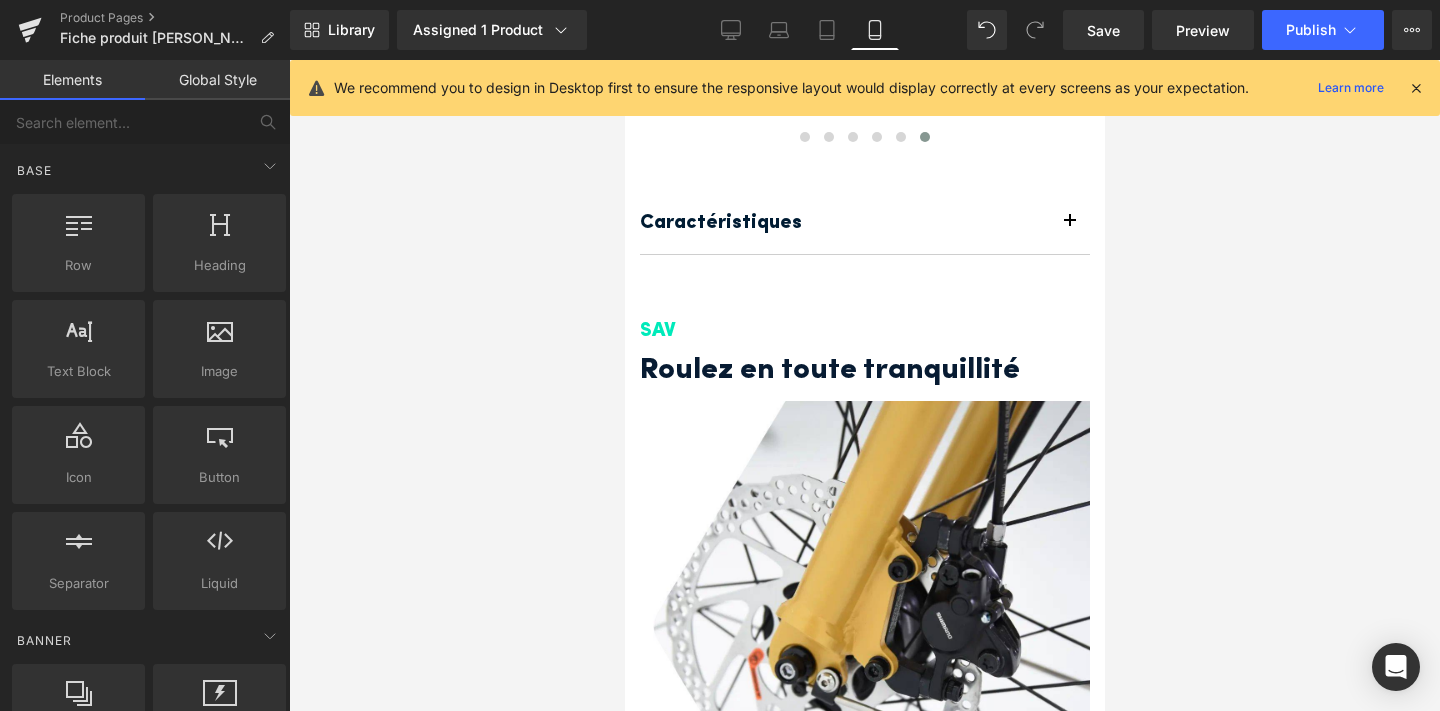 scroll, scrollTop: 8577, scrollLeft: 0, axis: vertical 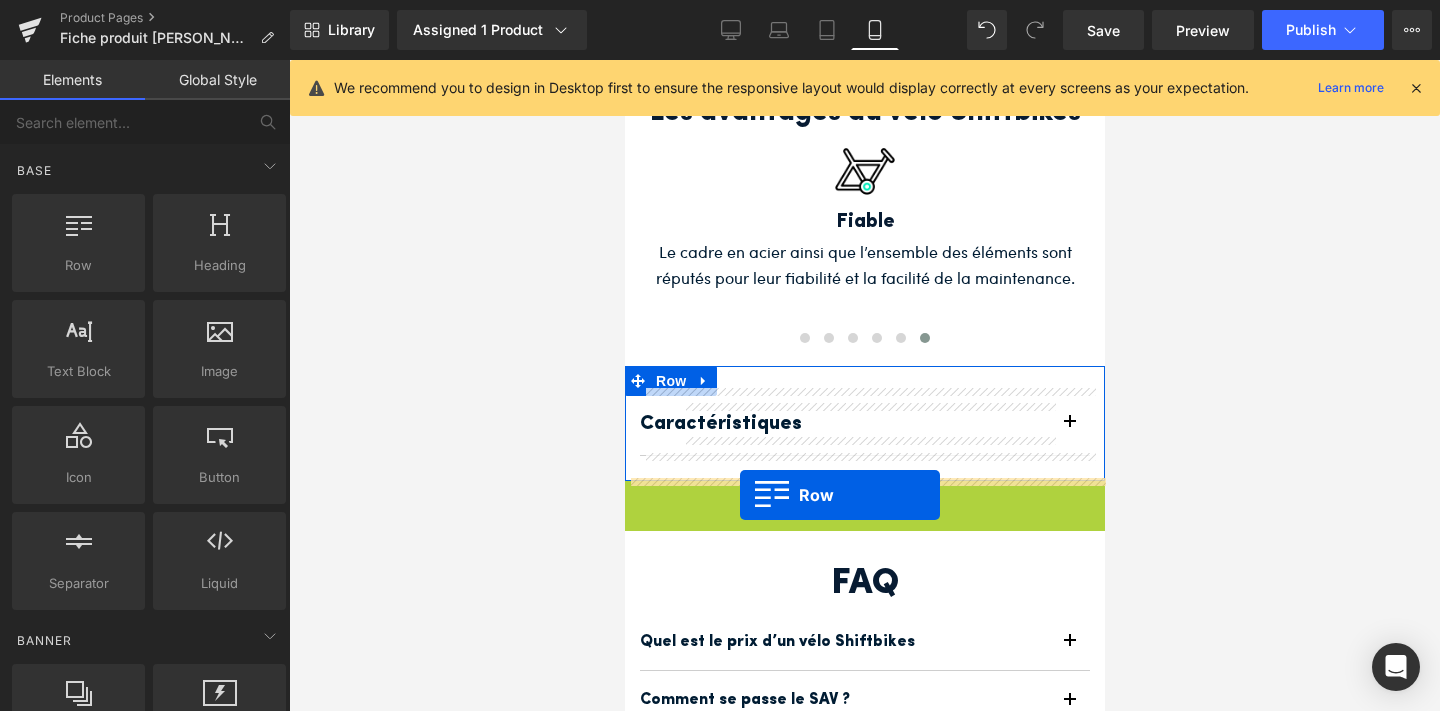 drag, startPoint x: 637, startPoint y: 286, endPoint x: 739, endPoint y: 494, distance: 231.66354 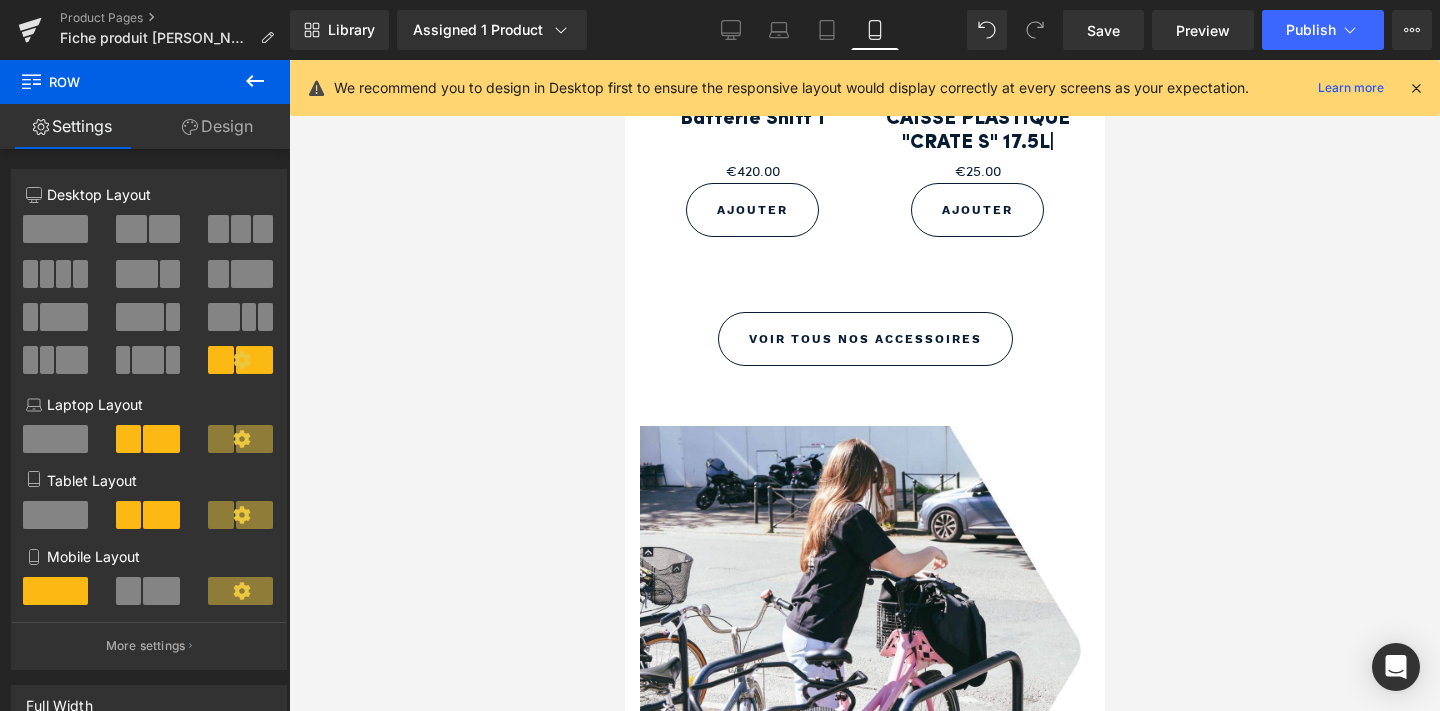 scroll, scrollTop: 6038, scrollLeft: 0, axis: vertical 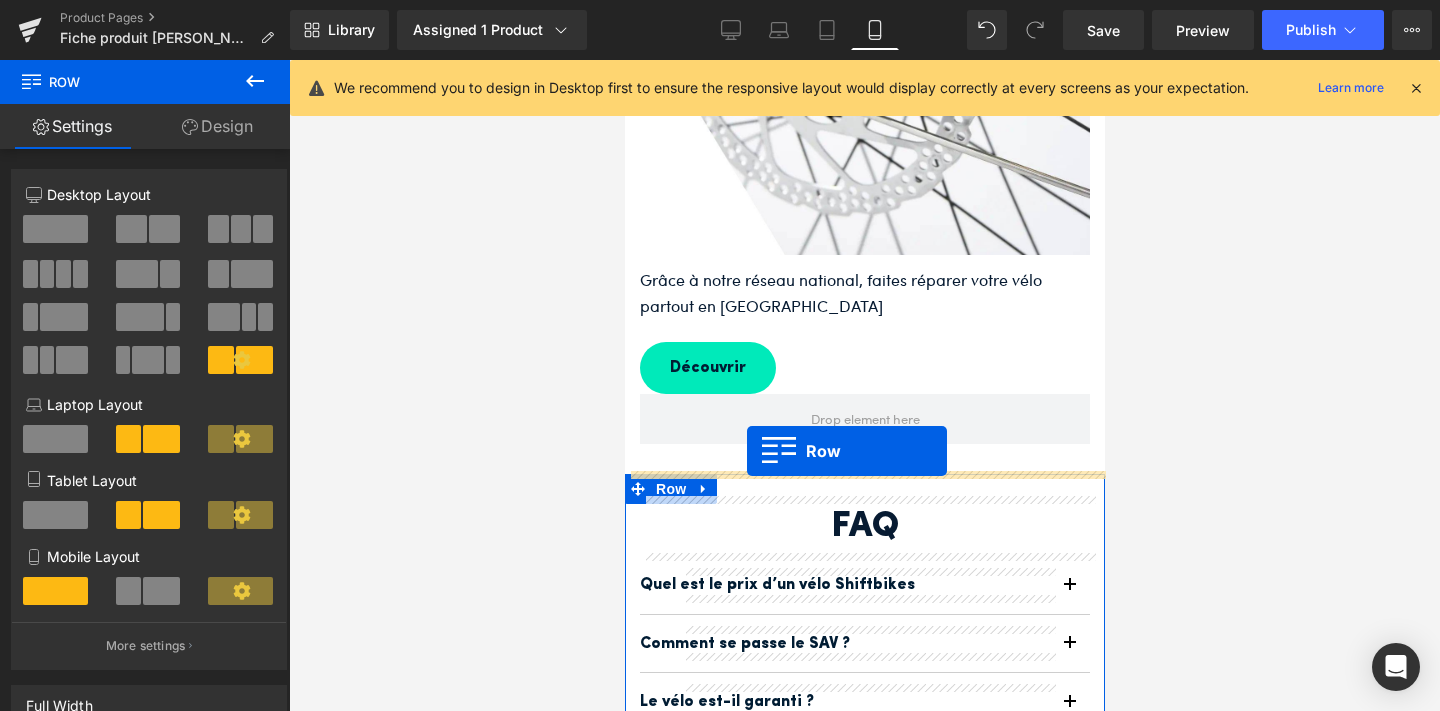 drag, startPoint x: 637, startPoint y: 400, endPoint x: 746, endPoint y: 450, distance: 119.92081 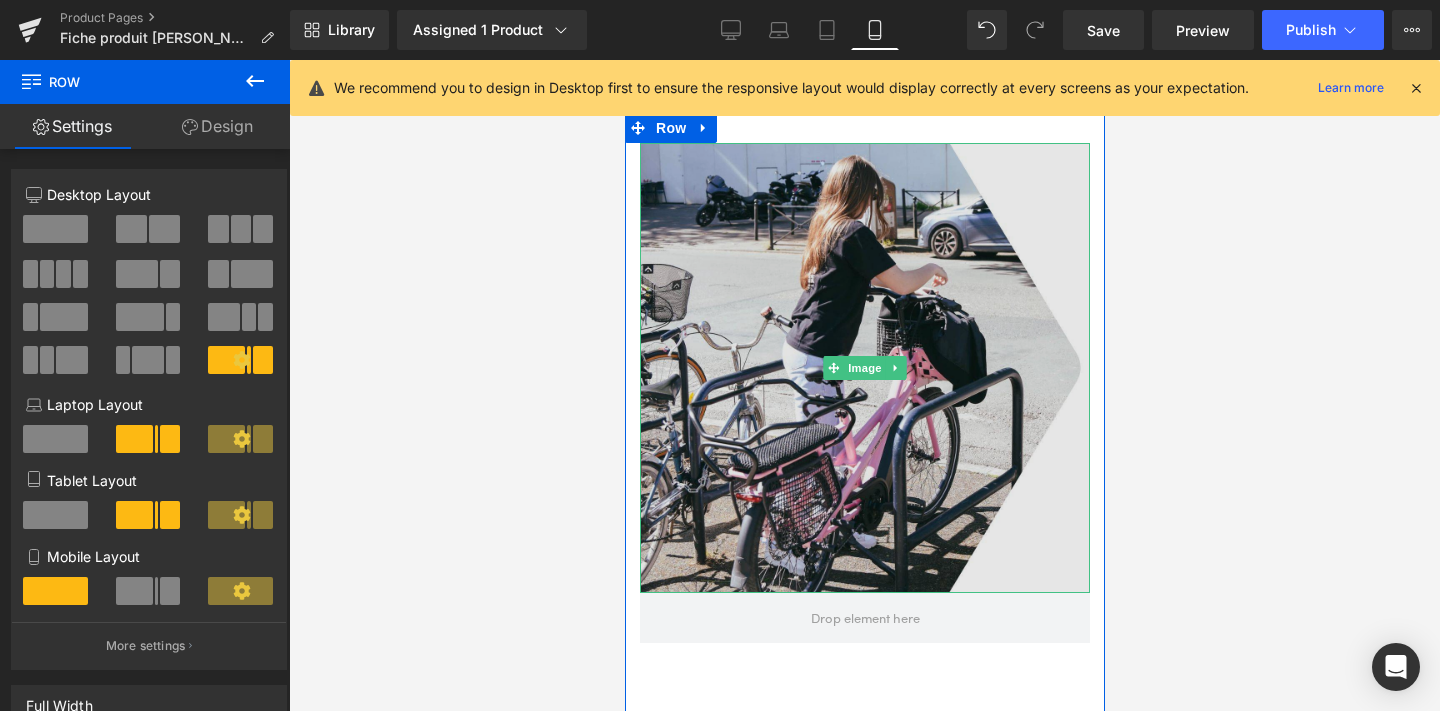 scroll, scrollTop: 8513, scrollLeft: 0, axis: vertical 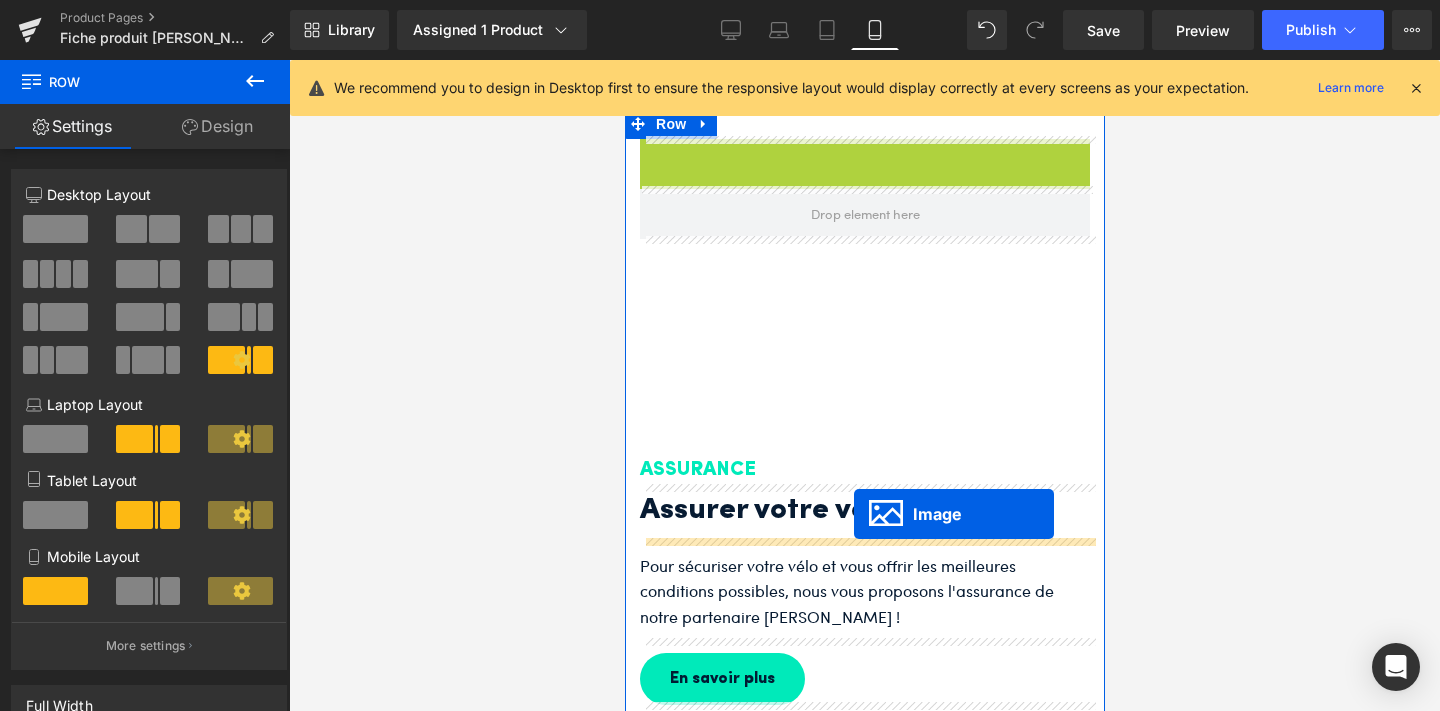 drag, startPoint x: 826, startPoint y: 358, endPoint x: 853, endPoint y: 513, distance: 157.33405 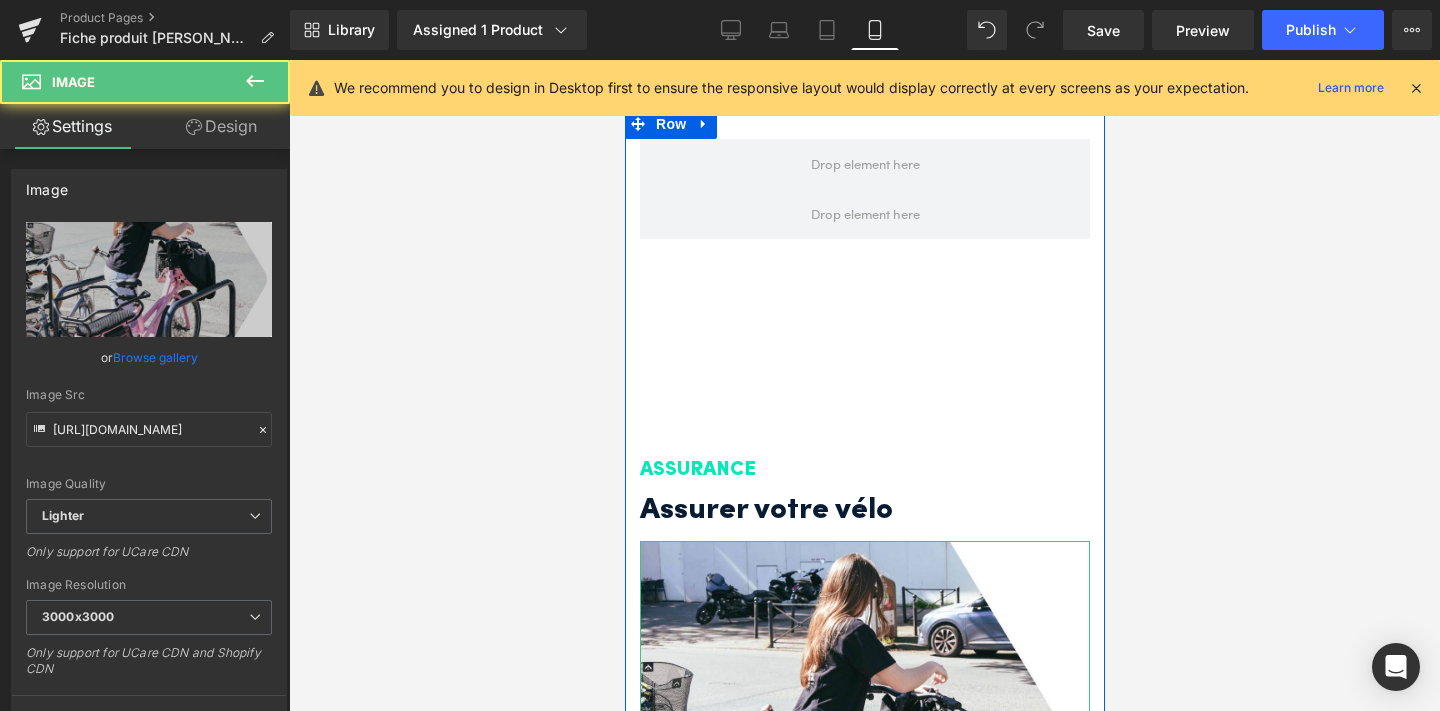 click on "ASSURANCE Heading         Assurer votre vélo Heading         Image         Pour sécuriser votre vélo et vous offrir les meilleures conditions possibles, nous vous proposons l'assurance de notre partenaire [PERSON_NAME] ! Text Block         En savoir plus Button" at bounding box center [864, 697] 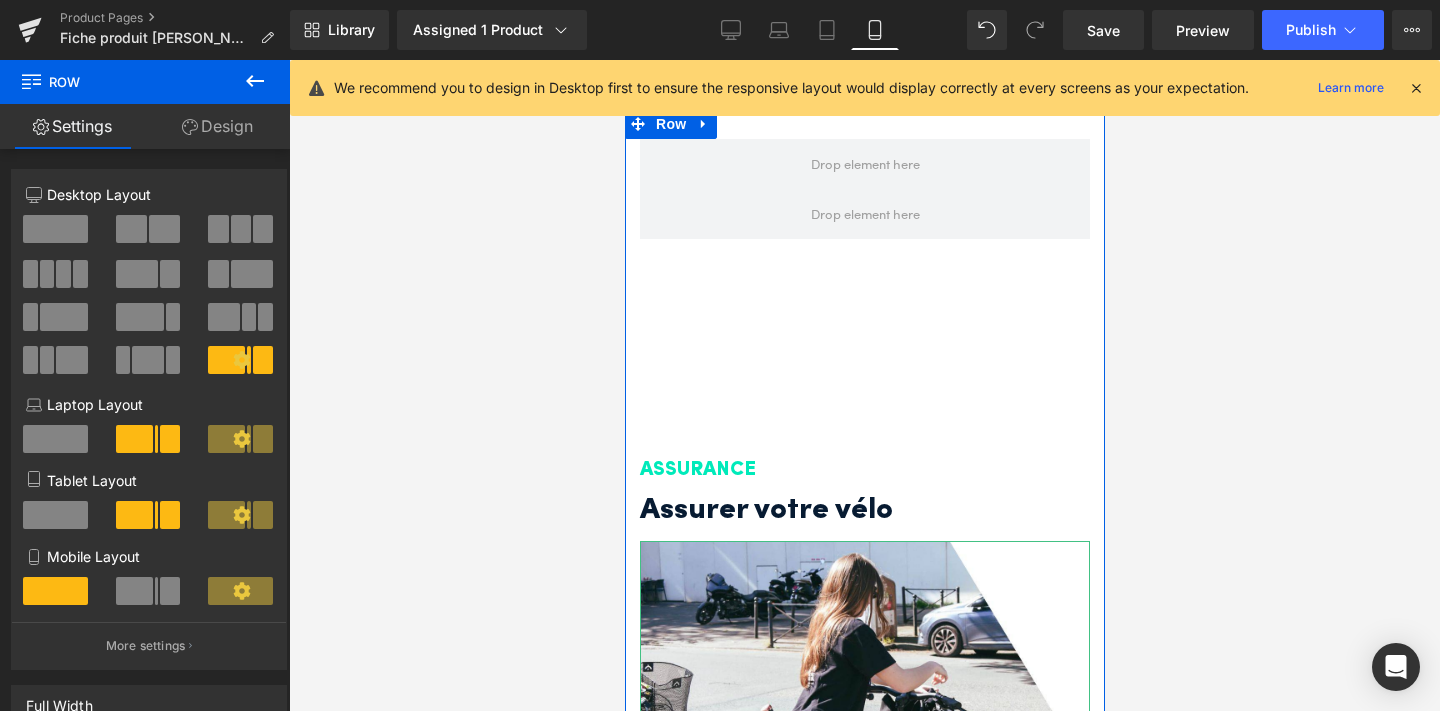 click on "ASSURANCE" at bounding box center [864, 470] 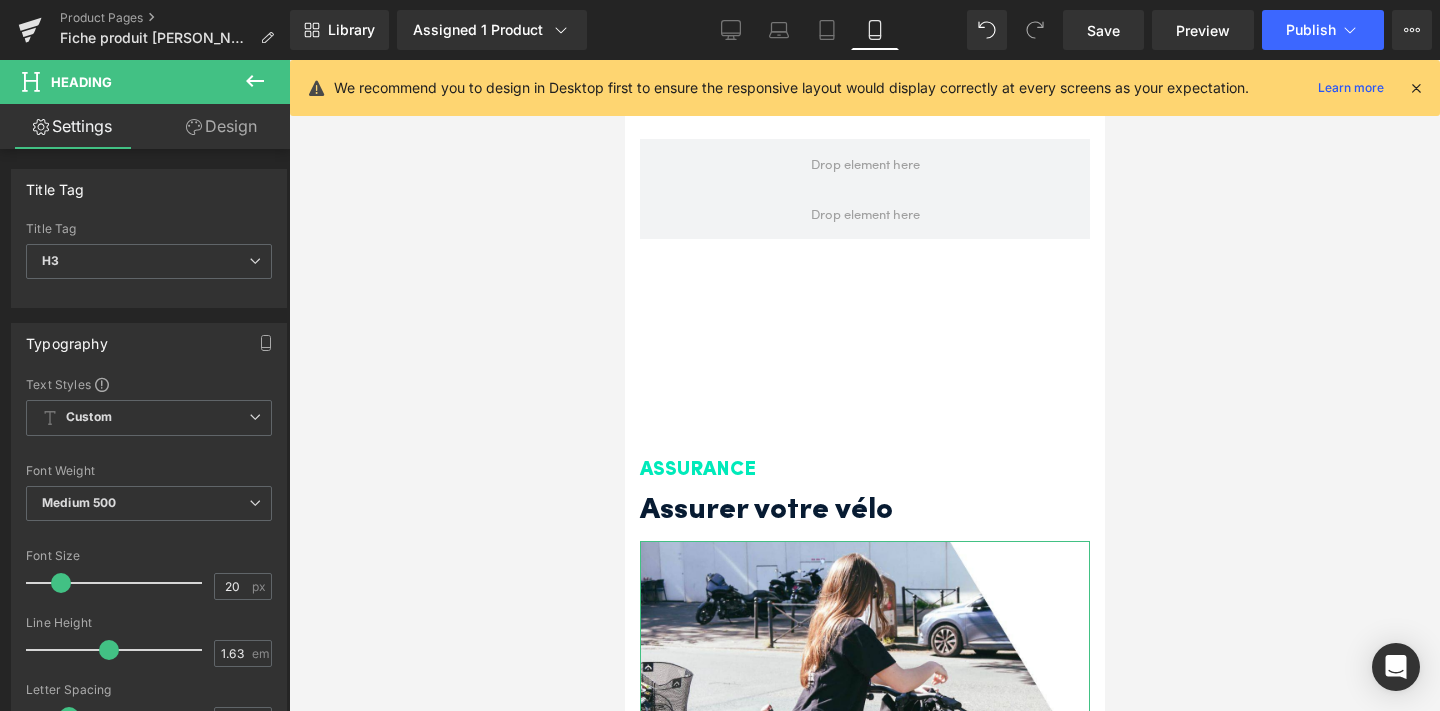 click on "Design" at bounding box center [221, 126] 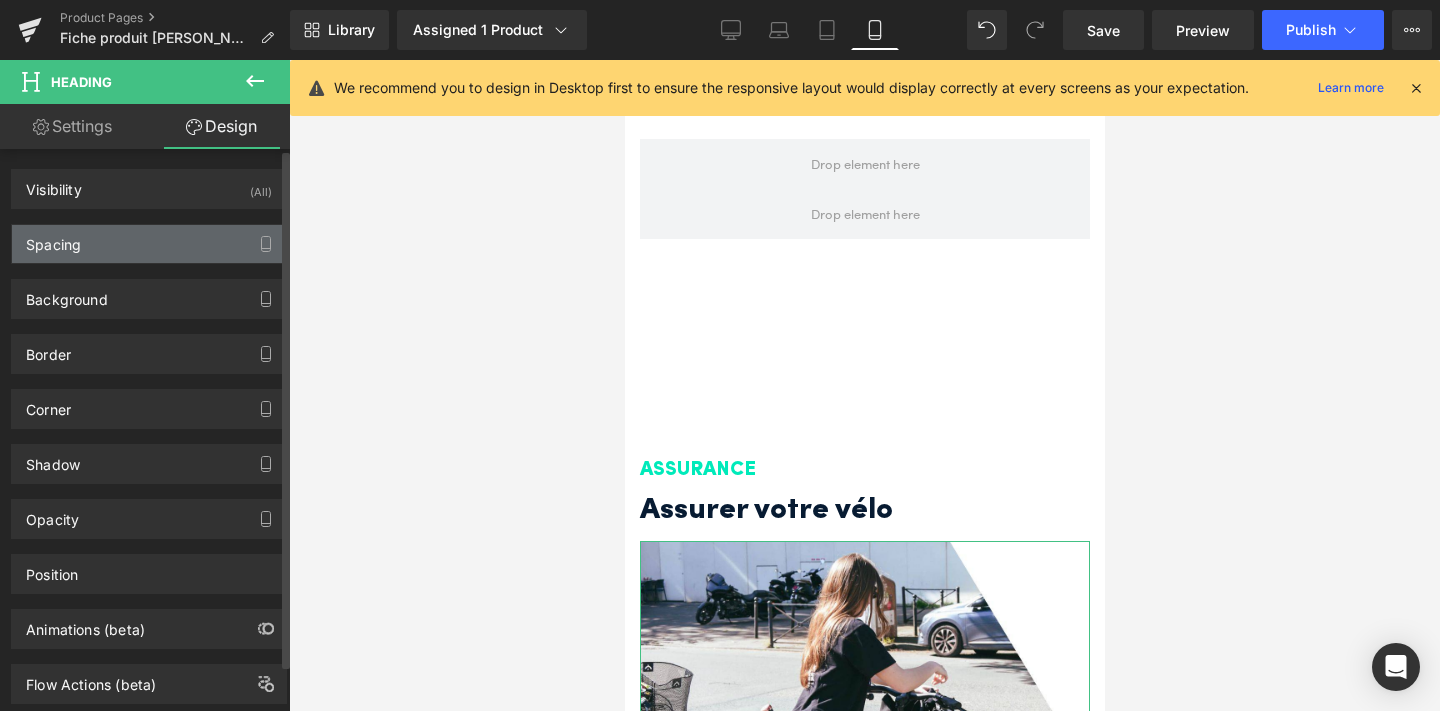 click on "Spacing" at bounding box center [149, 244] 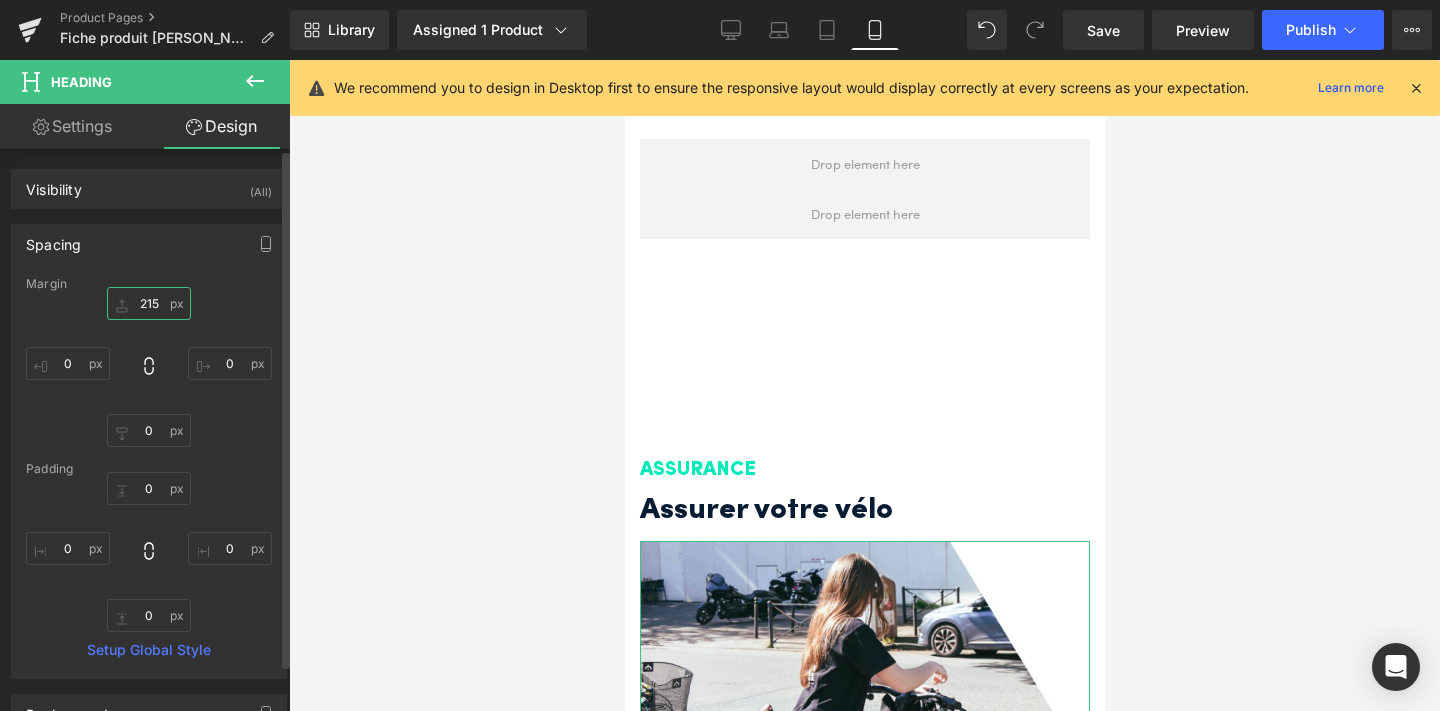 click on "215" at bounding box center [149, 303] 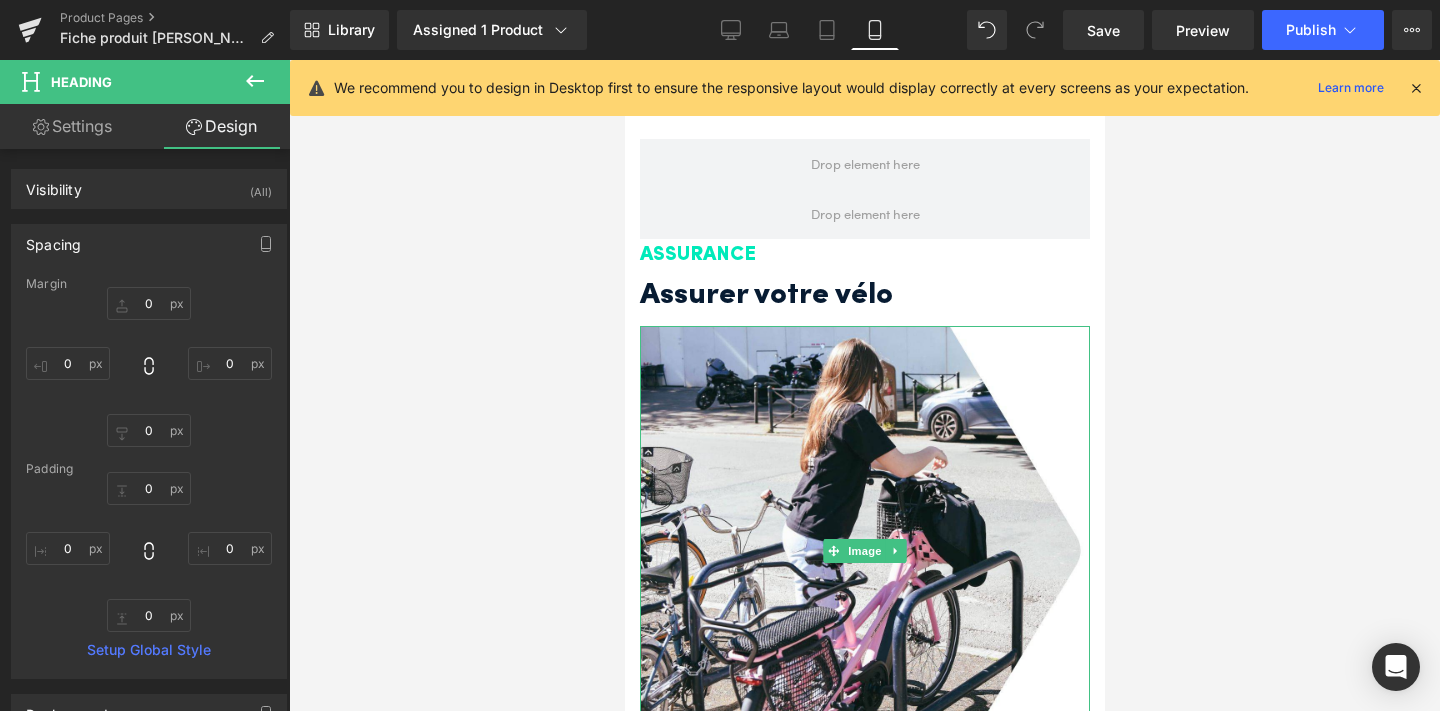 click at bounding box center (864, 385) 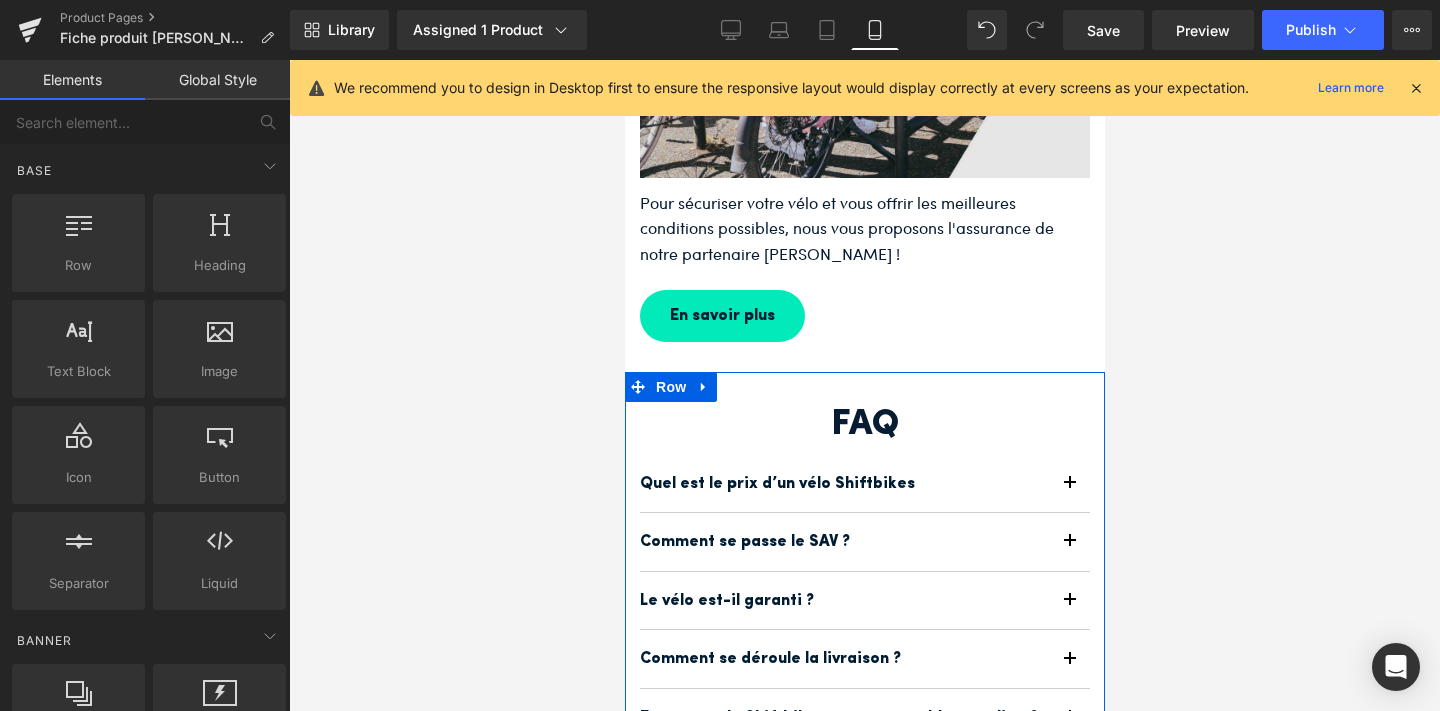 scroll, scrollTop: 9112, scrollLeft: 0, axis: vertical 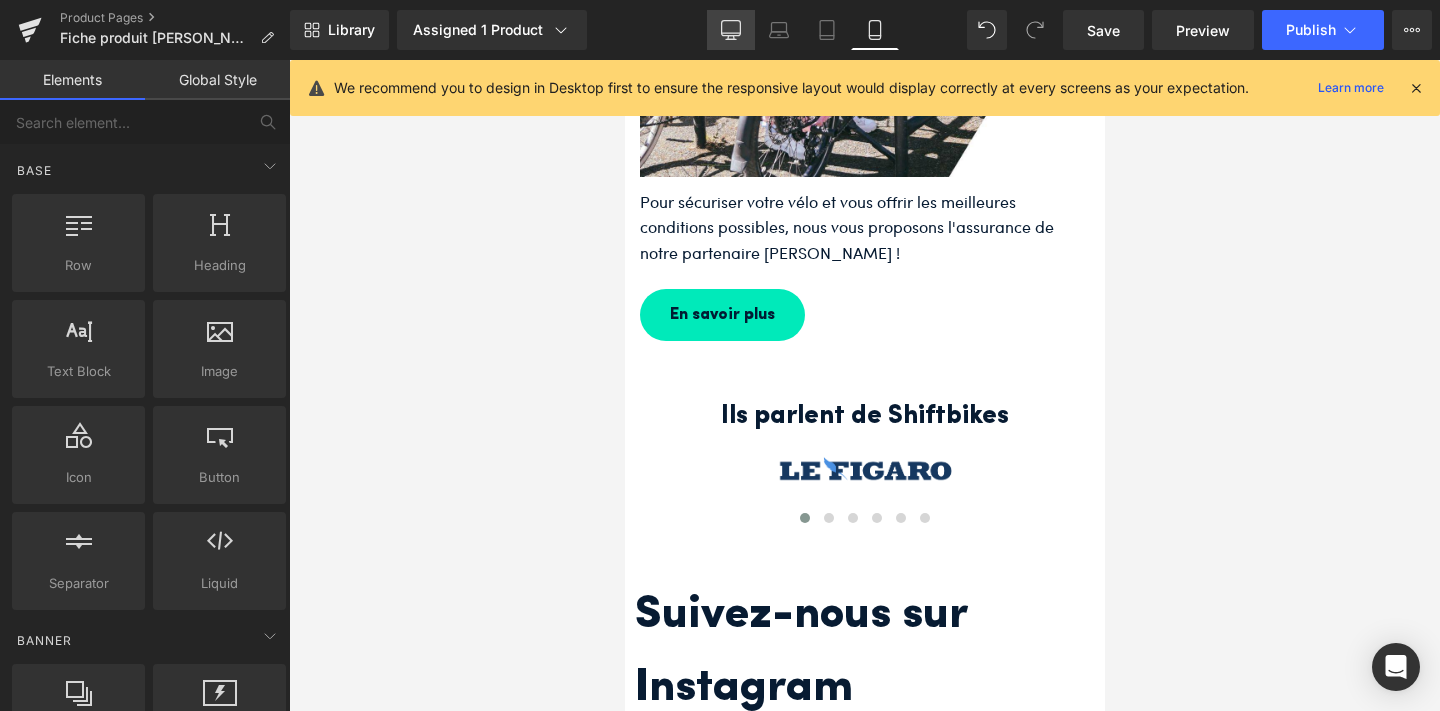 click on "Desktop" at bounding box center [731, 30] 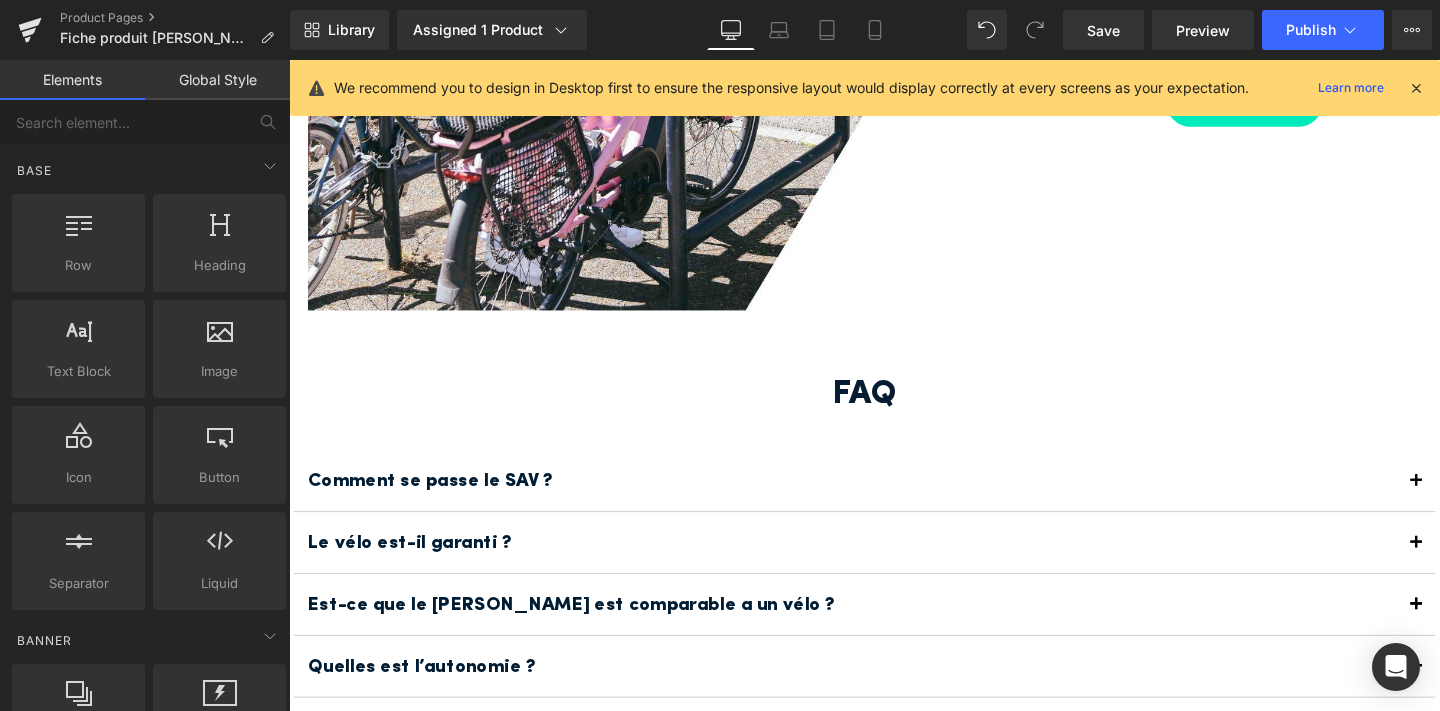 scroll, scrollTop: 7982, scrollLeft: 0, axis: vertical 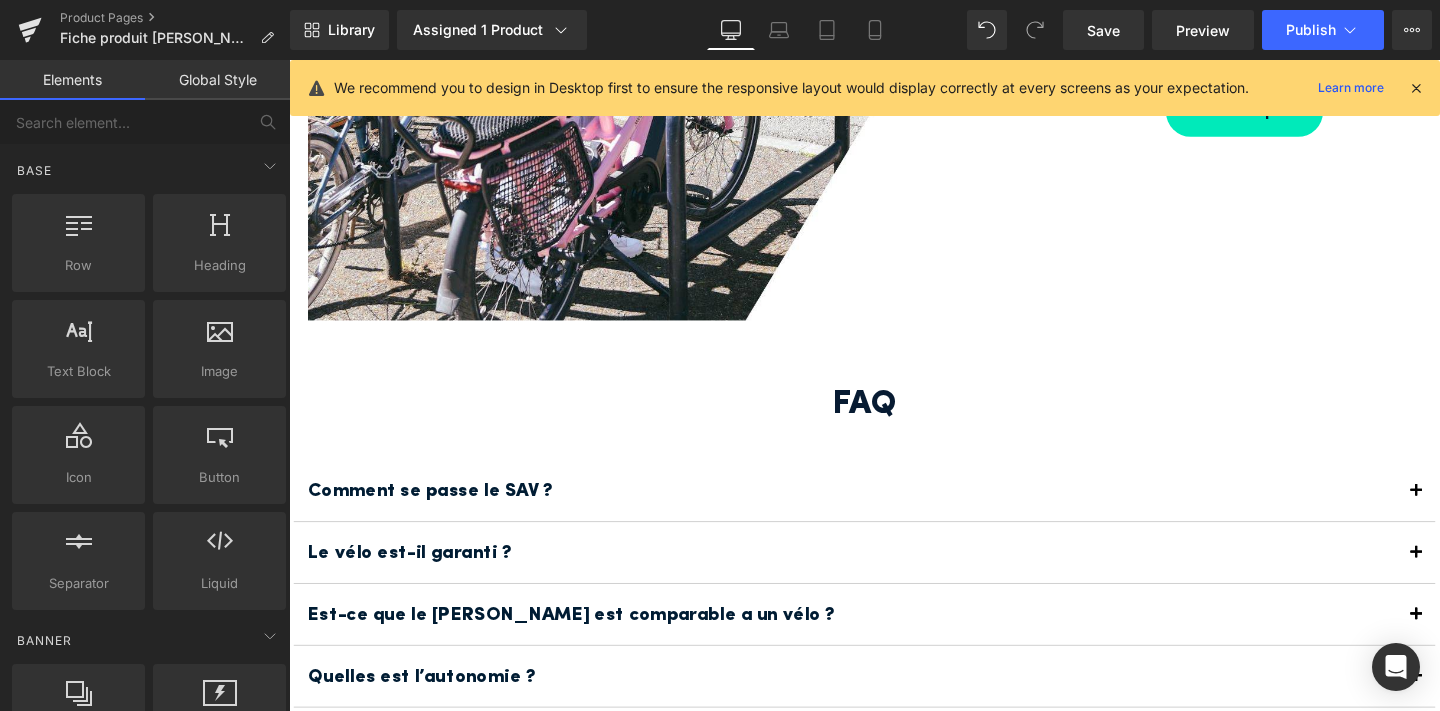 click at bounding box center [289, 60] 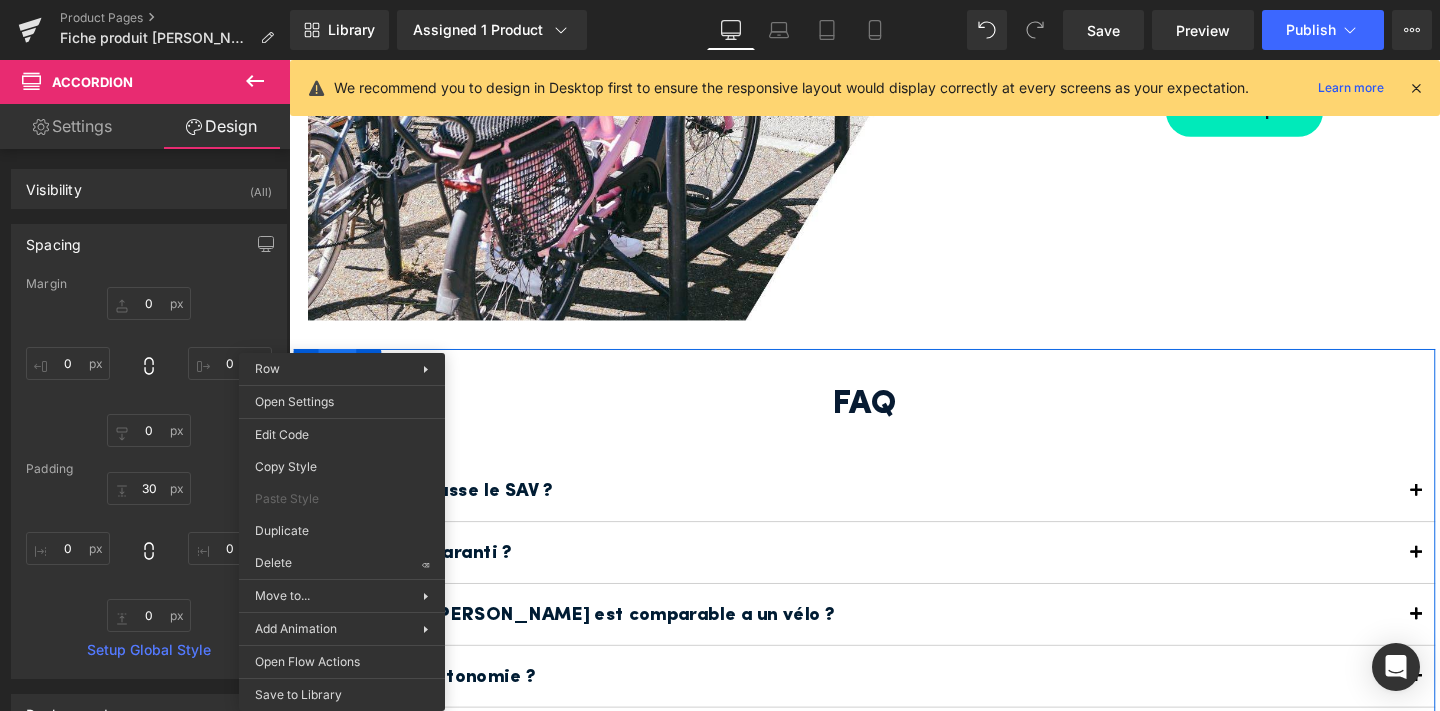 click on "Row" at bounding box center (340, 379) 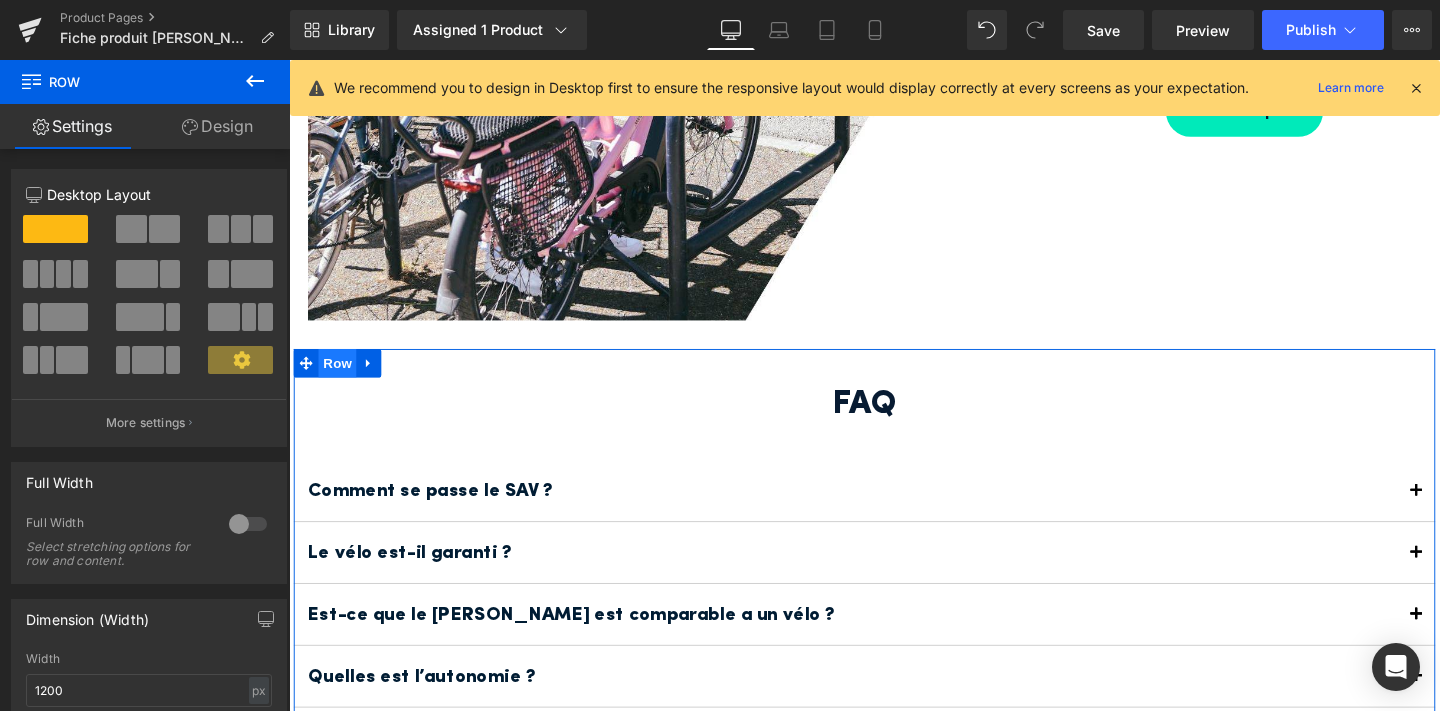 click on "Row" at bounding box center [340, 379] 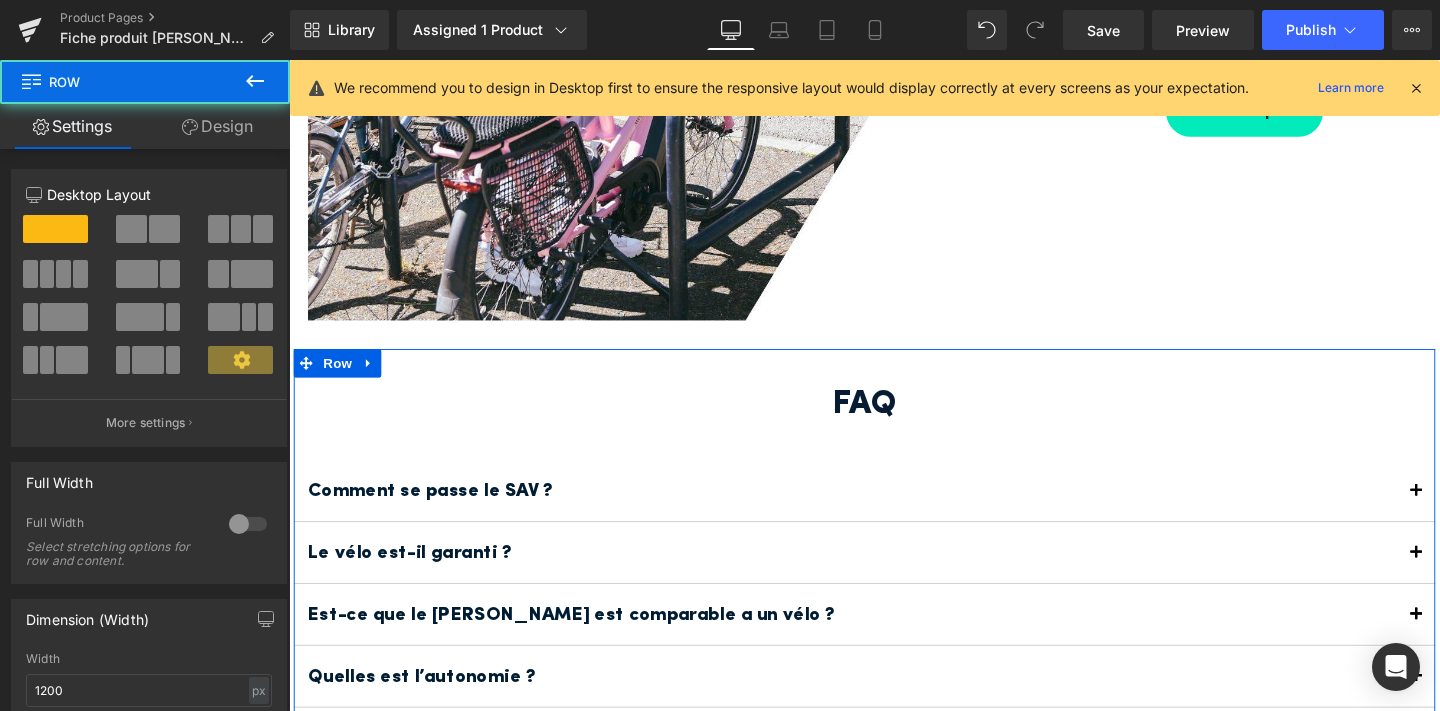 click on "Design" at bounding box center [217, 126] 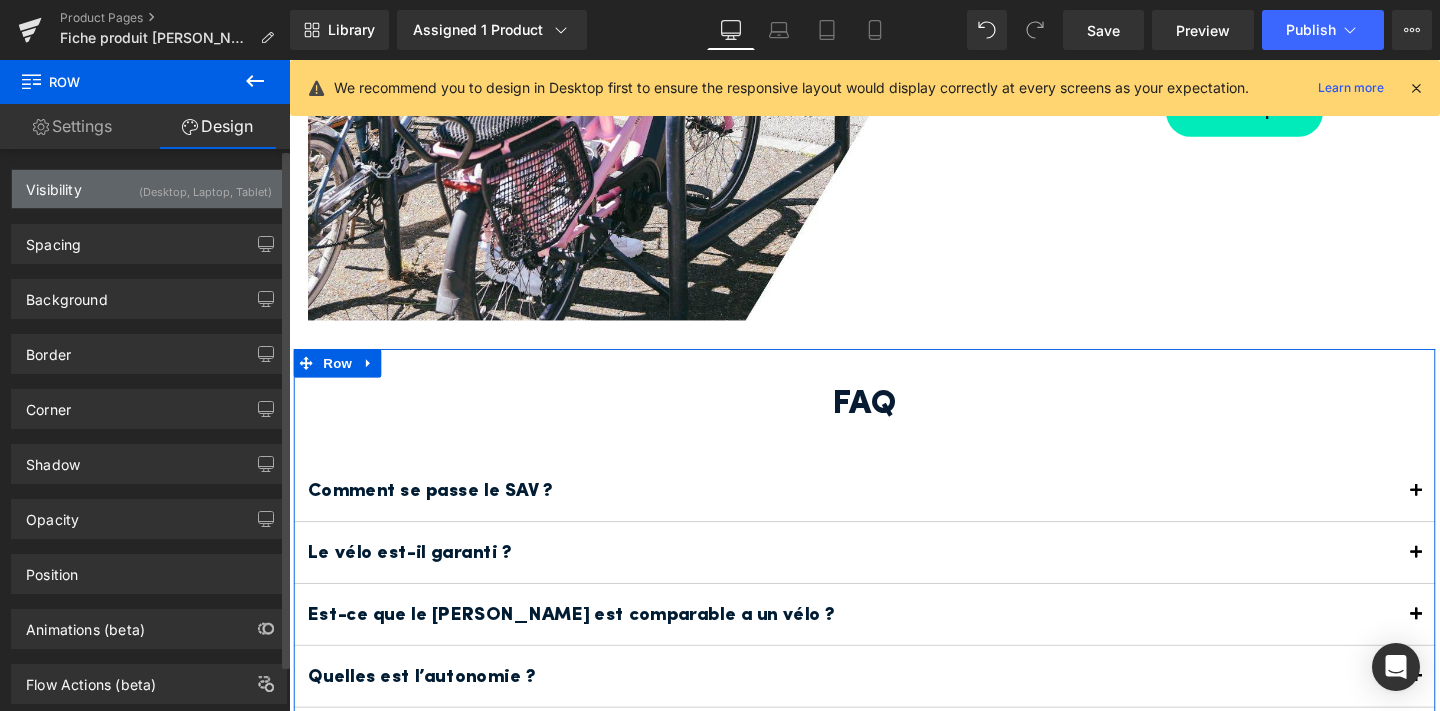 click on "(Desktop, Laptop, Tablet)" at bounding box center (205, 186) 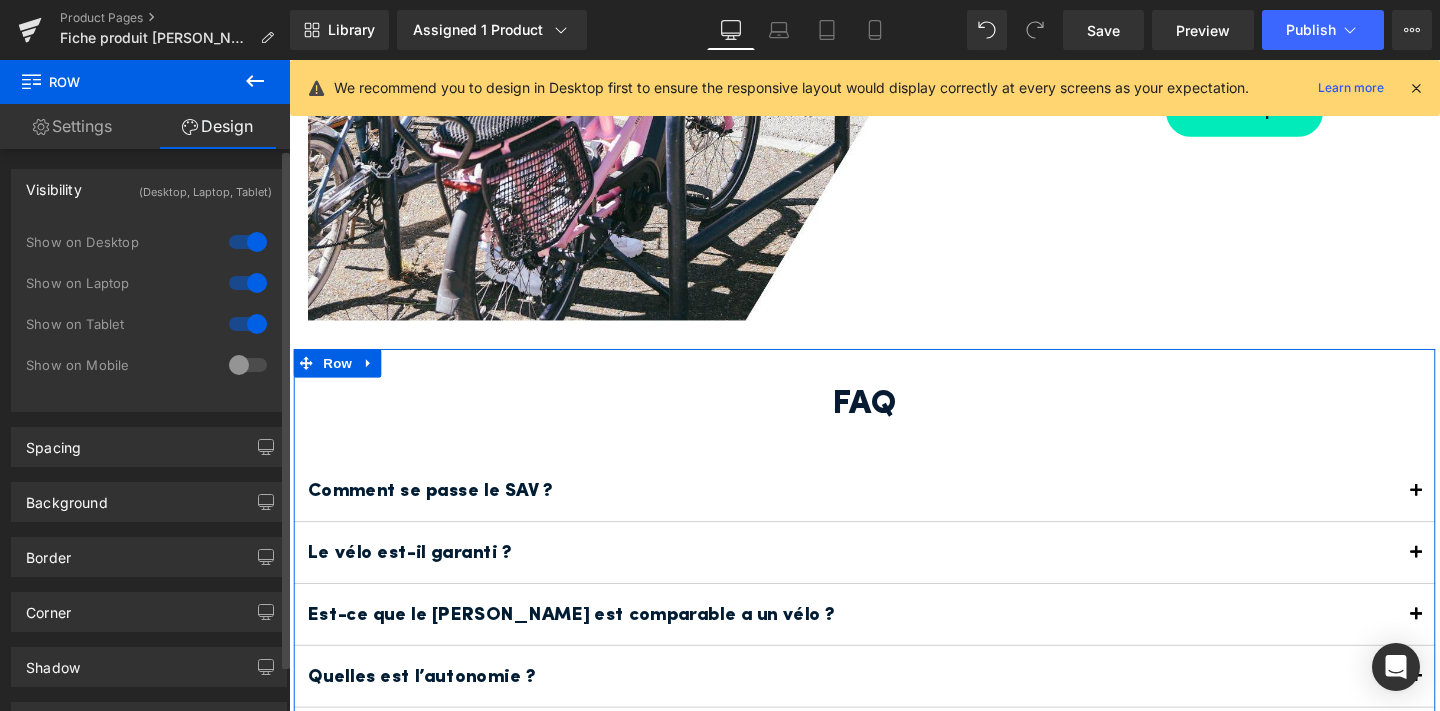 click at bounding box center [248, 365] 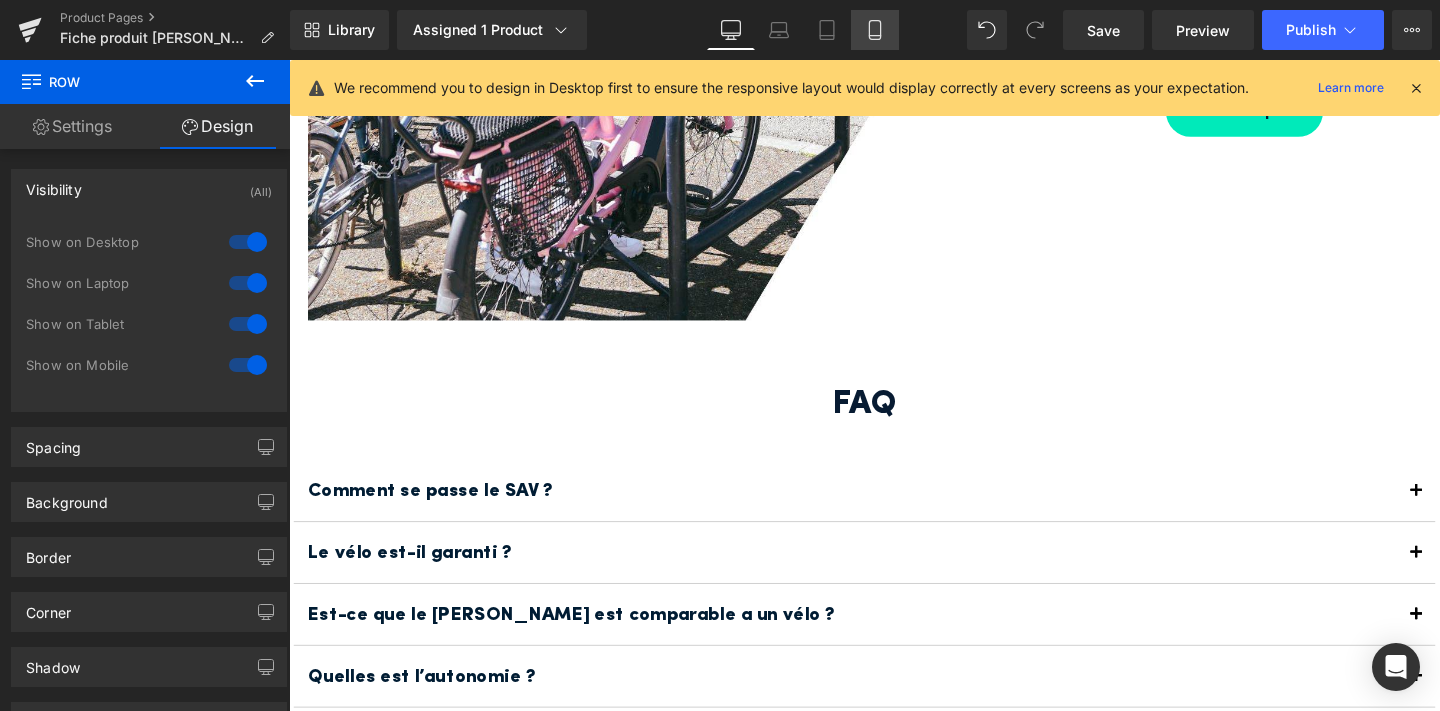 click 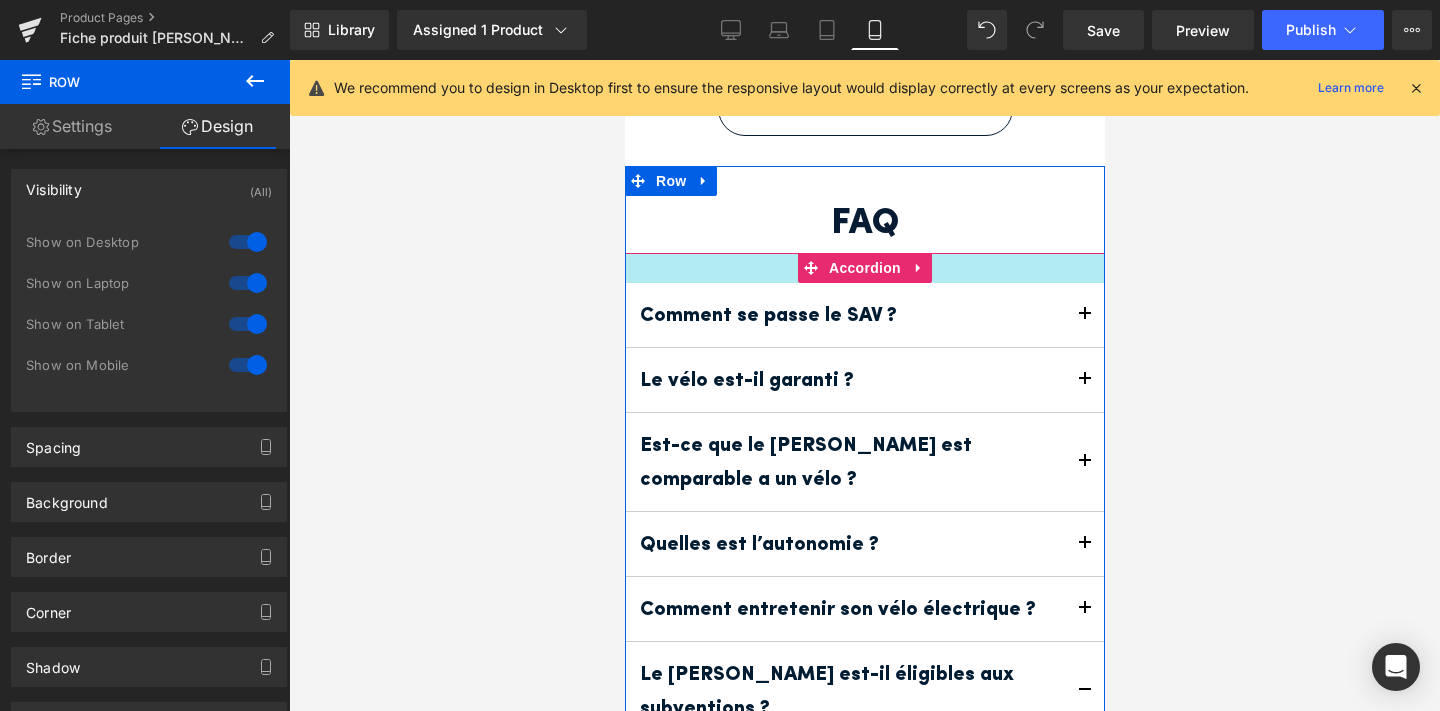 scroll, scrollTop: 6247, scrollLeft: 0, axis: vertical 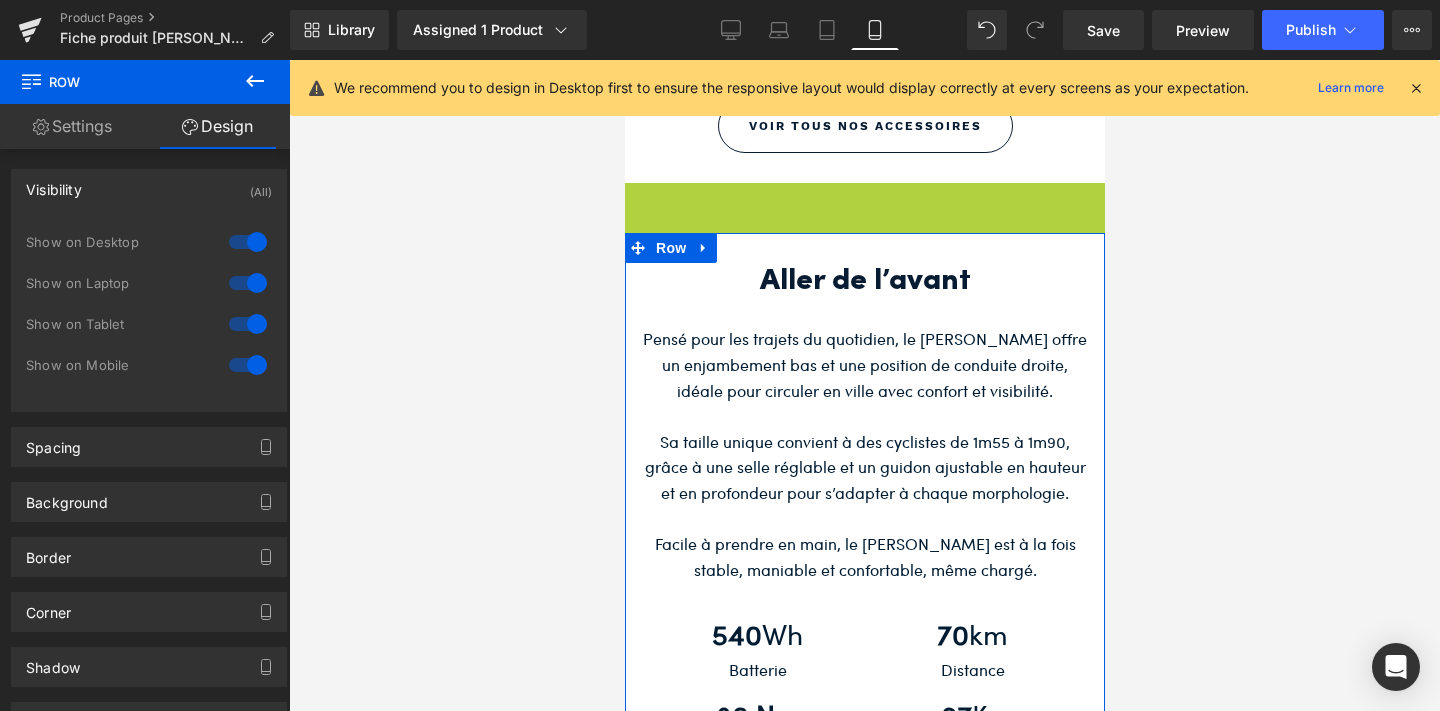 drag, startPoint x: 638, startPoint y: 197, endPoint x: 655, endPoint y: 333, distance: 137.05838 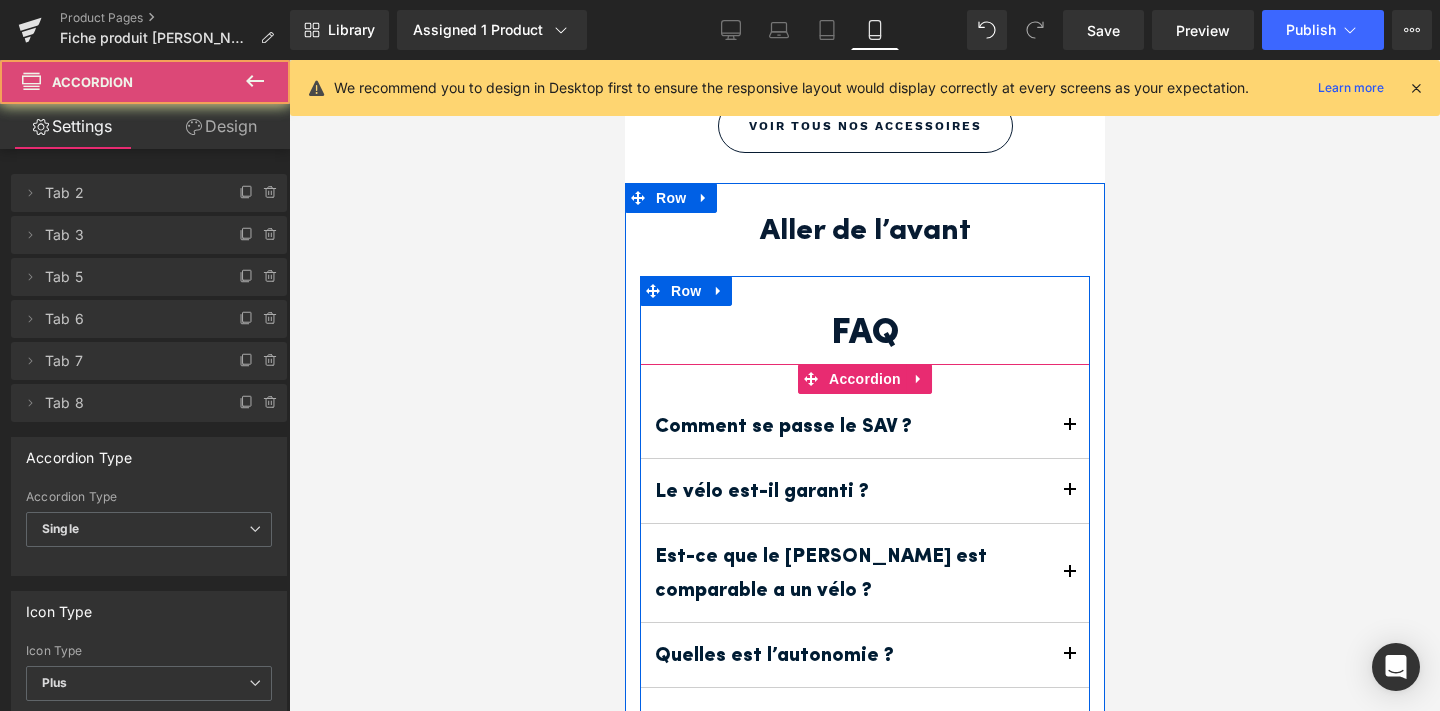 click on "Le vélo est-il garanti ? Text Block" at bounding box center [864, 491] 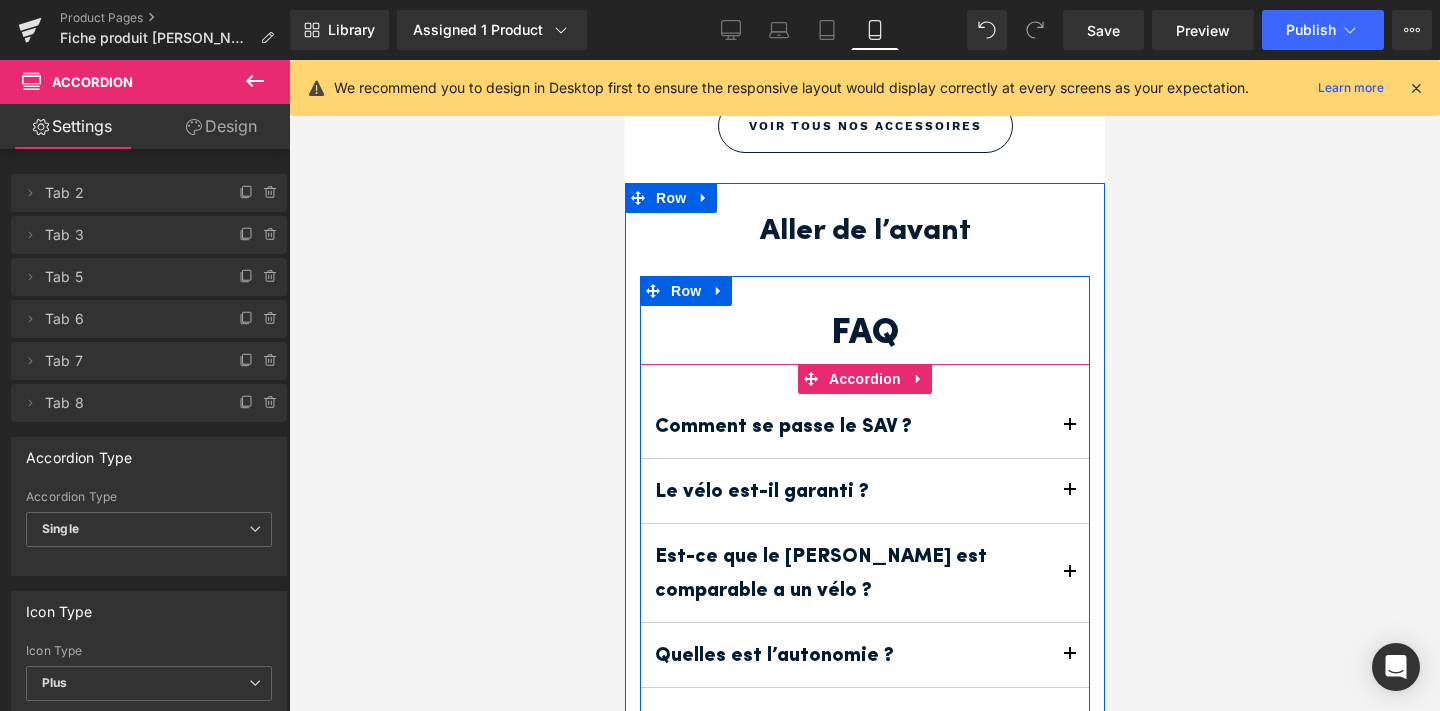 type 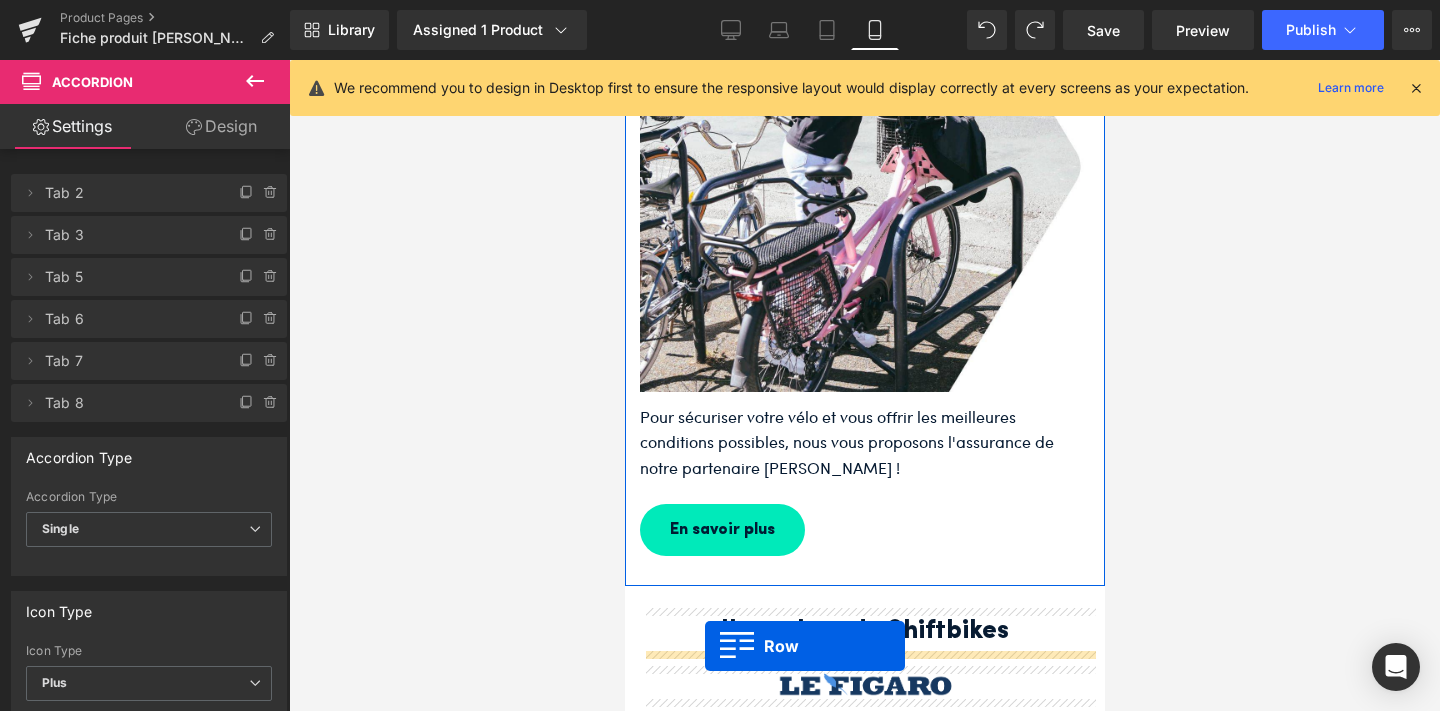 scroll, scrollTop: 9047, scrollLeft: 0, axis: vertical 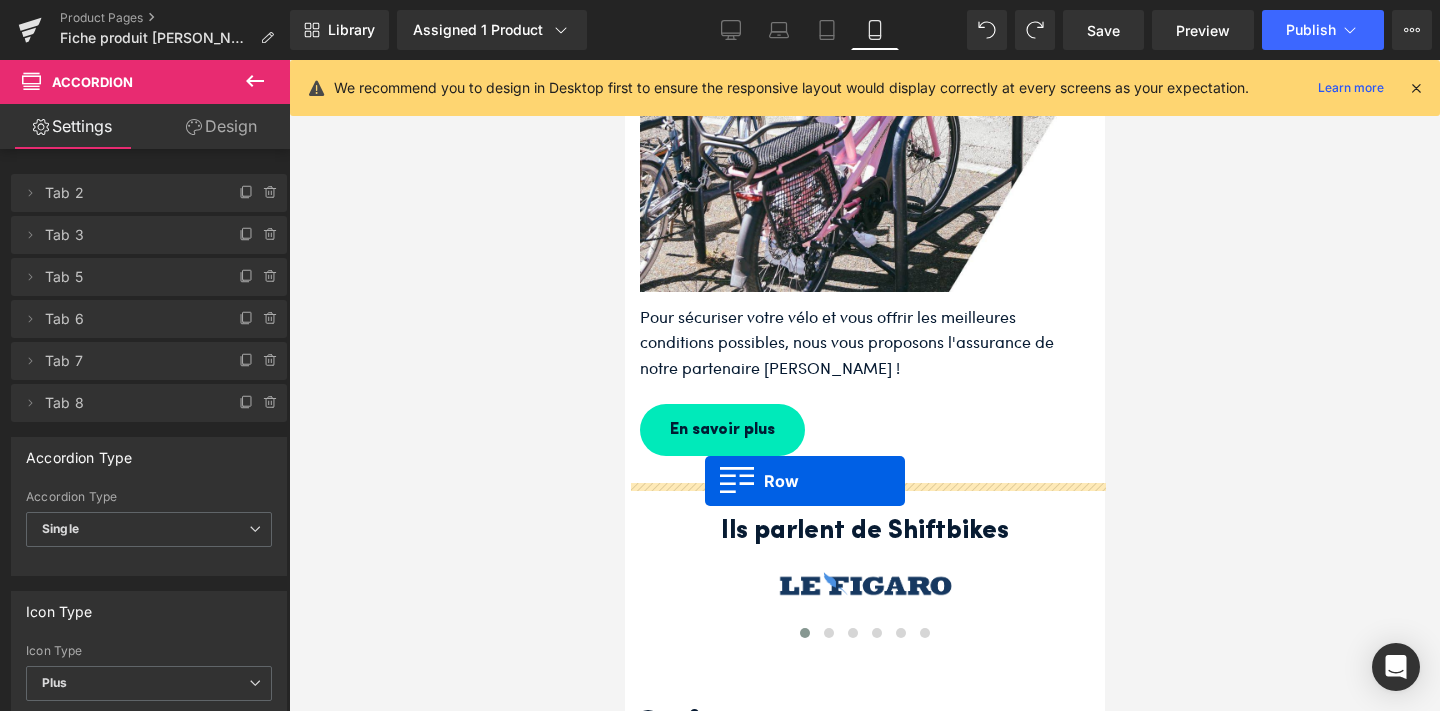 drag, startPoint x: 639, startPoint y: 190, endPoint x: 704, endPoint y: 481, distance: 298.17108 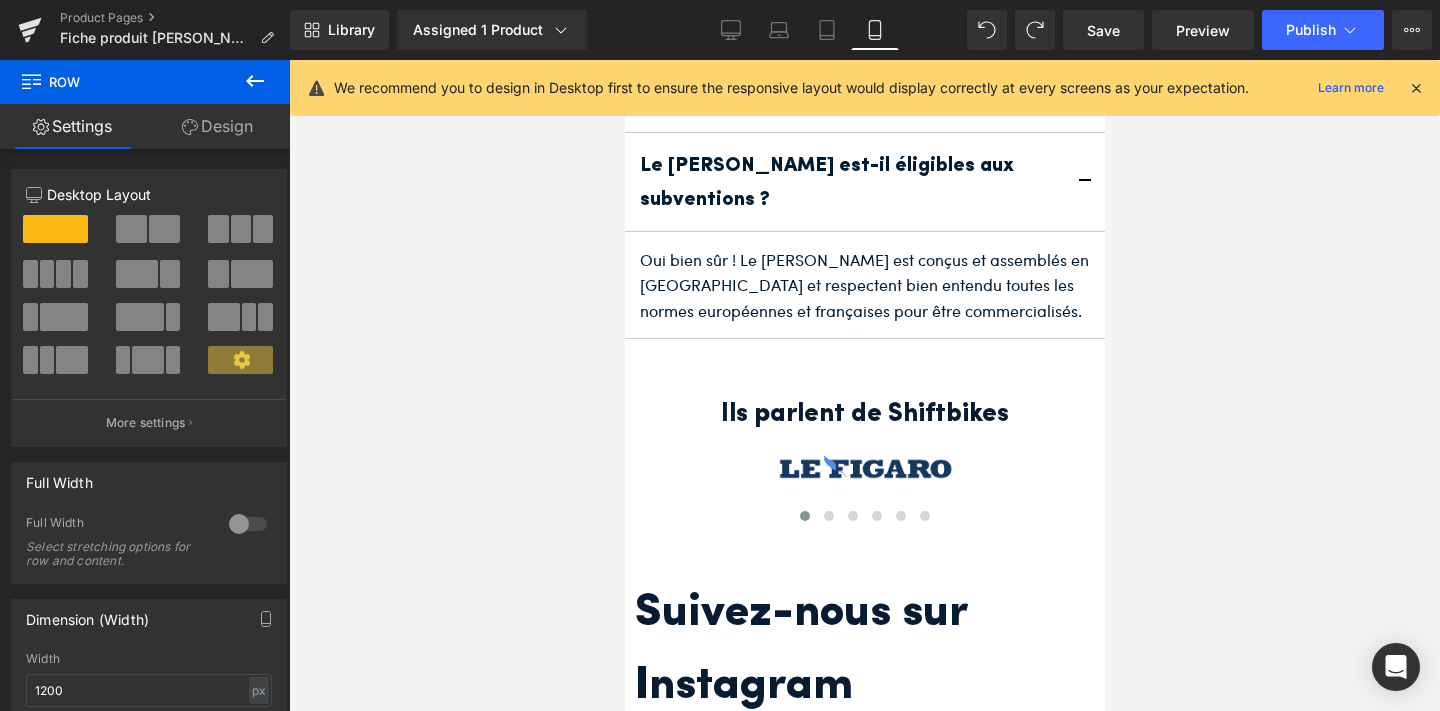 scroll, scrollTop: 9384, scrollLeft: 0, axis: vertical 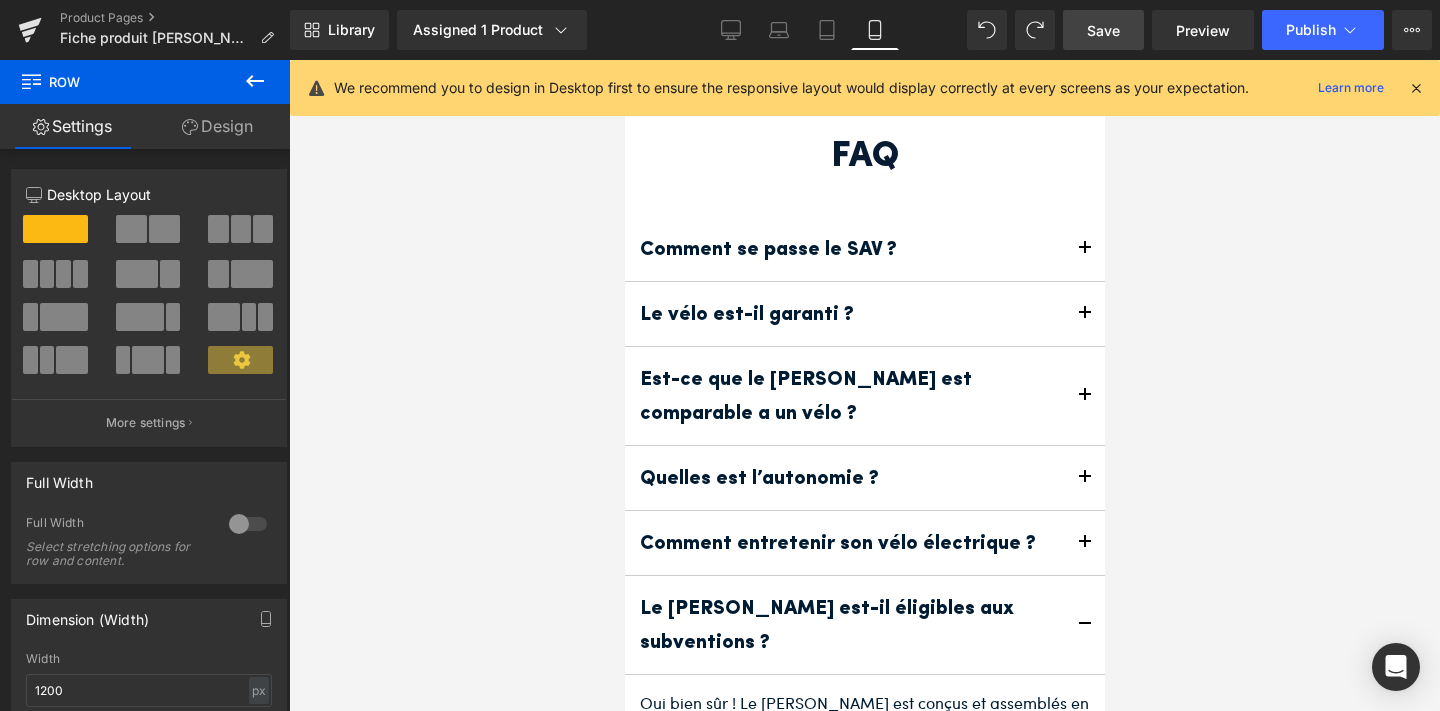 click on "Save" at bounding box center [1103, 30] 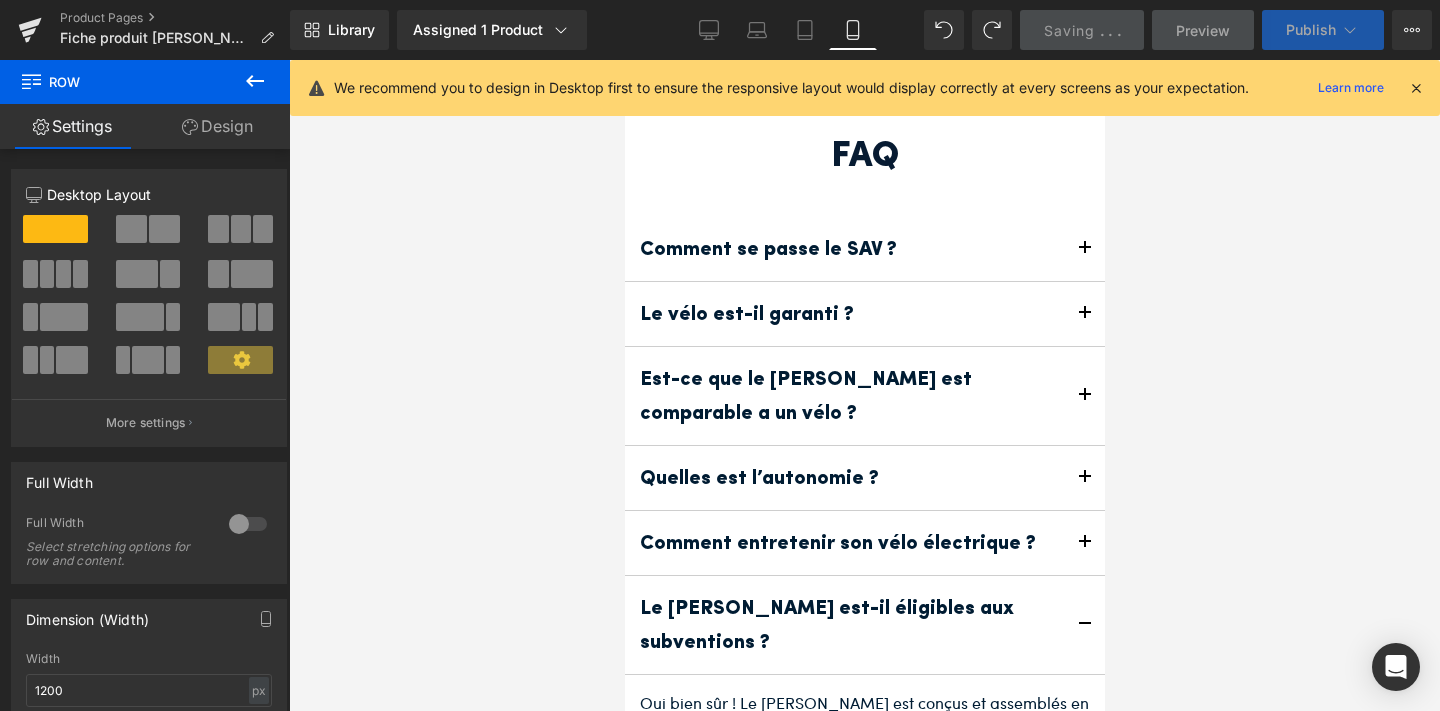 click 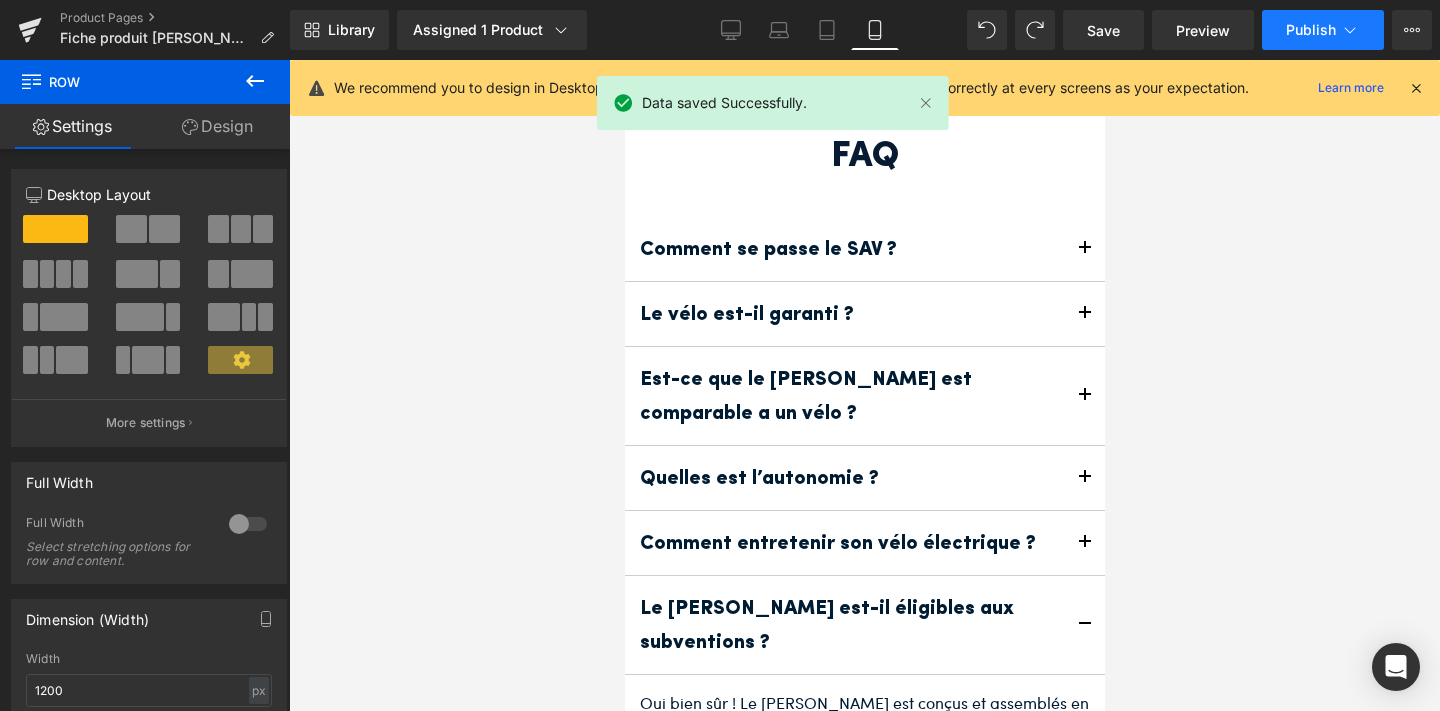 click on "Publish" at bounding box center [1311, 30] 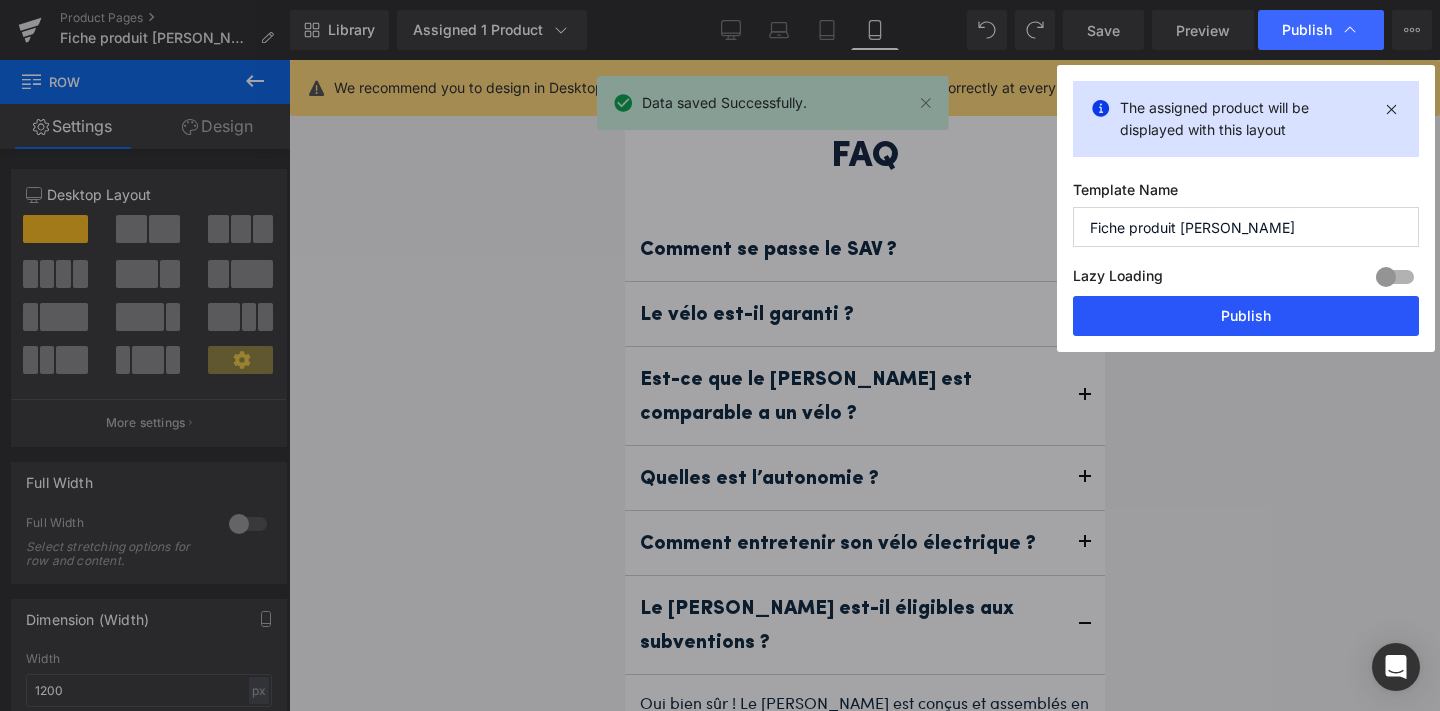 click on "Publish" at bounding box center [1246, 316] 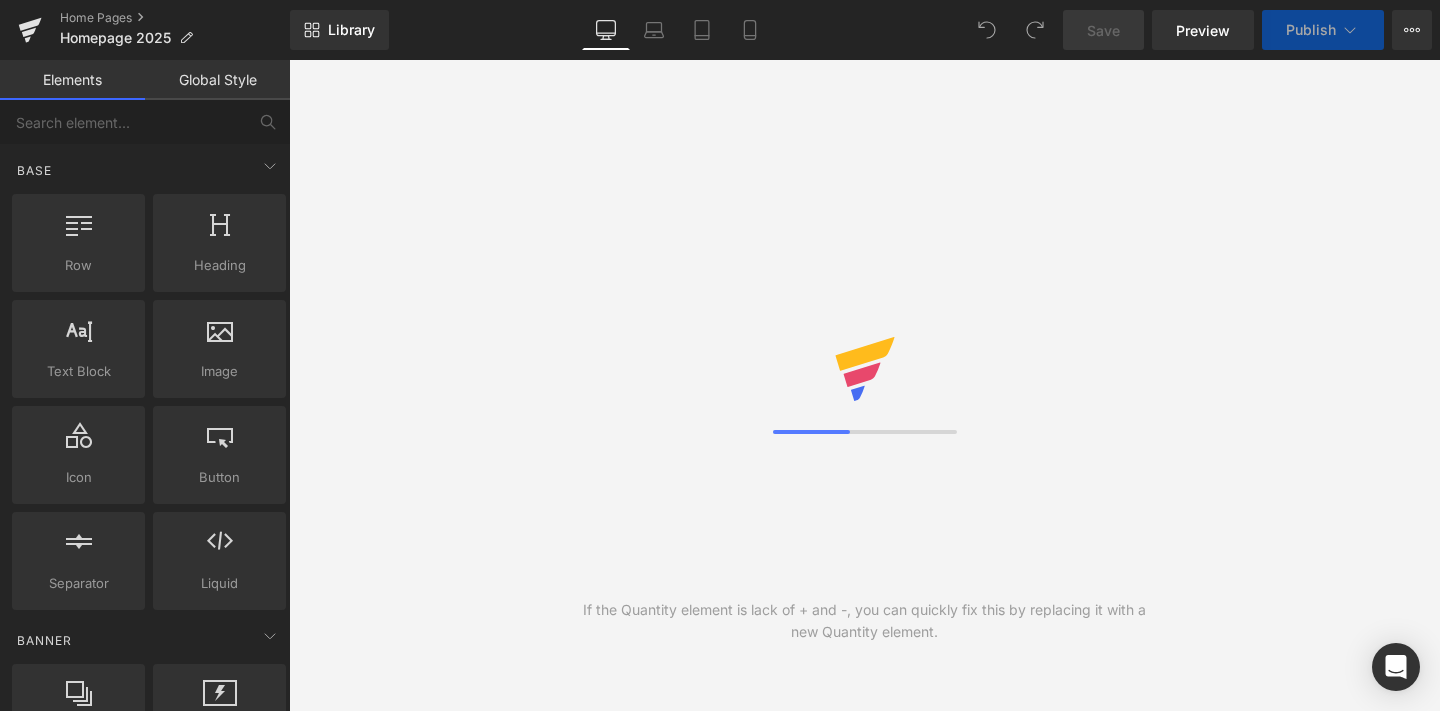 scroll, scrollTop: 0, scrollLeft: 0, axis: both 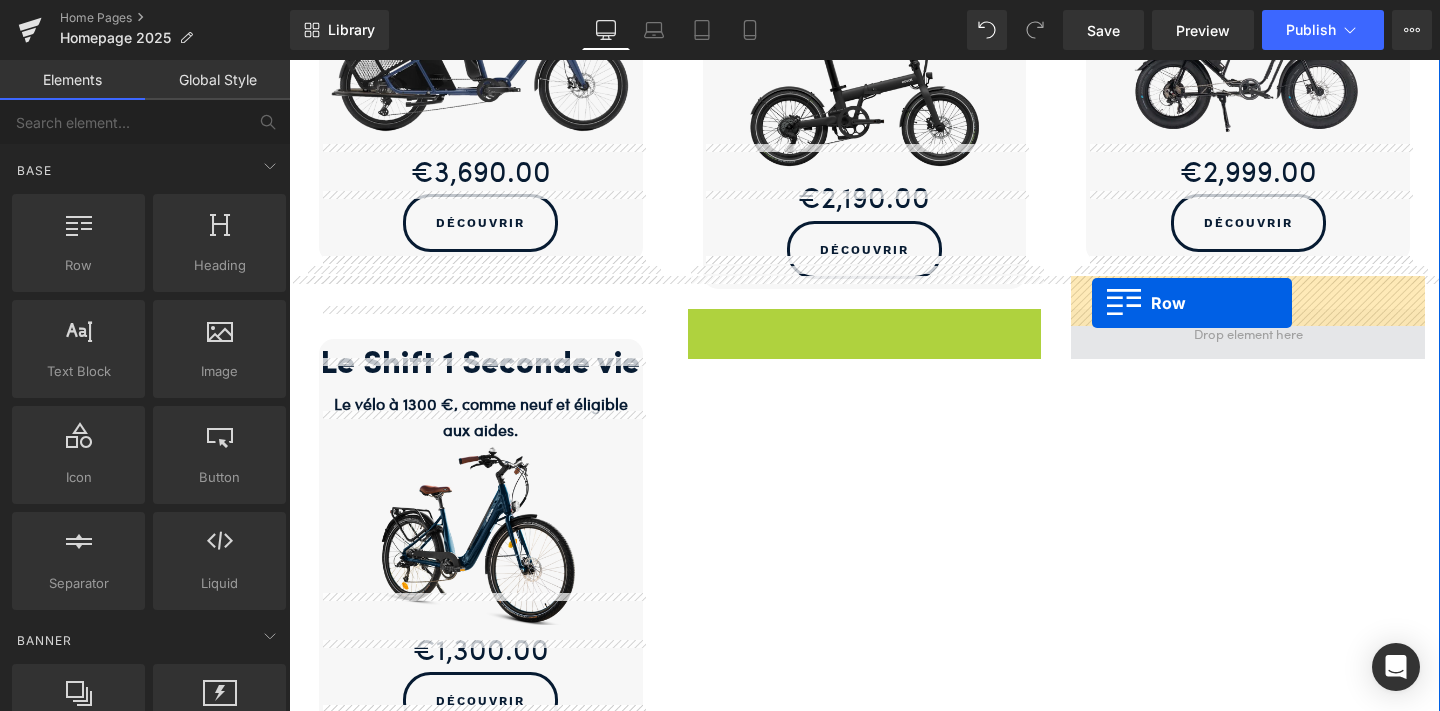 drag, startPoint x: 702, startPoint y: 301, endPoint x: 1092, endPoint y: 303, distance: 390.00513 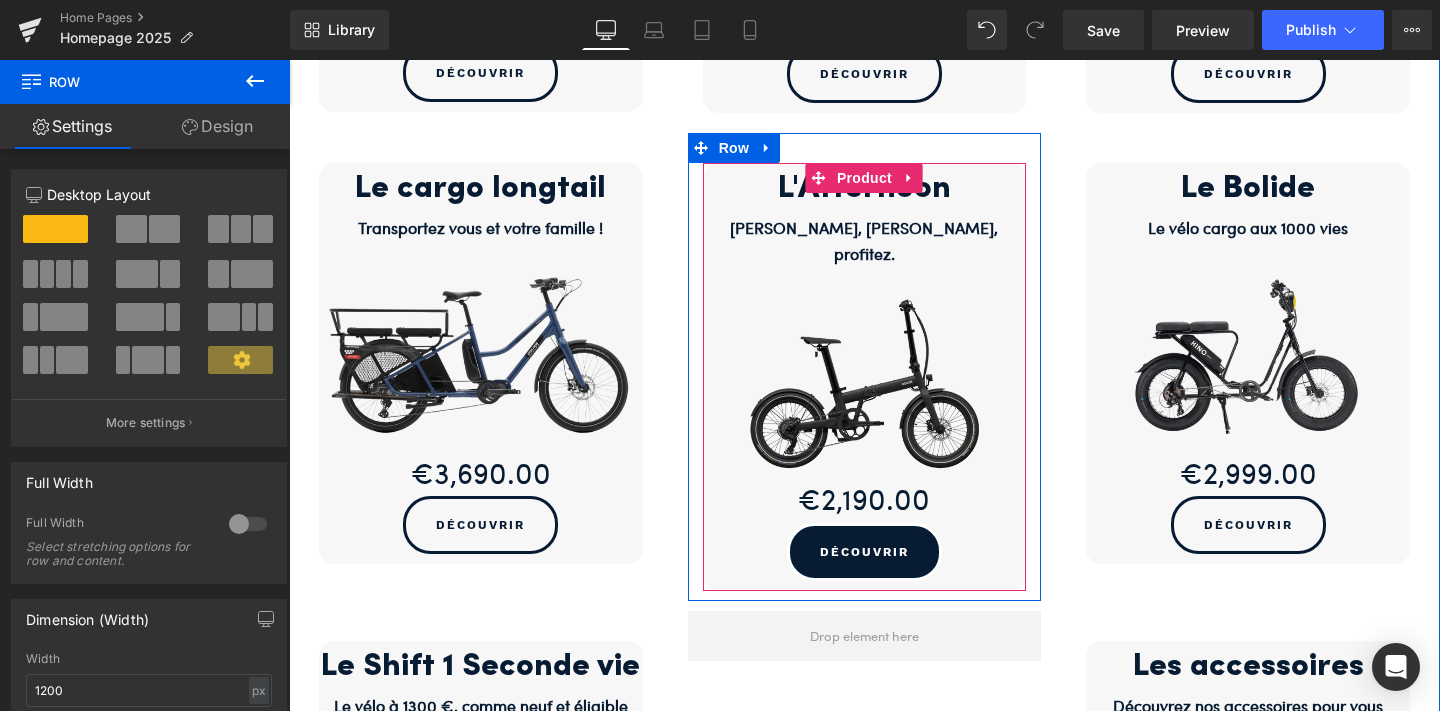scroll, scrollTop: 779, scrollLeft: 0, axis: vertical 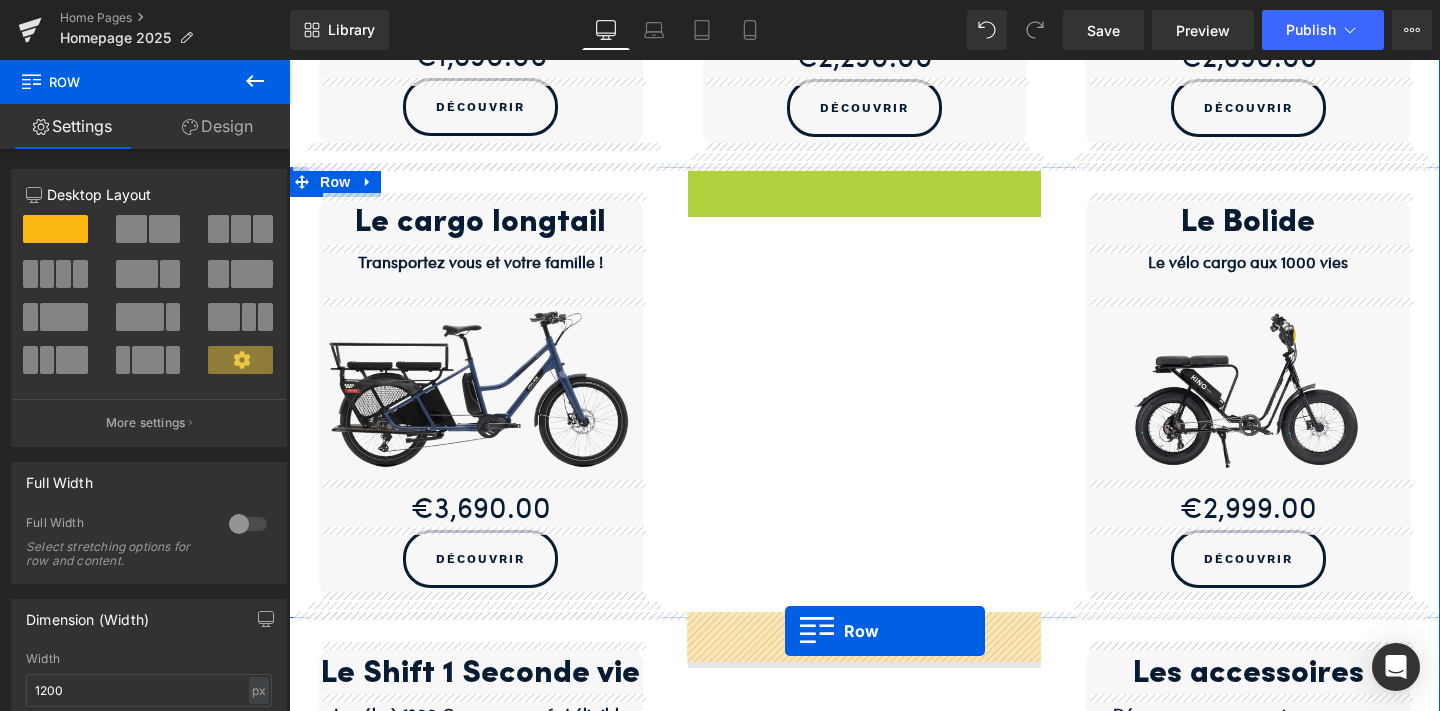 drag, startPoint x: 701, startPoint y: 186, endPoint x: 785, endPoint y: 631, distance: 452.8587 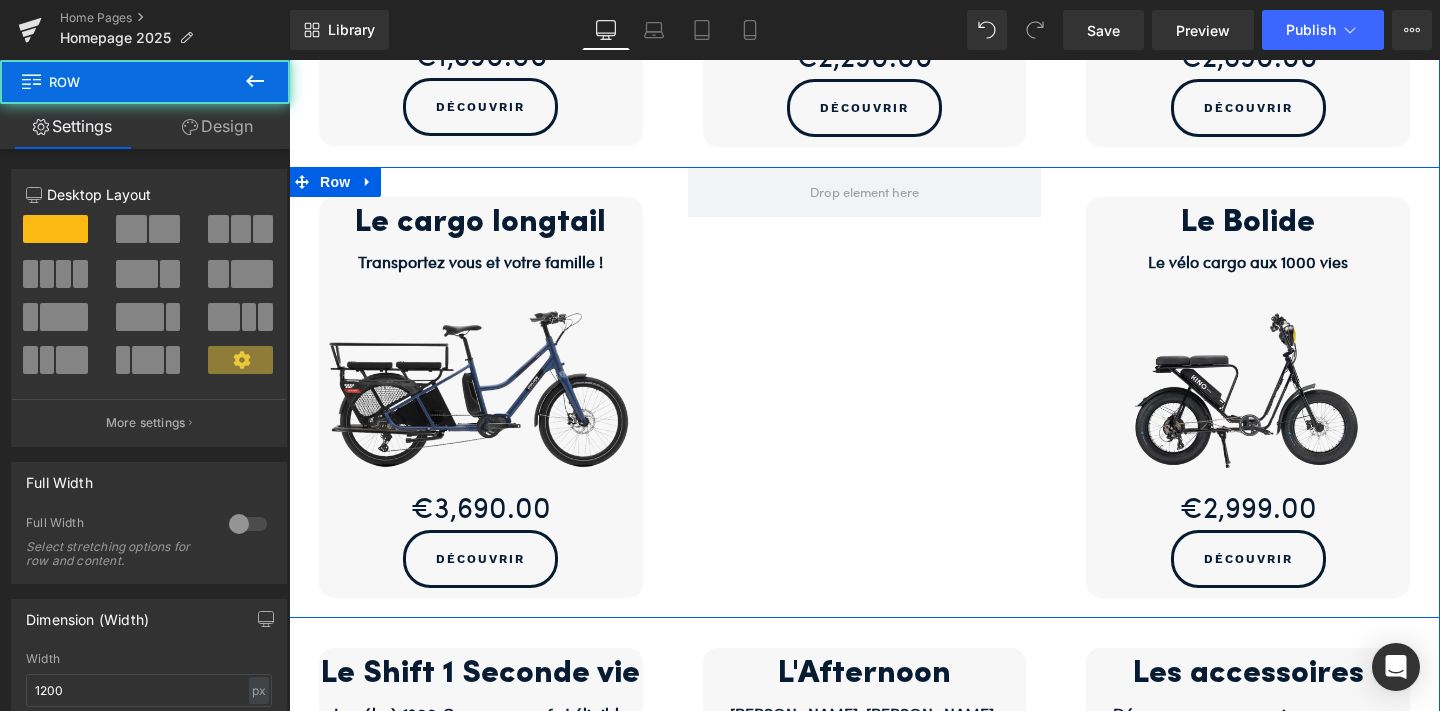 scroll, scrollTop: 703, scrollLeft: 0, axis: vertical 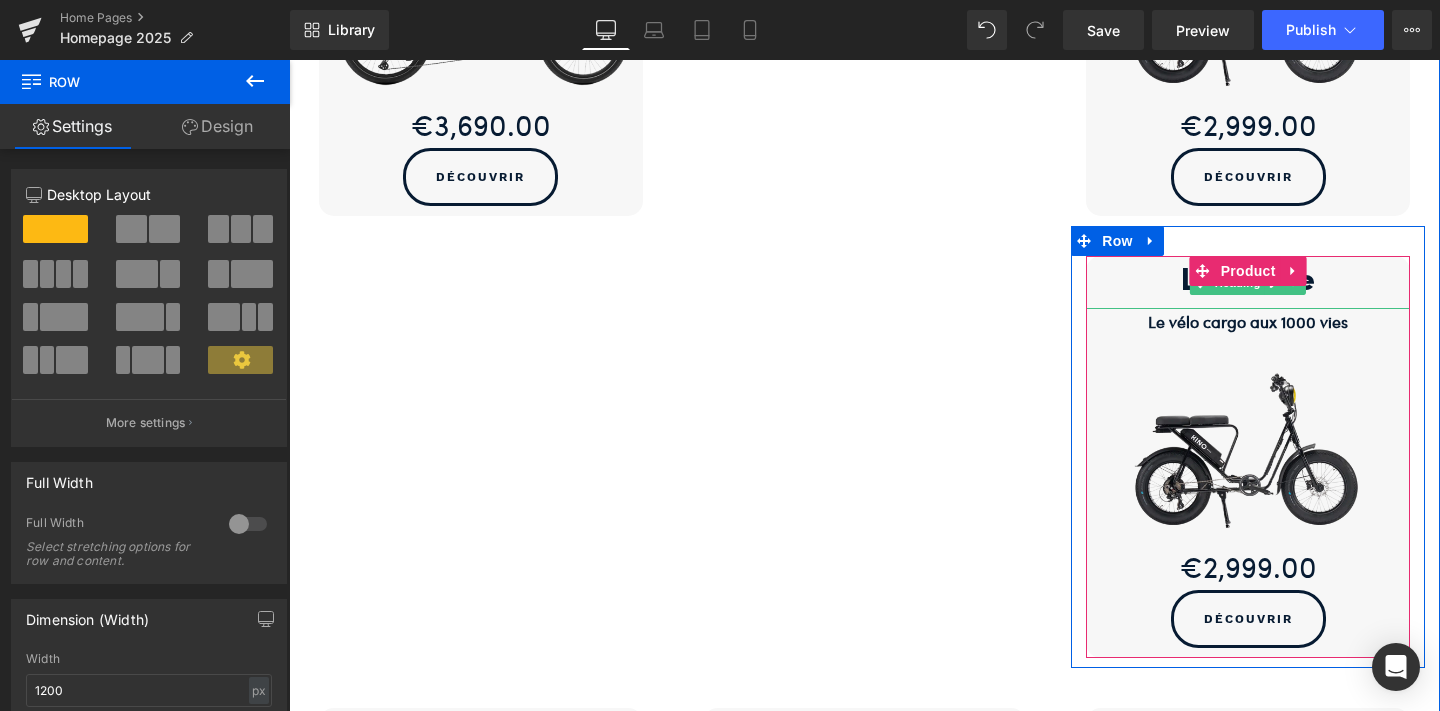click on "Le Bolide" at bounding box center (1248, 282) 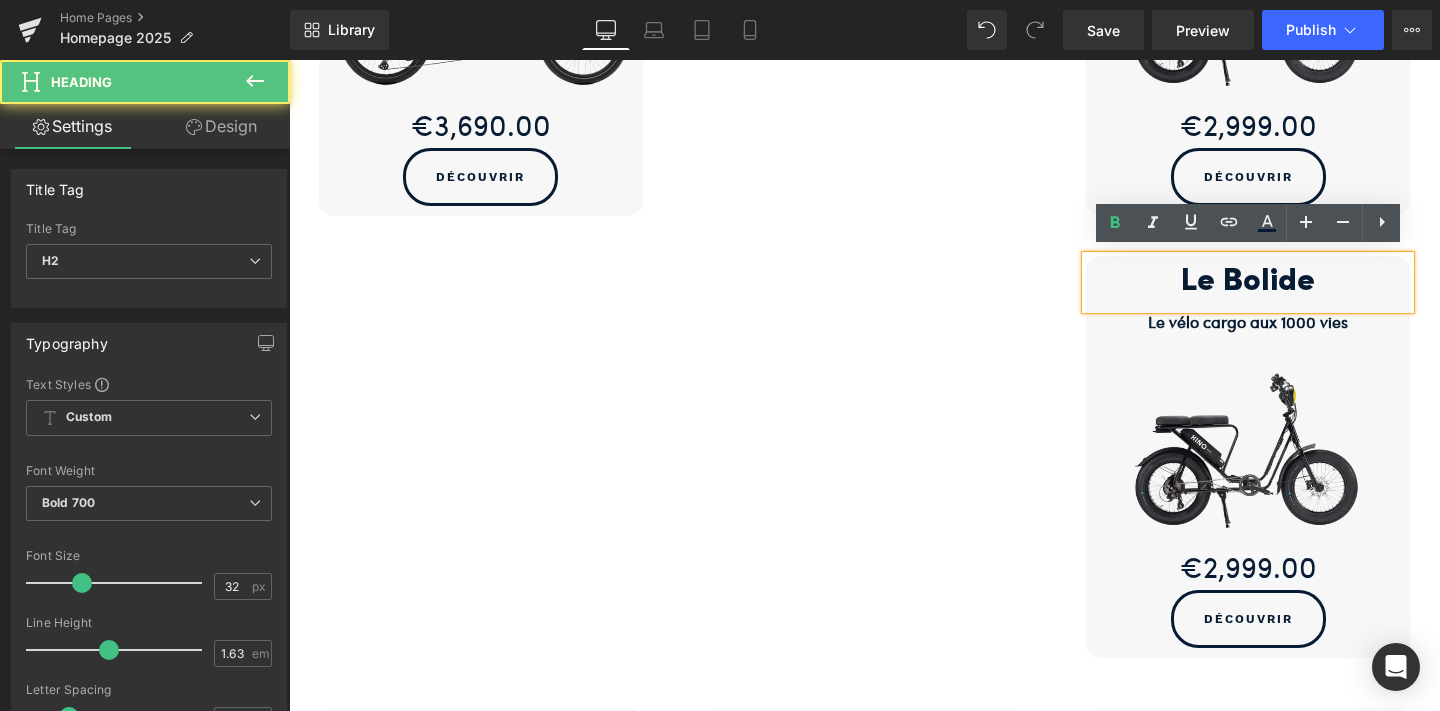 click on "Le Bolide
Heading
Le vélo cargo aux 1000 vies
Text Block
Sale Off
(P) Image
€2,999.00
(P) Price
Découvrir
(P) View More
Product" at bounding box center (1248, 442) 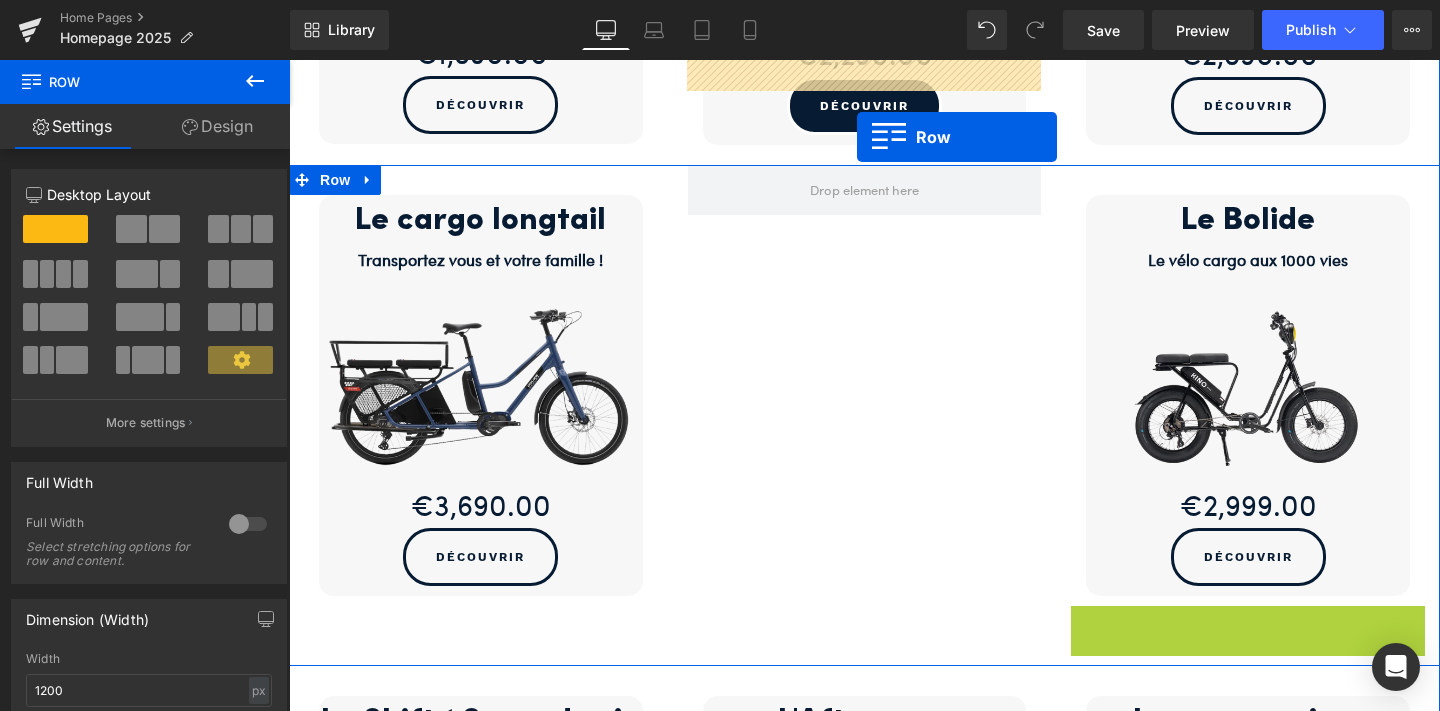 scroll, scrollTop: 761, scrollLeft: 0, axis: vertical 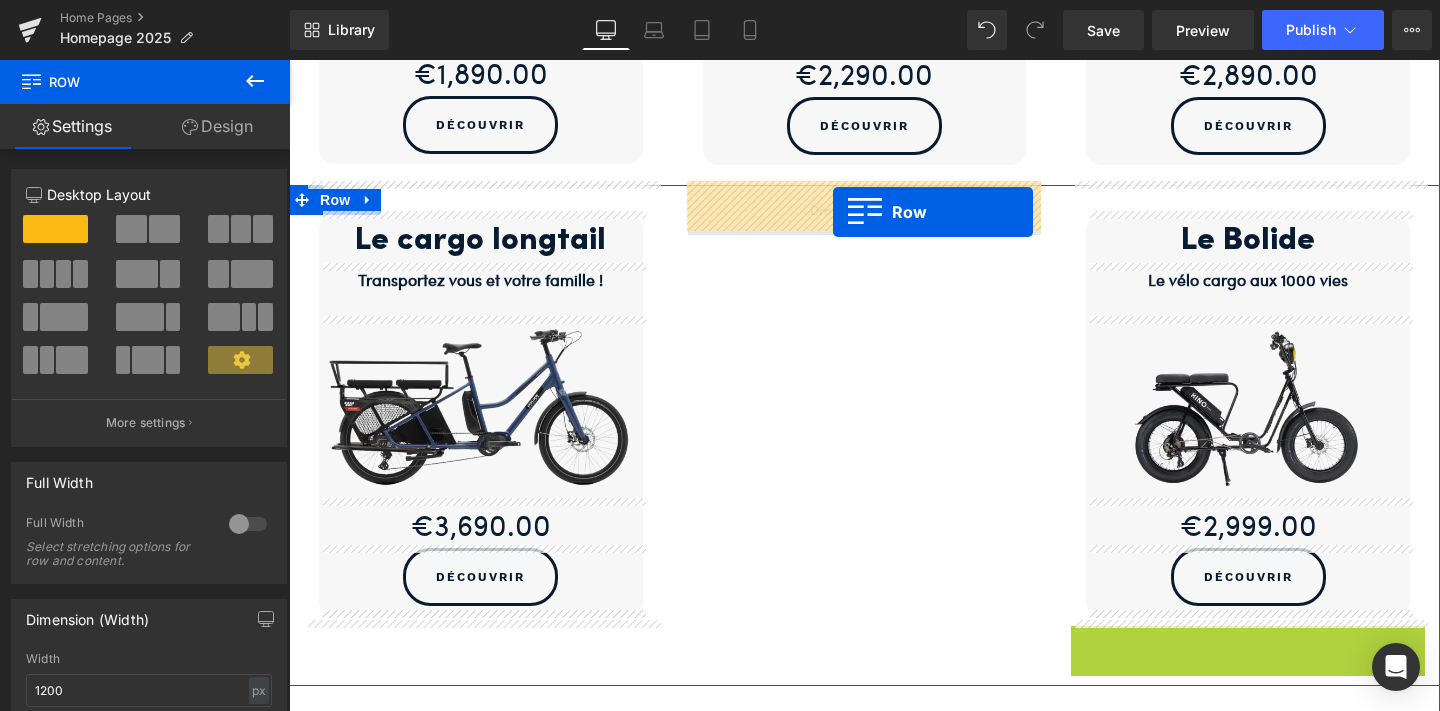 drag, startPoint x: 1086, startPoint y: 238, endPoint x: 833, endPoint y: 211, distance: 254.43663 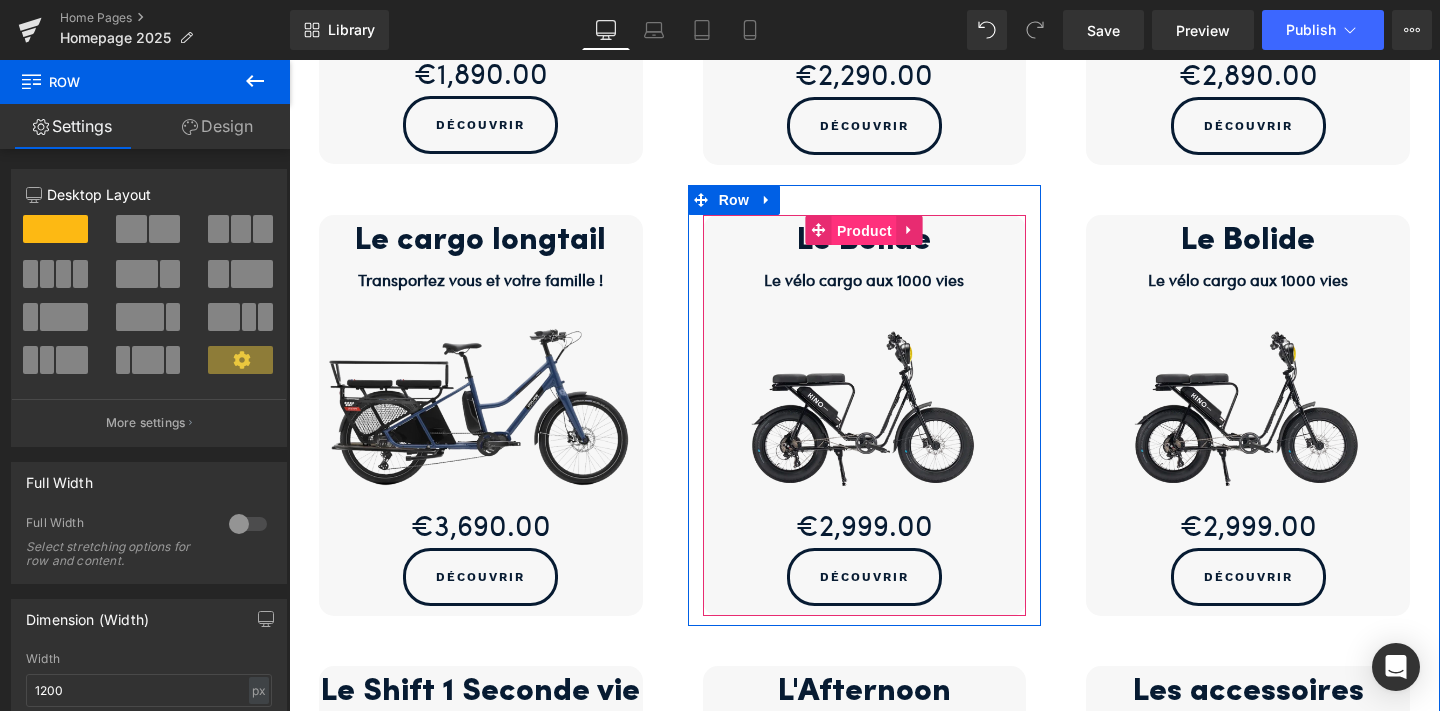 click on "Product" at bounding box center (864, 231) 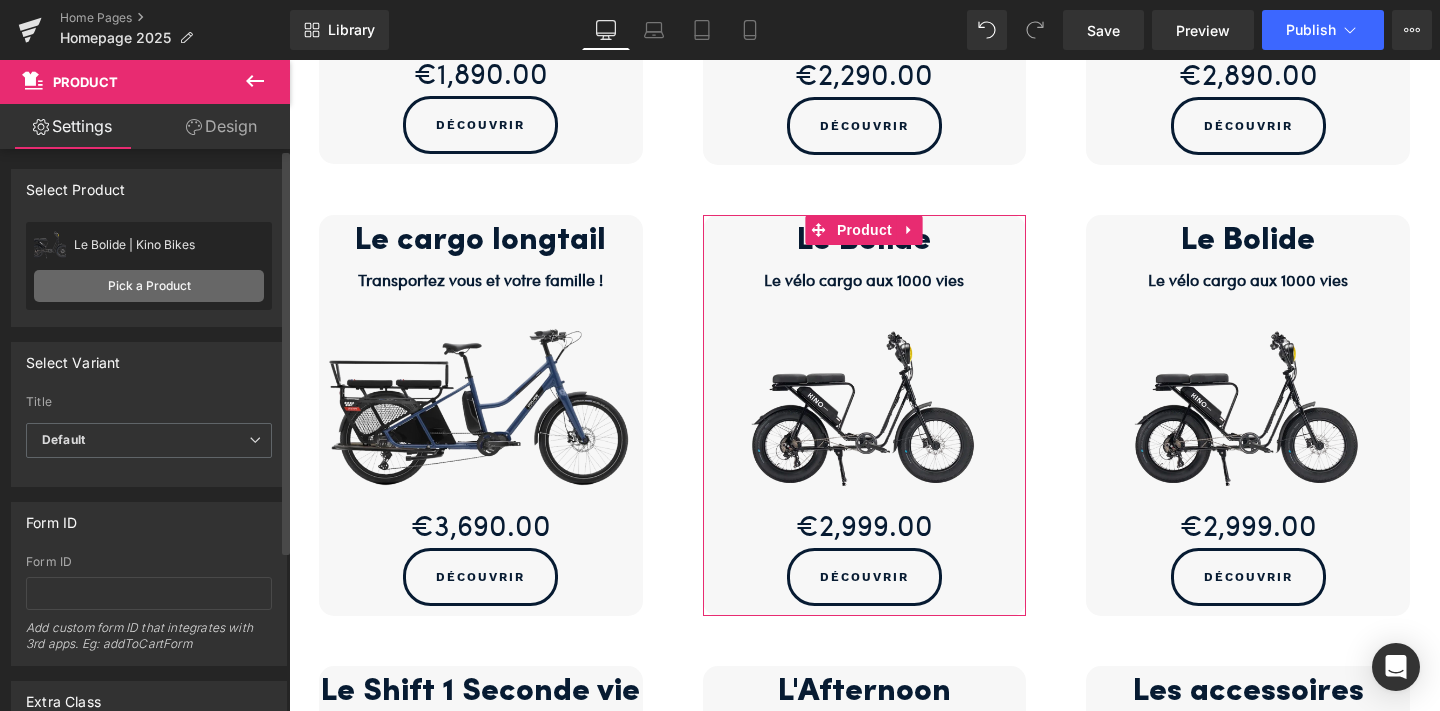 click on "Pick a Product" at bounding box center [149, 286] 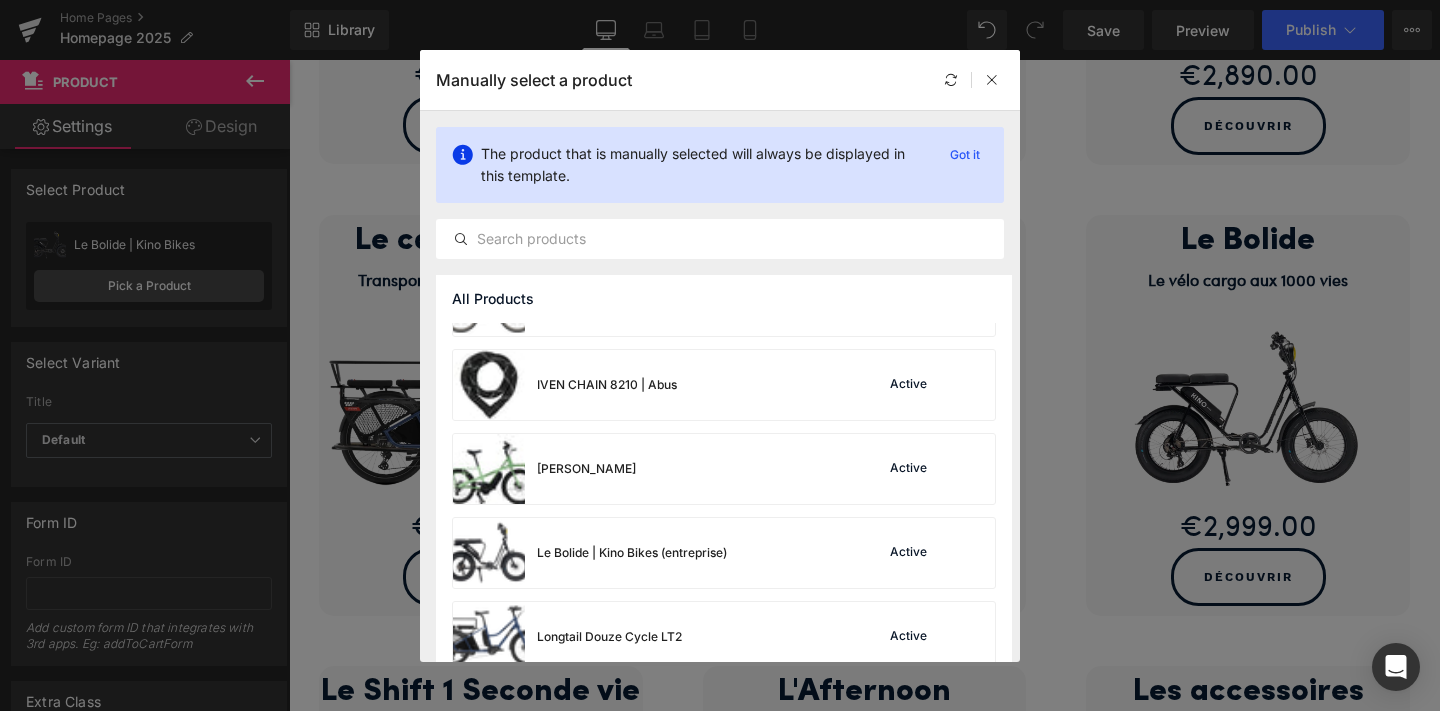 scroll, scrollTop: 702, scrollLeft: 0, axis: vertical 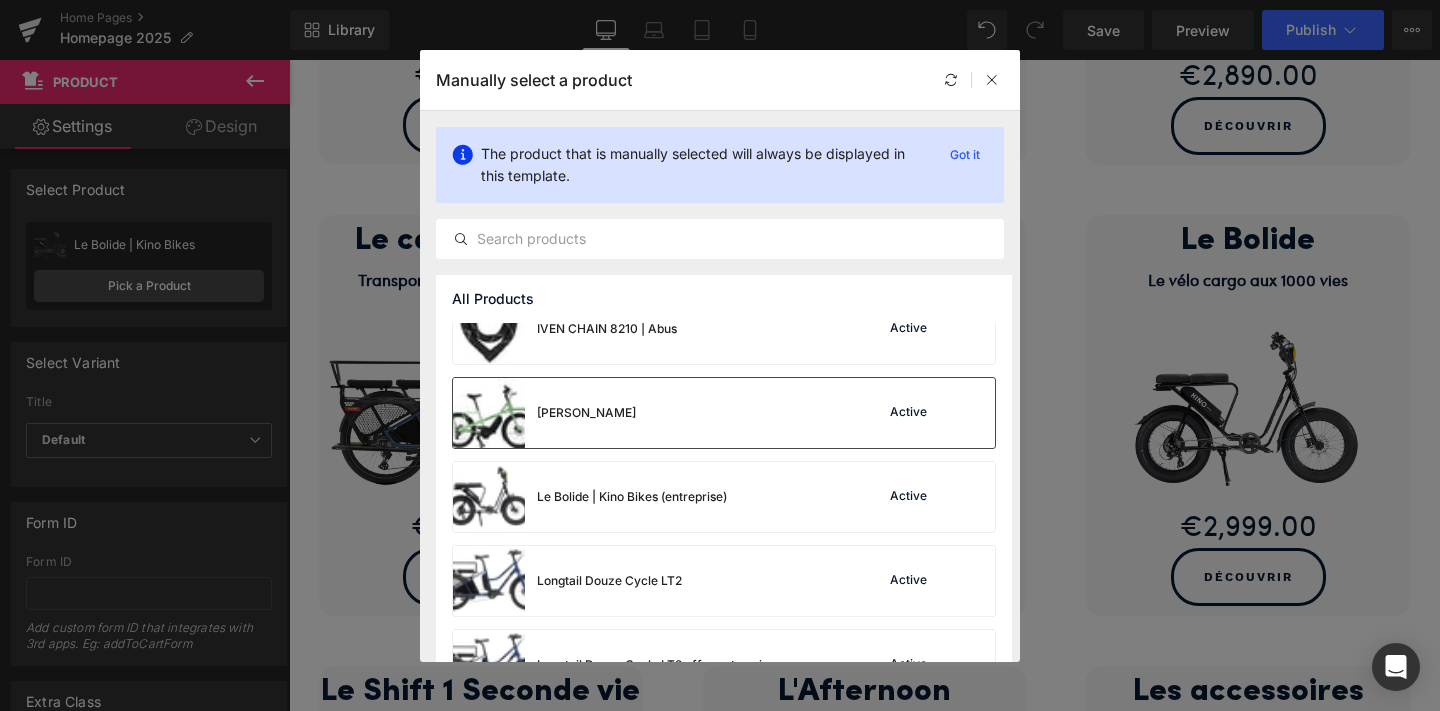 click on "Jean Fourche Active" at bounding box center [724, 413] 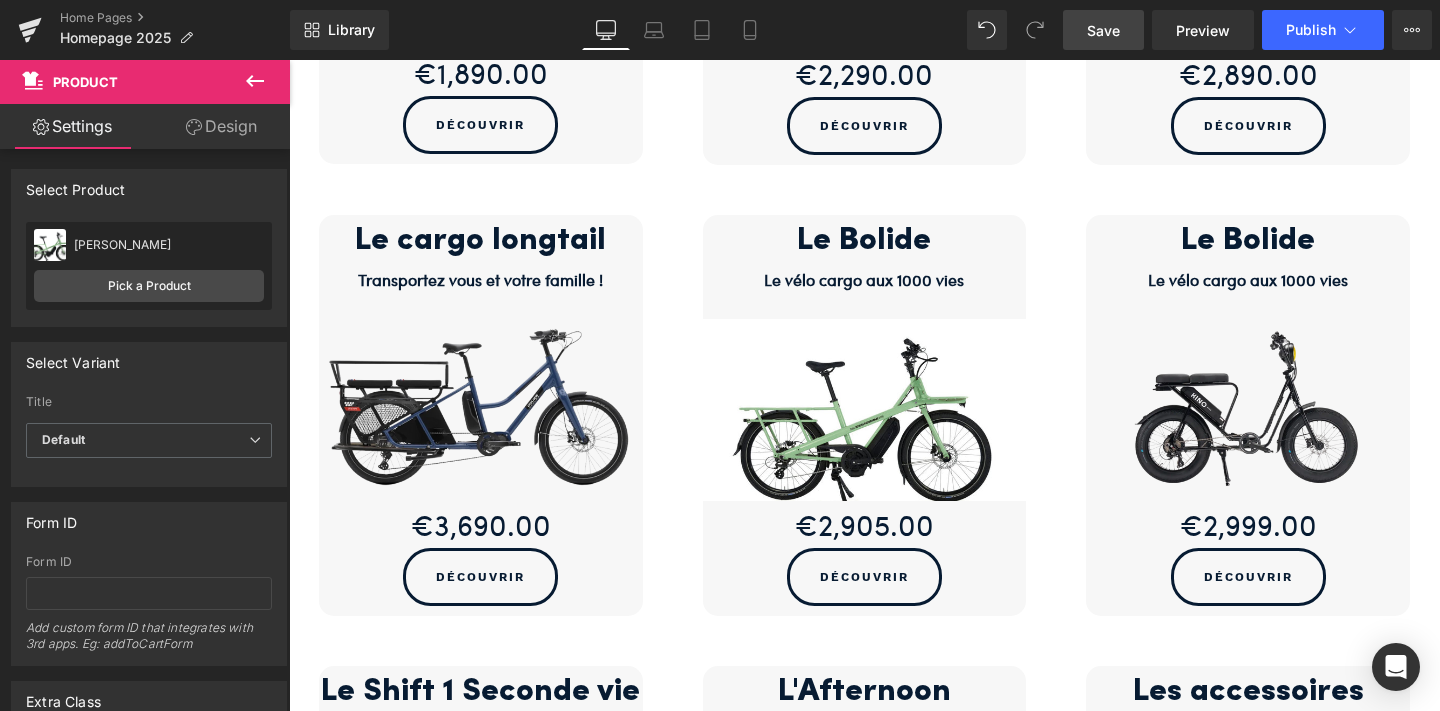 click on "Save" at bounding box center [1103, 30] 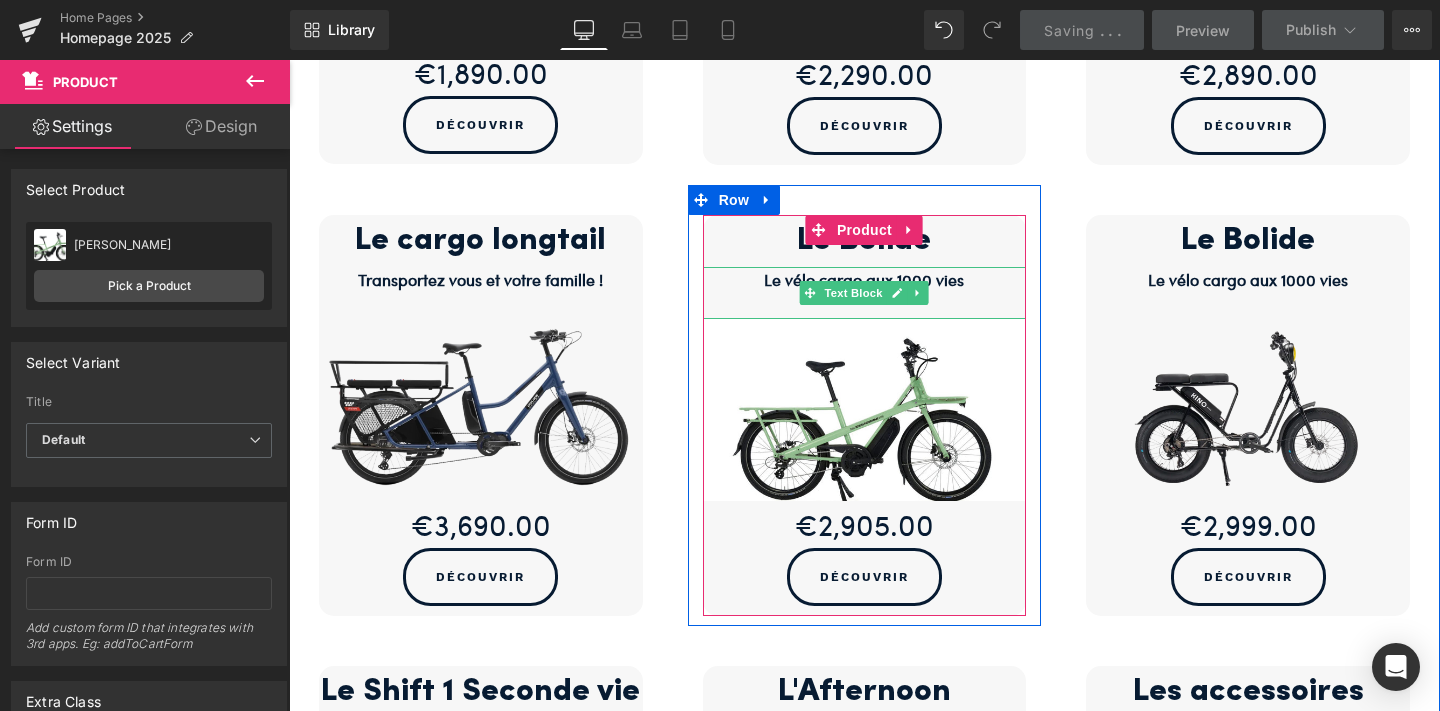 click on "Le vélo cargo aux 1000 vies" at bounding box center (864, 279) 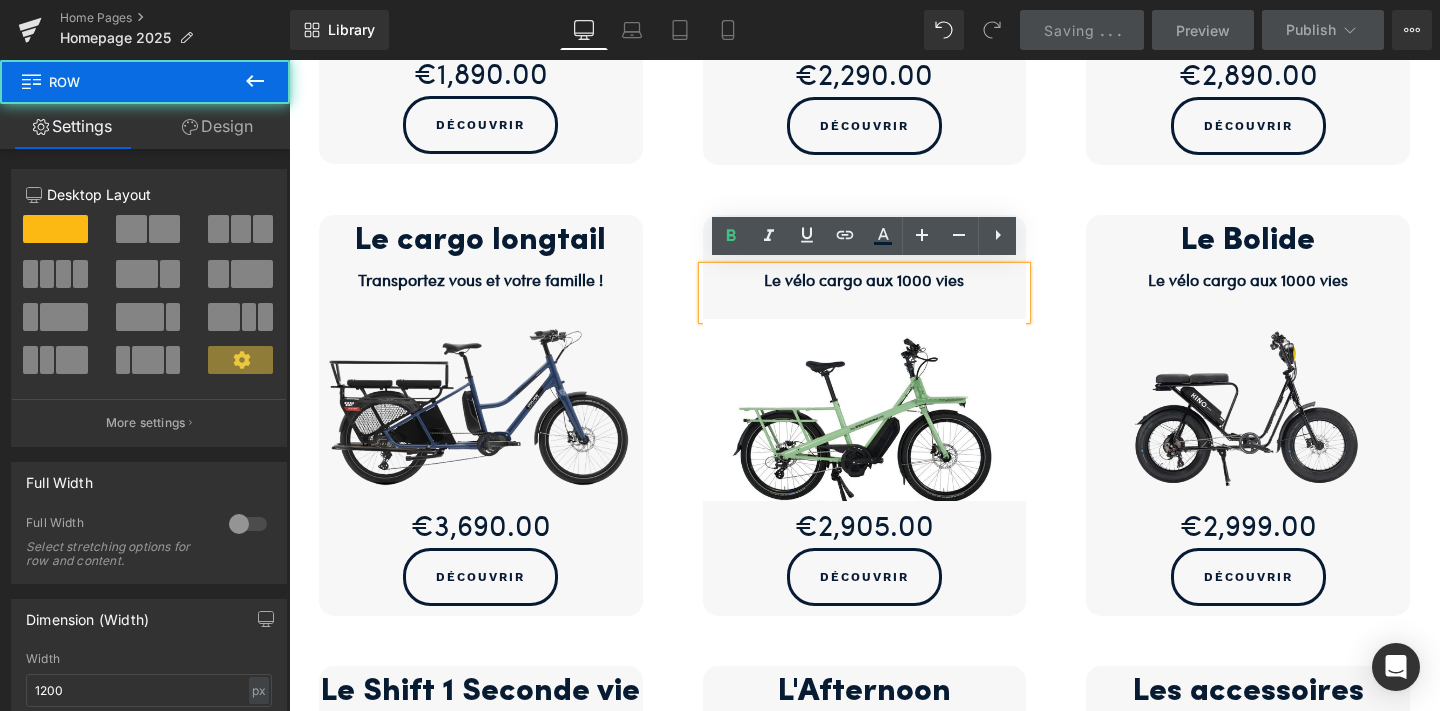 click on "Le Bolide
Heading
Le vélo cargo aux 1000 vies
Text Block
Sale Off
(P) Image
€2,905.00
(P) Price
Découvrir
(P) View More
Product" at bounding box center (865, 401) 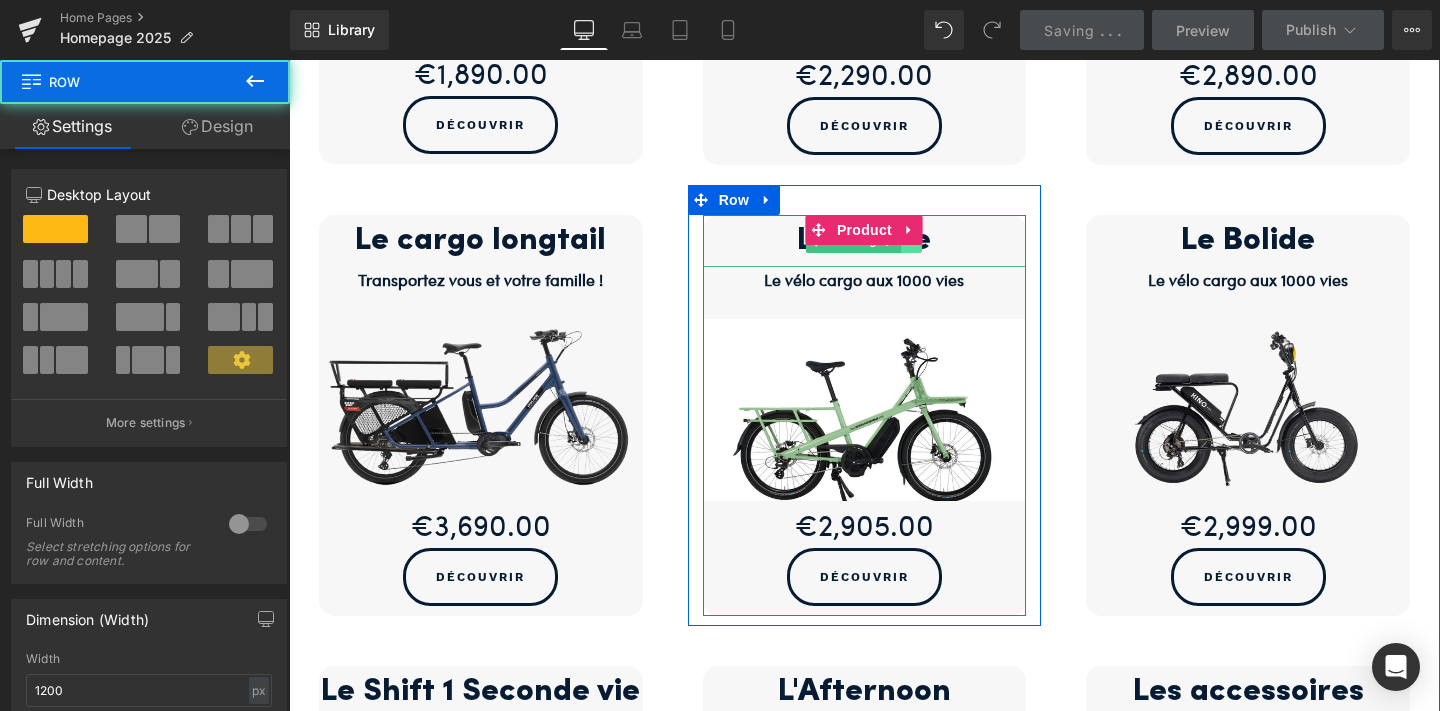 click 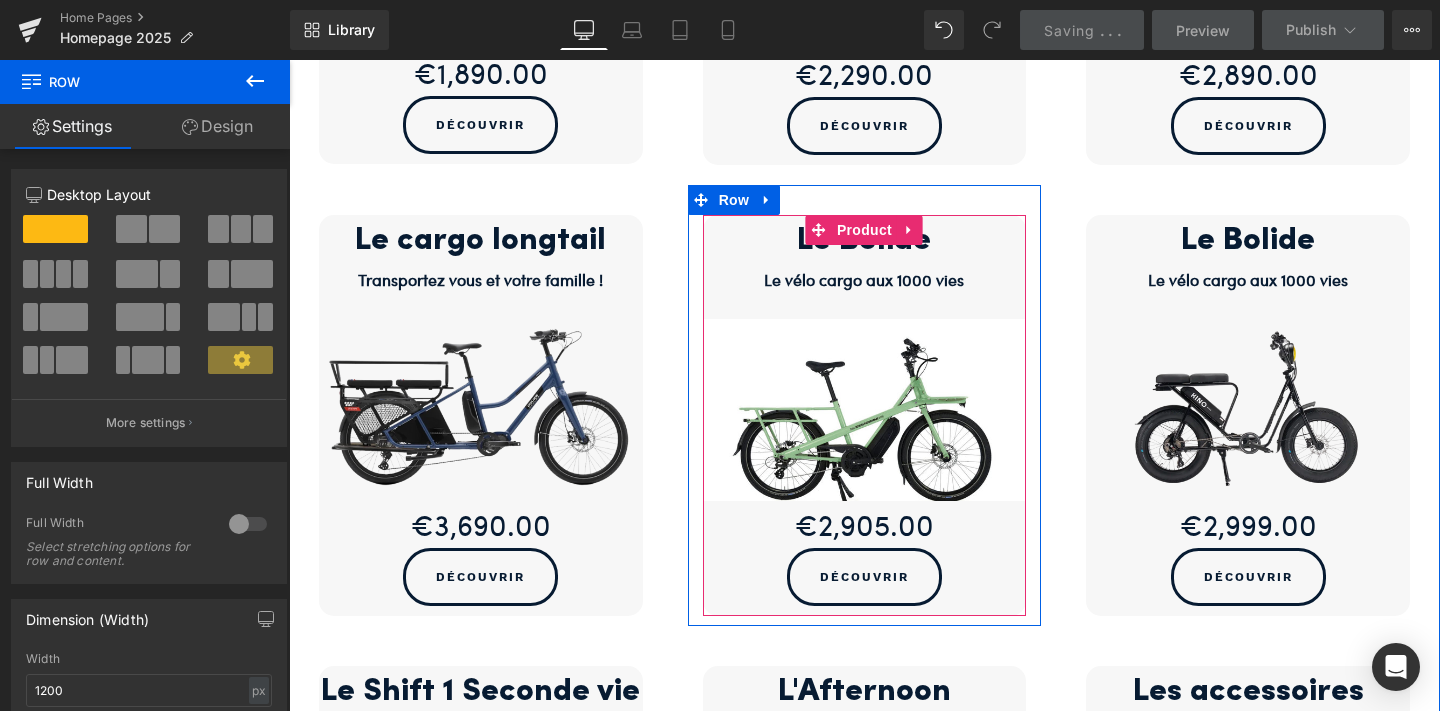click on "Le Bolide" at bounding box center (865, 241) 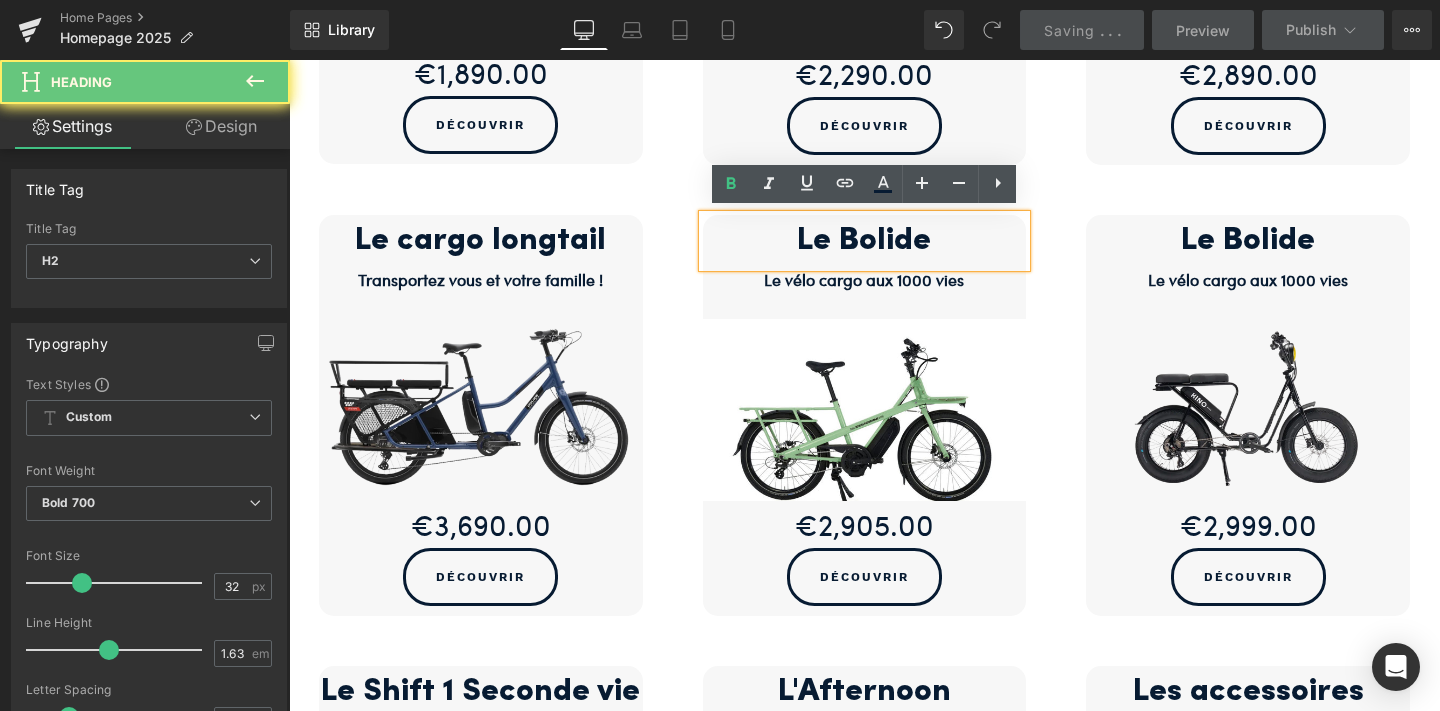 click on "Le Bolide" at bounding box center (865, 241) 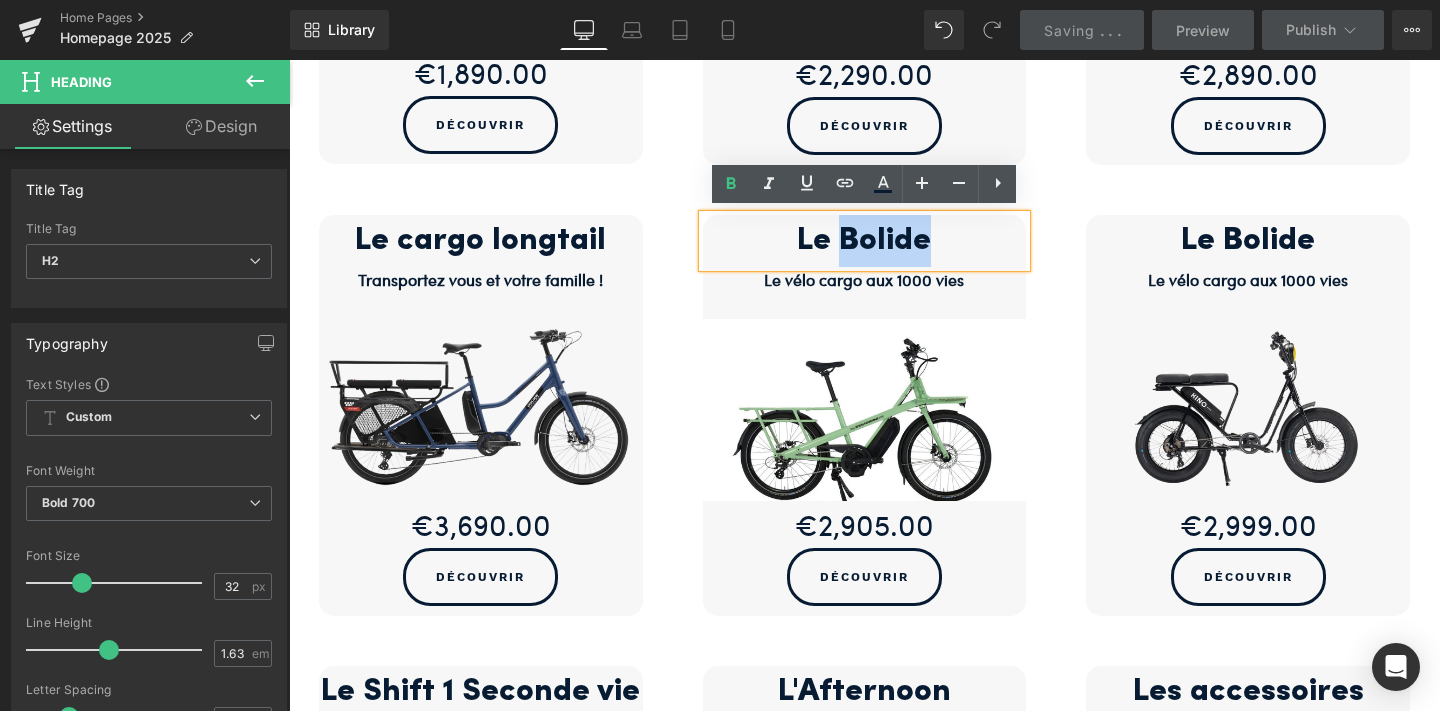 drag, startPoint x: 938, startPoint y: 234, endPoint x: 837, endPoint y: 225, distance: 101.4002 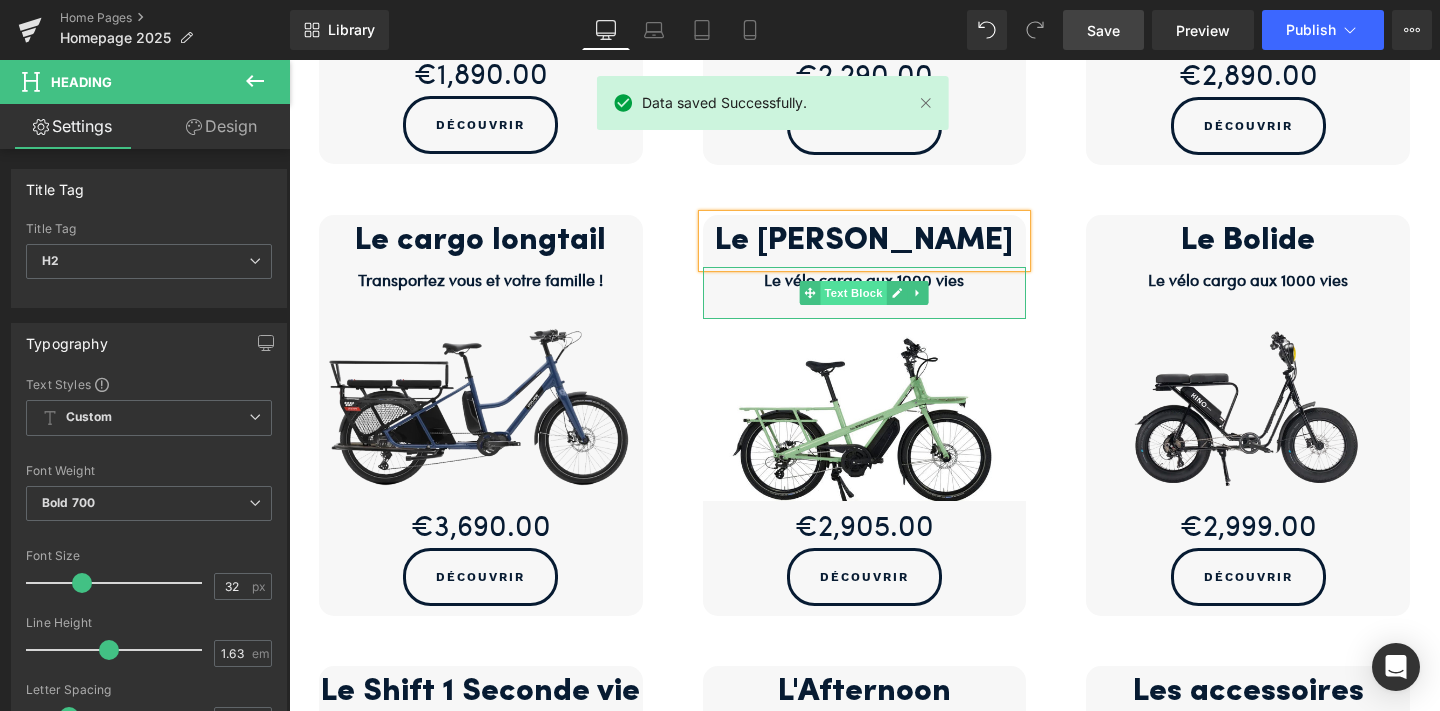 click on "Text Block" at bounding box center [854, 293] 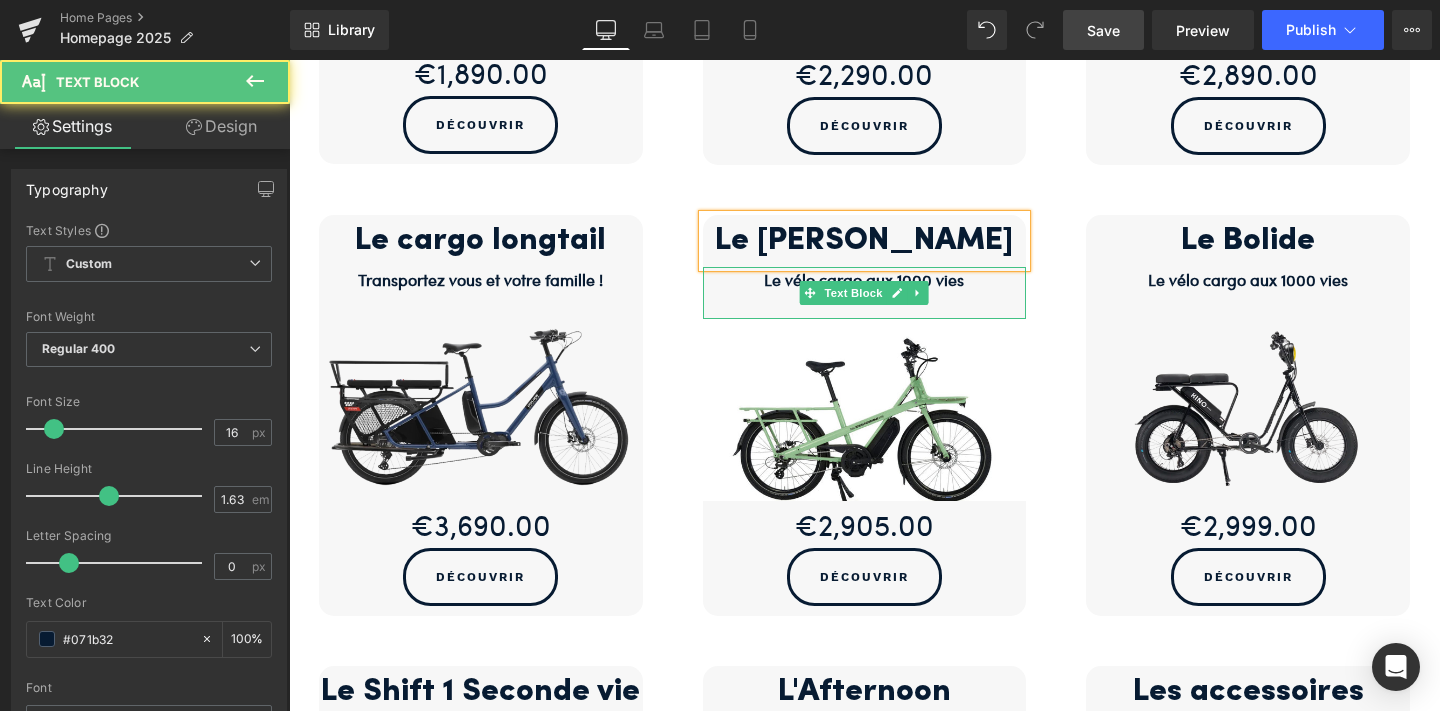 click on "Le vélo cargo aux 1000 vies" at bounding box center (864, 279) 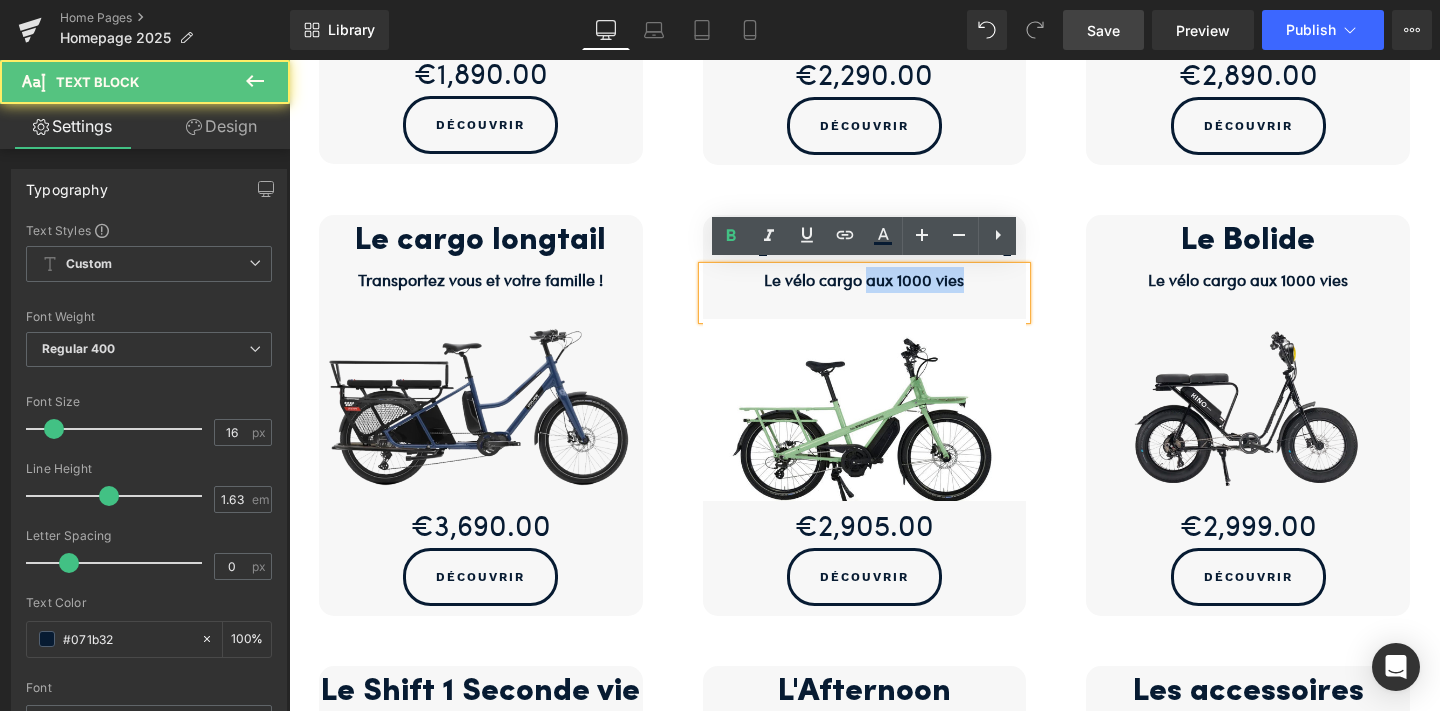 drag, startPoint x: 963, startPoint y: 279, endPoint x: 871, endPoint y: 276, distance: 92.0489 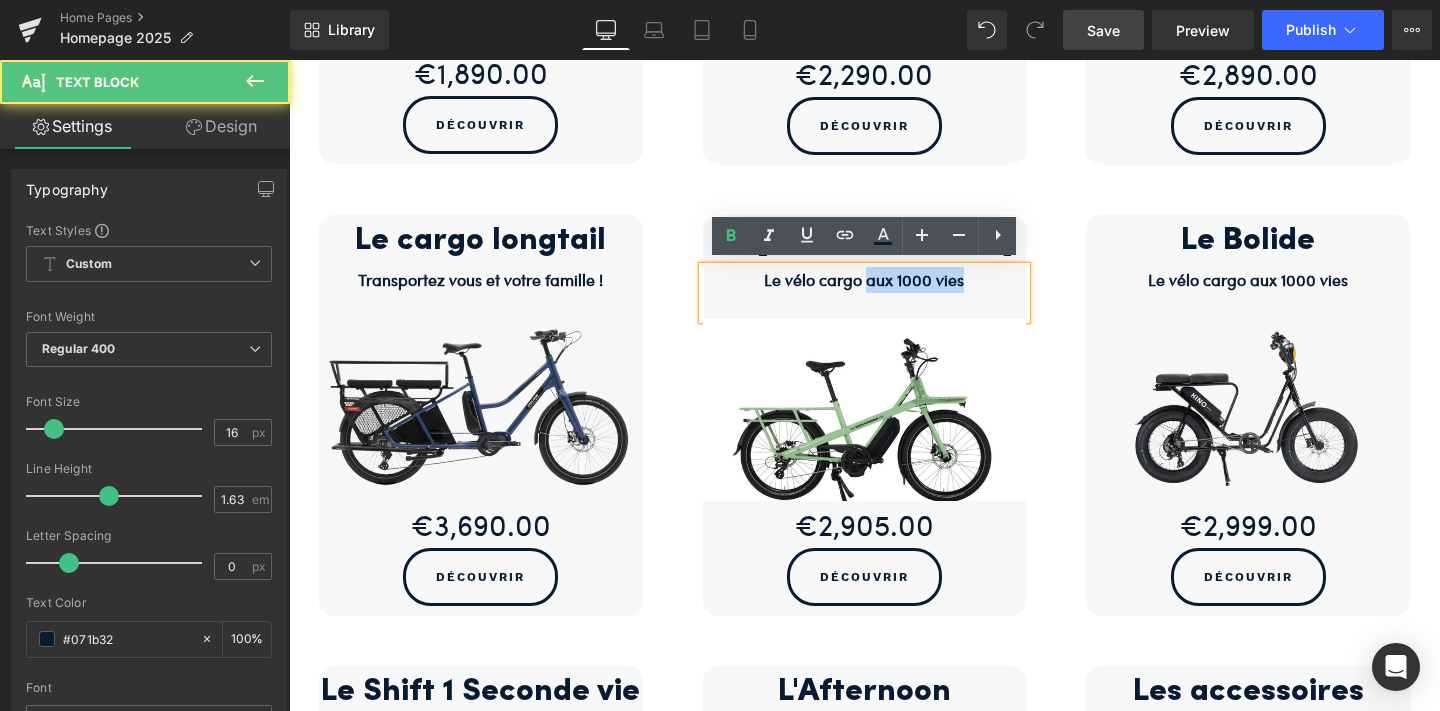 click on "Le vélo cargo aux 1000 vies" at bounding box center [864, 279] 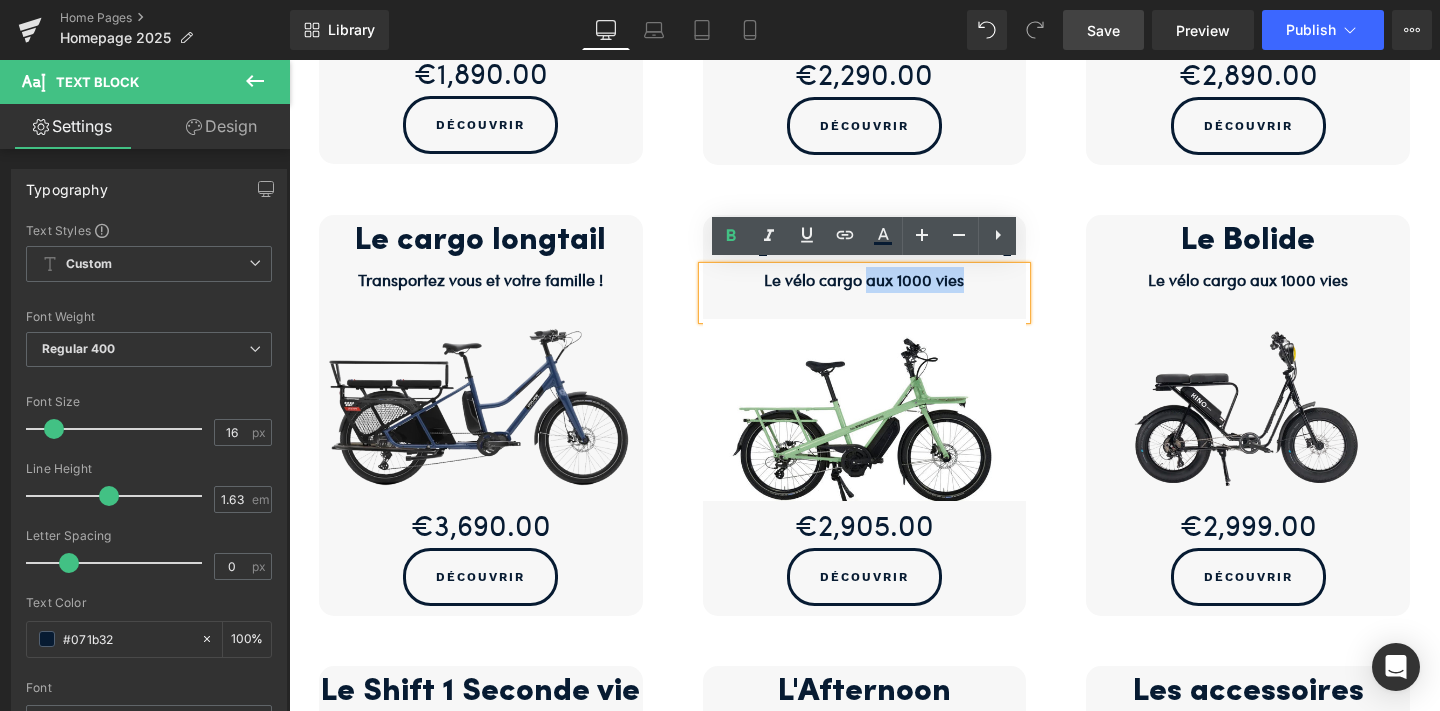 type 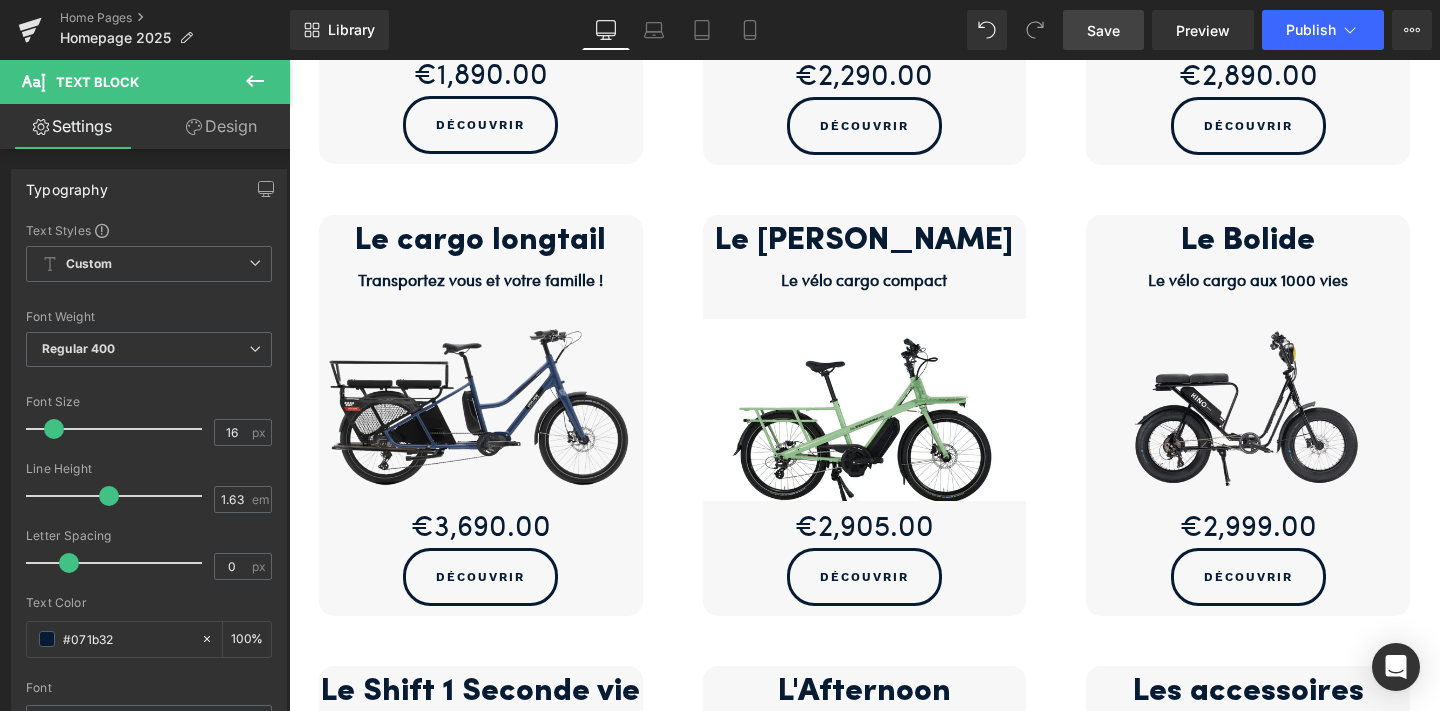 drag, startPoint x: 1105, startPoint y: 35, endPoint x: 1008, endPoint y: 1, distance: 102.78619 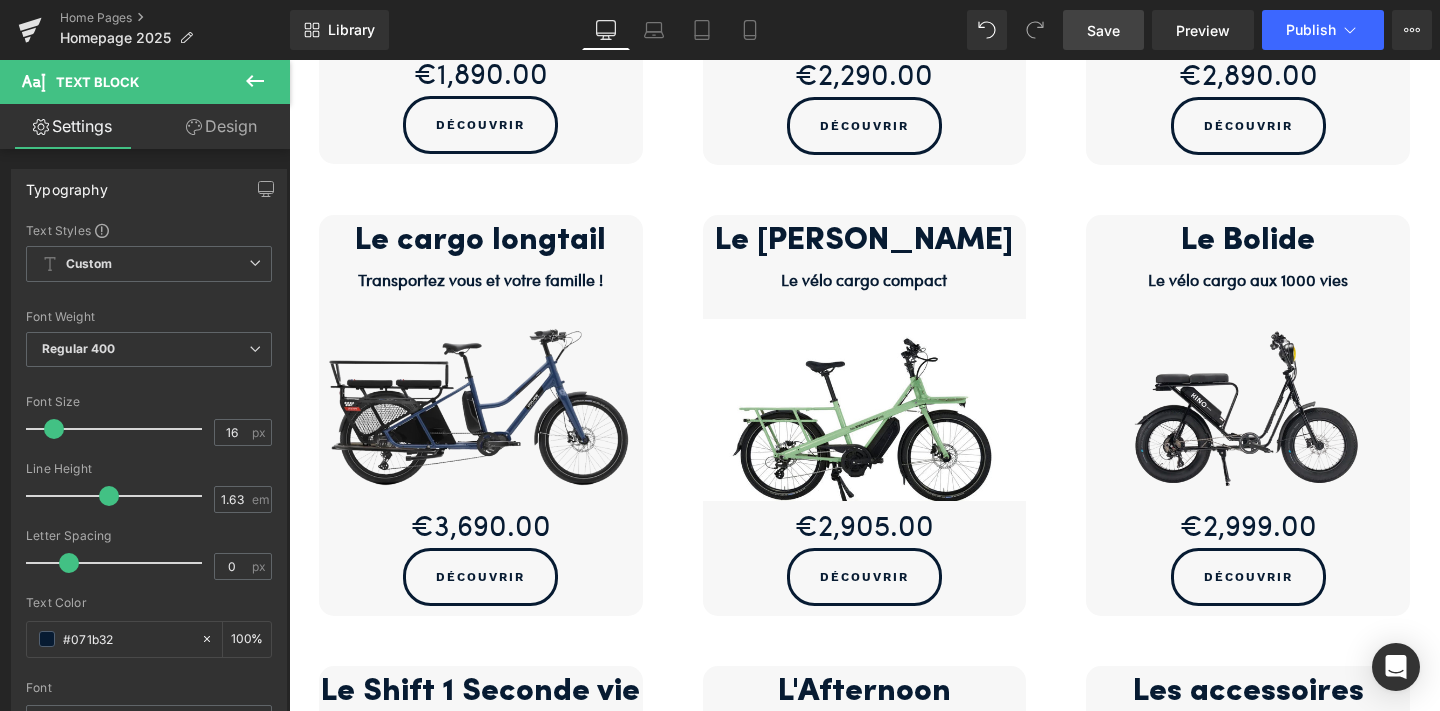 click on "Save" at bounding box center [1103, 30] 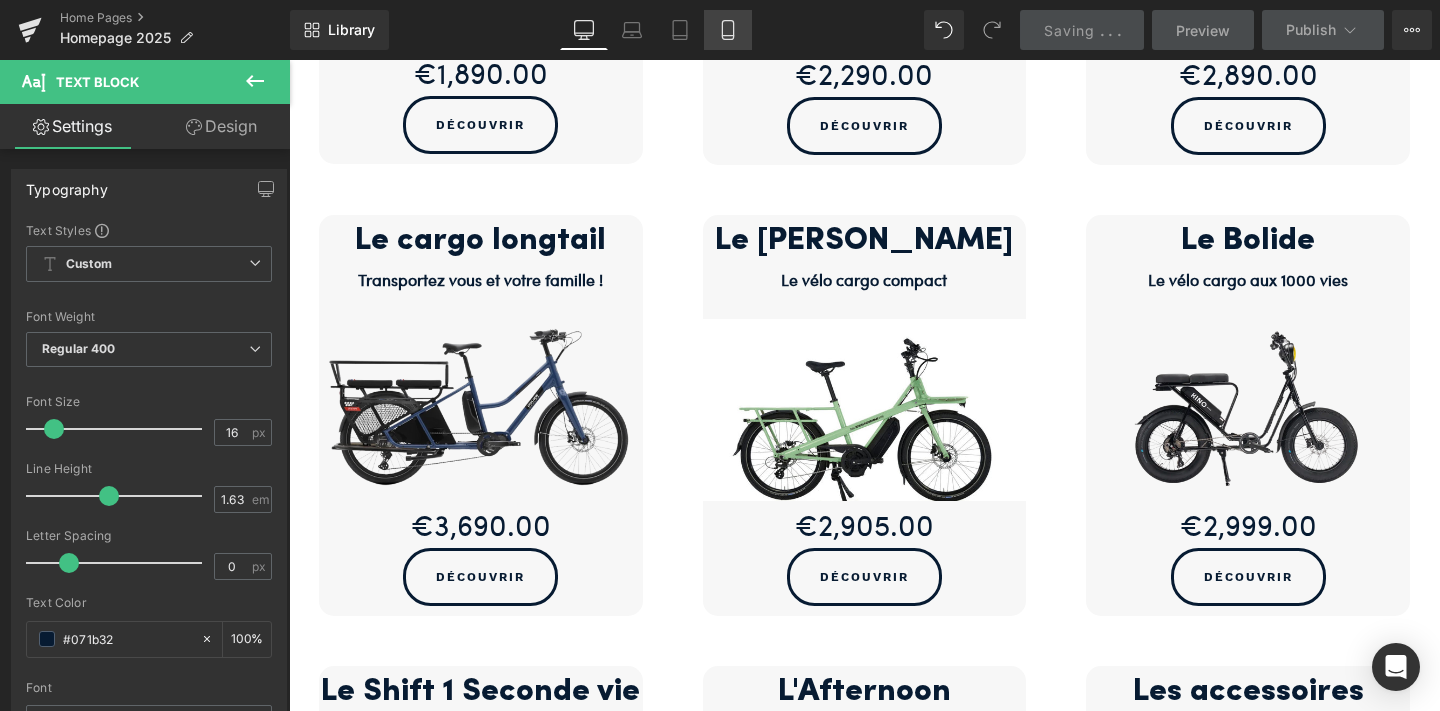 click on "Mobile" at bounding box center (728, 30) 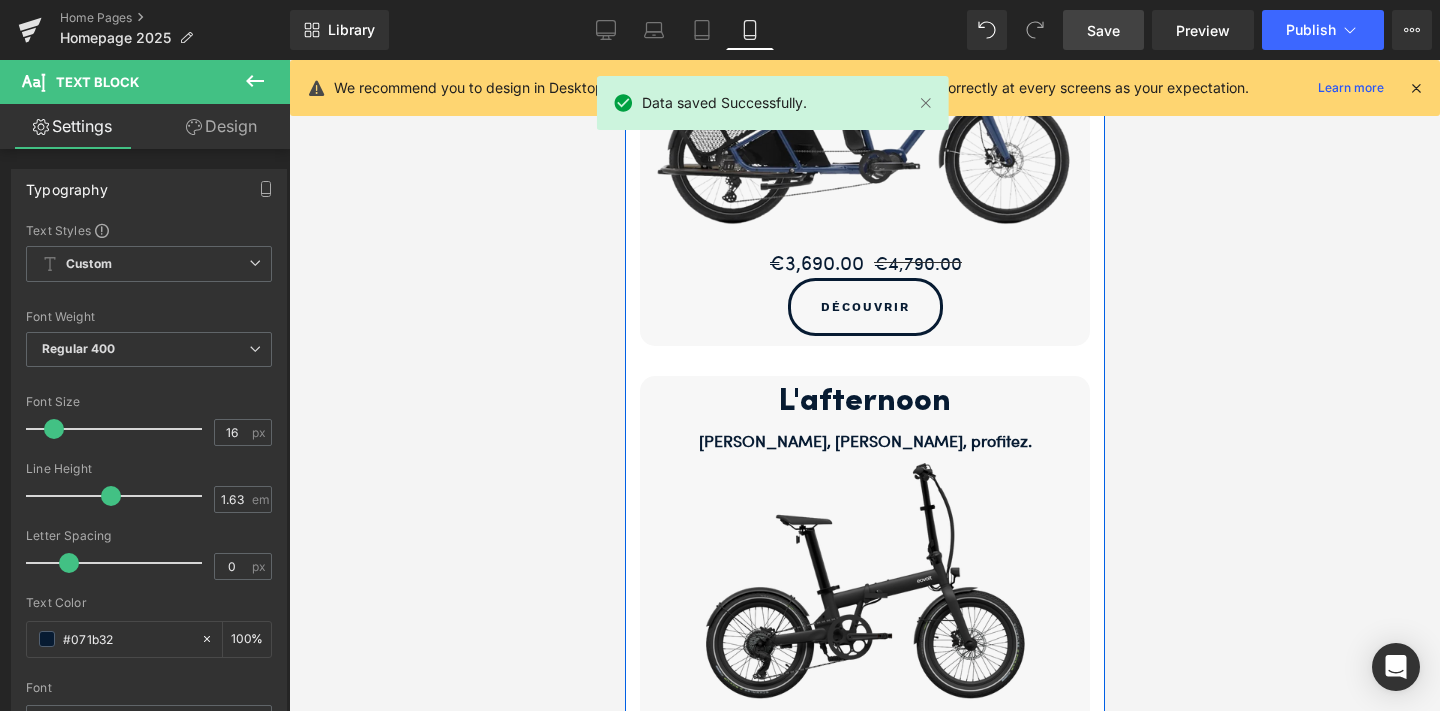 scroll, scrollTop: 2210, scrollLeft: 0, axis: vertical 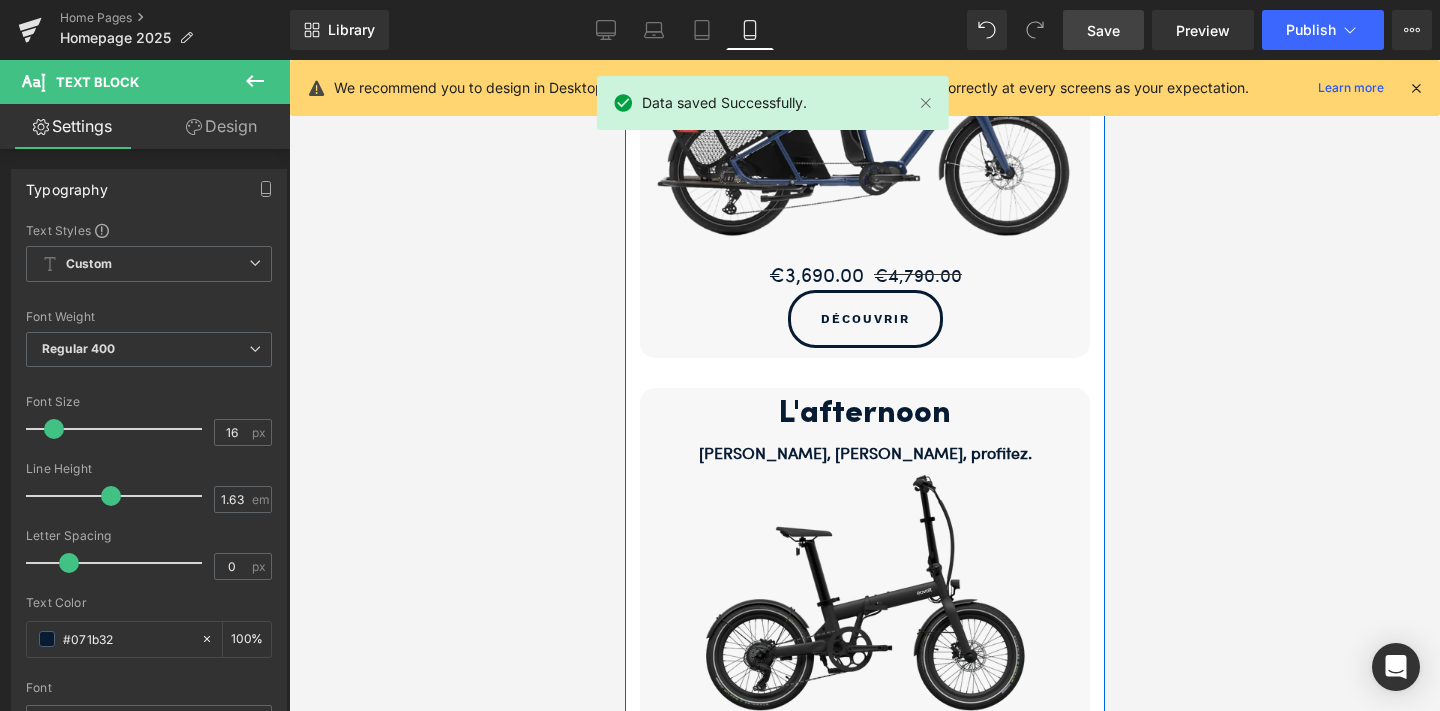 click on "L'afternoon
Heading         Dépliez, roulez, profitez. Text Block
Sale Off
(P) Image
€2,190.00
€0
(P) Price
Découvrir
(P) View More
Product" at bounding box center (864, 604) 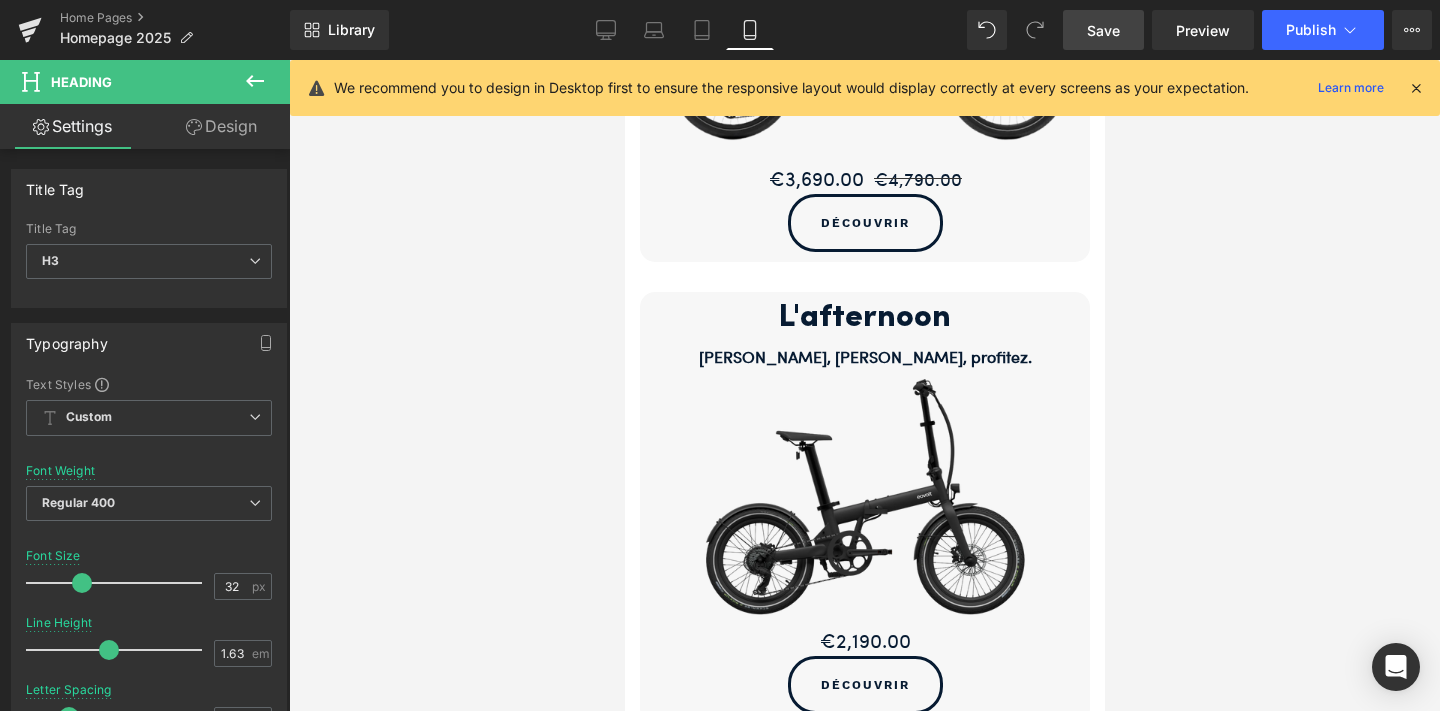 scroll, scrollTop: 2305, scrollLeft: 0, axis: vertical 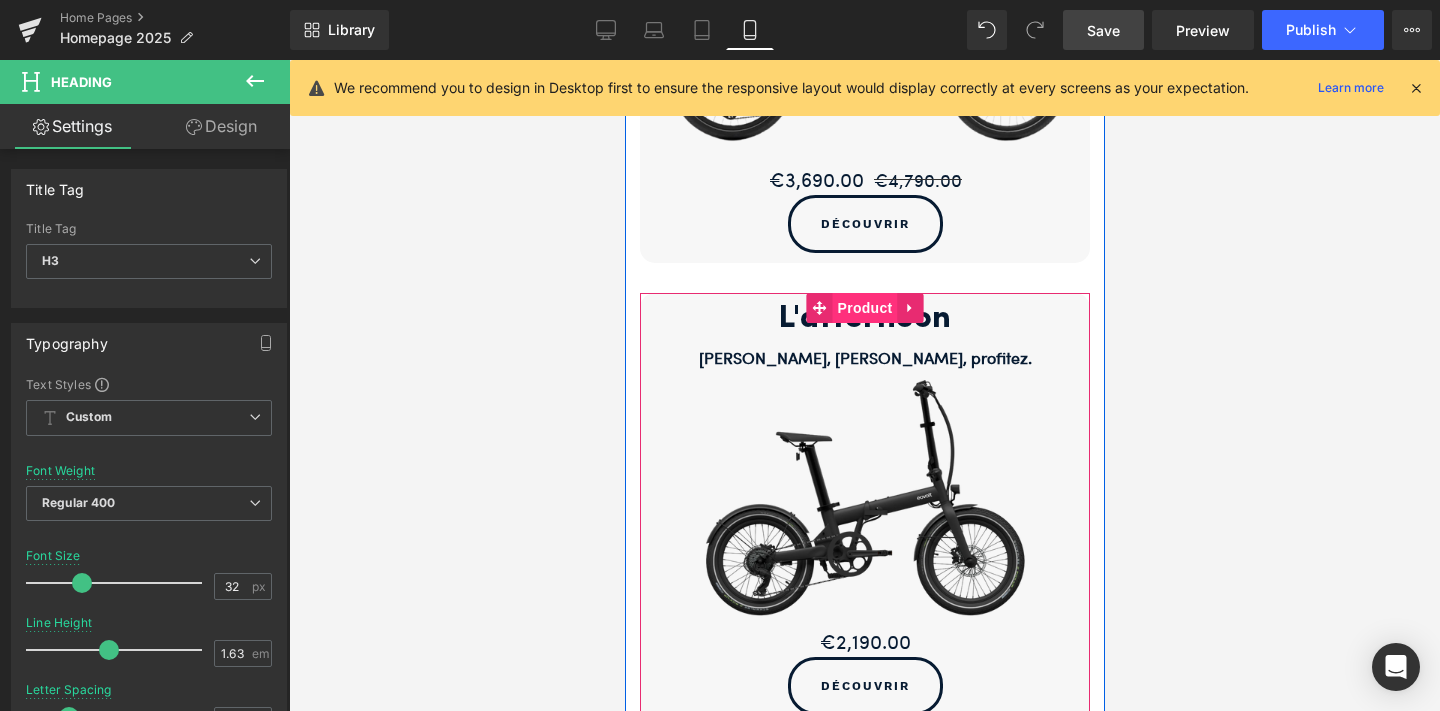 click on "Product" at bounding box center (864, 308) 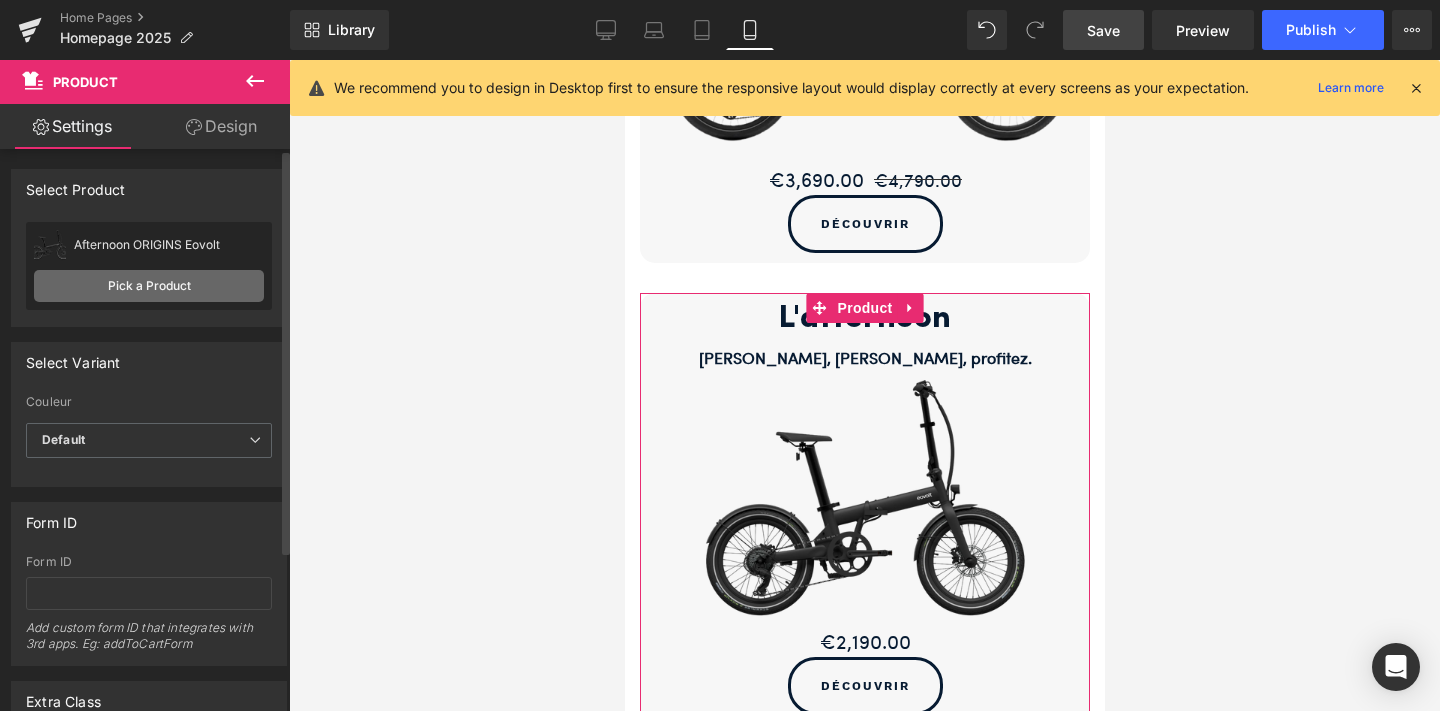 click on "Pick a Product" at bounding box center (149, 286) 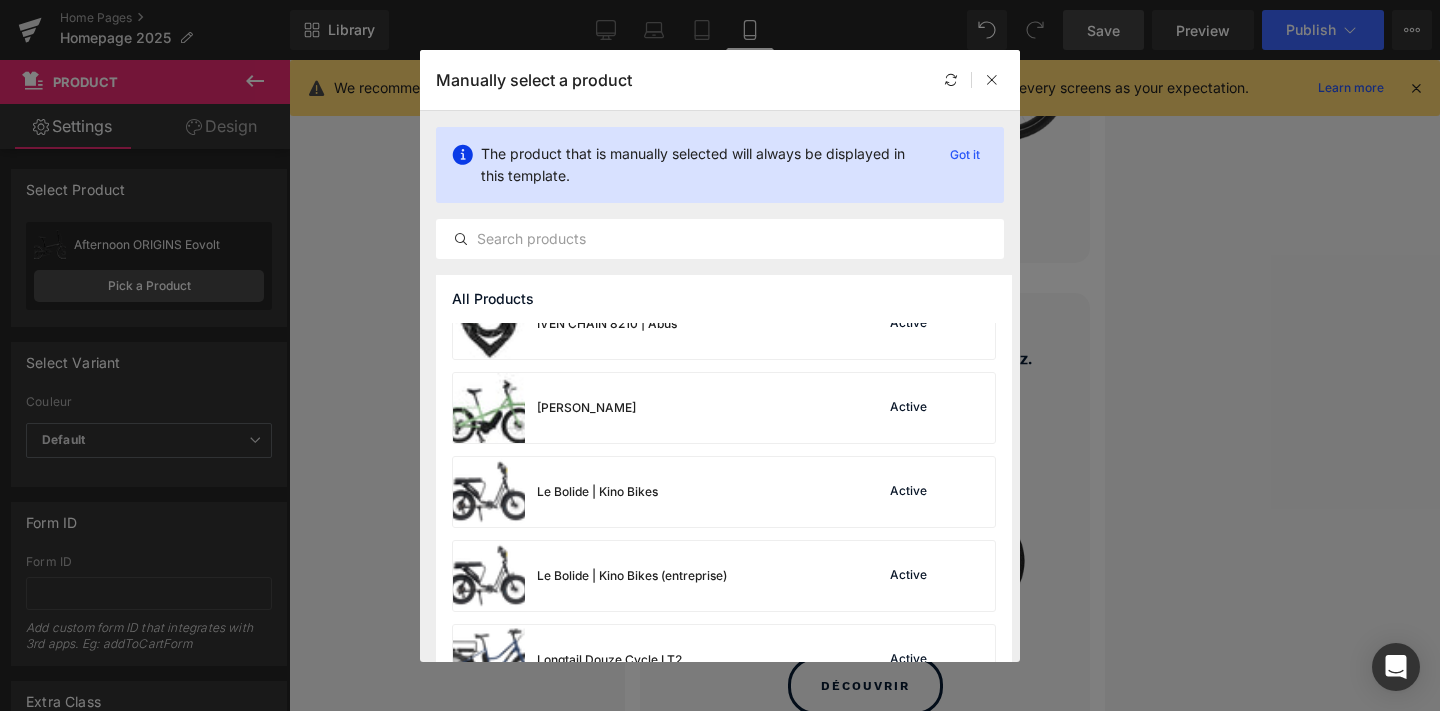 scroll, scrollTop: 626, scrollLeft: 0, axis: vertical 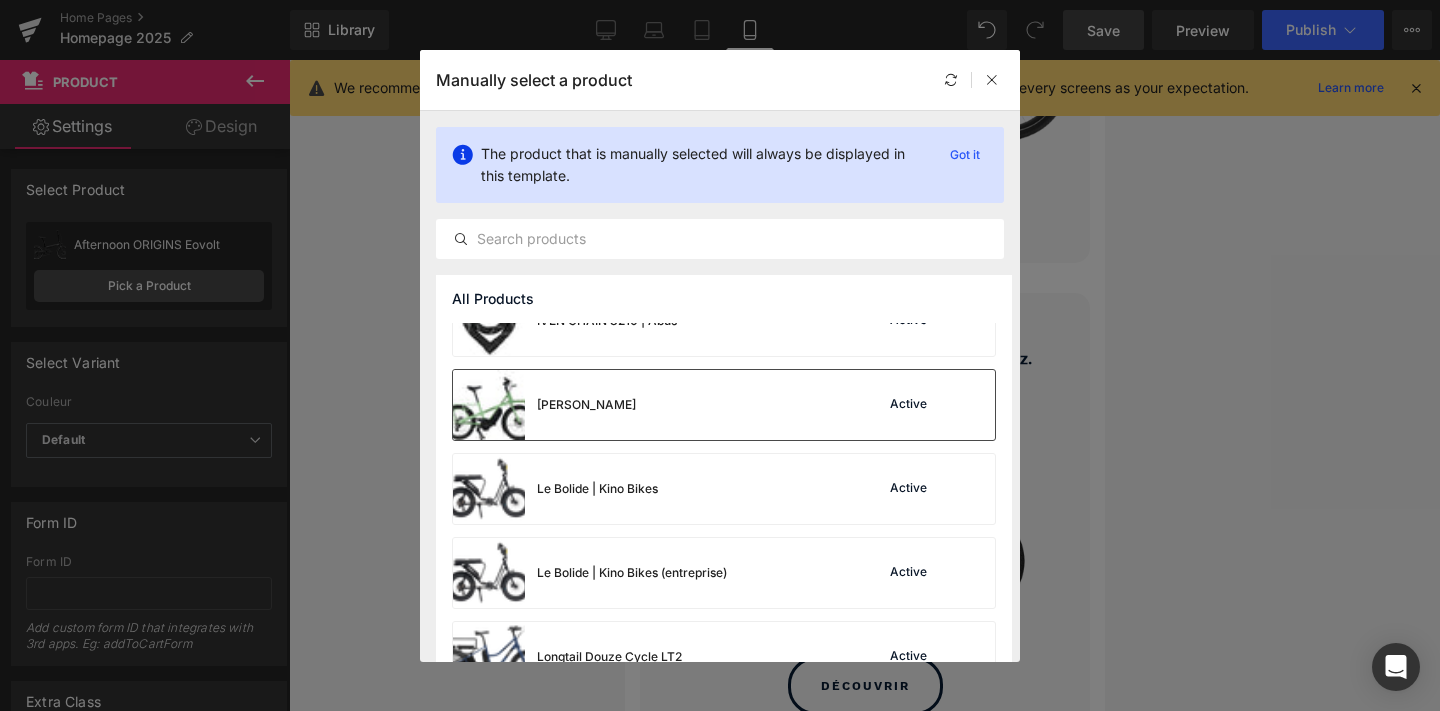click on "Jean Fourche Active" at bounding box center (724, 405) 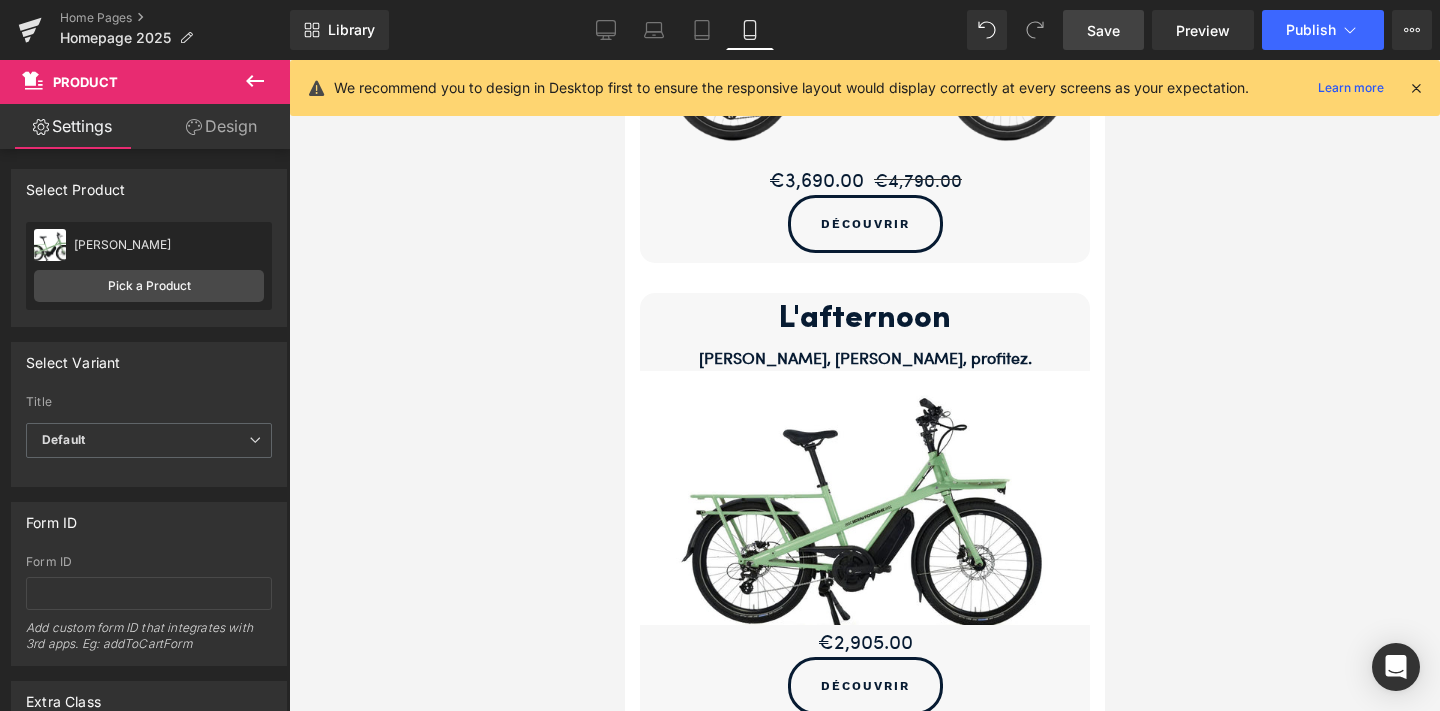 click on "Save" at bounding box center [1103, 30] 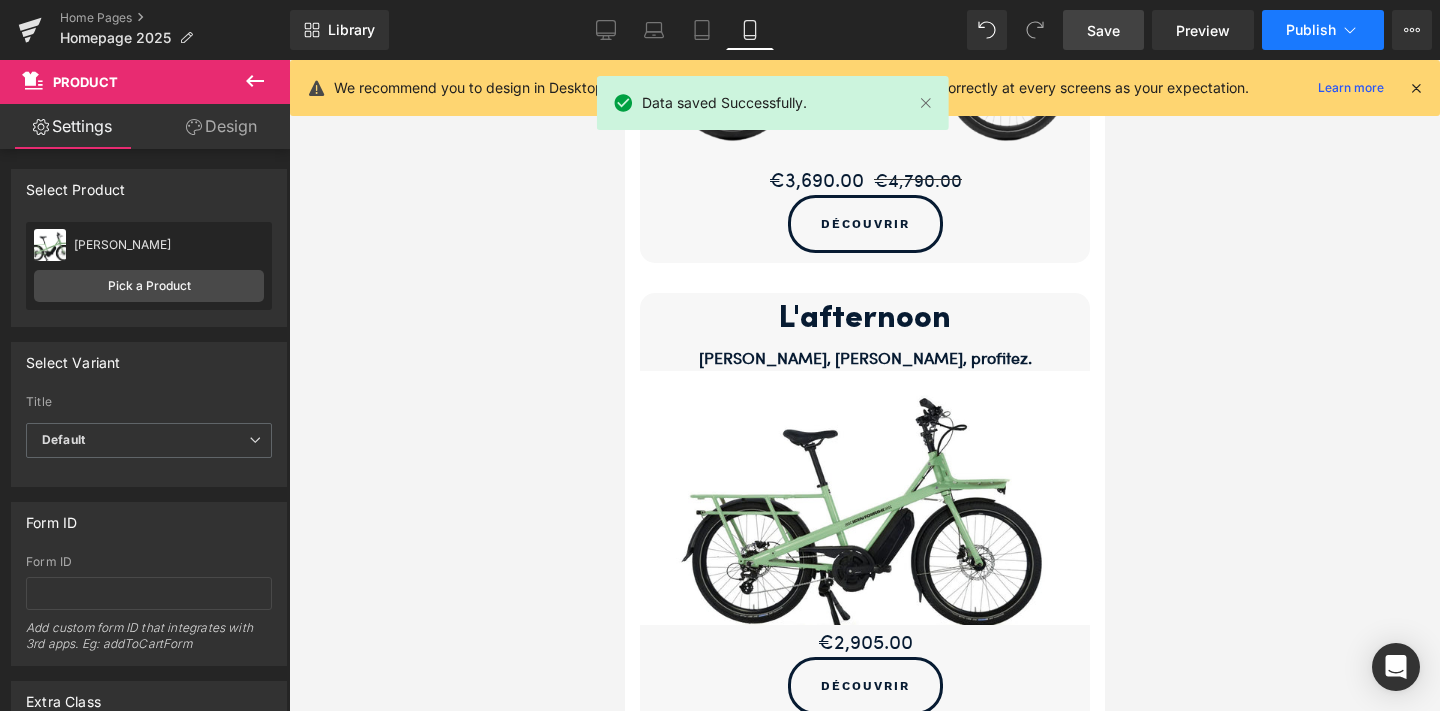 click on "Publish" at bounding box center (1311, 30) 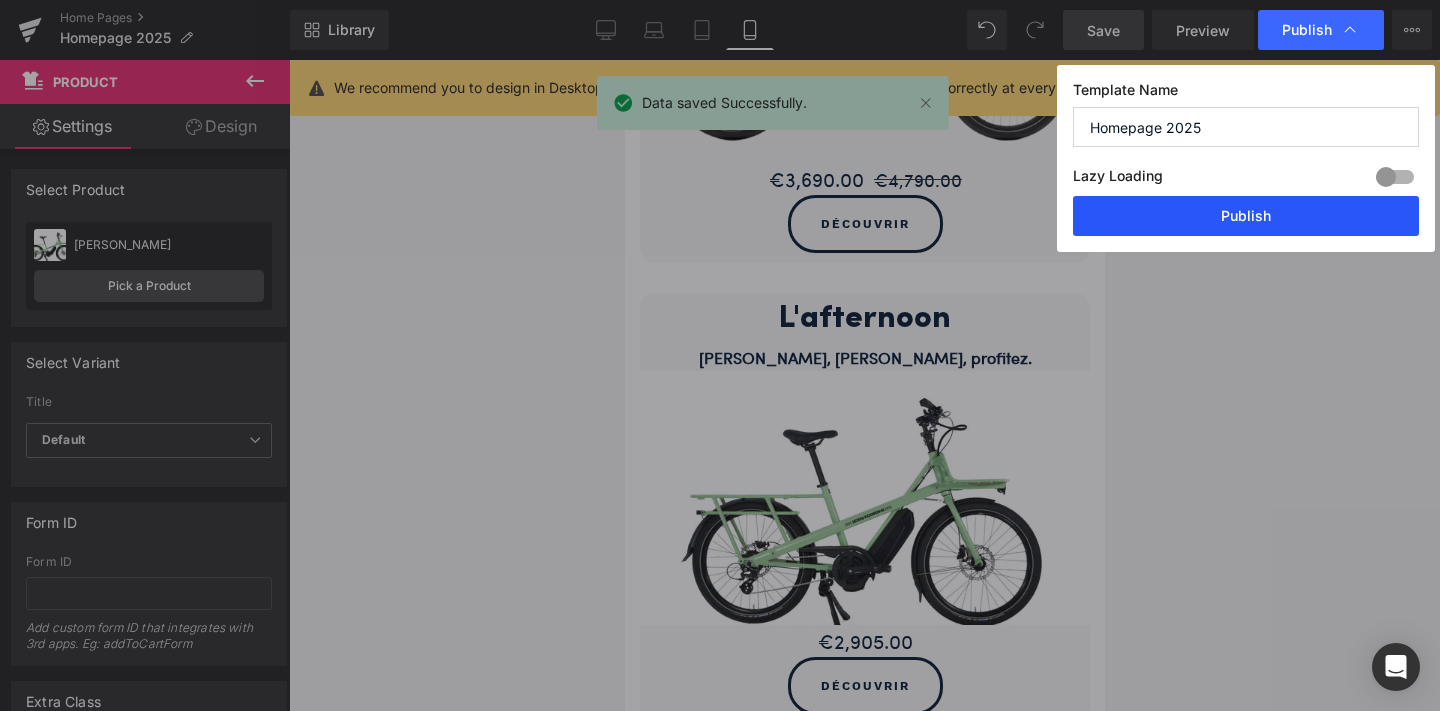 click on "Publish" at bounding box center (1246, 216) 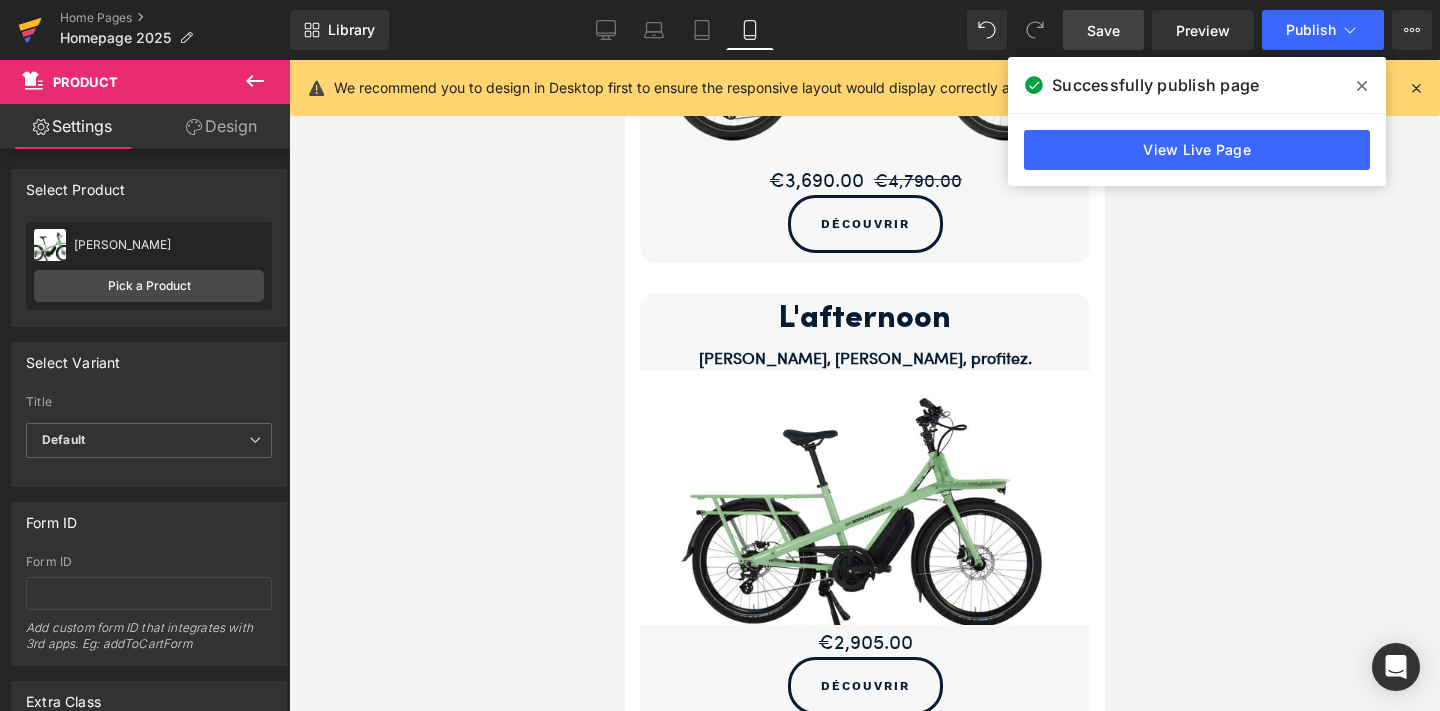 click 